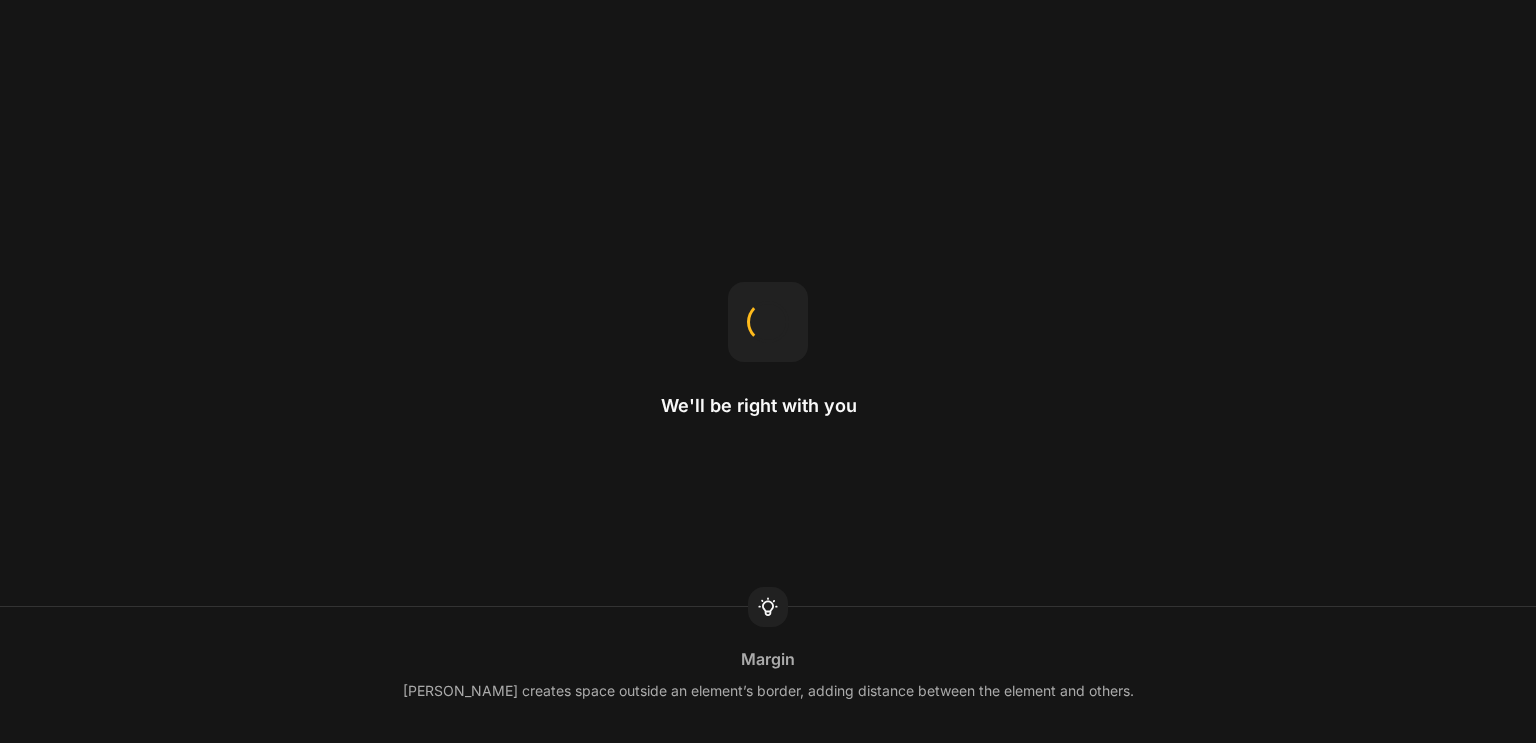 scroll, scrollTop: 0, scrollLeft: 0, axis: both 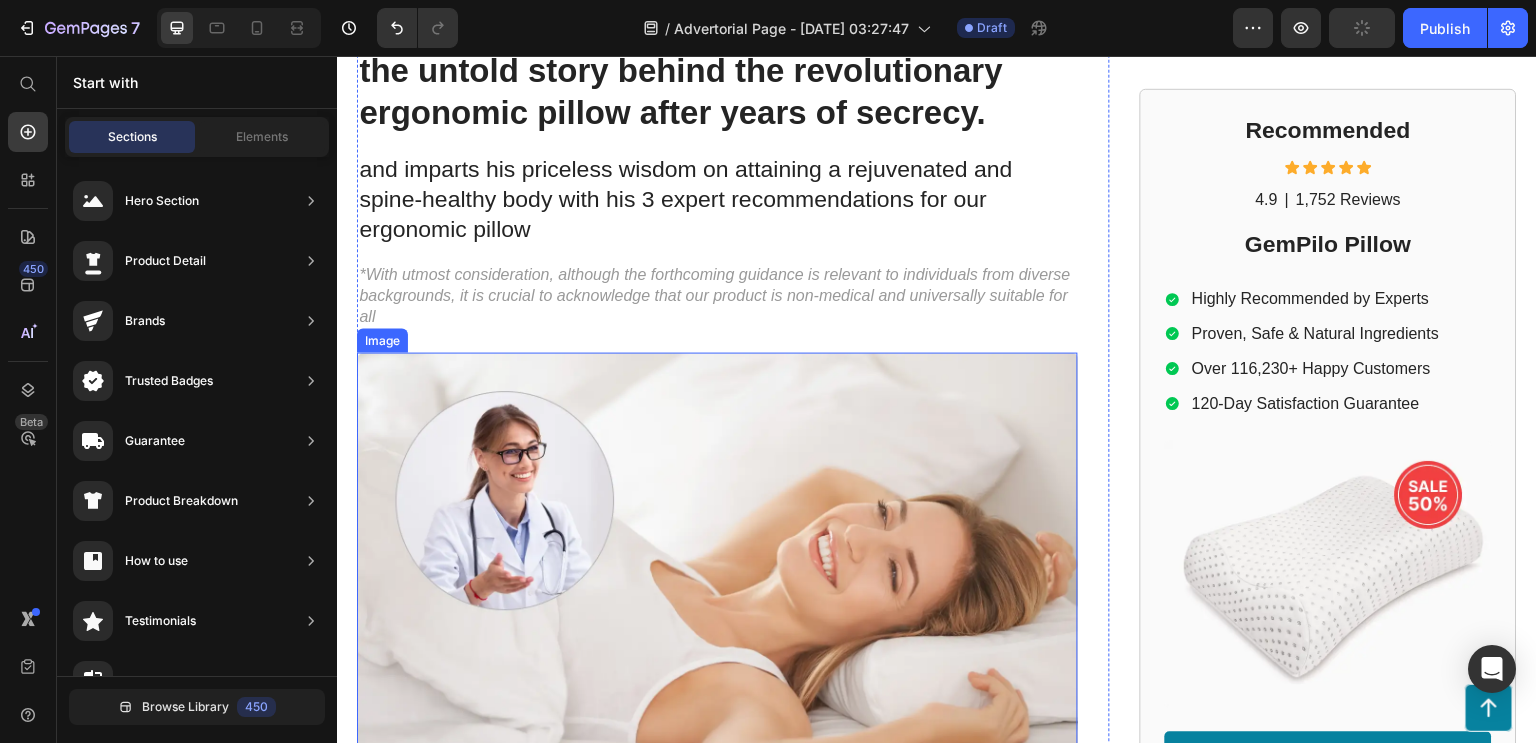 click at bounding box center (717, 567) 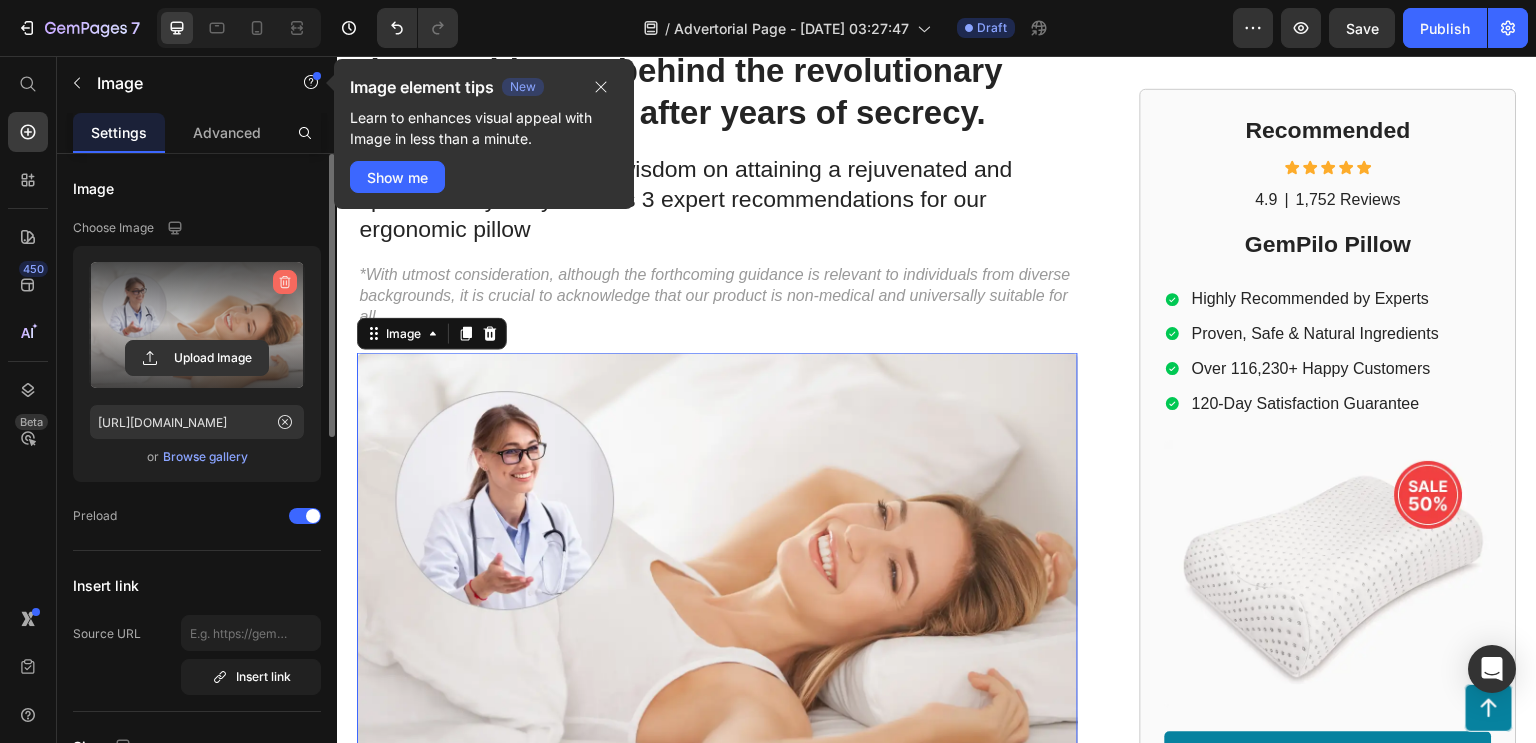 click at bounding box center (285, 282) 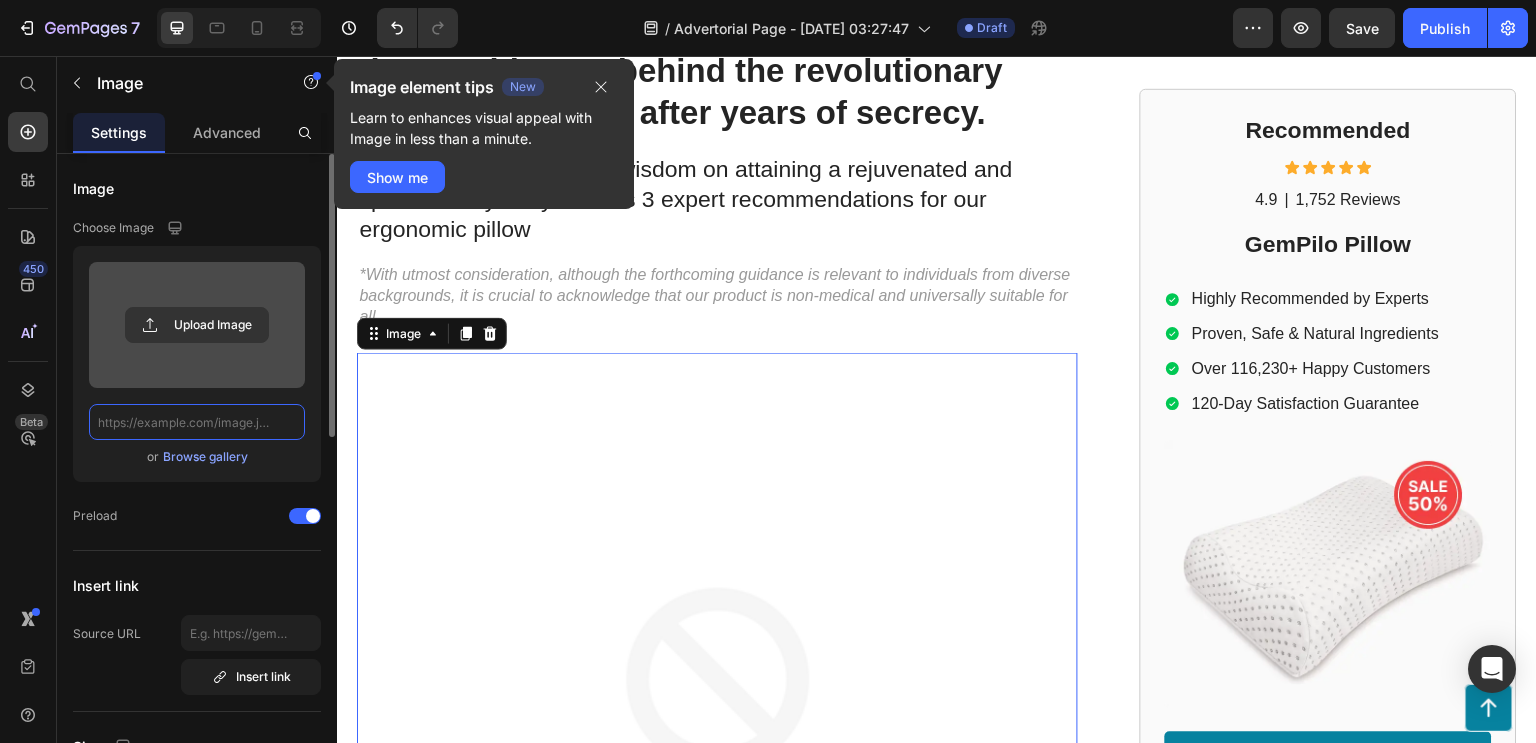scroll, scrollTop: 0, scrollLeft: 0, axis: both 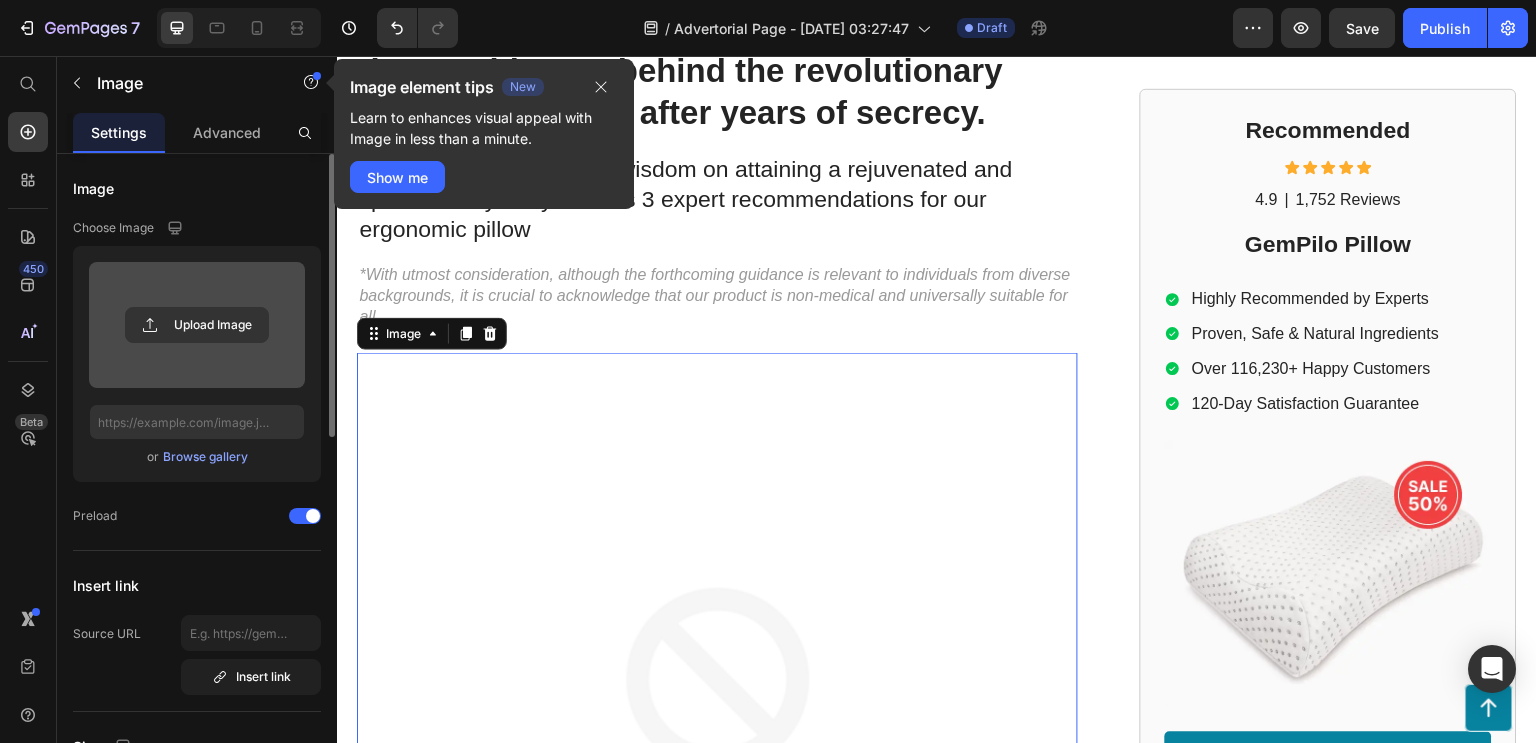 click at bounding box center (197, 325) 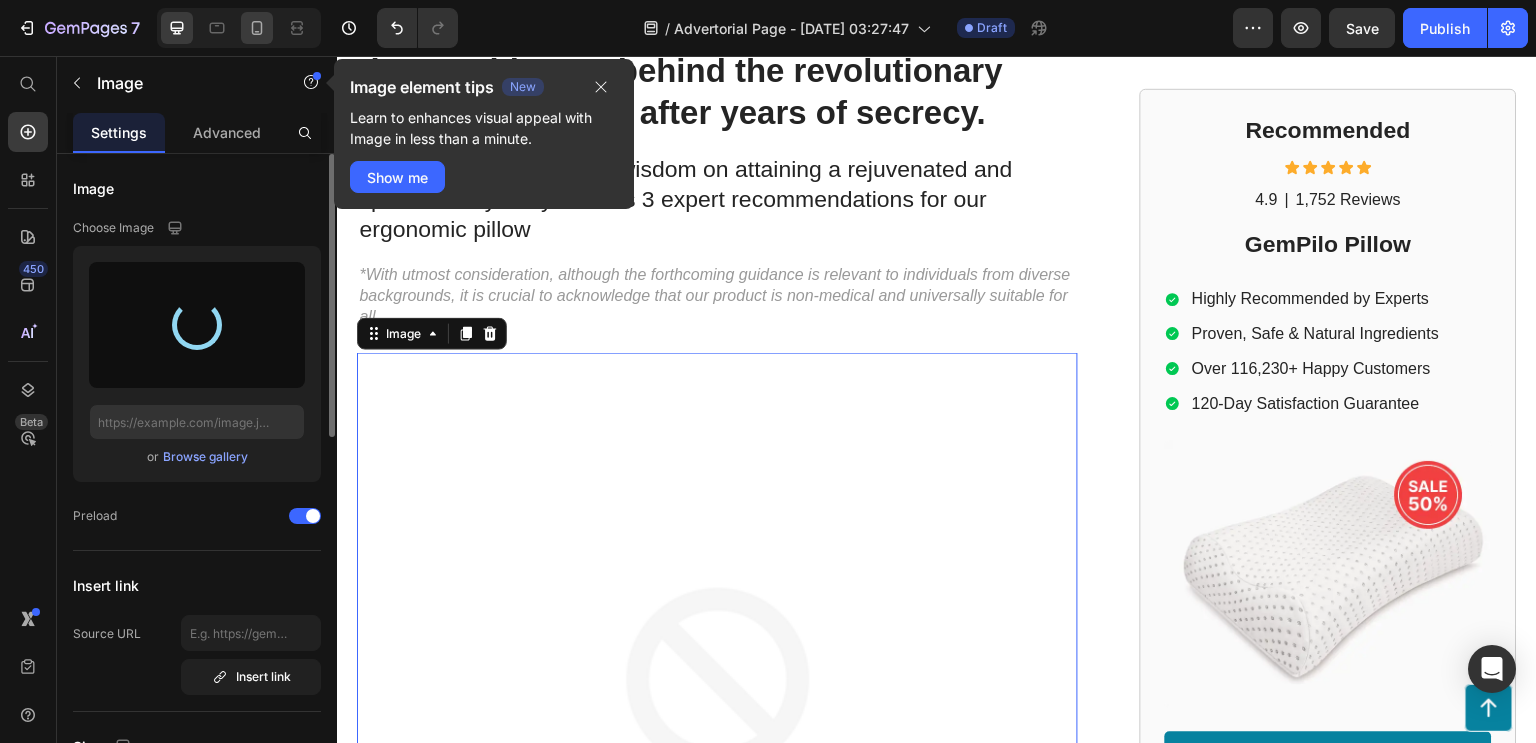 type on "[URL][DOMAIN_NAME]" 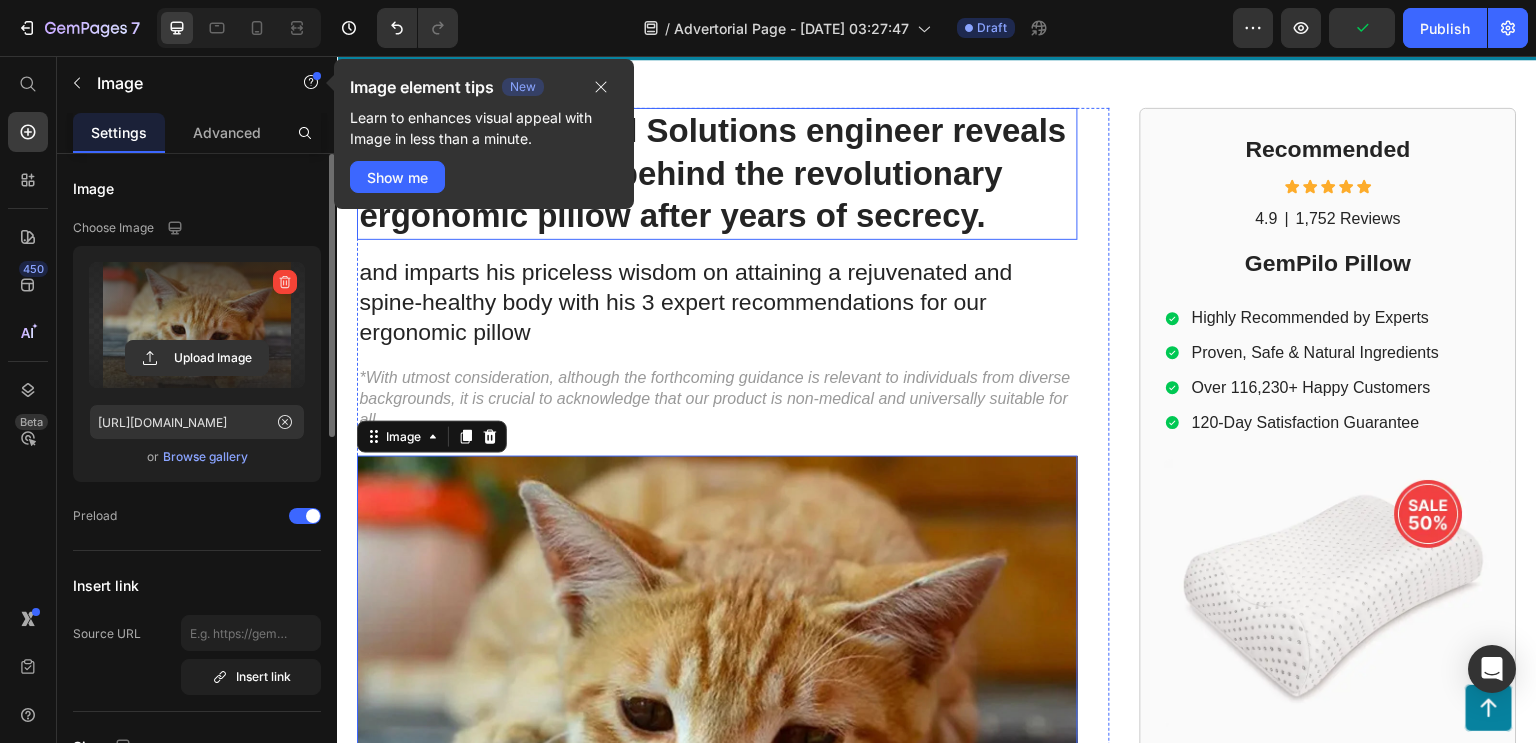 scroll, scrollTop: 0, scrollLeft: 0, axis: both 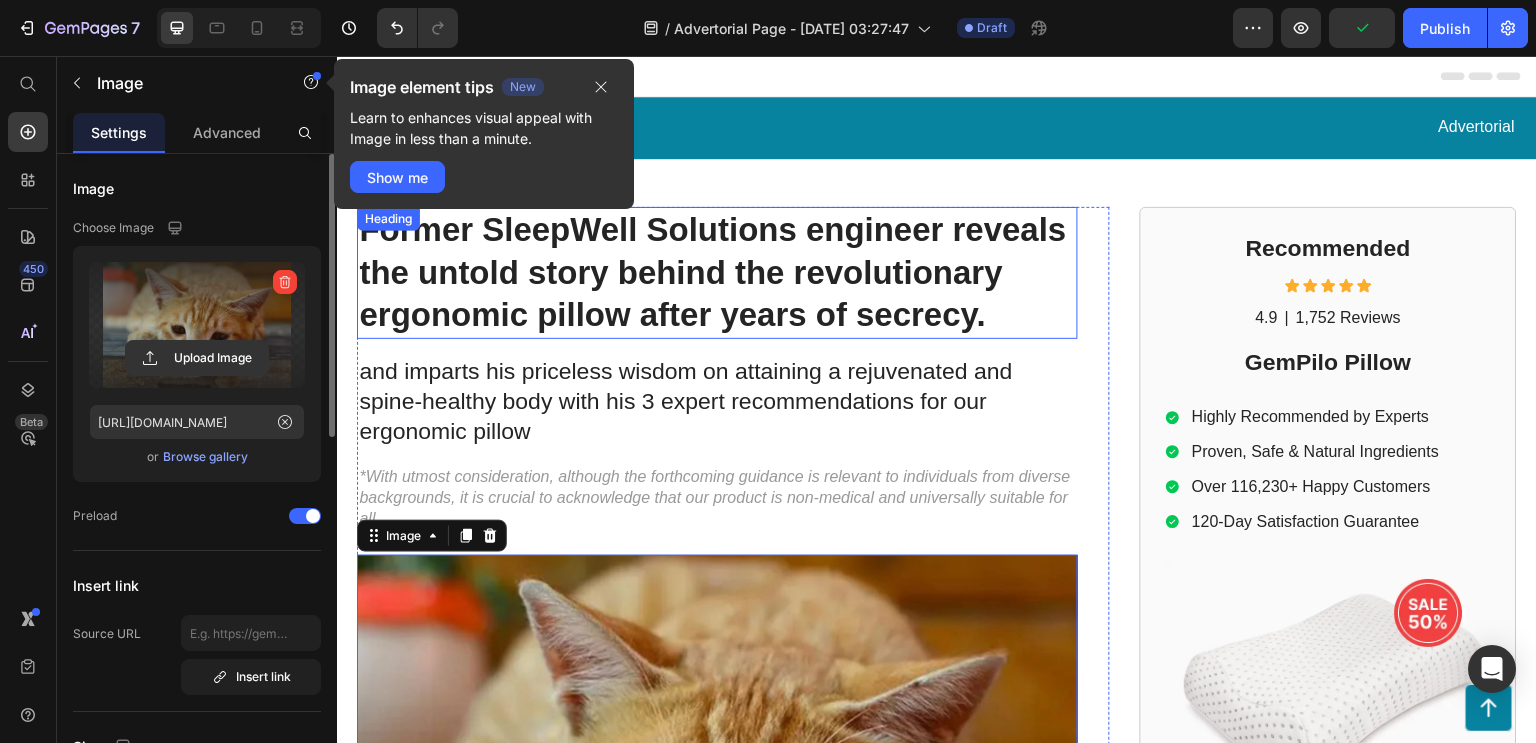 click on "Former SleepWell Solutions engineer reveals the untold story behind the revolutionary ergonomic pillow after years of secrecy." at bounding box center (717, 273) 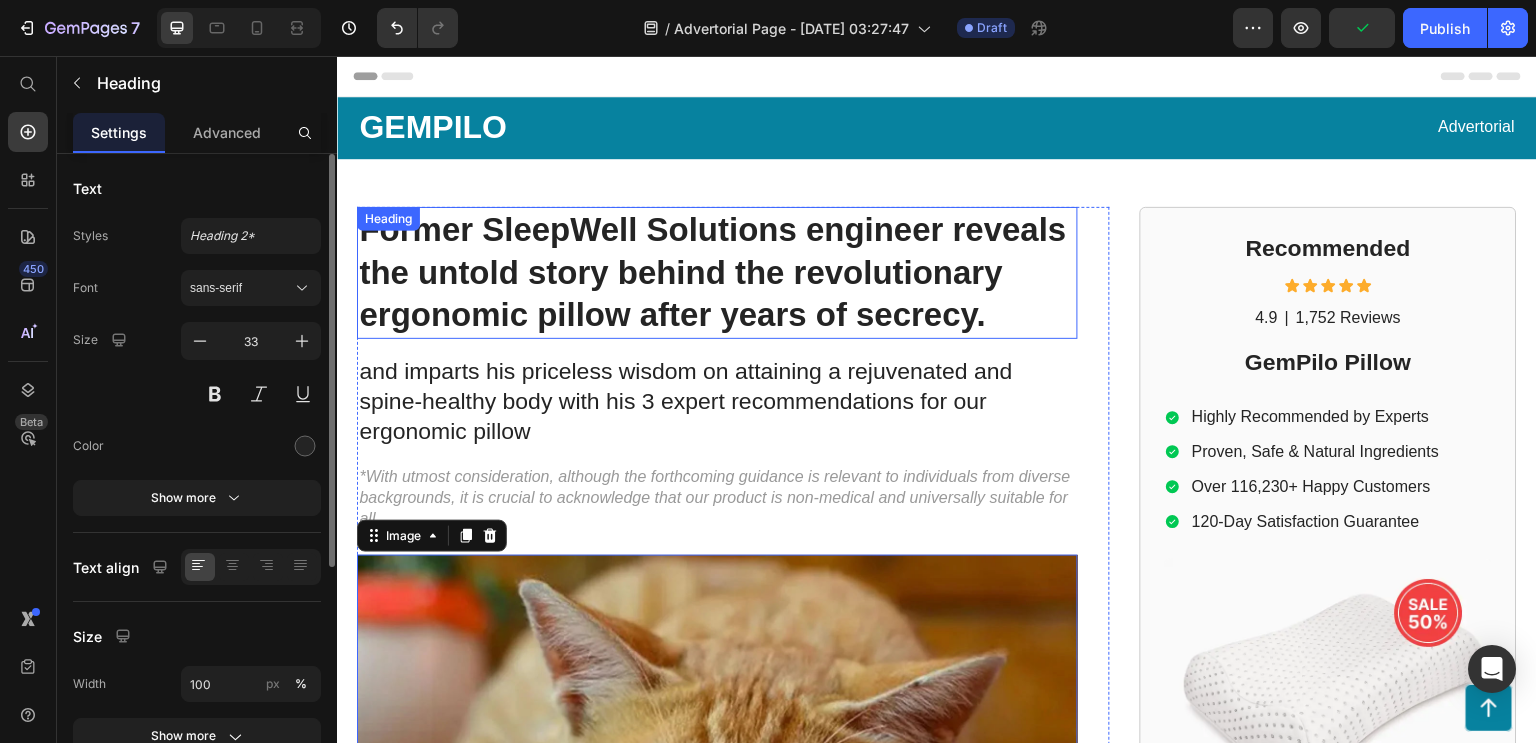 click on "Former SleepWell Solutions engineer reveals the untold story behind the revolutionary ergonomic pillow after years of secrecy." at bounding box center (717, 273) 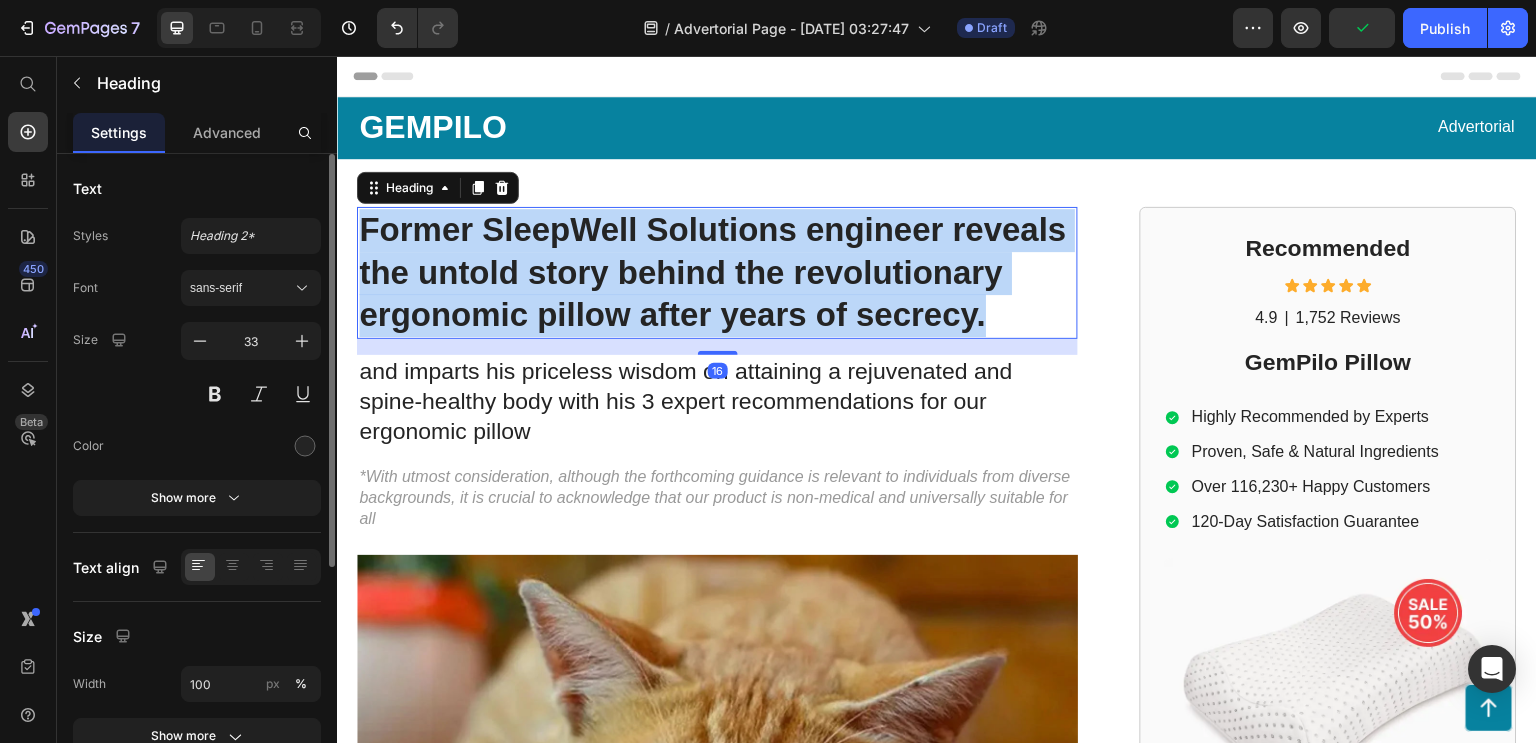 click on "Former SleepWell Solutions engineer reveals the untold story behind the revolutionary ergonomic pillow after years of secrecy." at bounding box center [717, 273] 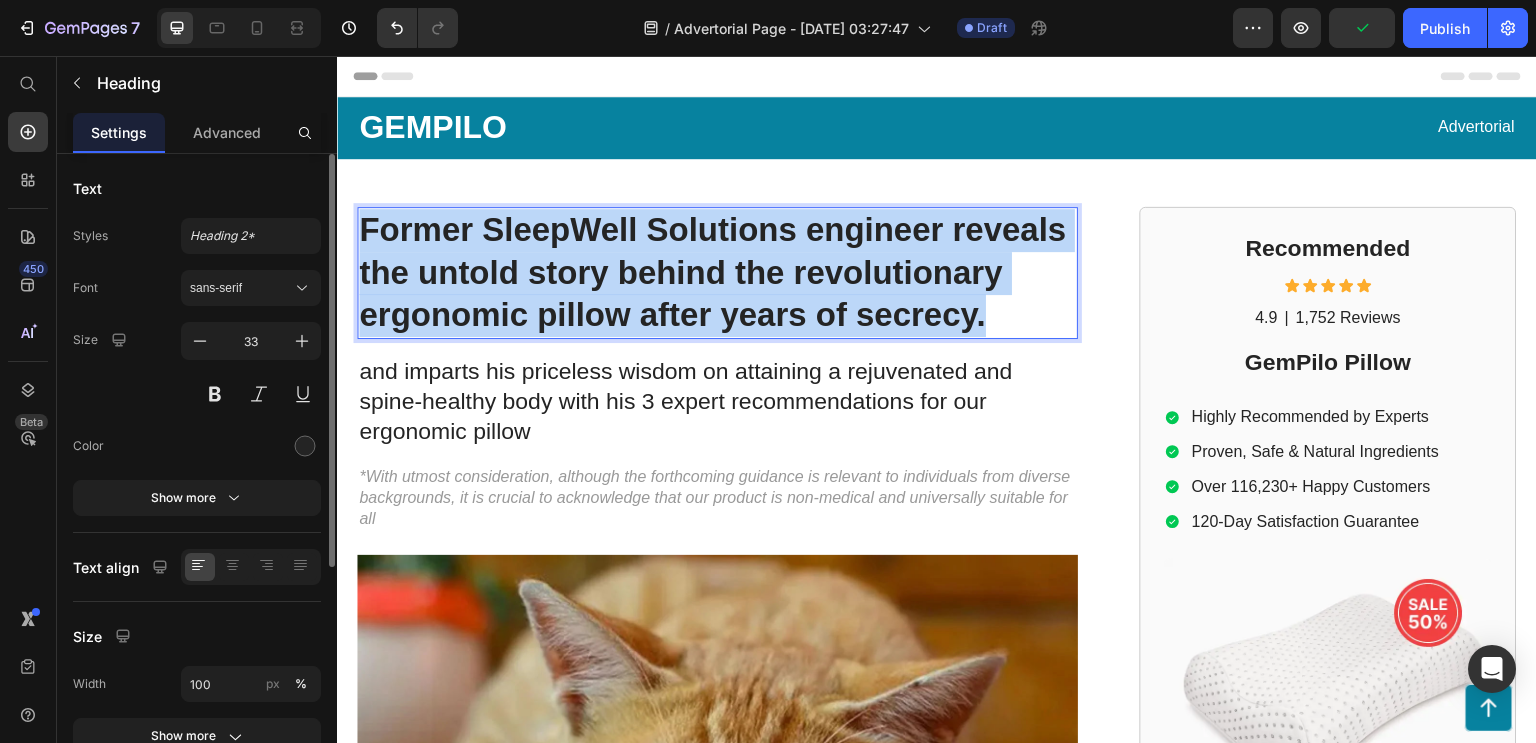 click on "Former SleepWell Solutions engineer reveals the untold story behind the revolutionary ergonomic pillow after years of secrecy." at bounding box center [717, 273] 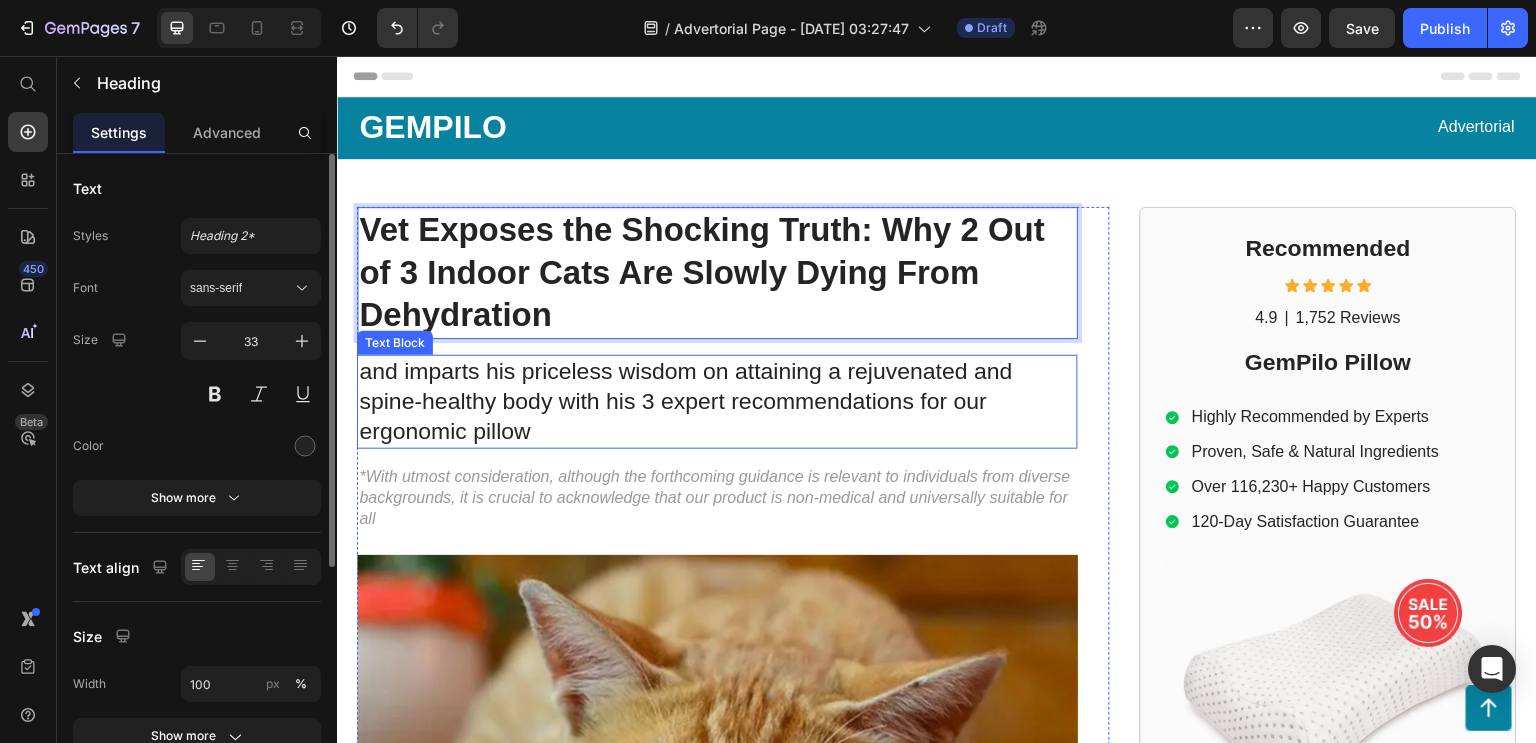 click on "and imparts his priceless wisdom on attaining a rejuvenated and spine-healthy body with his 3 expert recommendations for our ergonomic pillow" at bounding box center (717, 402) 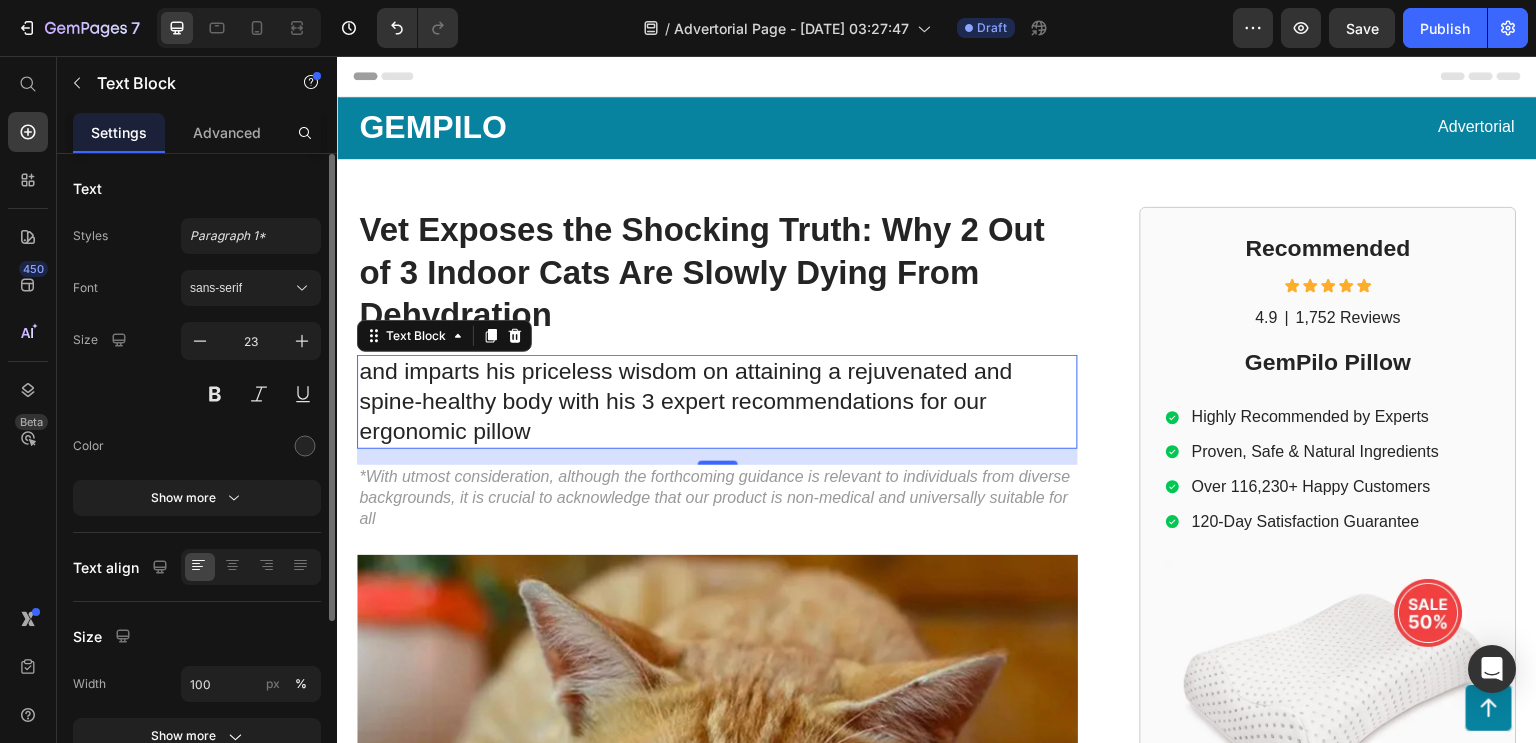 click on "and imparts his priceless wisdom on attaining a rejuvenated and spine-healthy body with his 3 expert recommendations for our ergonomic pillow" at bounding box center (717, 402) 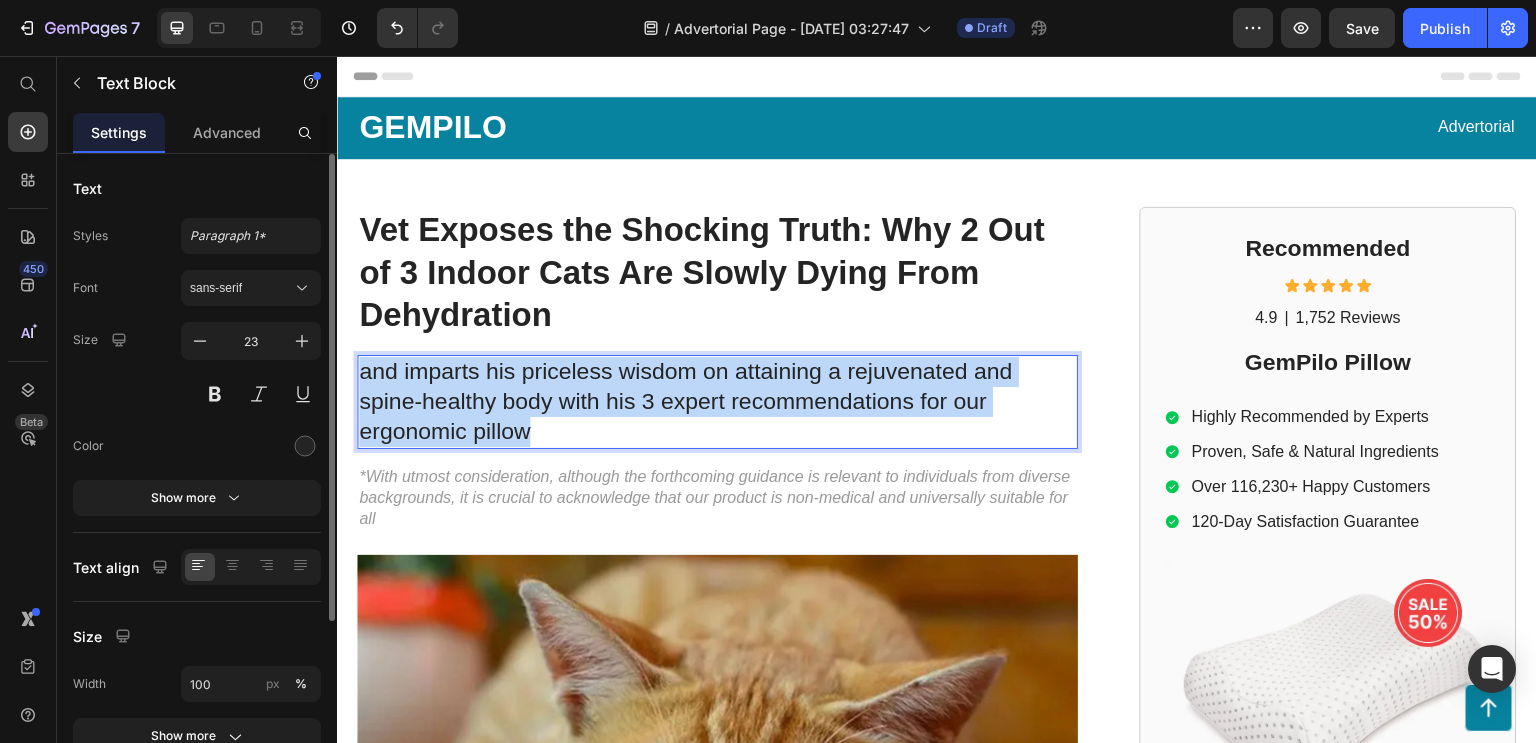 click on "and imparts his priceless wisdom on attaining a rejuvenated and spine-healthy body with his 3 expert recommendations for our ergonomic pillow" at bounding box center (717, 402) 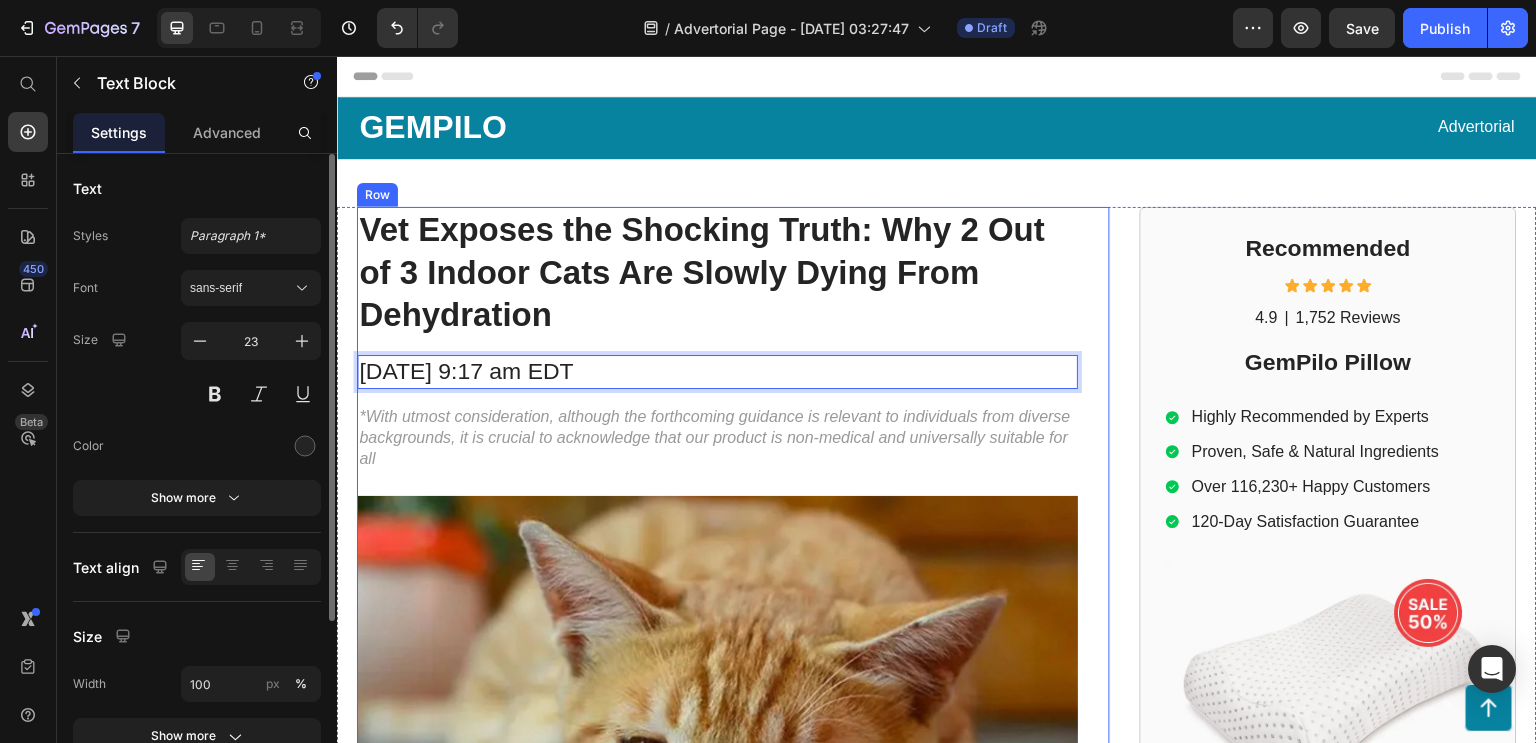 click on "⁠⁠⁠⁠⁠⁠⁠ Vet Exposes the Shocking Truth: Why 2 Out of 3 Indoor Cats Are Slowly Dying From Dehydration Heading [DATE] 9:17 am EDT Text Block   16 *With utmost consideration, although the forthcoming guidance is relevant to individuals from diverse backgrounds, it is crucial to acknowledge that our product is non-medical and universally suitable for all Text Block Image [PERSON_NAME], a former employee at a leading orthopedic research institute you may be familiar with, regrets not sharing this vital information earlier to assist: Text Block
Those in search of a convenient and effective way to improve their sleep quality and enhance overall well-being can now turn to our ergonomic pillow, offering exceptional support for a revitalized and rejuvenated body.
Item List Text Block
Embrace the comfort and support of our ergonomic pillow, offering a natural and effortless way to improve sleep quality and promote a healthy spine." at bounding box center (717, 936) 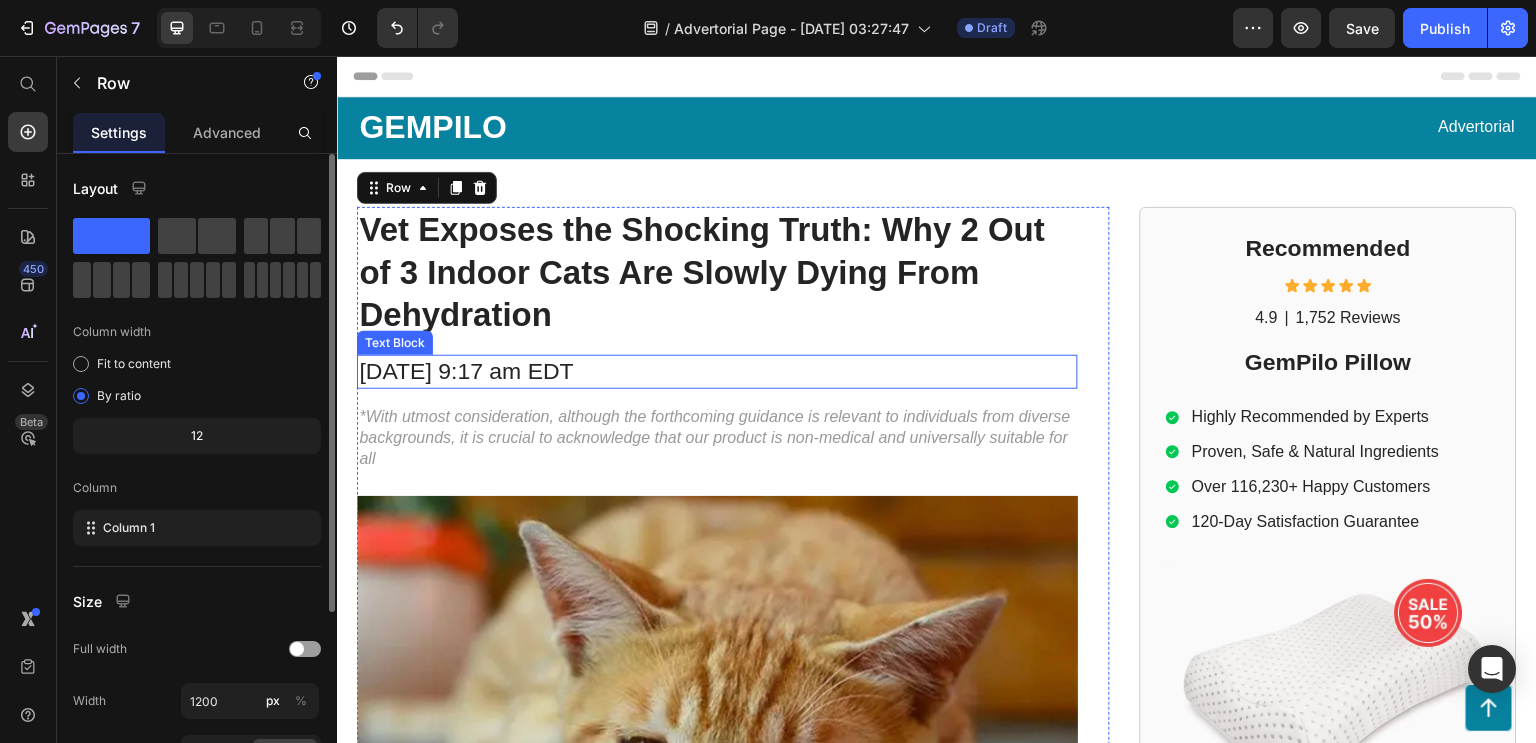 click on "[DATE] 9:17 am EDT" at bounding box center (717, 372) 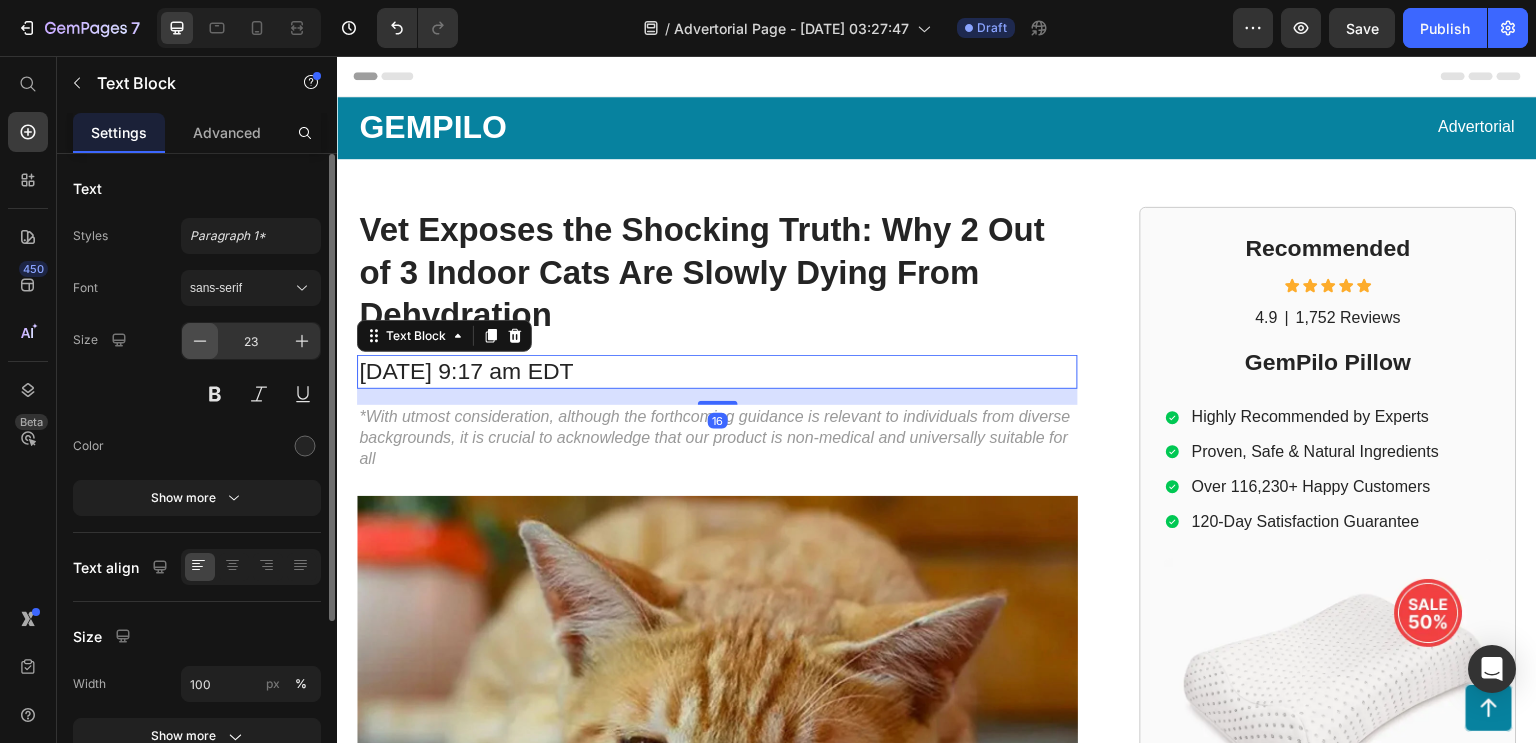 click at bounding box center [200, 341] 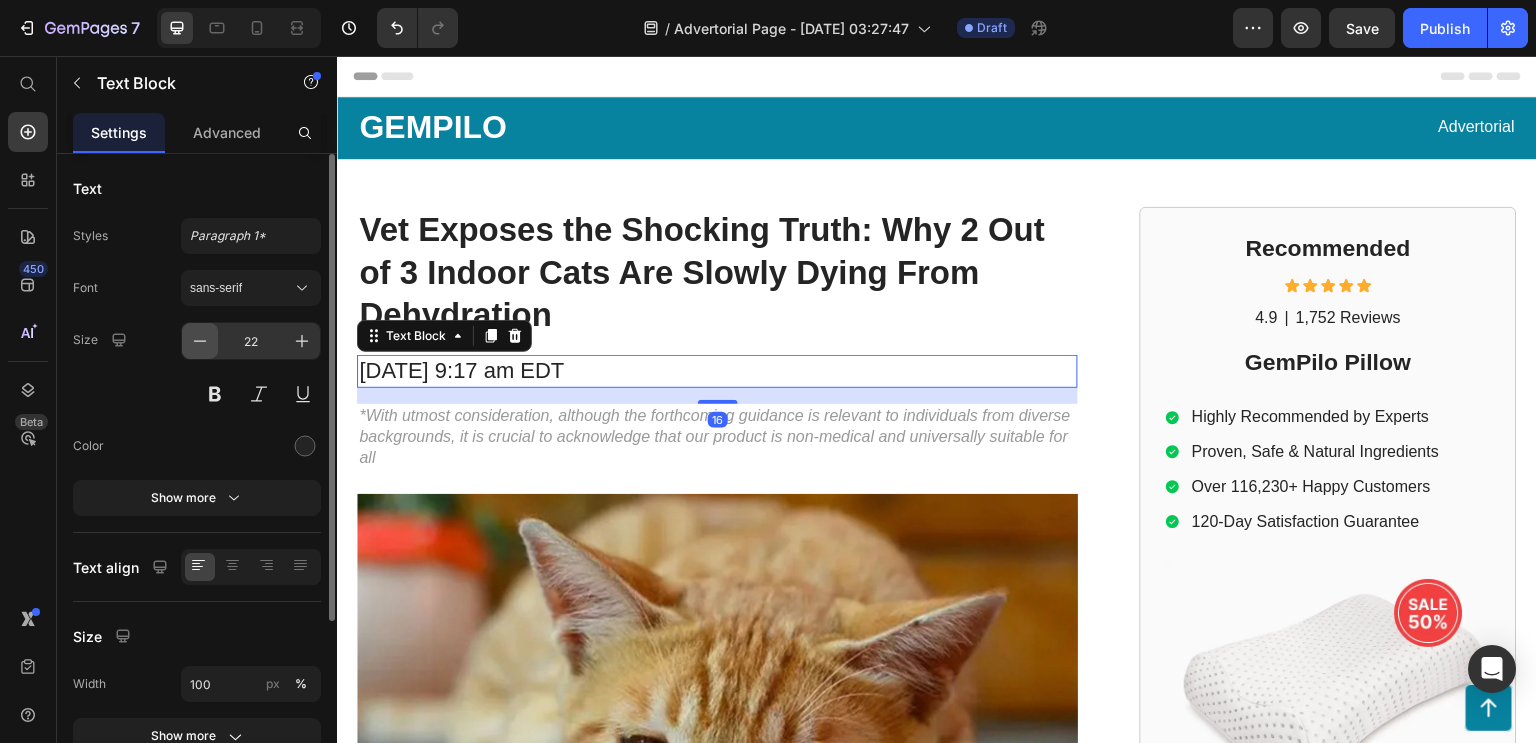 click at bounding box center [200, 341] 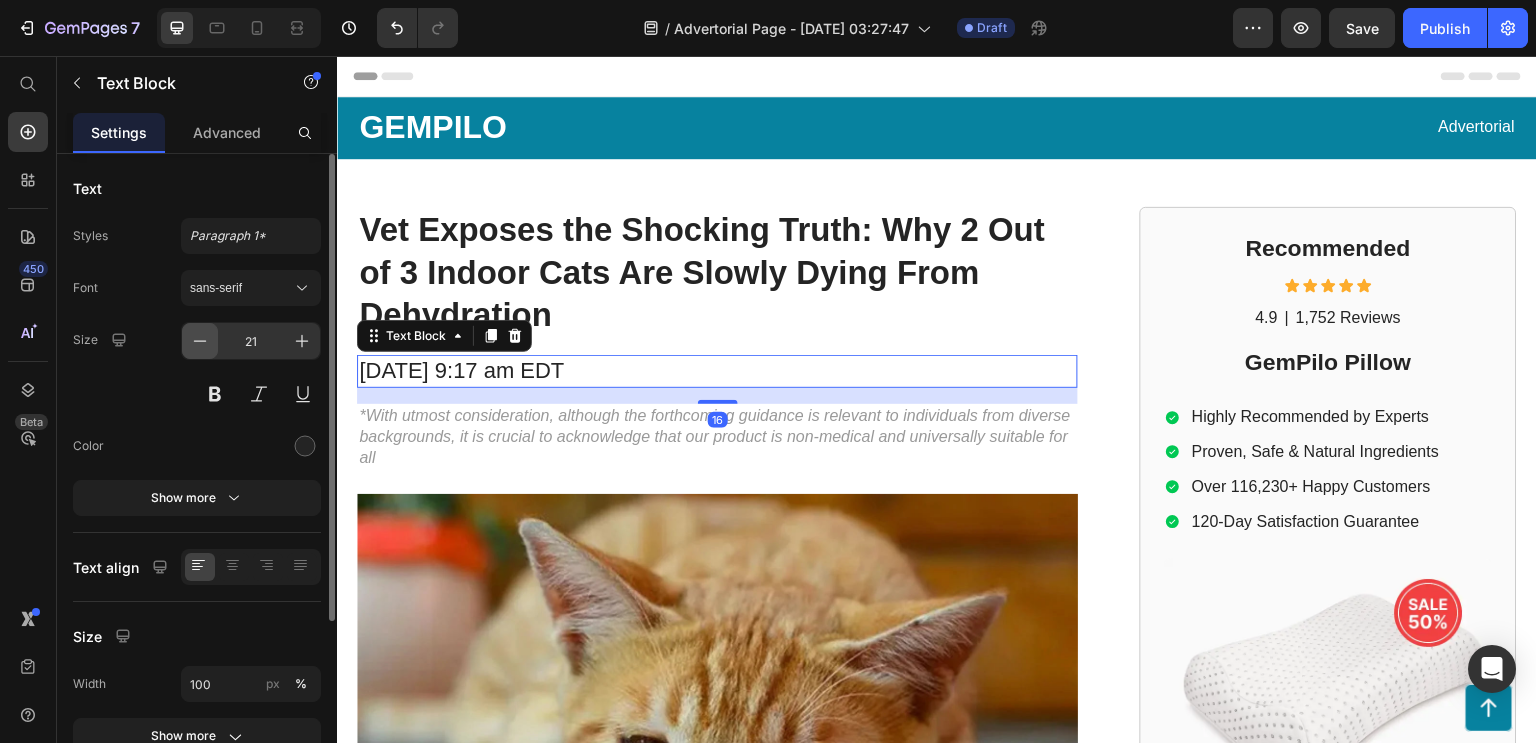 click at bounding box center (200, 341) 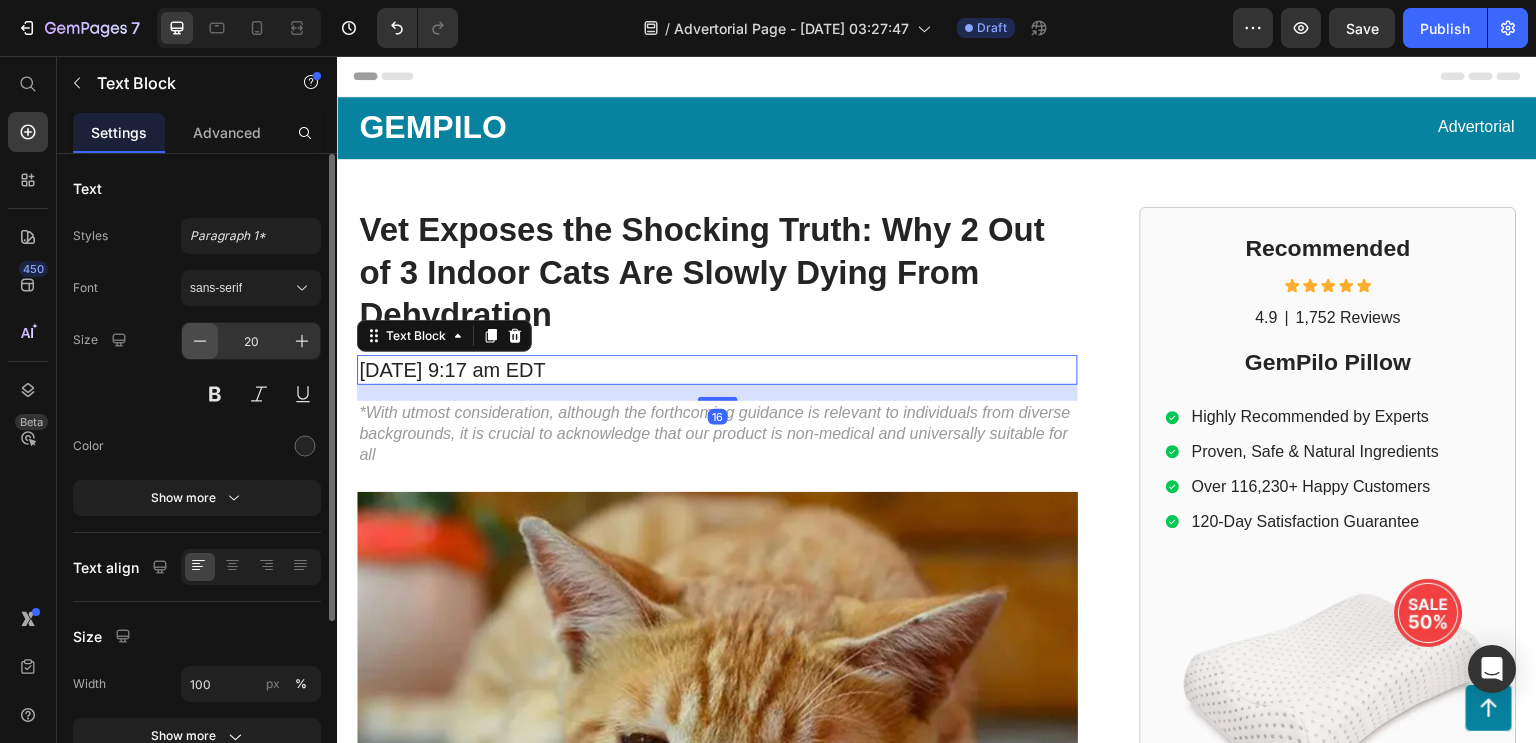 click at bounding box center (200, 341) 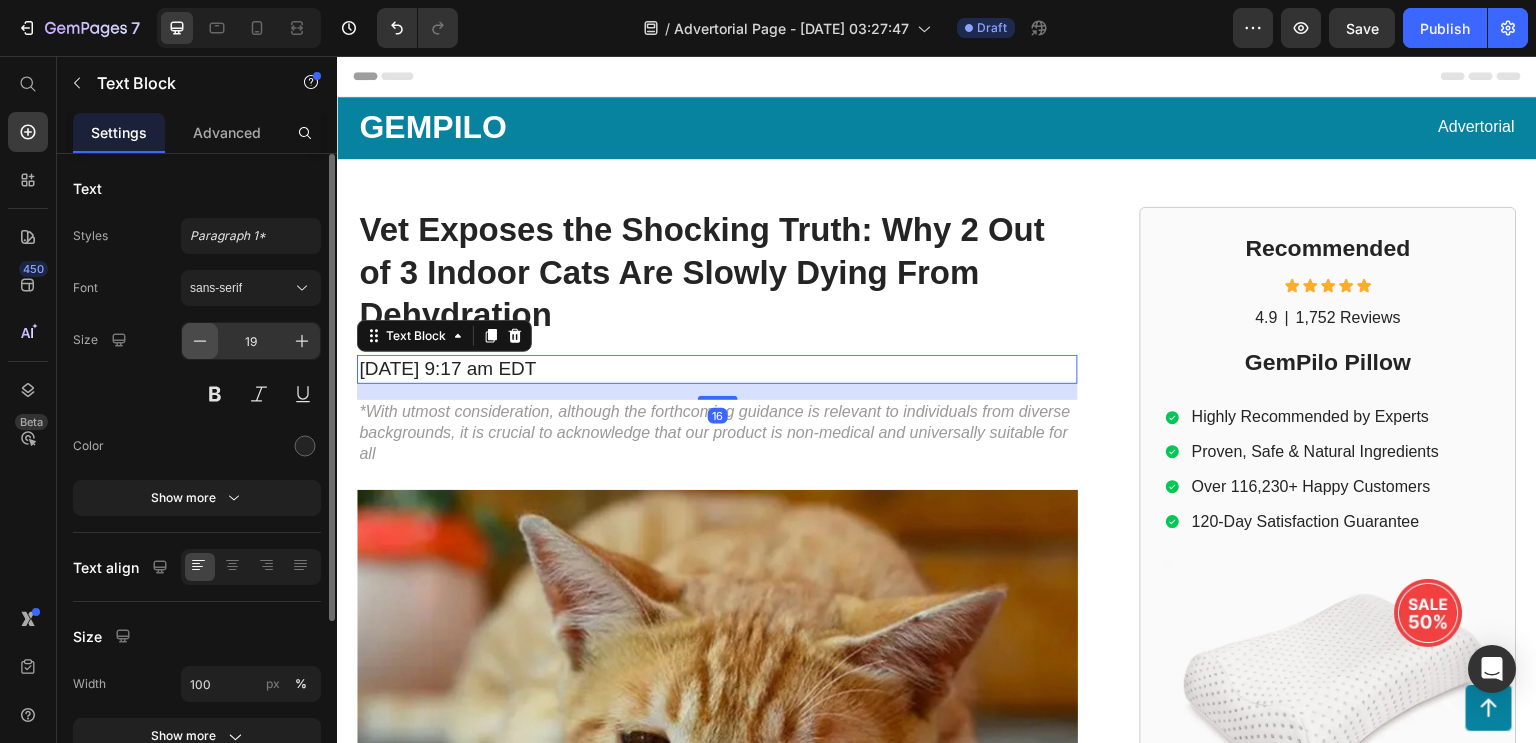 click at bounding box center [200, 341] 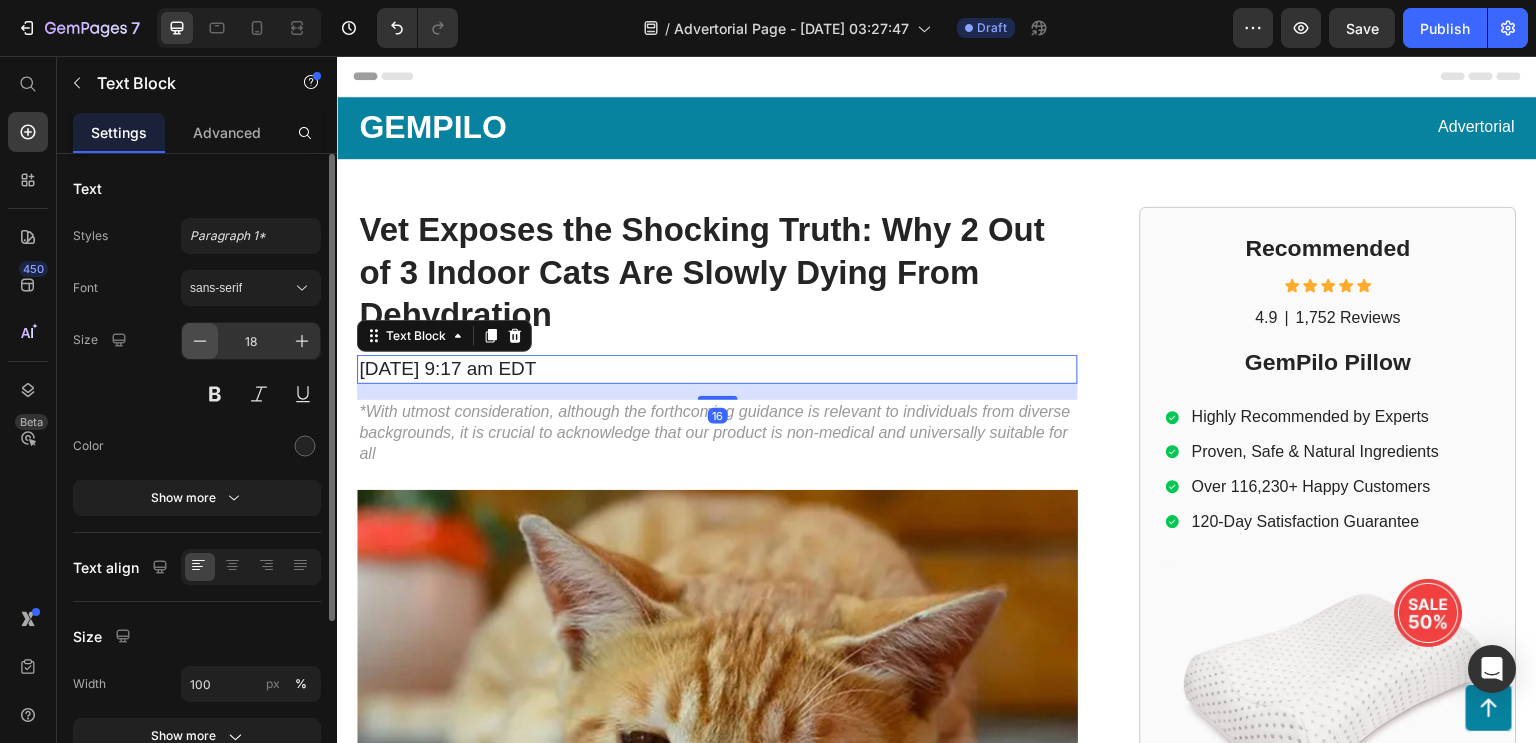 click at bounding box center [200, 341] 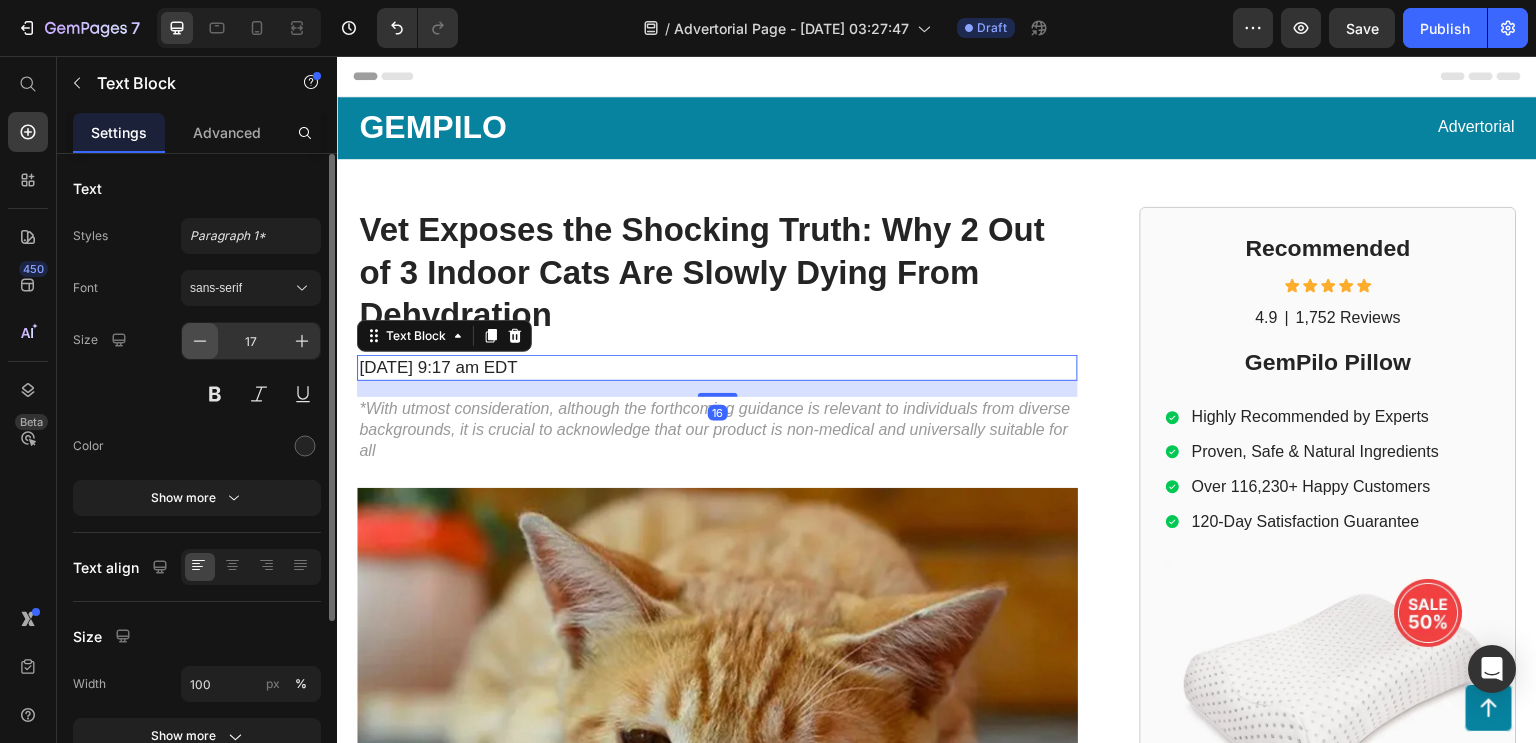 click at bounding box center (200, 341) 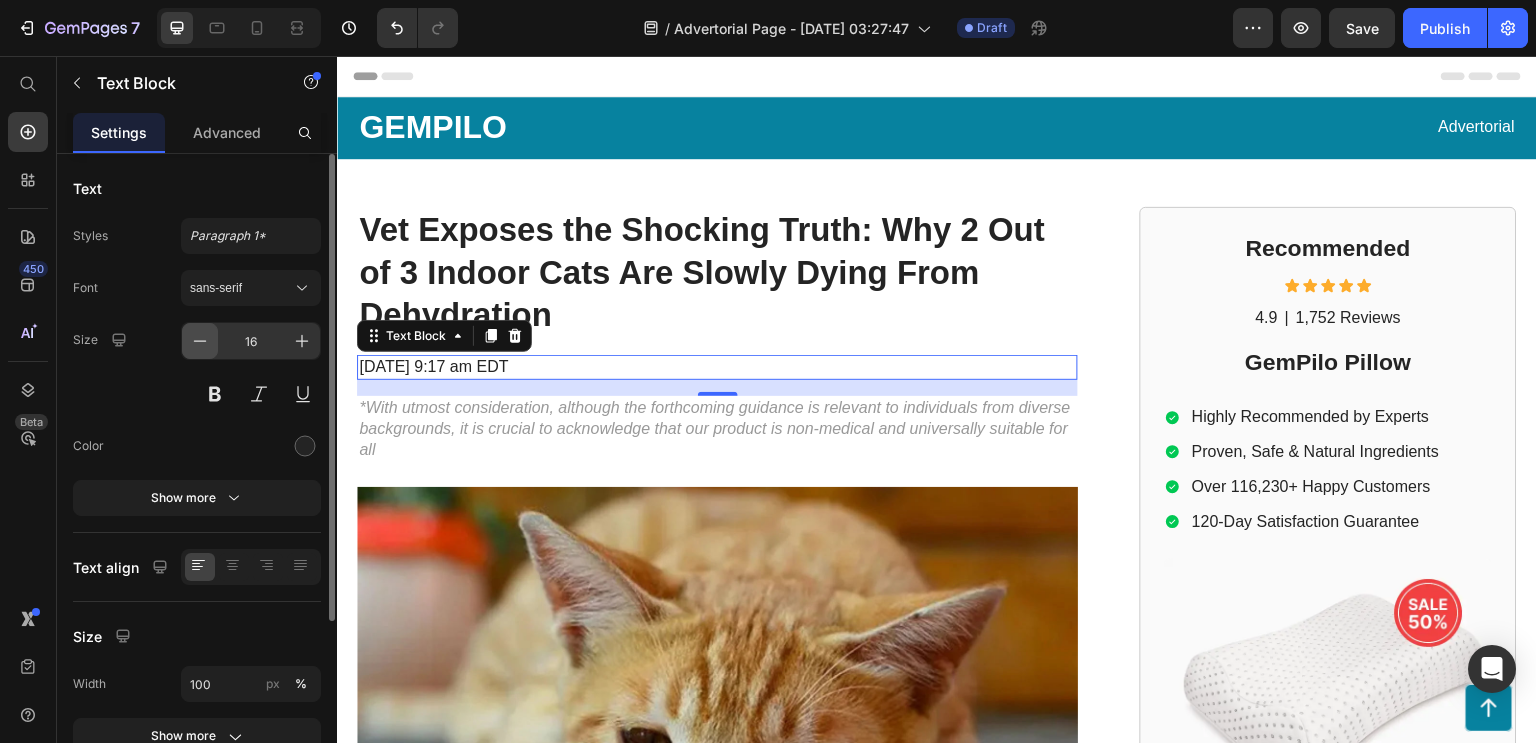 click at bounding box center (200, 341) 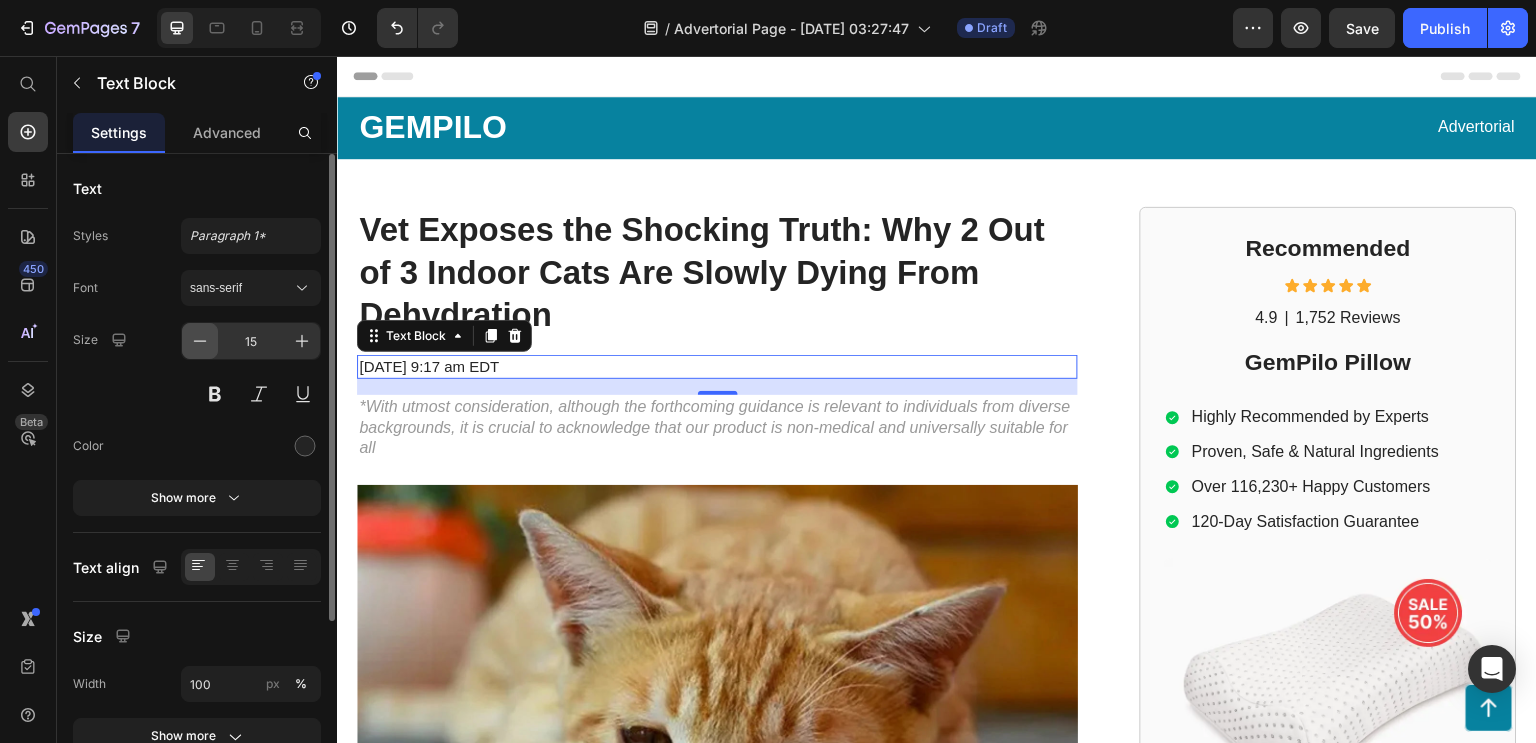 click at bounding box center [200, 341] 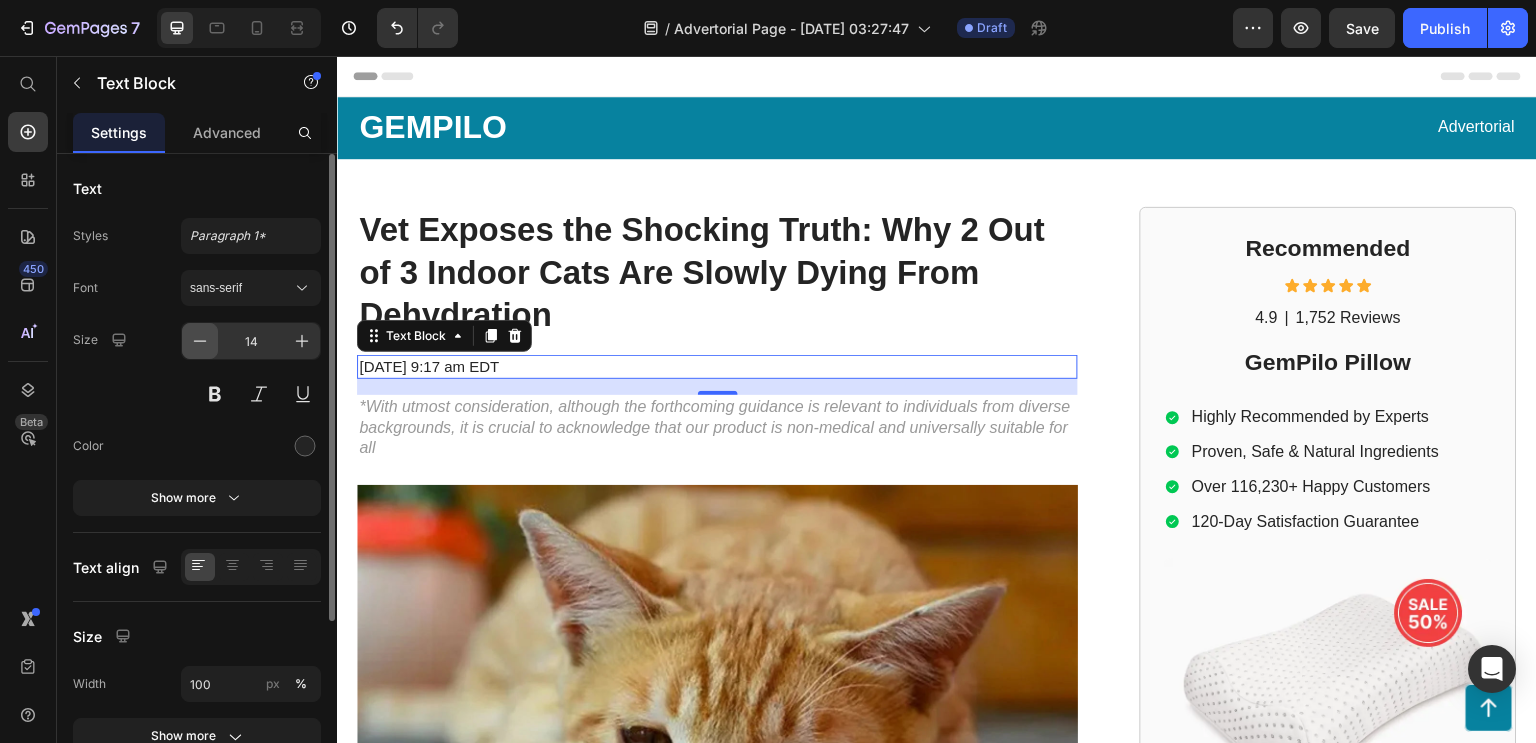 click at bounding box center [200, 341] 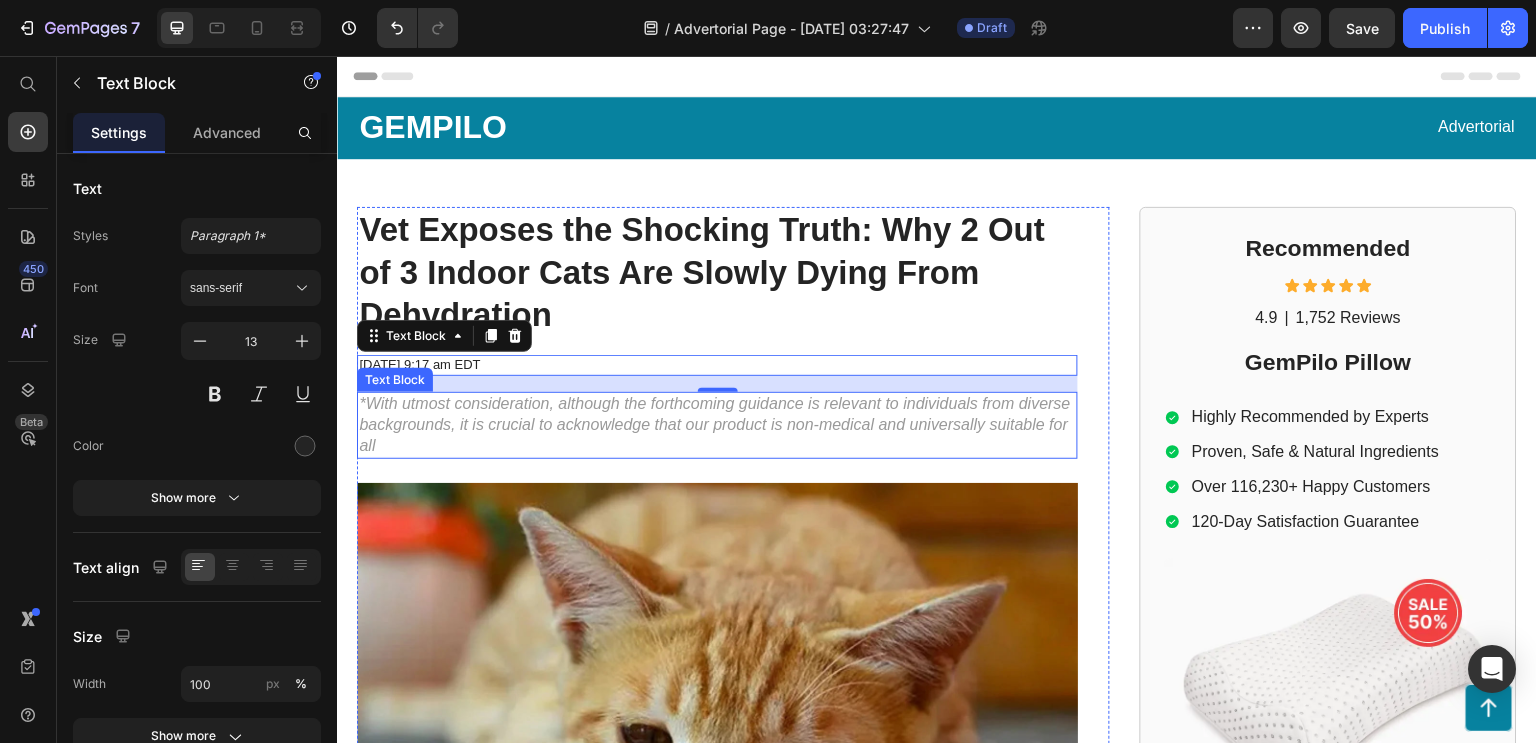 scroll, scrollTop: 16, scrollLeft: 0, axis: vertical 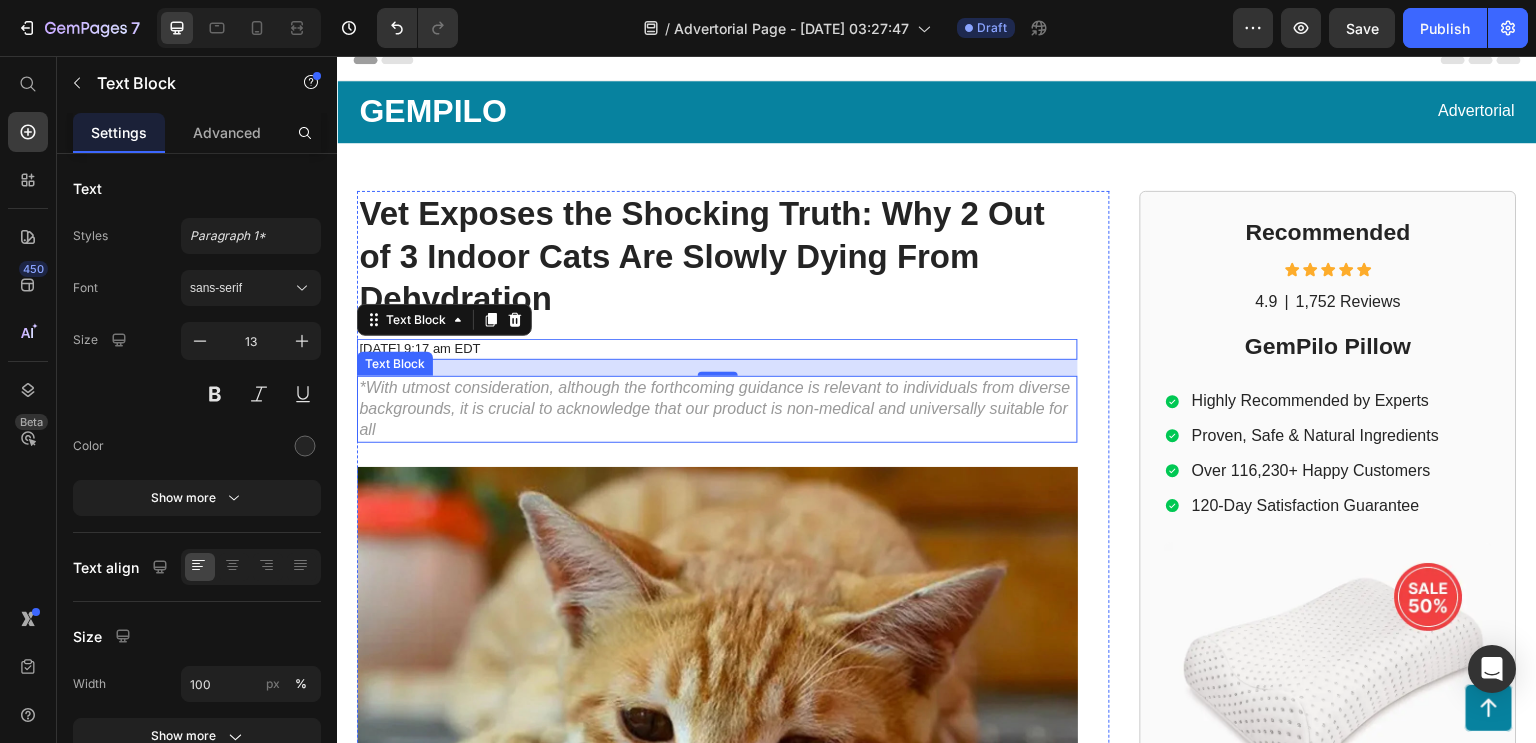 click on "*With utmost consideration, although the forthcoming guidance is relevant to individuals from diverse backgrounds, it is crucial to acknowledge that our product is non-medical and universally suitable for all" at bounding box center [717, 409] 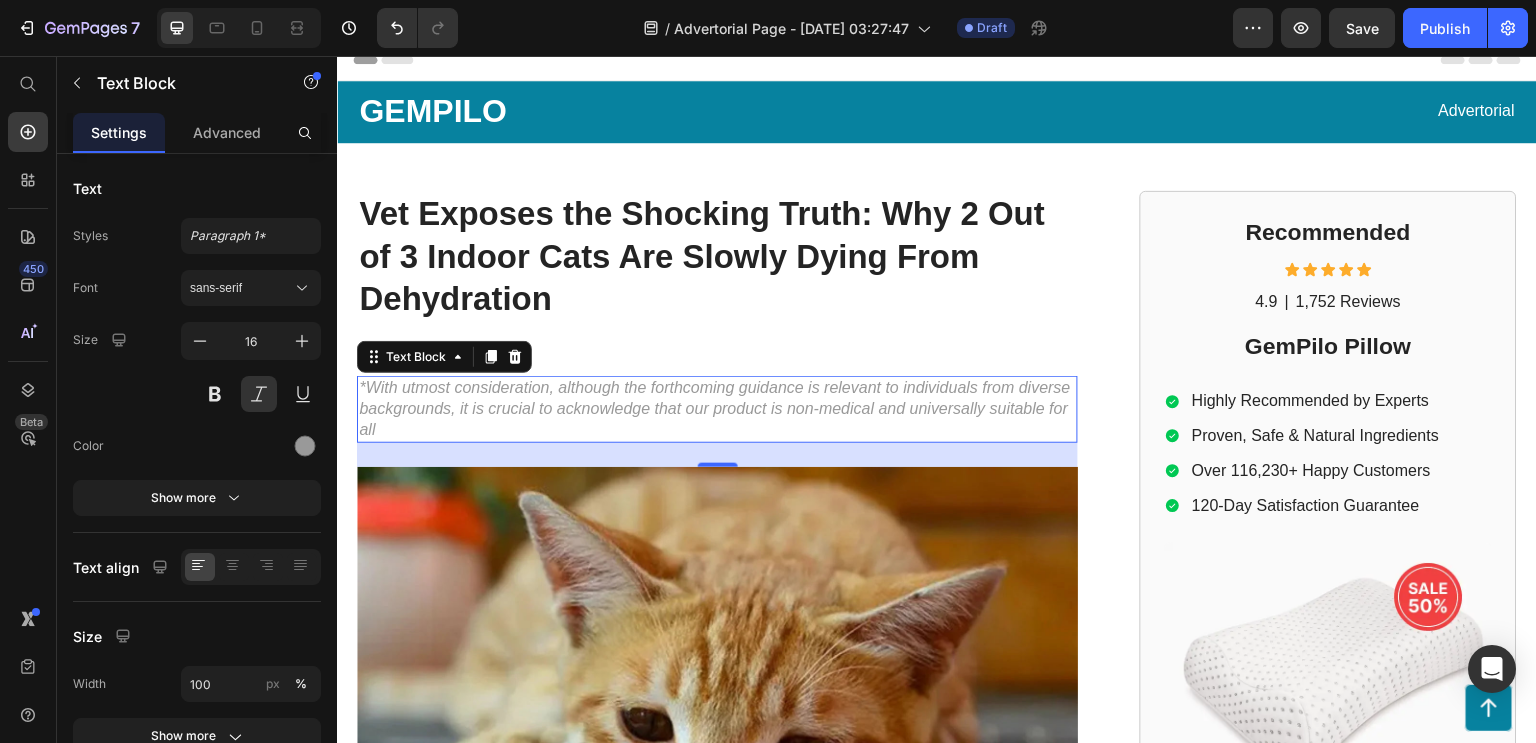 click on "*With utmost consideration, although the forthcoming guidance is relevant to individuals from diverse backgrounds, it is crucial to acknowledge that our product is non-medical and universally suitable for all" at bounding box center (717, 409) 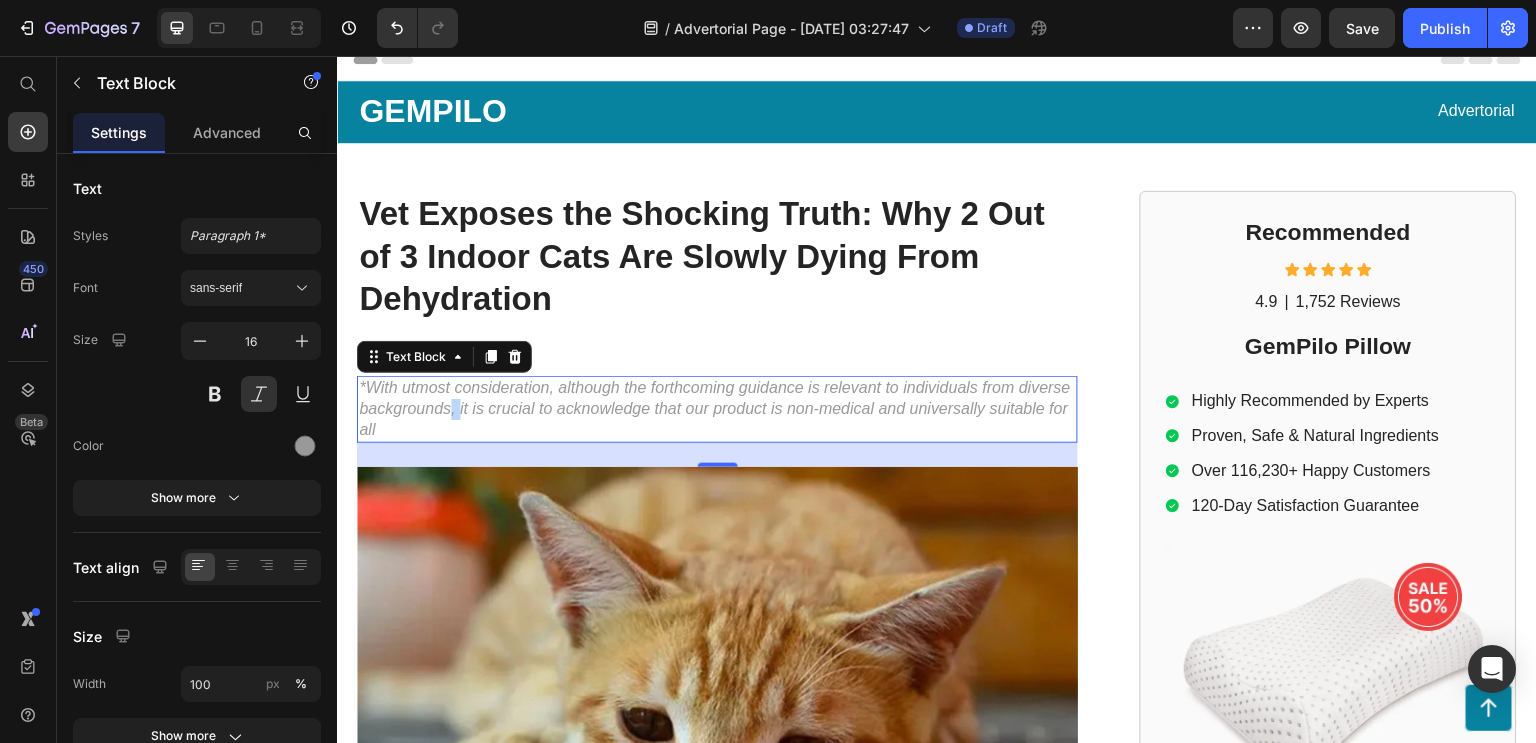 click on "*With utmost consideration, although the forthcoming guidance is relevant to individuals from diverse backgrounds, it is crucial to acknowledge that our product is non-medical and universally suitable for all" at bounding box center (717, 409) 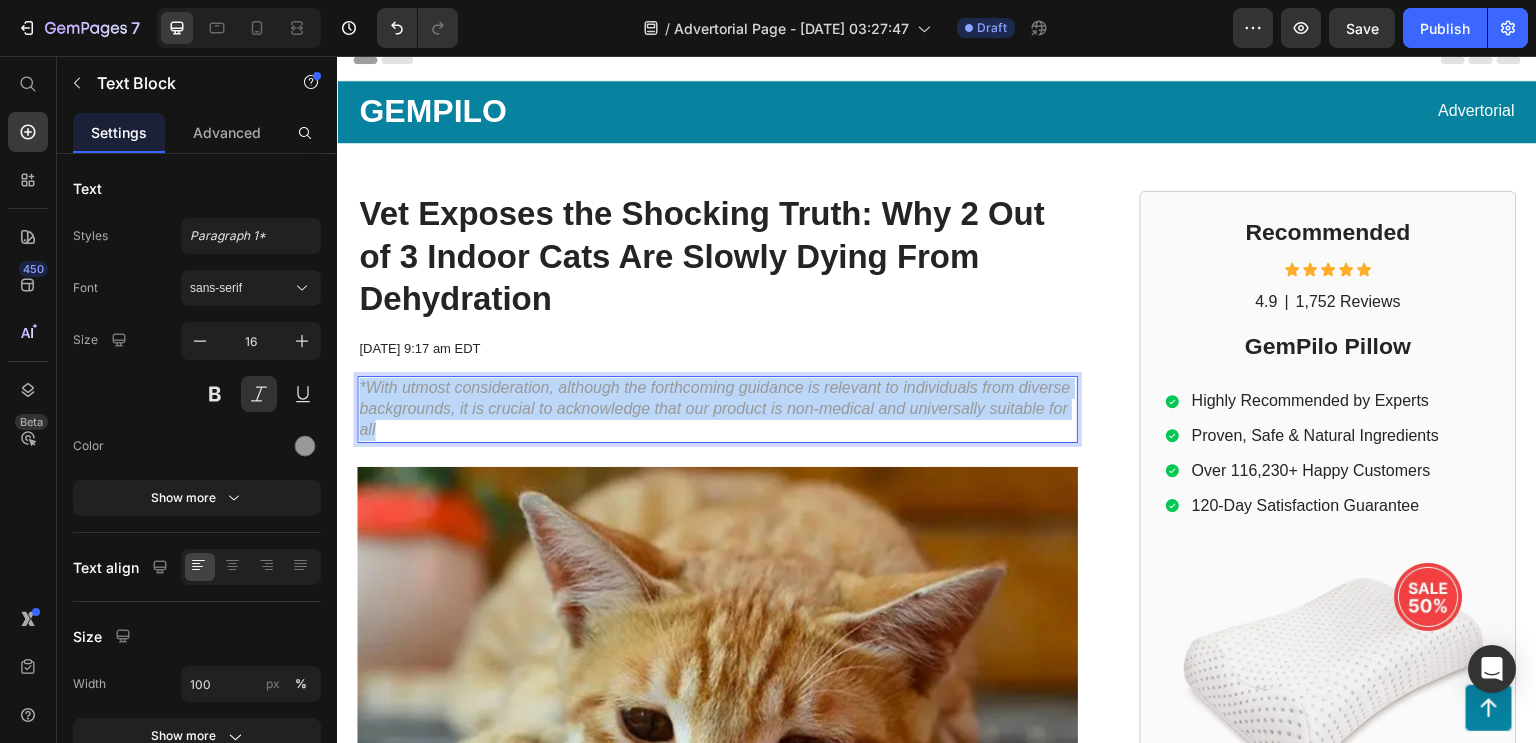 click on "*With utmost consideration, although the forthcoming guidance is relevant to individuals from diverse backgrounds, it is crucial to acknowledge that our product is non-medical and universally suitable for all" at bounding box center [717, 409] 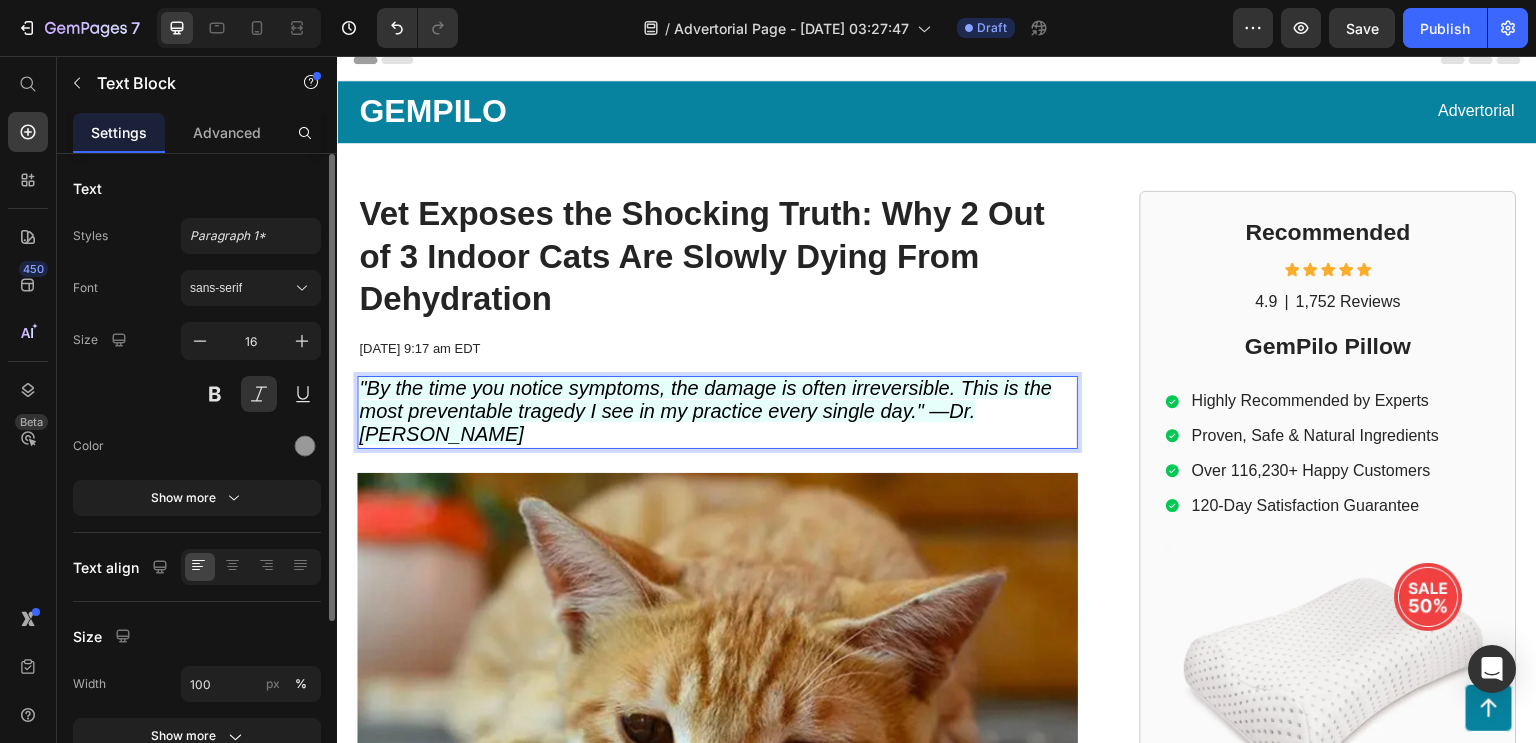 click at bounding box center (251, 446) 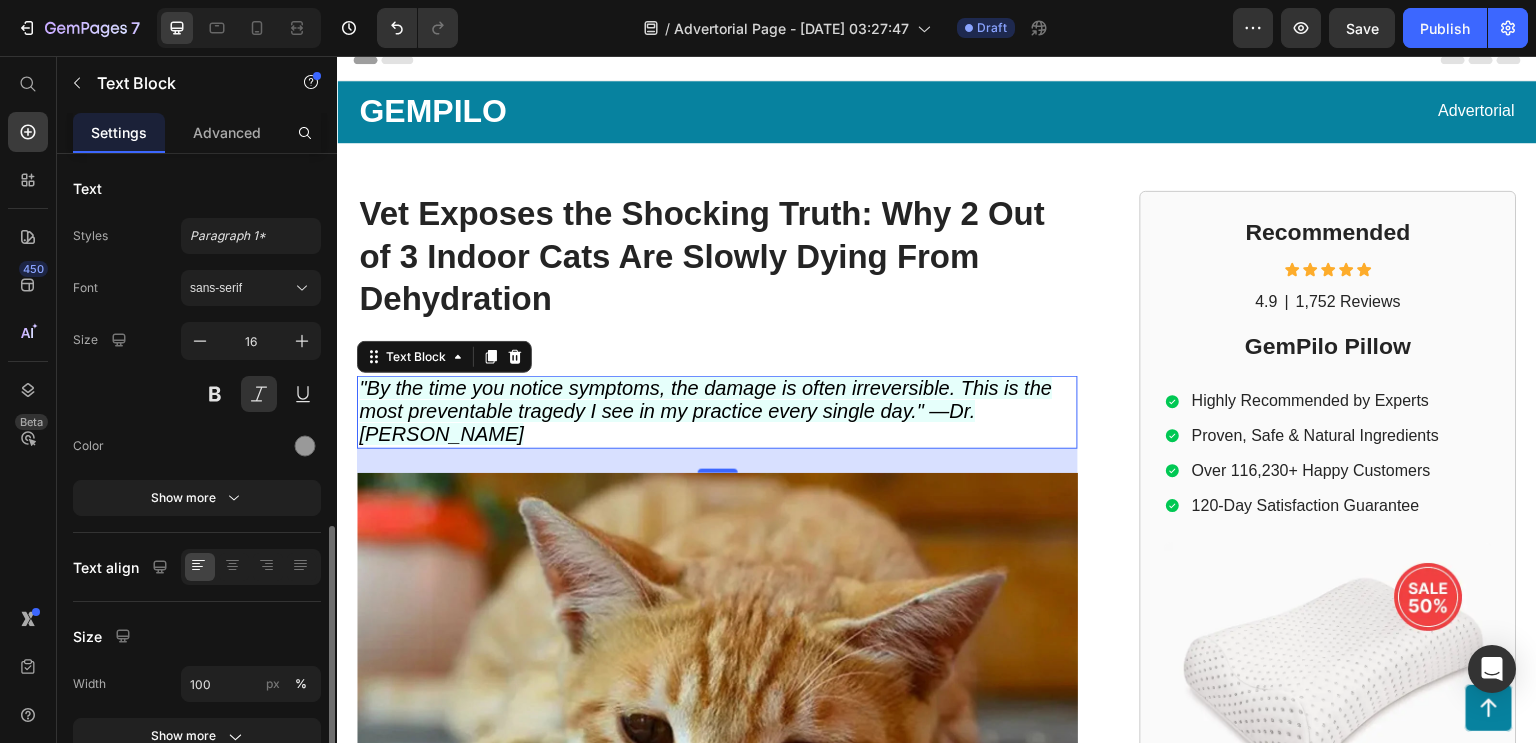 scroll, scrollTop: 247, scrollLeft: 0, axis: vertical 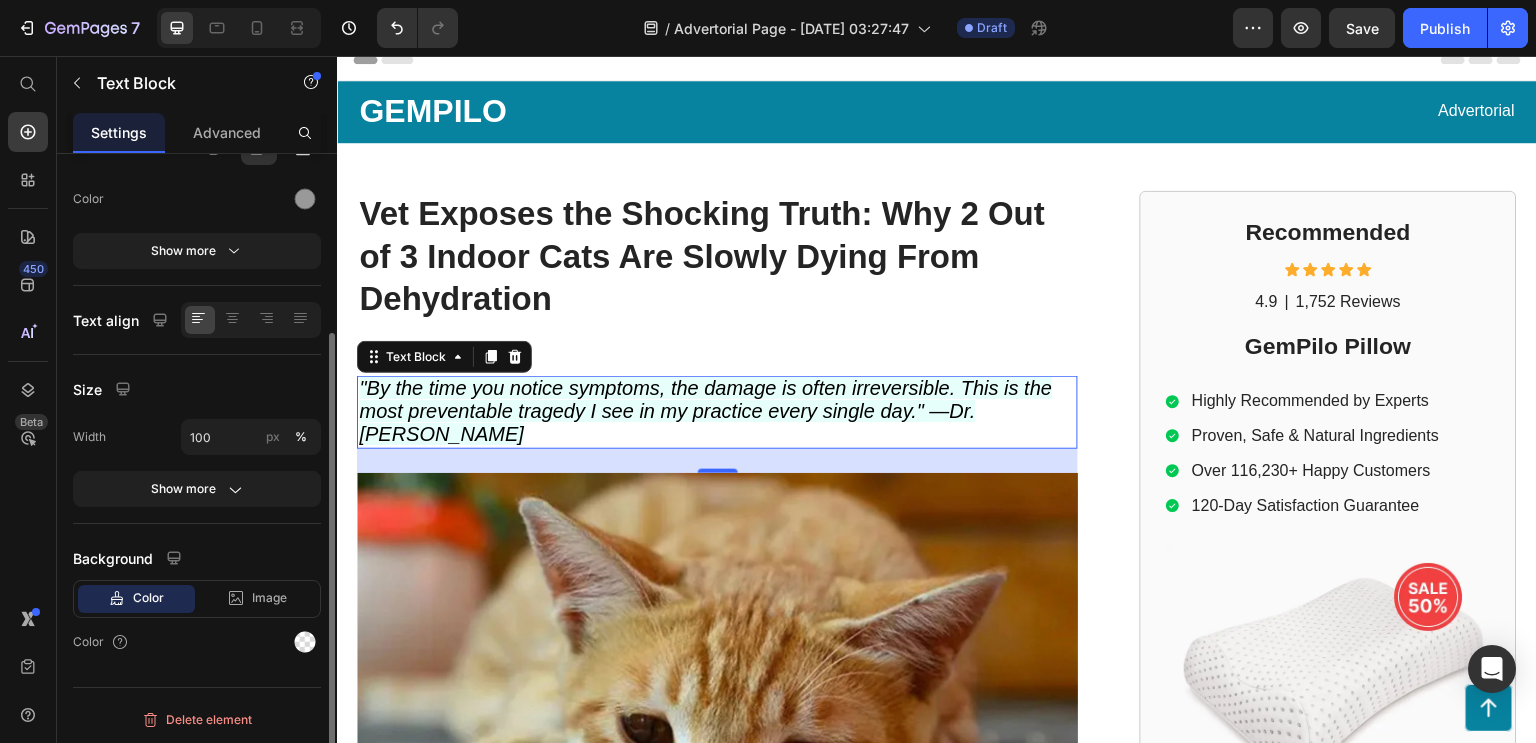 click on "Text Block" at bounding box center [444, 357] 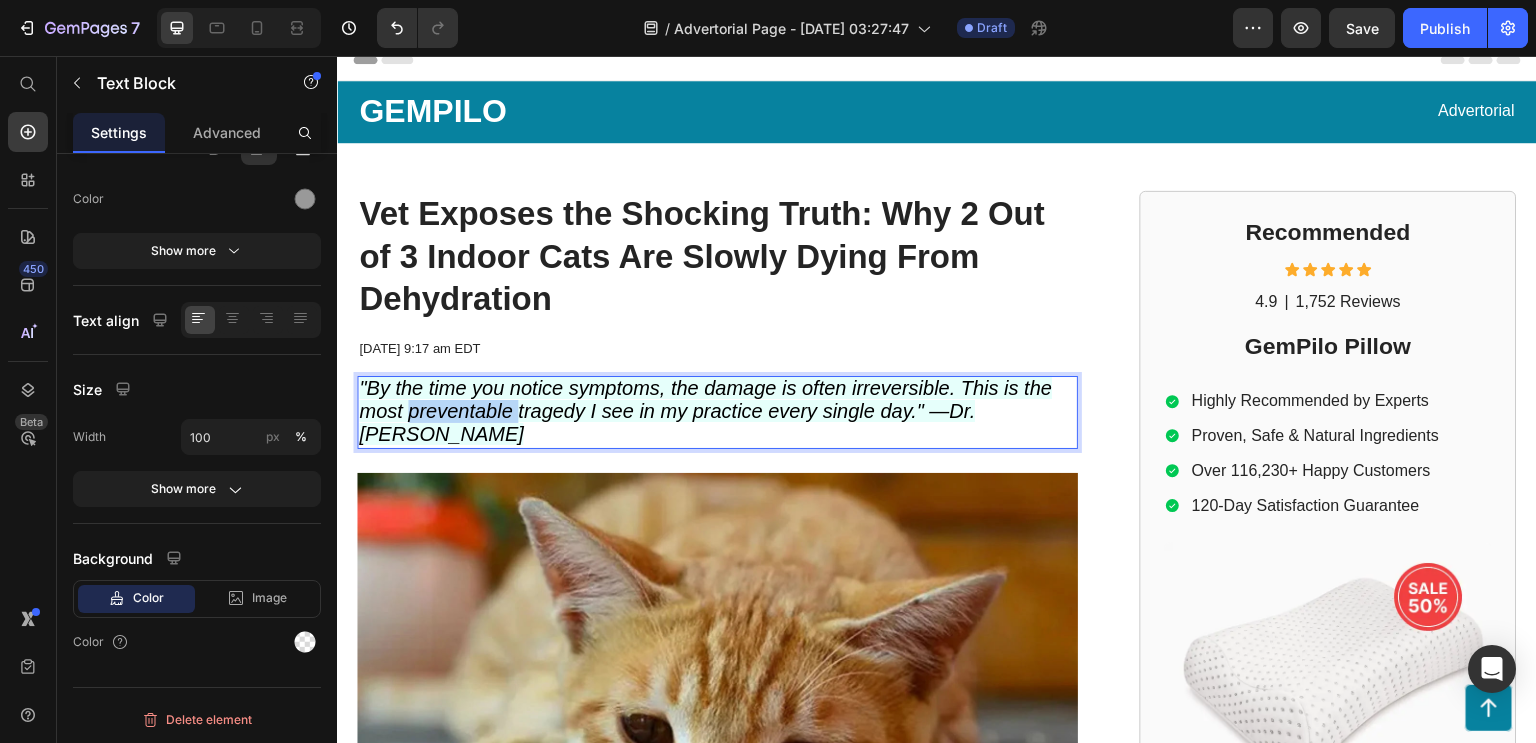 click on ""By the time you notice symptoms, the damage is often irreversible. This is the most preventable tragedy I see in my practice every single day." —Dr. [PERSON_NAME]" at bounding box center [705, 411] 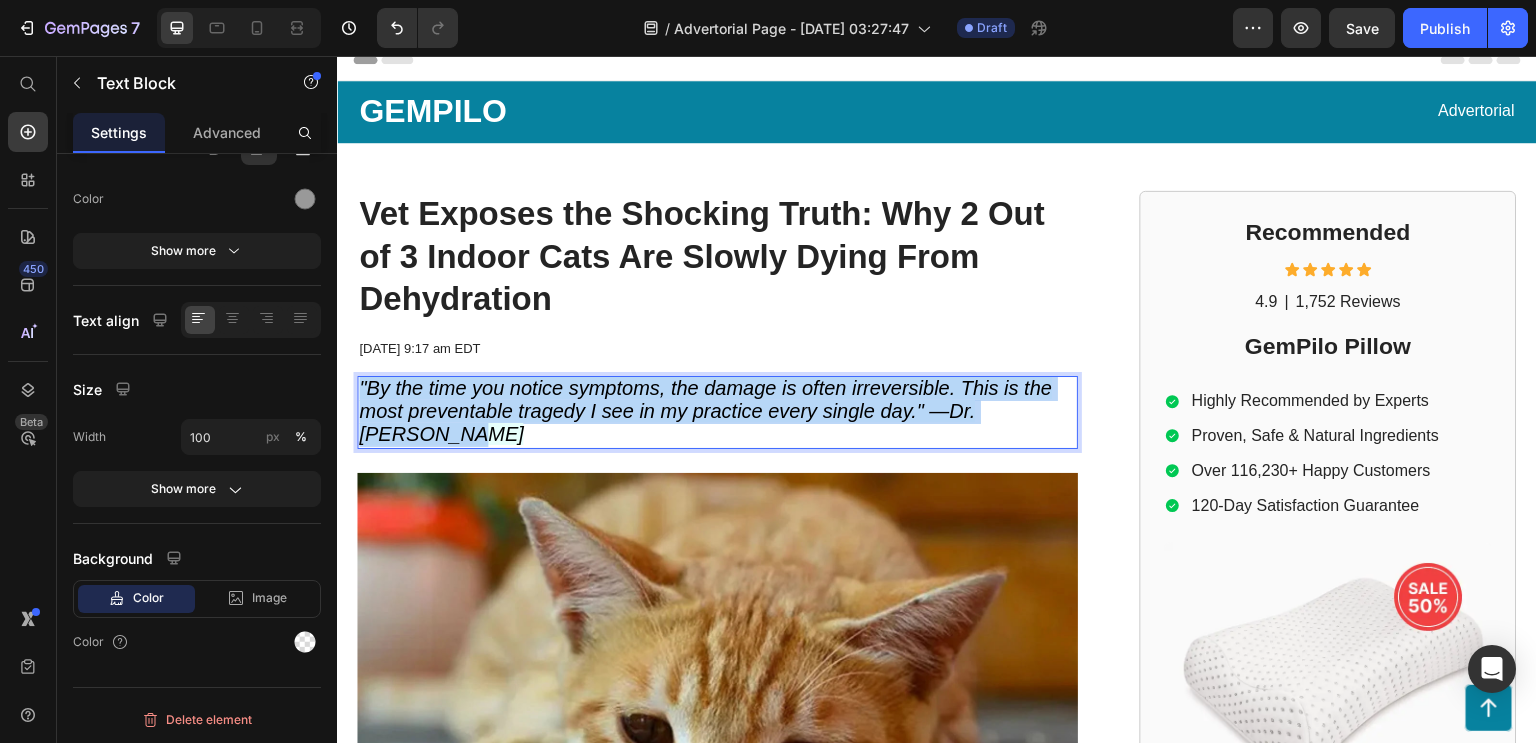 click on ""By the time you notice symptoms, the damage is often irreversible. This is the most preventable tragedy I see in my practice every single day." —Dr. [PERSON_NAME]" at bounding box center (705, 411) 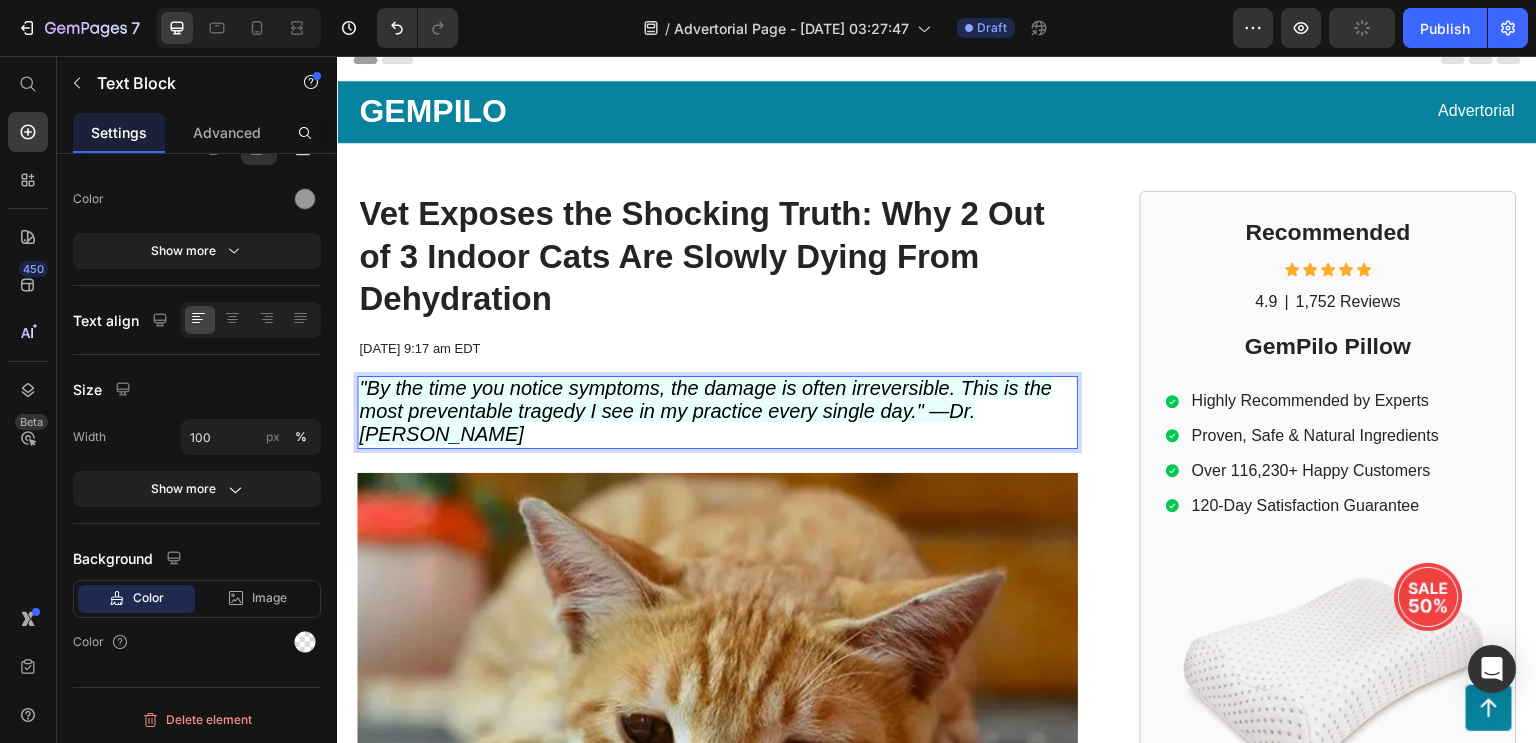 click on ""By the time you notice symptoms, the damage is often irreversible. This is the most preventable tragedy I see in my practice every single day." —Dr. [PERSON_NAME]" at bounding box center [705, 411] 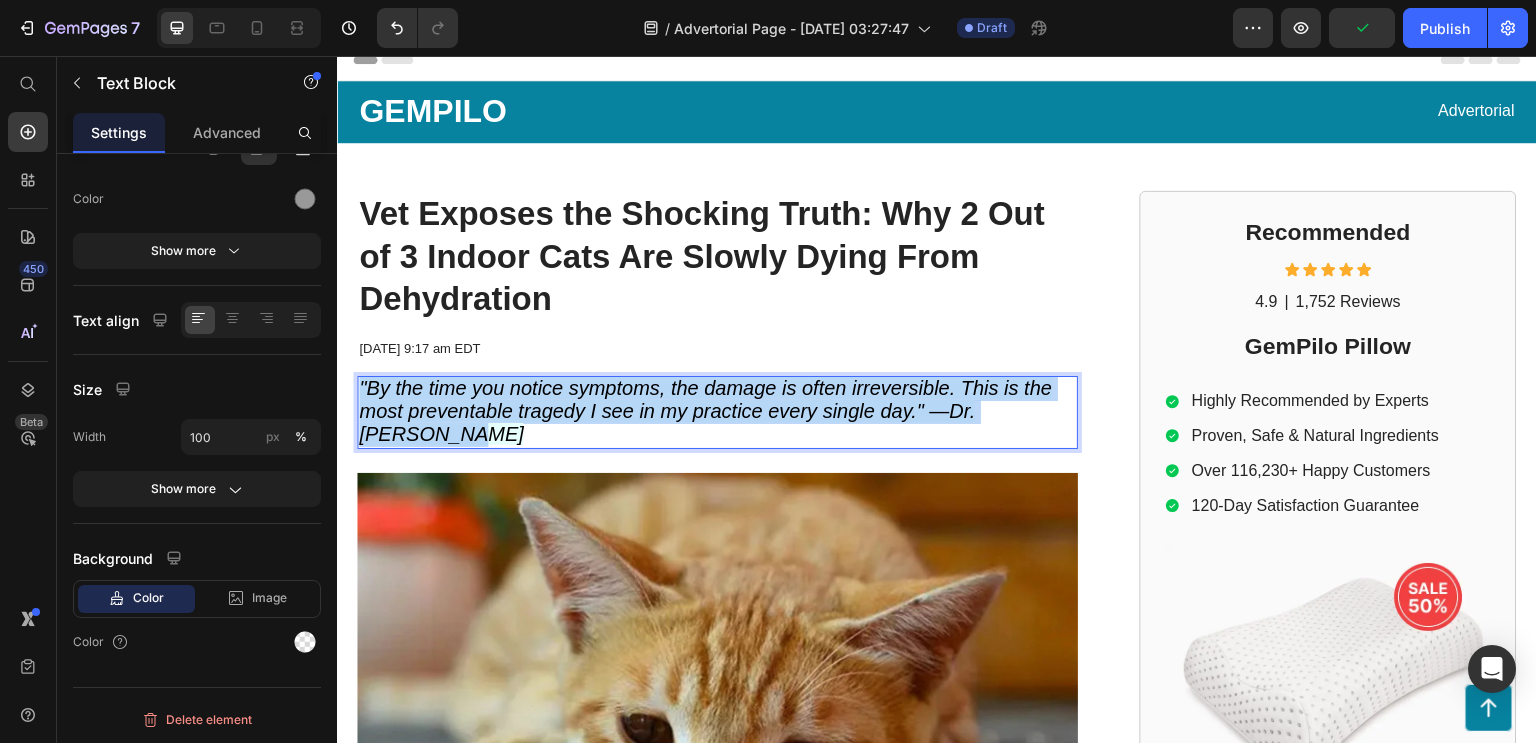 click on ""By the time you notice symptoms, the damage is often irreversible. This is the most preventable tragedy I see in my practice every single day." —Dr. [PERSON_NAME]" at bounding box center [705, 411] 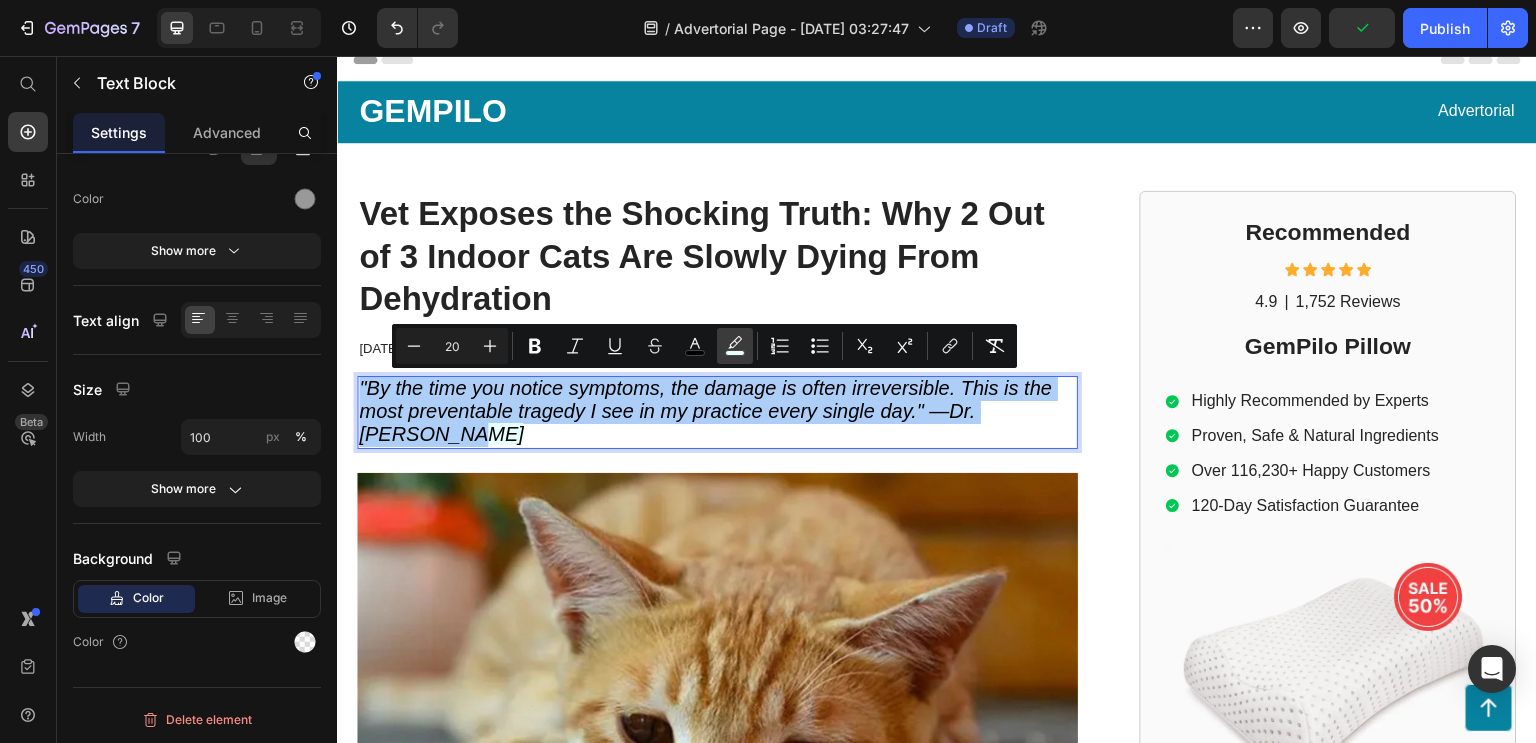 click 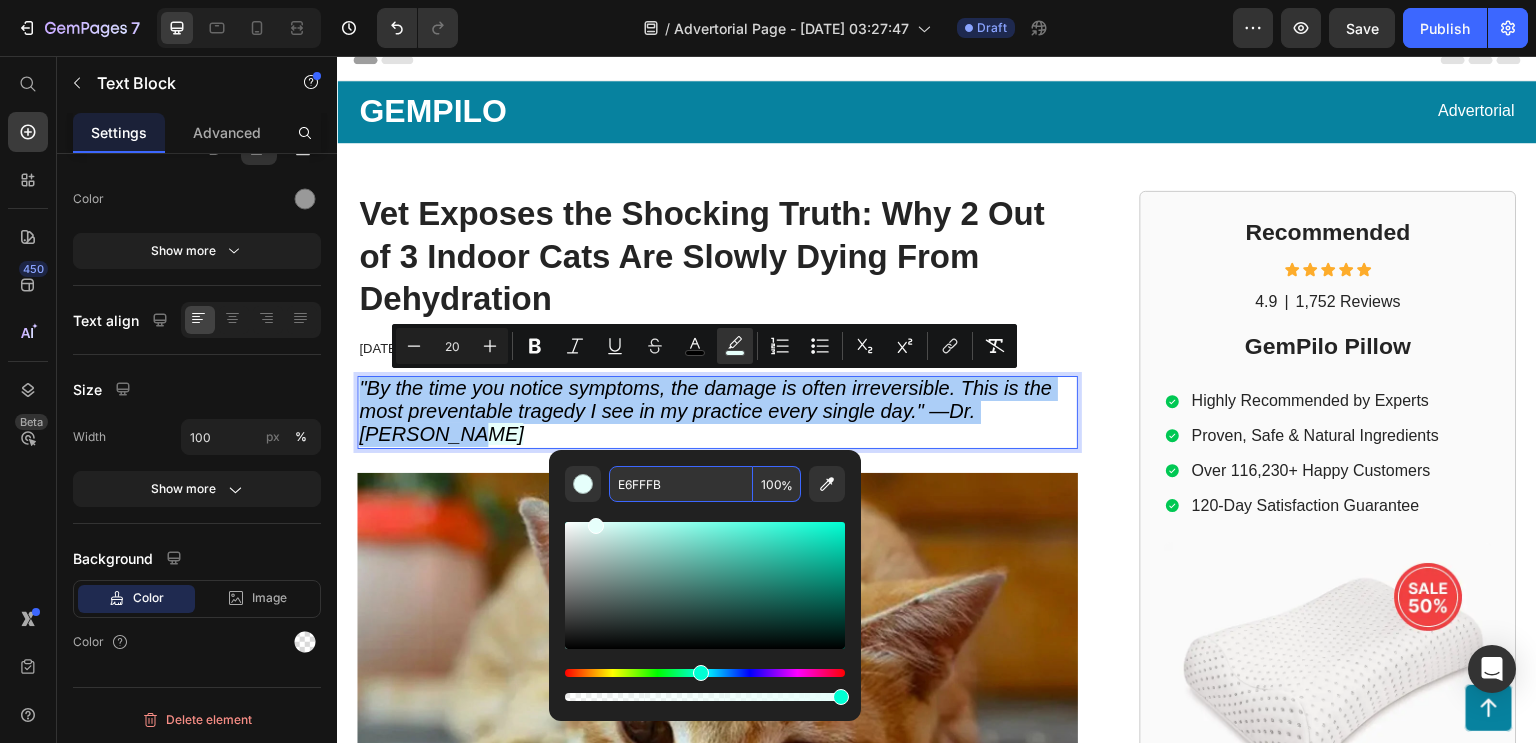 type 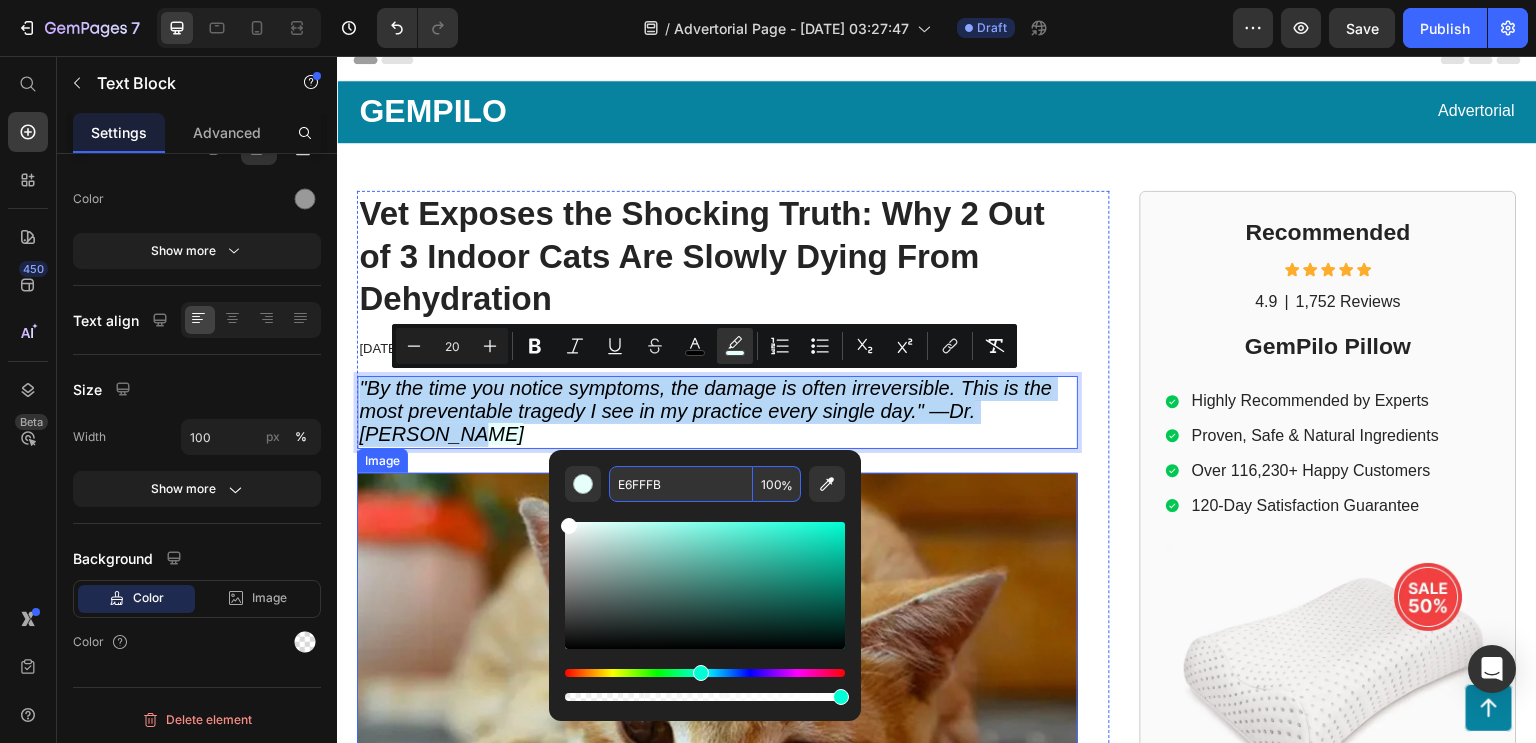 type on "FFFFFF" 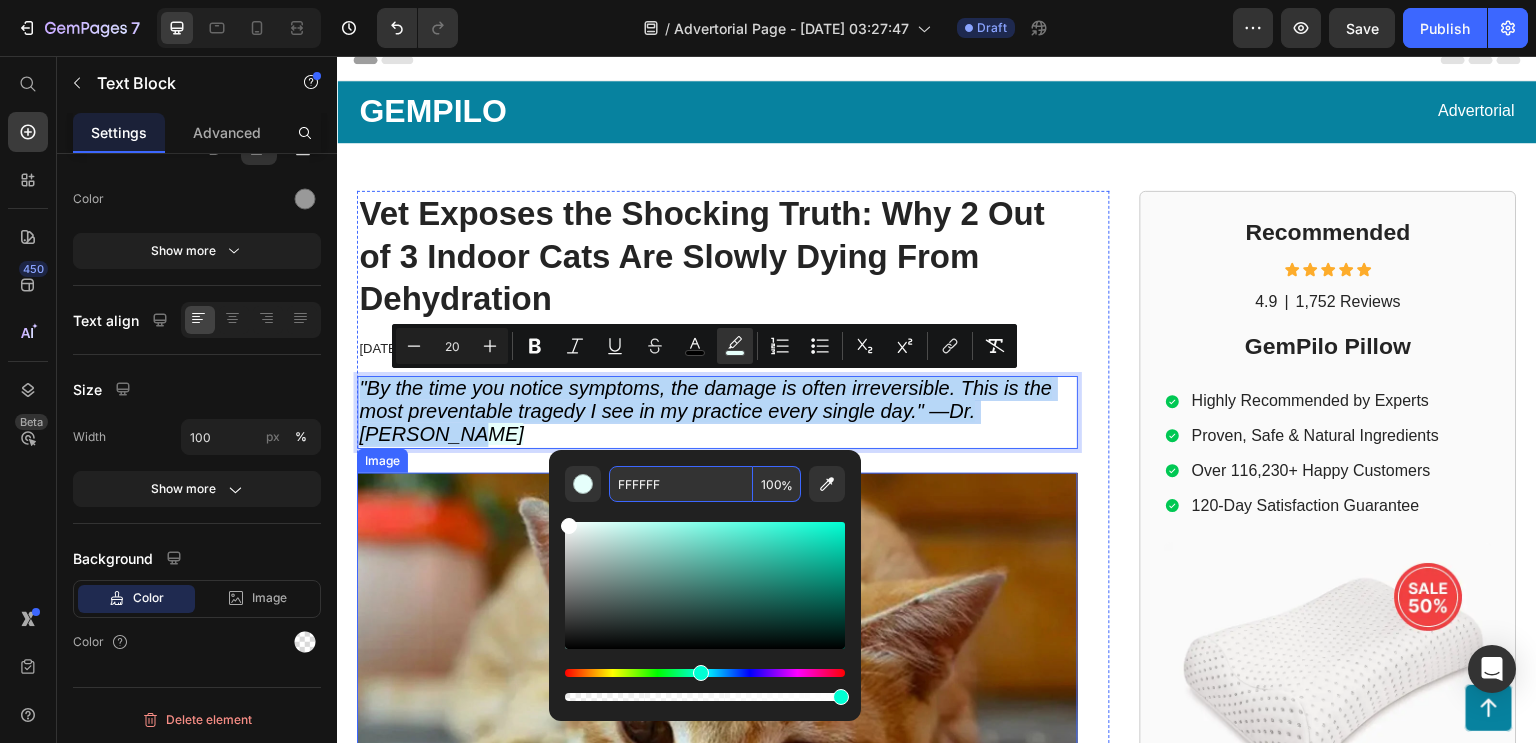 drag, startPoint x: 950, startPoint y: 593, endPoint x: 528, endPoint y: 502, distance: 431.70013 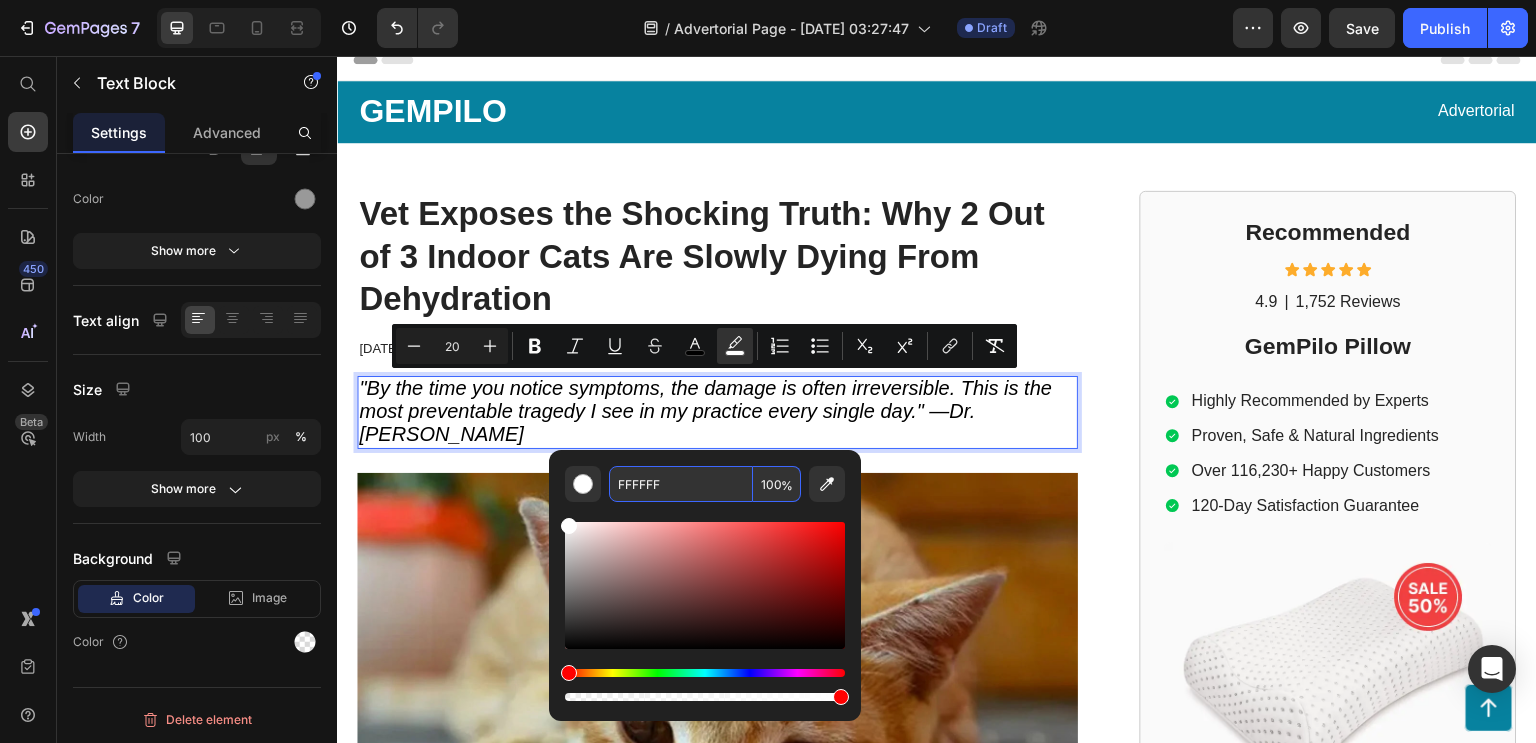 click on "FFFFFF" at bounding box center [681, 484] 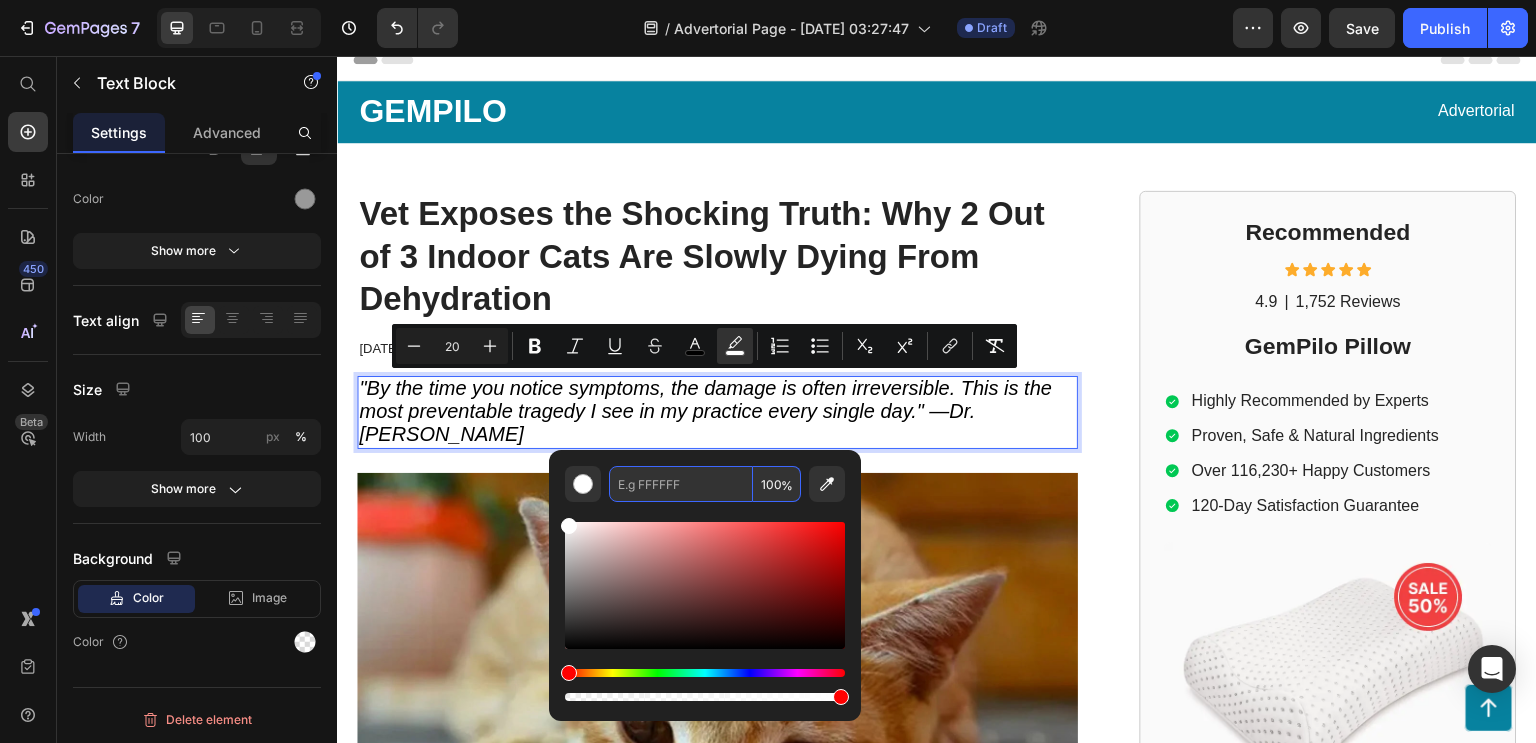 type on "FFFFFF" 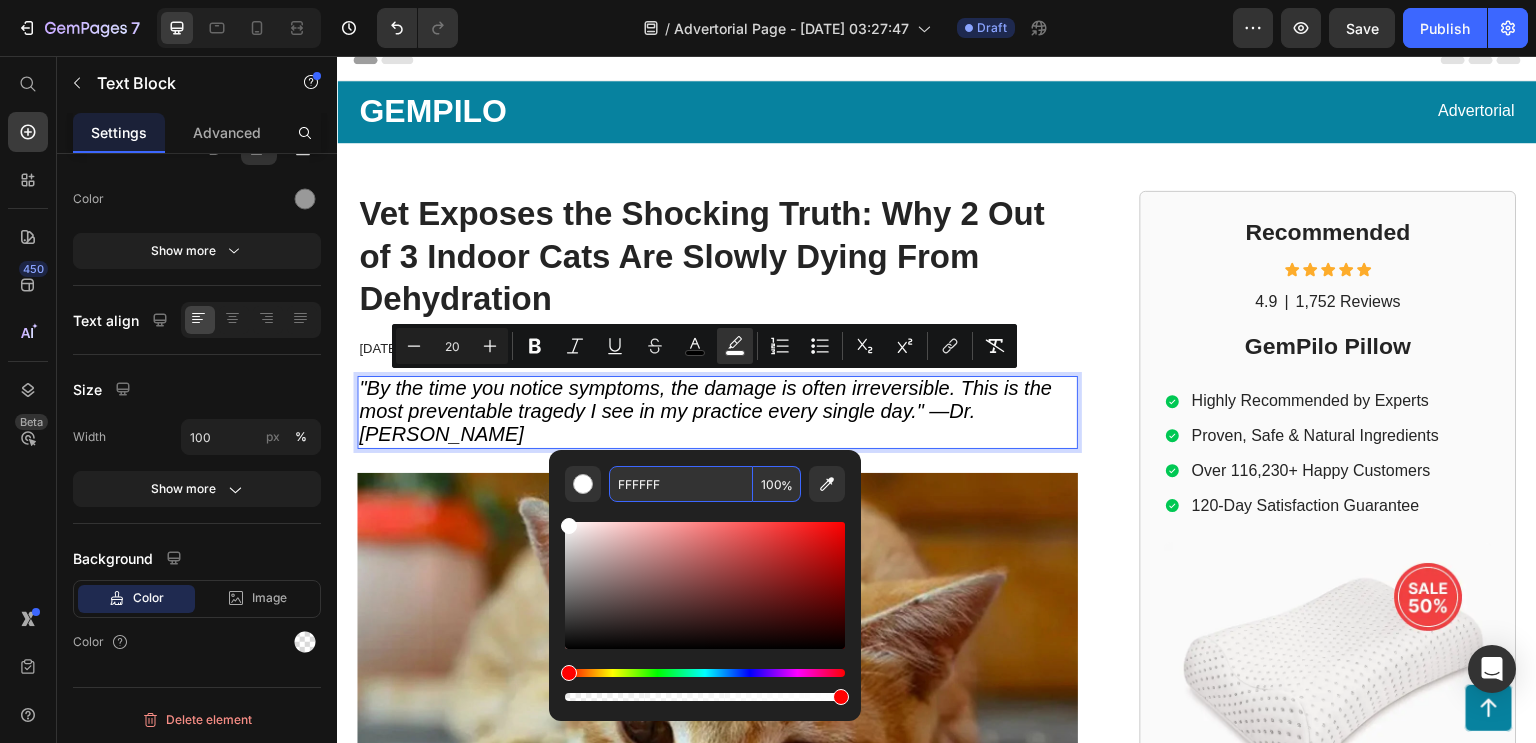 click on ""By the time you notice symptoms, the damage is often irreversible. This is the most preventable tragedy I see in my practice every single day." —Dr. [PERSON_NAME]" at bounding box center [705, 411] 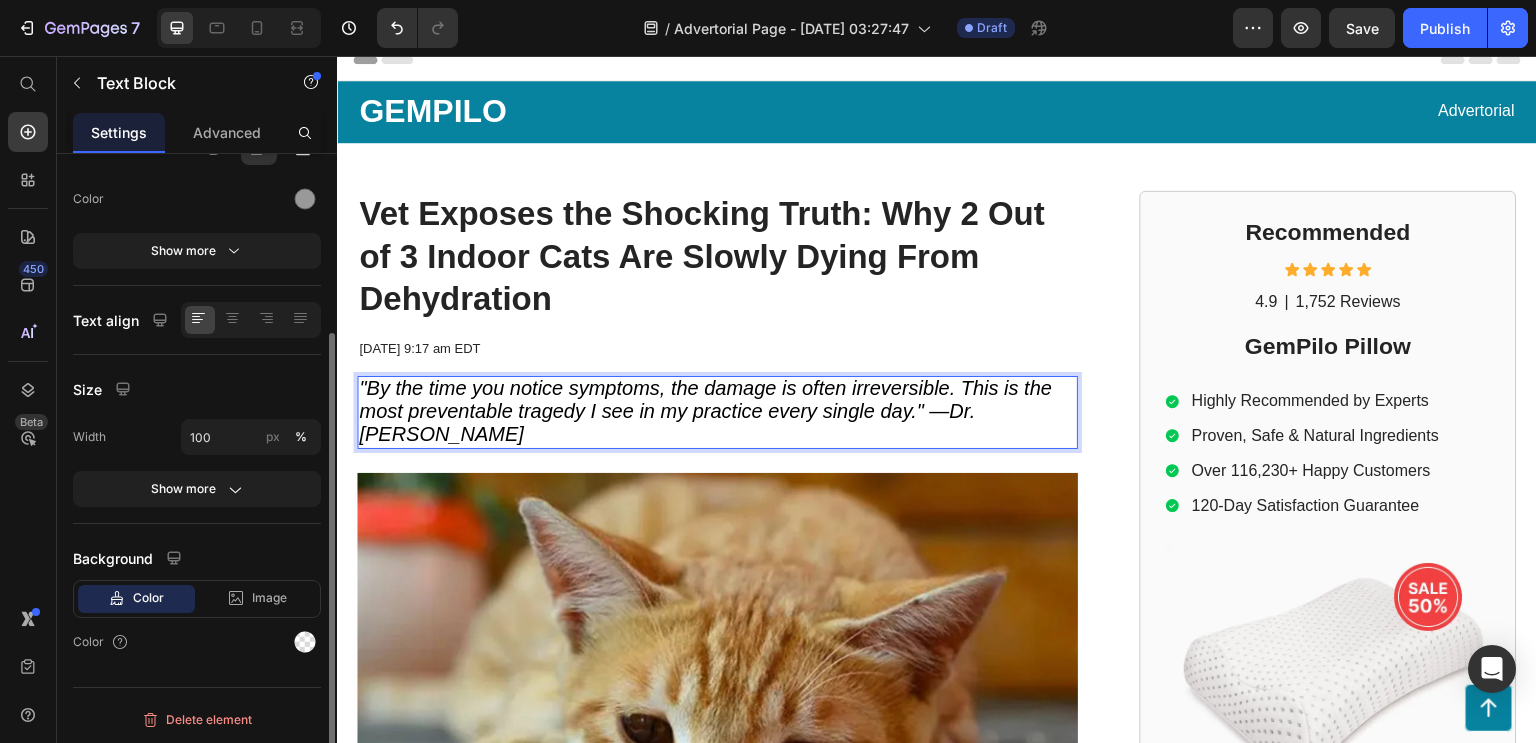 click on "Size" at bounding box center (197, 389) 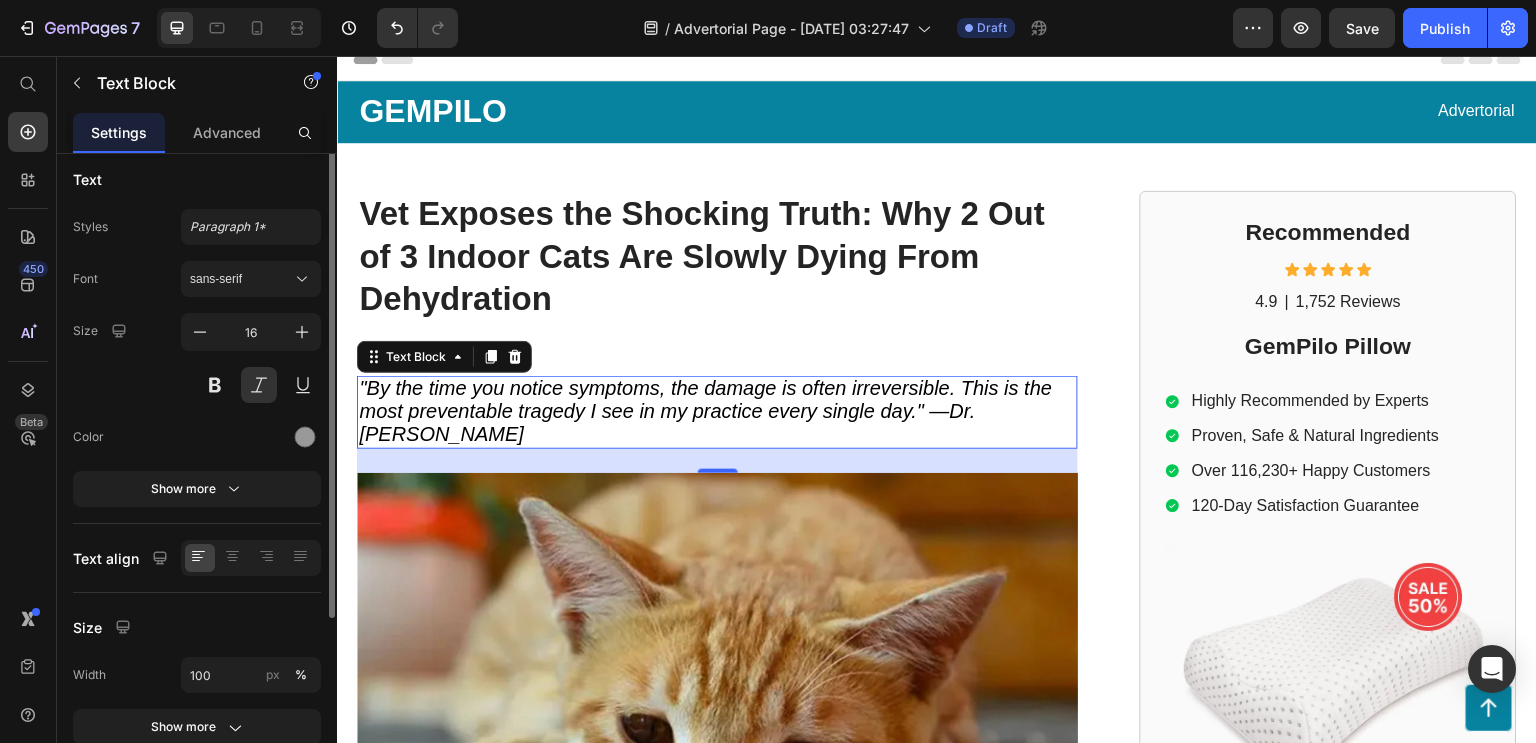 scroll, scrollTop: 4, scrollLeft: 0, axis: vertical 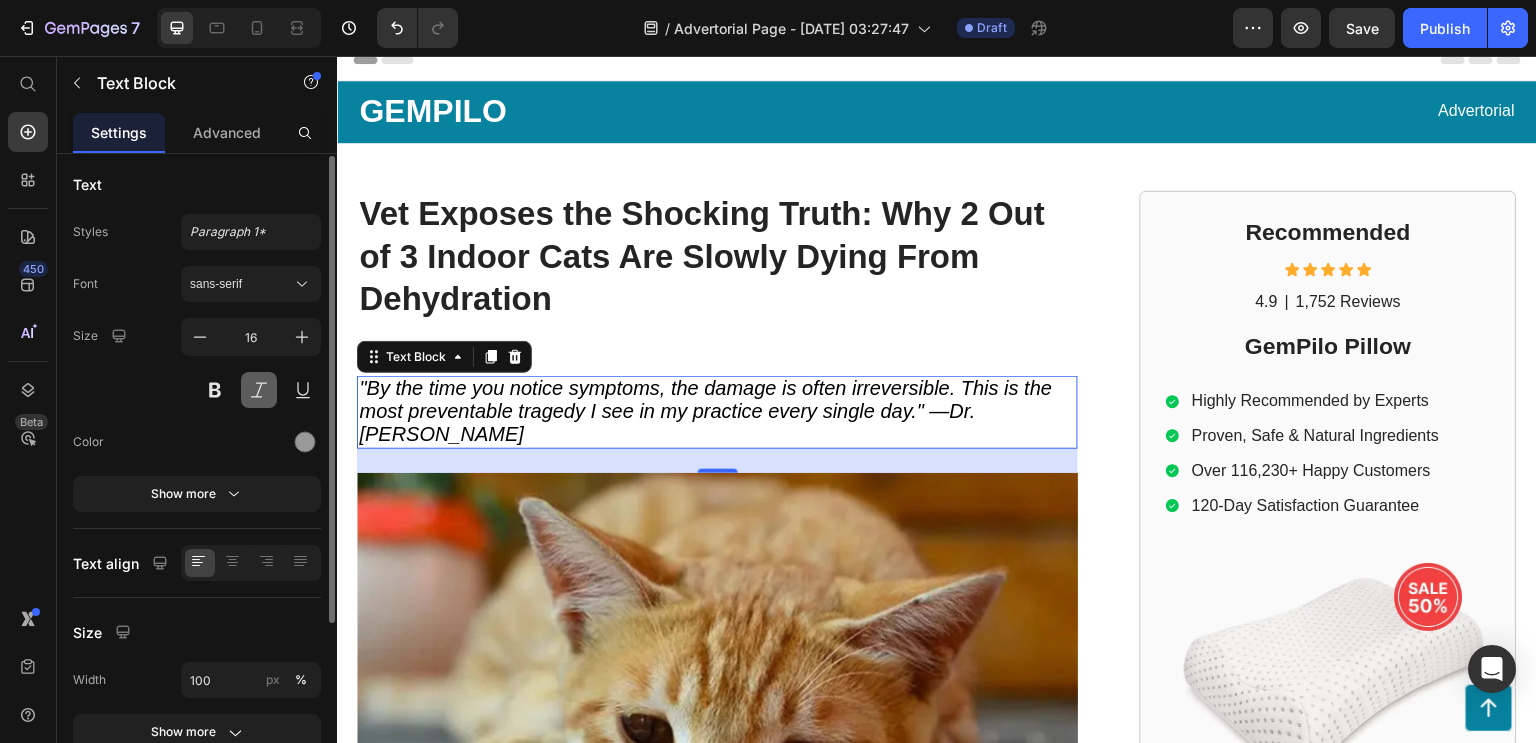 click at bounding box center (259, 390) 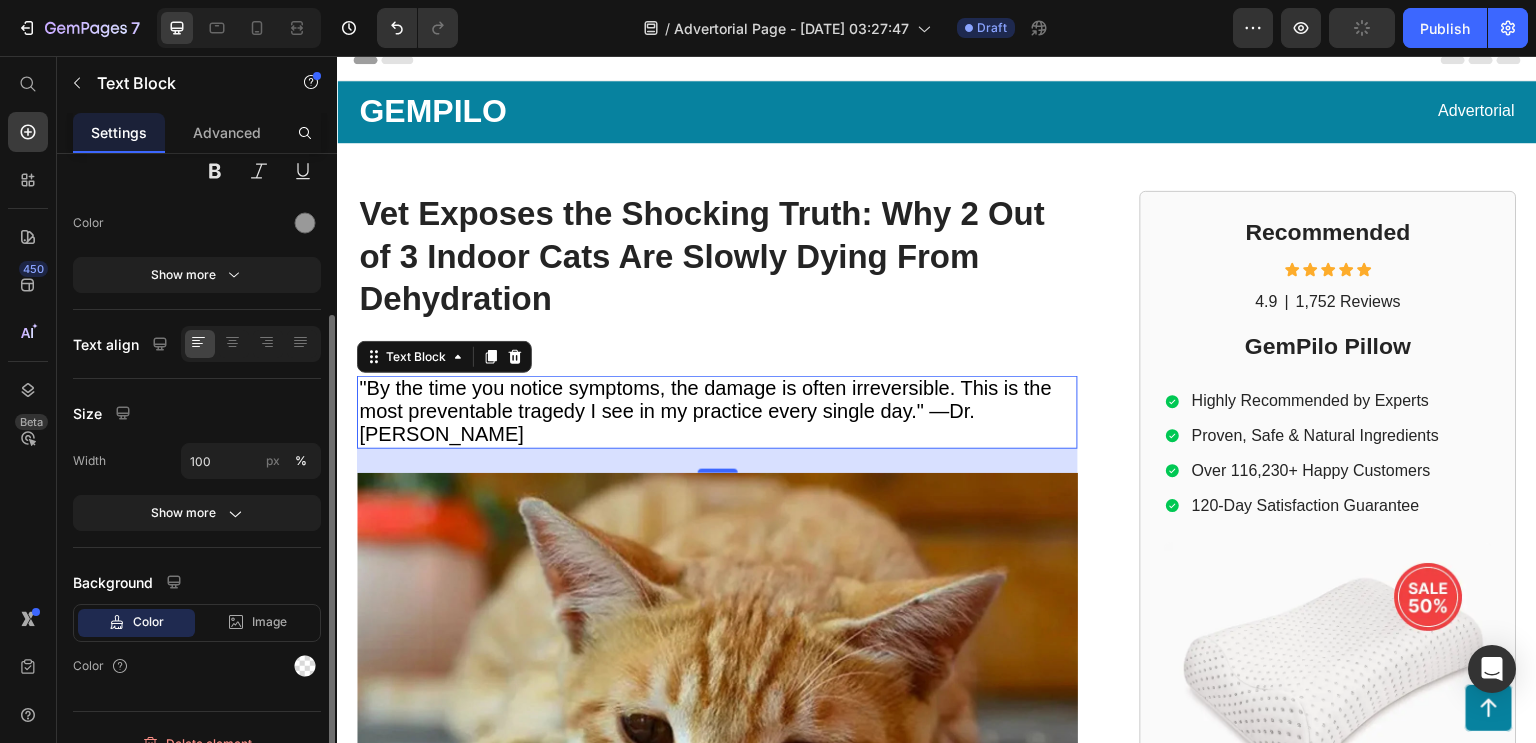 scroll, scrollTop: 247, scrollLeft: 0, axis: vertical 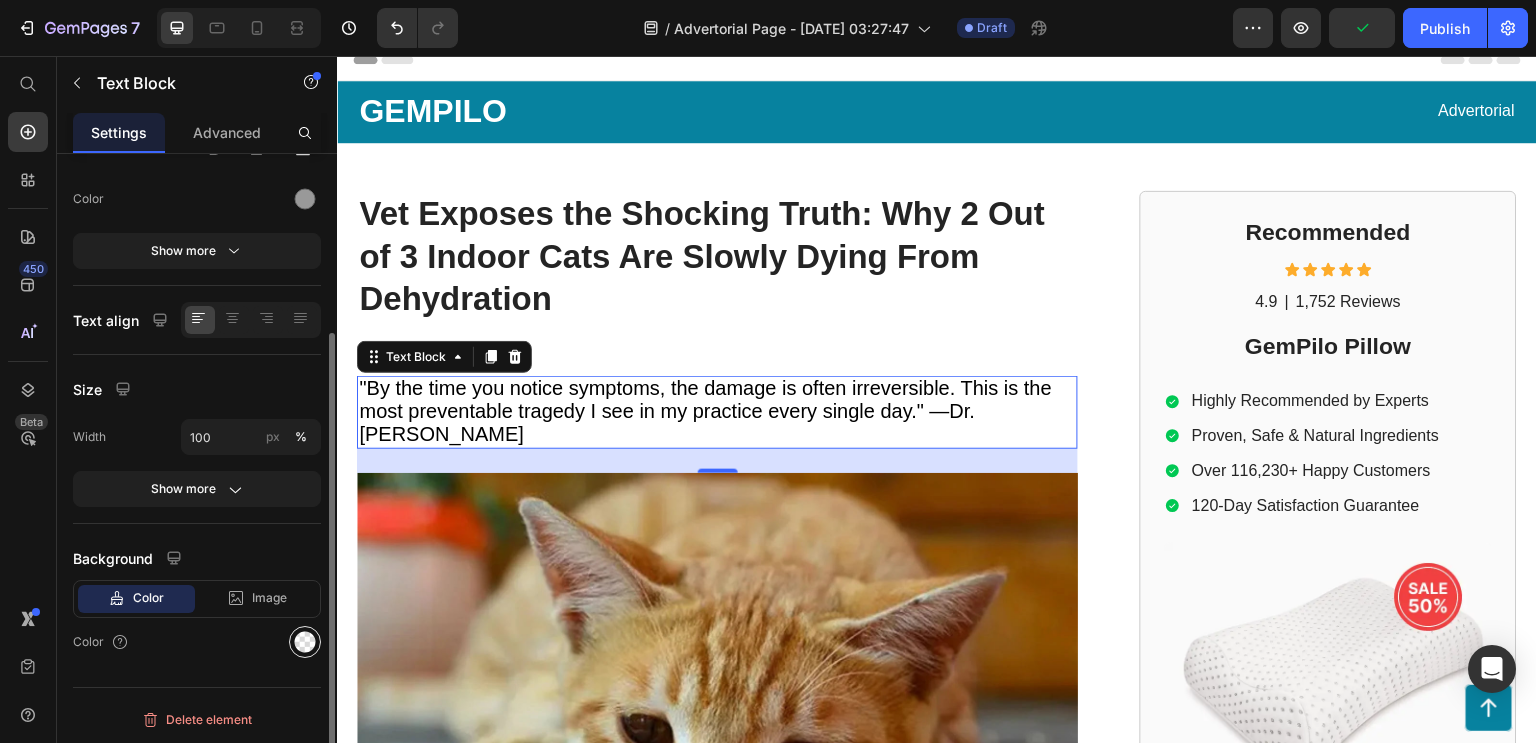 click at bounding box center [305, 642] 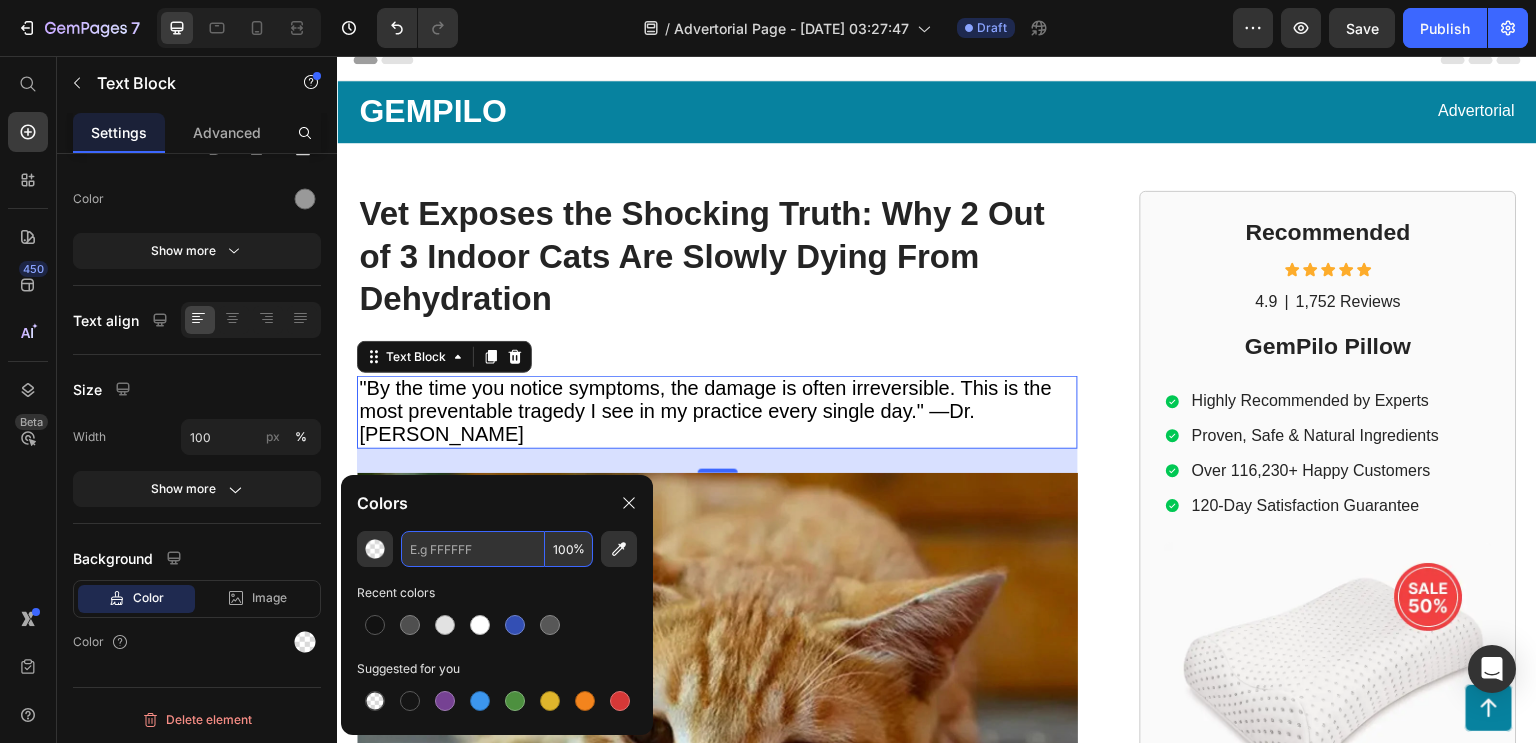 click at bounding box center [473, 549] 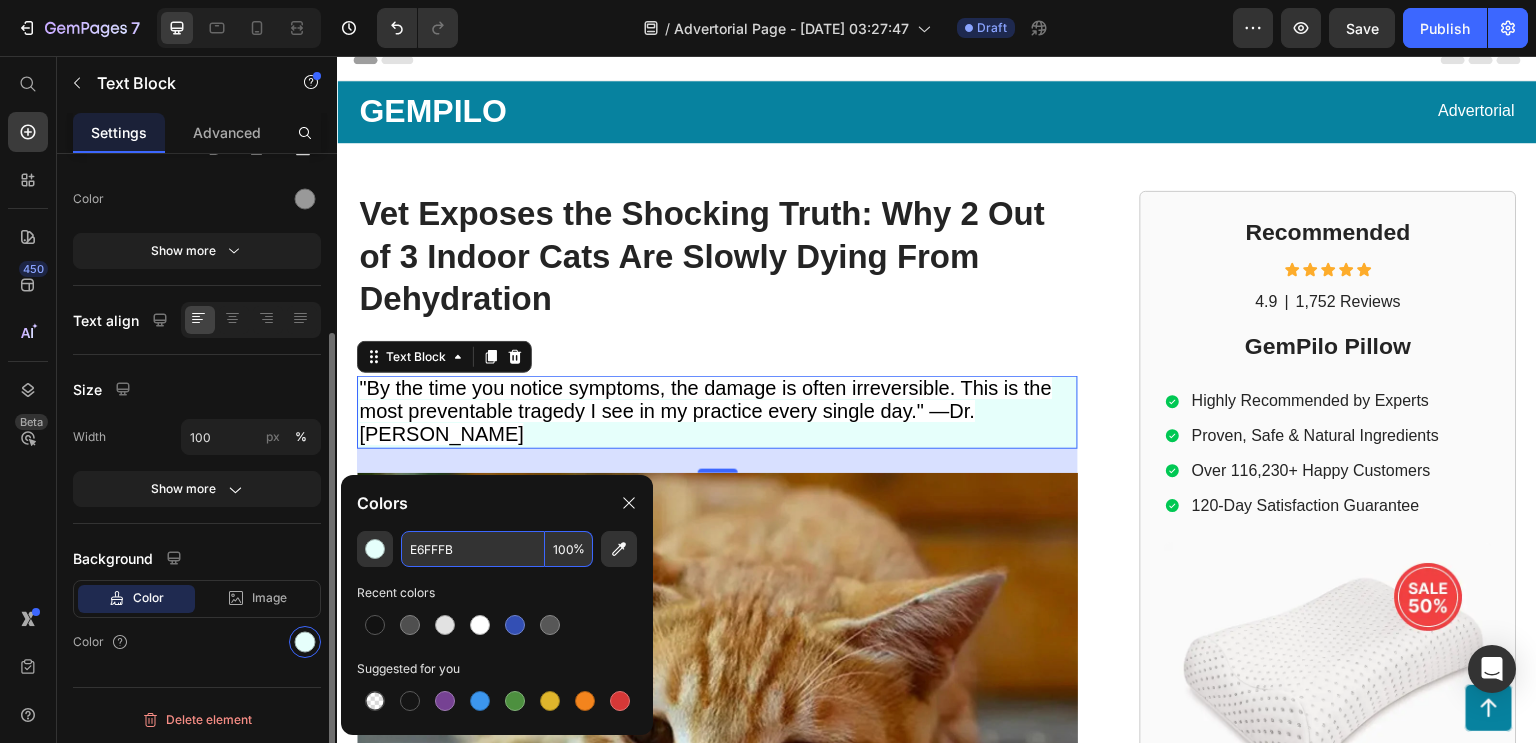 type on "E6FFFB" 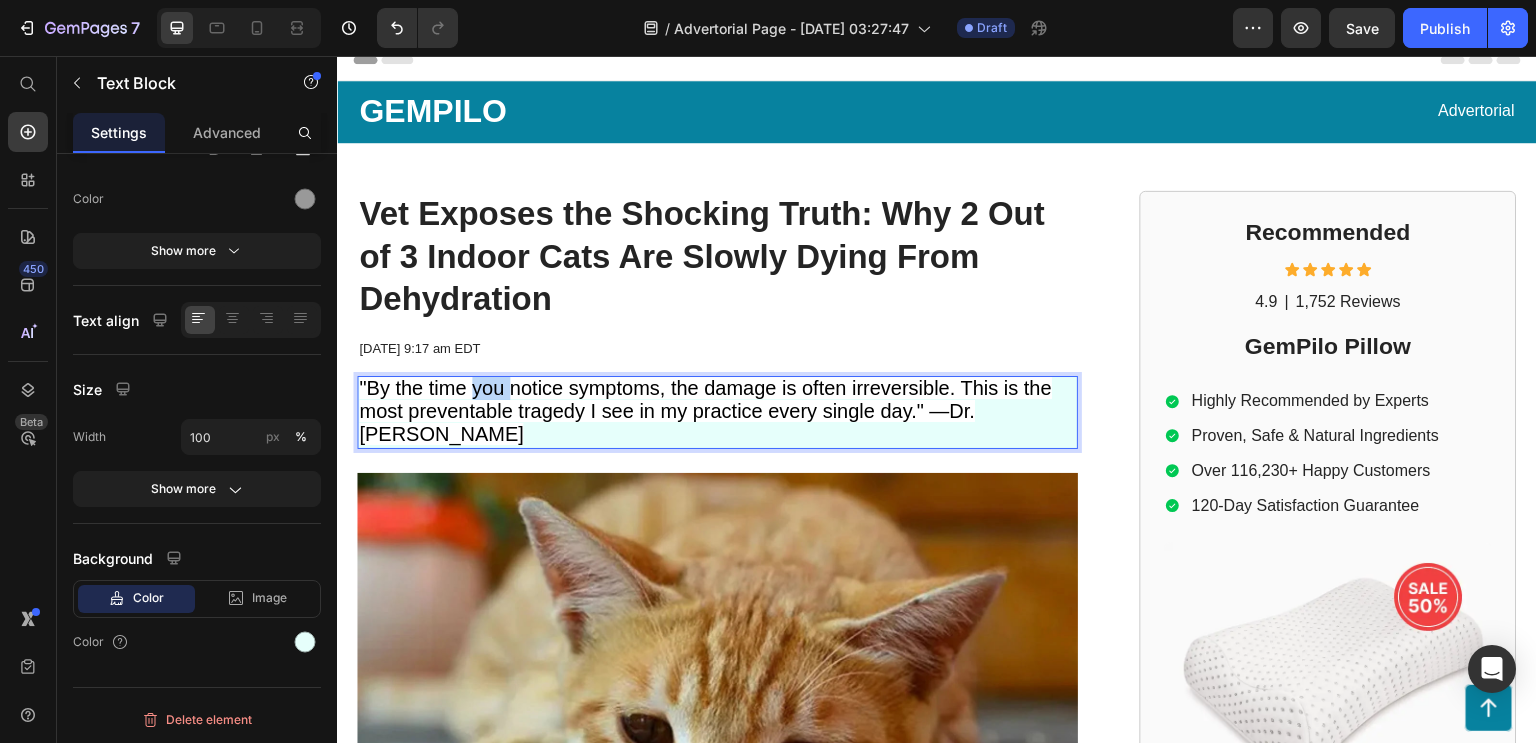 click on ""By the time you notice symptoms, the damage is often irreversible. This is the most preventable tragedy I see in my practice every single day." —Dr. [PERSON_NAME]" at bounding box center (705, 411) 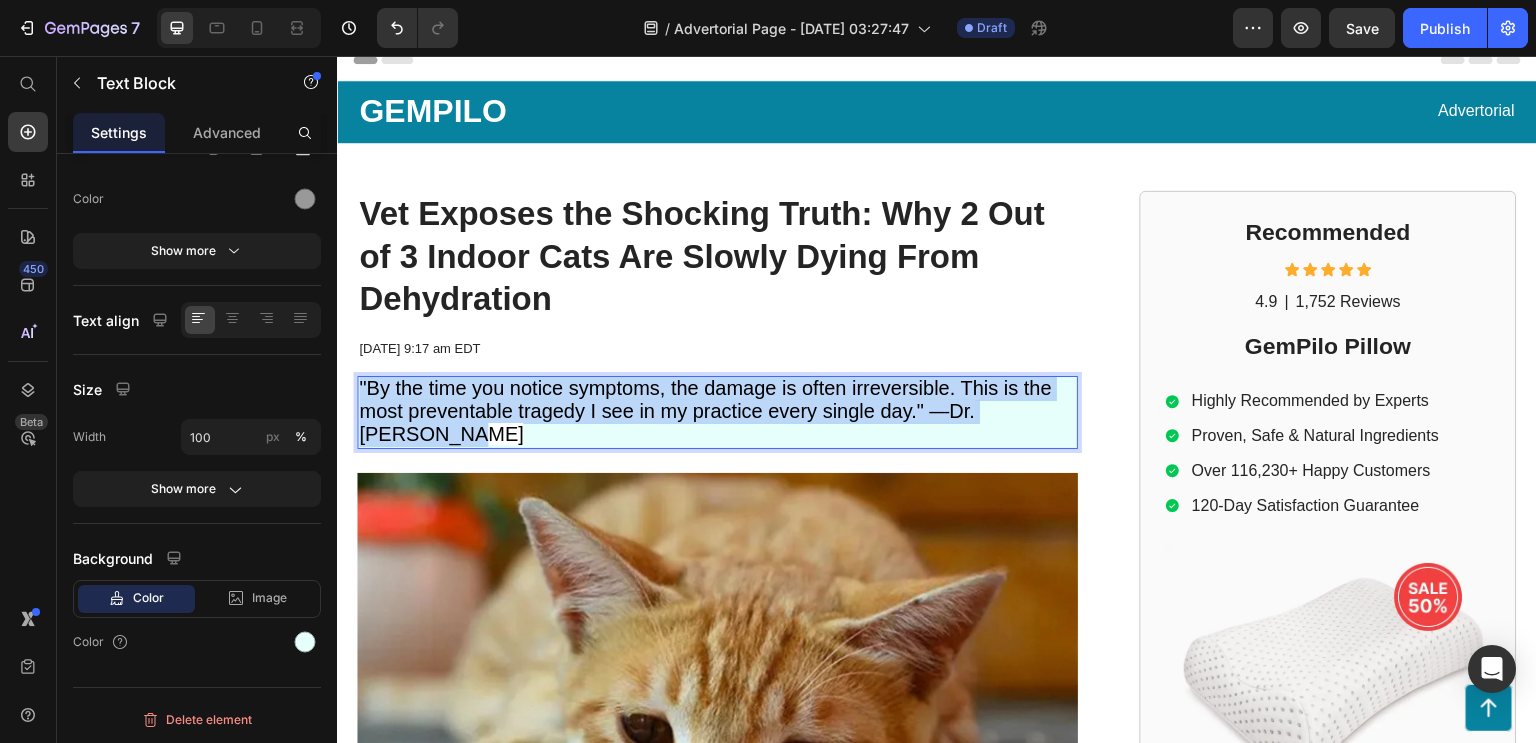 click on ""By the time you notice symptoms, the damage is often irreversible. This is the most preventable tragedy I see in my practice every single day." —Dr. [PERSON_NAME]" at bounding box center (705, 411) 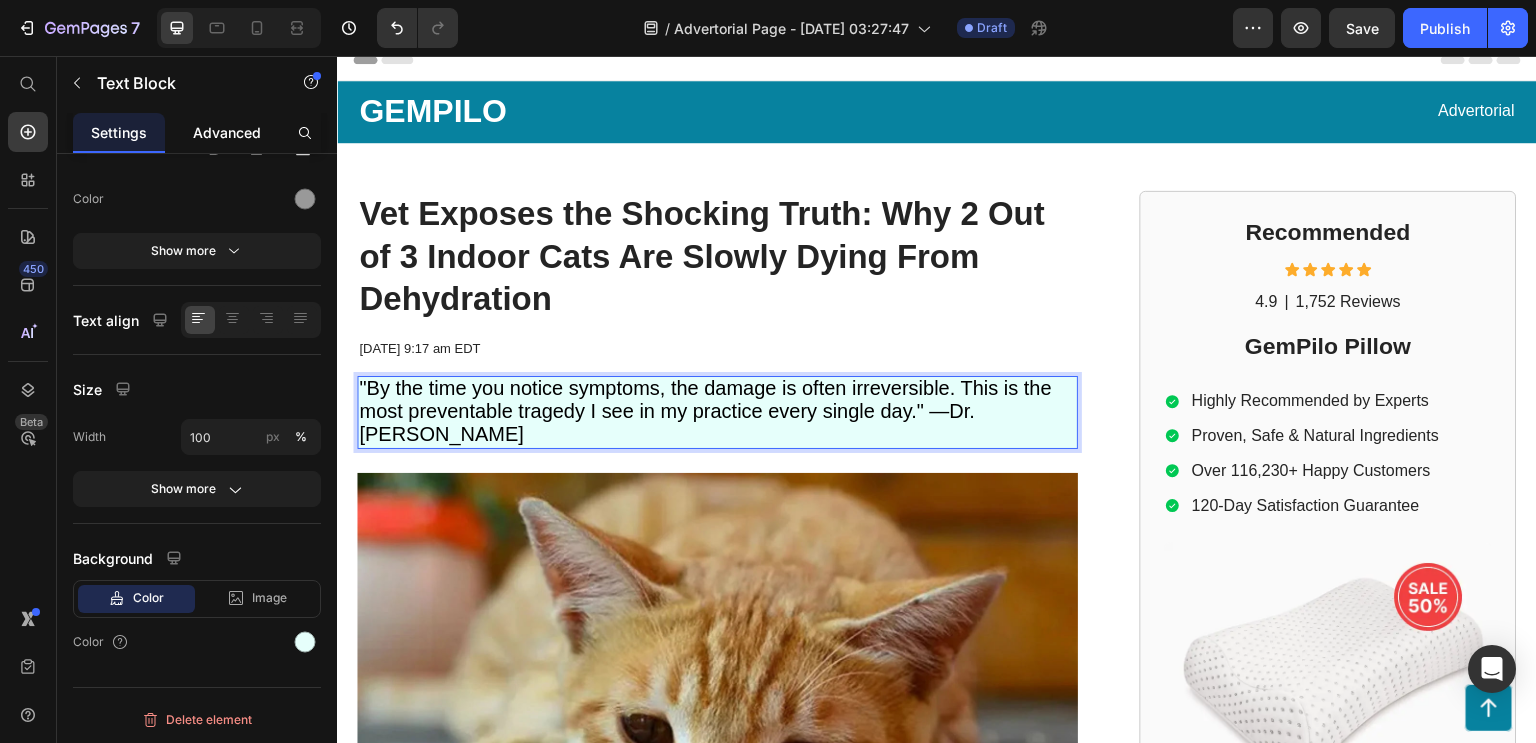 click on "Advanced" at bounding box center [227, 132] 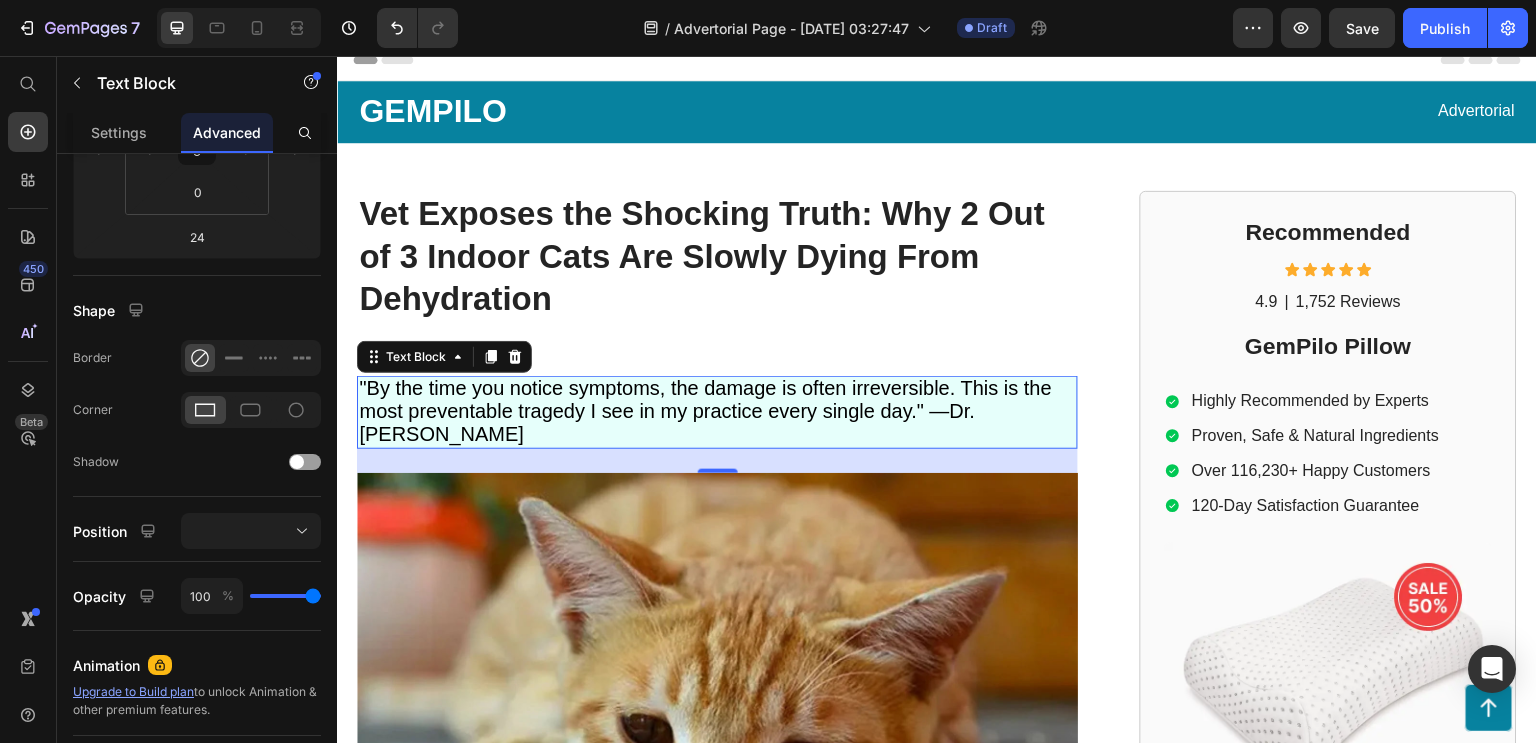 scroll, scrollTop: 37, scrollLeft: 0, axis: vertical 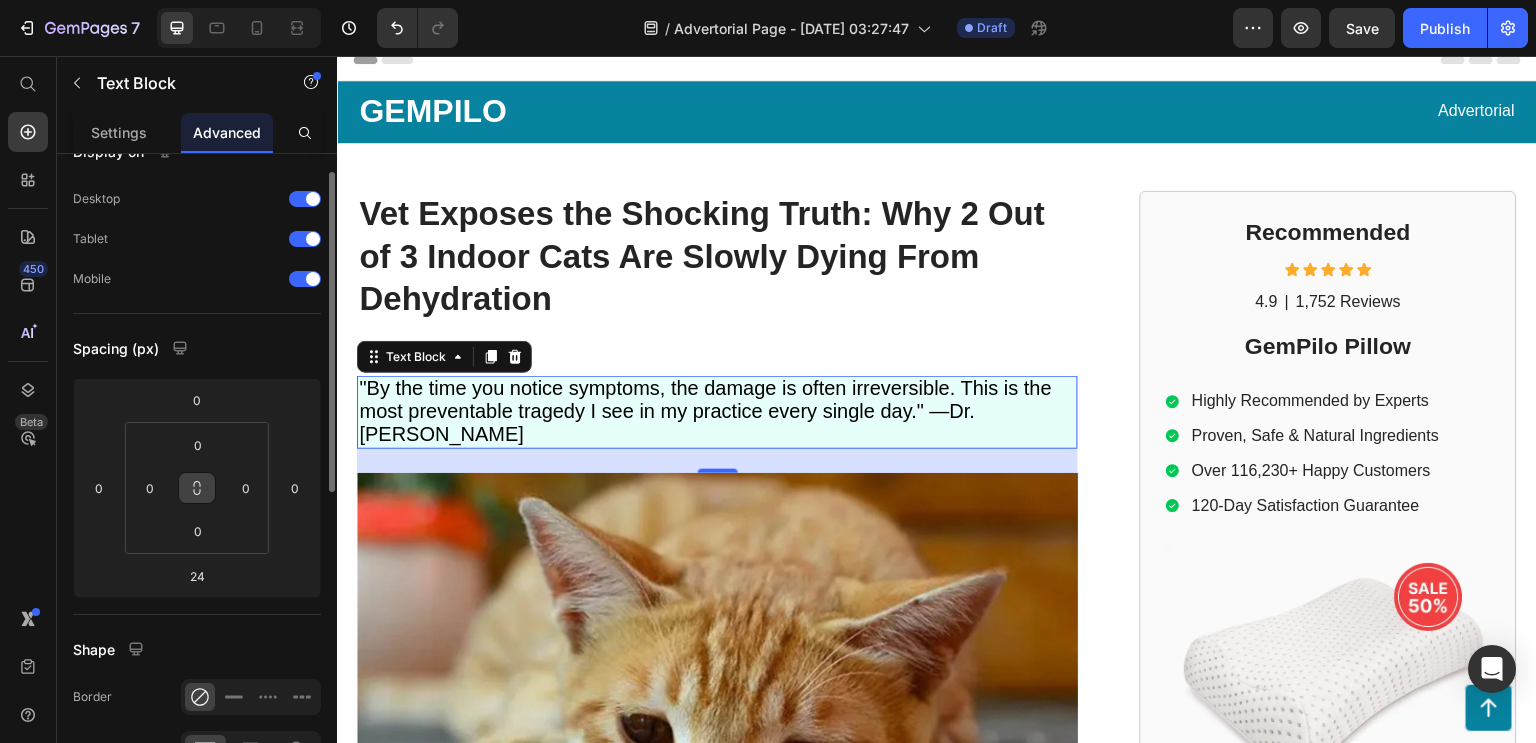 click 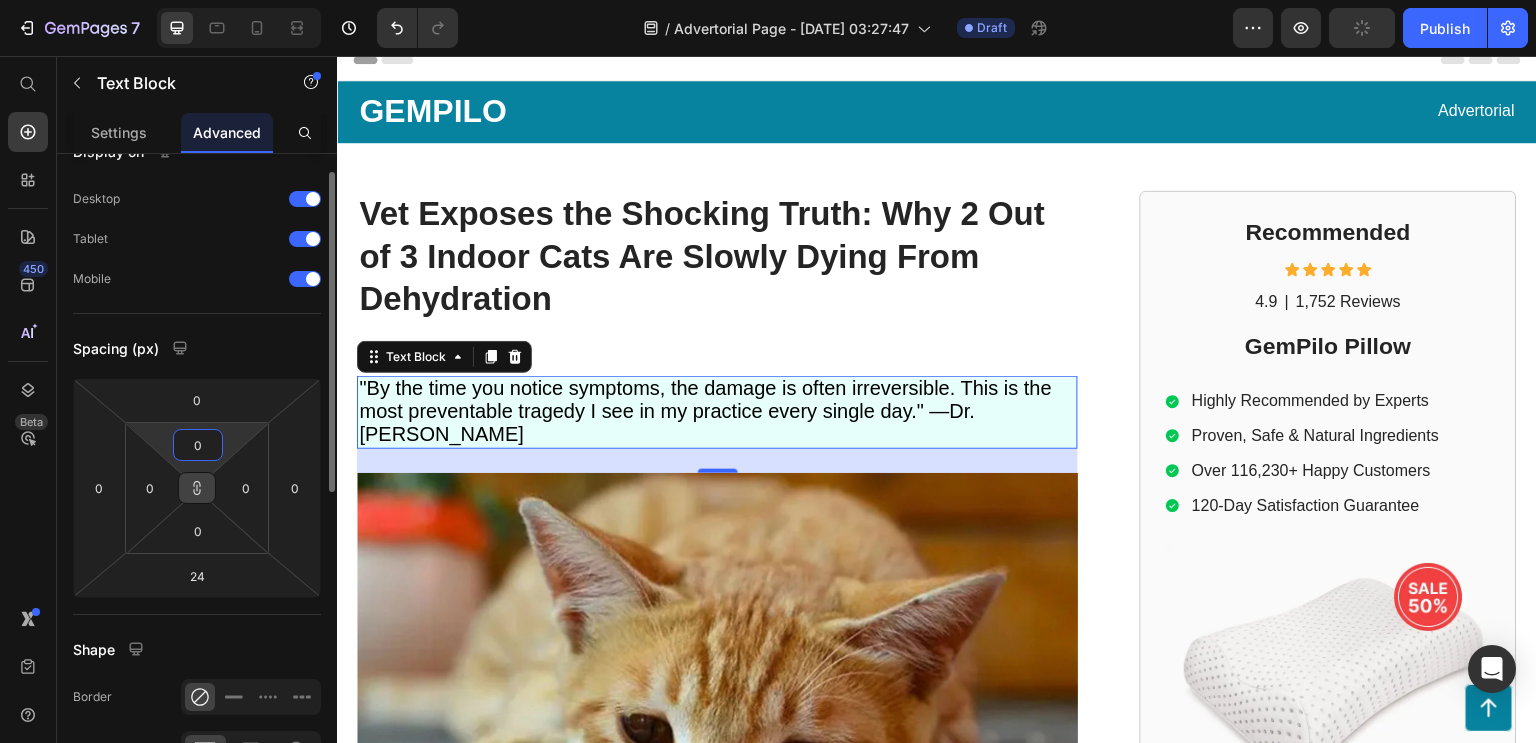 click on "0" at bounding box center (198, 445) 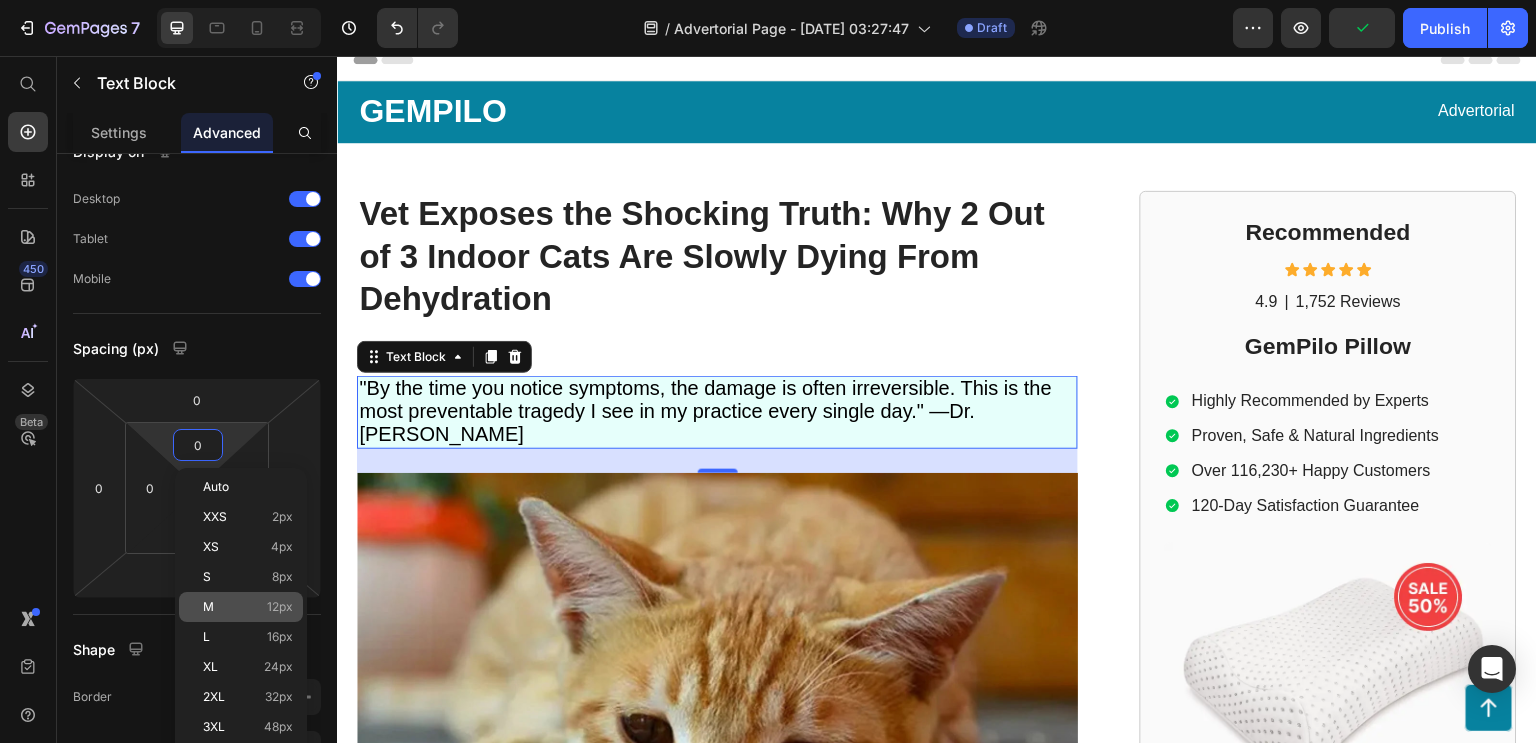 click on "M 12px" at bounding box center (248, 607) 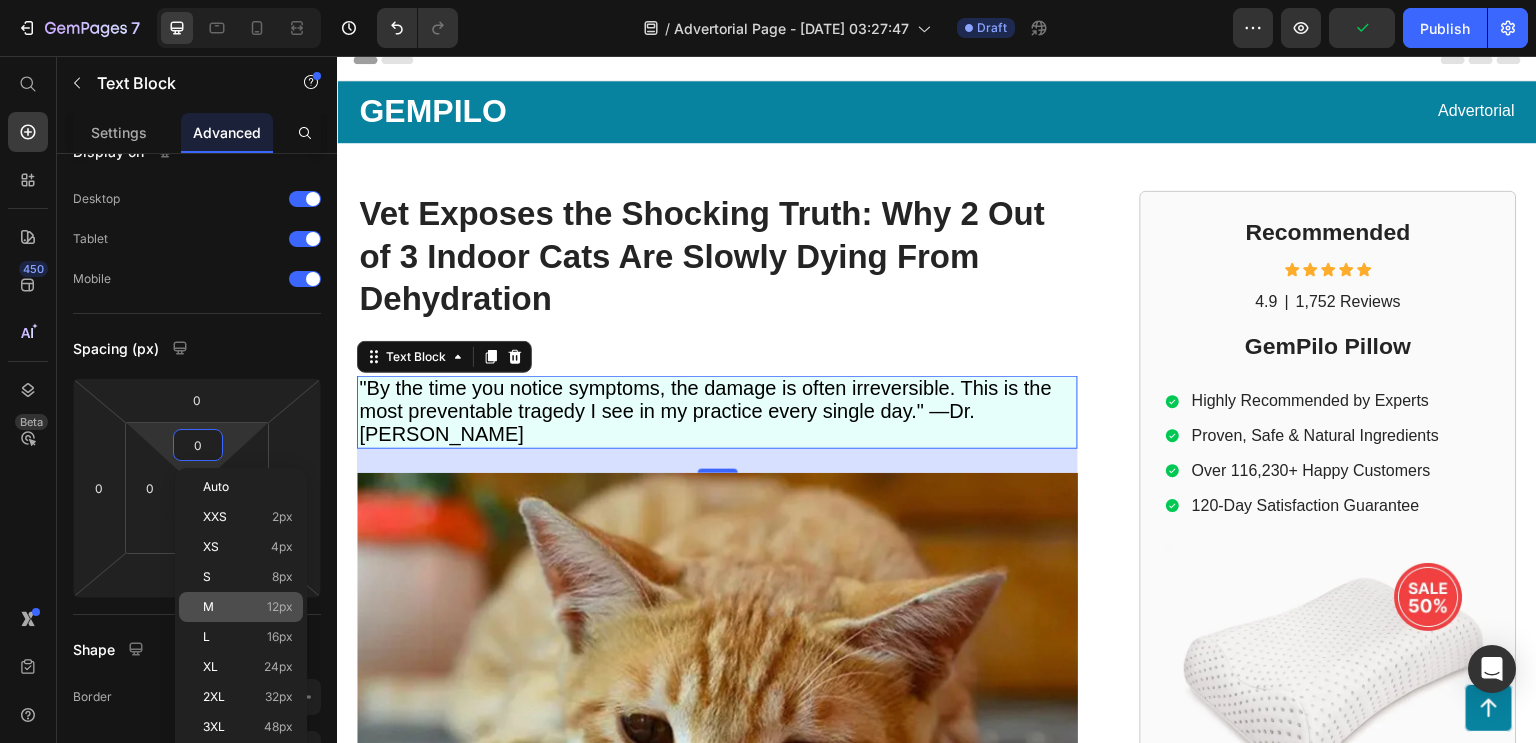 type on "12" 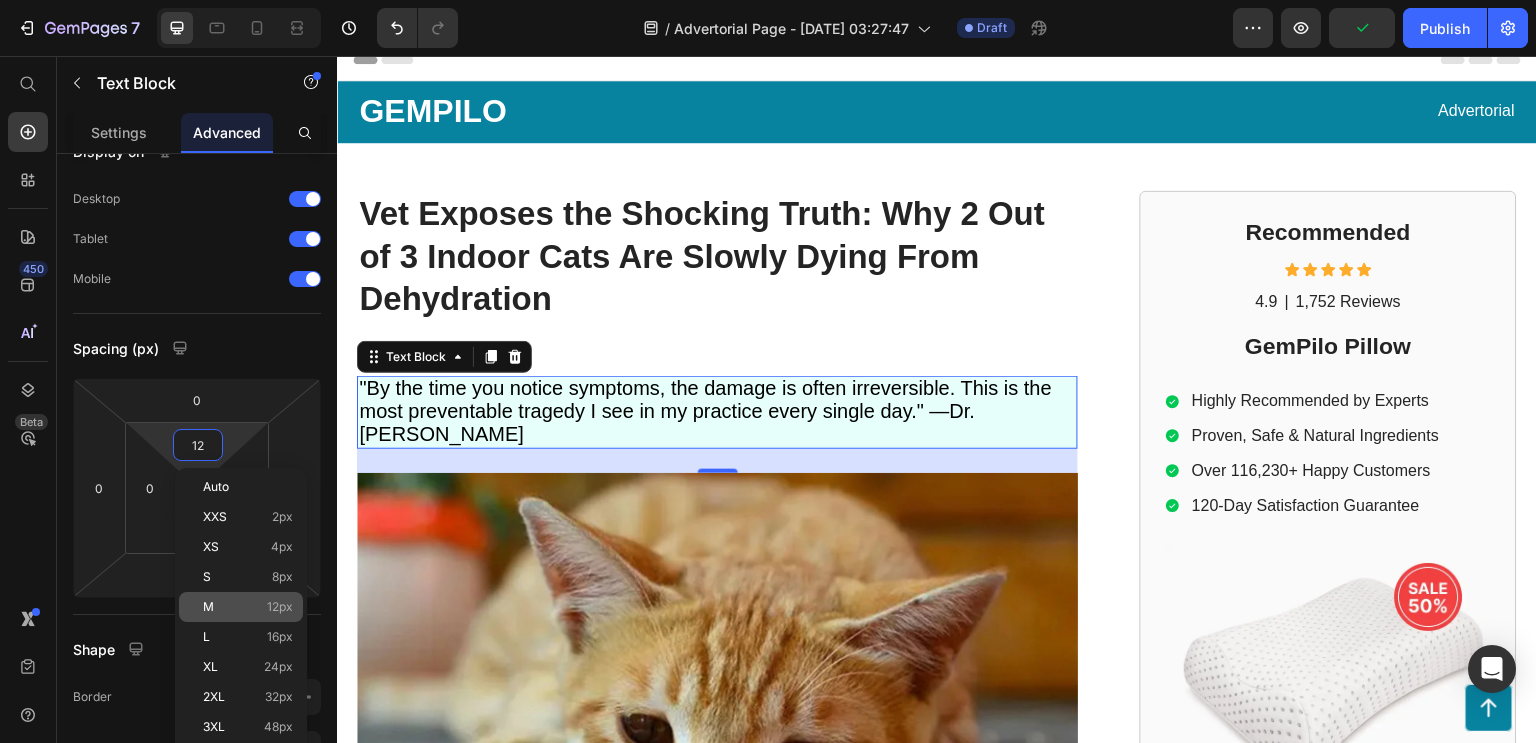 type on "12" 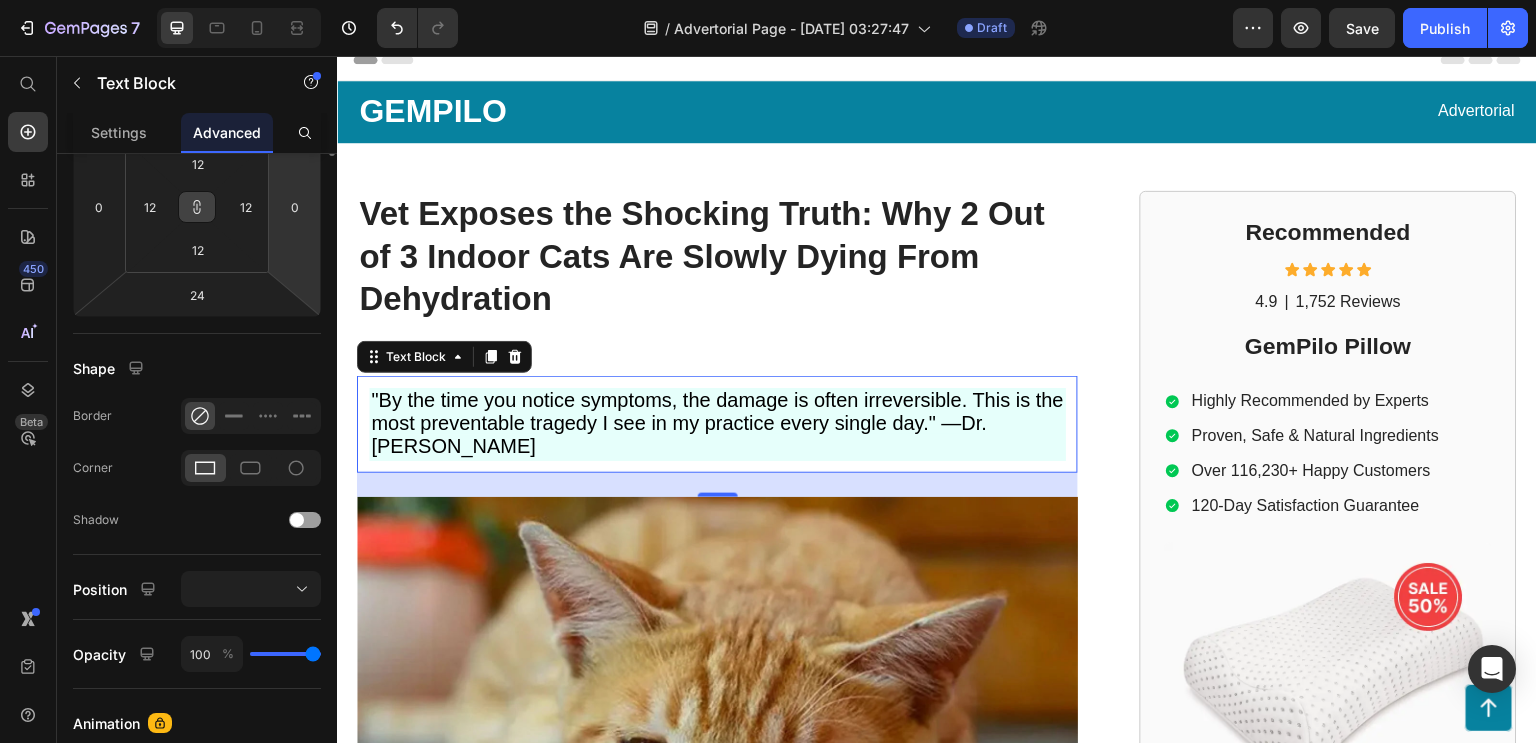 scroll, scrollTop: 0, scrollLeft: 0, axis: both 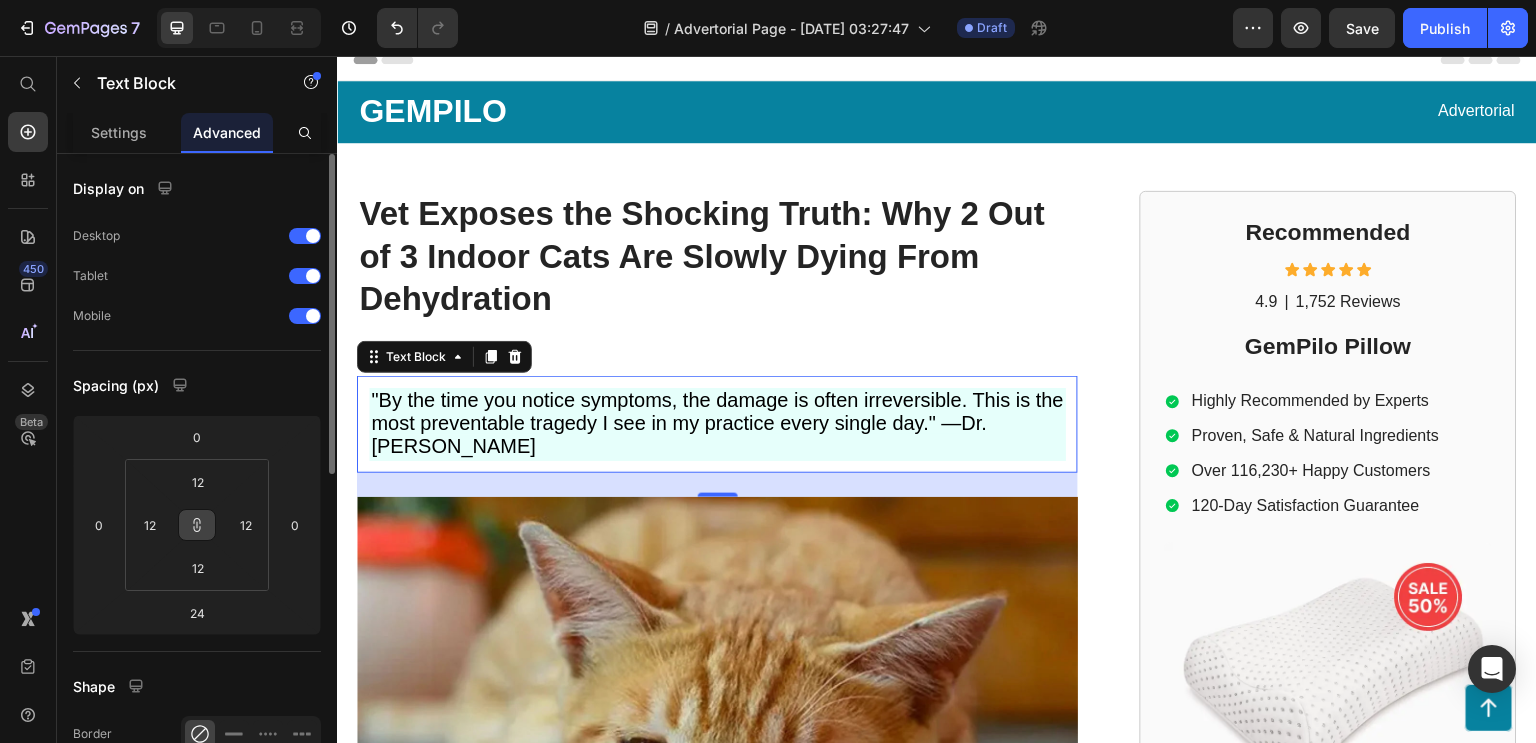 click on "Spacing (px)" at bounding box center (197, 385) 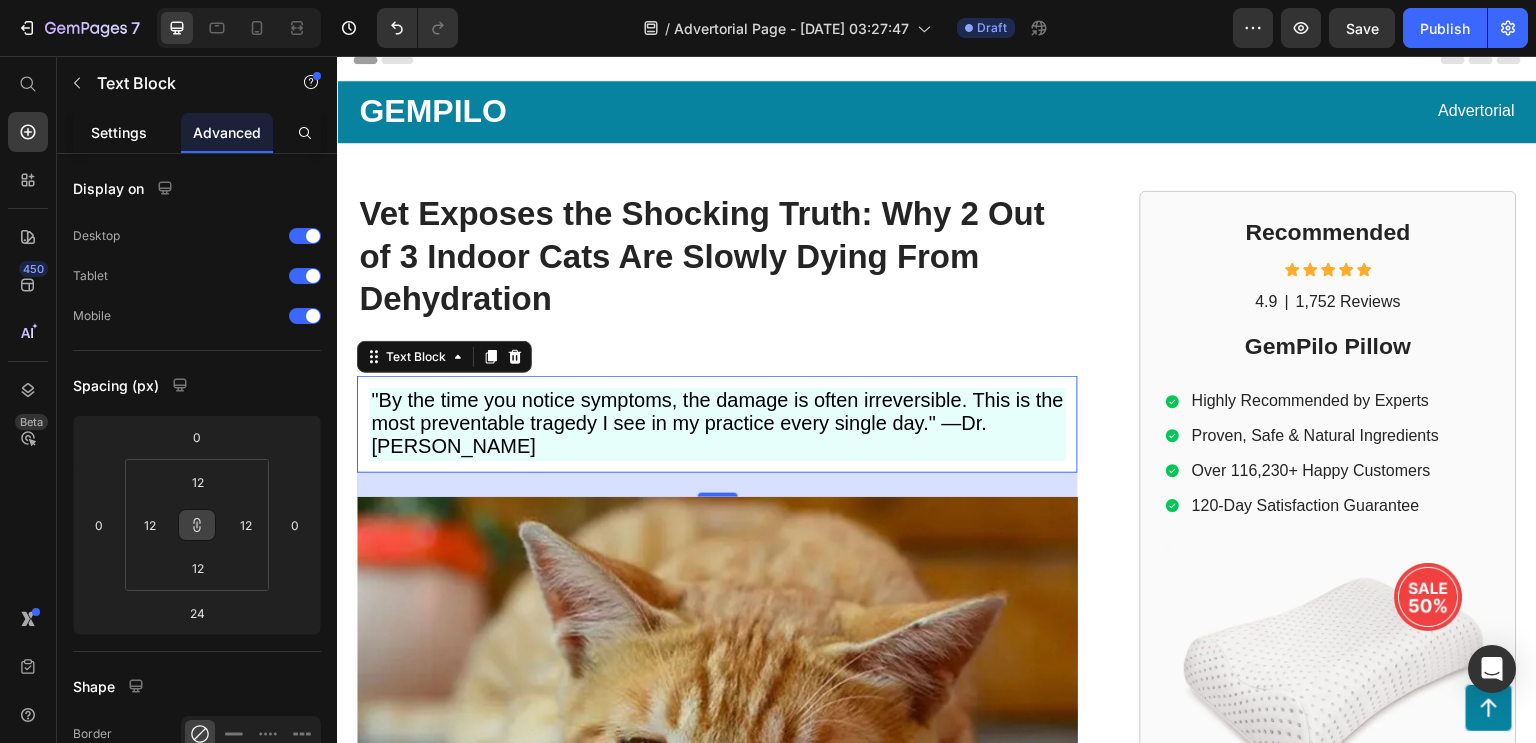 click on "Settings" at bounding box center (119, 132) 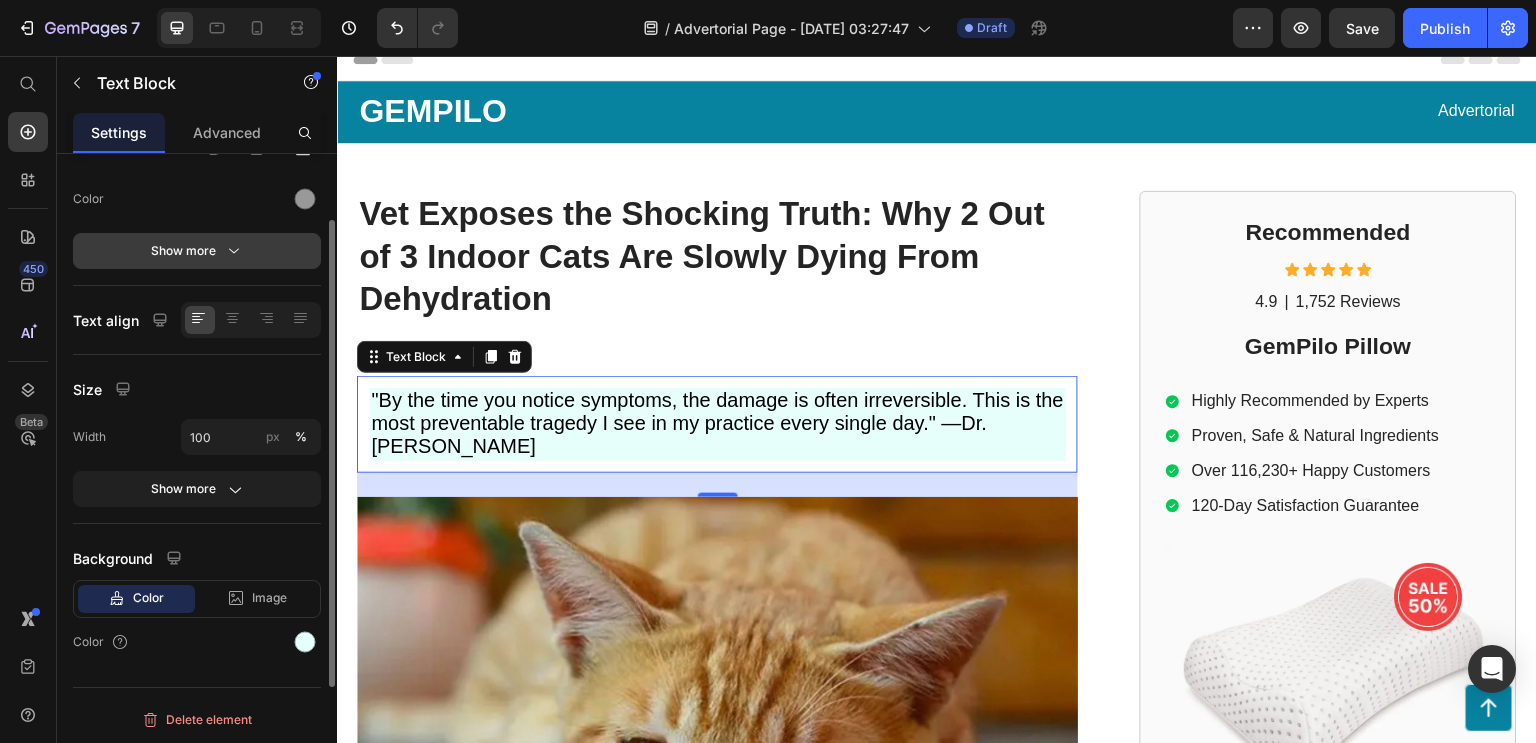 scroll, scrollTop: 160, scrollLeft: 0, axis: vertical 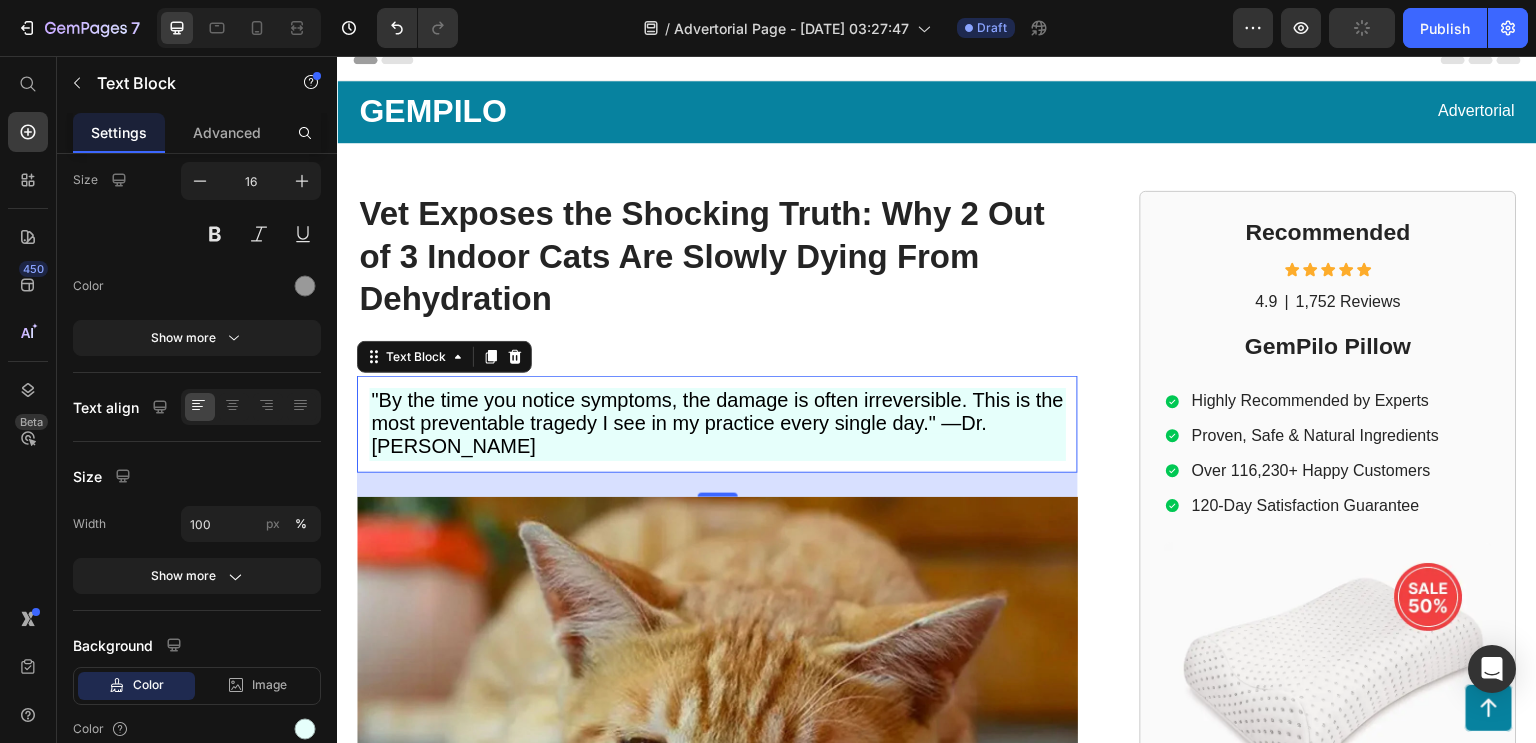 click on ""By the time you notice symptoms, the damage is often irreversible. This is the most preventable tragedy I see in my practice every single day." —Dr. [PERSON_NAME] Text Block   24" at bounding box center (717, 424) 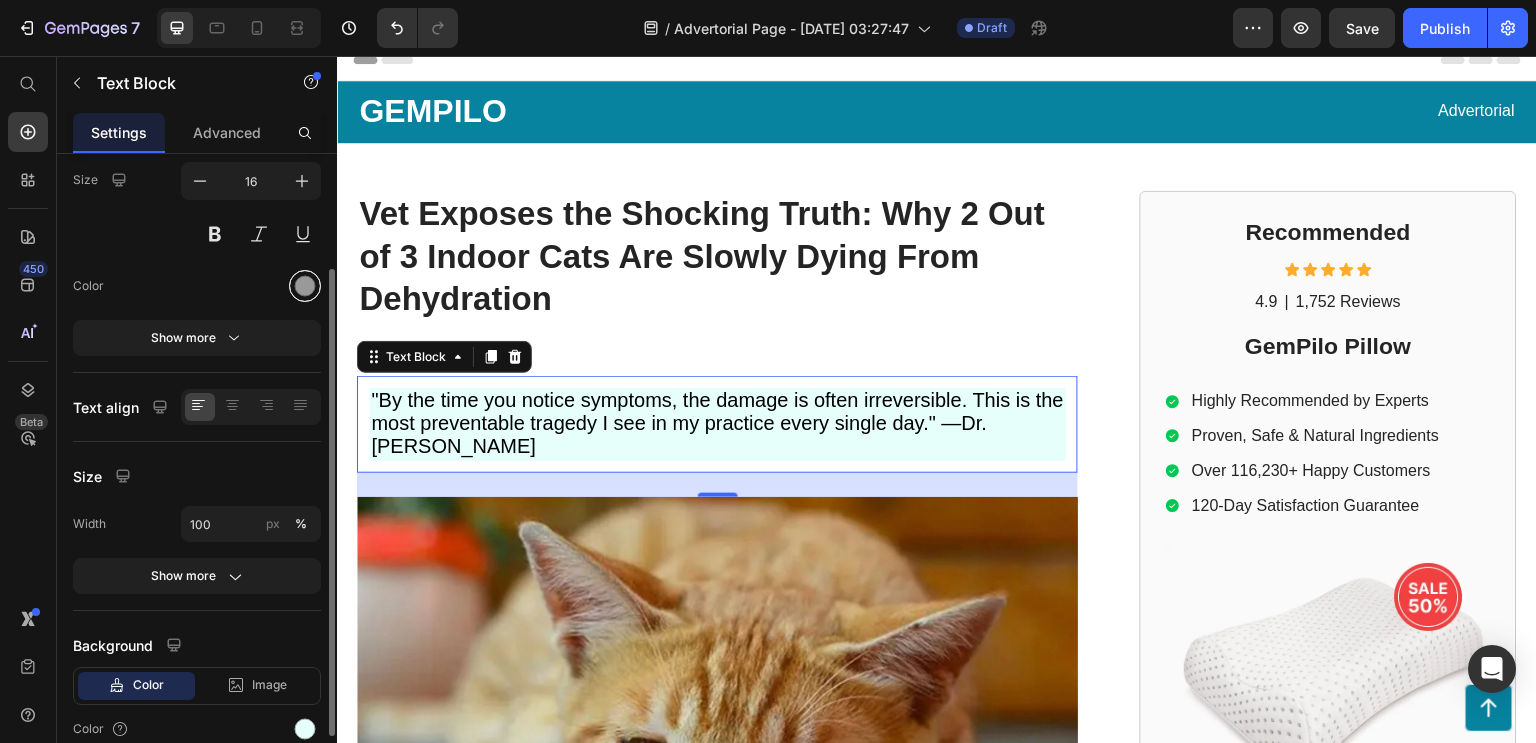 click at bounding box center [305, 286] 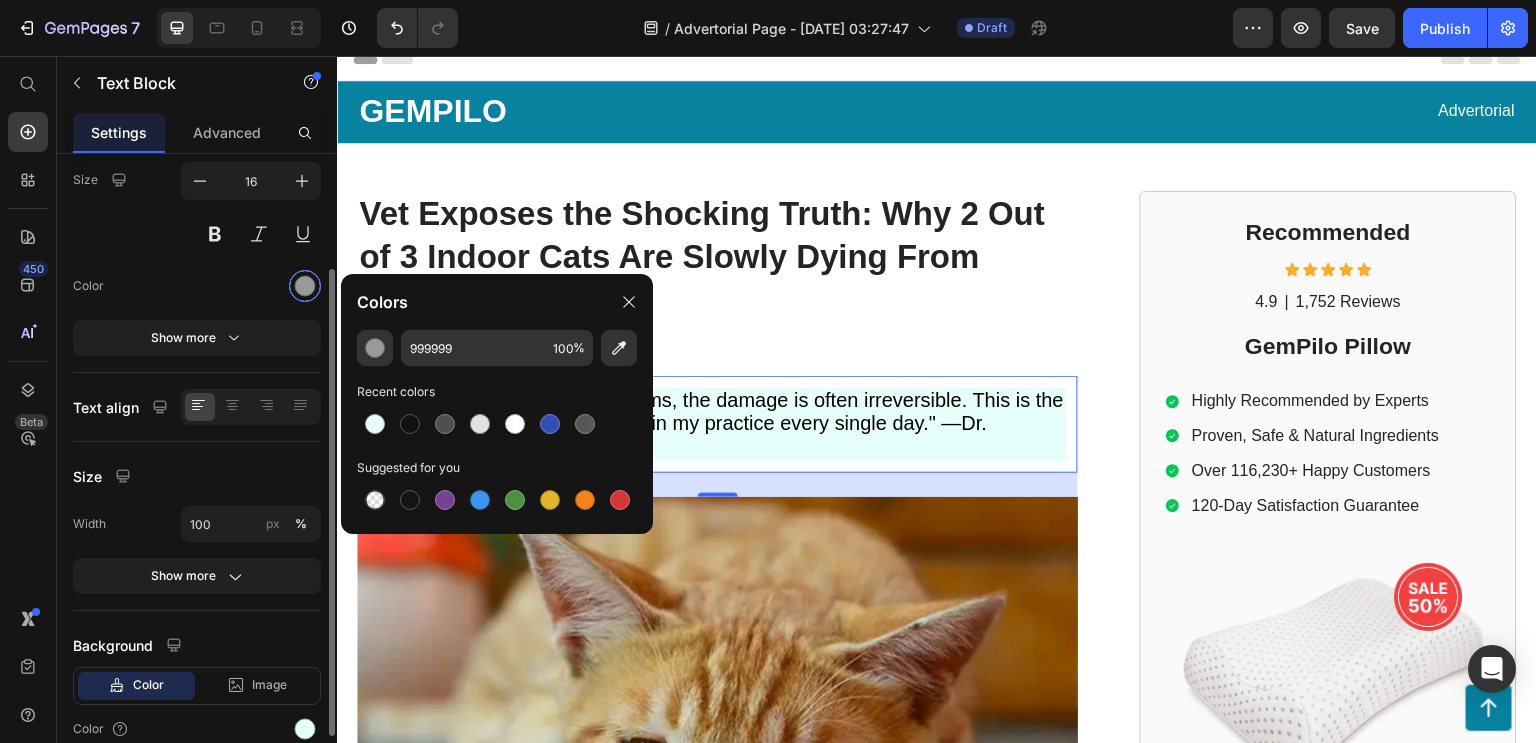 click at bounding box center (305, 286) 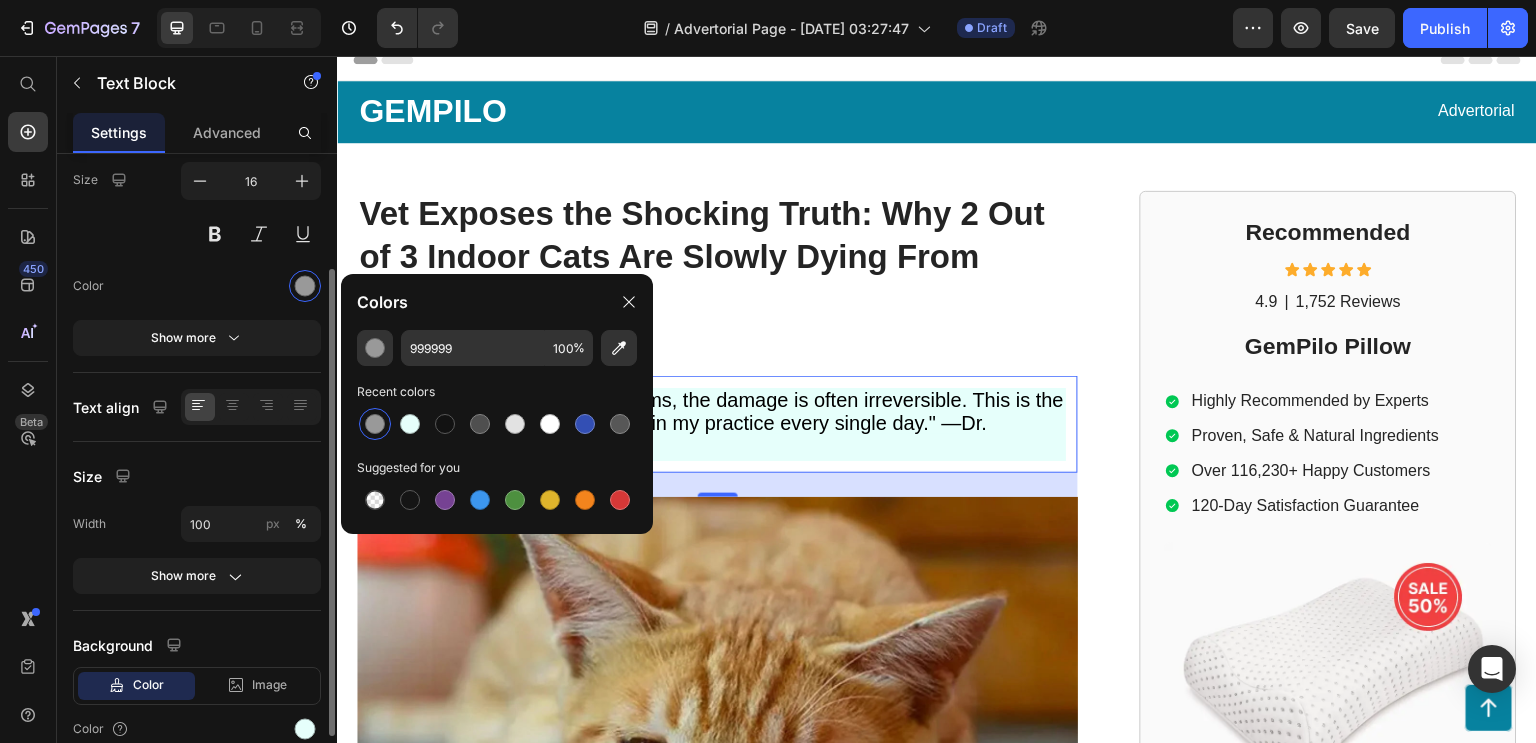 click at bounding box center [251, 286] 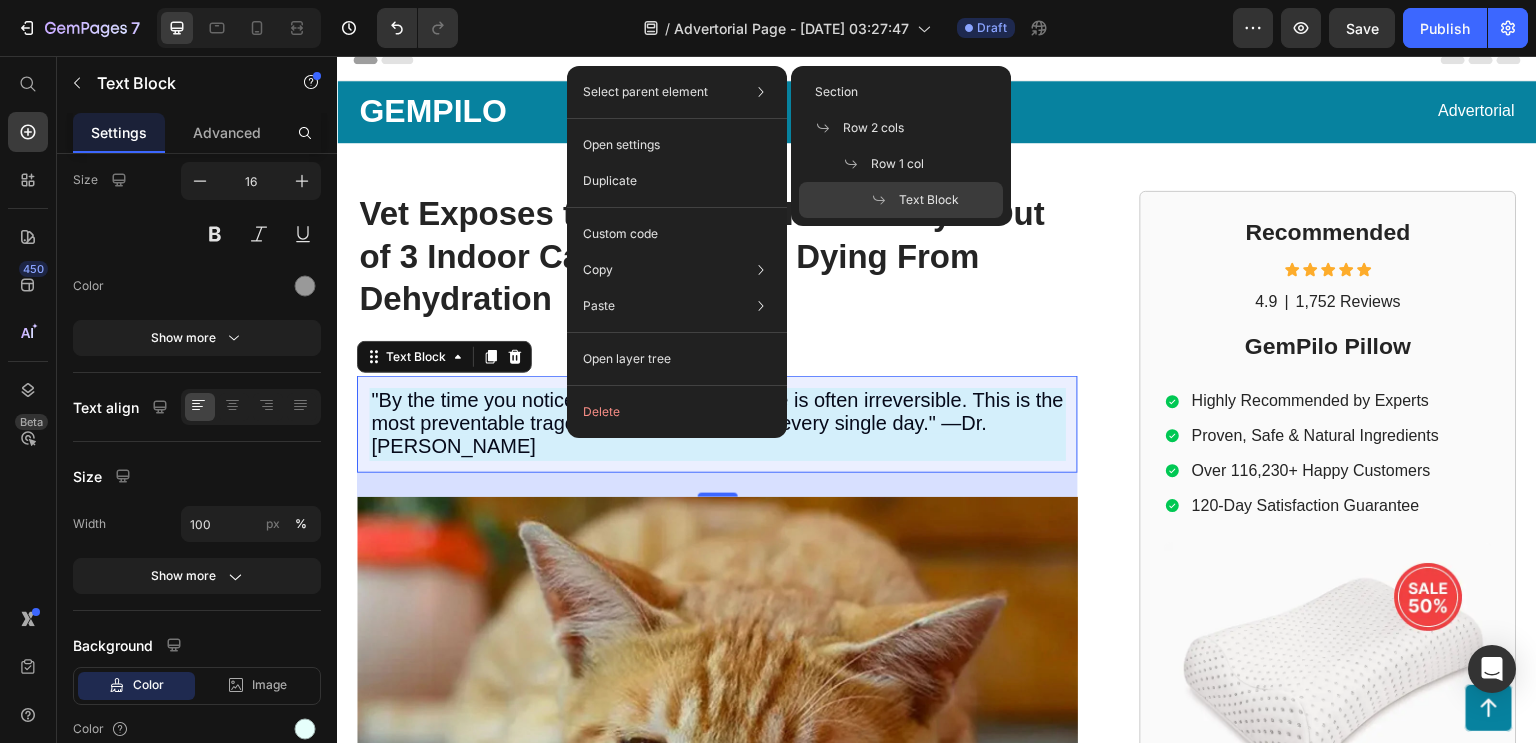click at bounding box center [885, 200] 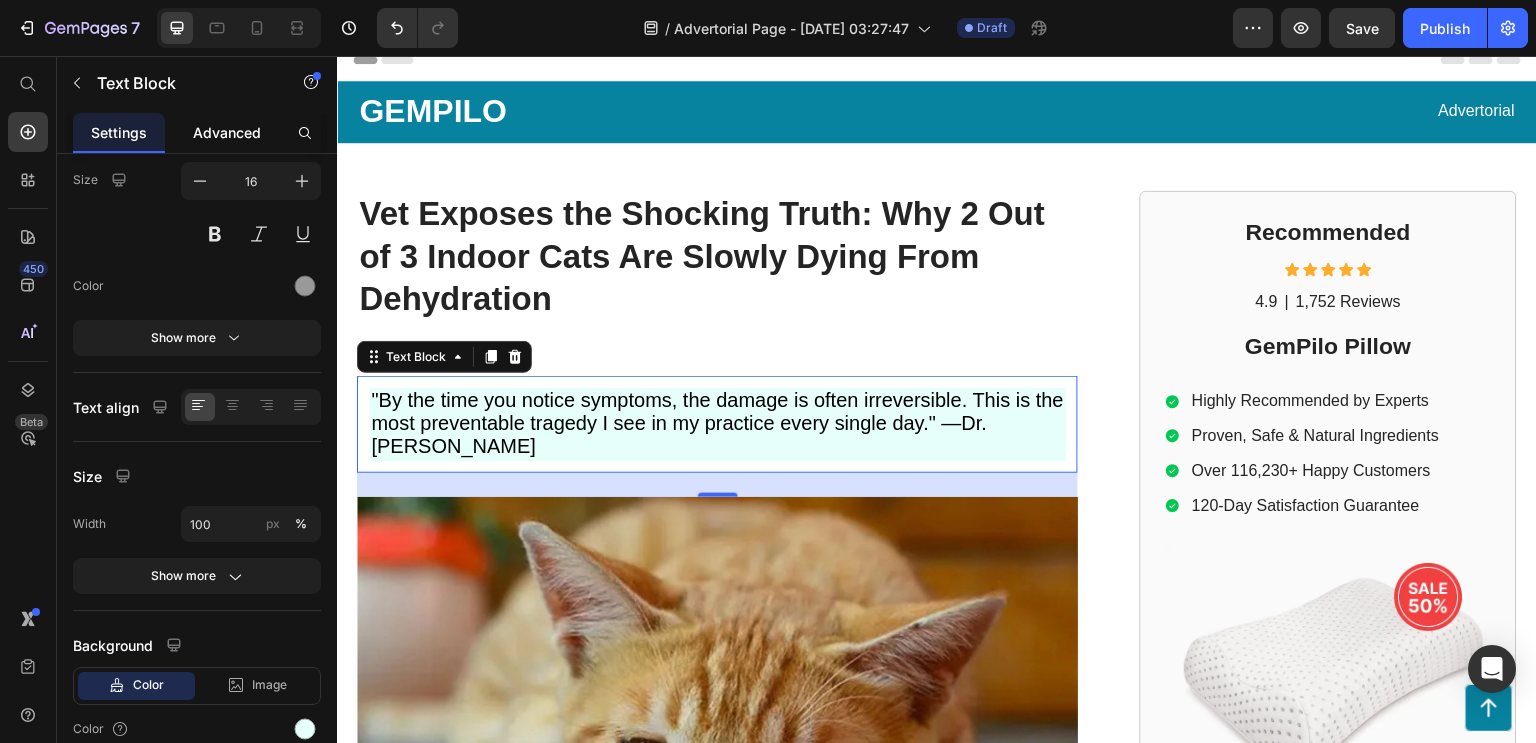 click on "Advanced" at bounding box center [227, 132] 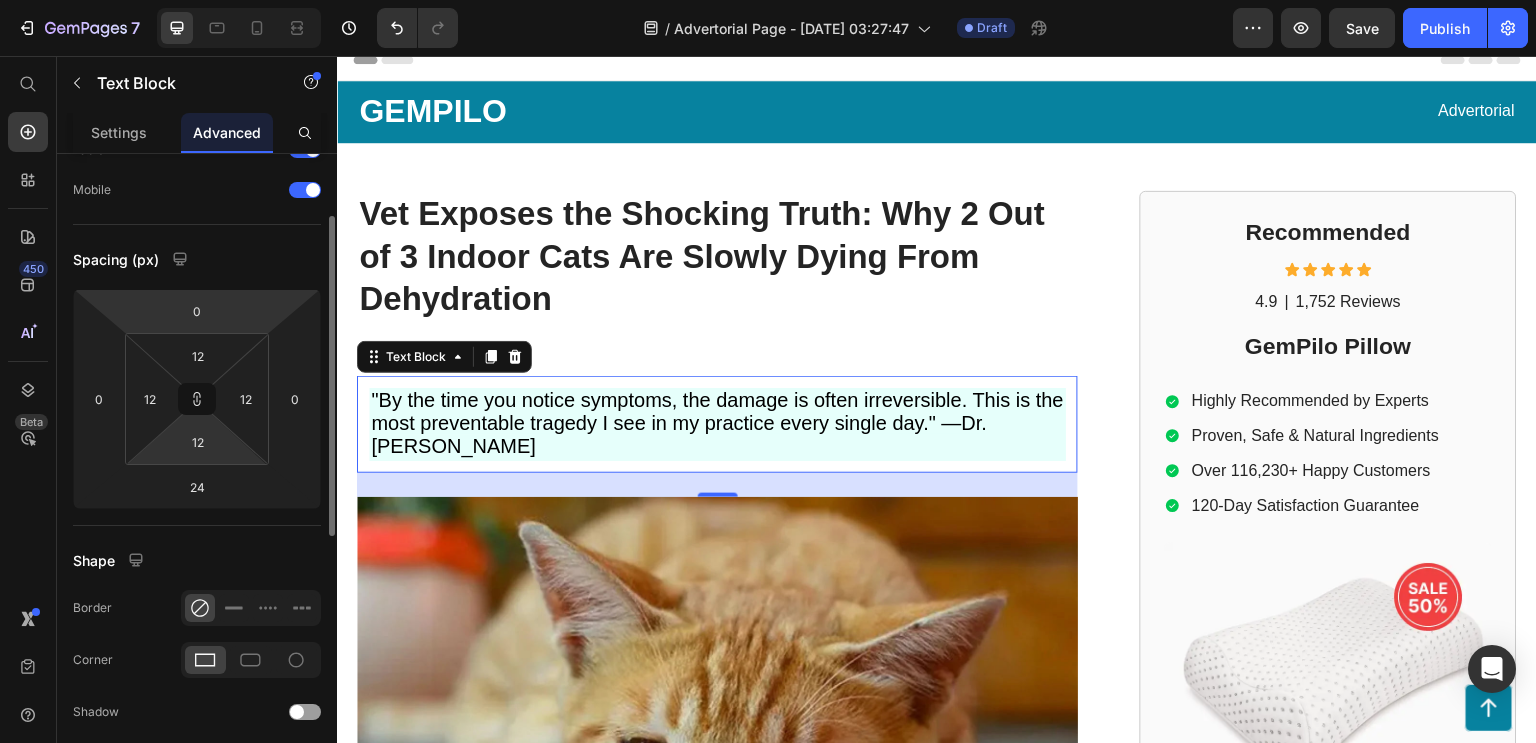 scroll, scrollTop: 0, scrollLeft: 0, axis: both 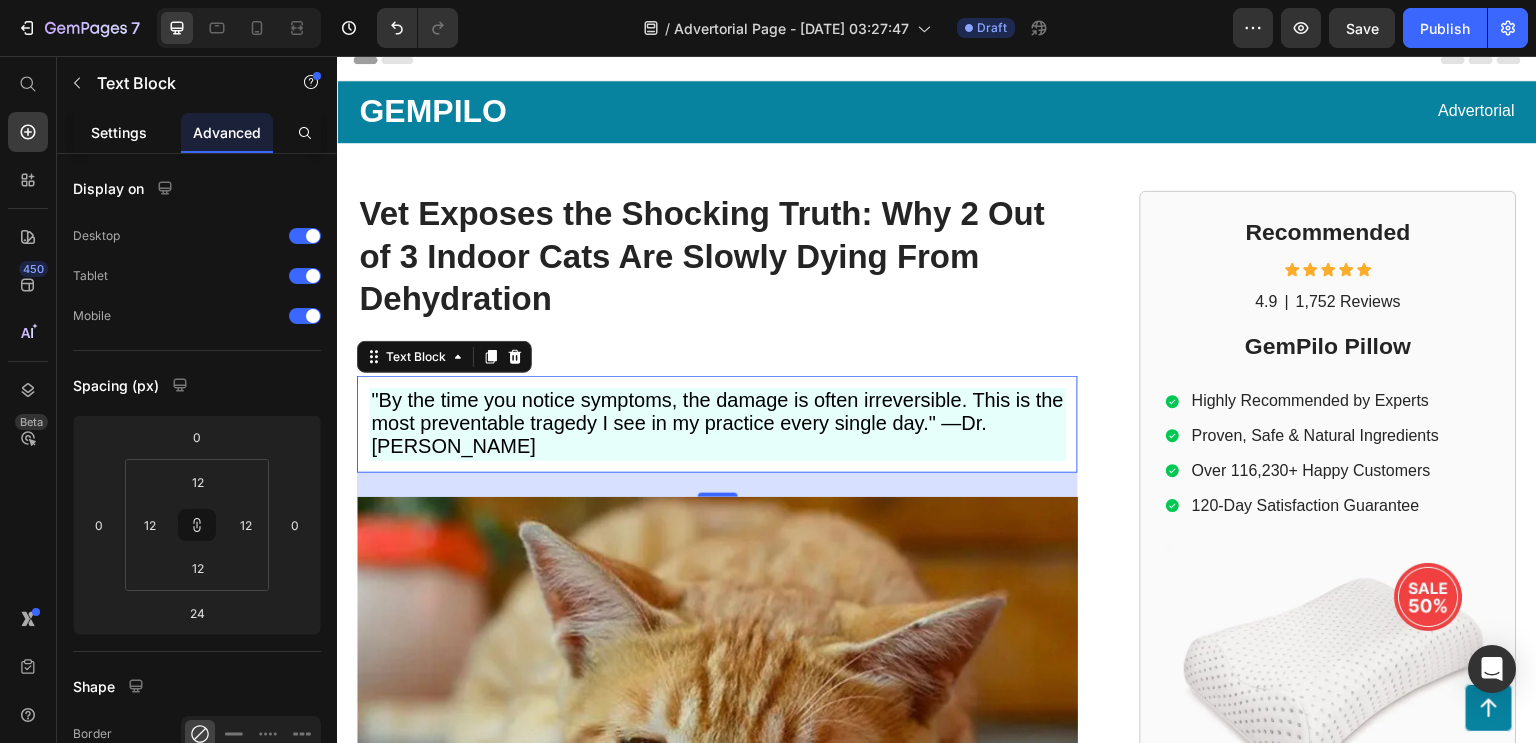 click on "Settings" at bounding box center [119, 132] 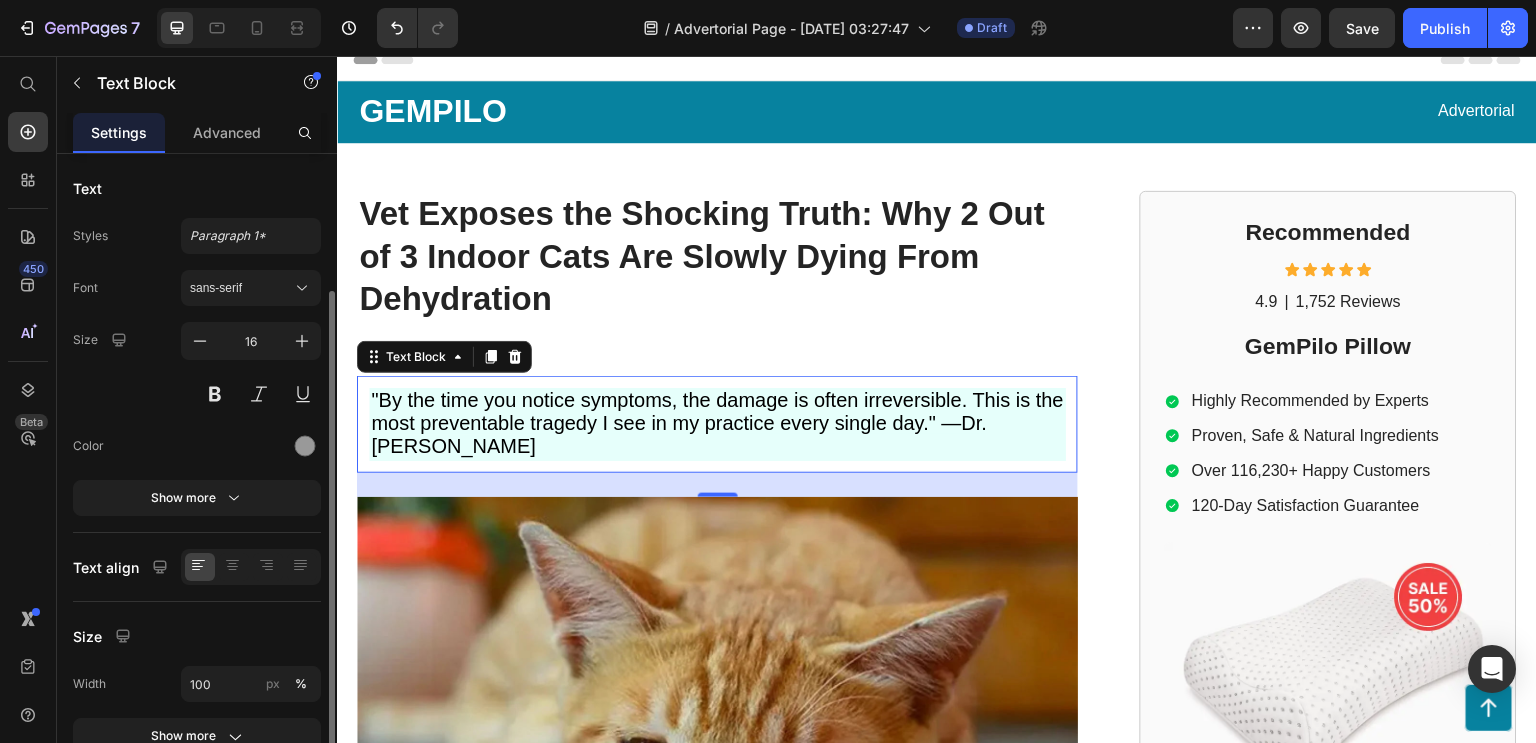 scroll, scrollTop: 247, scrollLeft: 0, axis: vertical 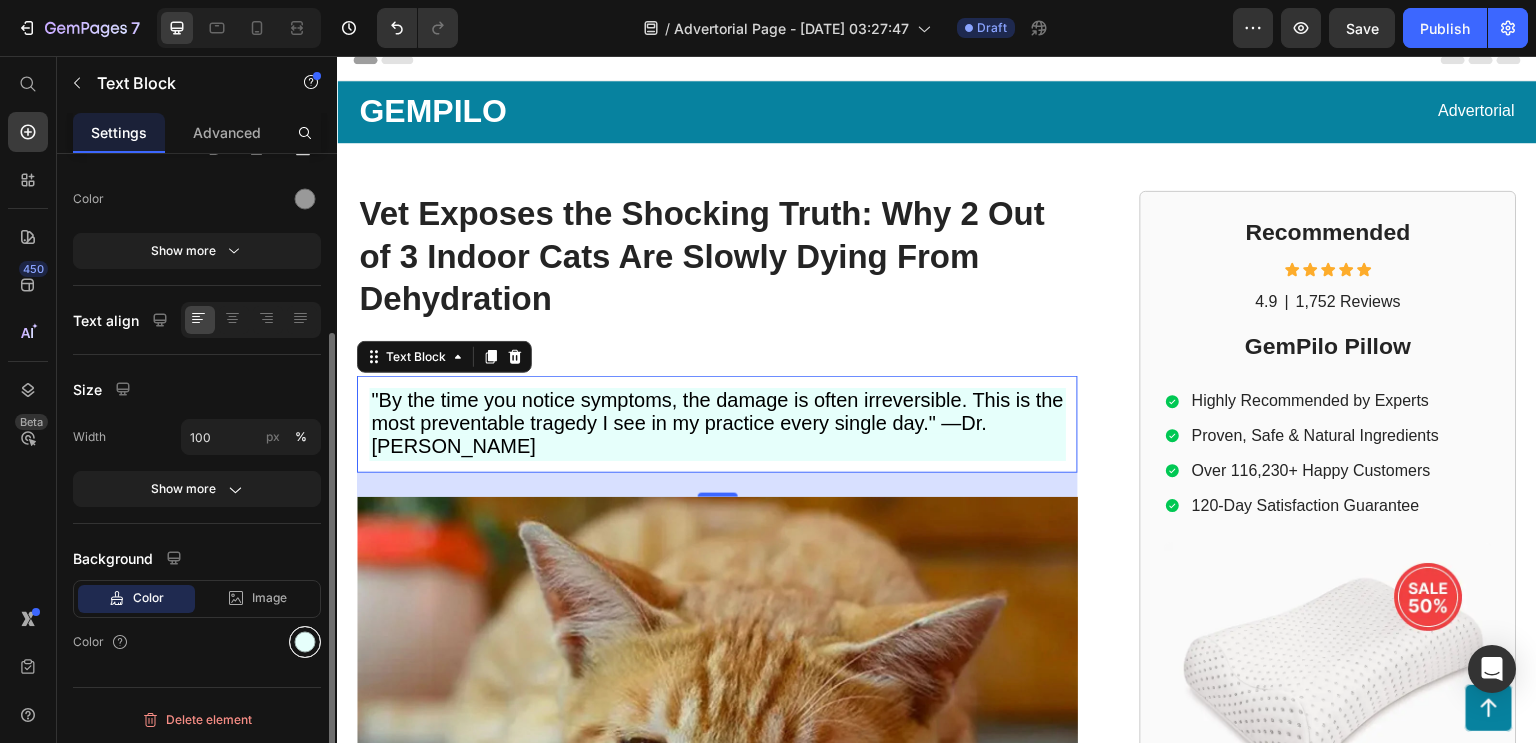 click at bounding box center [305, 642] 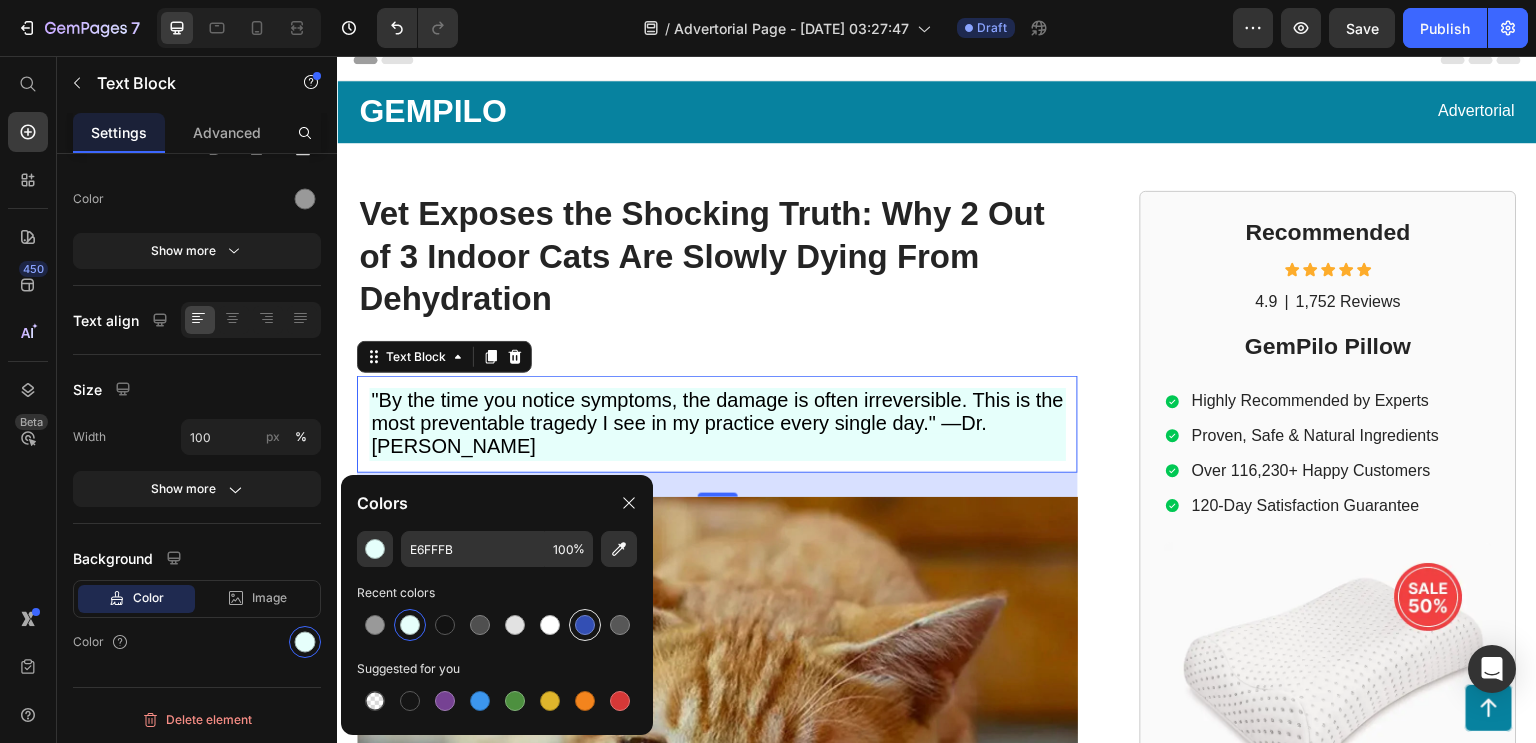 click at bounding box center [585, 625] 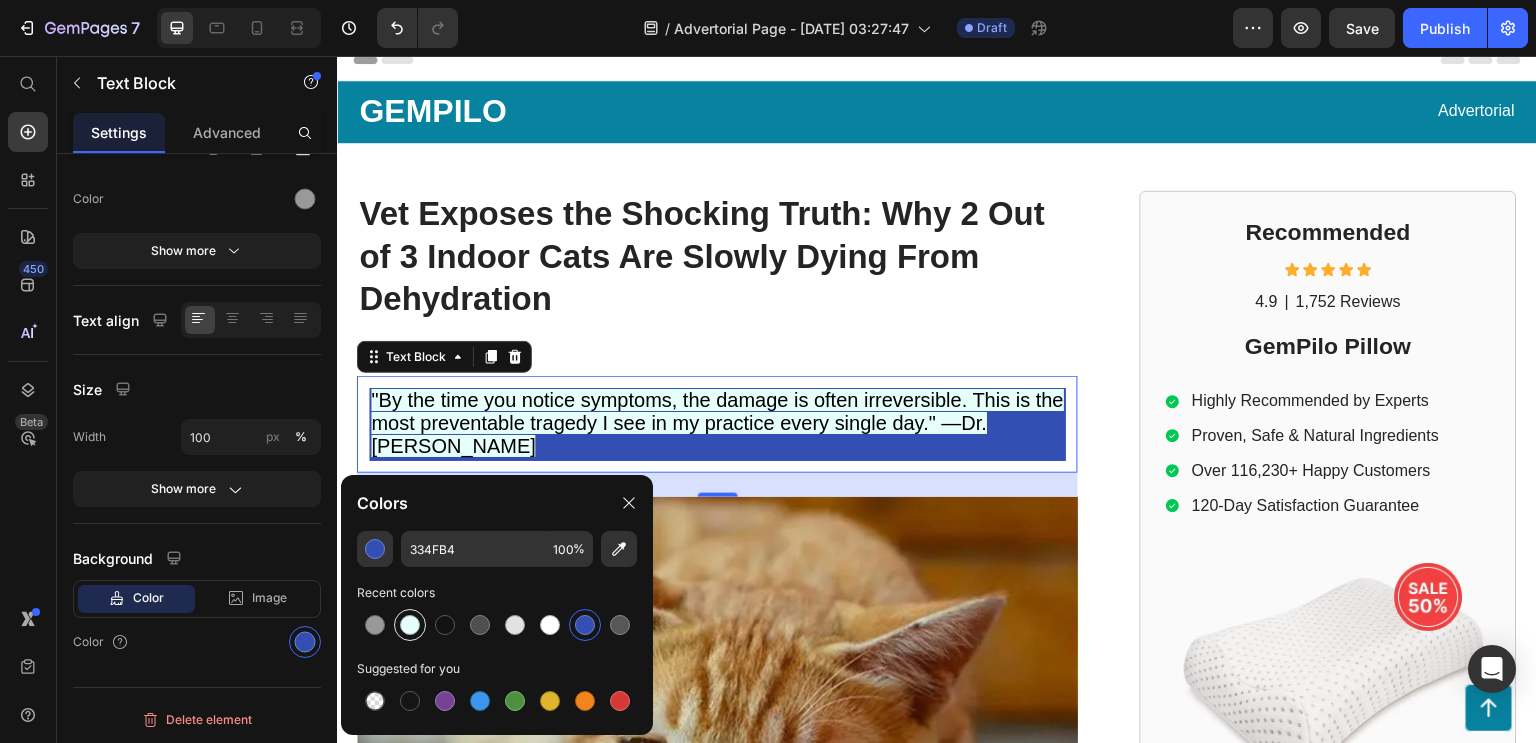 click at bounding box center (410, 625) 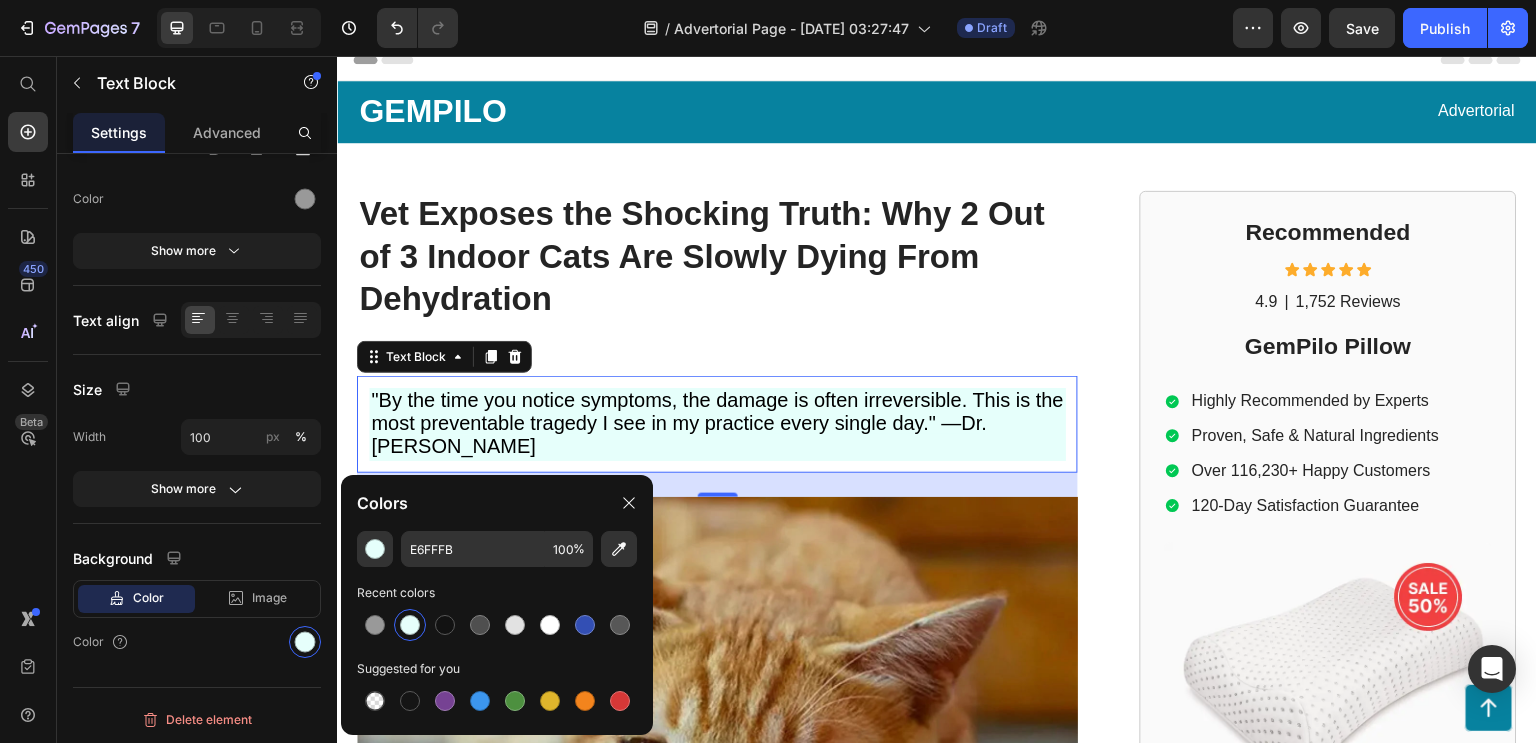 click on ""By the time you notice symptoms, the damage is often irreversible. This is the most preventable tragedy I see in my practice every single day." —Dr. [PERSON_NAME] Text Block   24" at bounding box center (717, 424) 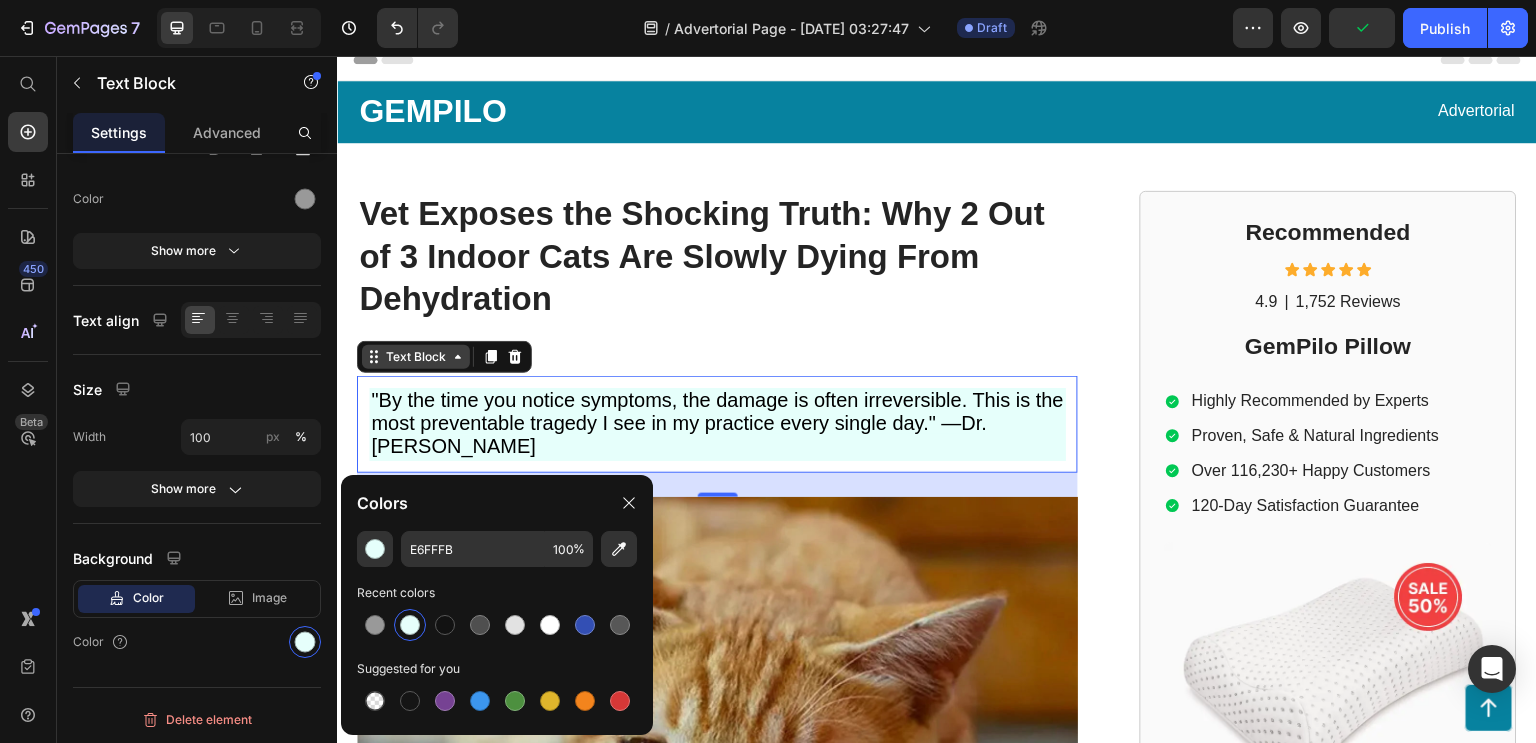 click on "Text Block" at bounding box center [416, 357] 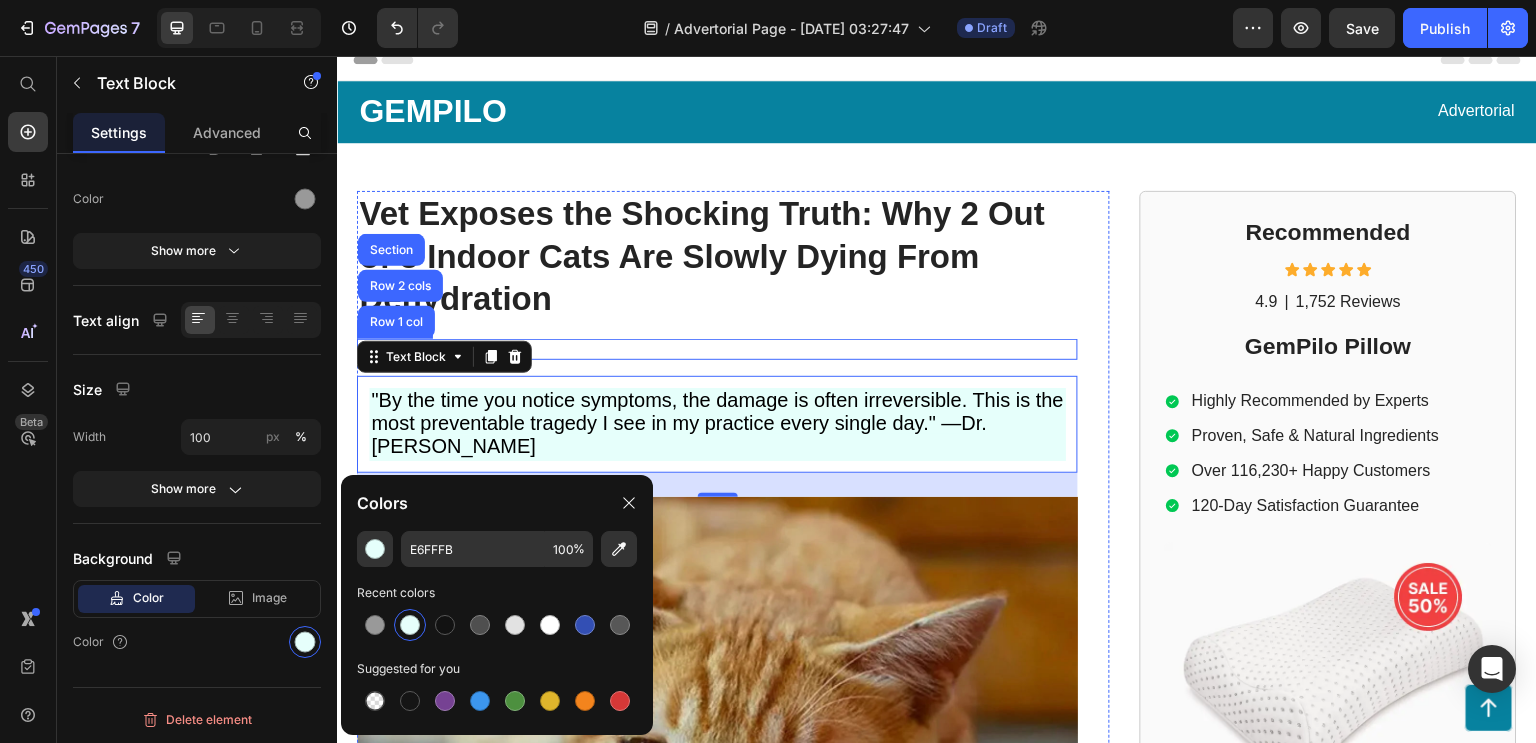 click on "⁠⁠⁠⁠⁠⁠⁠ Vet Exposes the Shocking Truth: Why 2 Out of 3 Indoor Cats Are Slowly Dying From Dehydration Heading [DATE] 9:17 am EDT Text Block "By the time you notice symptoms, the damage is often irreversible. This is the most preventable tragedy I see in my practice every single day." —Dr. [PERSON_NAME] Text Block Row 1 col Row 2 cols Section   24 Image [PERSON_NAME], a former employee at a leading orthopedic research institute you may be familiar with, regrets not sharing this vital information earlier to assist: Text Block
Those in search of a convenient and effective way to improve their sleep quality and enhance overall well-being can now turn to our ergonomic pillow, offering exceptional support for a revitalized and rejuvenated body.
For individuals seeking a natural and enjoyable solution to support their overall spinal health, our ergonomic pillow provides the perfect answer, promoting proper alignment and comfort for a healthier sleep experience." at bounding box center (717, 929) 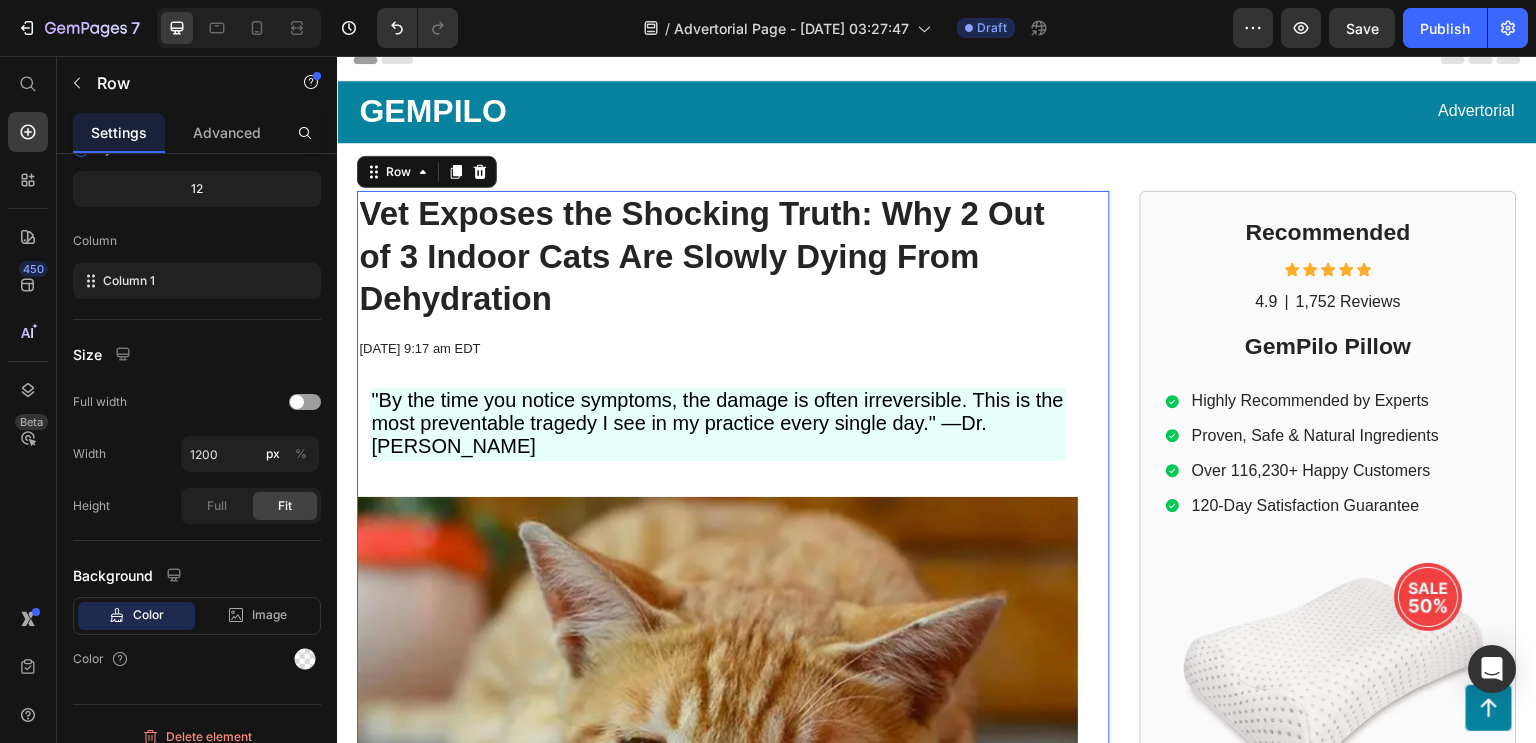 scroll, scrollTop: 0, scrollLeft: 0, axis: both 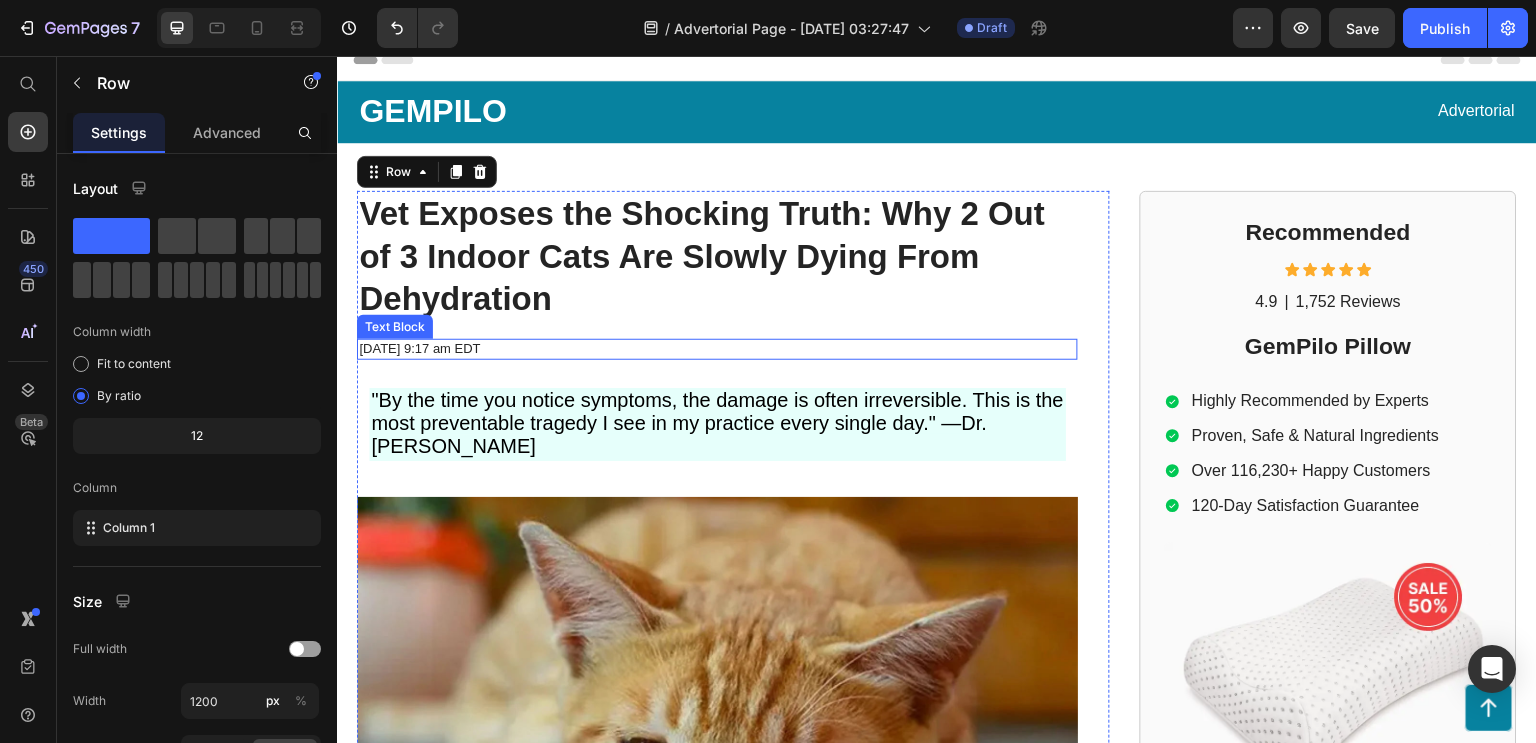 click on "[DATE] 9:17 am EDT" at bounding box center (717, 349) 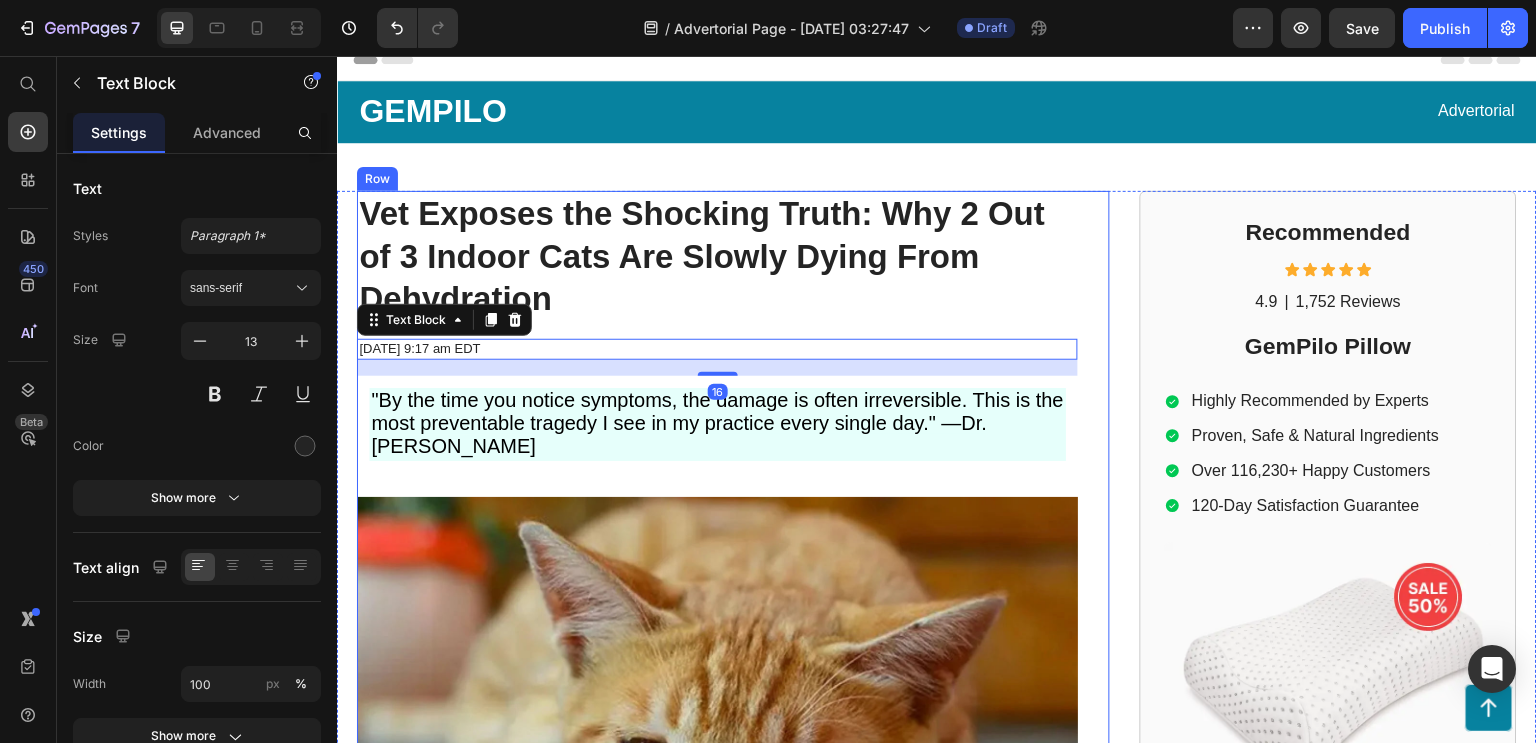 drag, startPoint x: 714, startPoint y: 370, endPoint x: 706, endPoint y: 326, distance: 44.72136 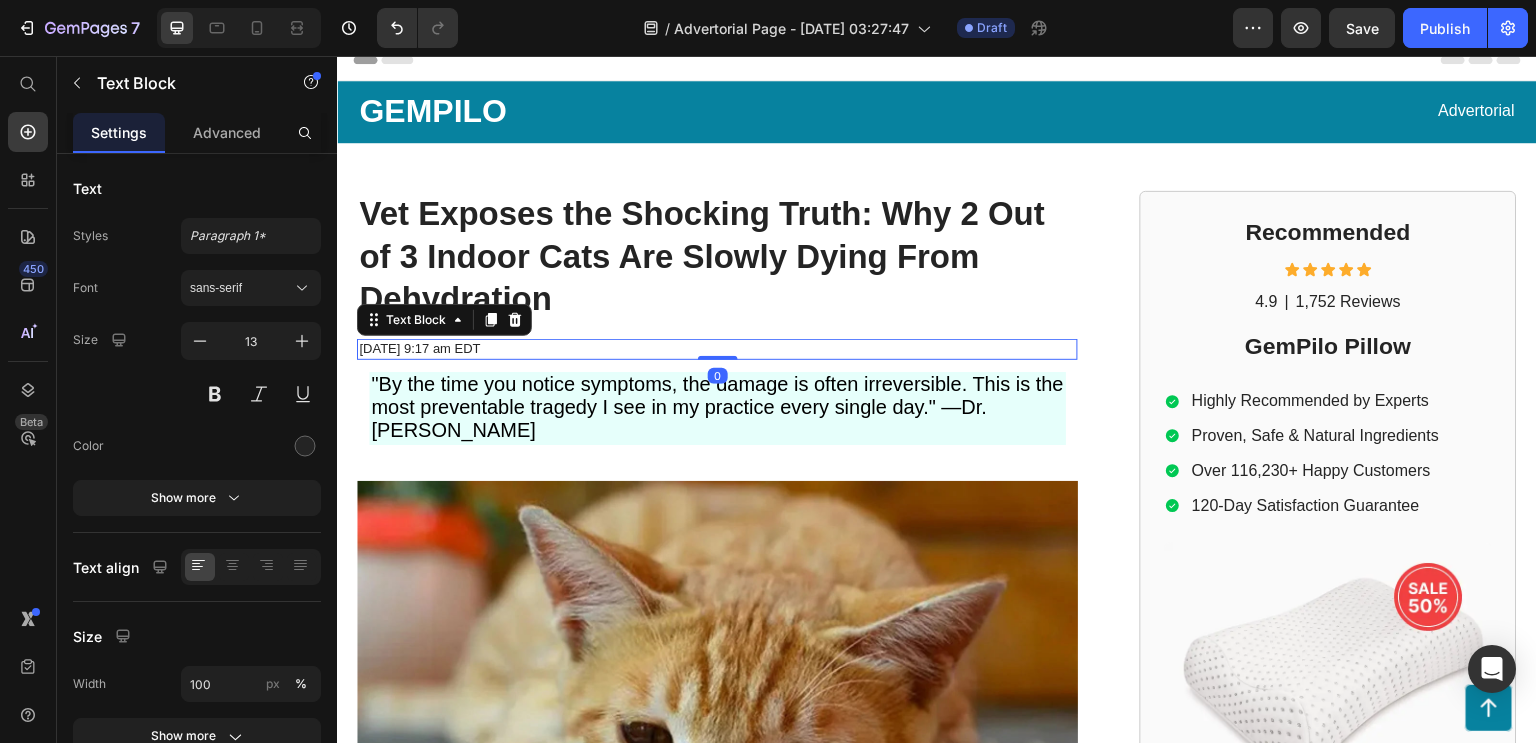 drag, startPoint x: 713, startPoint y: 374, endPoint x: 712, endPoint y: 298, distance: 76.00658 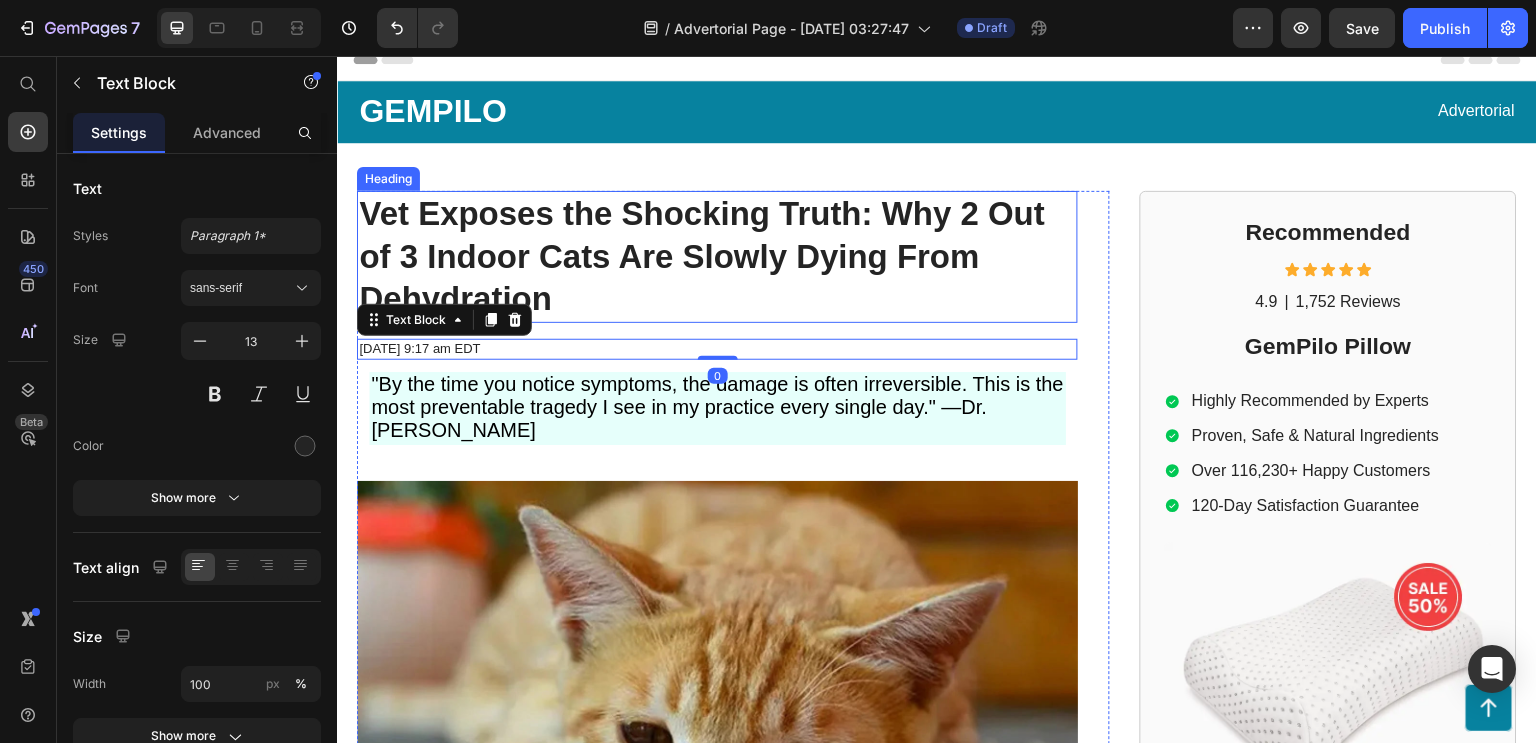 click on "⁠⁠⁠⁠⁠⁠⁠ Vet Exposes the Shocking Truth: Why 2 Out of 3 Indoor Cats Are Slowly Dying From Dehydration" at bounding box center (717, 257) 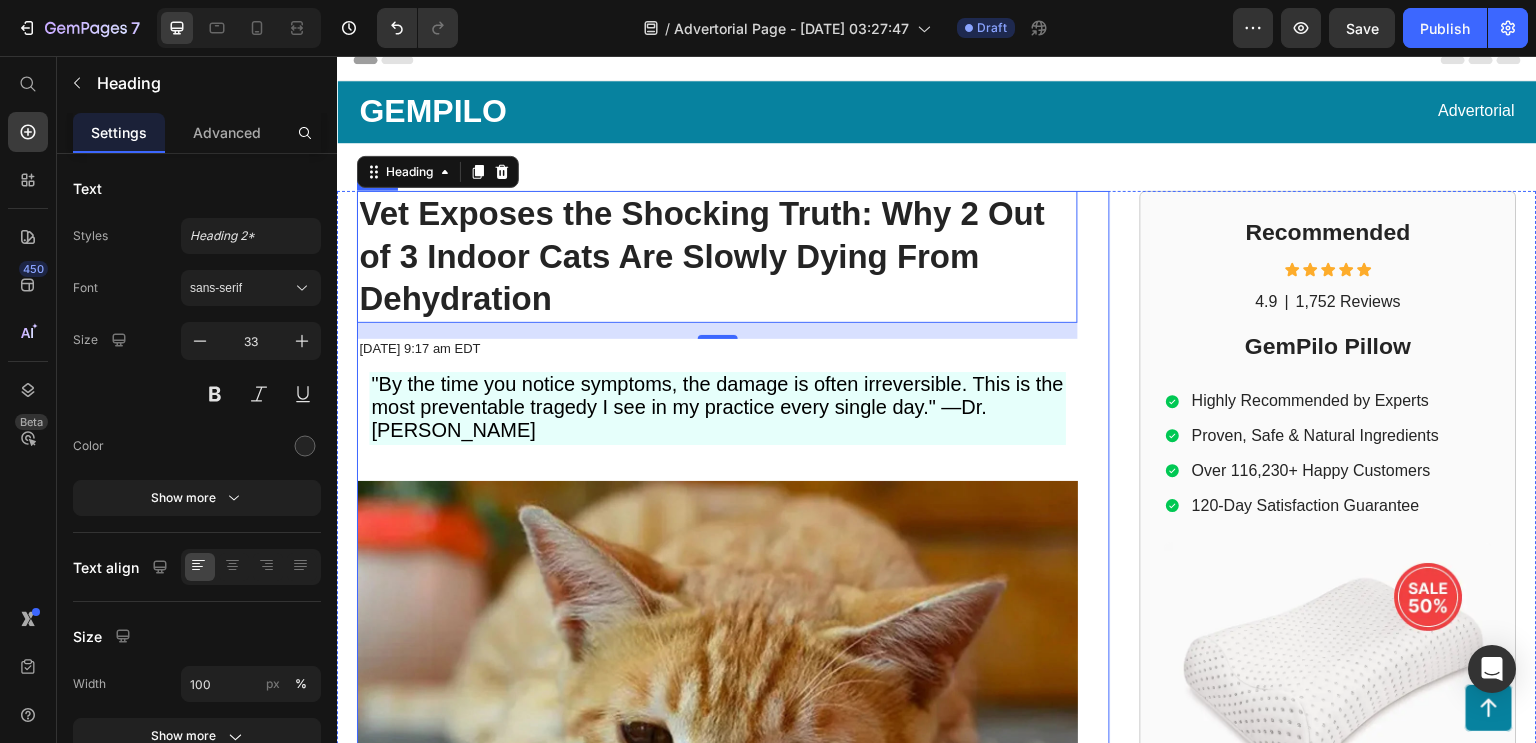 click on "Recommended" at bounding box center (1328, 233) 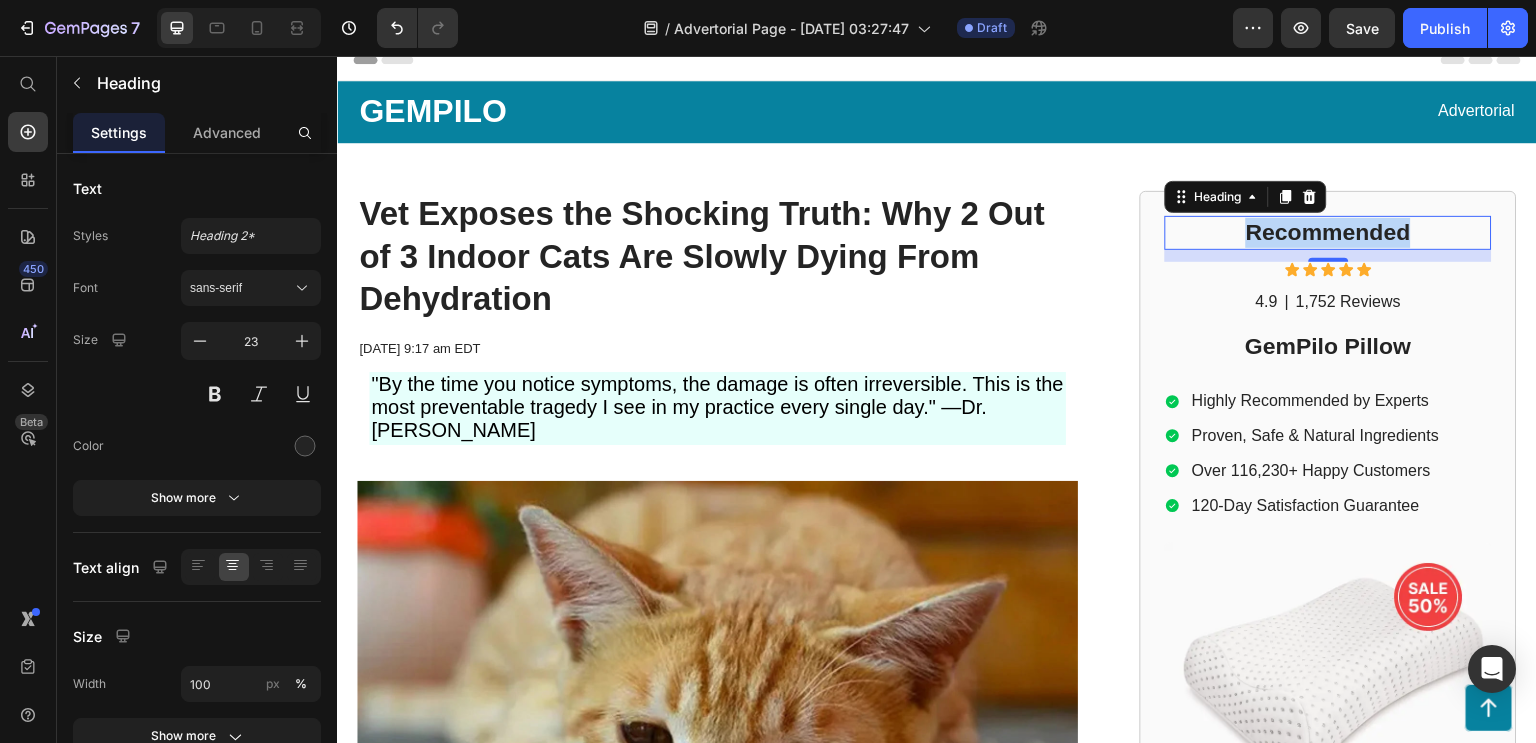 click on "Recommended" at bounding box center [1328, 233] 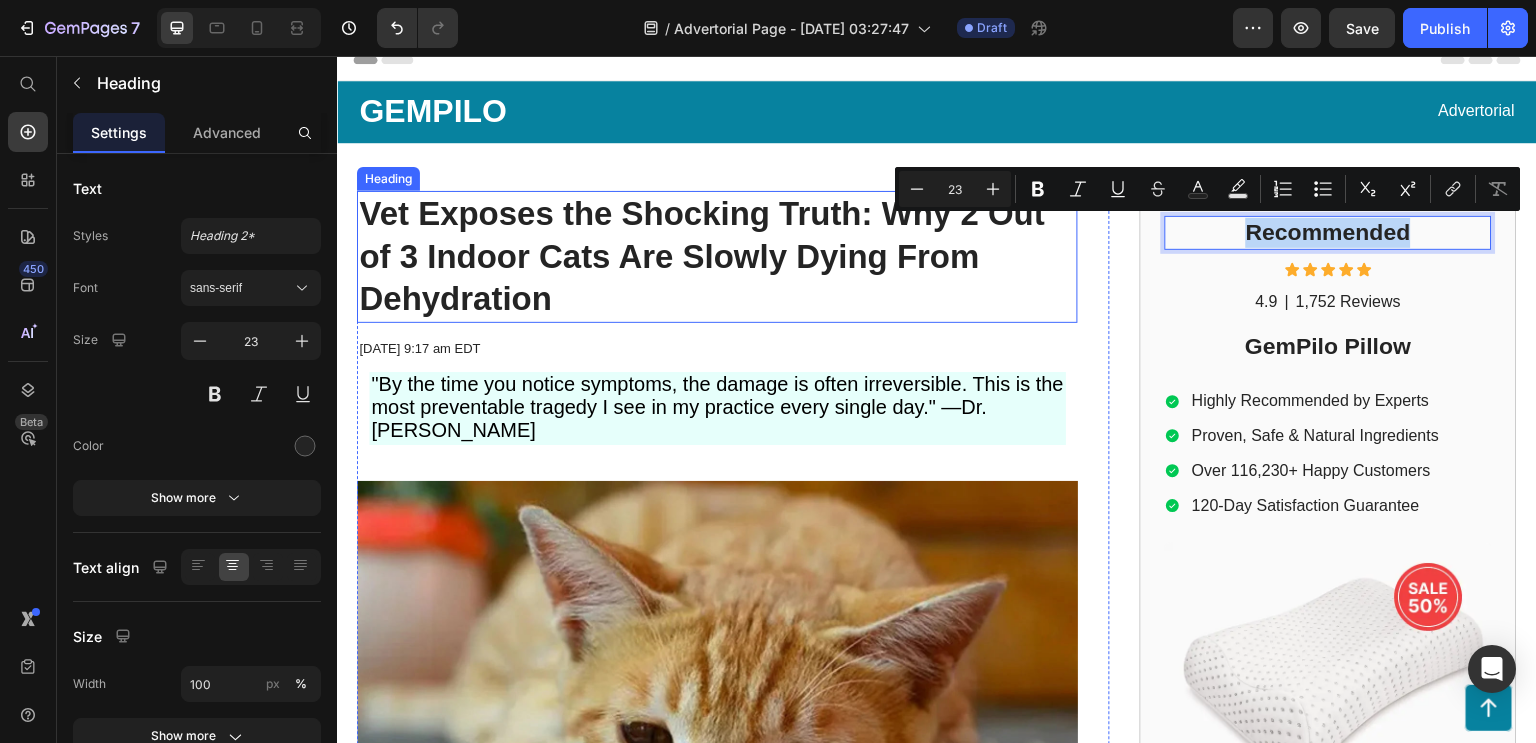 click on "⁠⁠⁠⁠⁠⁠⁠ Vet Exposes the Shocking Truth: Why 2 Out of 3 Indoor Cats Are Slowly Dying From Dehydration" at bounding box center (717, 257) 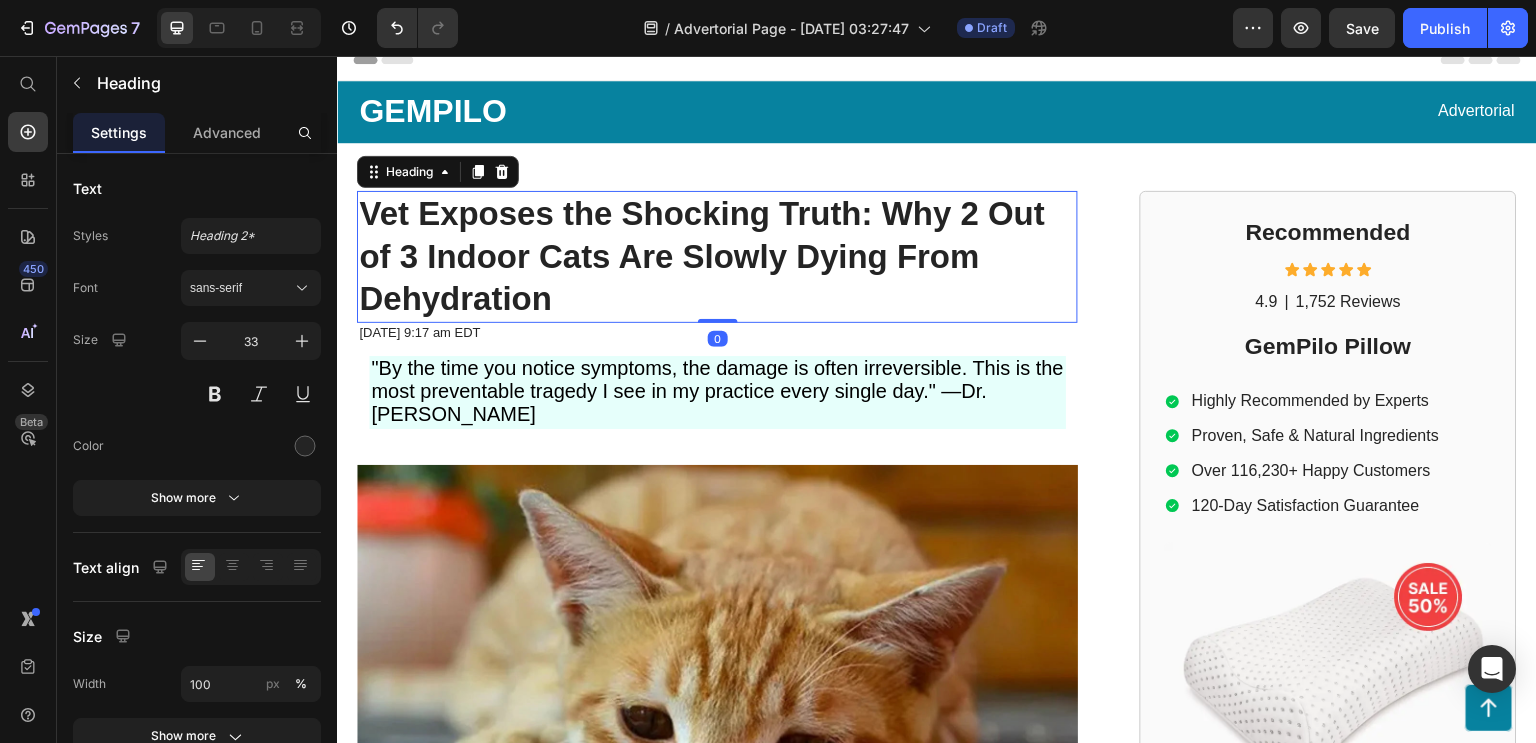 drag, startPoint x: 711, startPoint y: 336, endPoint x: 705, endPoint y: 255, distance: 81.22192 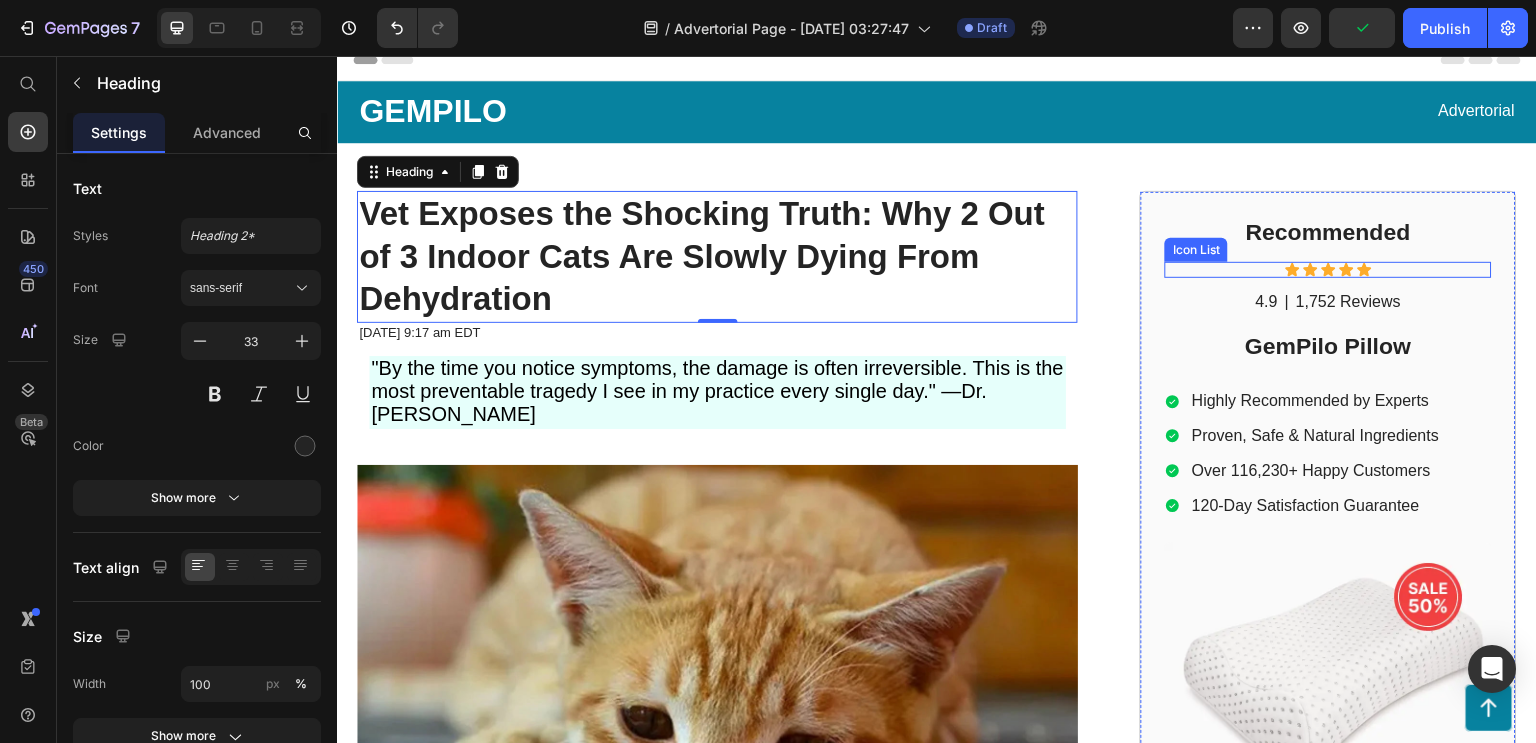 click on "Recommended Heading Icon Icon Icon Icon Icon Icon List 4.9 Text Block | Text Block 1,752 Reviews Text Block Row GemPilo Pillow Heading Highly Recommended by Experts Proven, Safe & Natural Ingredients Over 116,230+ Happy Customers 120-Day Satisfaction Guarantee Item List Image
Check Availability Button" at bounding box center (1328, 560) 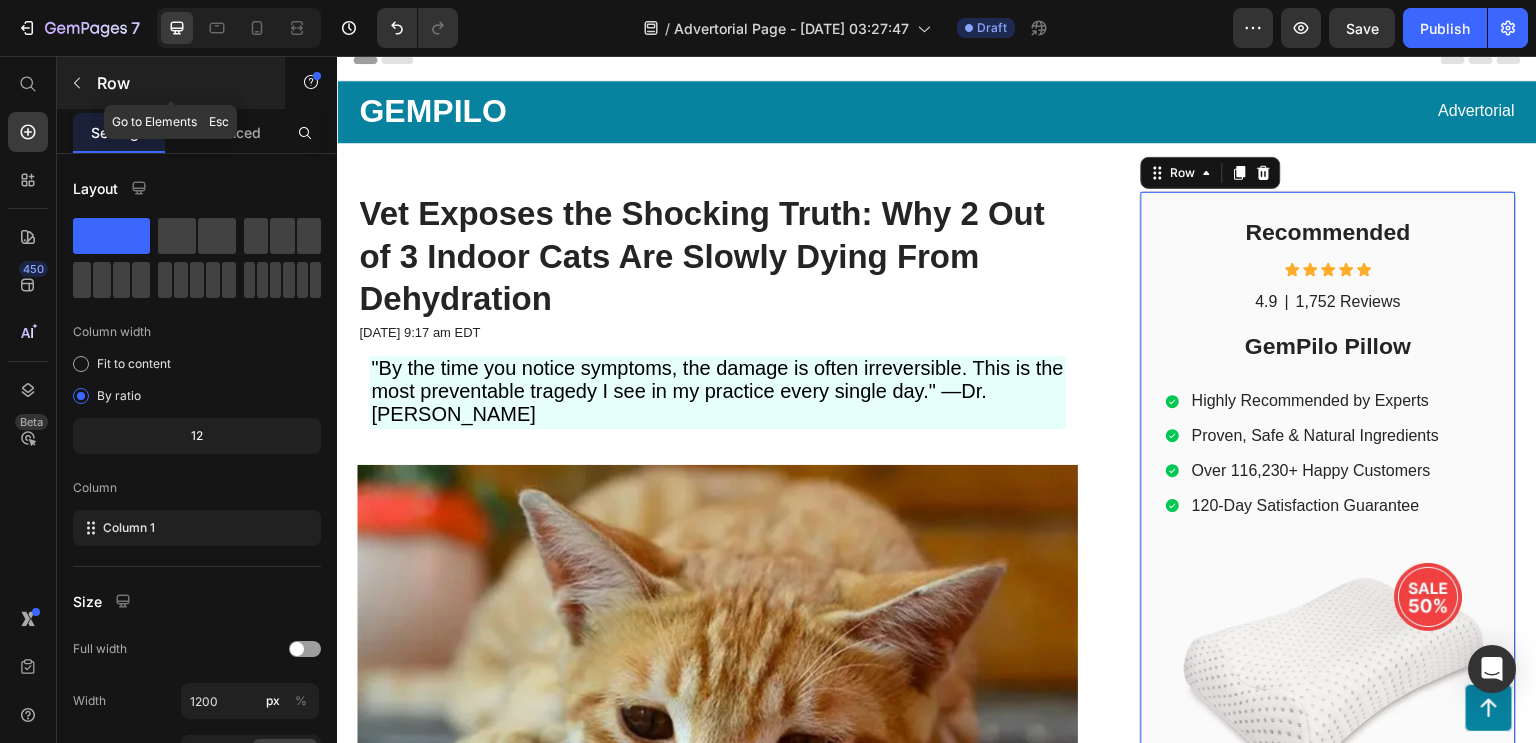 click 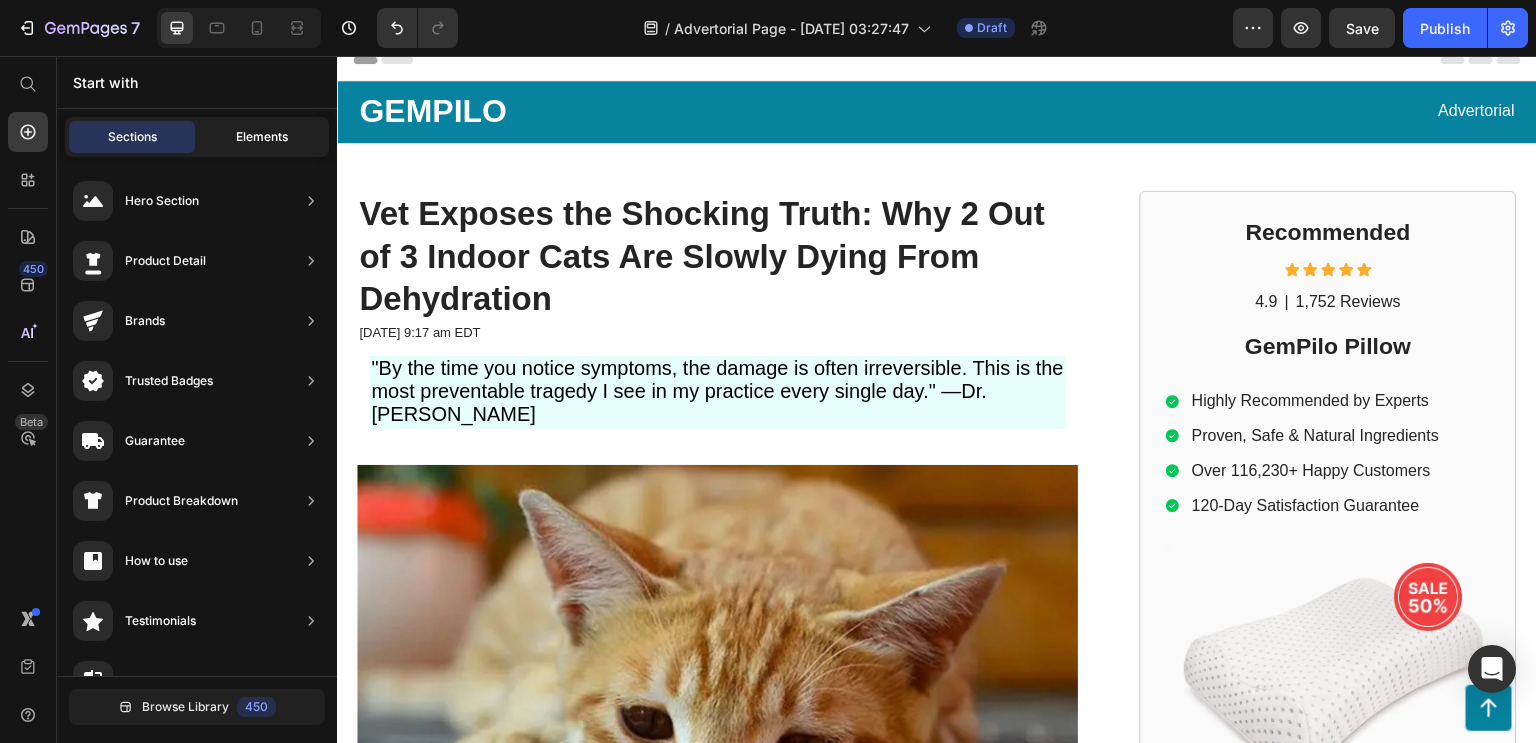 click on "Elements" 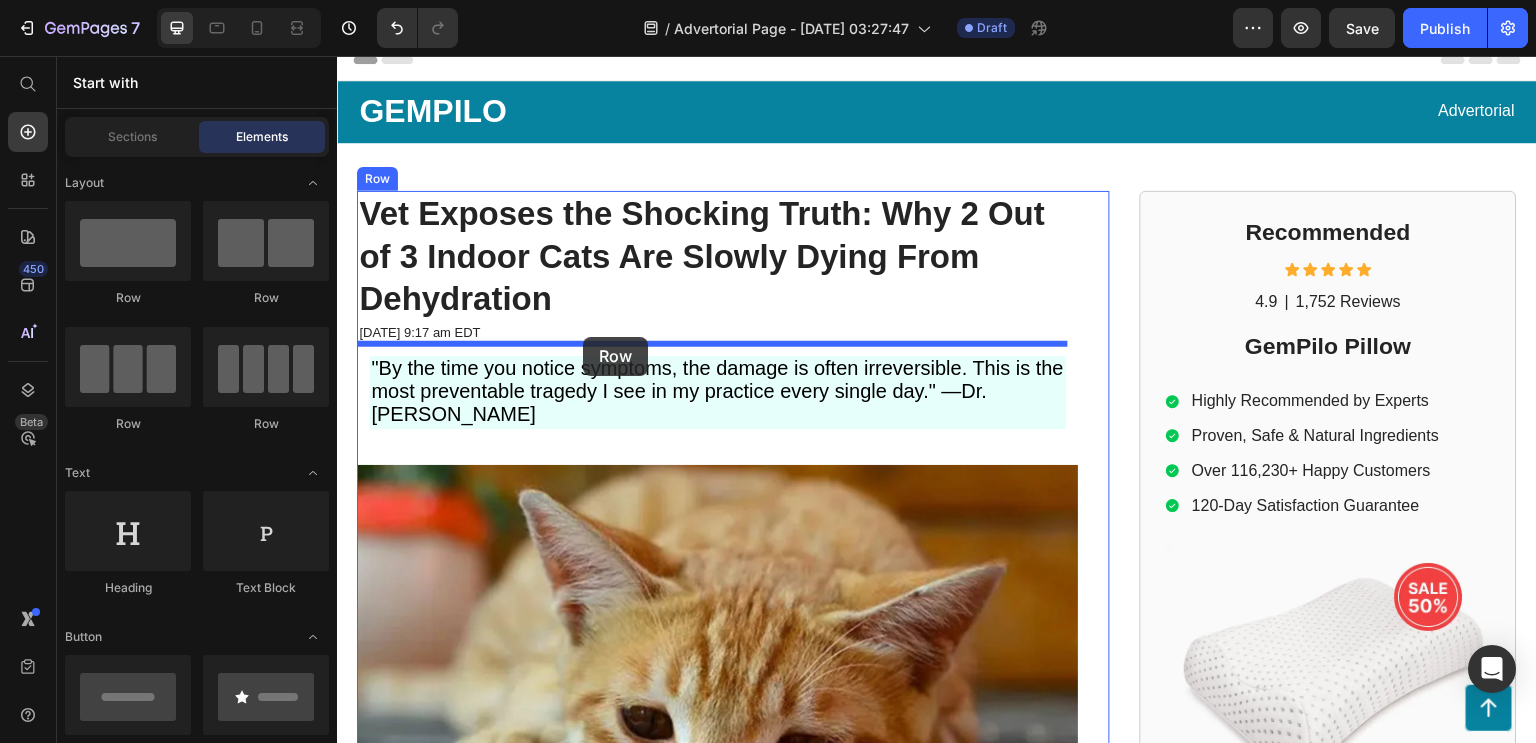 drag, startPoint x: 482, startPoint y: 326, endPoint x: 583, endPoint y: 337, distance: 101.597244 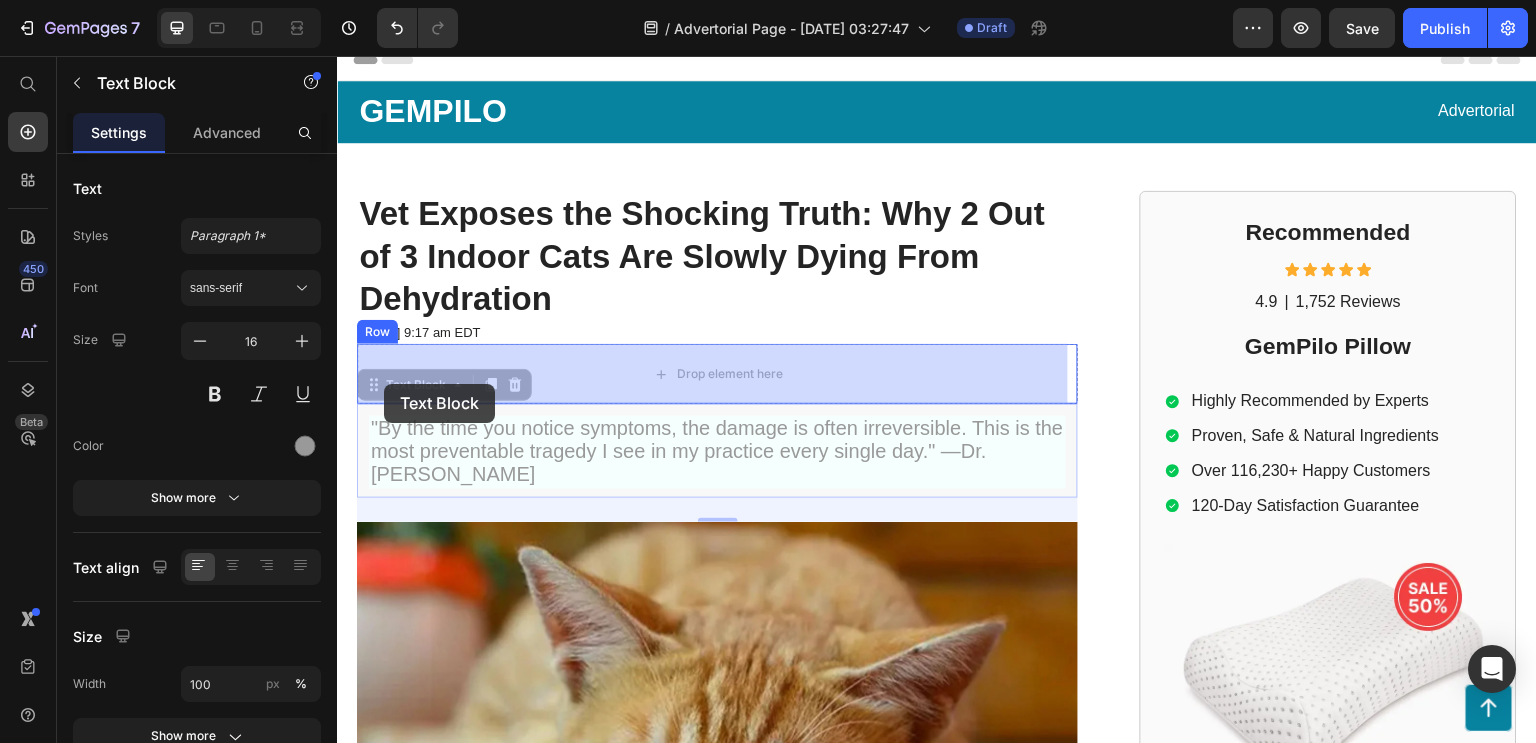 drag, startPoint x: 378, startPoint y: 404, endPoint x: 384, endPoint y: 384, distance: 20.880613 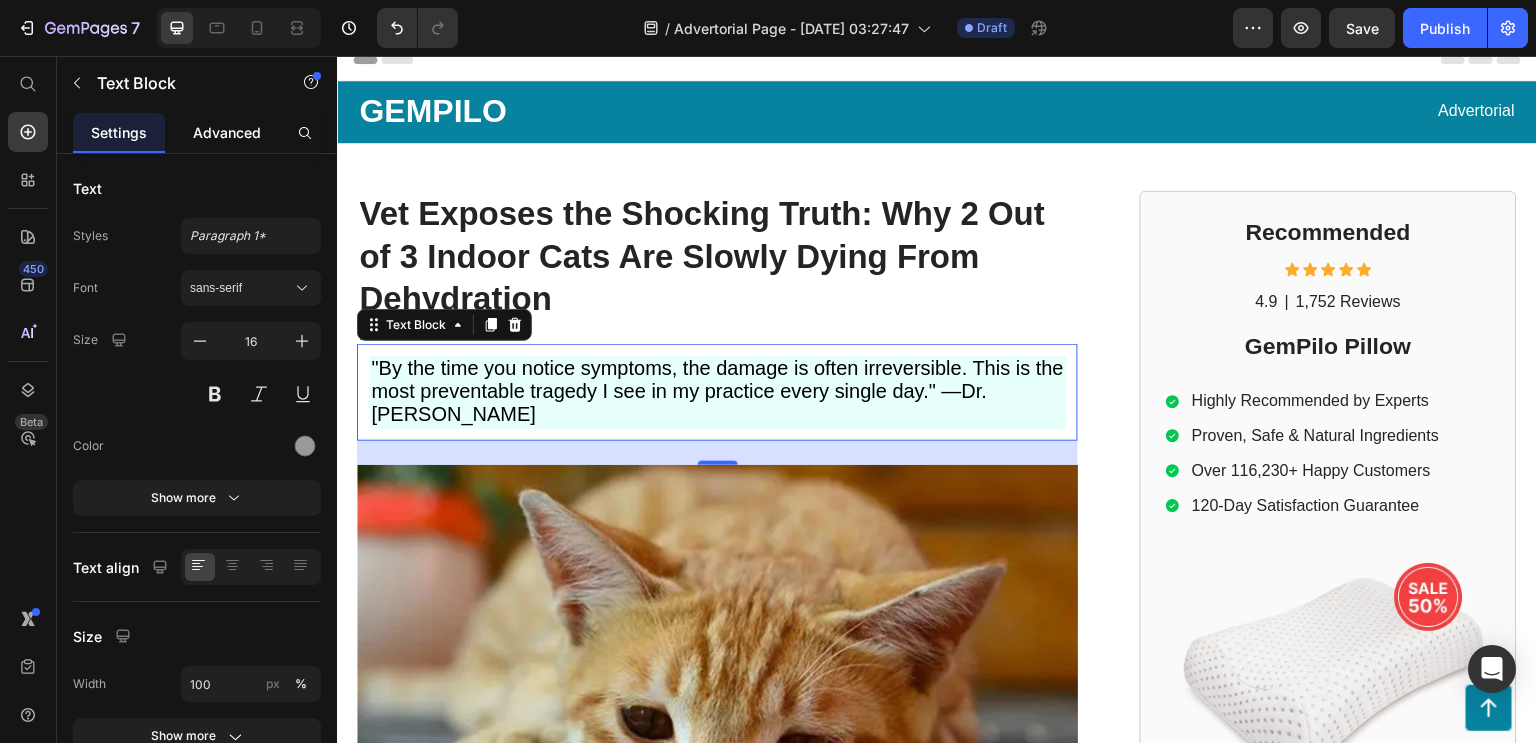 click on "Advanced" at bounding box center [227, 132] 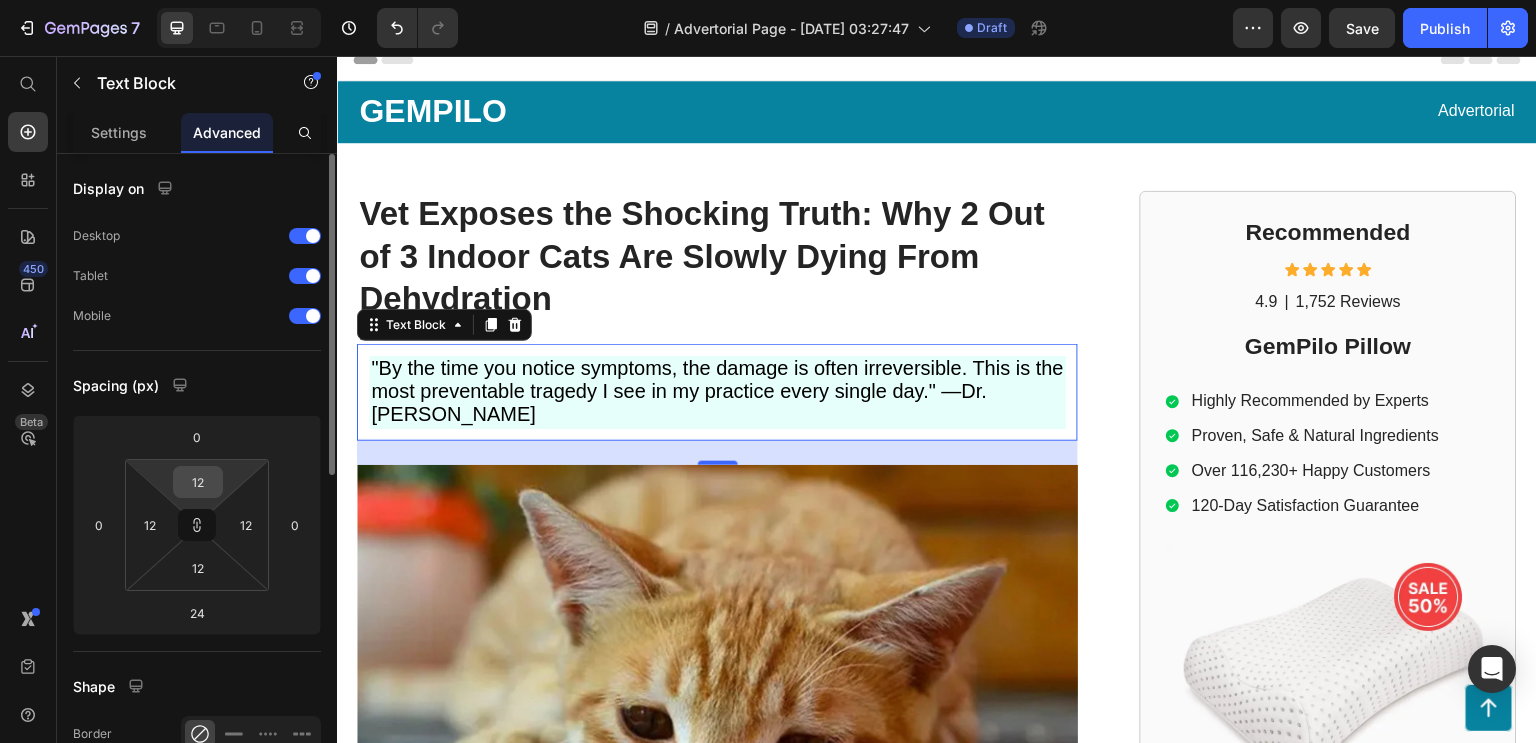 click on "12" at bounding box center (198, 482) 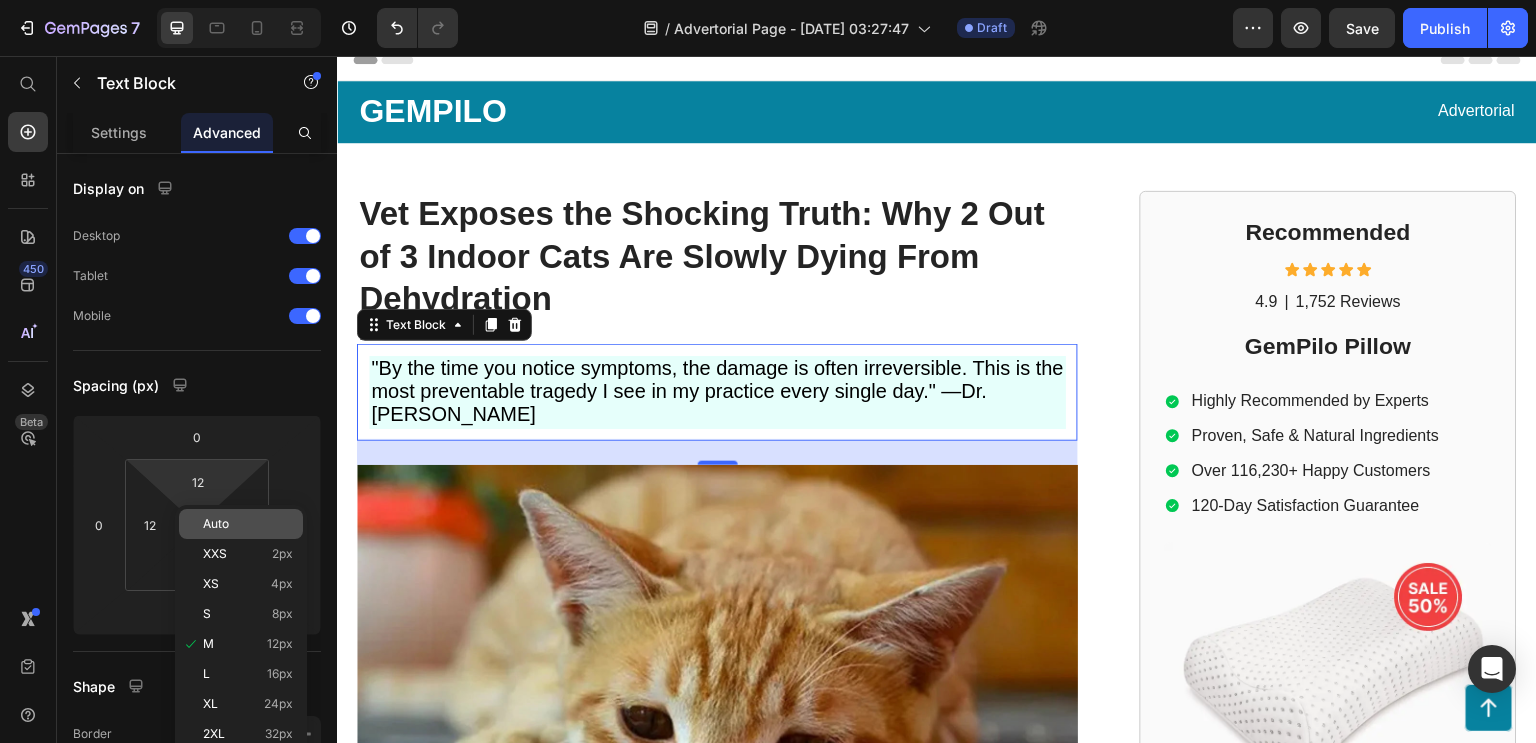 click on "Auto" at bounding box center (248, 524) 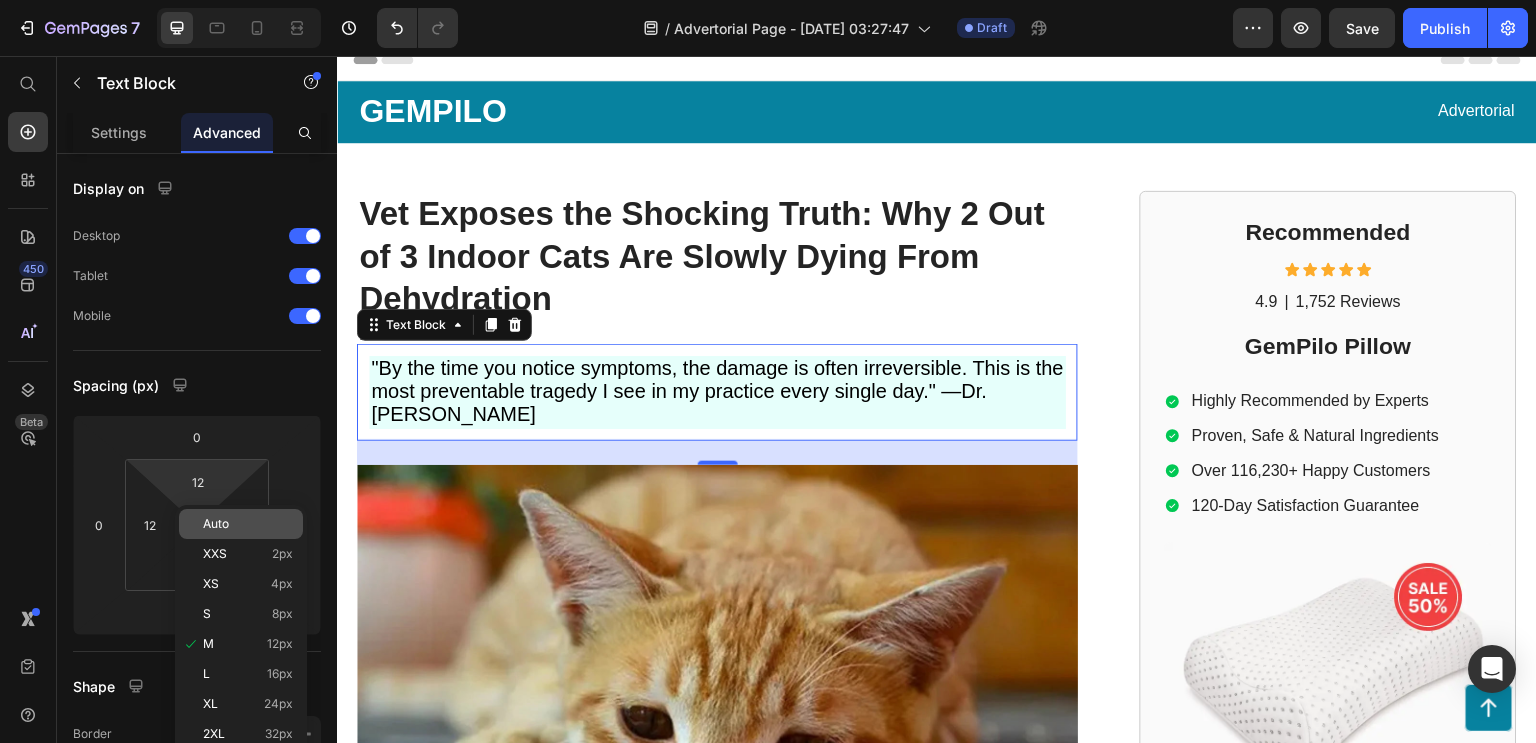 type 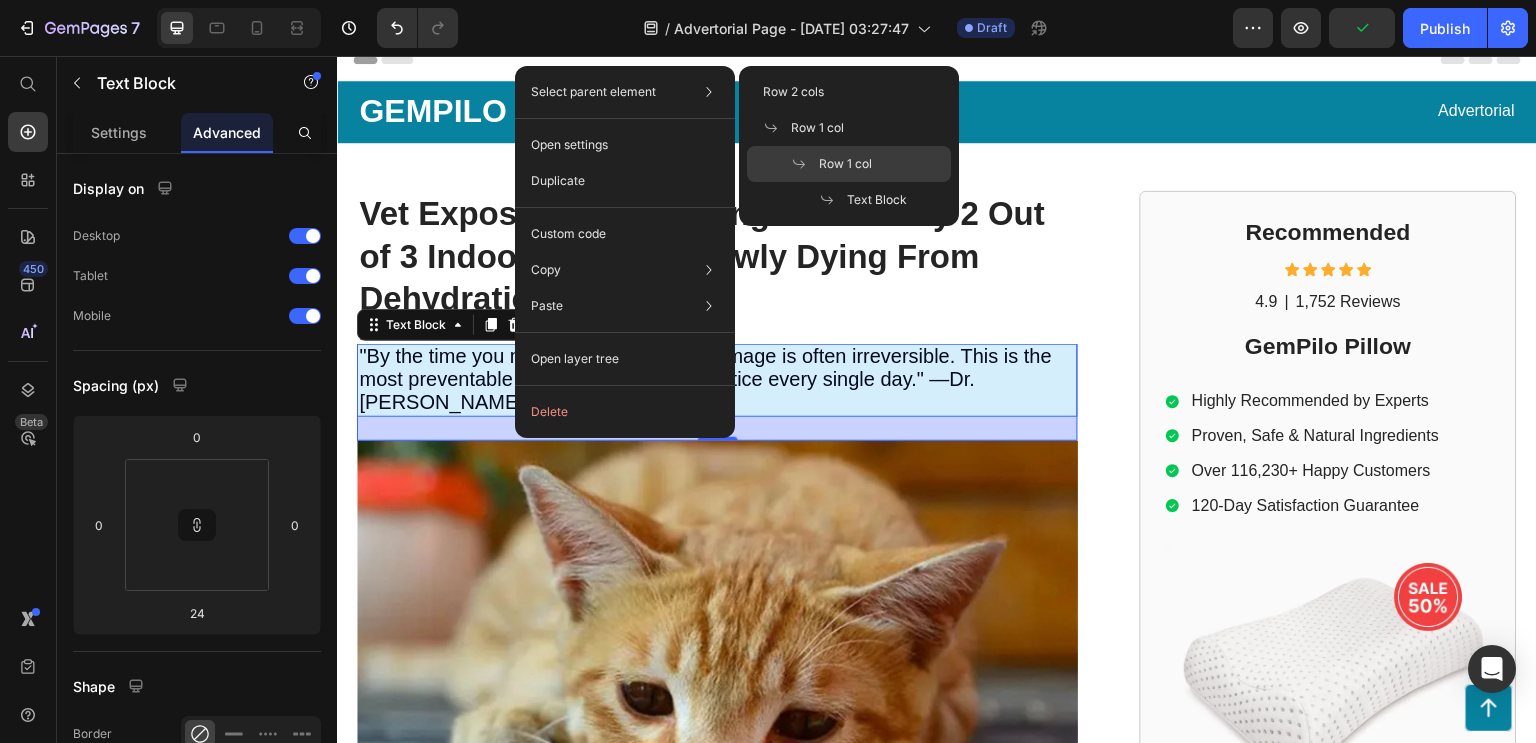 click on "Row 1 col" at bounding box center (845, 164) 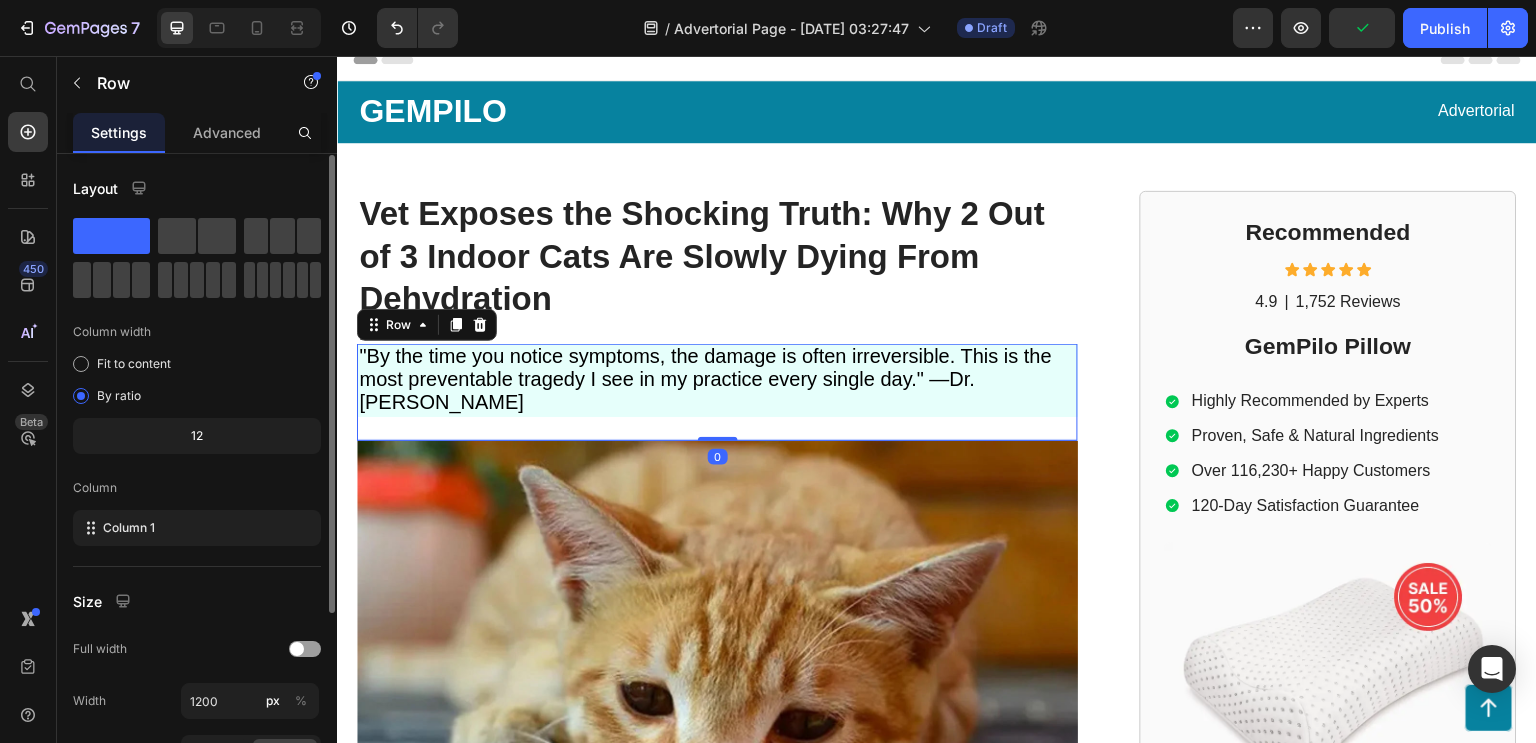 scroll, scrollTop: 264, scrollLeft: 0, axis: vertical 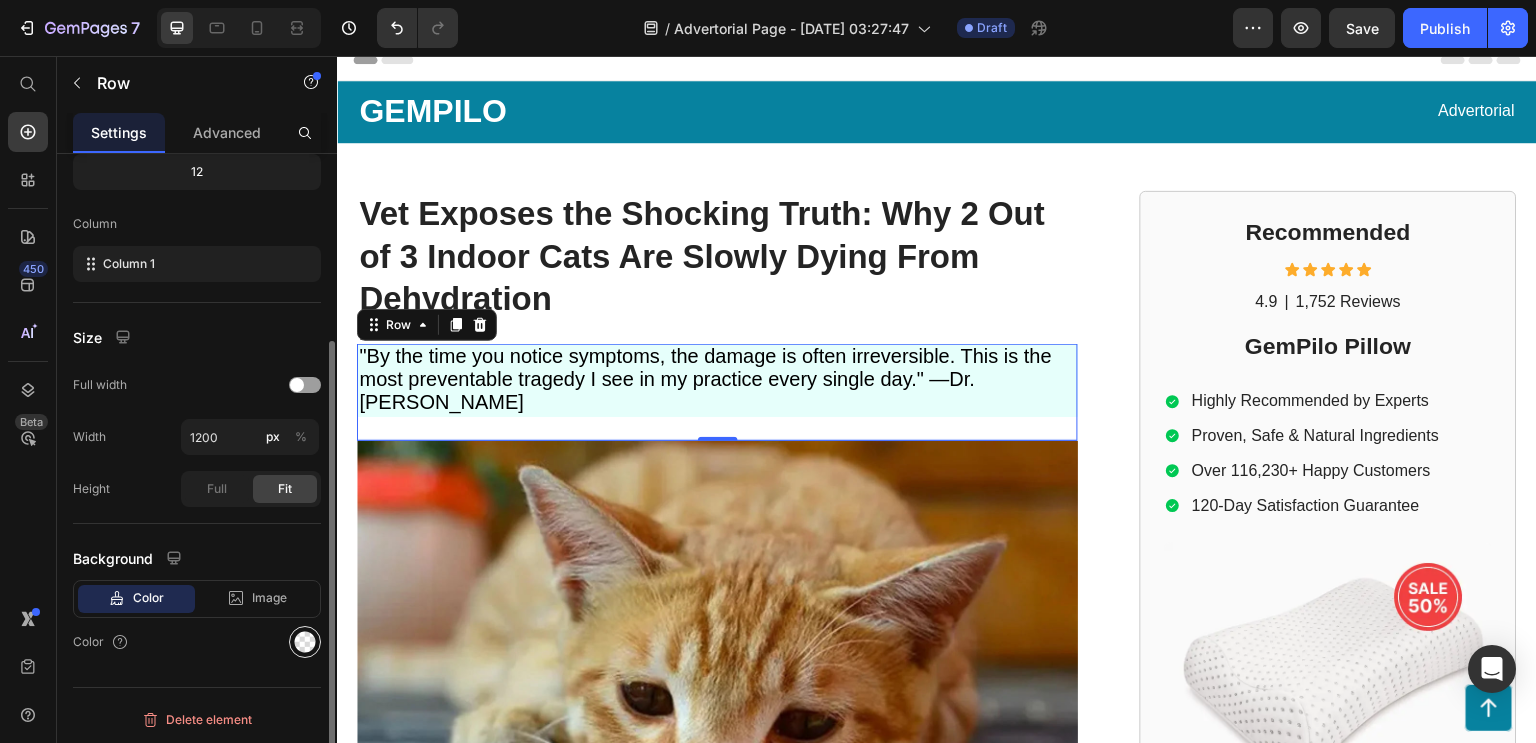 click at bounding box center [305, 642] 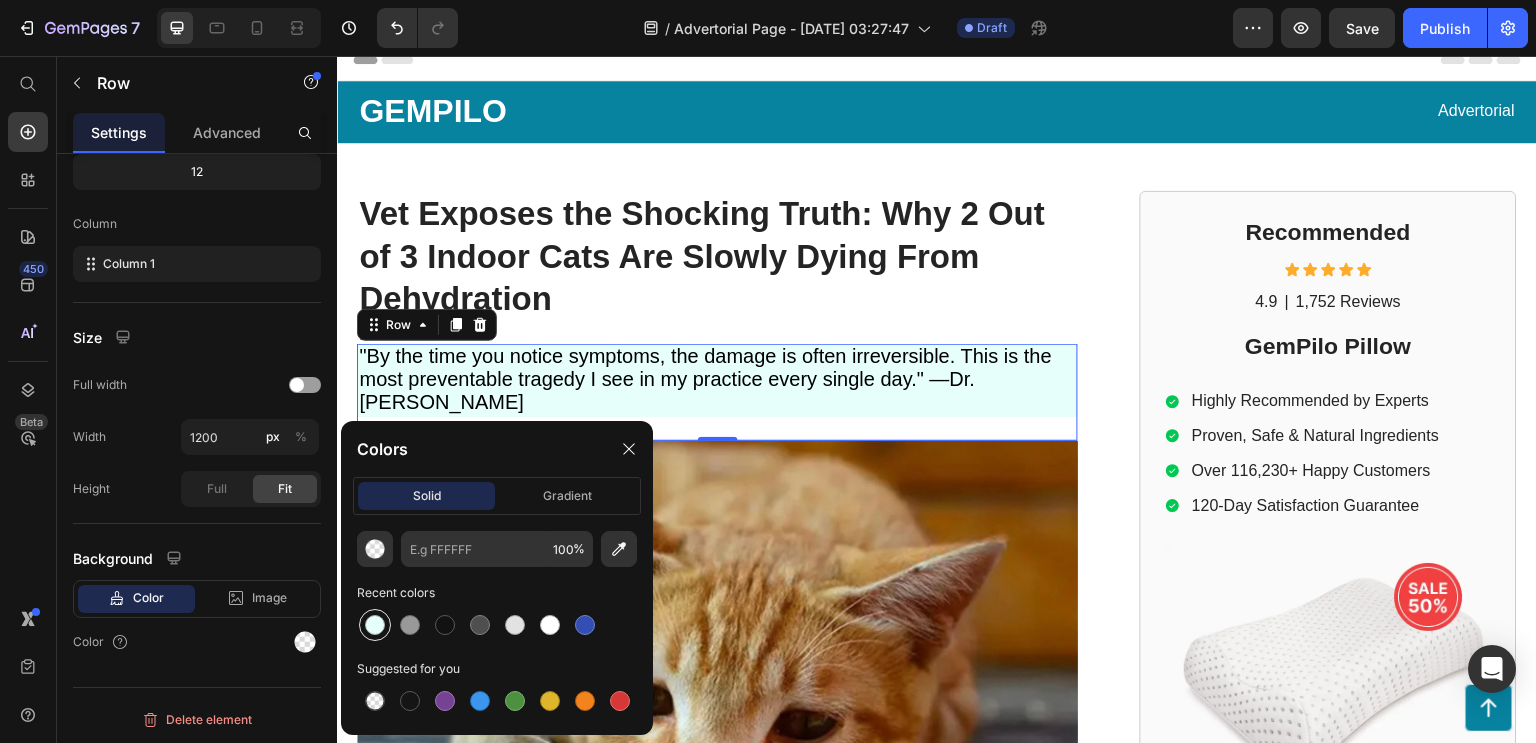 click at bounding box center [375, 625] 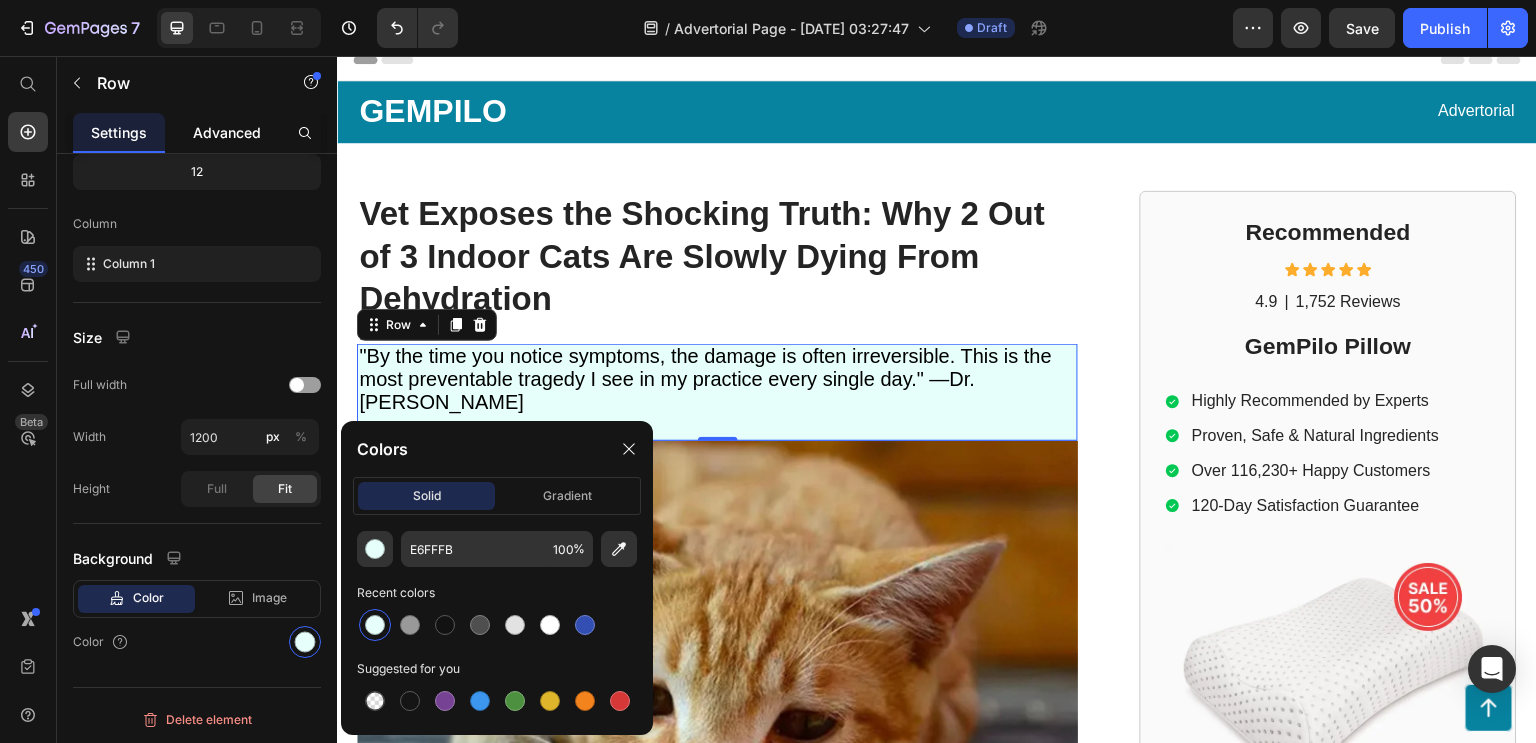 click on "Advanced" at bounding box center (227, 132) 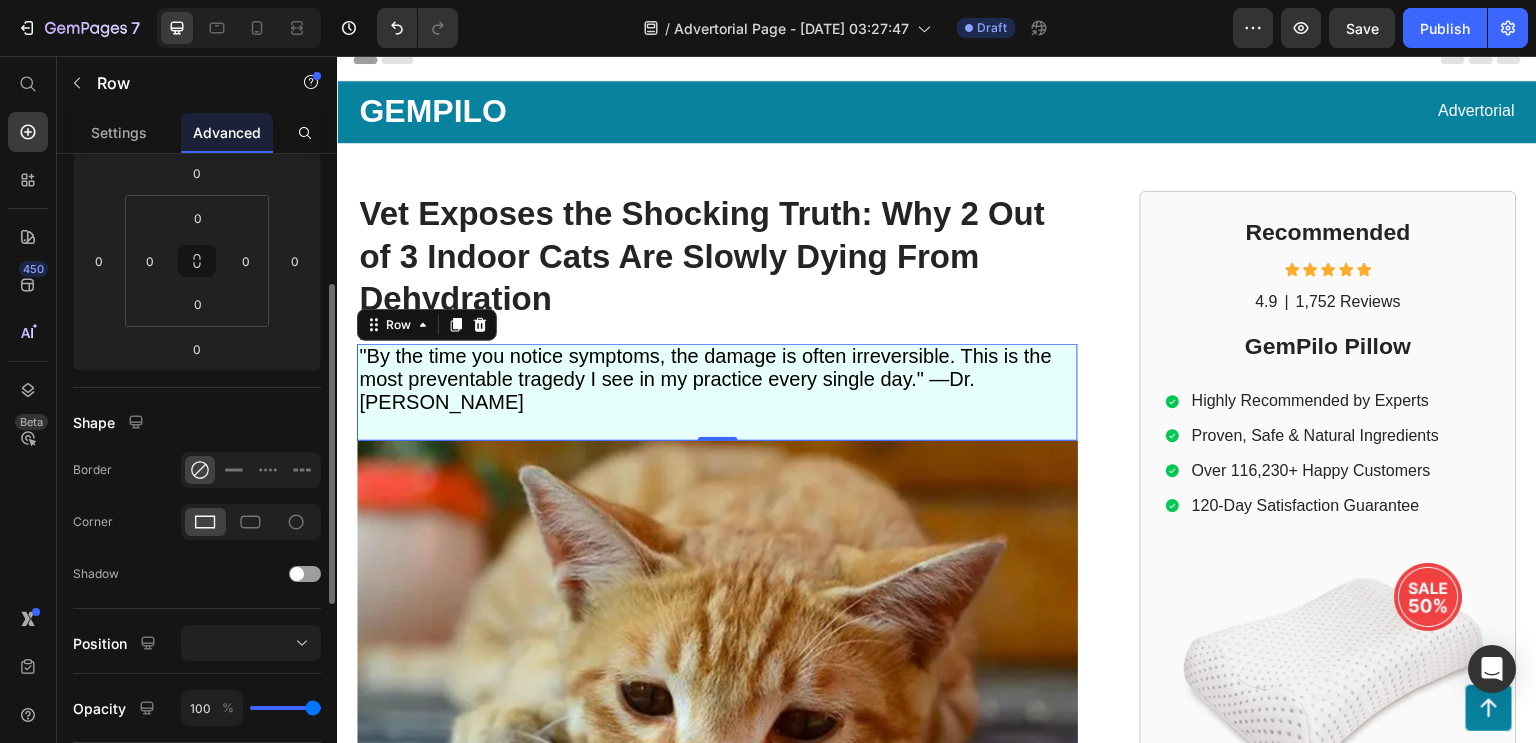 scroll, scrollTop: 0, scrollLeft: 0, axis: both 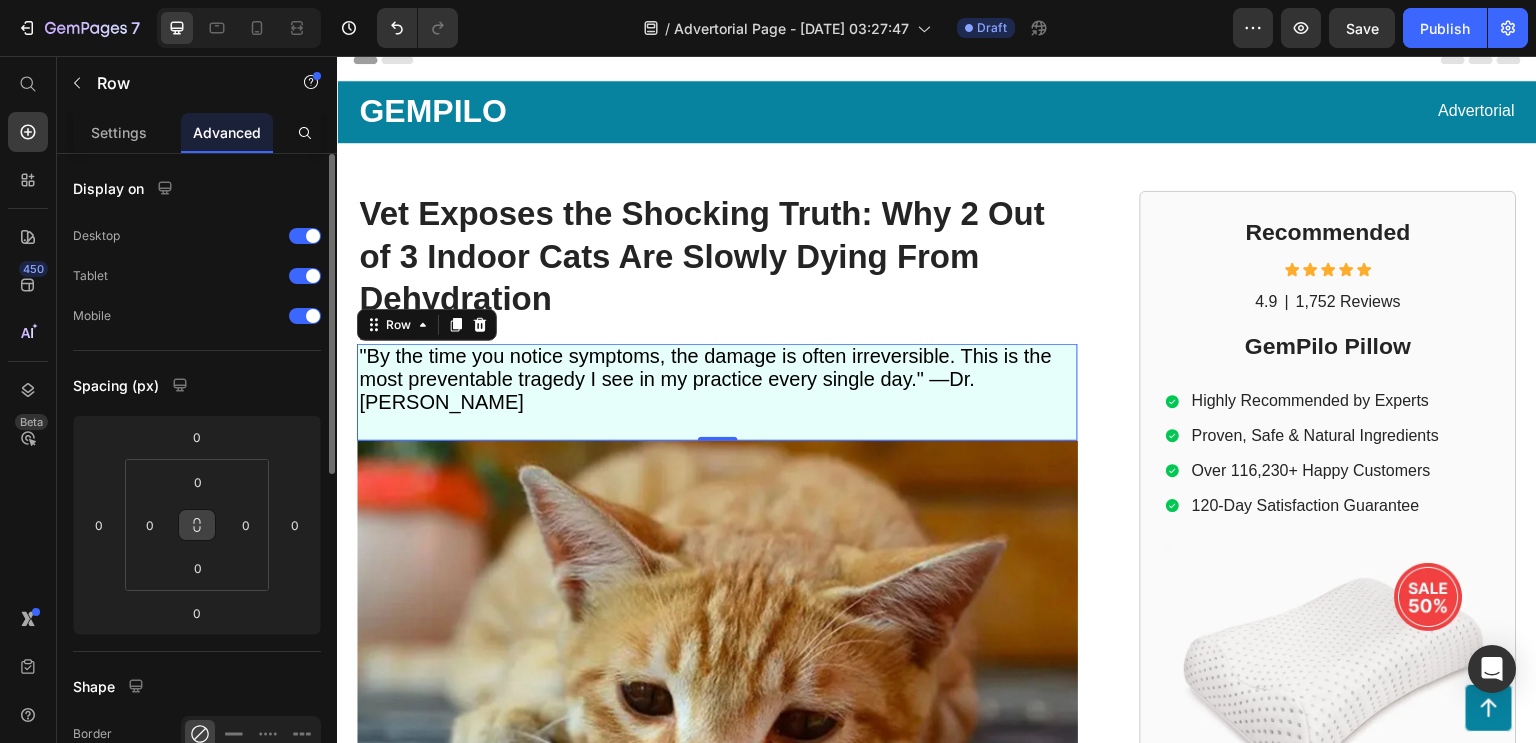 click at bounding box center [197, 525] 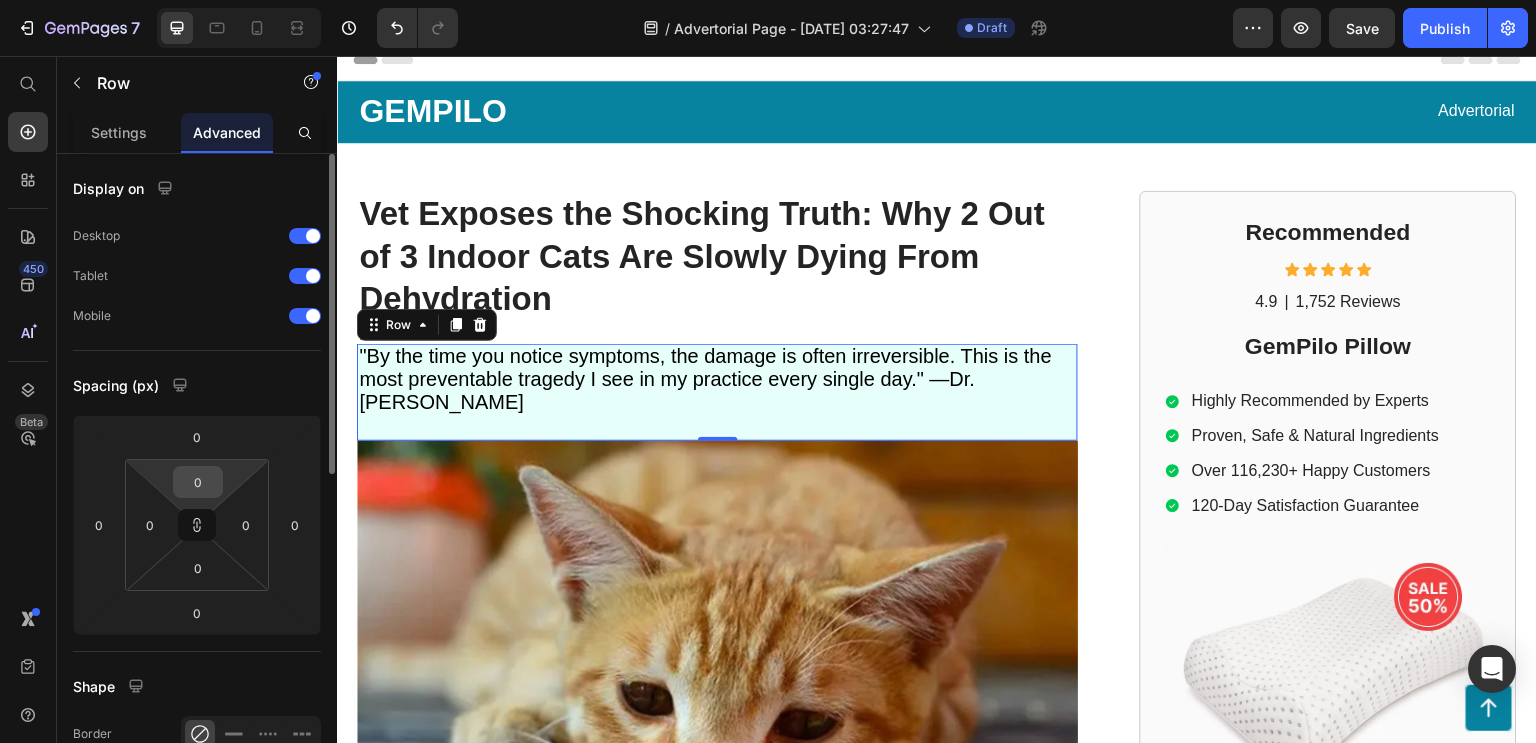 click on "0" at bounding box center [198, 482] 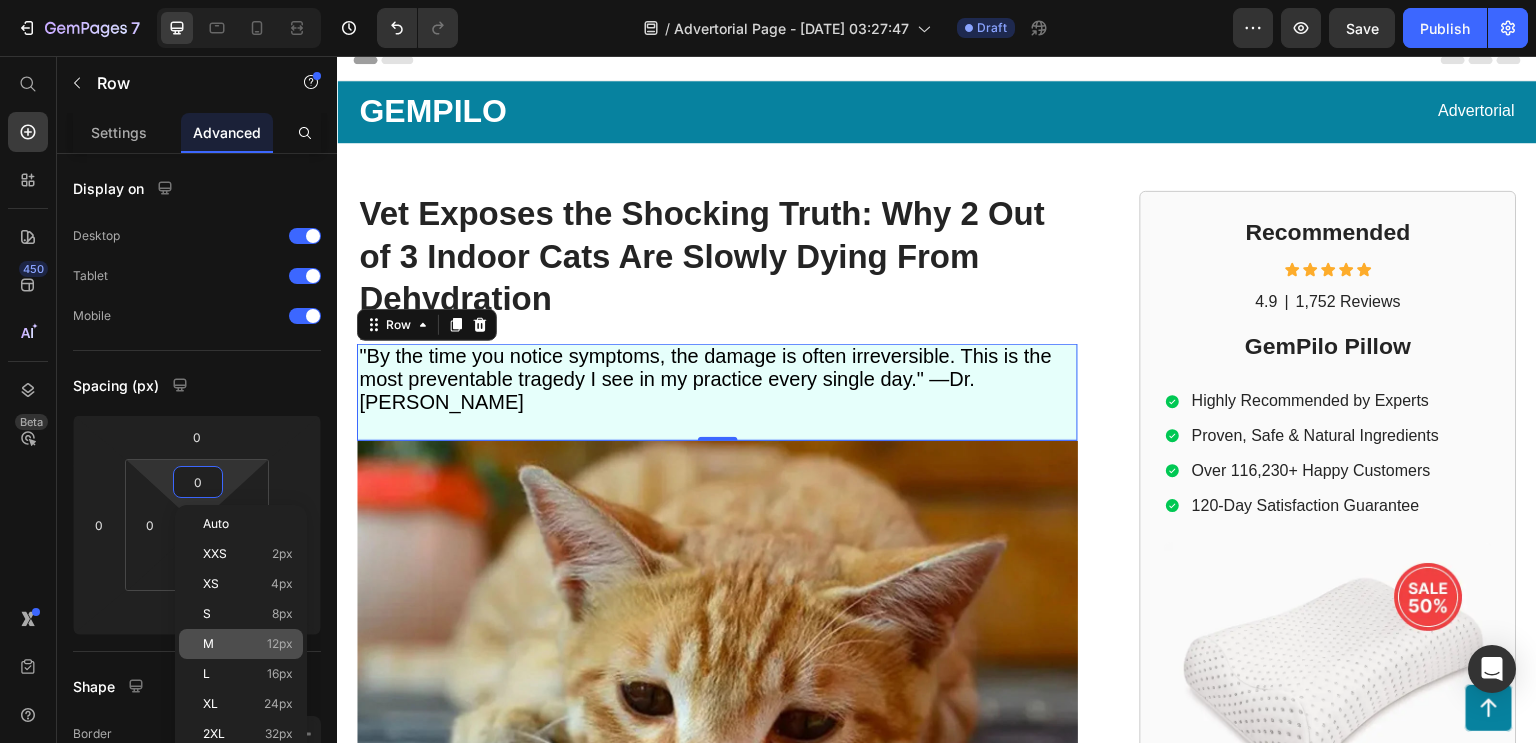 click on "M 12px" 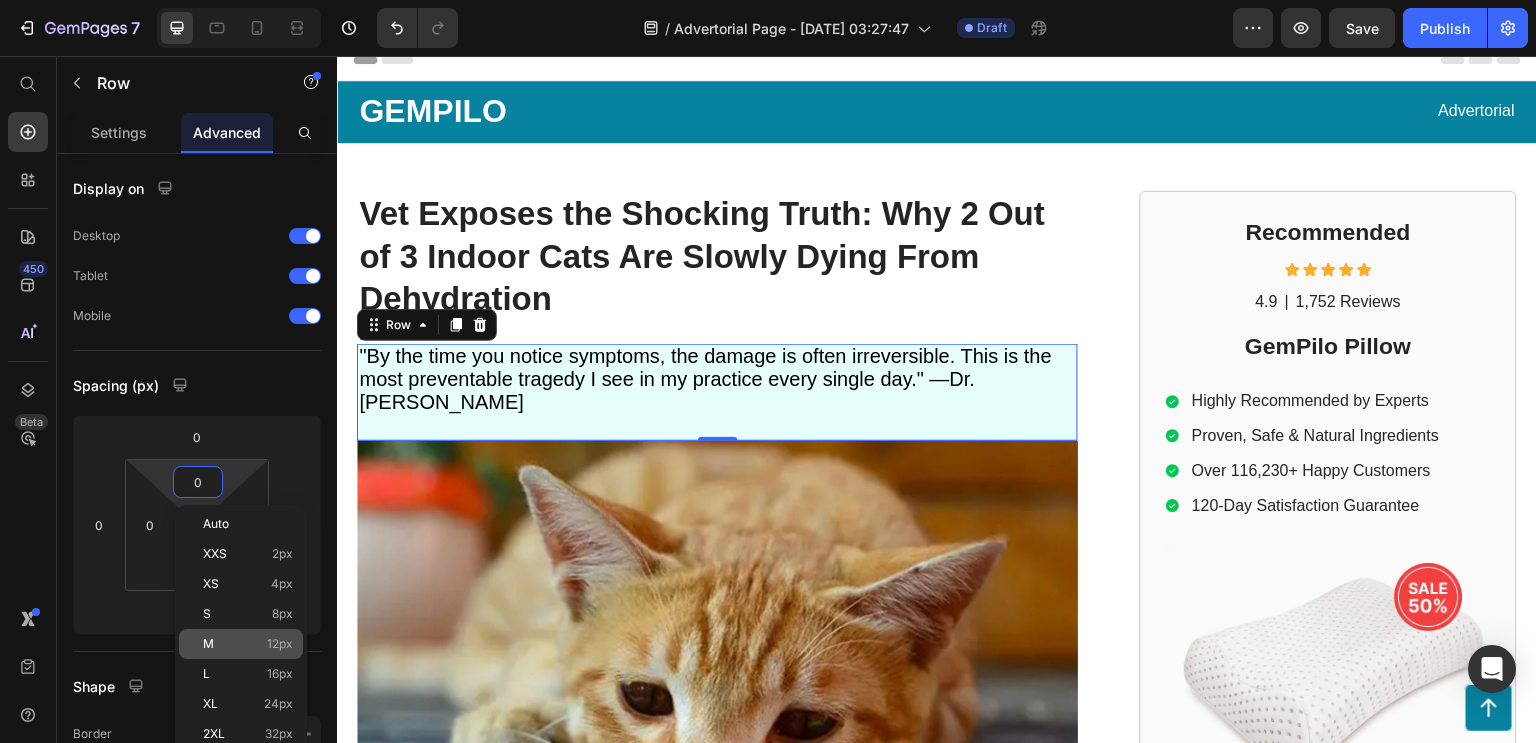 type on "12" 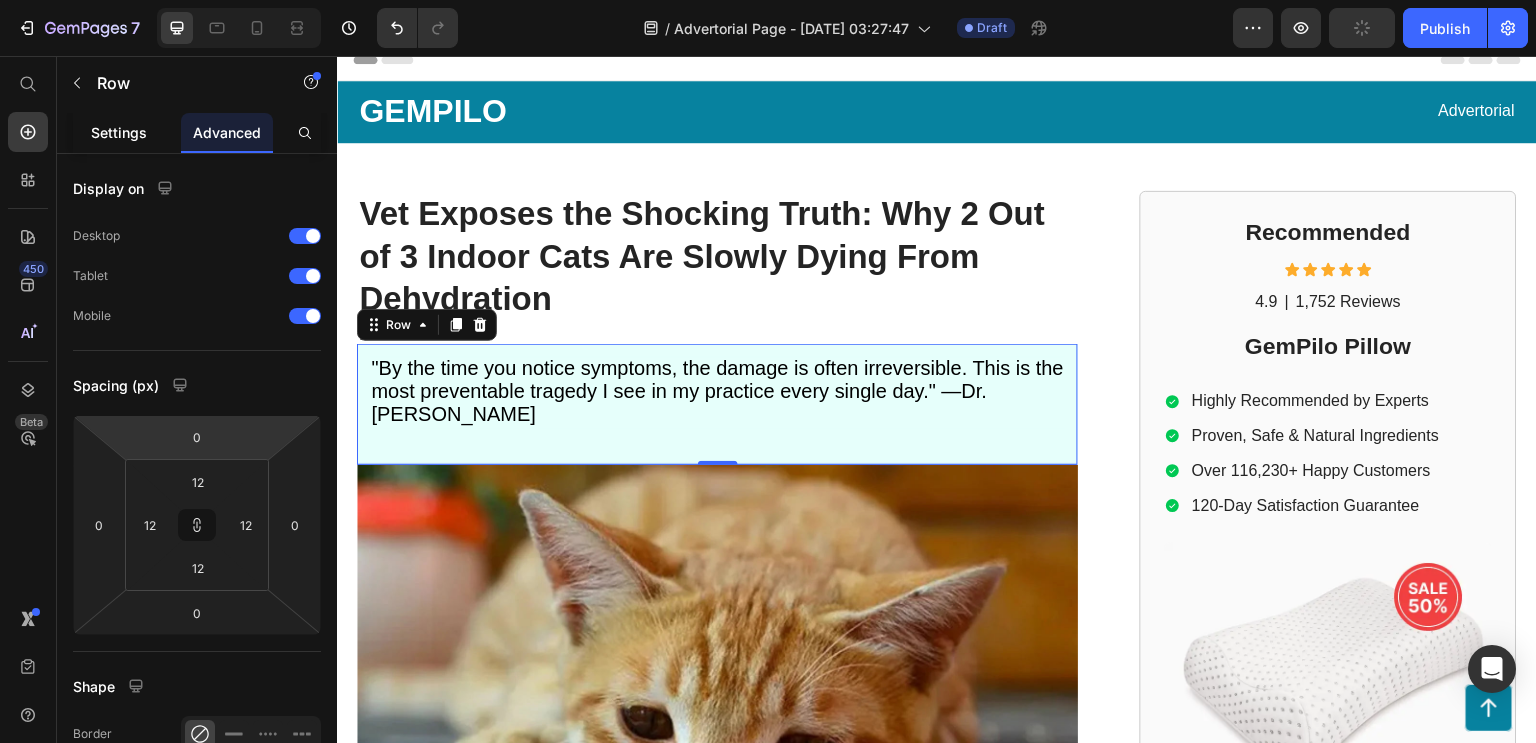 click on "Settings" at bounding box center (119, 132) 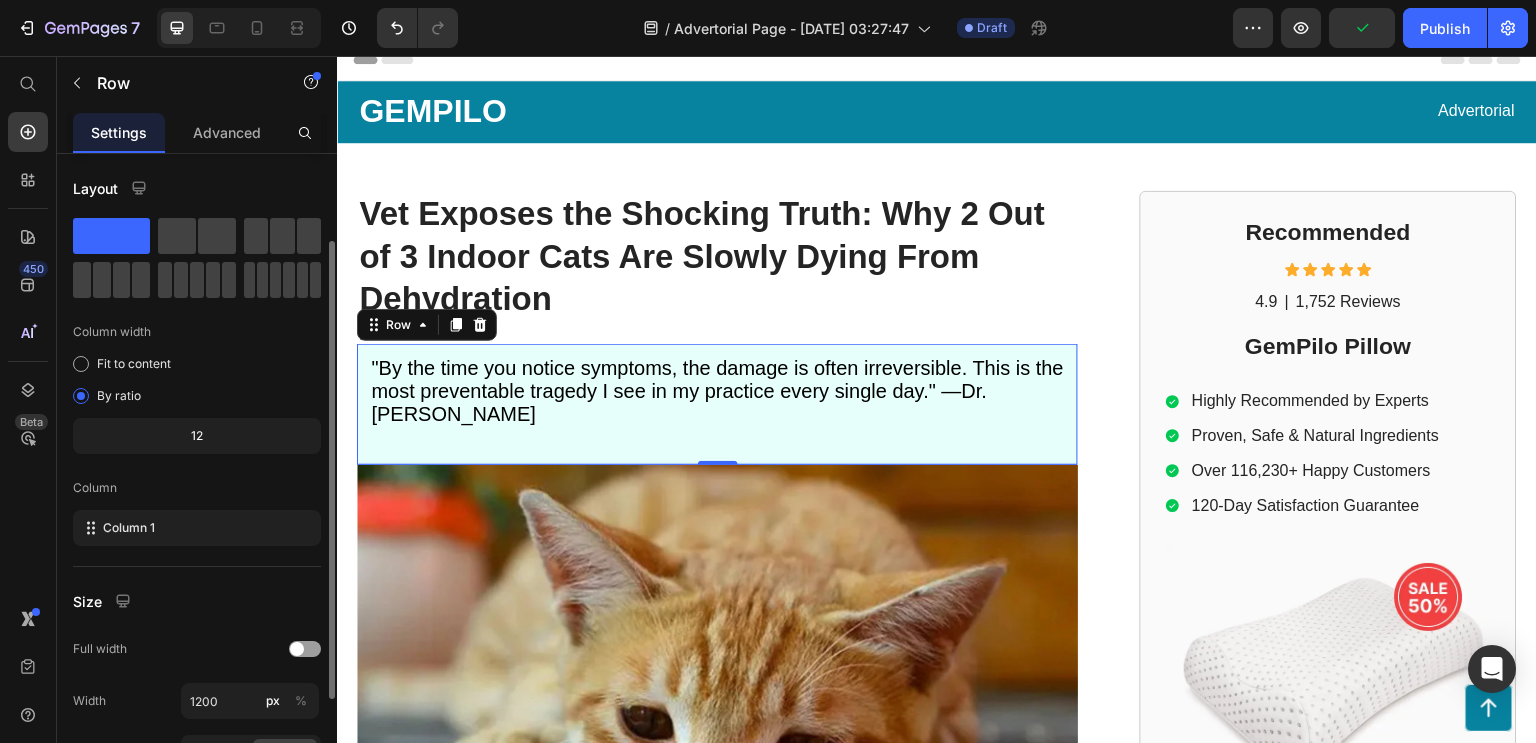 scroll, scrollTop: 264, scrollLeft: 0, axis: vertical 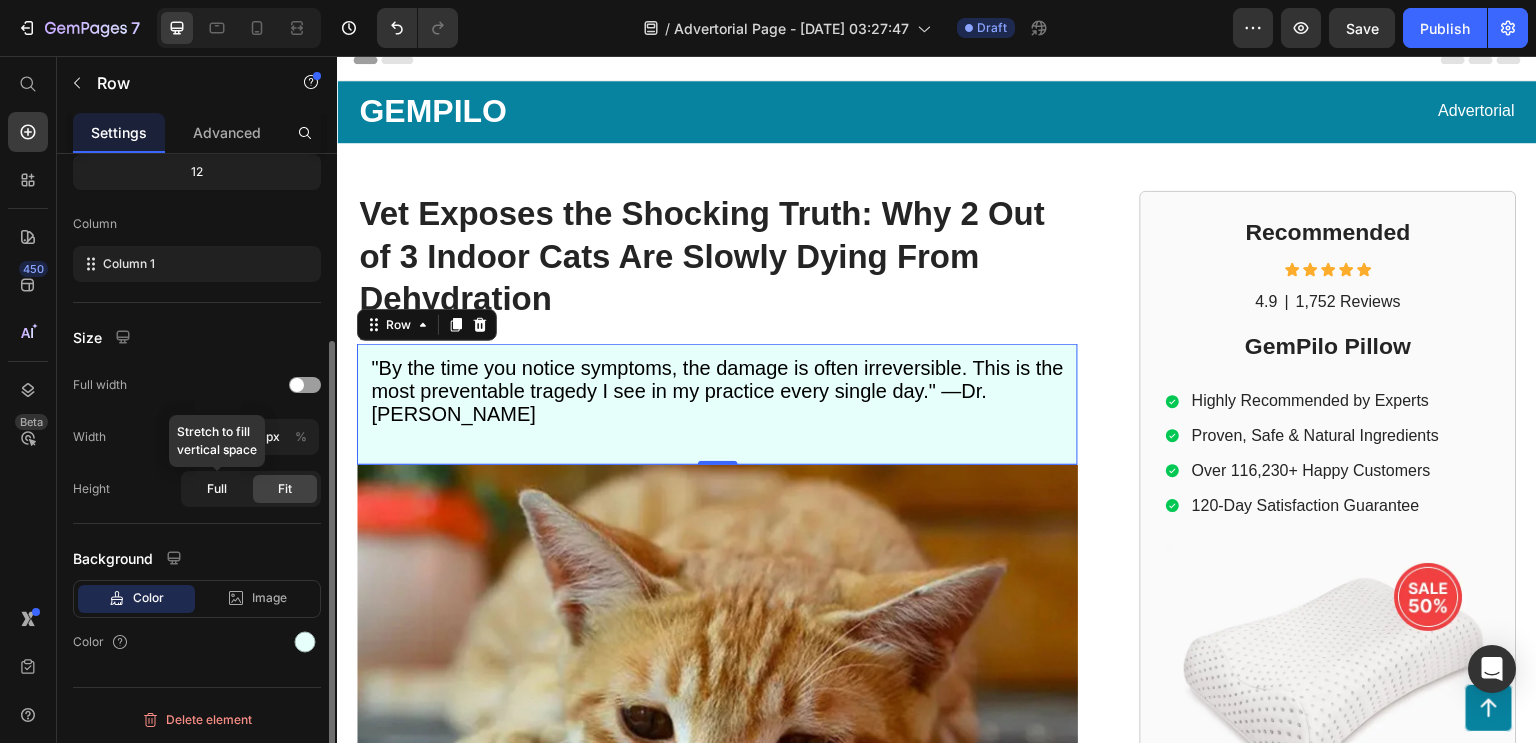 click on "Full" 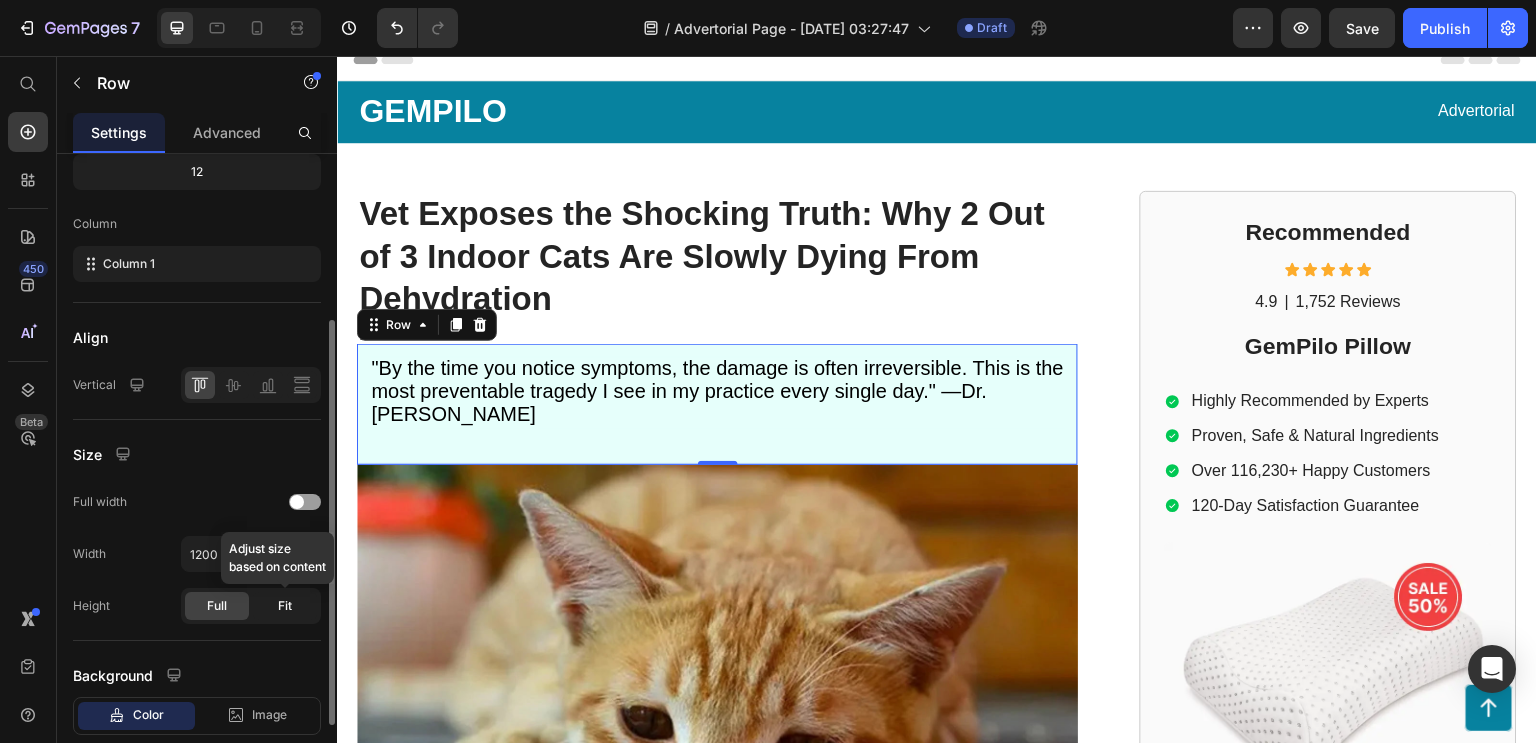 click on "Fit" 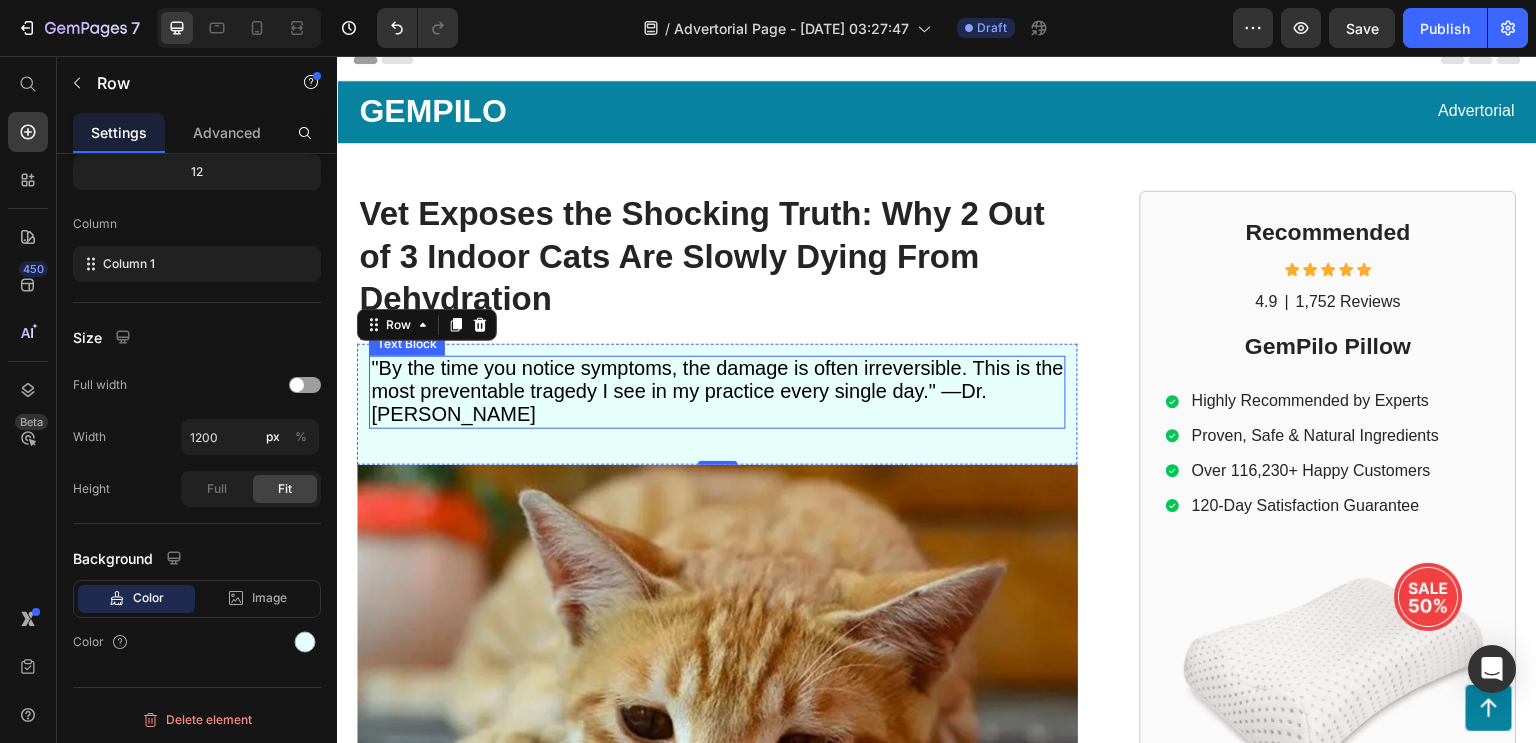 click on ""By the time you notice symptoms, the damage is often irreversible. This is the most preventable tragedy I see in my practice every single day." —Dr. [PERSON_NAME]" at bounding box center [717, 391] 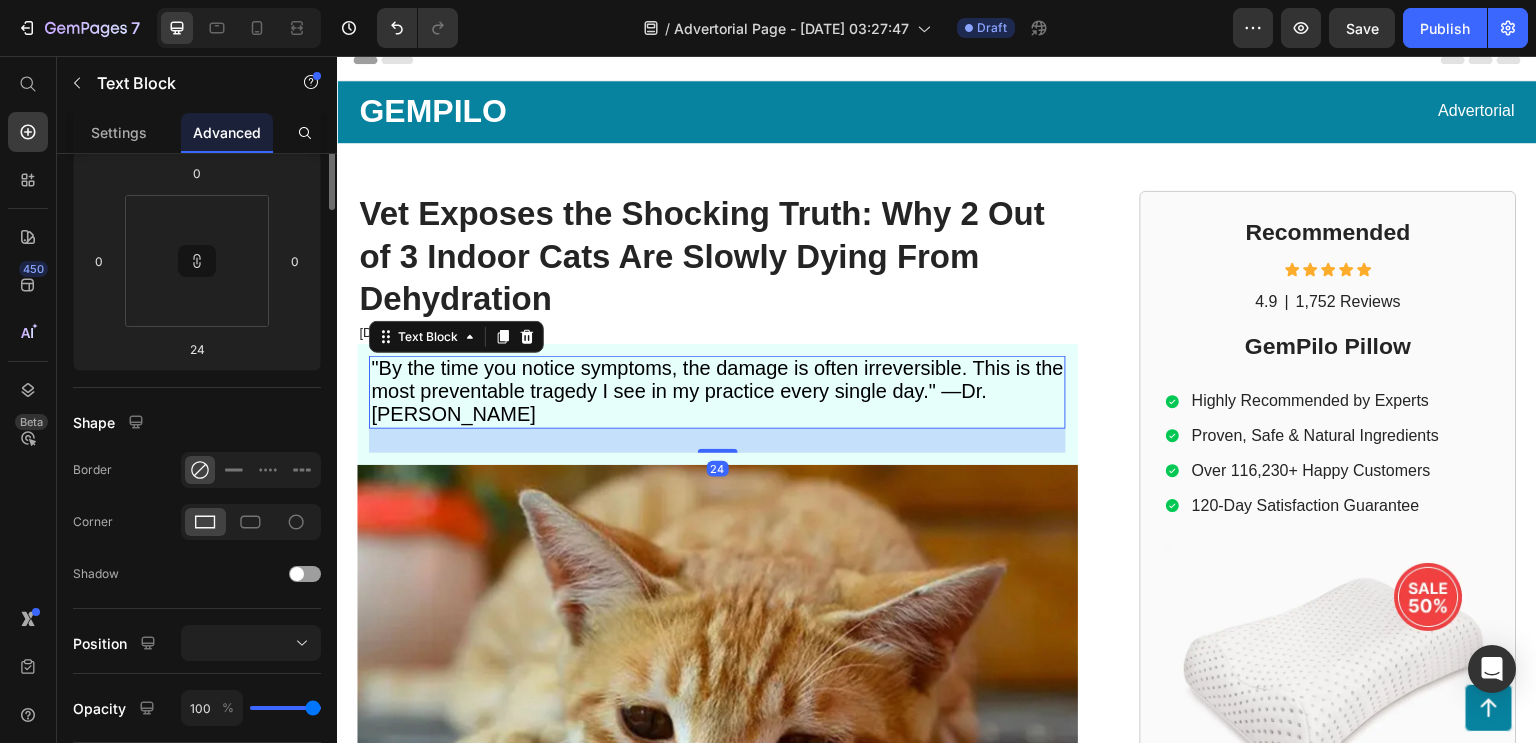scroll, scrollTop: 0, scrollLeft: 0, axis: both 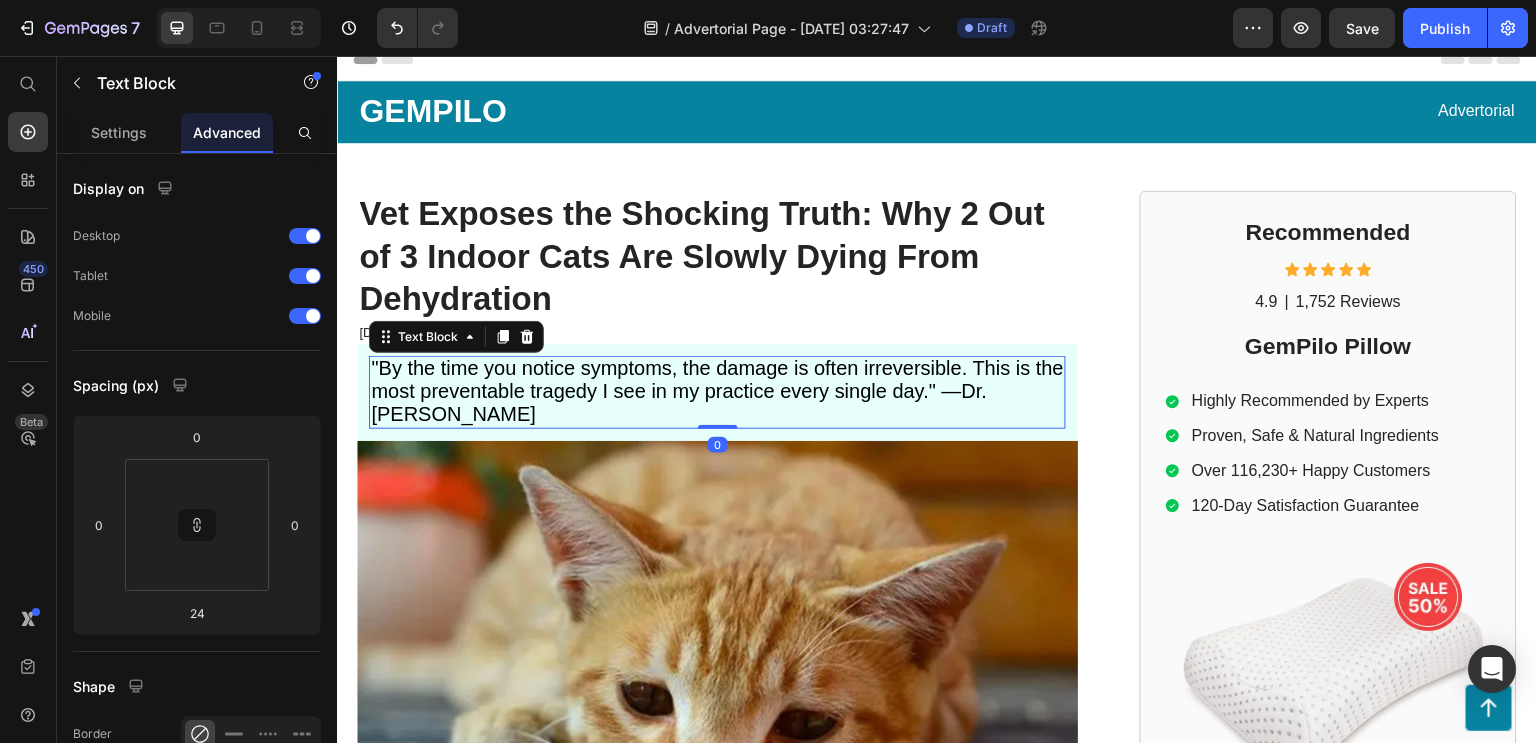 drag, startPoint x: 716, startPoint y: 448, endPoint x: 714, endPoint y: 371, distance: 77.02597 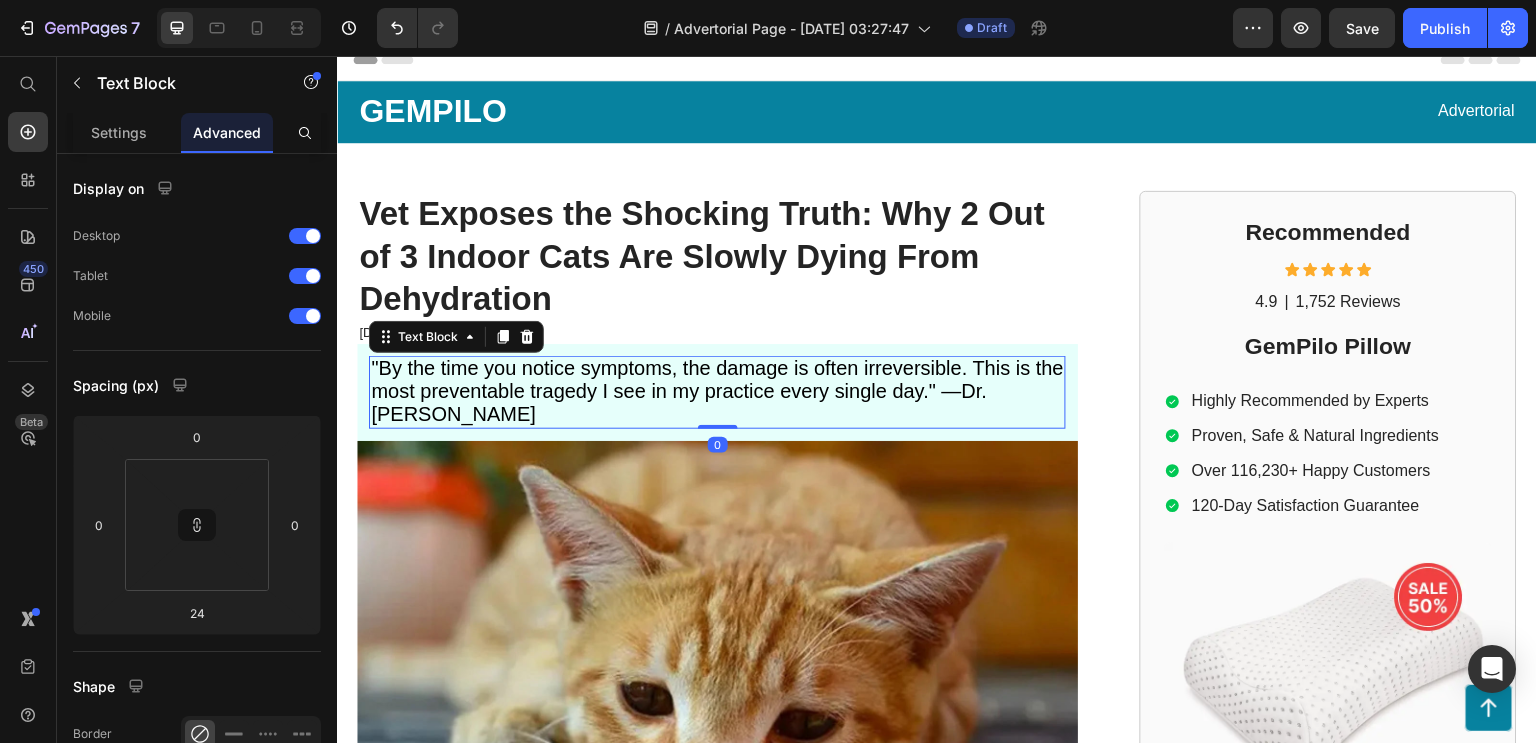 click on ""By the time you notice symptoms, the damage is often irreversible. This is the most preventable tragedy I see in my practice every single day." —Dr. [PERSON_NAME] Text Block   0" at bounding box center (717, 392) 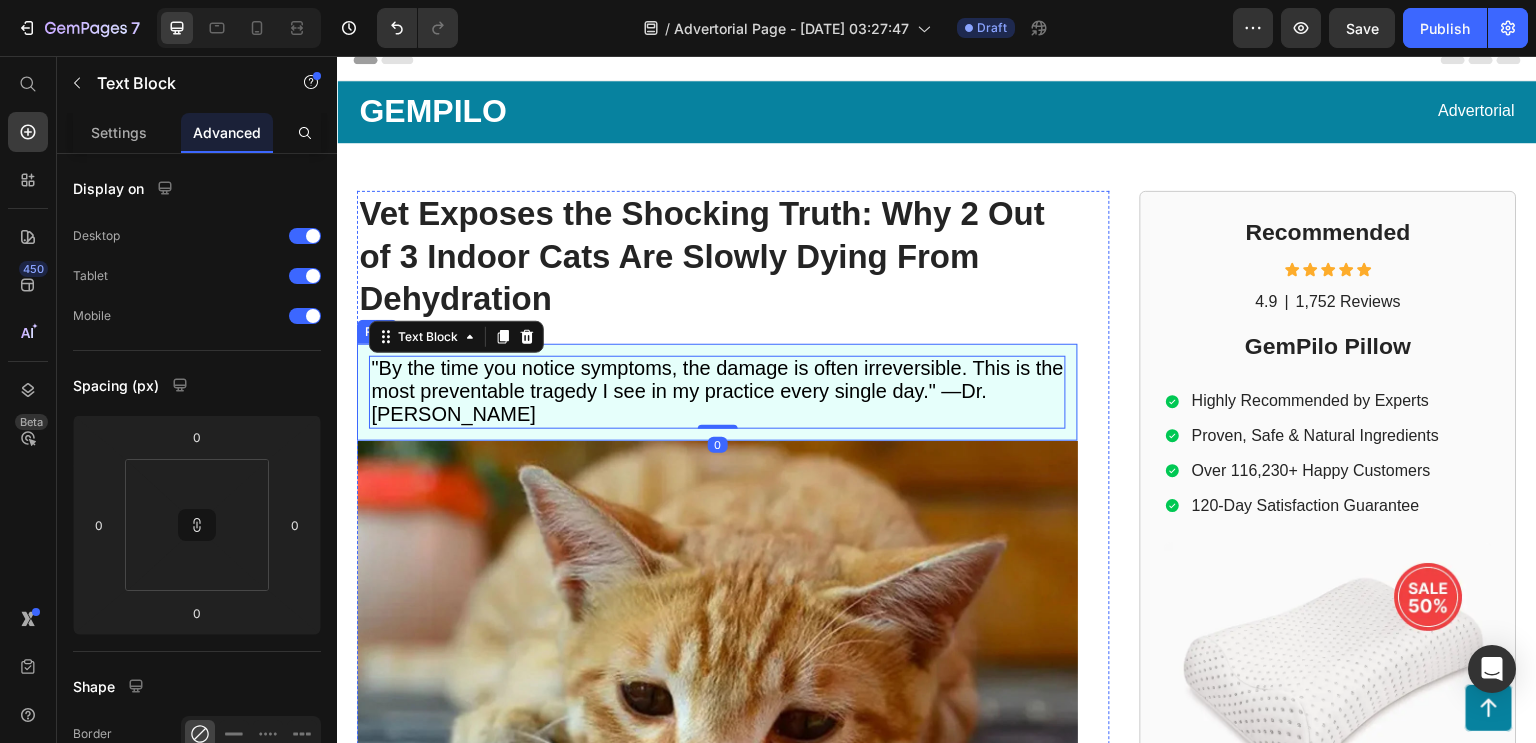 click on ""By the time you notice symptoms, the damage is often irreversible. This is the most preventable tragedy I see in my practice every single day." —Dr. [PERSON_NAME] Text Block   0 Row" at bounding box center (717, 392) 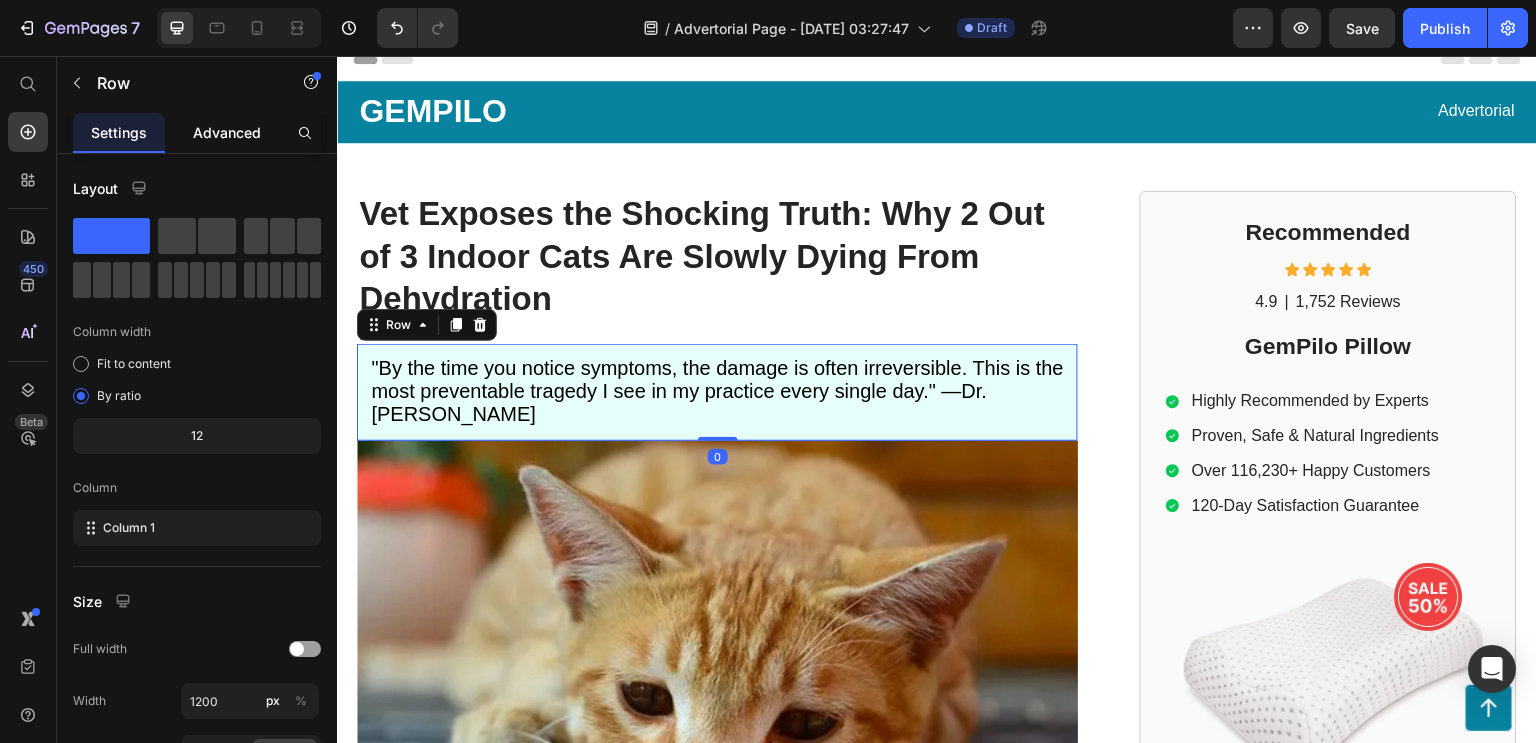 click on "Advanced" at bounding box center [227, 132] 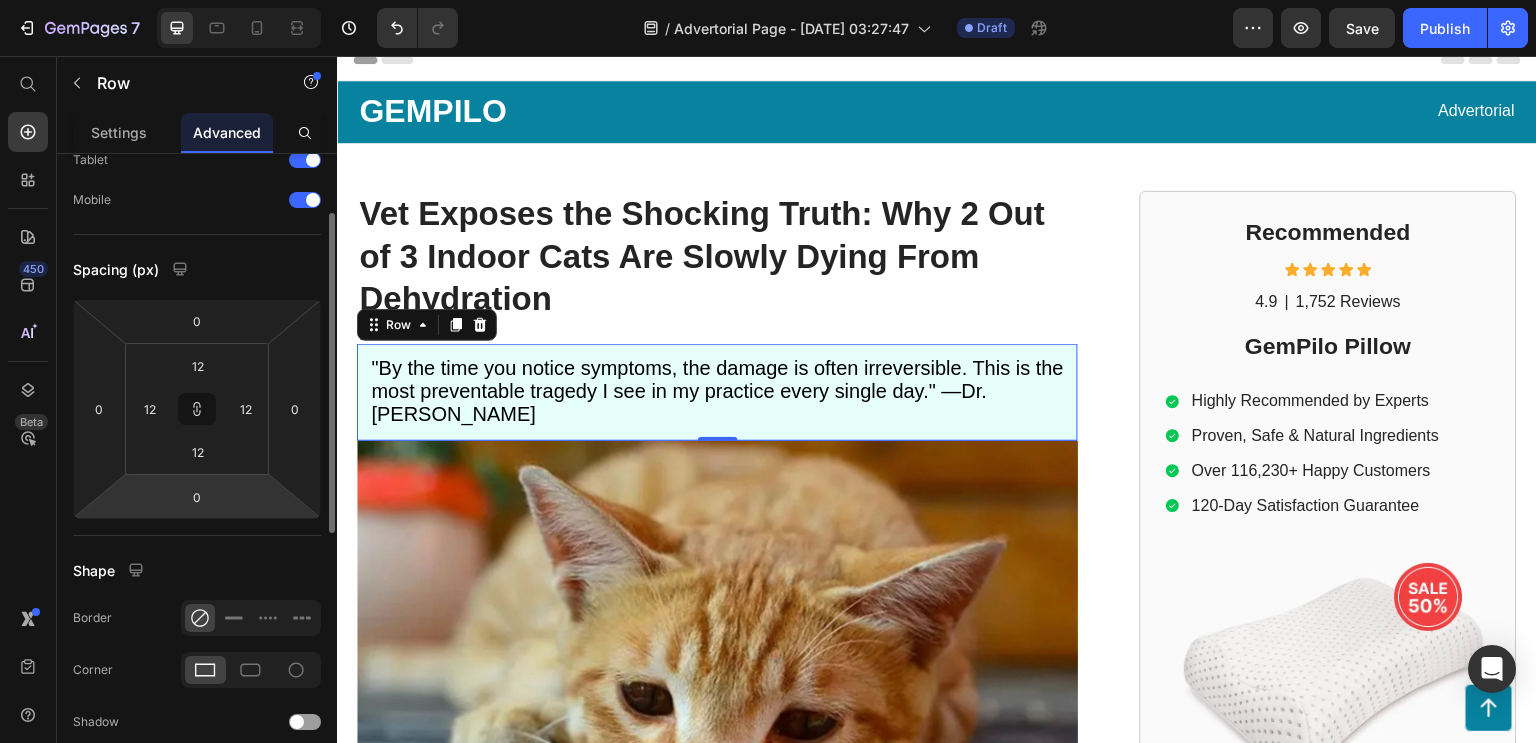 scroll, scrollTop: 117, scrollLeft: 0, axis: vertical 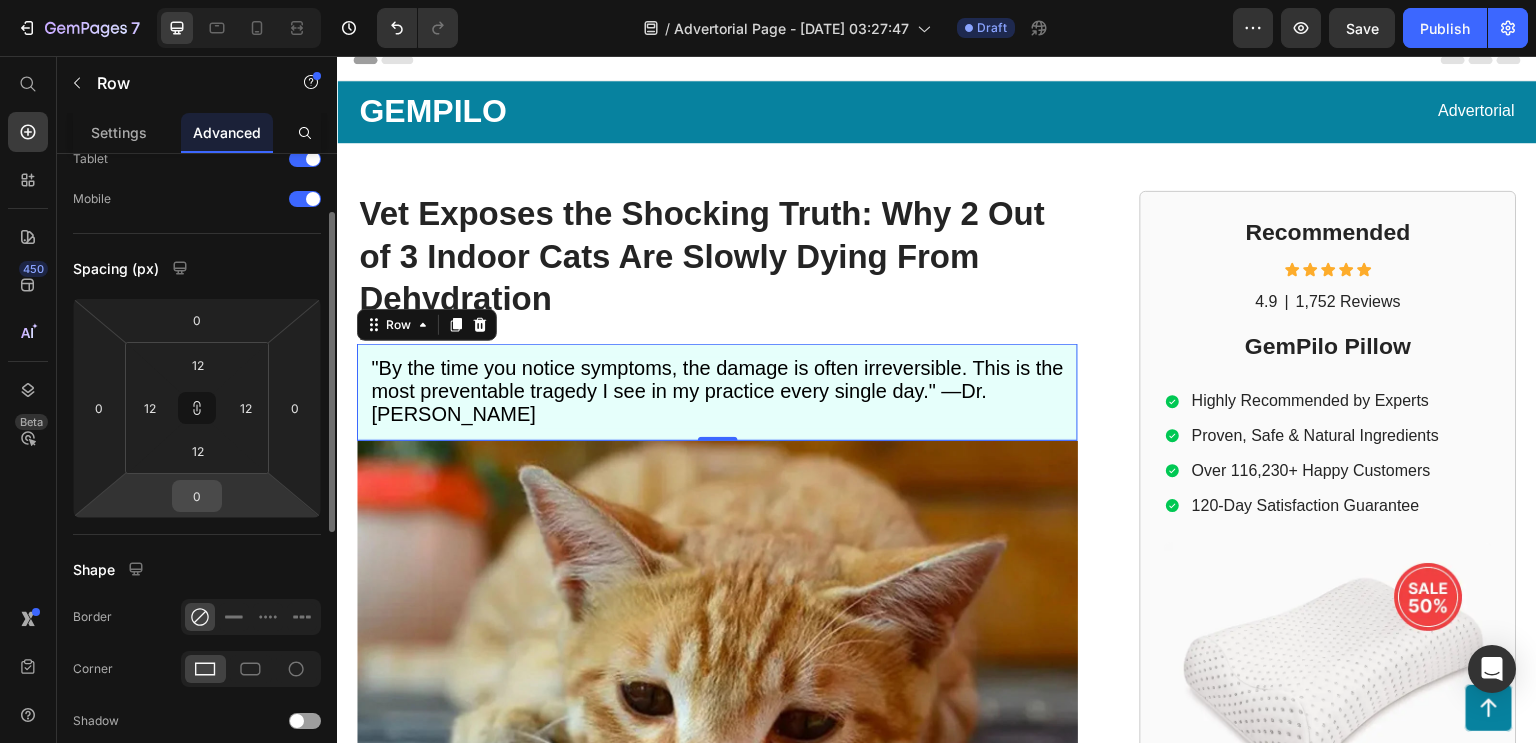 click on "0" at bounding box center [197, 496] 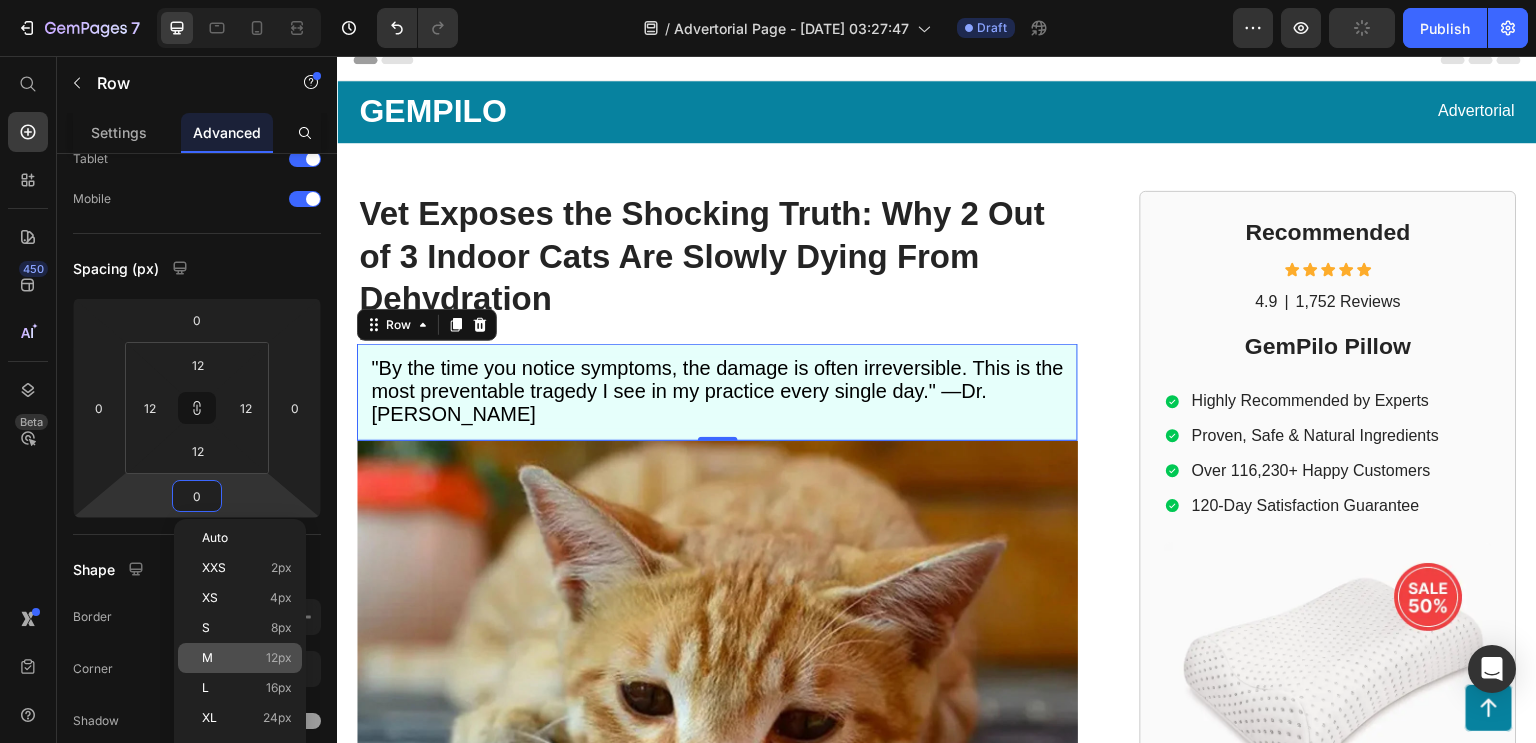 click on "M 12px" at bounding box center (247, 658) 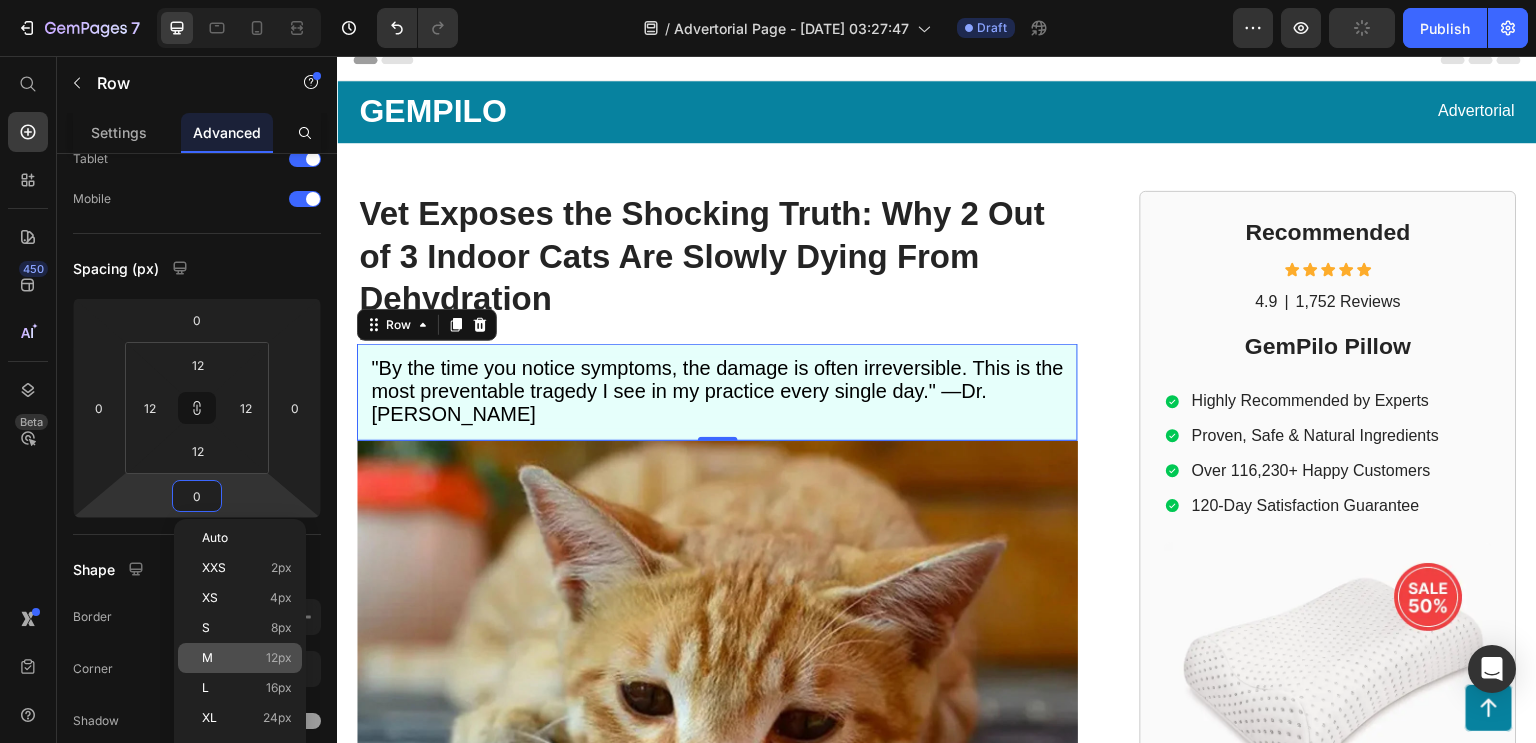 type on "12" 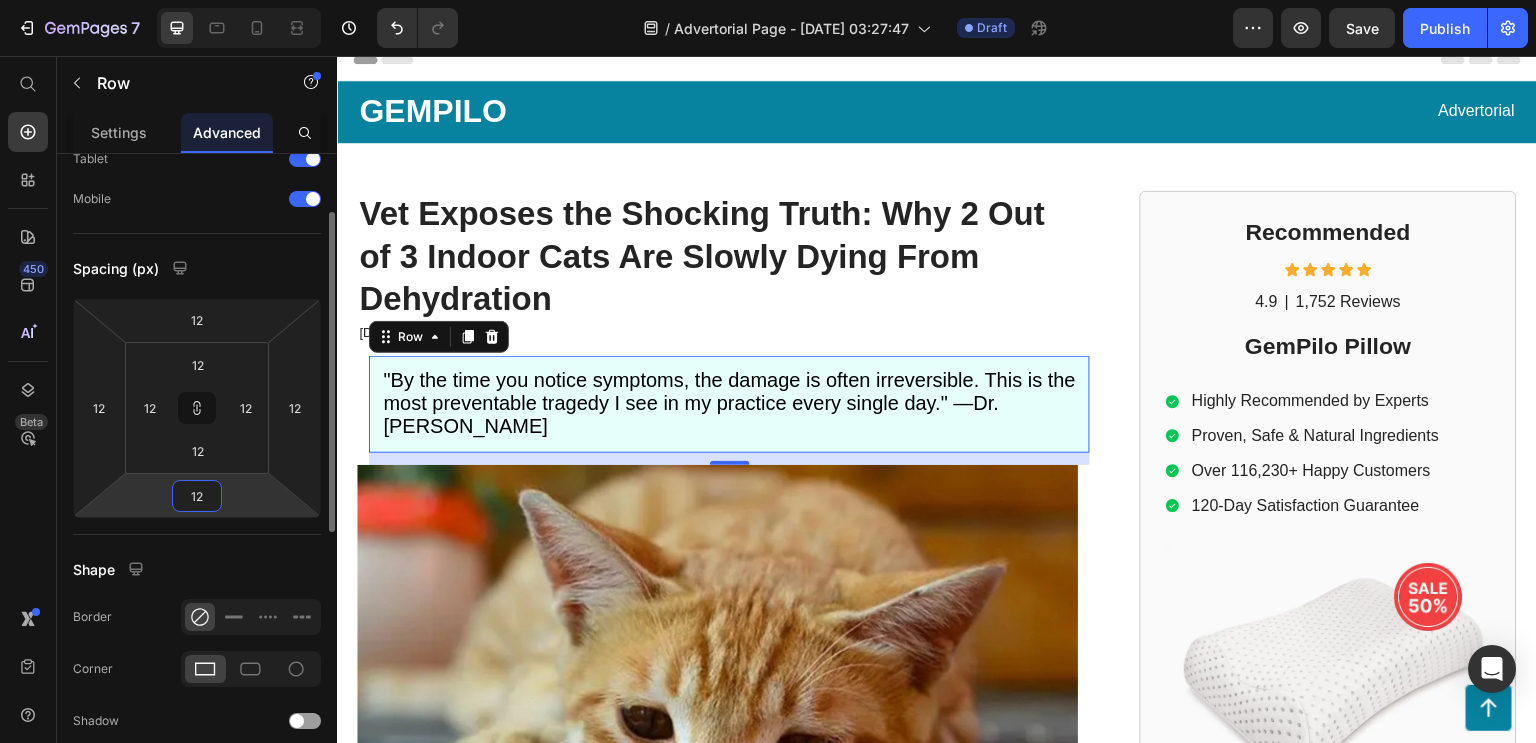 click on "12" at bounding box center [197, 496] 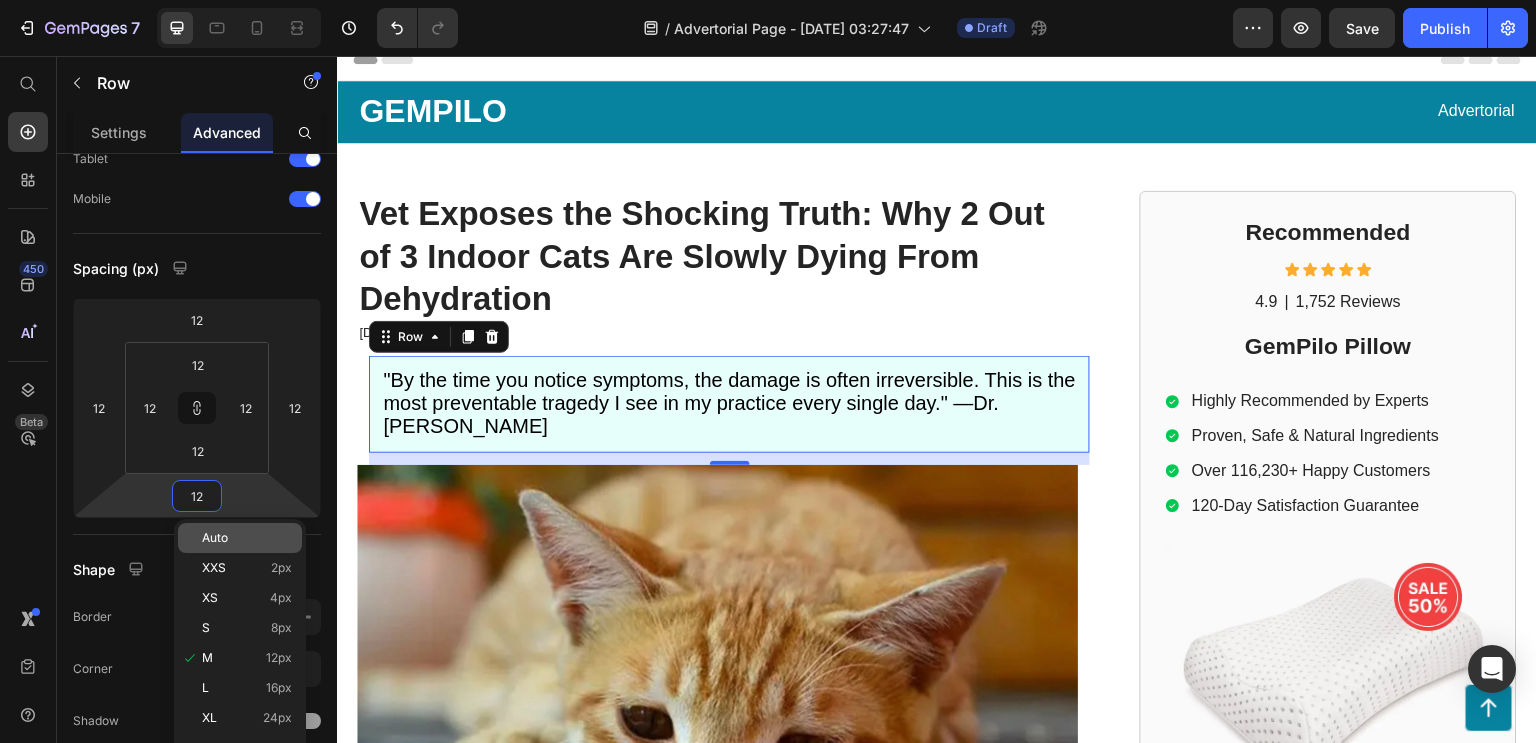 click on "Auto" at bounding box center (247, 538) 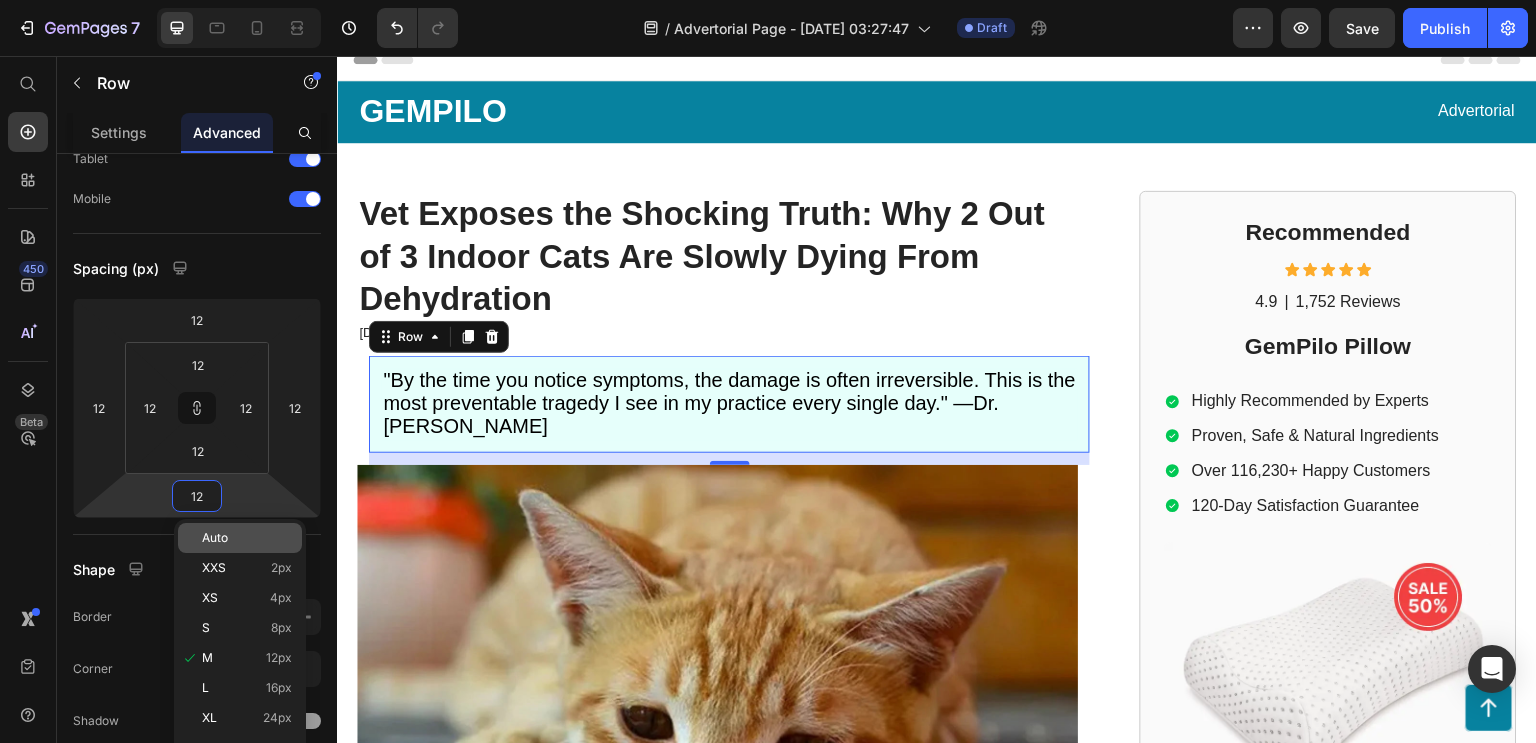 type 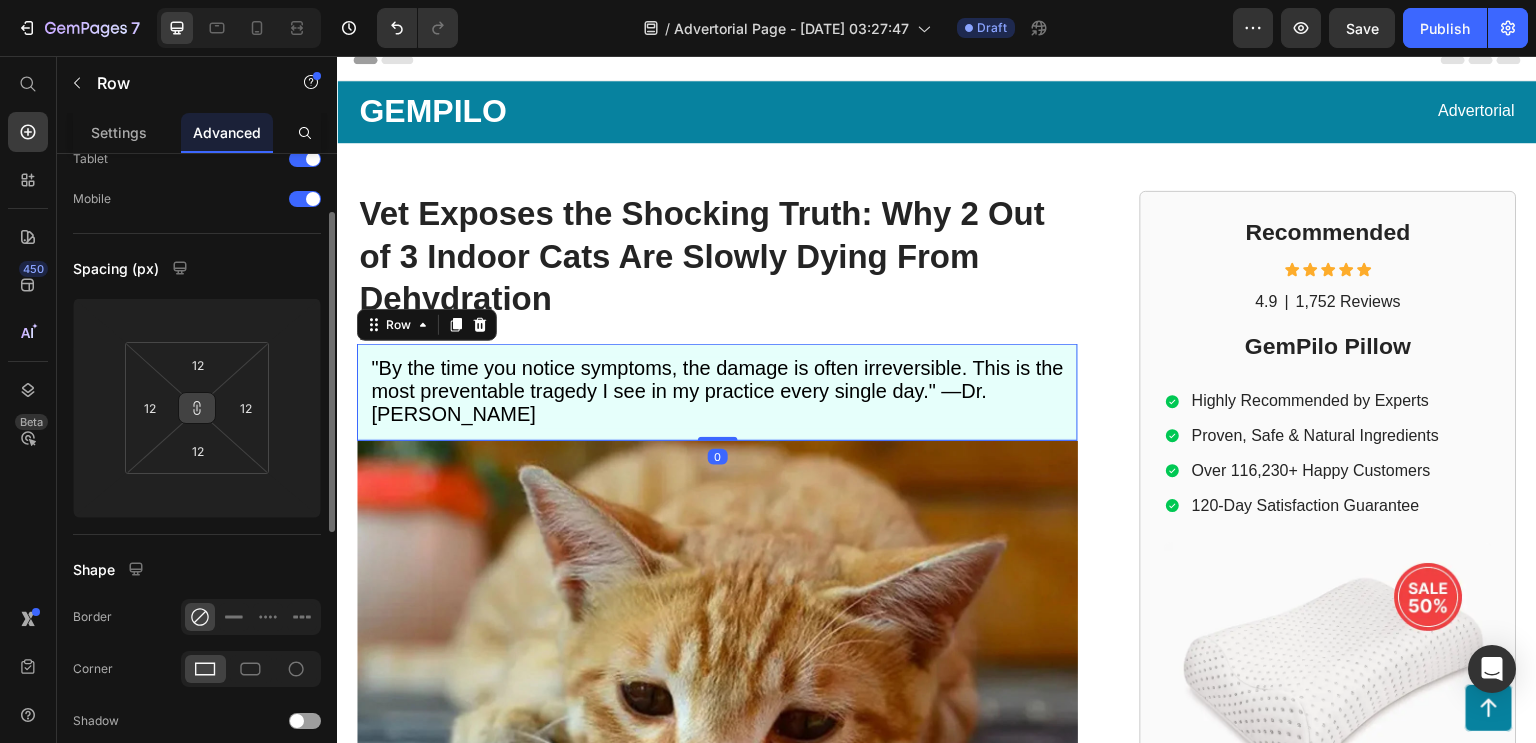 click 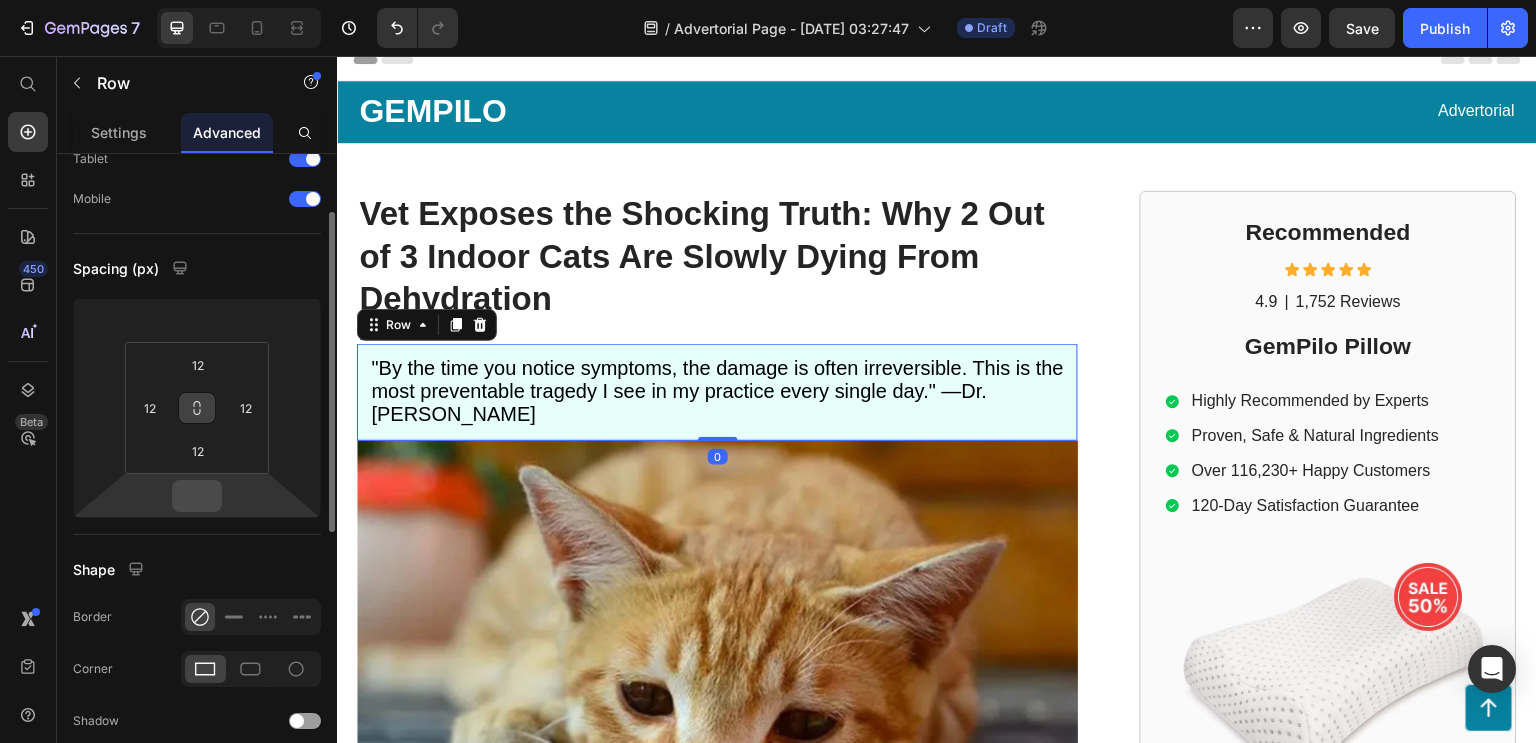 click at bounding box center (197, 496) 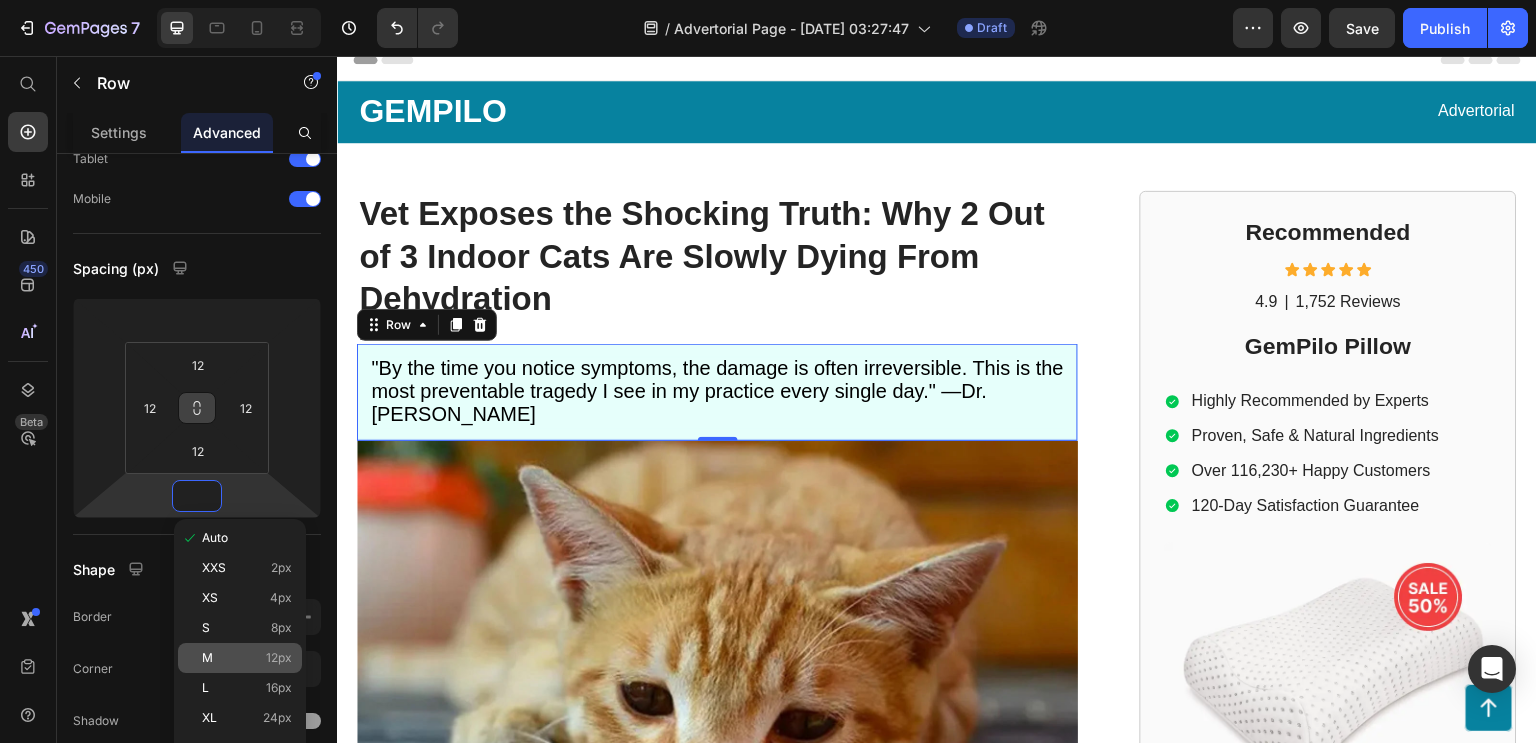 click on "M 12px" 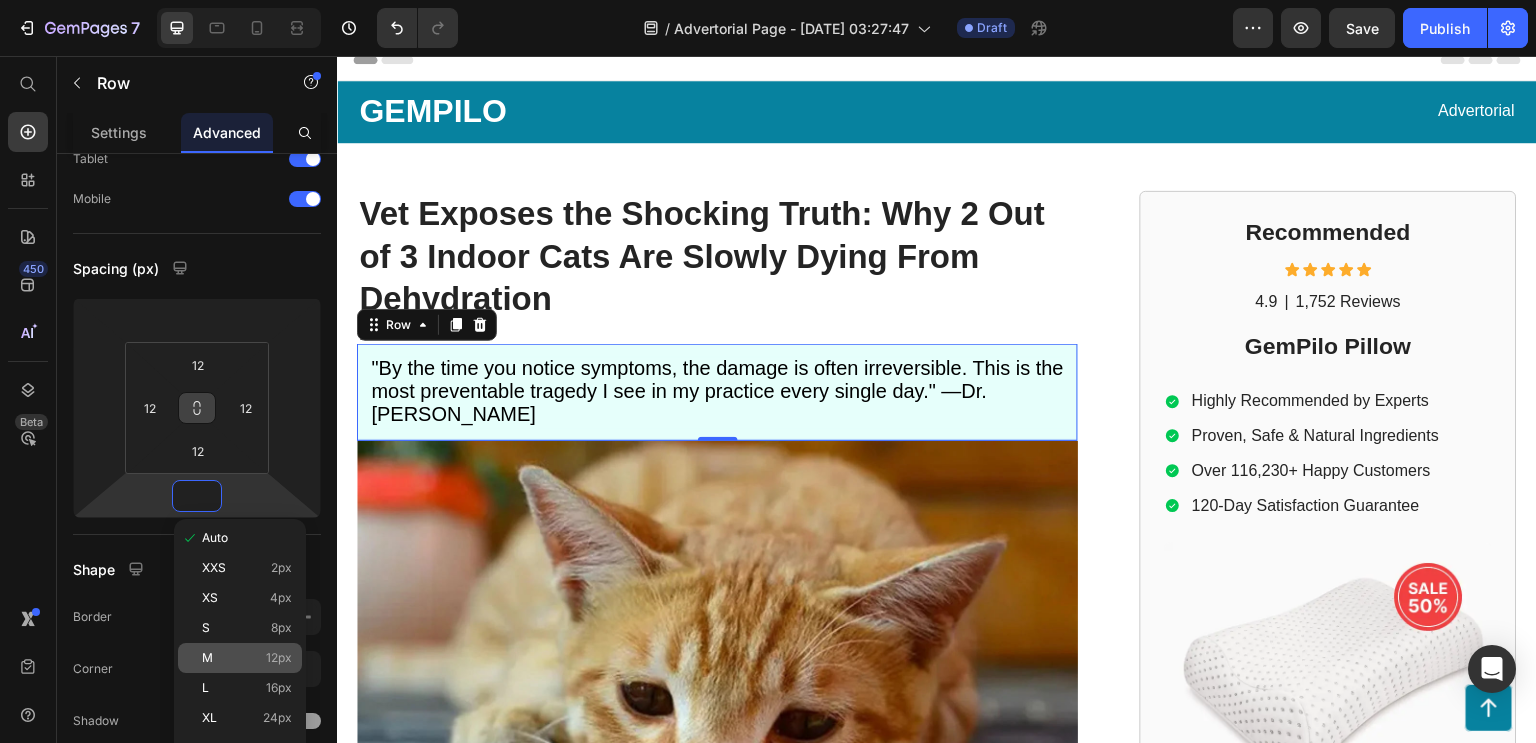 type on "12" 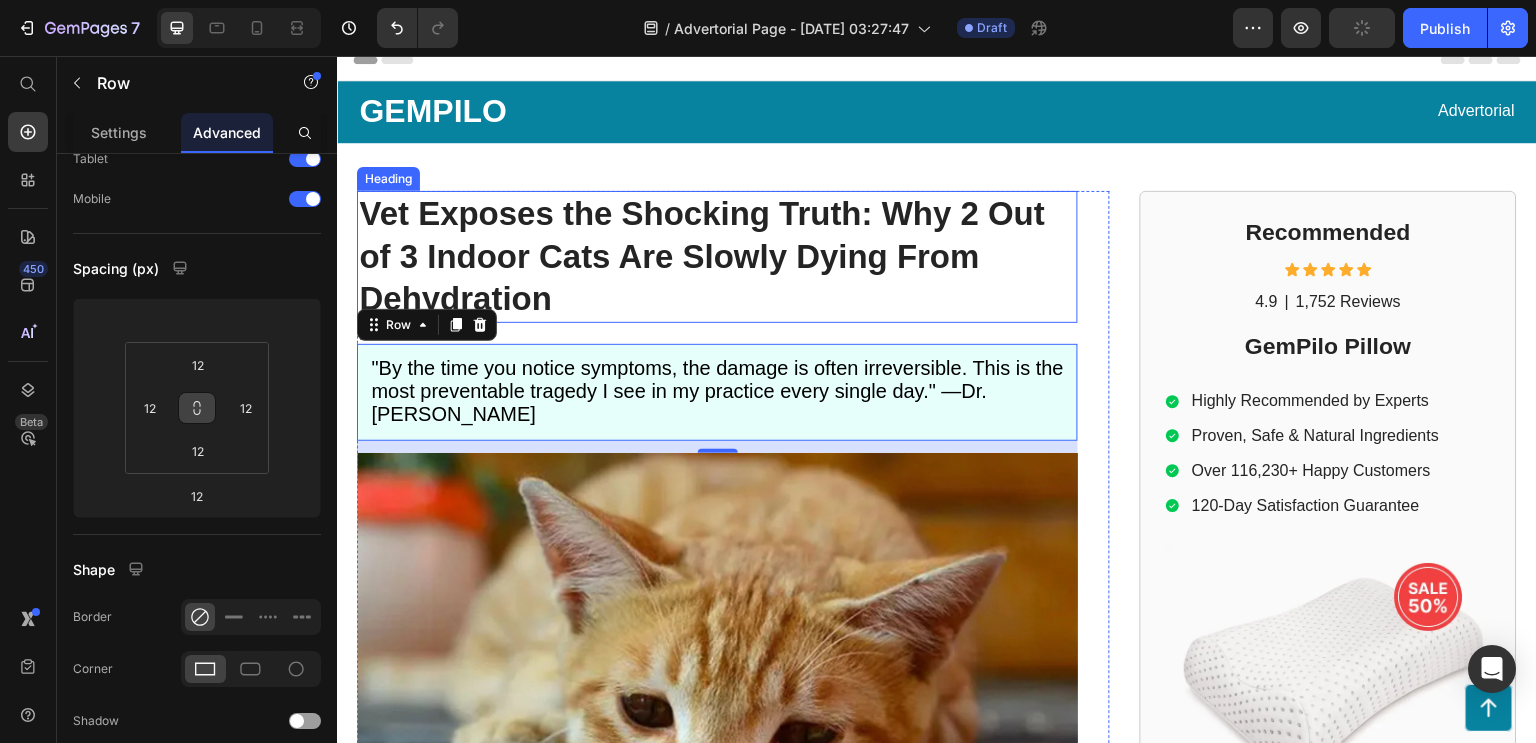 click on "⁠⁠⁠⁠⁠⁠⁠ Vet Exposes the Shocking Truth: Why 2 Out of 3 Indoor Cats Are Slowly Dying From Dehydration" at bounding box center (717, 257) 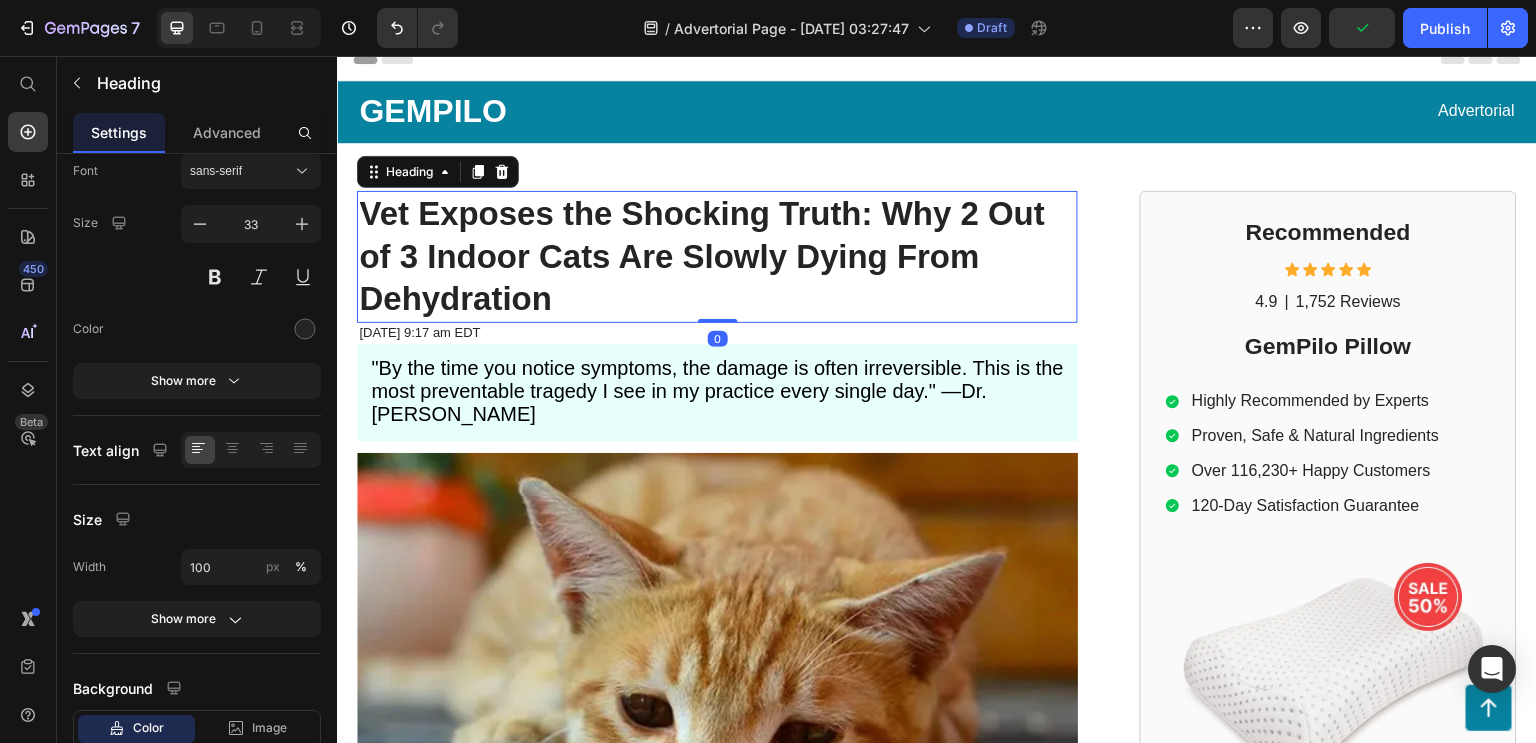 scroll, scrollTop: 0, scrollLeft: 0, axis: both 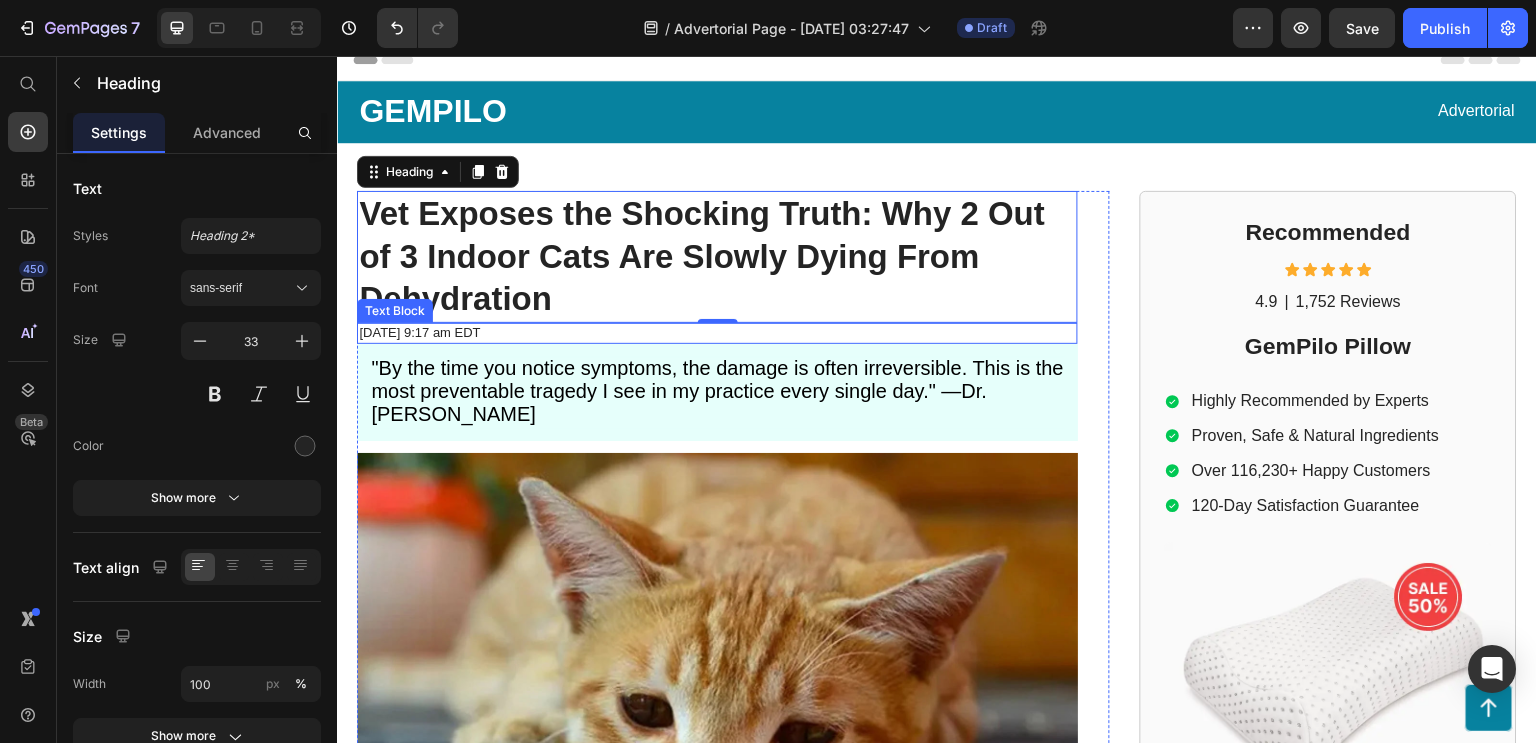 click on "[DATE] 9:17 am EDT" at bounding box center [717, 333] 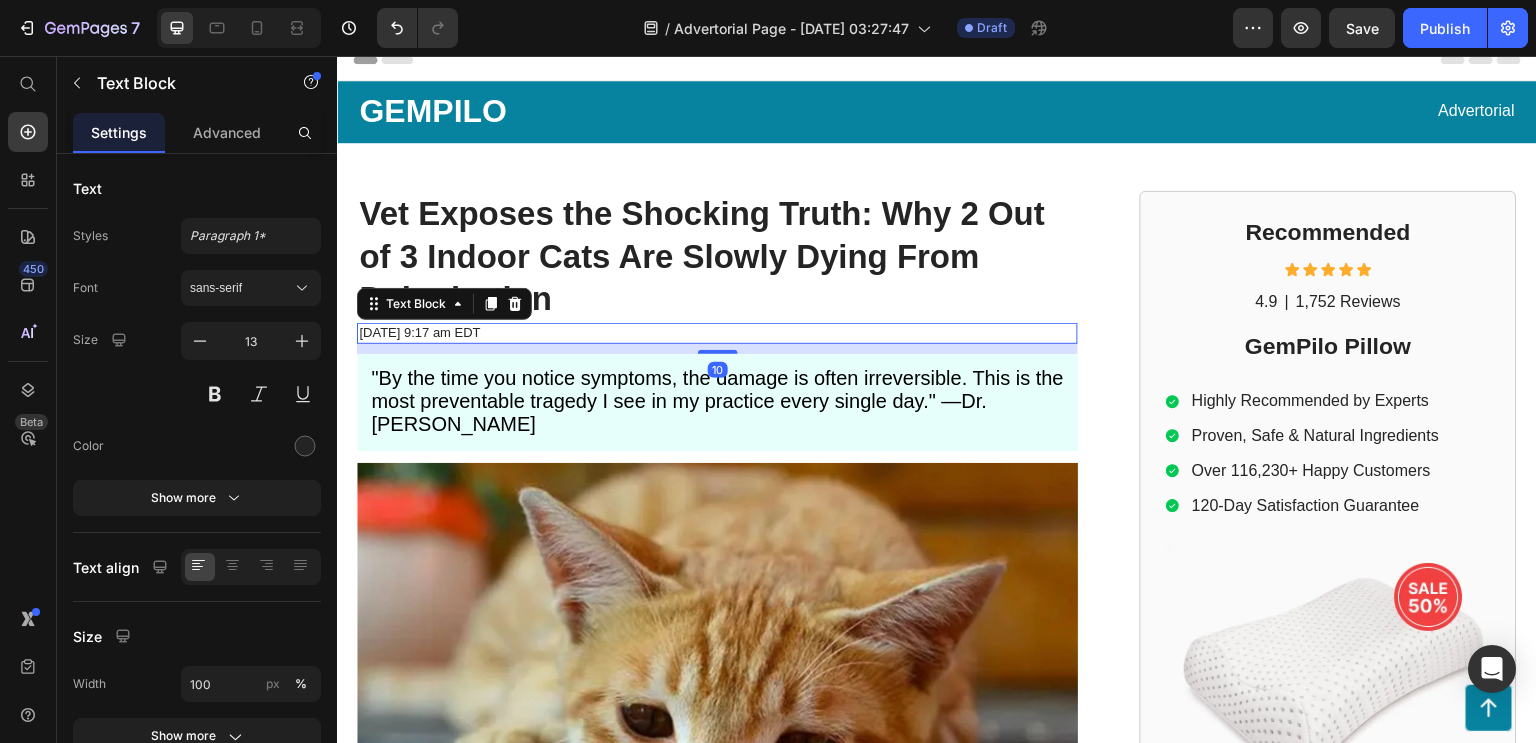 click at bounding box center [718, 352] 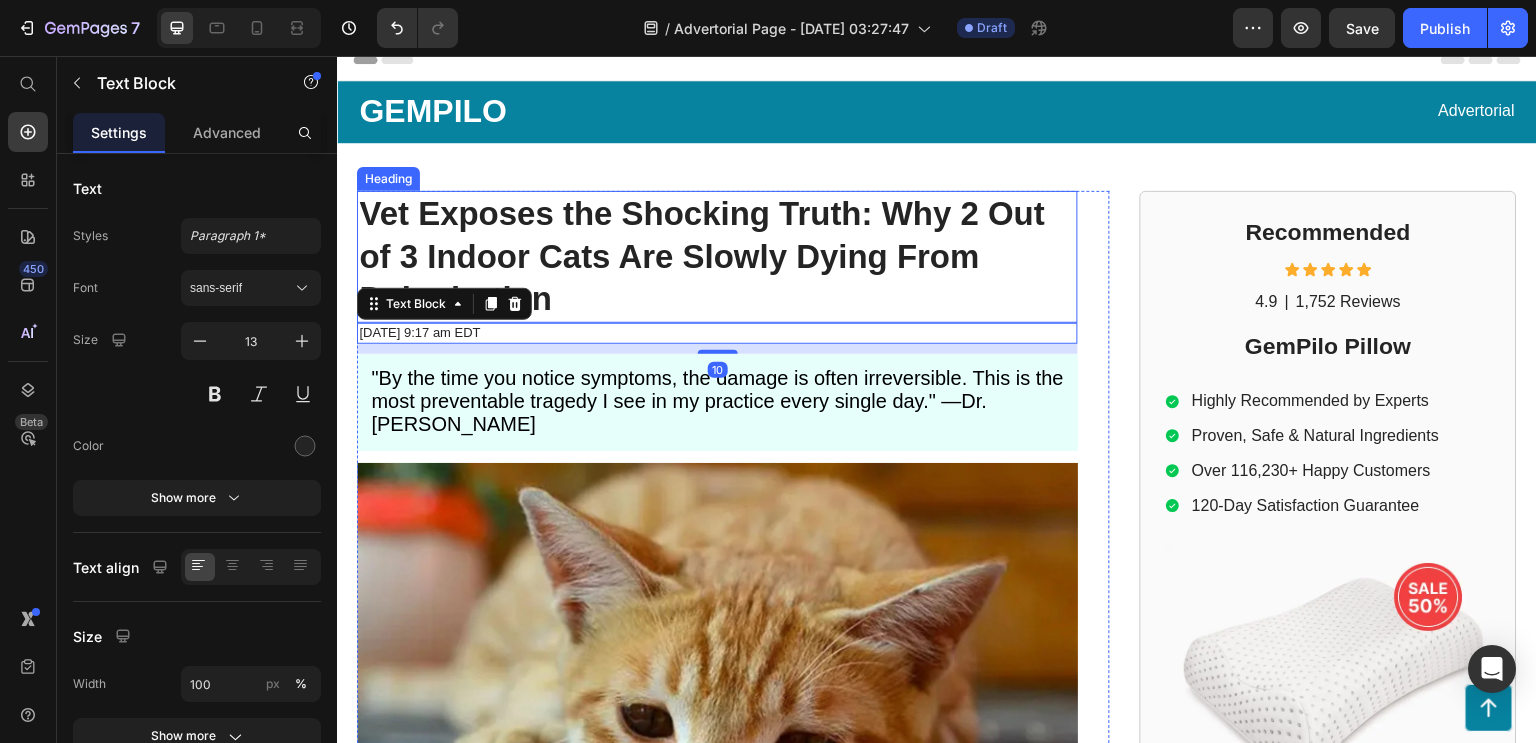 click on "⁠⁠⁠⁠⁠⁠⁠ Vet Exposes the Shocking Truth: Why 2 Out of 3 Indoor Cats Are Slowly Dying From Dehydration" at bounding box center [717, 257] 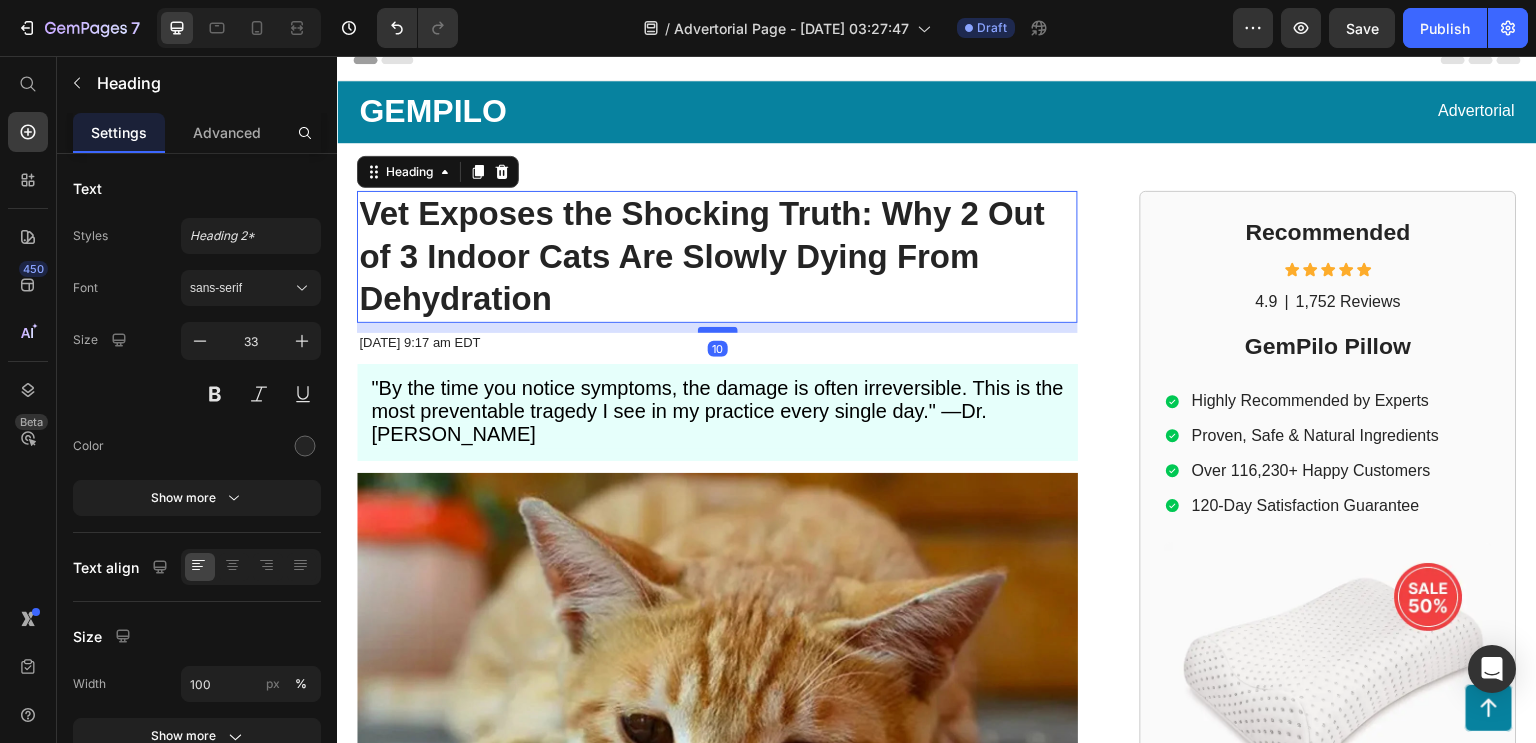 click at bounding box center [718, 330] 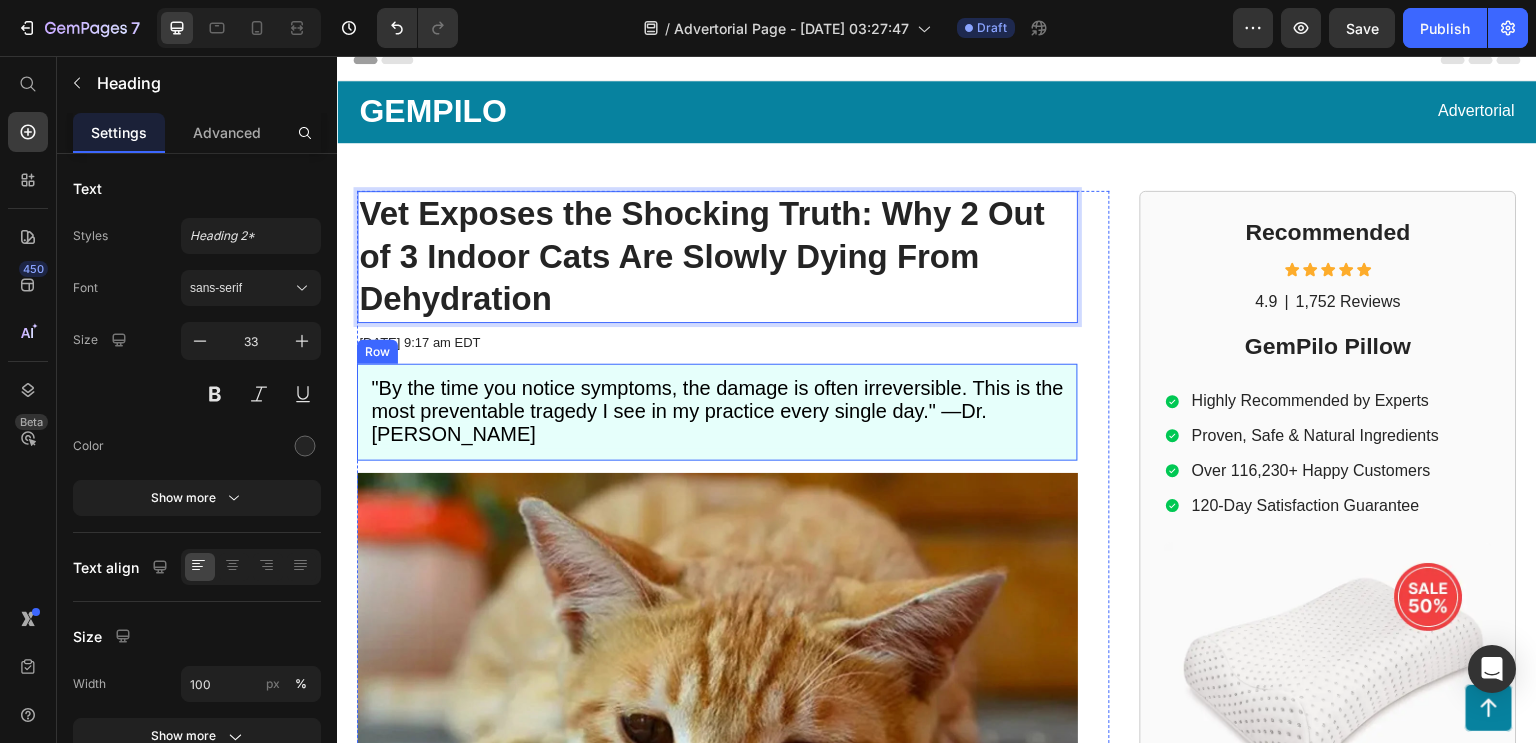 click on ""By the time you notice symptoms, the damage is often irreversible. This is the most preventable tragedy I see in my practice every single day." —Dr. [PERSON_NAME] Text Block Row" at bounding box center (717, 412) 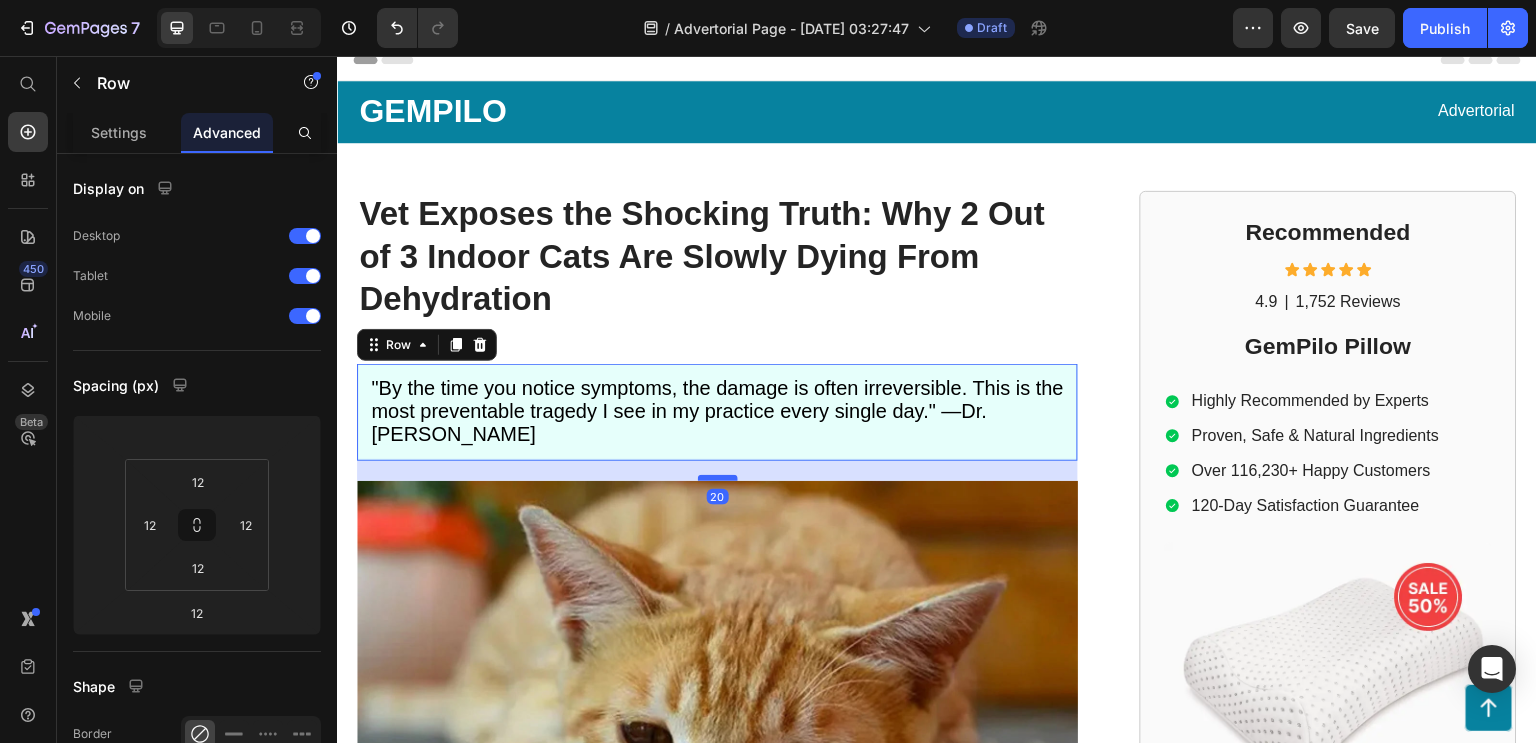 click at bounding box center [718, 478] 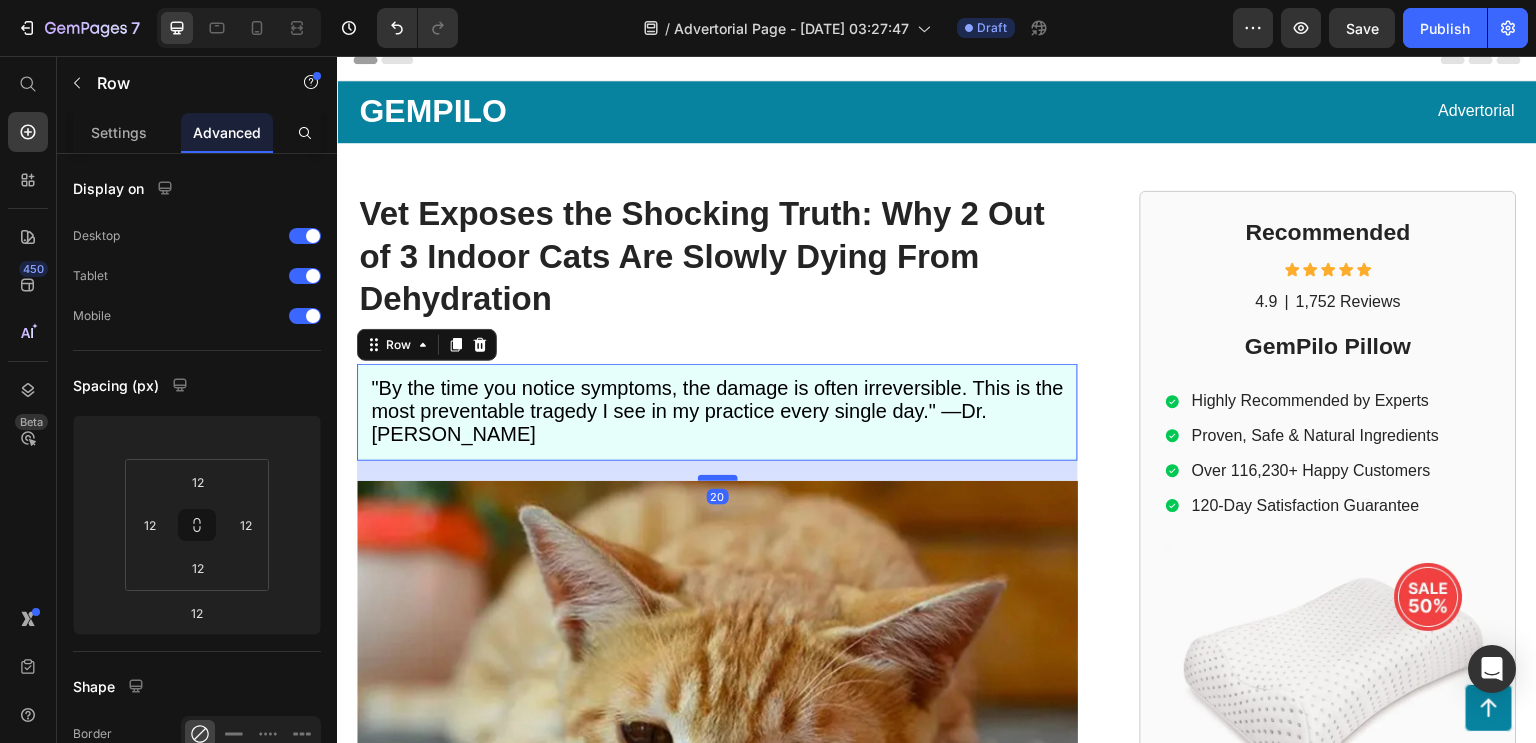 type on "20" 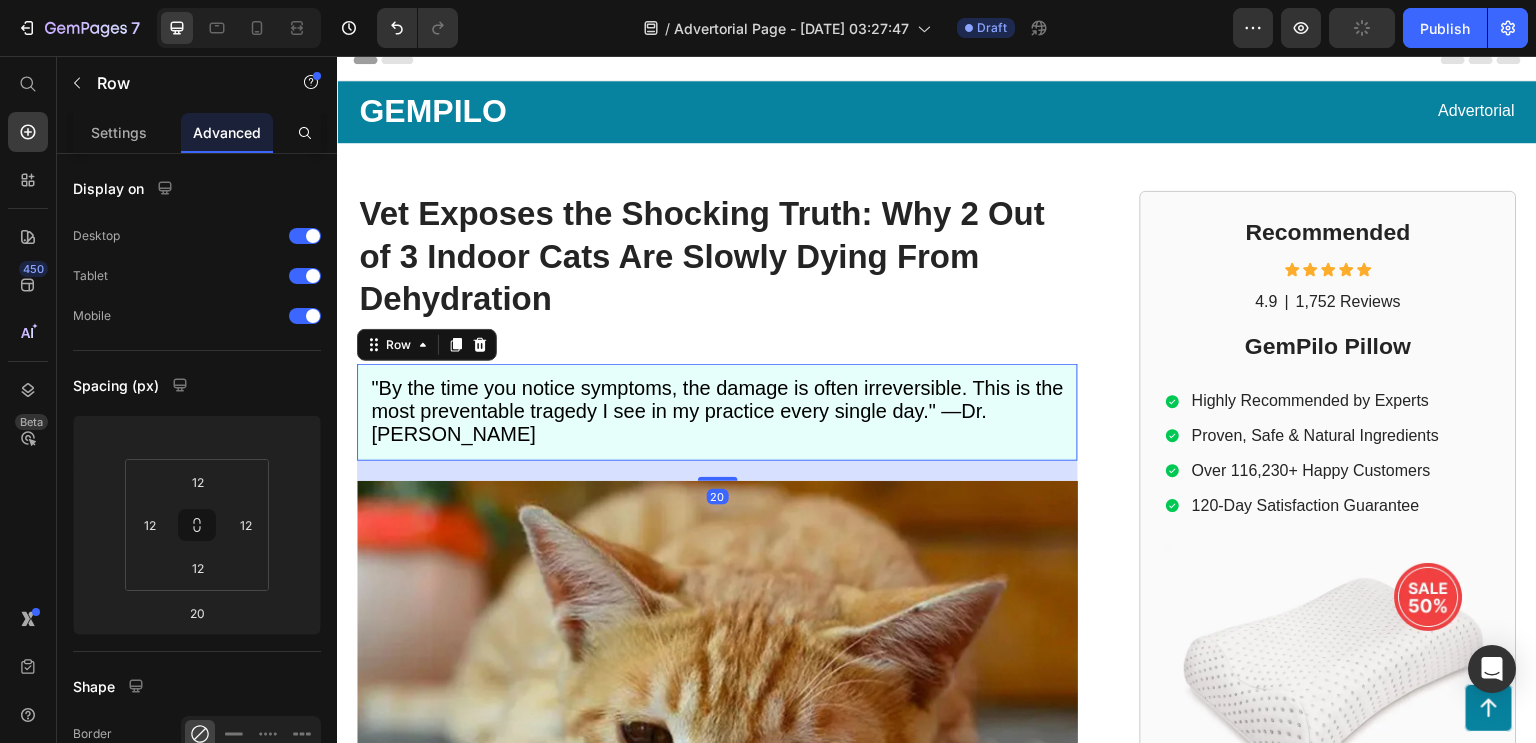 click on ""By the time you notice symptoms, the damage is often irreversible. This is the most preventable tragedy I see in my practice every single day." —Dr. [PERSON_NAME] Text Block Row   20" at bounding box center [717, 412] 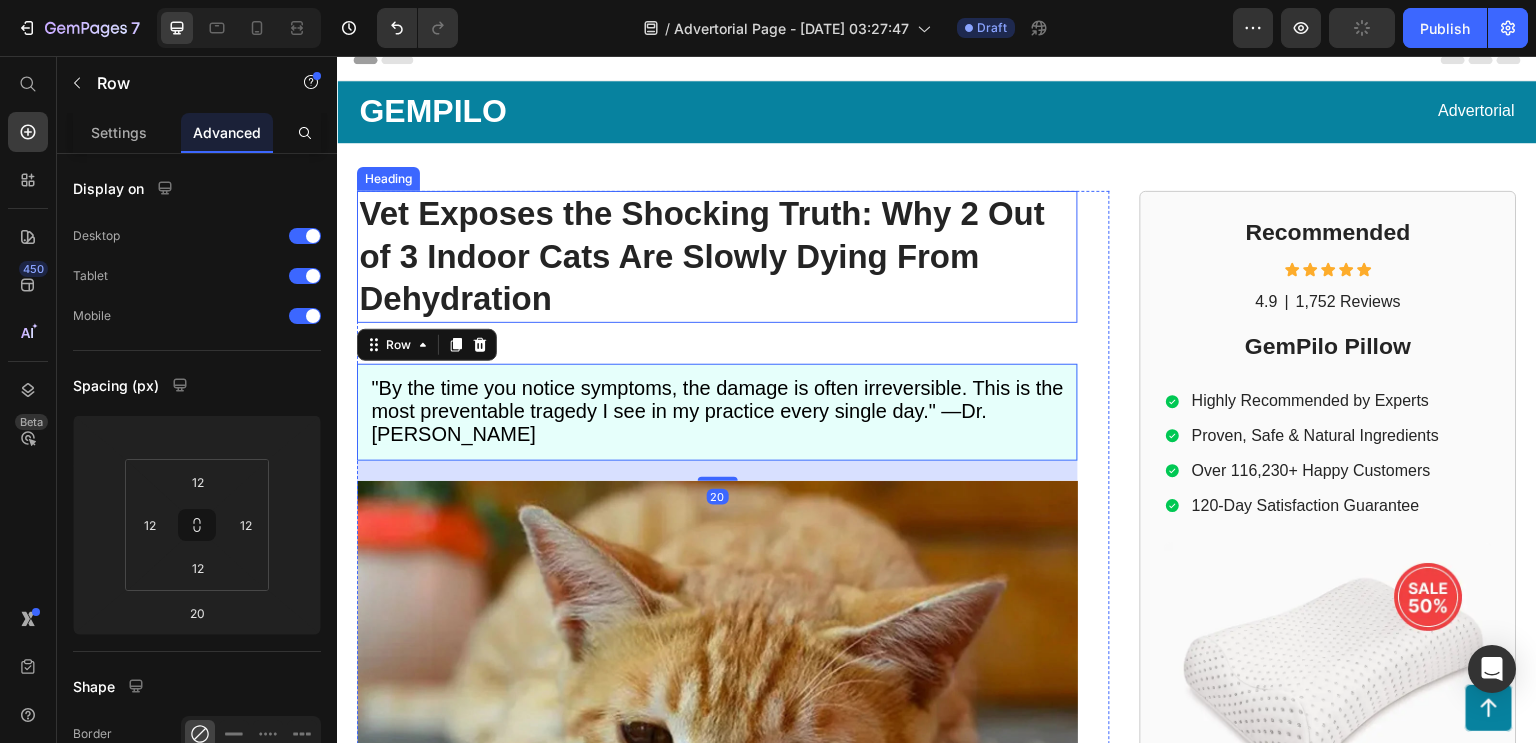 click on "⁠⁠⁠⁠⁠⁠⁠ Vet Exposes the Shocking Truth: Why 2 Out of 3 Indoor Cats Are Slowly Dying From Dehydration" at bounding box center [717, 257] 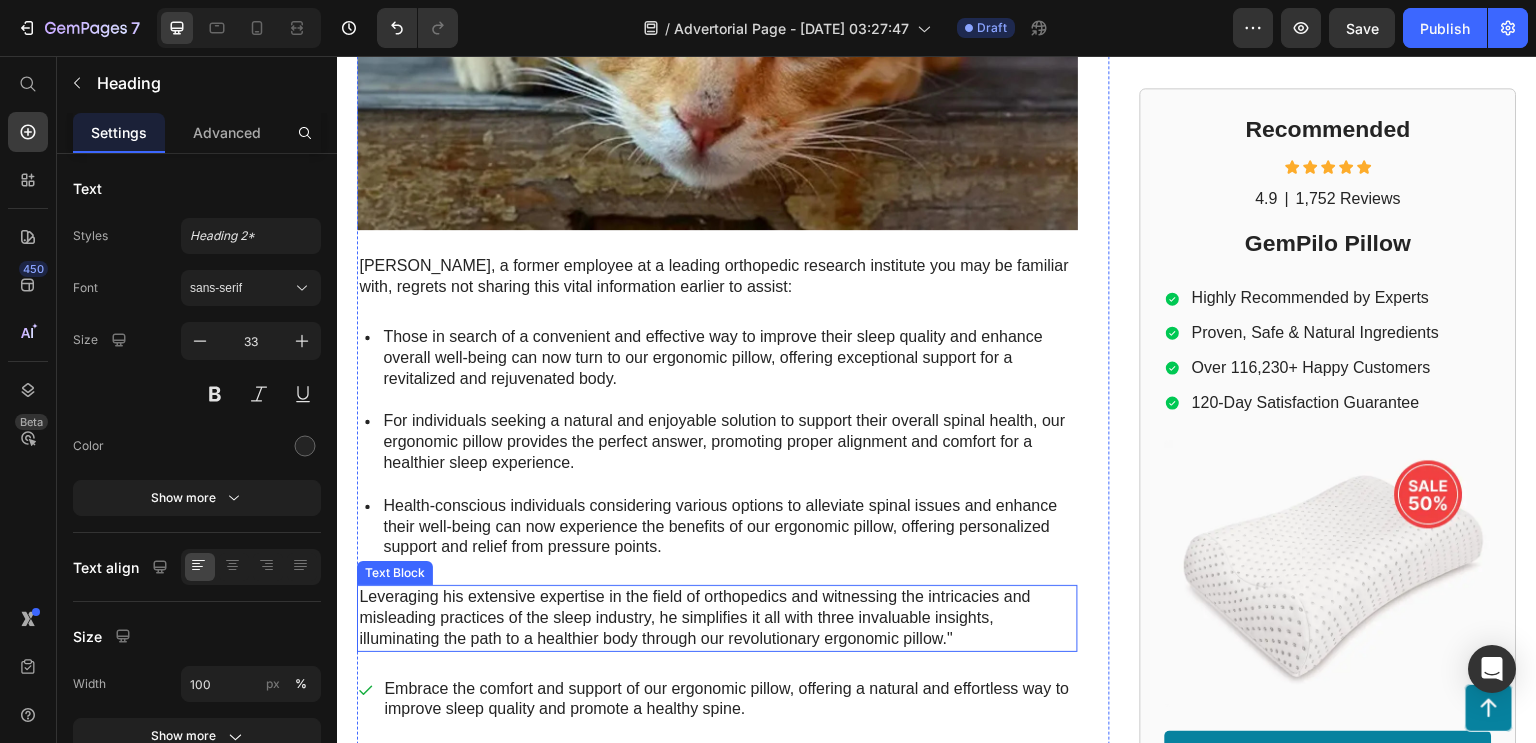 scroll, scrollTop: 746, scrollLeft: 0, axis: vertical 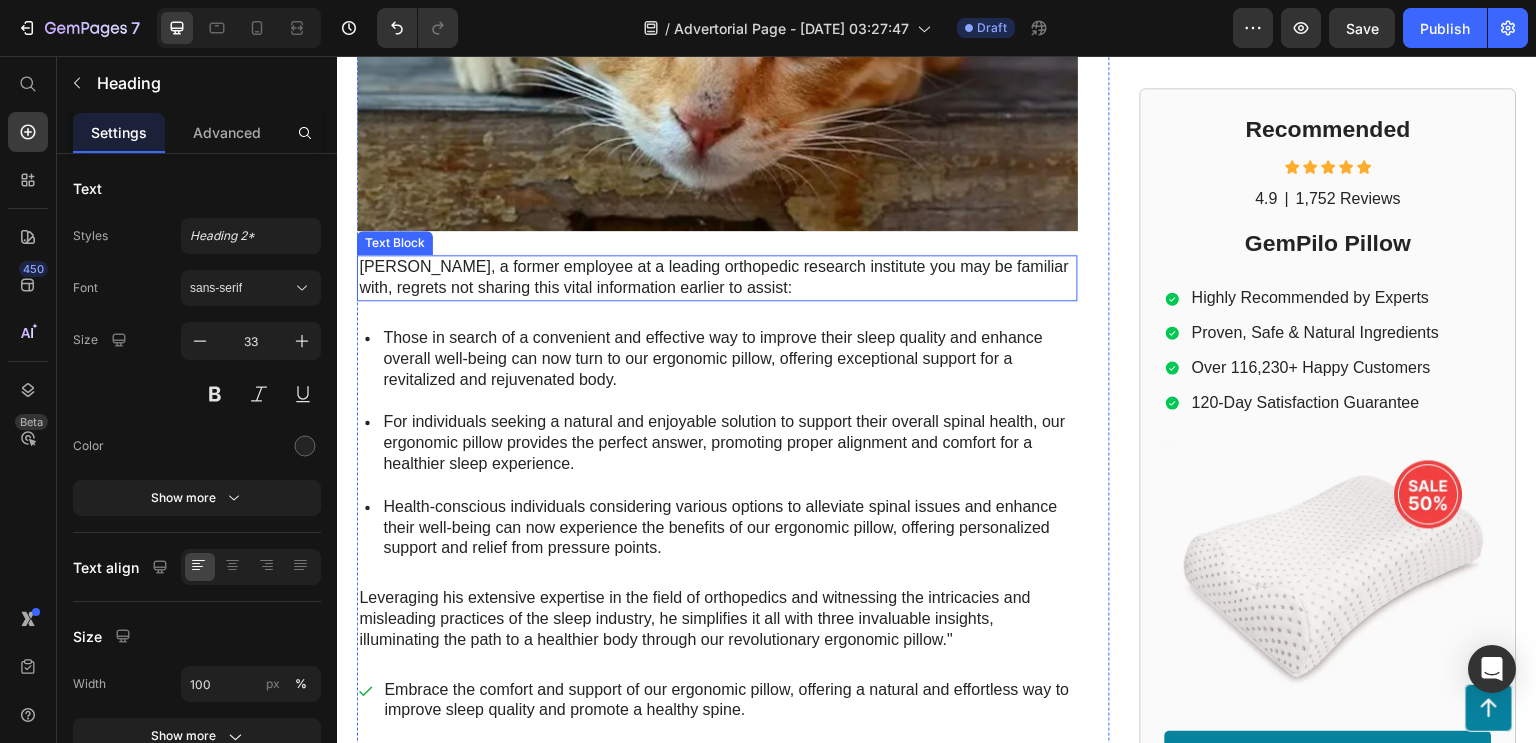 click on "[PERSON_NAME], a former employee at a leading orthopedic research institute you may be familiar with, regrets not sharing this vital information earlier to assist:" at bounding box center [717, 278] 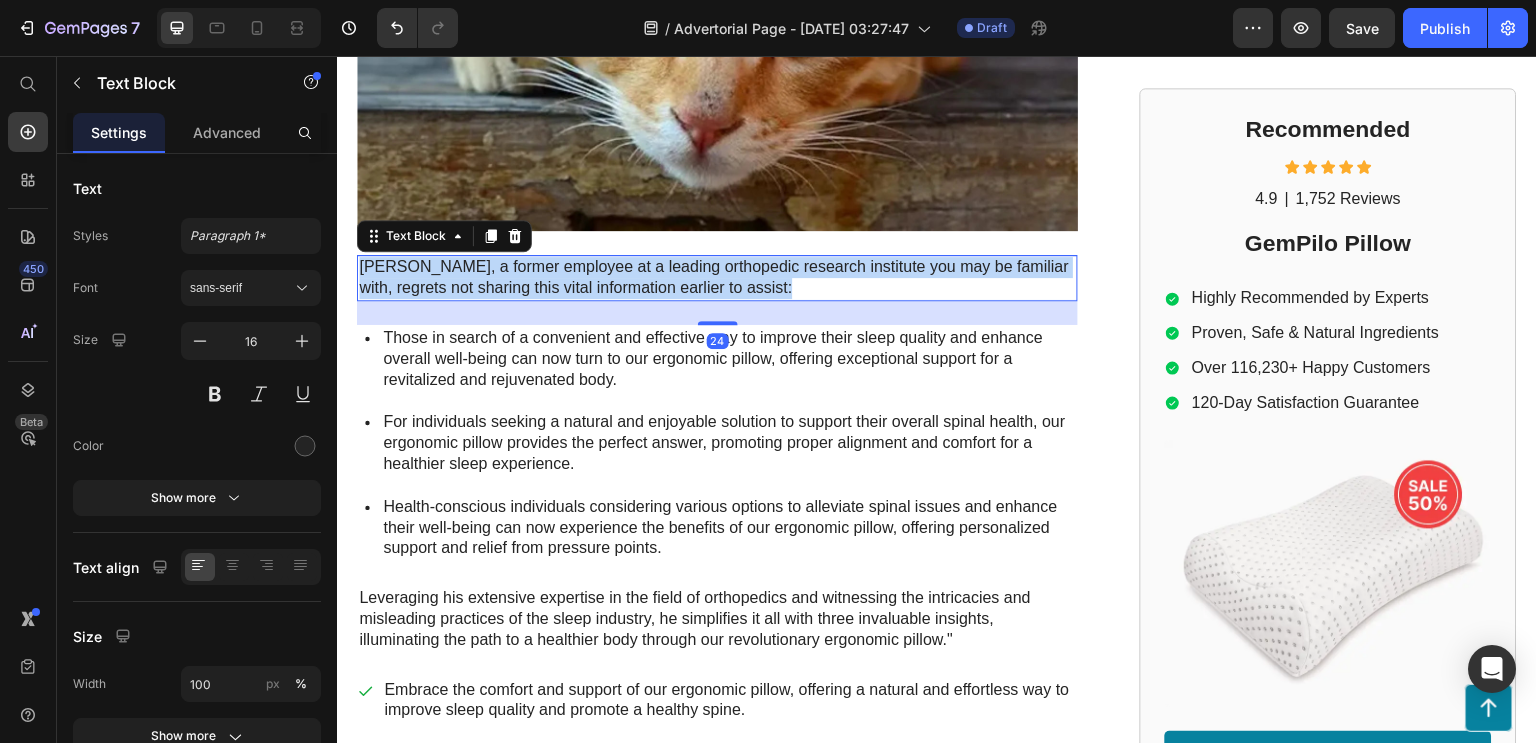 click on "[PERSON_NAME], a former employee at a leading orthopedic research institute you may be familiar with, regrets not sharing this vital information earlier to assist:" at bounding box center (717, 278) 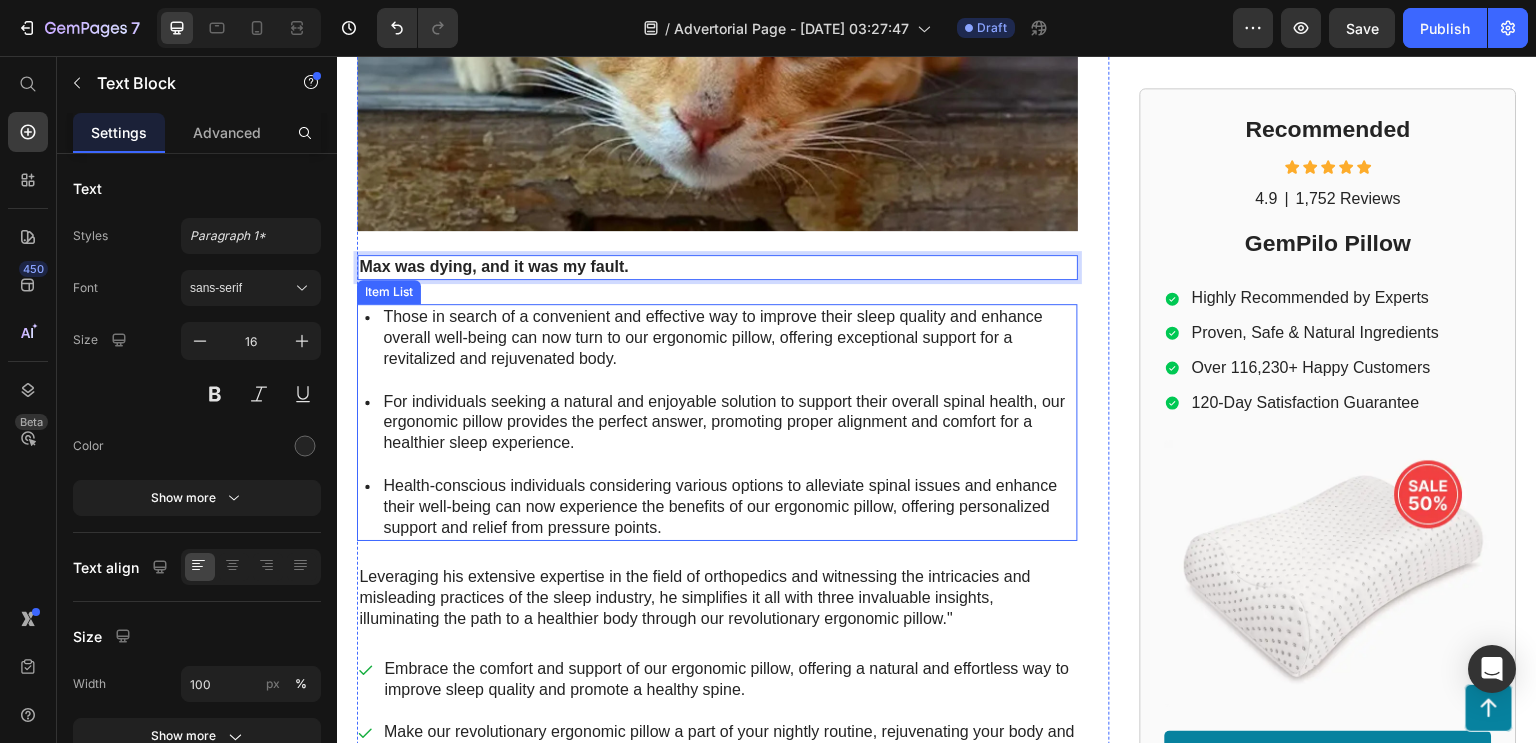 click on "Those in search of a convenient and effective way to improve their sleep quality and enhance overall well-being can now turn to our ergonomic pillow, offering exceptional support for a revitalized and rejuvenated body." at bounding box center (729, 338) 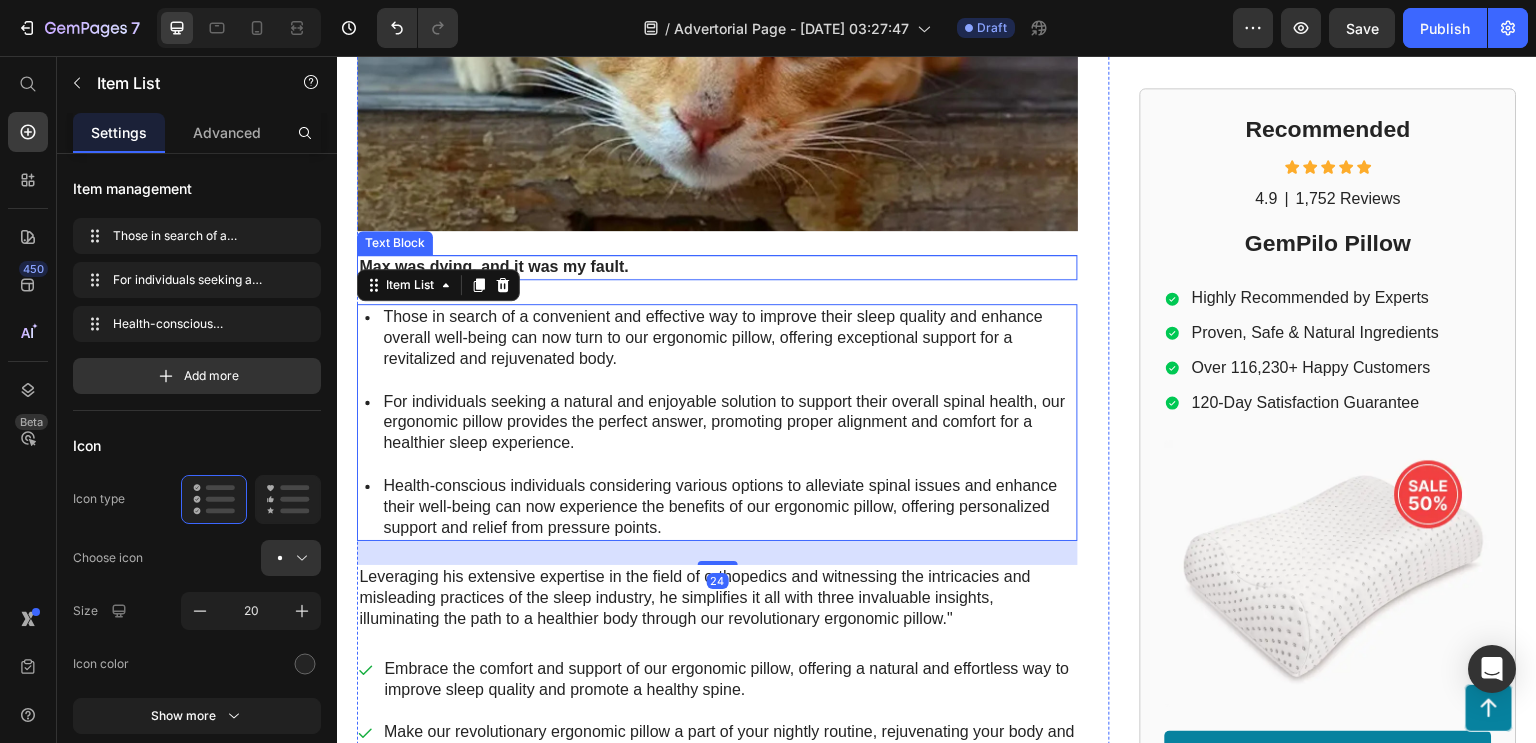 click on "Max was dying, and it was my fault." at bounding box center (493, 266) 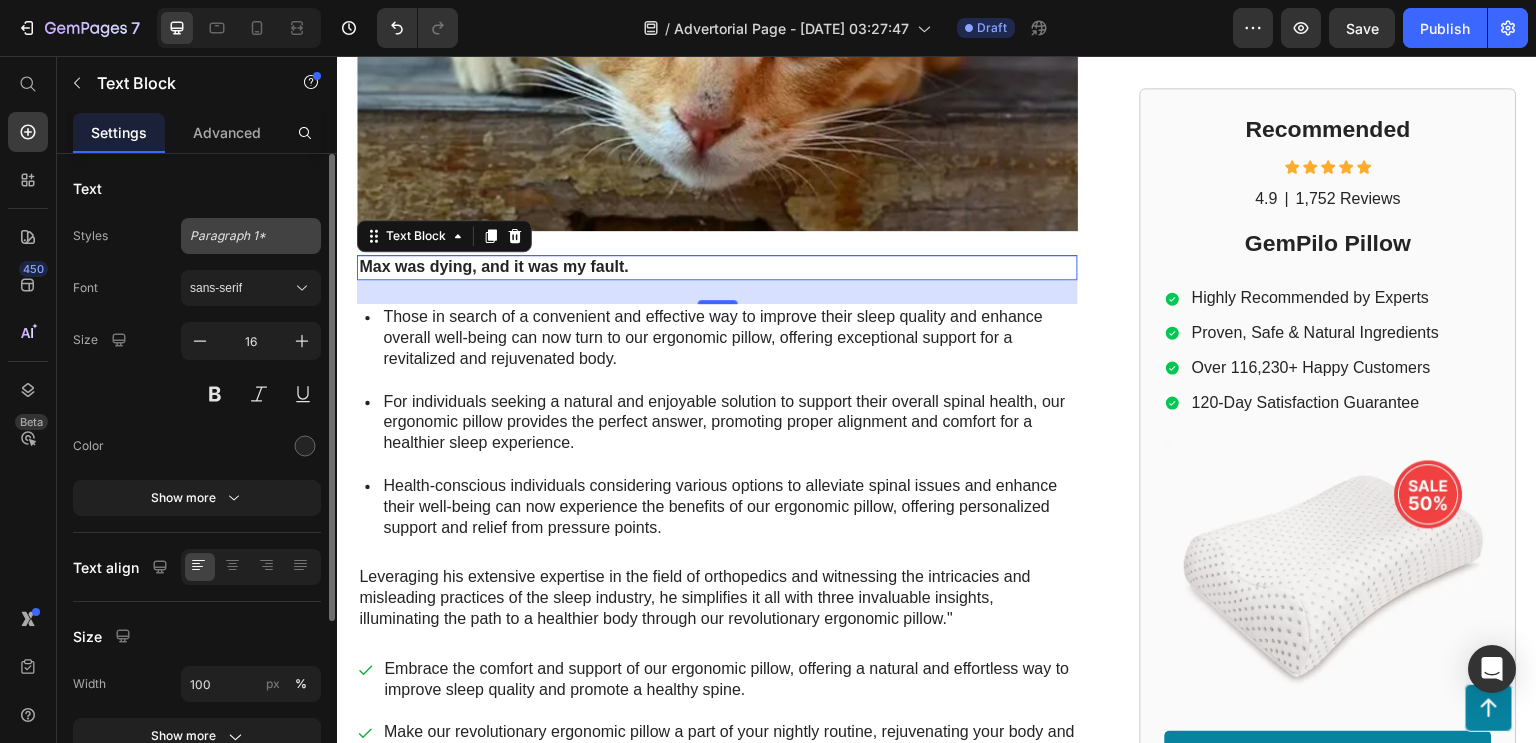 click on "Paragraph 1*" at bounding box center [251, 236] 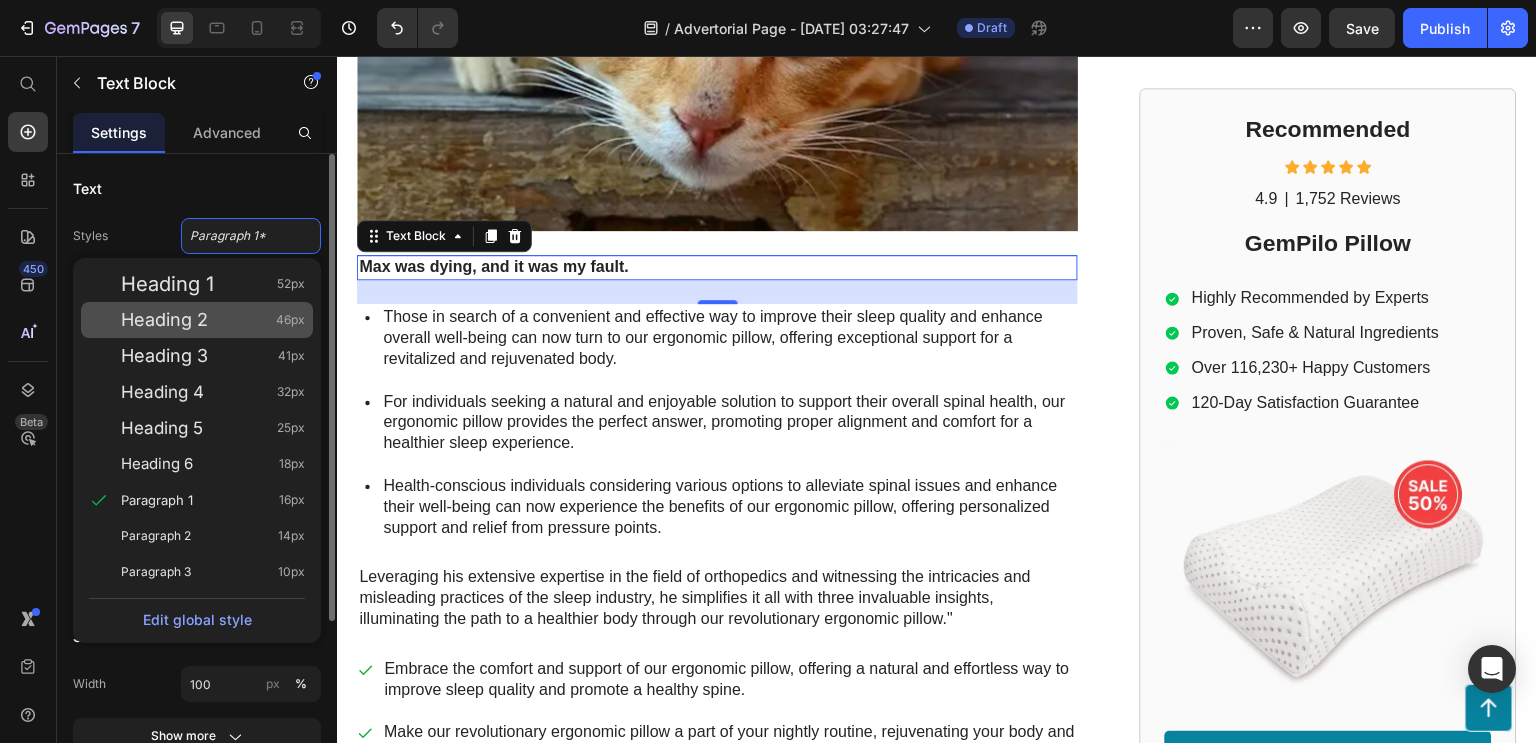 click on "Heading 2" at bounding box center (164, 320) 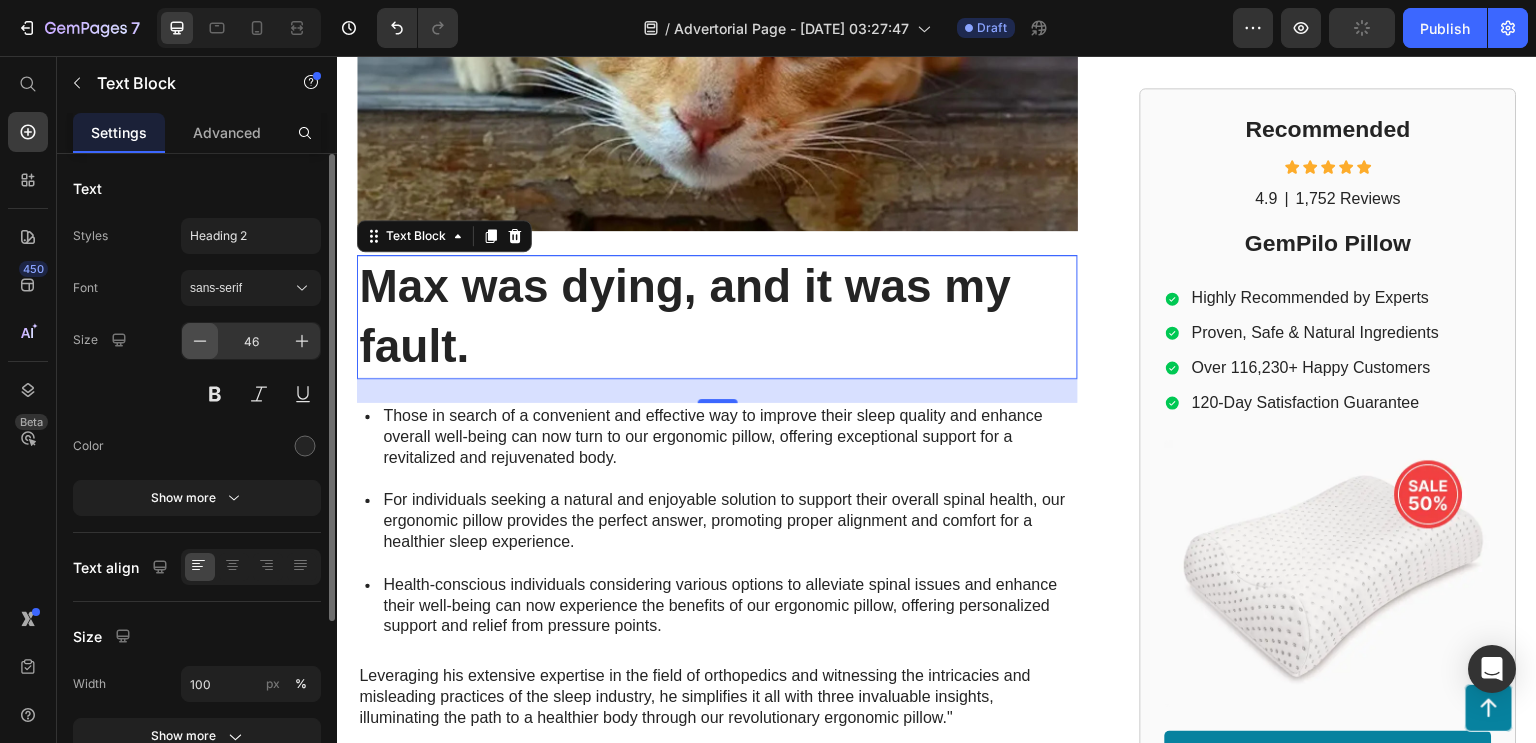 click 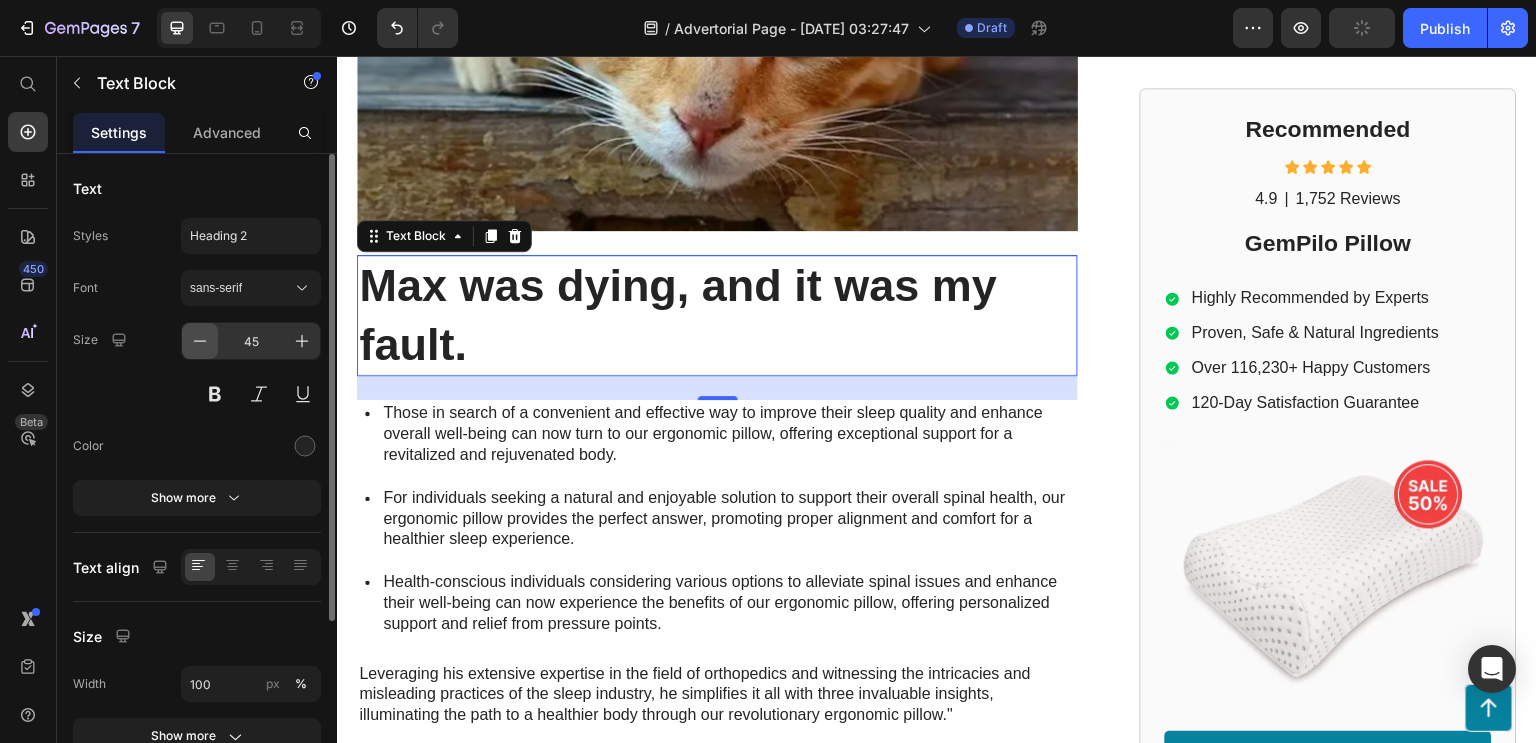 click 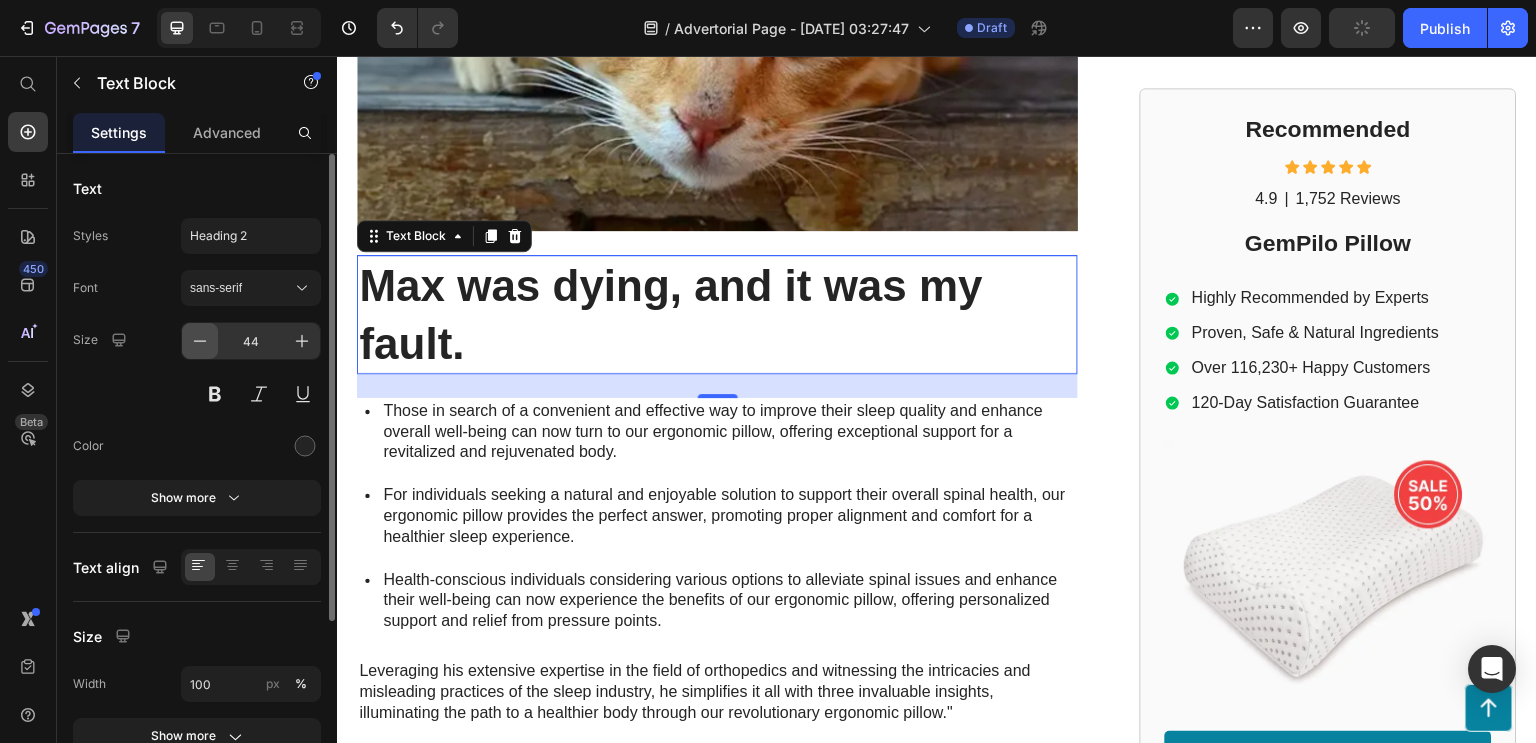 click 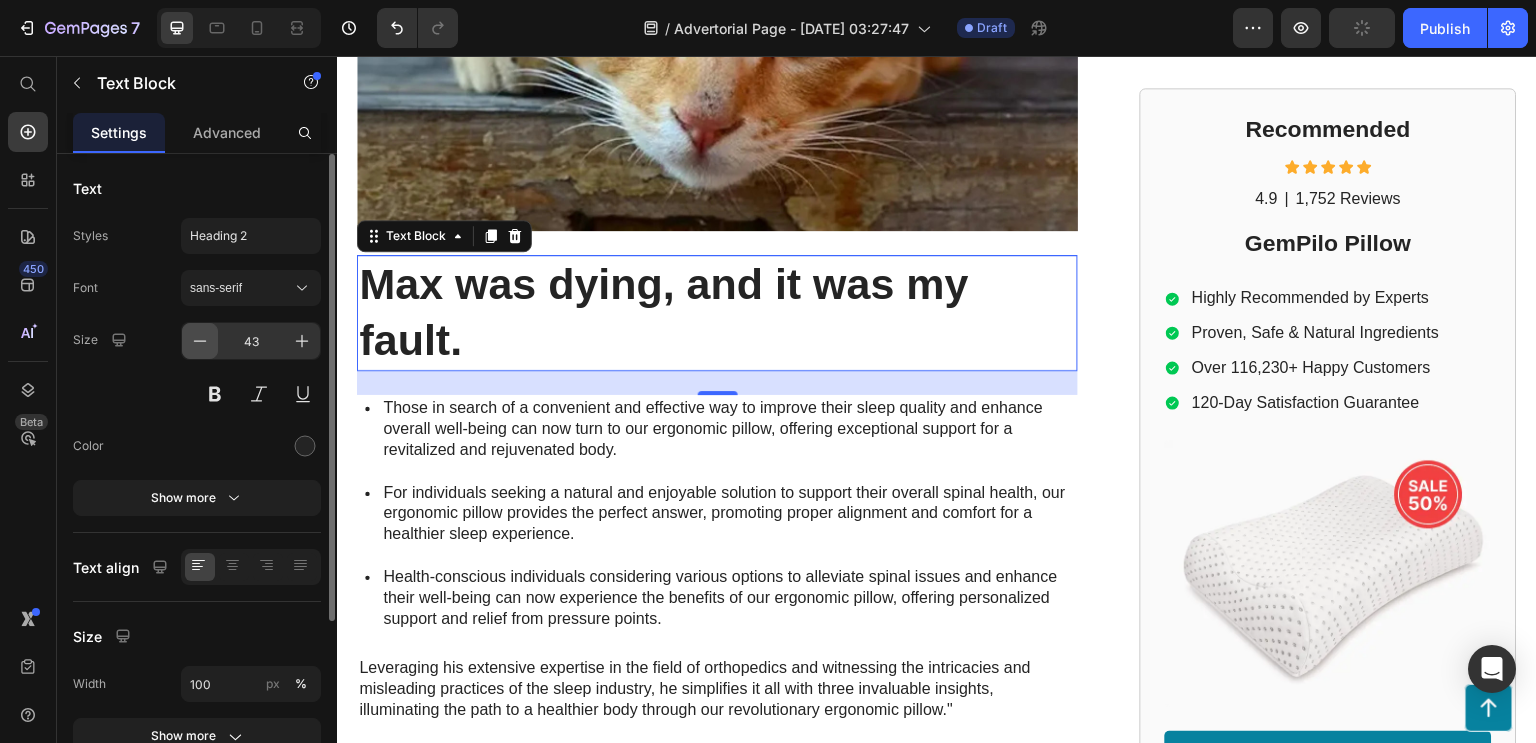 click 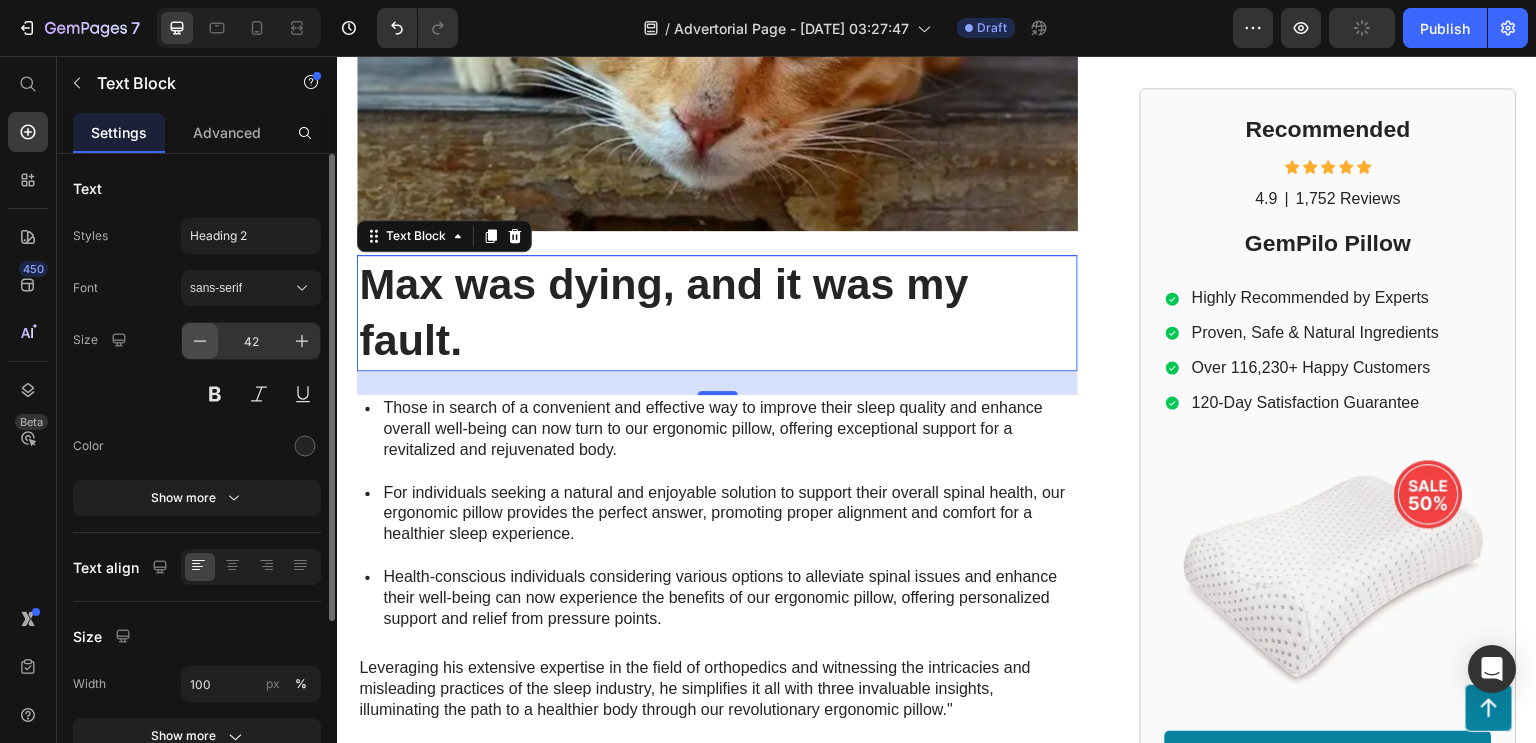 click 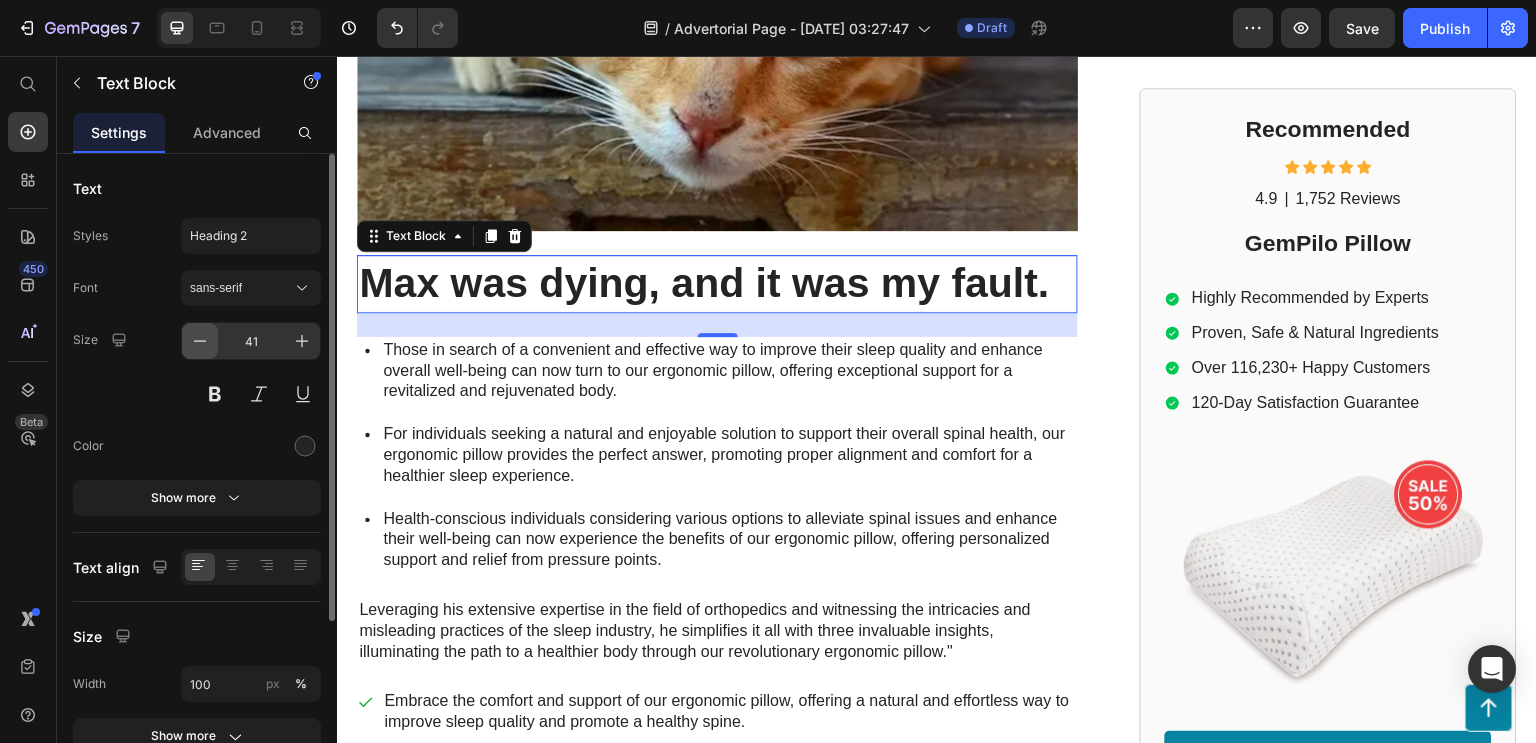 click 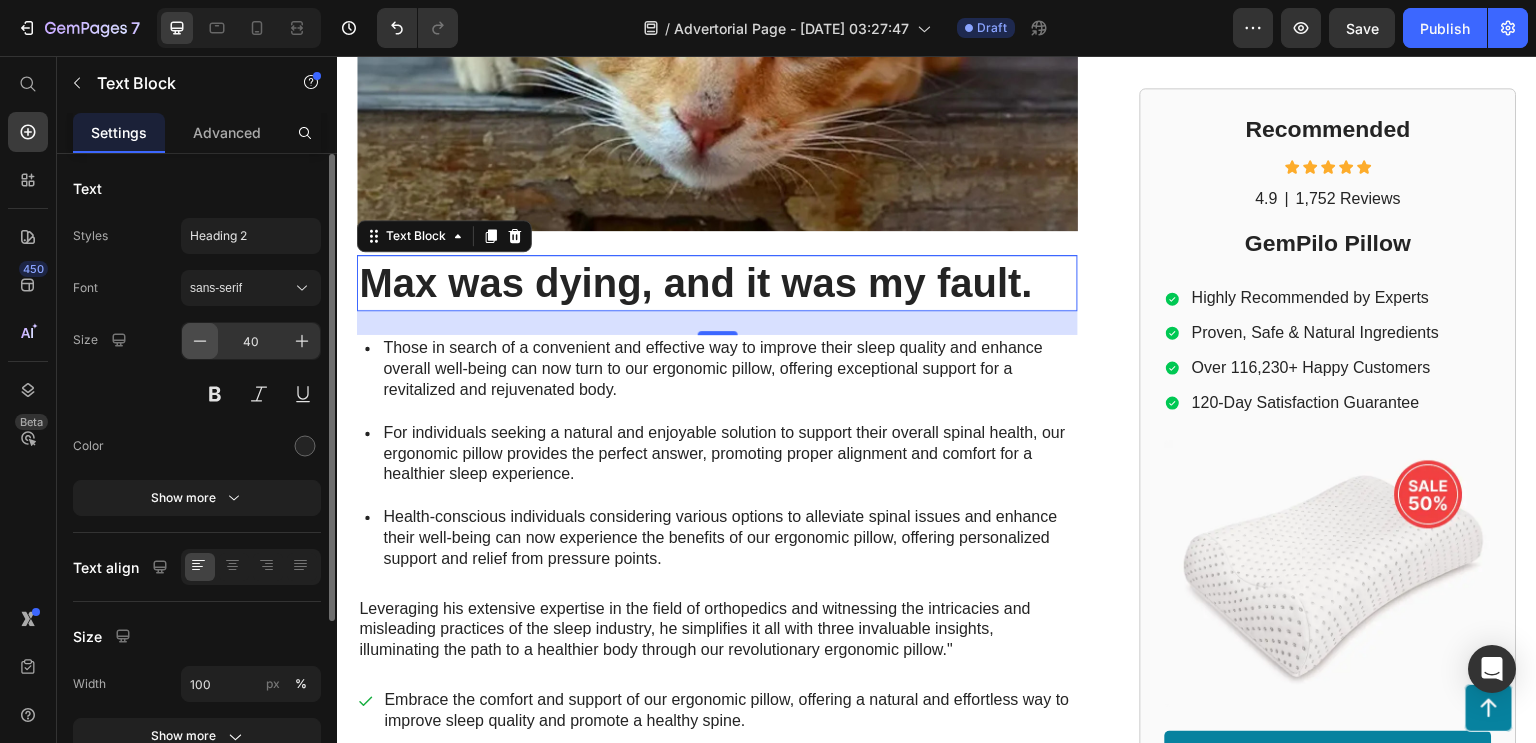 click 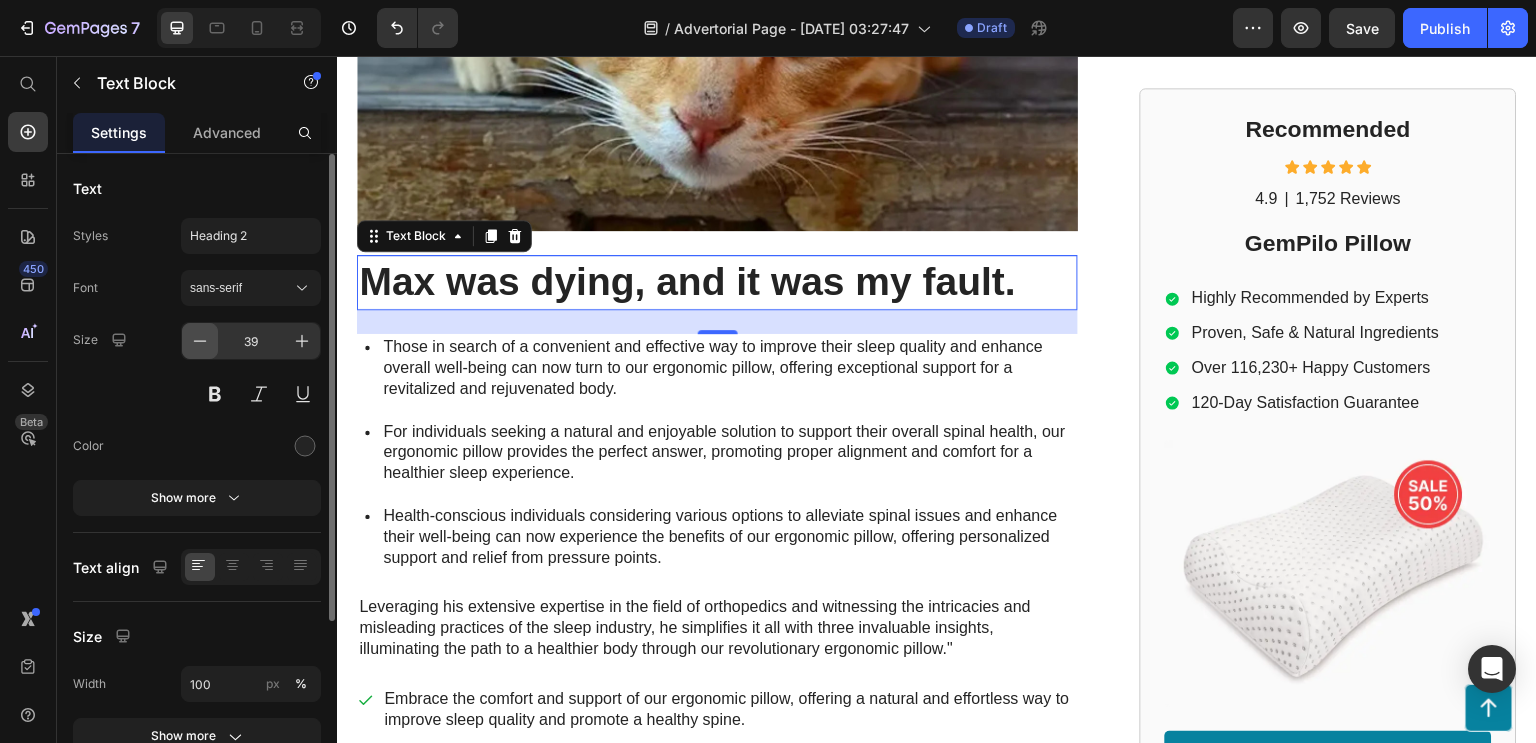 click 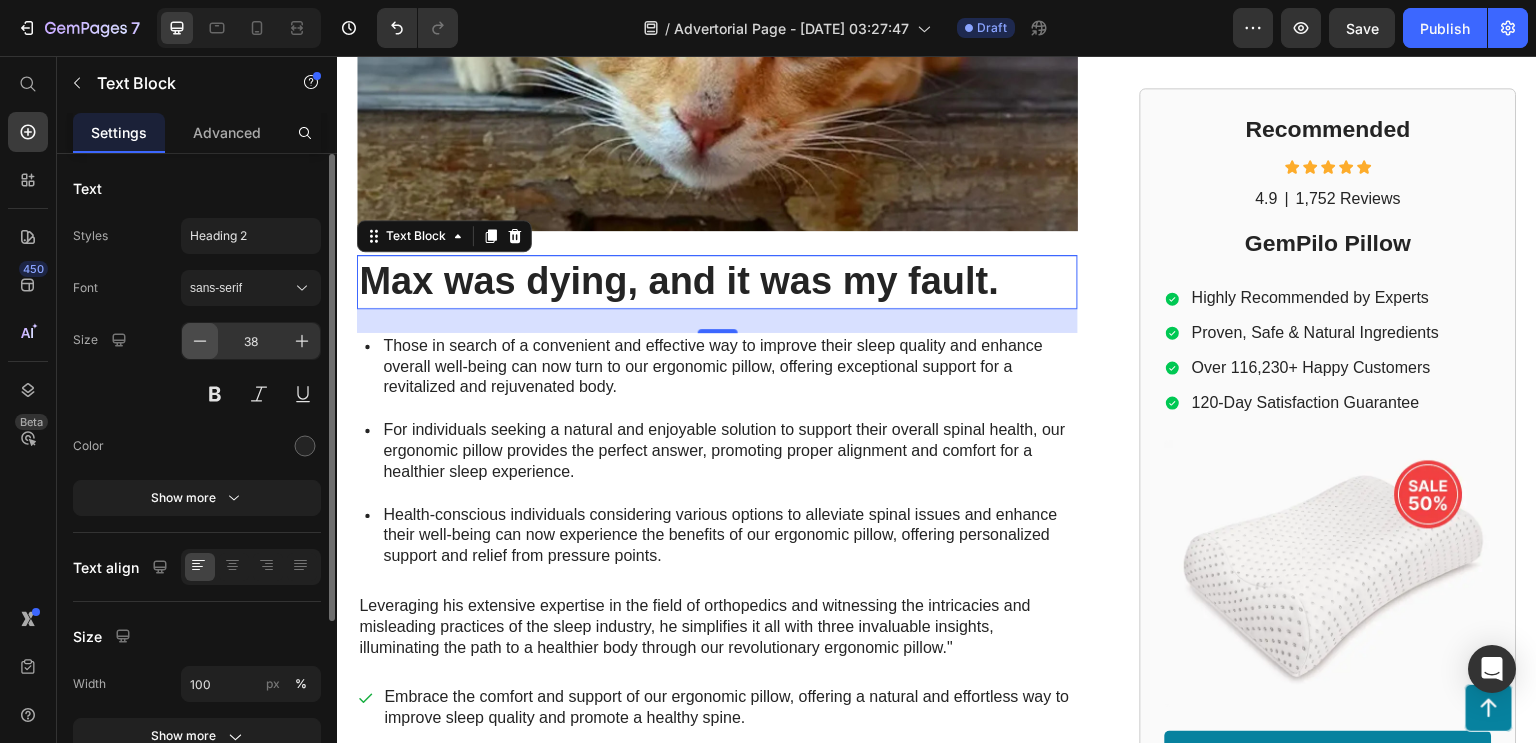 click 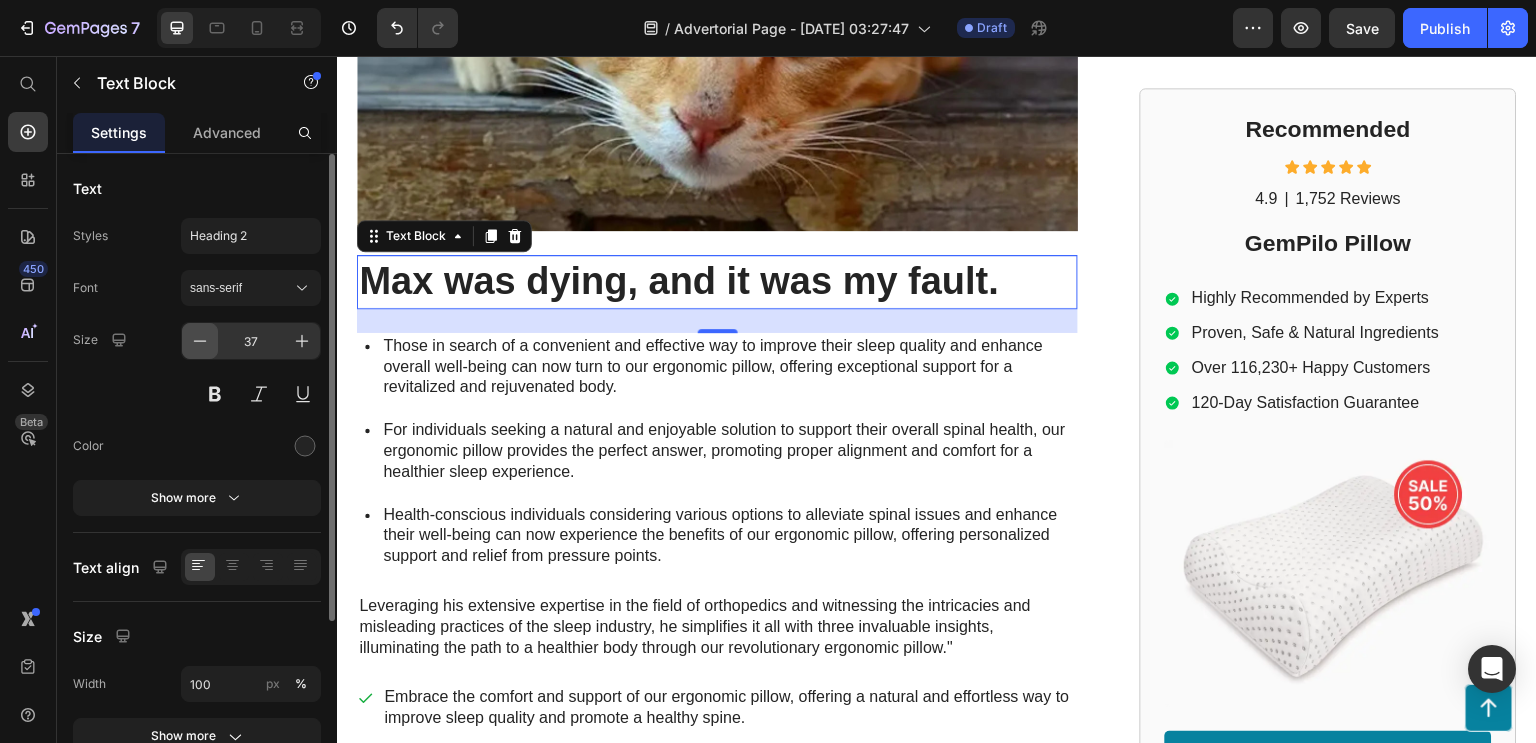click 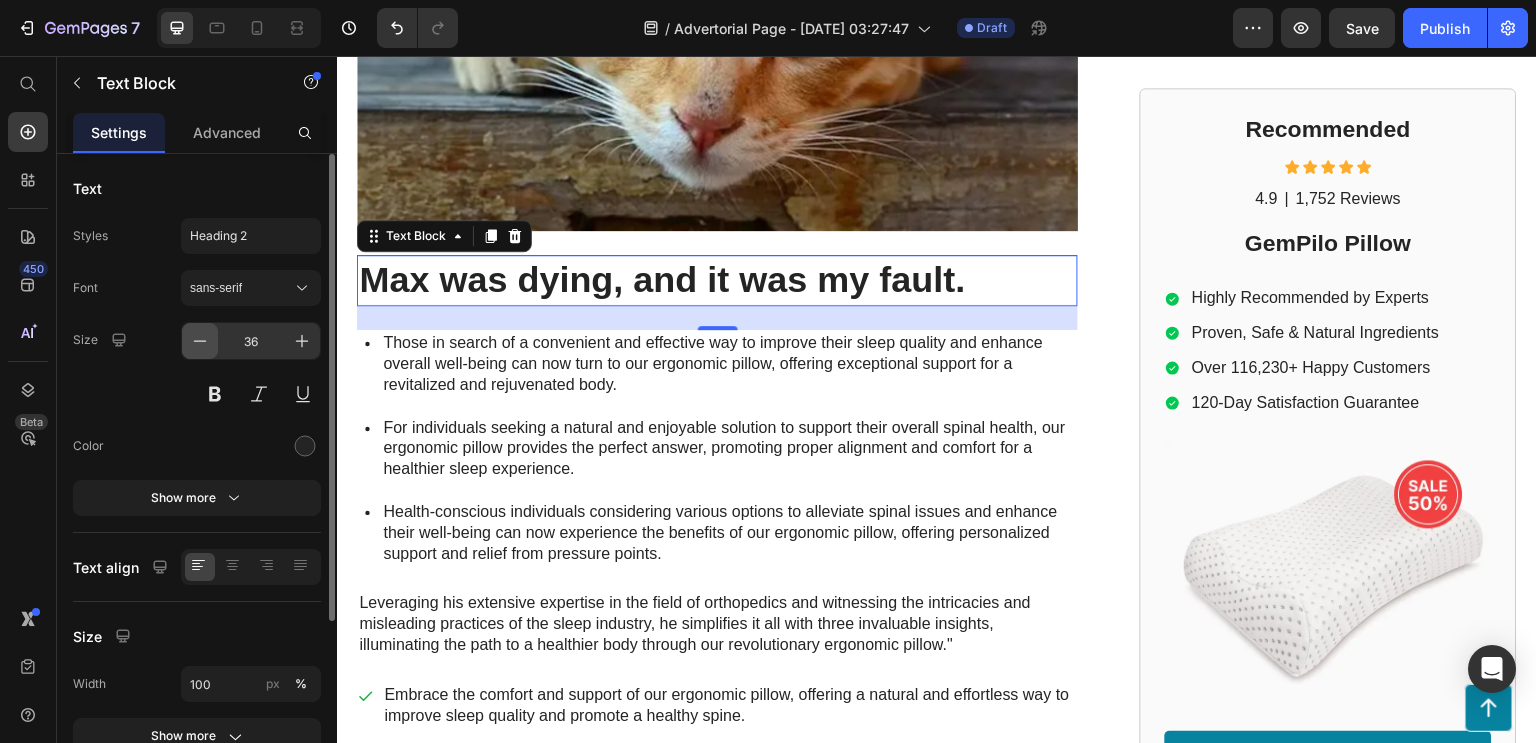 click 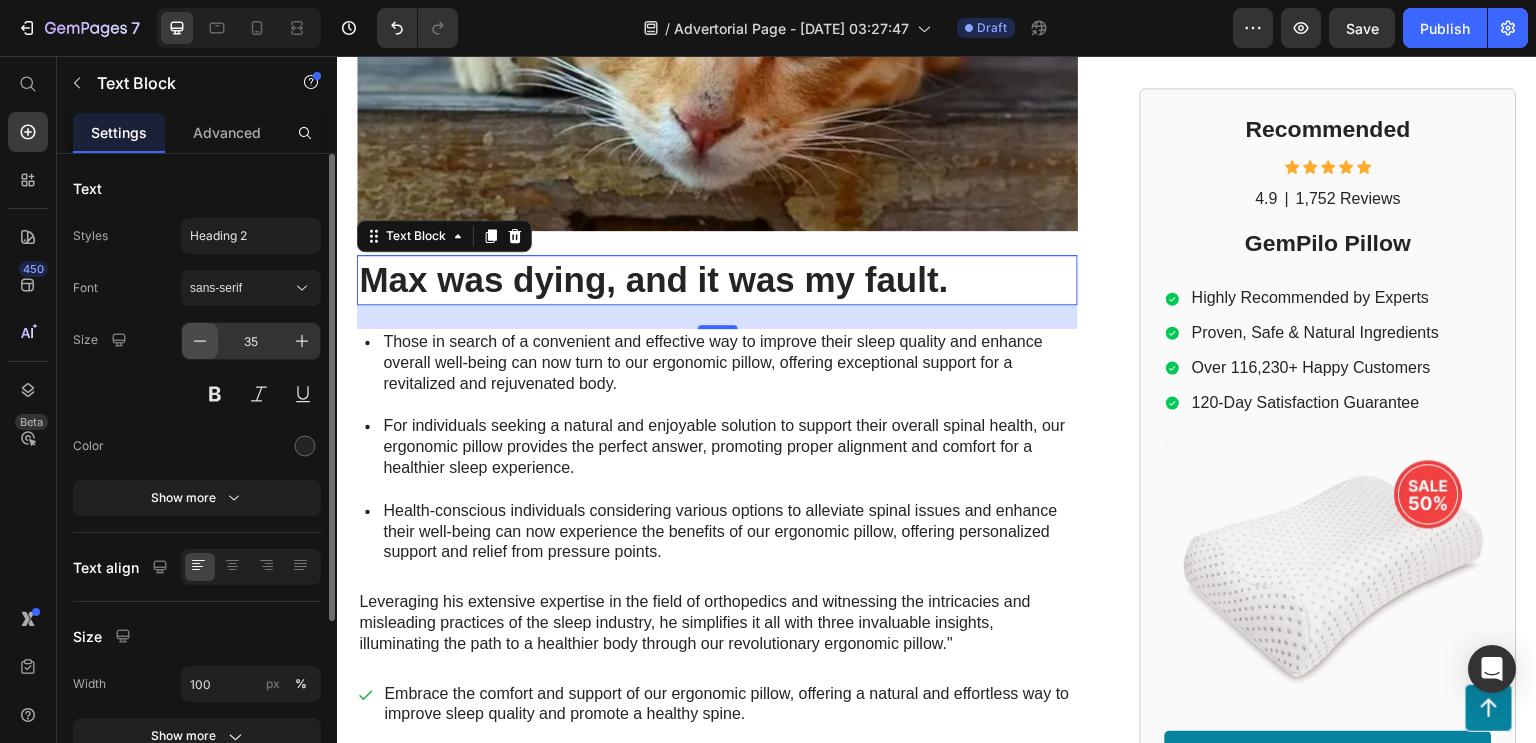 click 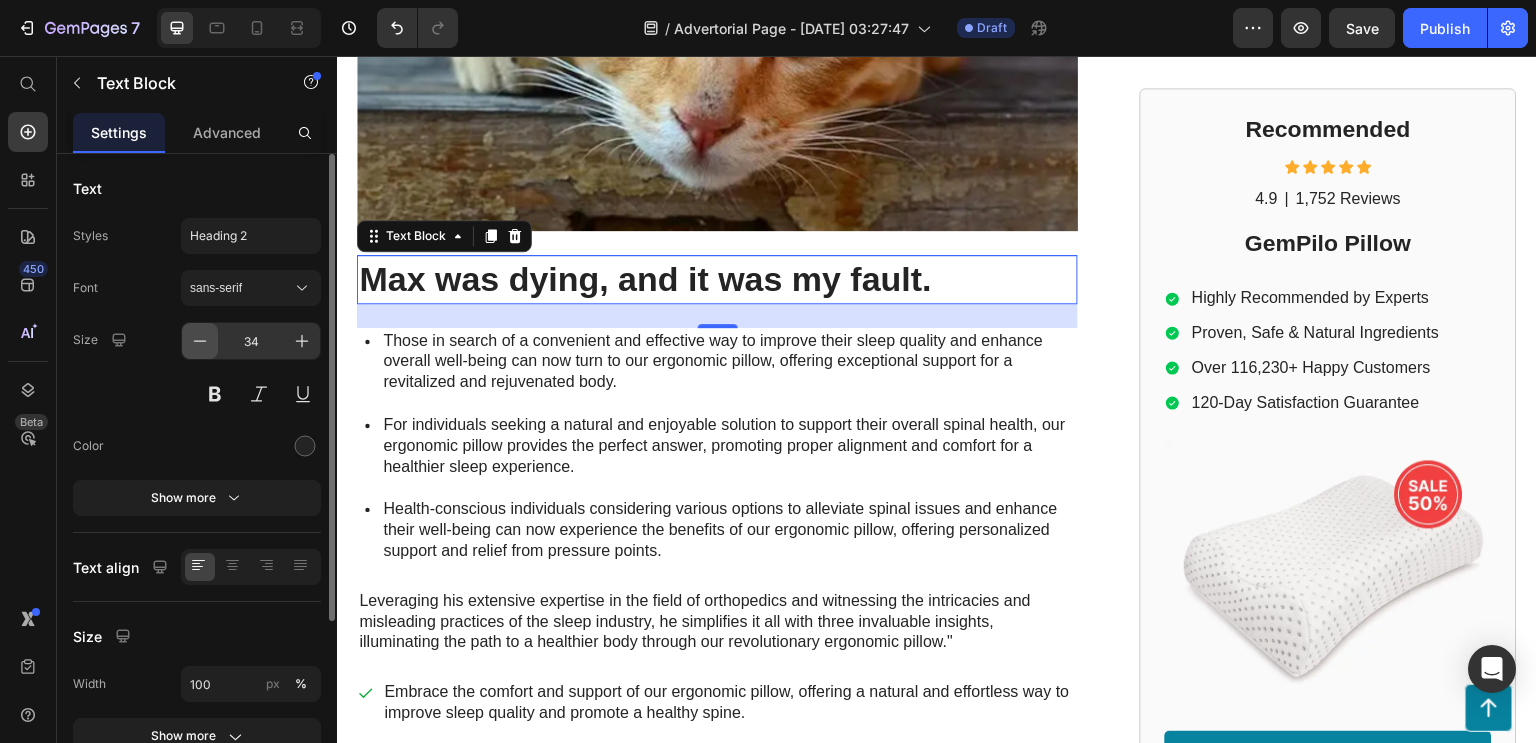 click 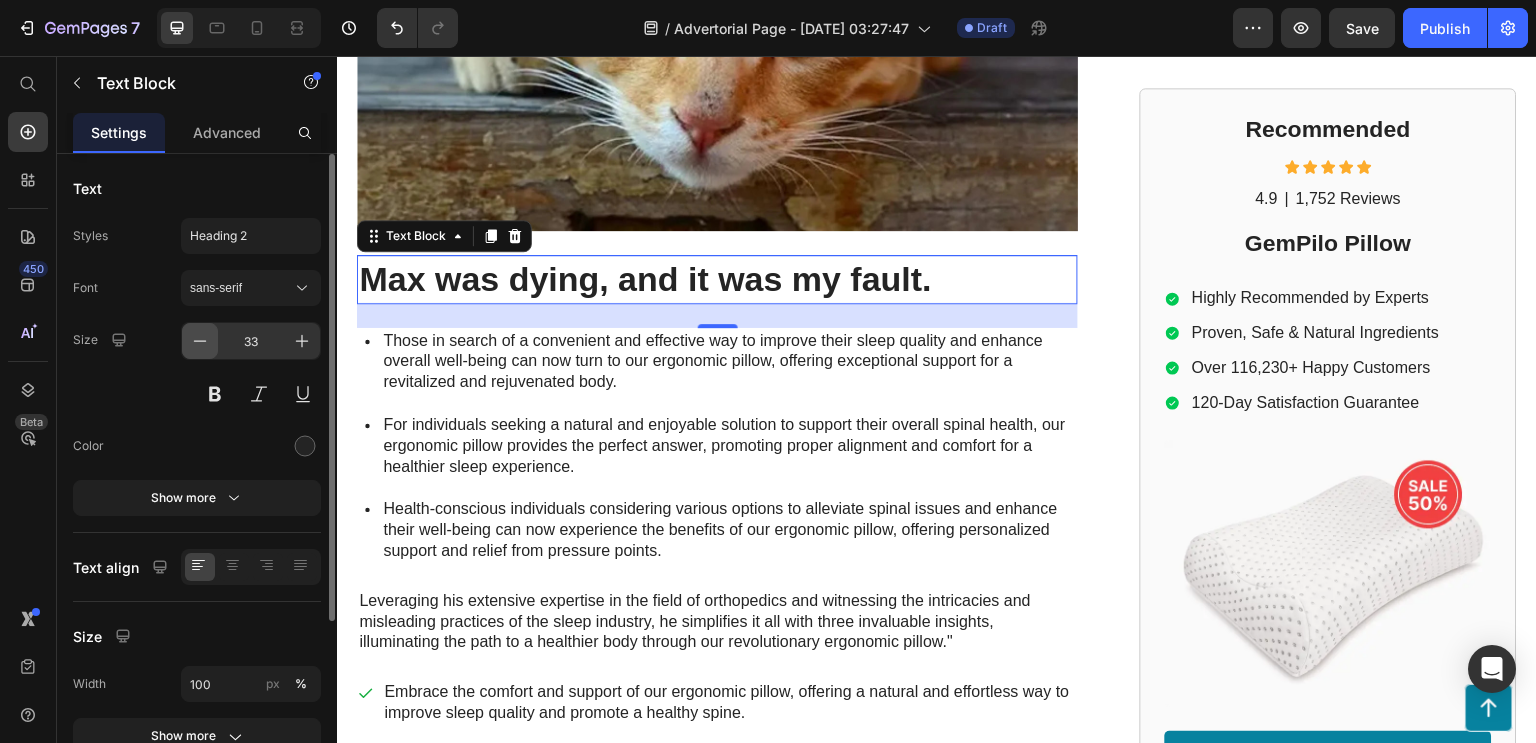 click 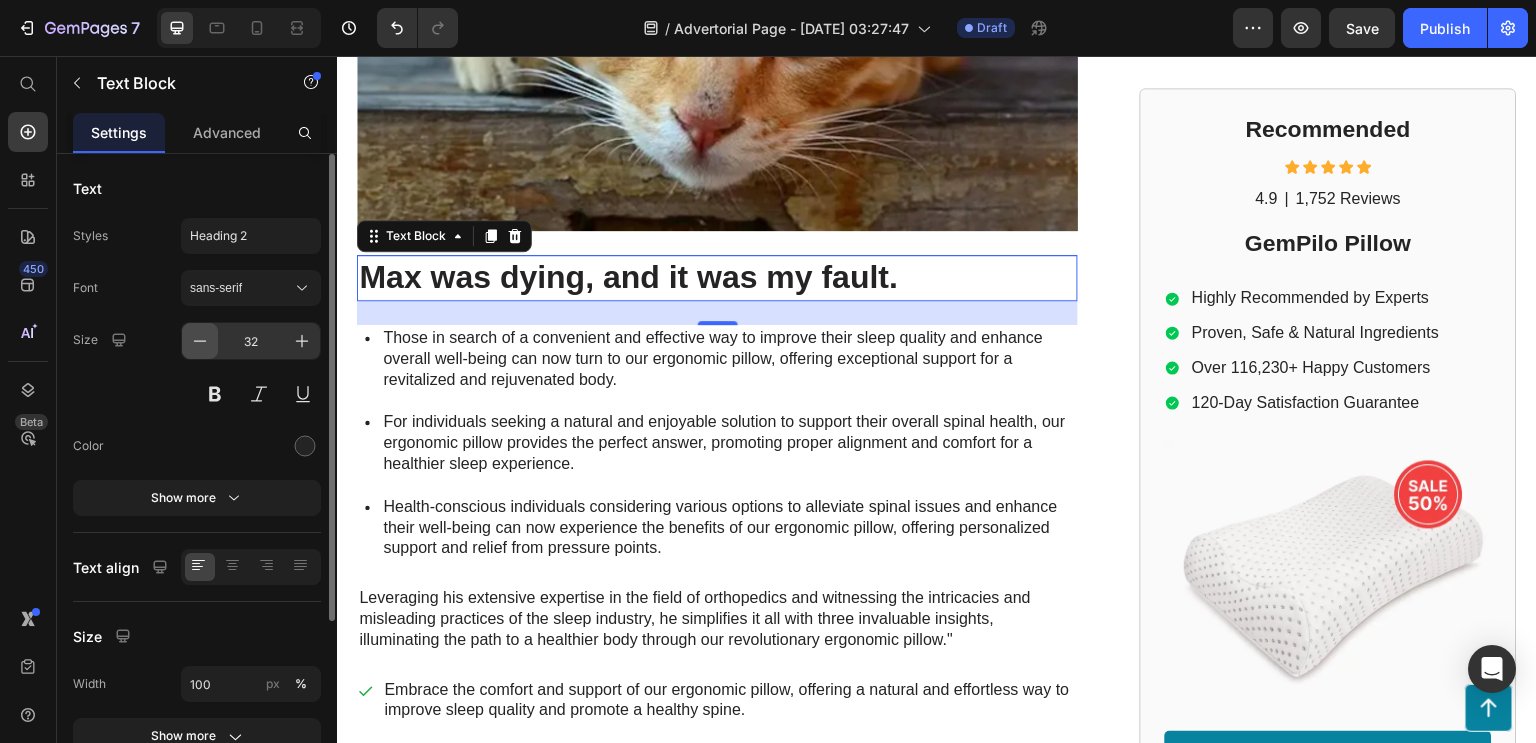 click 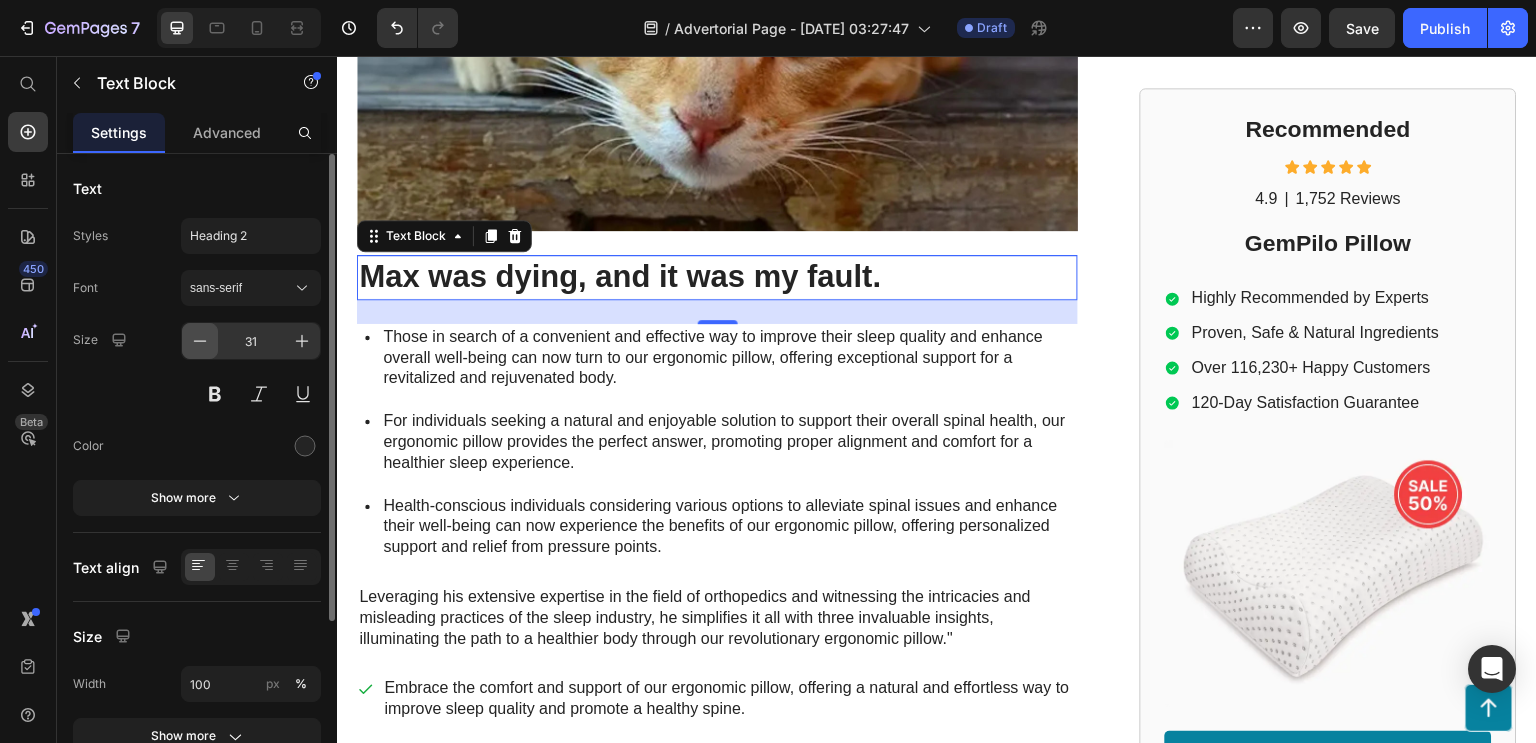 click 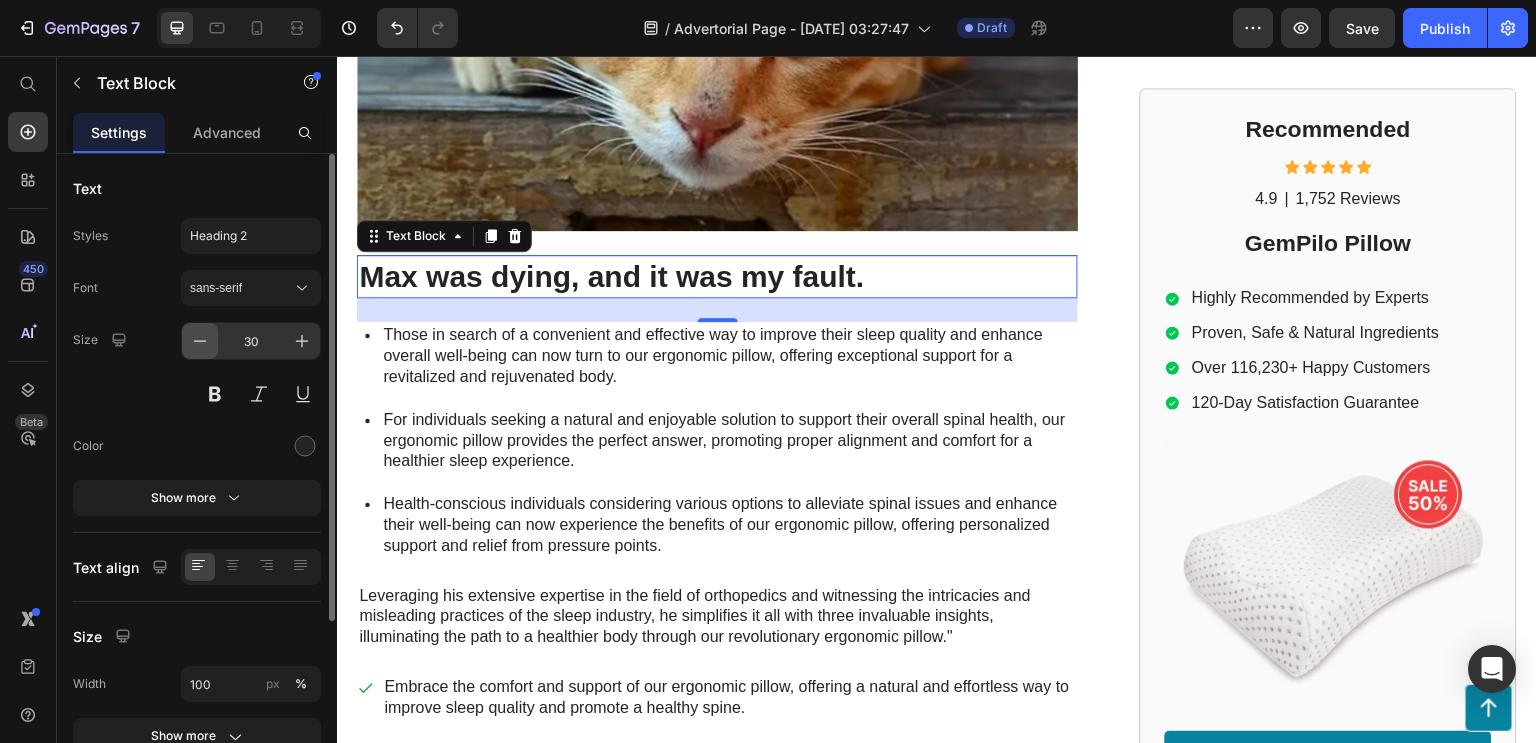 click 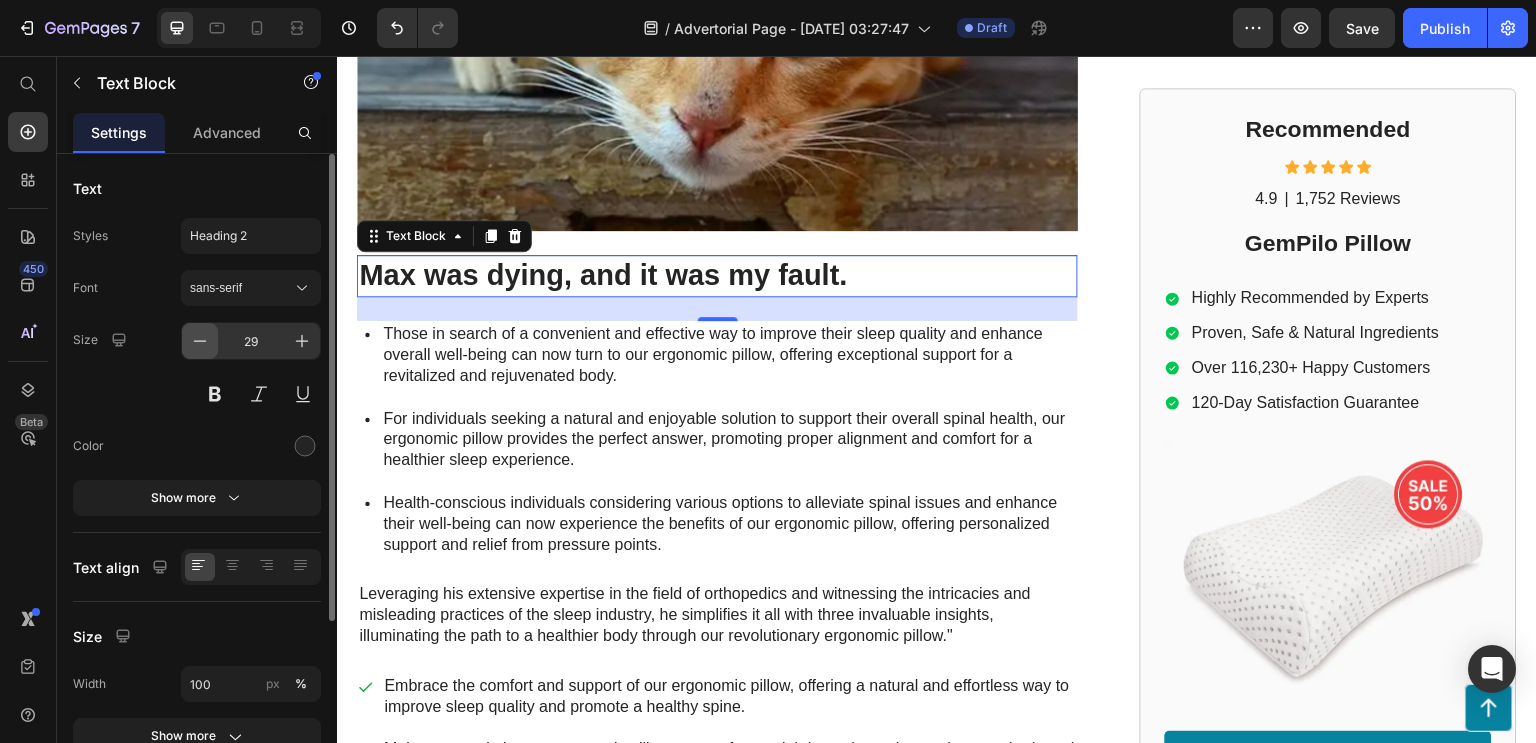 click 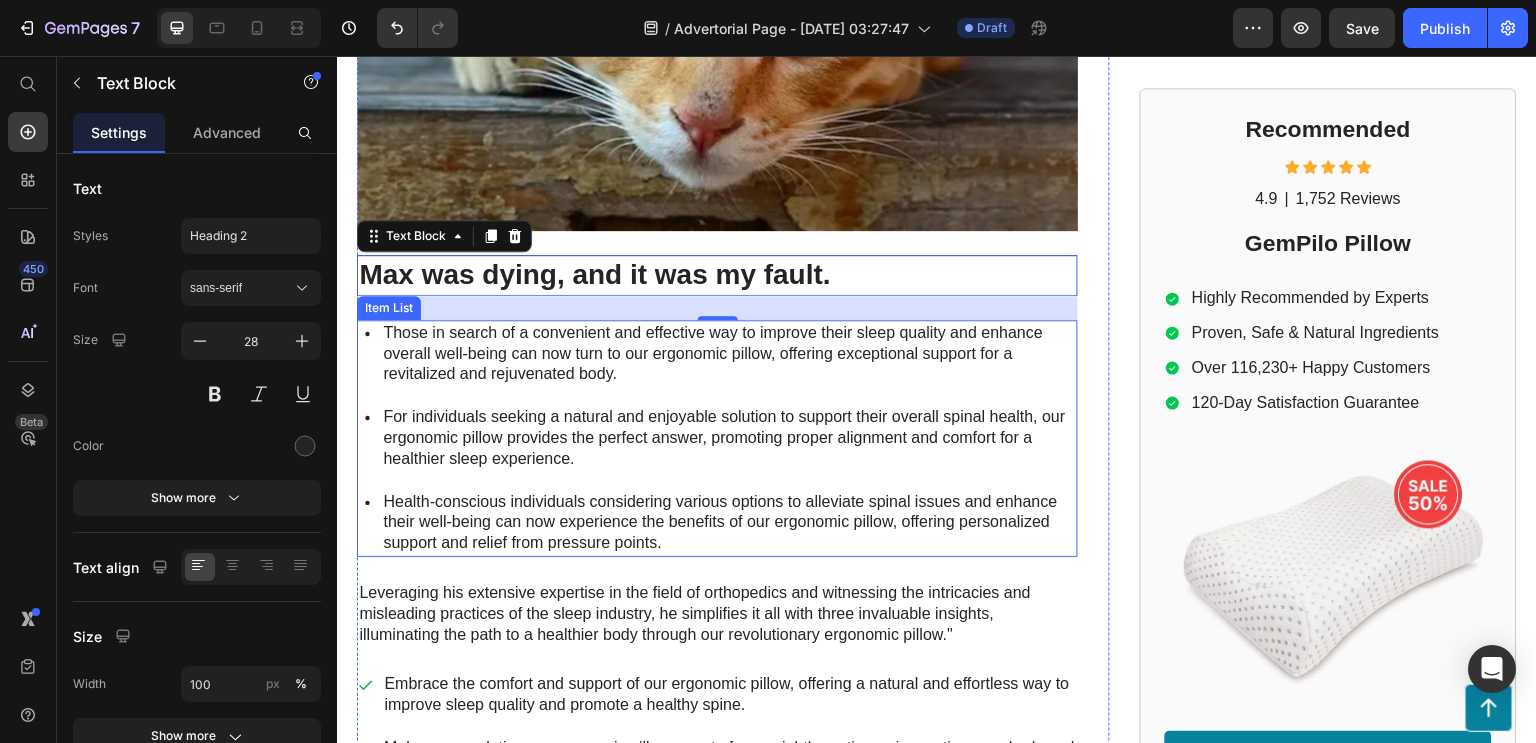 click on "Those in search of a convenient and effective way to improve their sleep quality and enhance overall well-being can now turn to our ergonomic pillow, offering exceptional support for a revitalized and rejuvenated body." at bounding box center (729, 354) 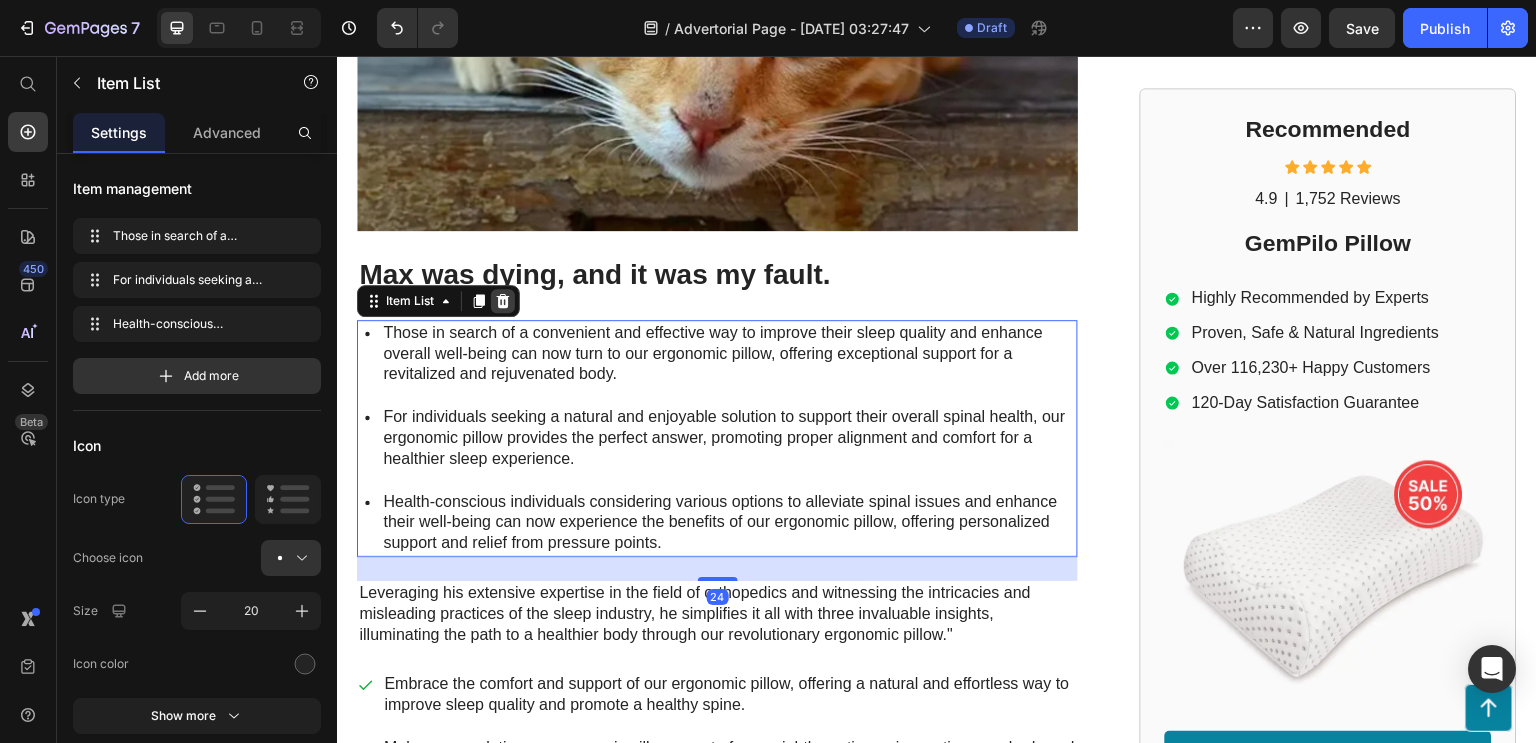 click 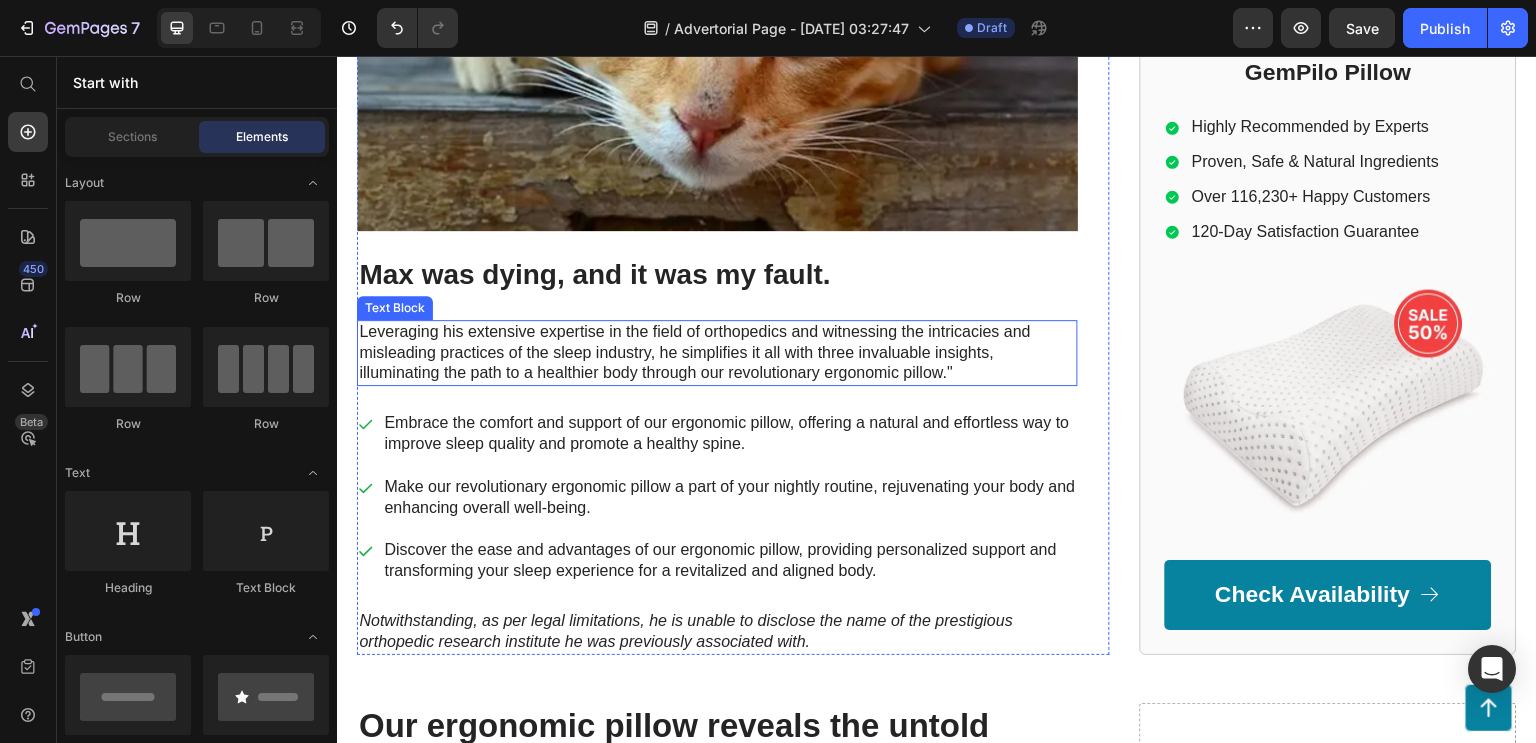 click on "Leveraging his extensive expertise in the field of orthopedics and witnessing the intricacies and misleading practices of the sleep industry, he simplifies it all with three invaluable insights, illuminating the path to a healthier body through our revolutionary ergonomic pillow."" at bounding box center [717, 353] 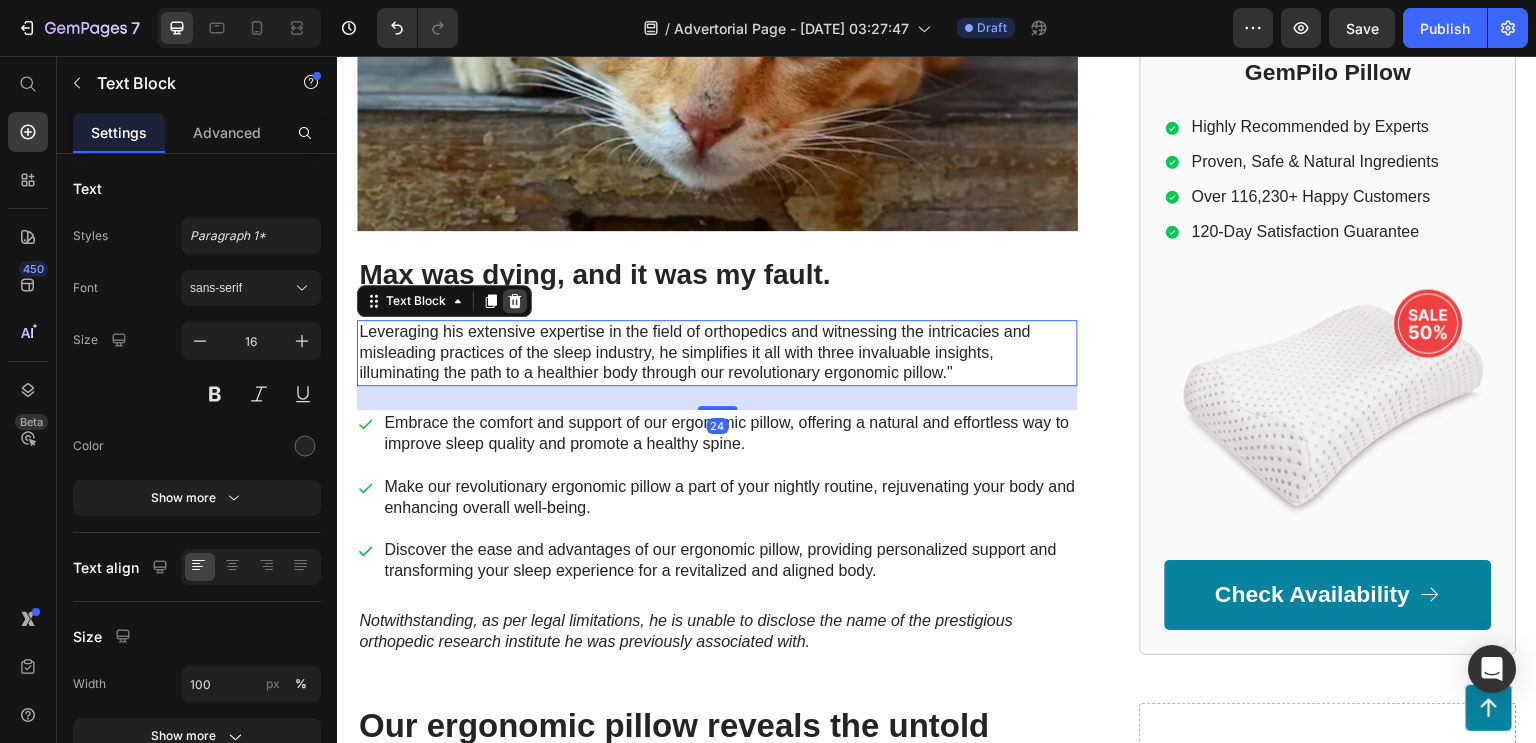 click 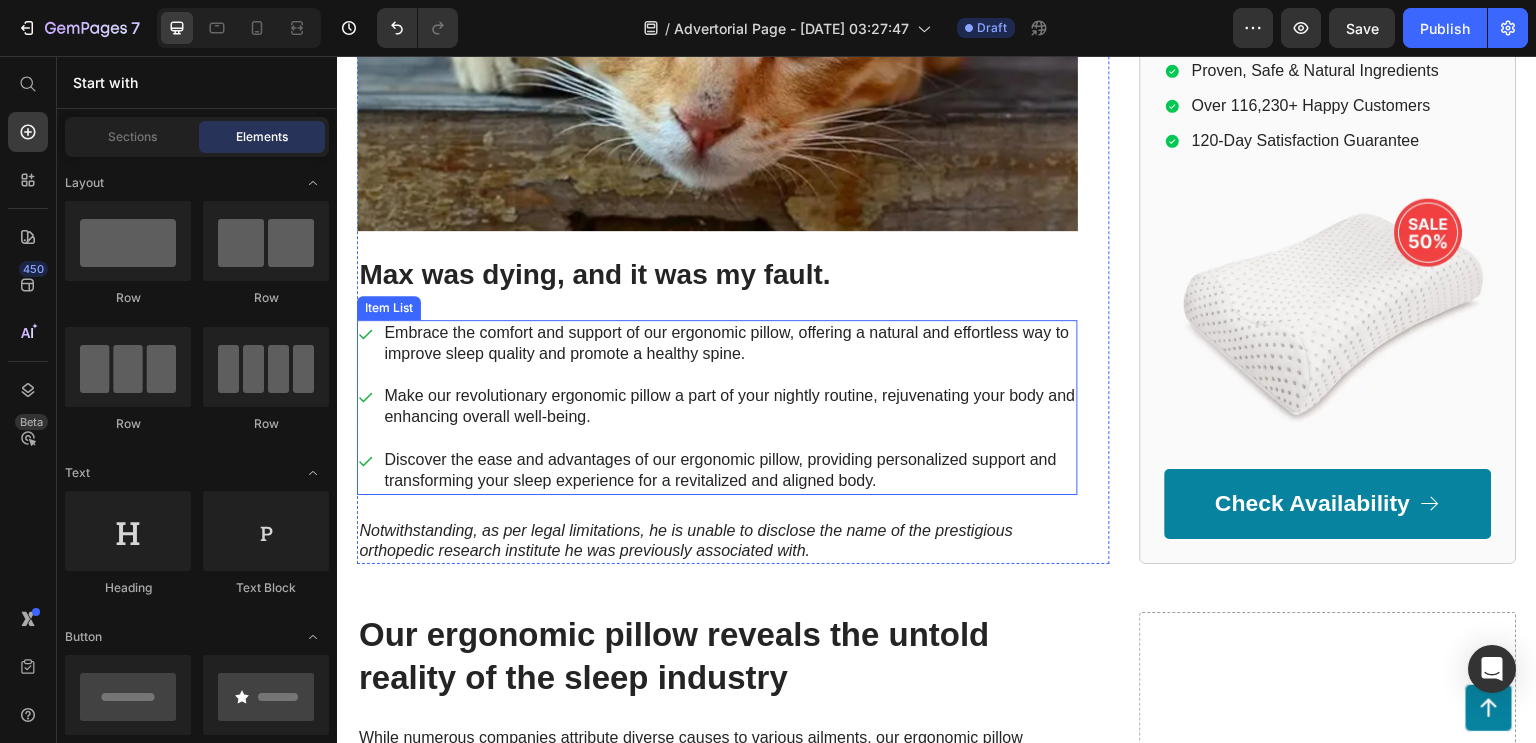click on "Embrace the comfort and support of our ergonomic pillow, offering a natural and effortless way to improve sleep quality and promote a healthy spine.
Make our revolutionary ergonomic pillow a part of your nightly routine, rejuvenating your body and enhancing overall well-being.
Discover the ease and advantages of our ergonomic pillow, providing personalized support and transforming your sleep experience for a revitalized and aligned body." at bounding box center [717, 407] 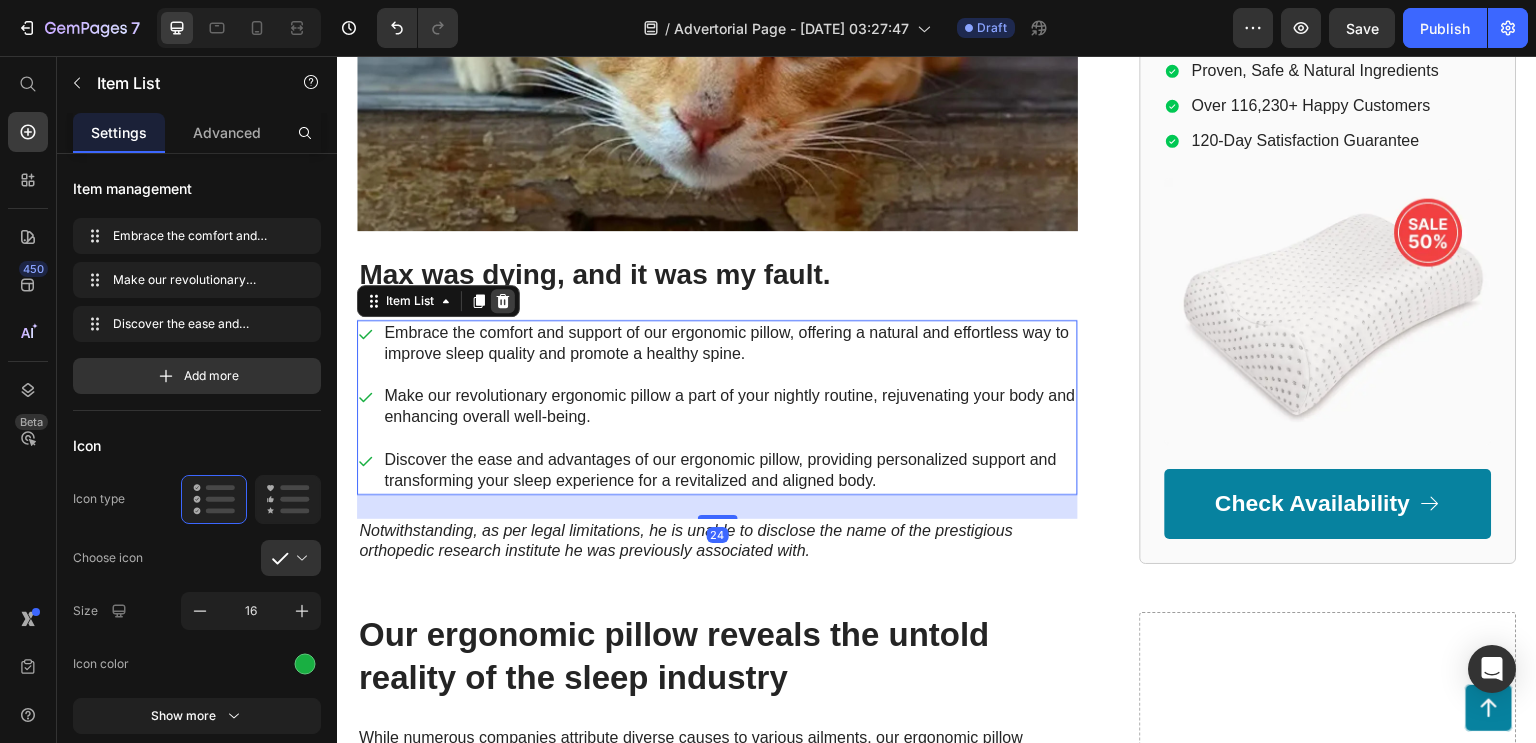 click 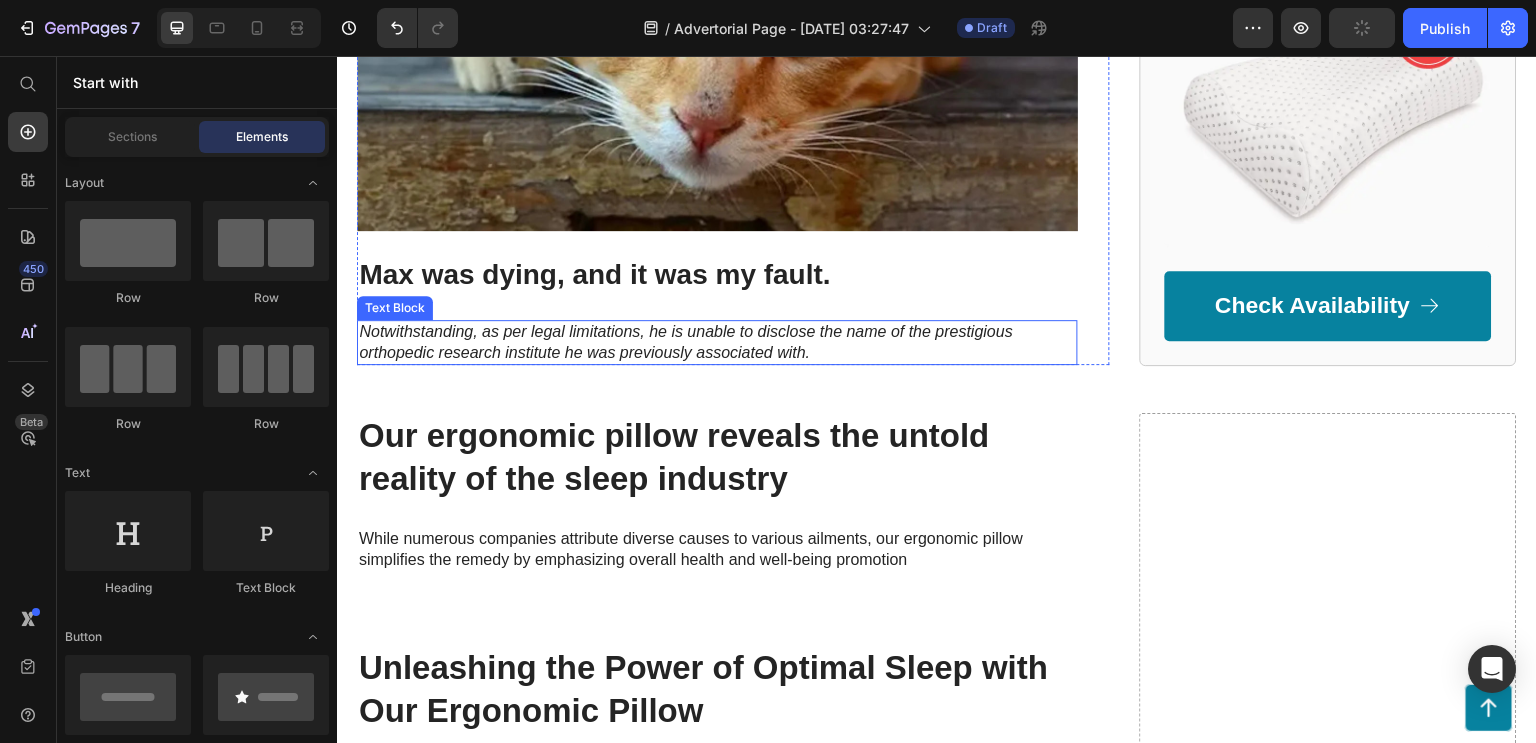 click on "Notwithstanding, as per legal limitations, he is unable to disclose the name of the prestigious orthopedic research institute he was previously associated with." at bounding box center (717, 343) 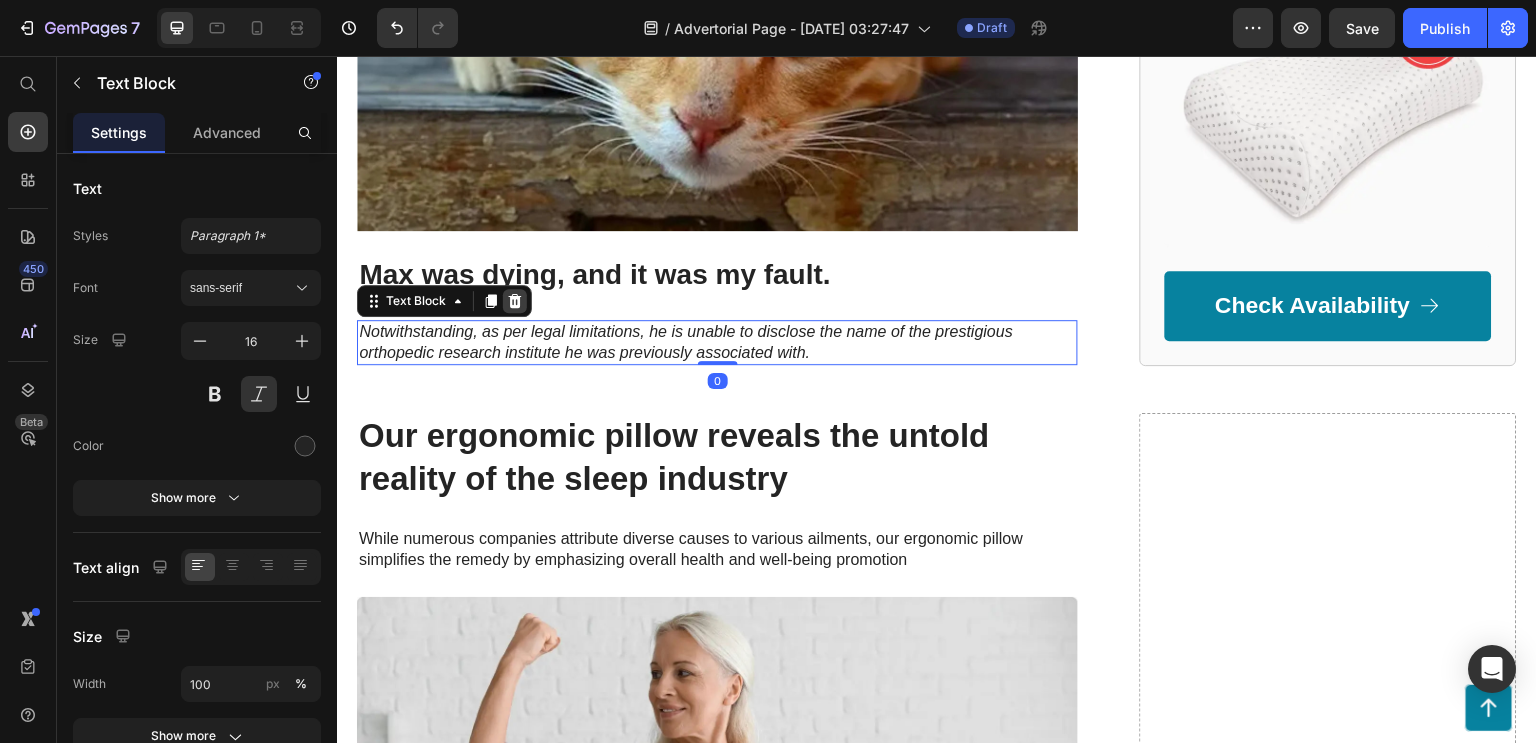click 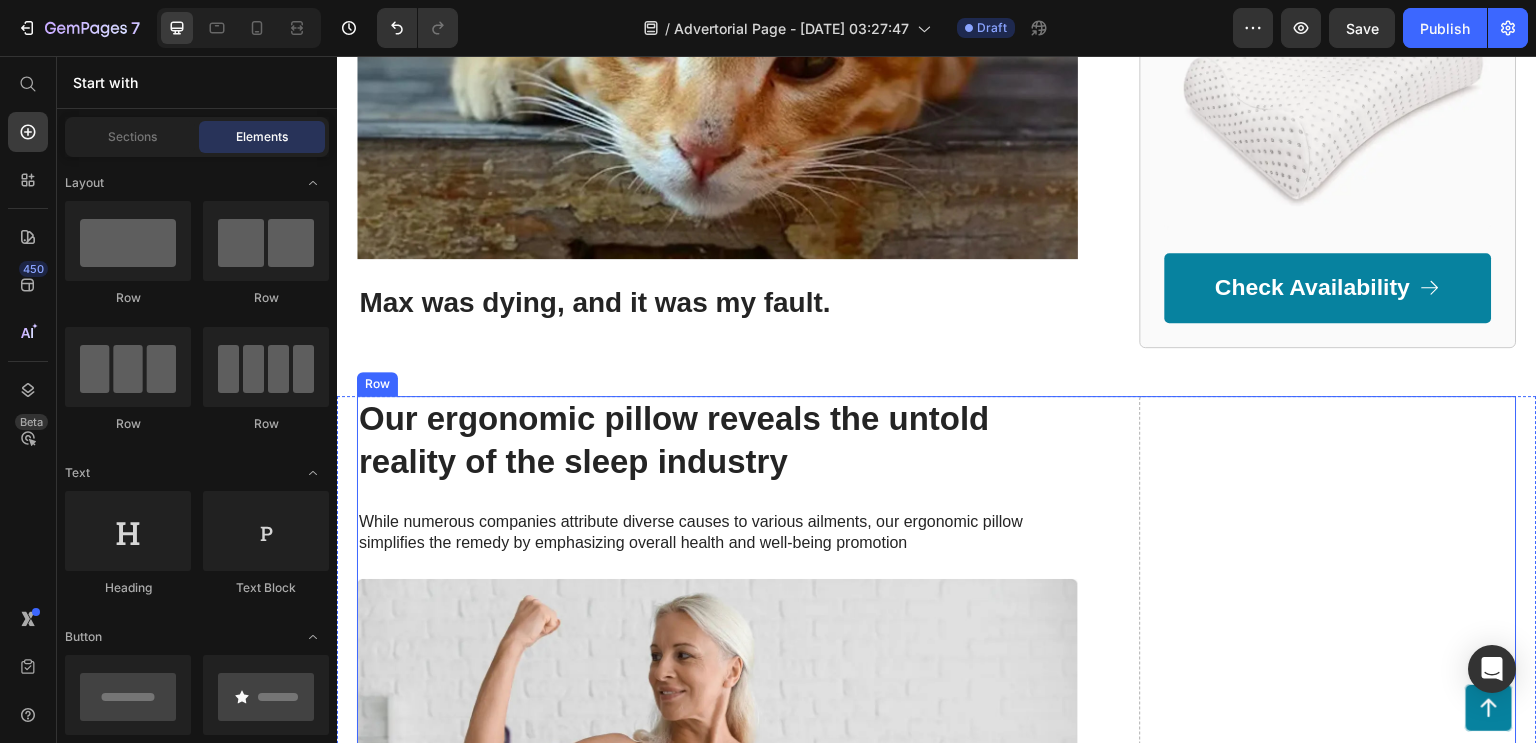 scroll, scrollTop: 717, scrollLeft: 0, axis: vertical 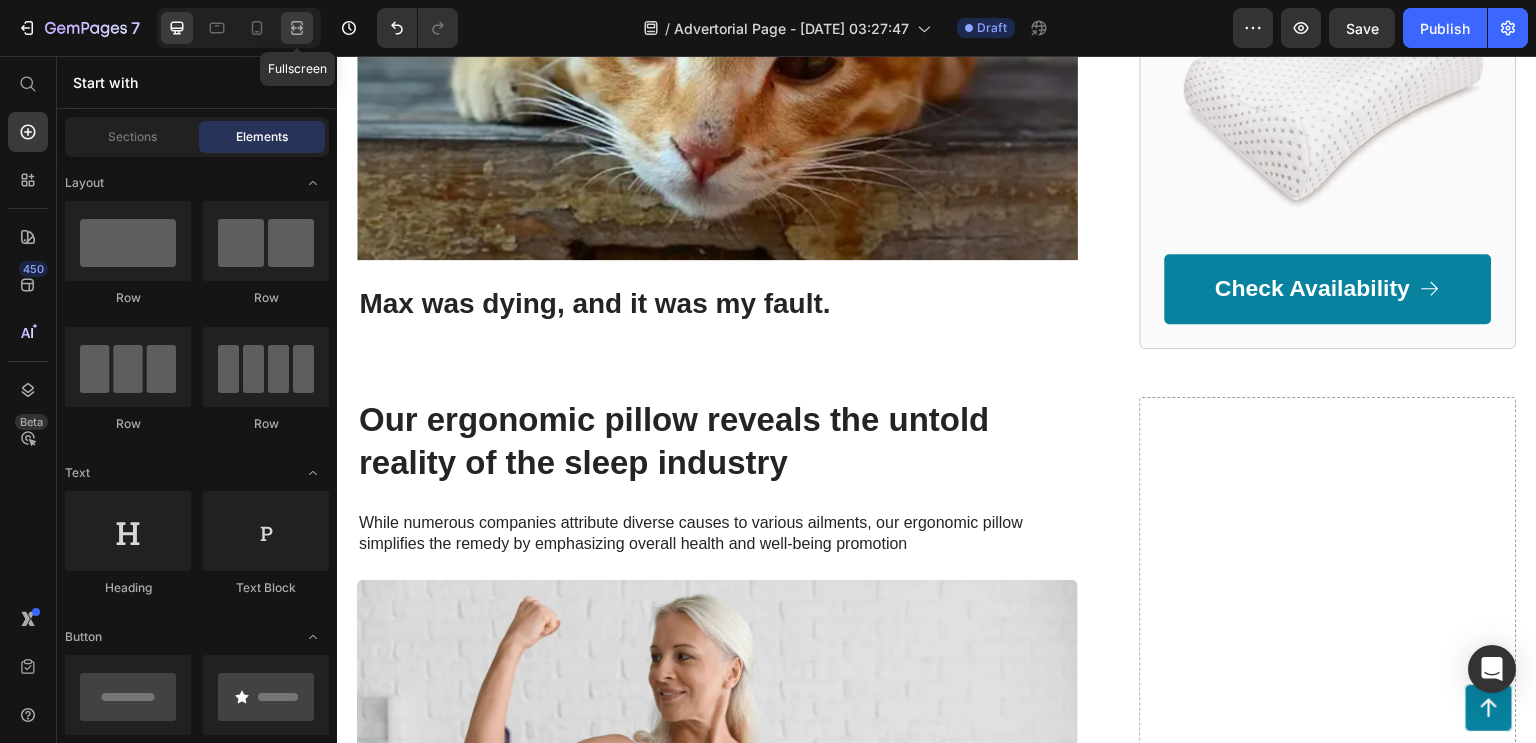 click 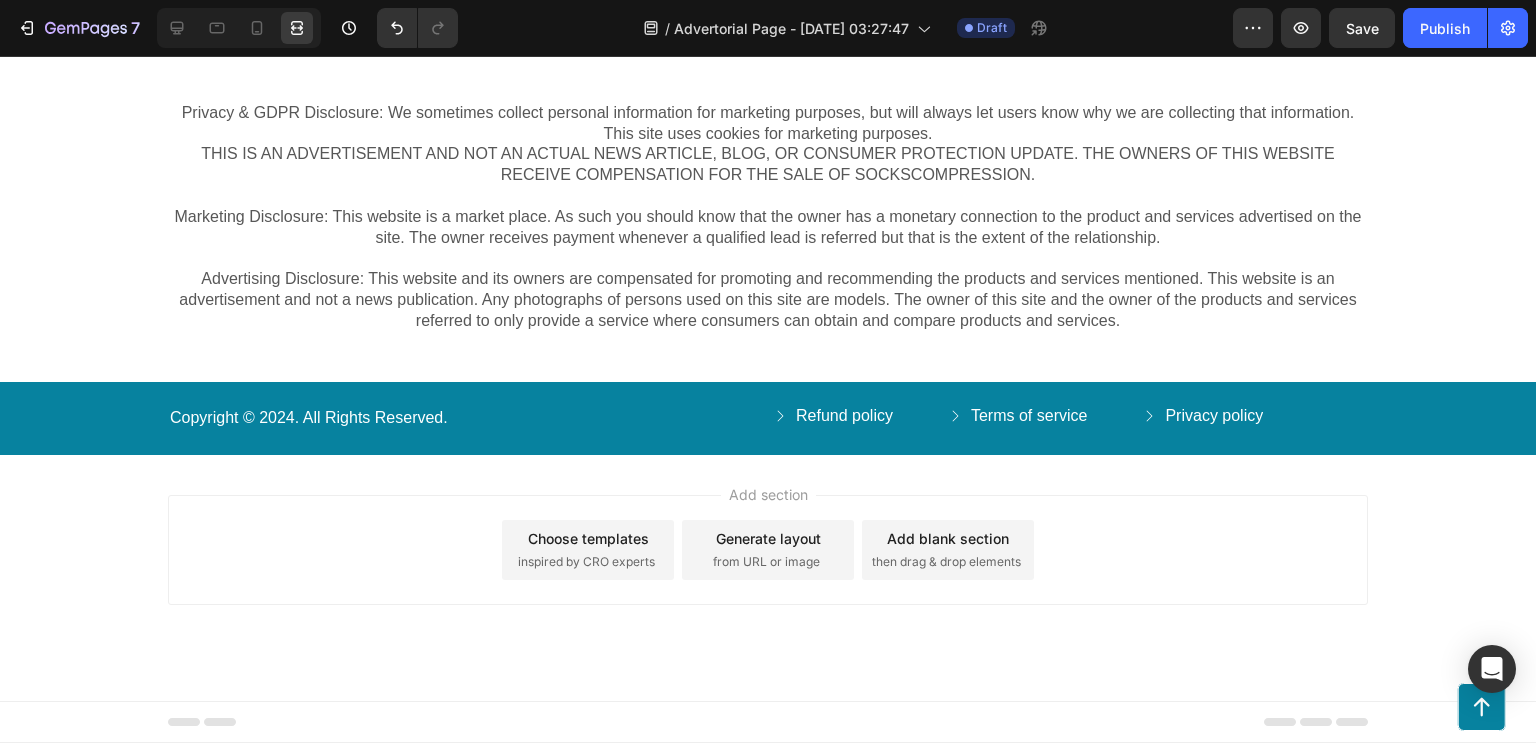 scroll, scrollTop: 8228, scrollLeft: 0, axis: vertical 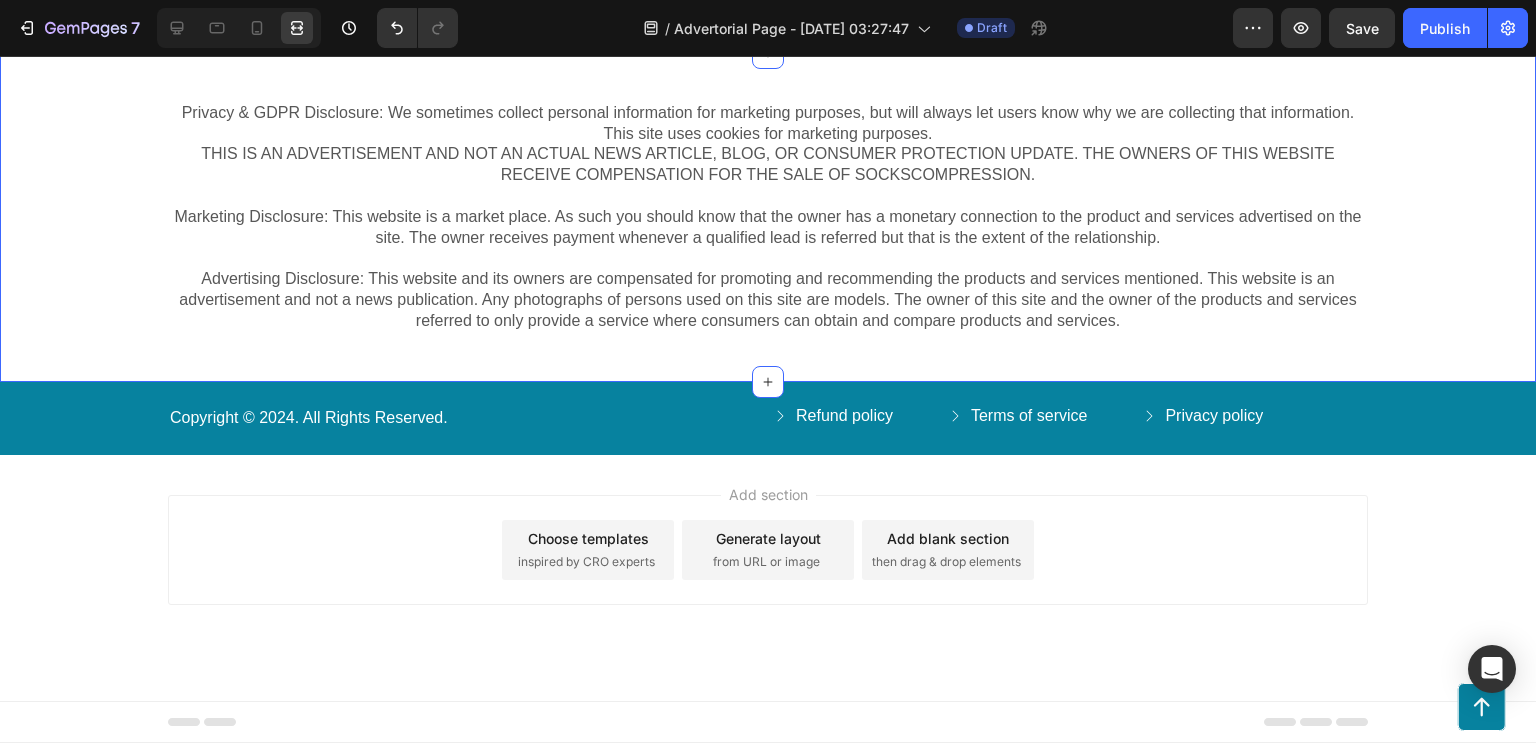 click on "Privacy & GDPR Disclosure: We sometimes collect personal information for marketing purposes, but will always let users know why we are collecting that information. This site uses cookies for marketing purposes. THIS IS AN ADVERTISEMENT AND NOT AN ACTUAL NEWS ARTICLE, BLOG, OR CONSUMER PROTECTION UPDATE. THE OWNERS OF THIS WEBSITE RECEIVE COMPENSATION FOR THE SALE OF SOCKSCOMPRESSION. Marketing Disclosure: This website is a market place. As such you should know that the owner has a monetary connection to the product and services advertised on the site. The owner receives payment whenever a qualified lead is referred but that is the extent of the relationship. Text Block Row Section 5" at bounding box center [768, 217] 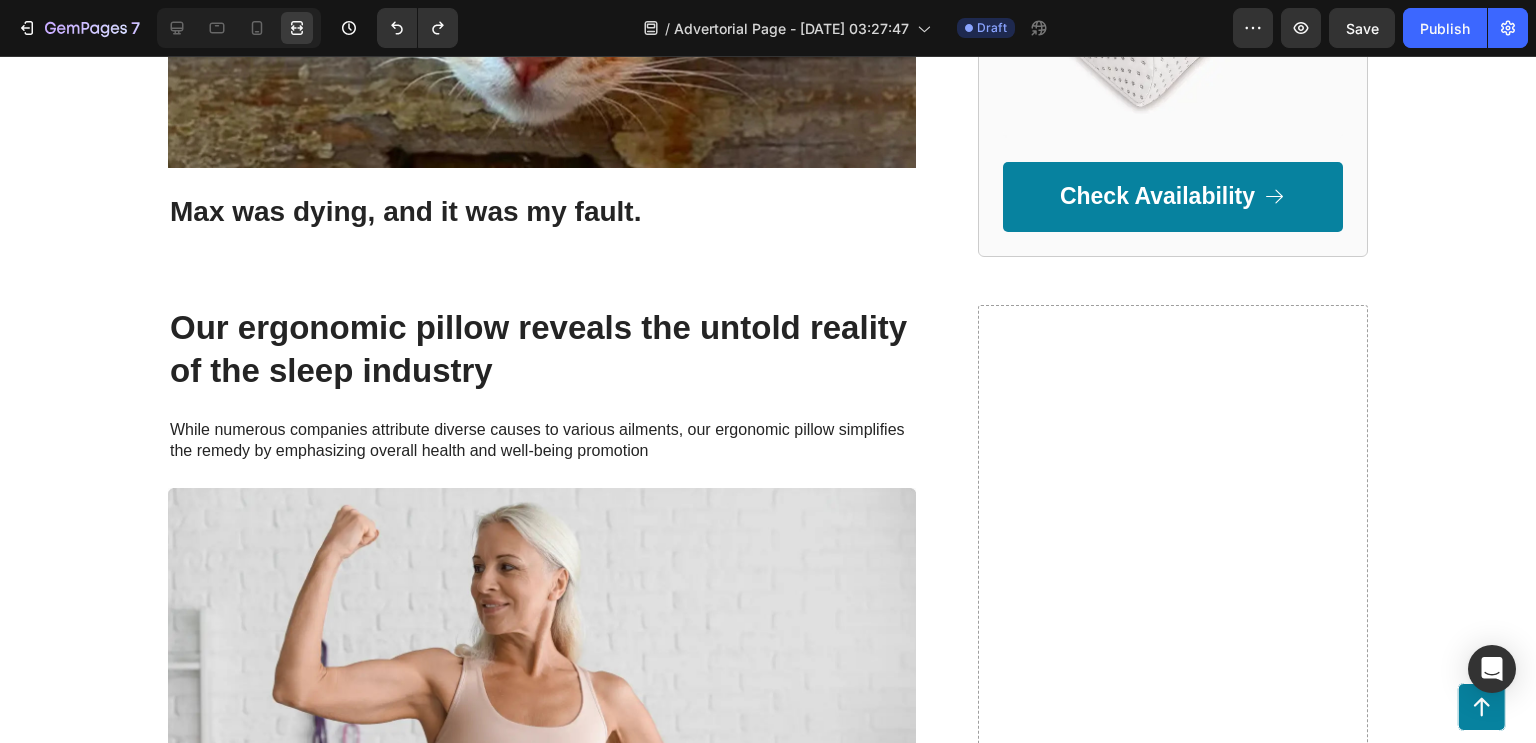 scroll, scrollTop: 829, scrollLeft: 0, axis: vertical 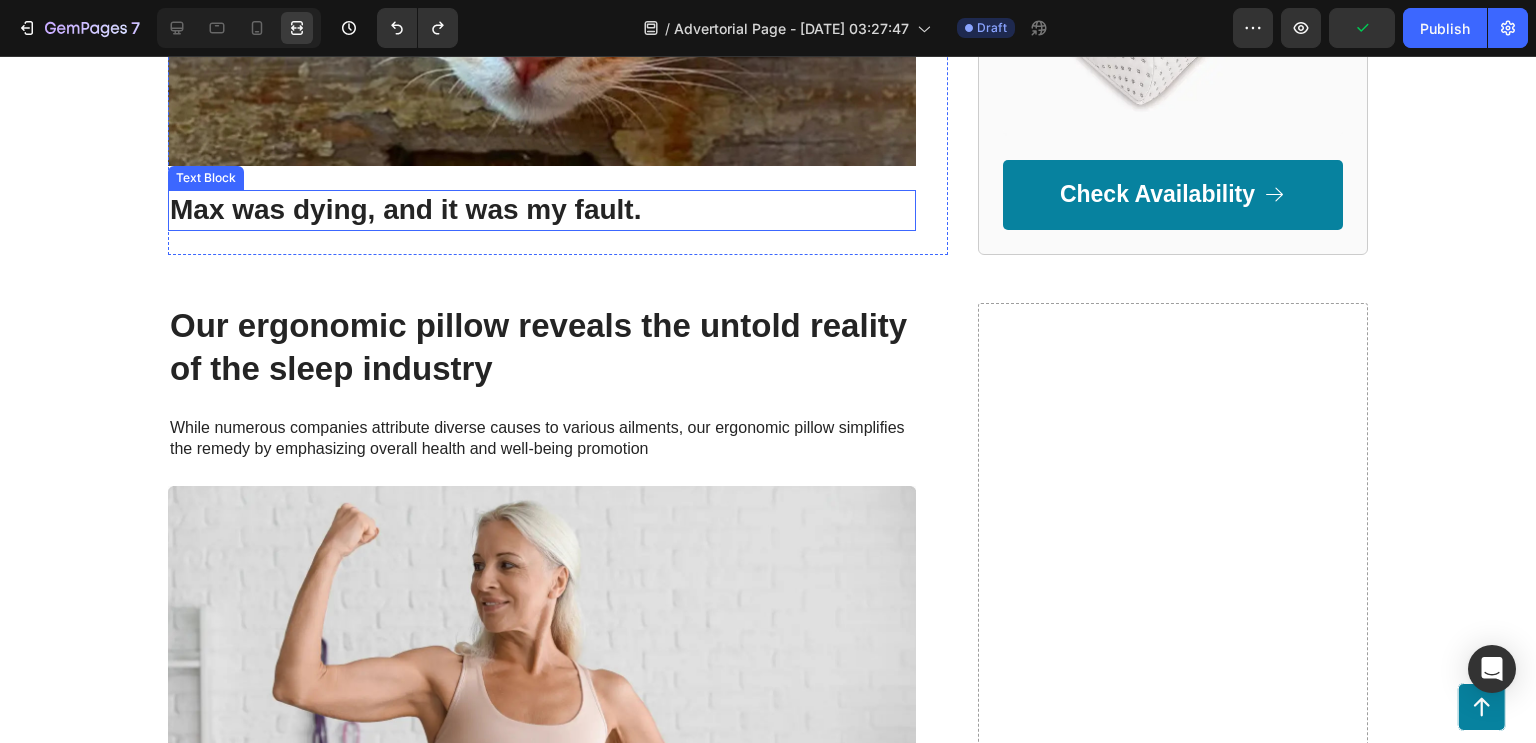 click on "Max was dying, and it was my fault." at bounding box center (542, 210) 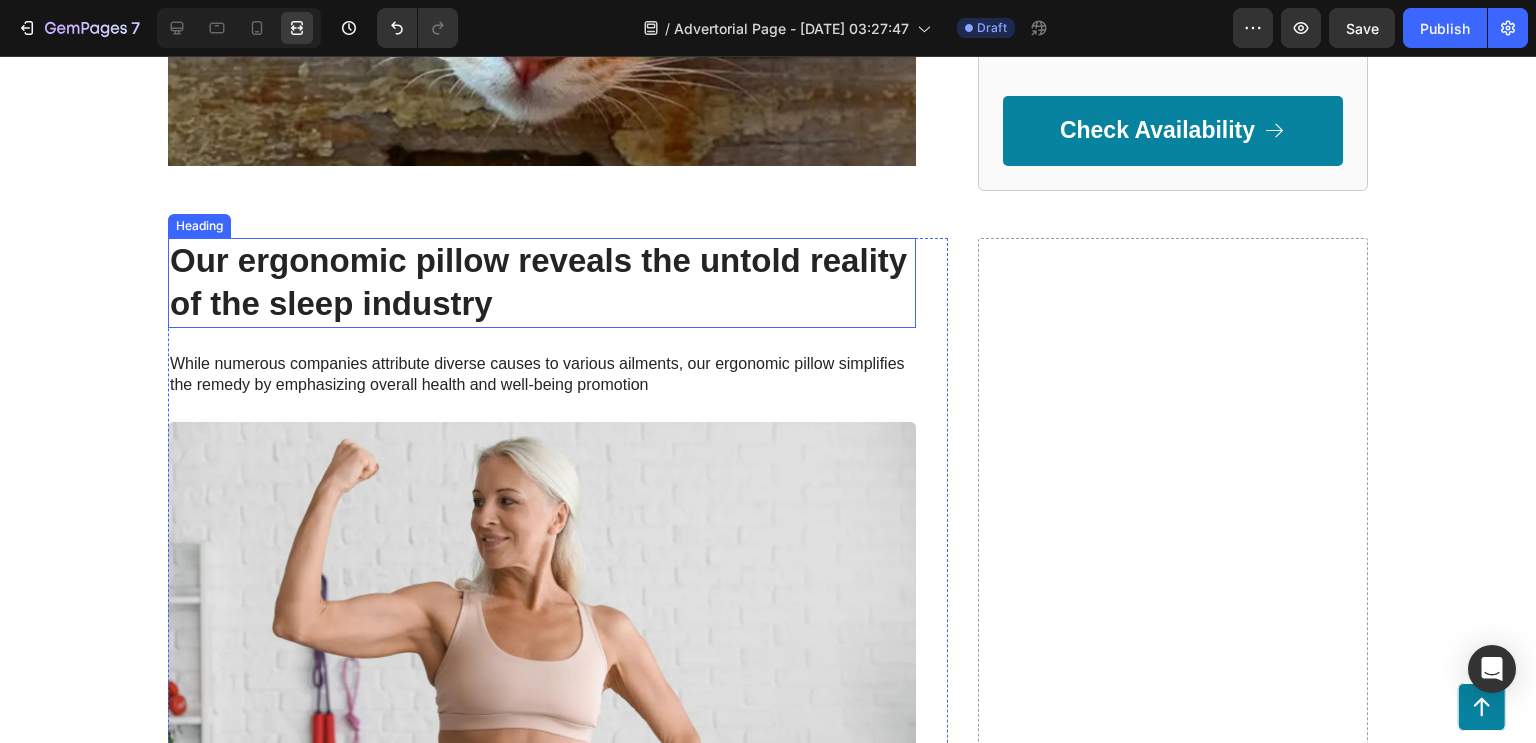 click on "Our ergonomic pillow reveals the untold reality of the sleep industry" at bounding box center [542, 283] 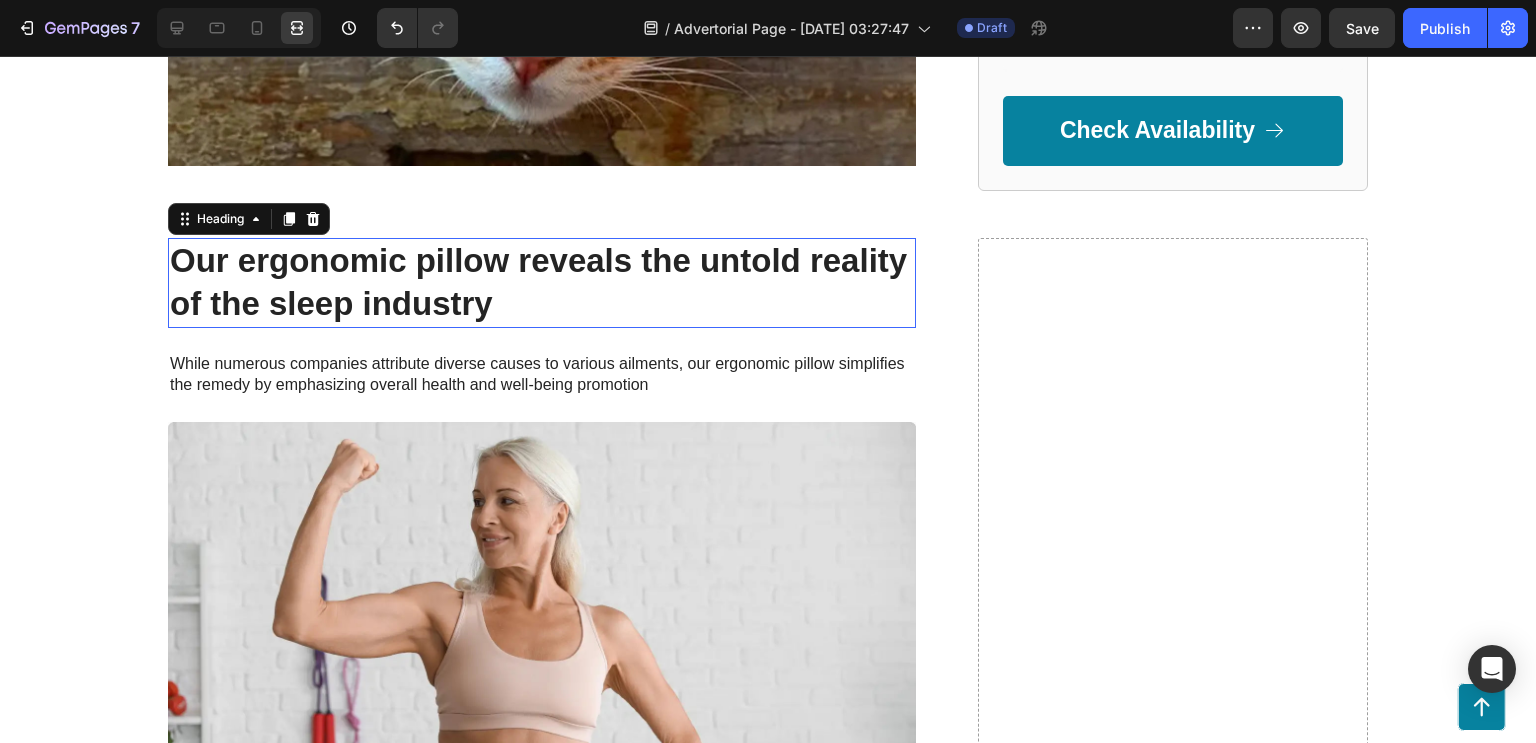 click on "Our ergonomic pillow reveals the untold reality of the sleep industry" at bounding box center (542, 283) 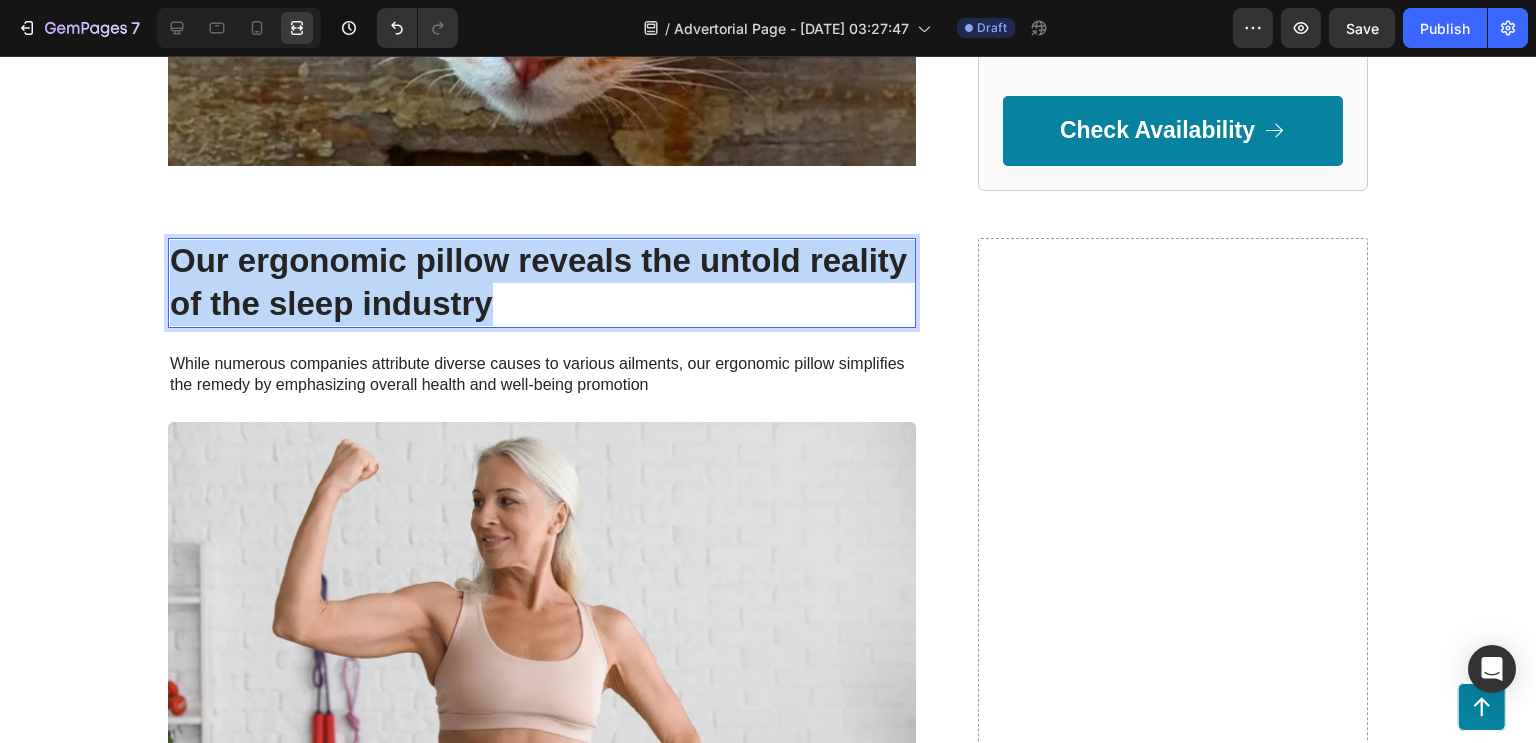 click on "Our ergonomic pillow reveals the untold reality of the sleep industry" at bounding box center [542, 283] 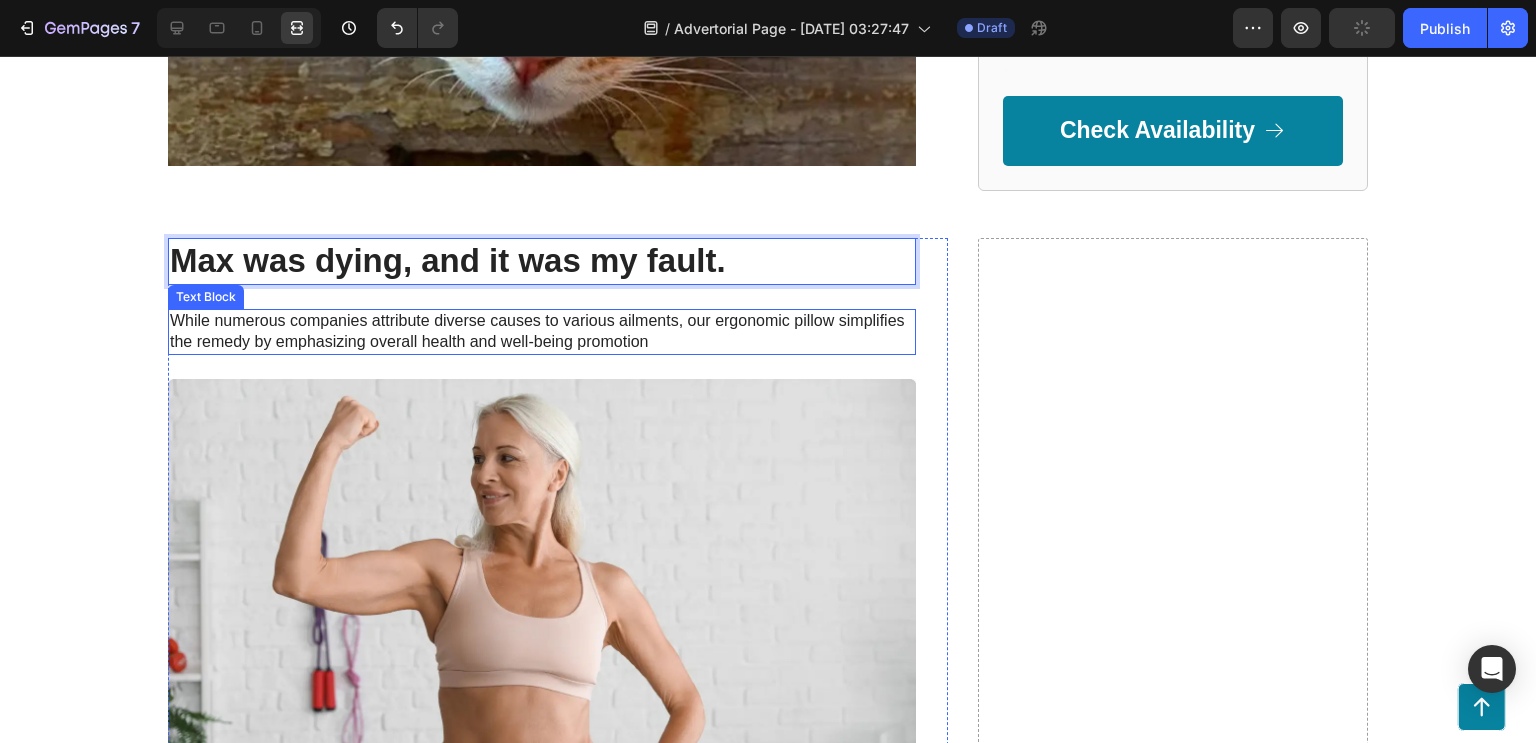 click on "While numerous companies attribute diverse causes to various ailments, our ergonomic pillow simplifies the remedy by emphasizing overall health and well-being promotion" at bounding box center (542, 332) 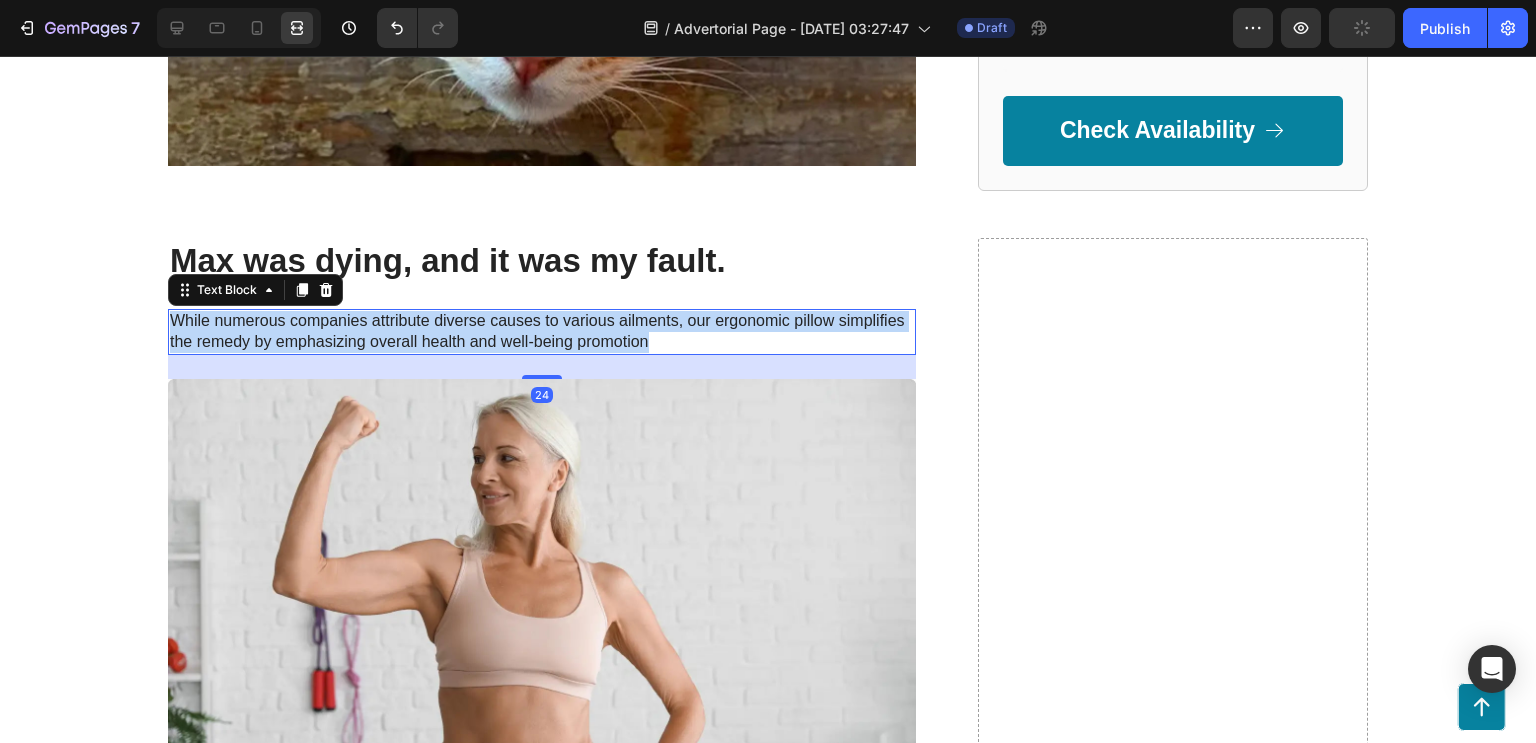 click on "While numerous companies attribute diverse causes to various ailments, our ergonomic pillow simplifies the remedy by emphasizing overall health and well-being promotion" at bounding box center [542, 332] 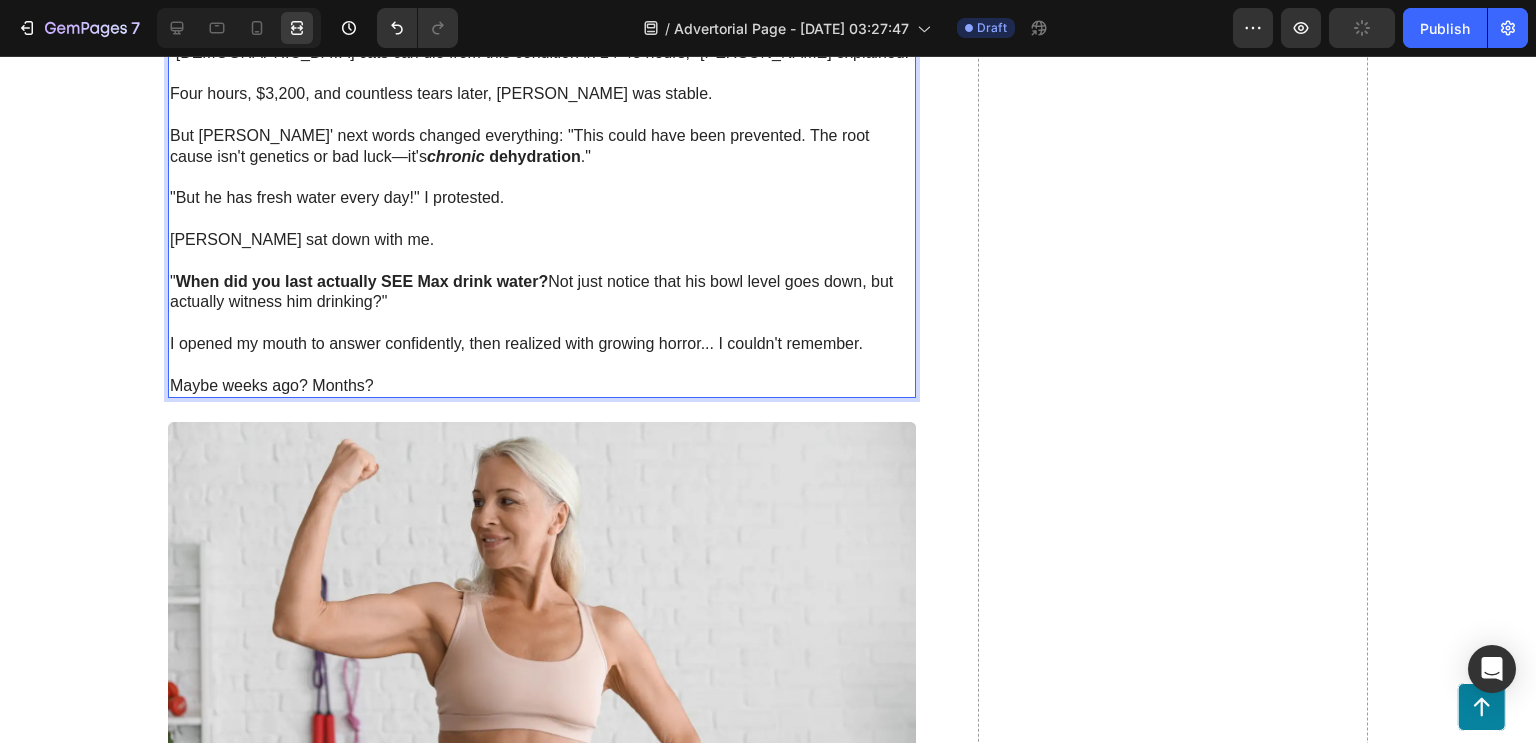 scroll, scrollTop: 1802, scrollLeft: 0, axis: vertical 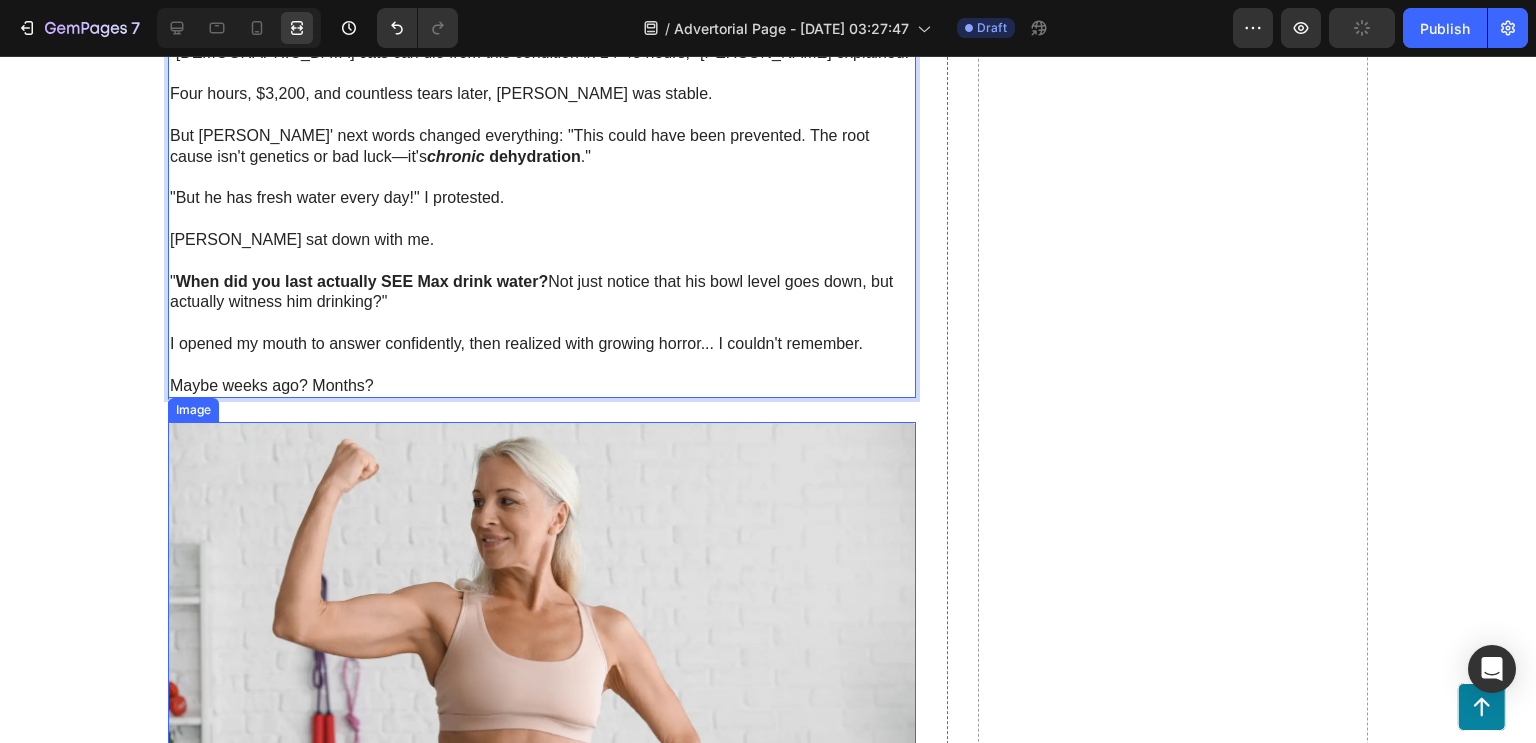 click at bounding box center (542, 632) 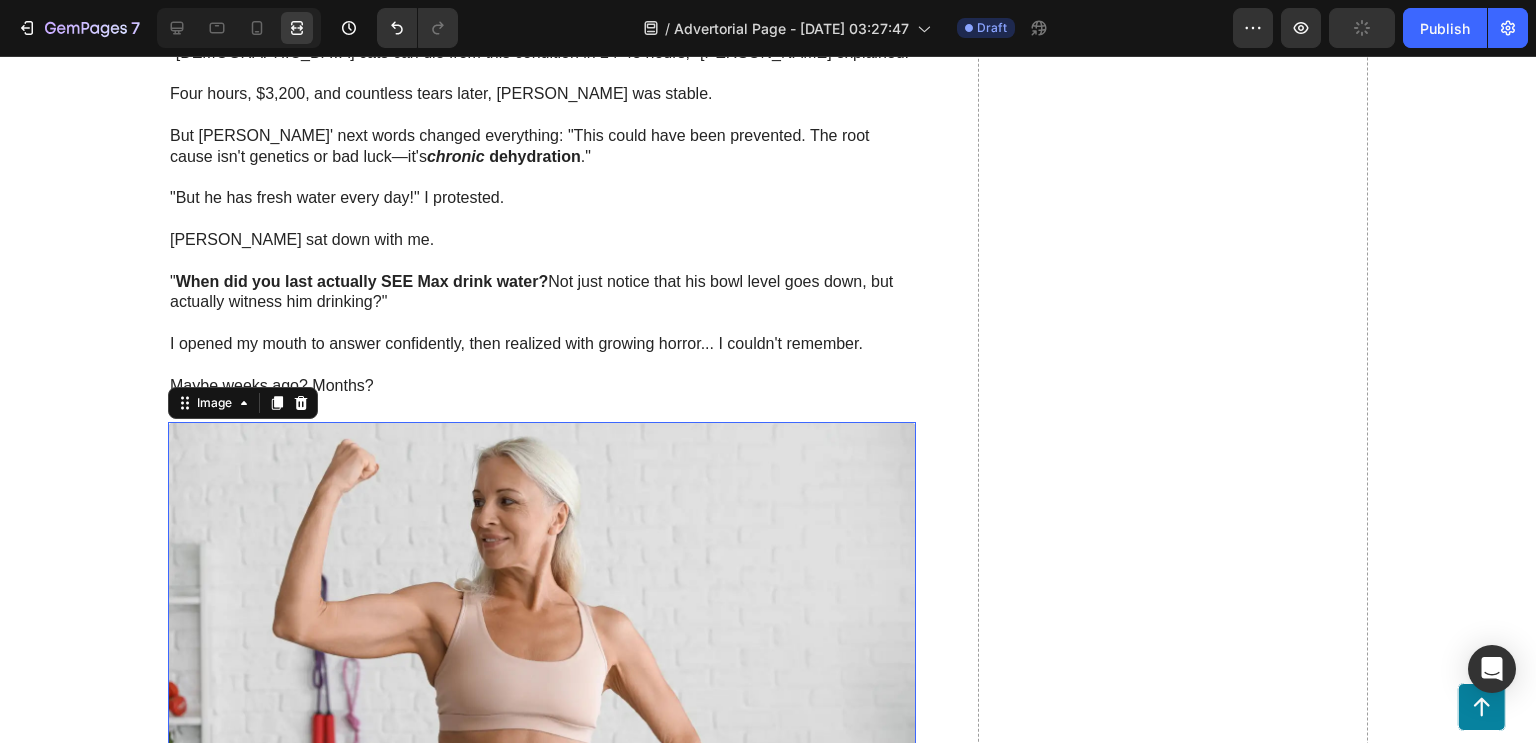 scroll, scrollTop: 0, scrollLeft: 0, axis: both 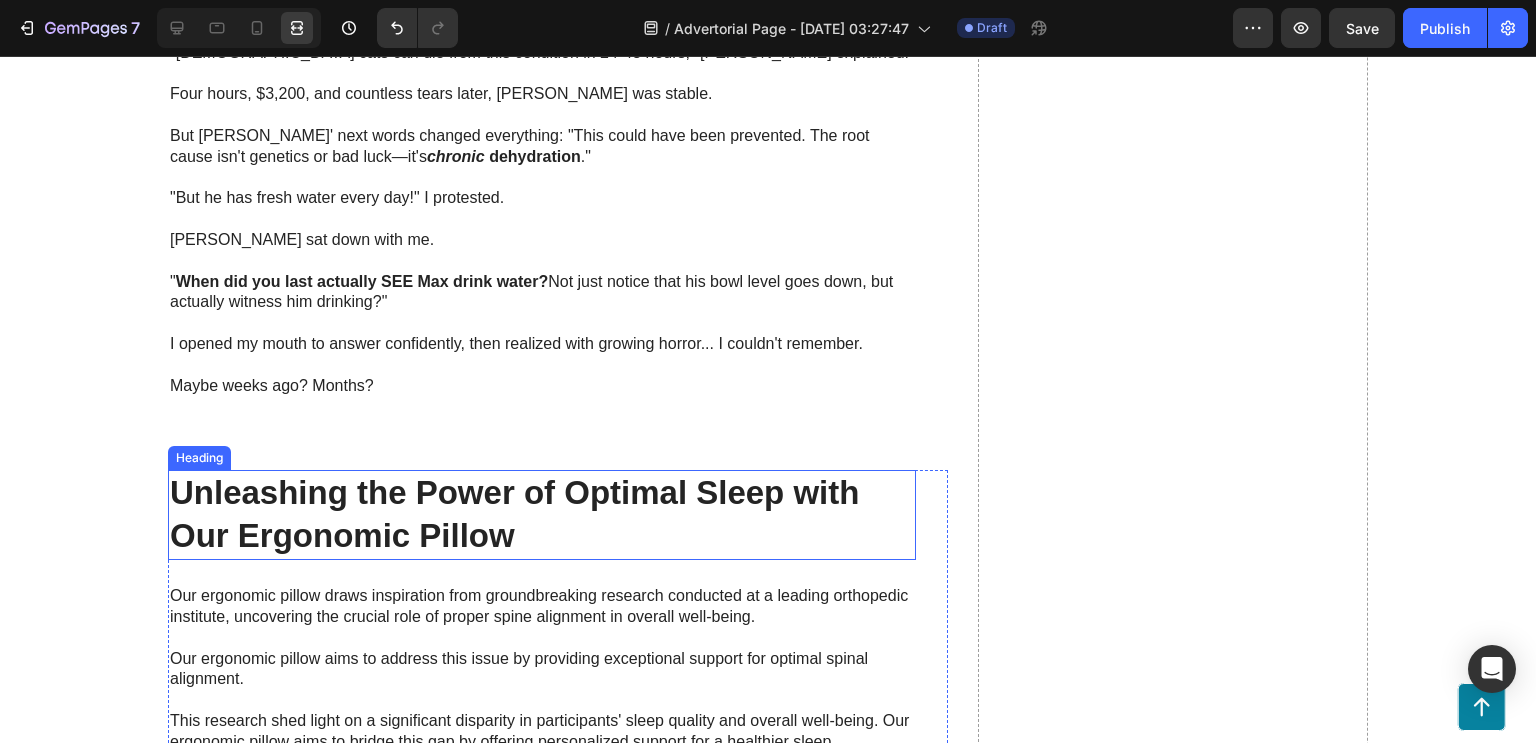 click on "Unleashing the Power of Optimal Sleep with Our Ergonomic Pillow" at bounding box center [542, 515] 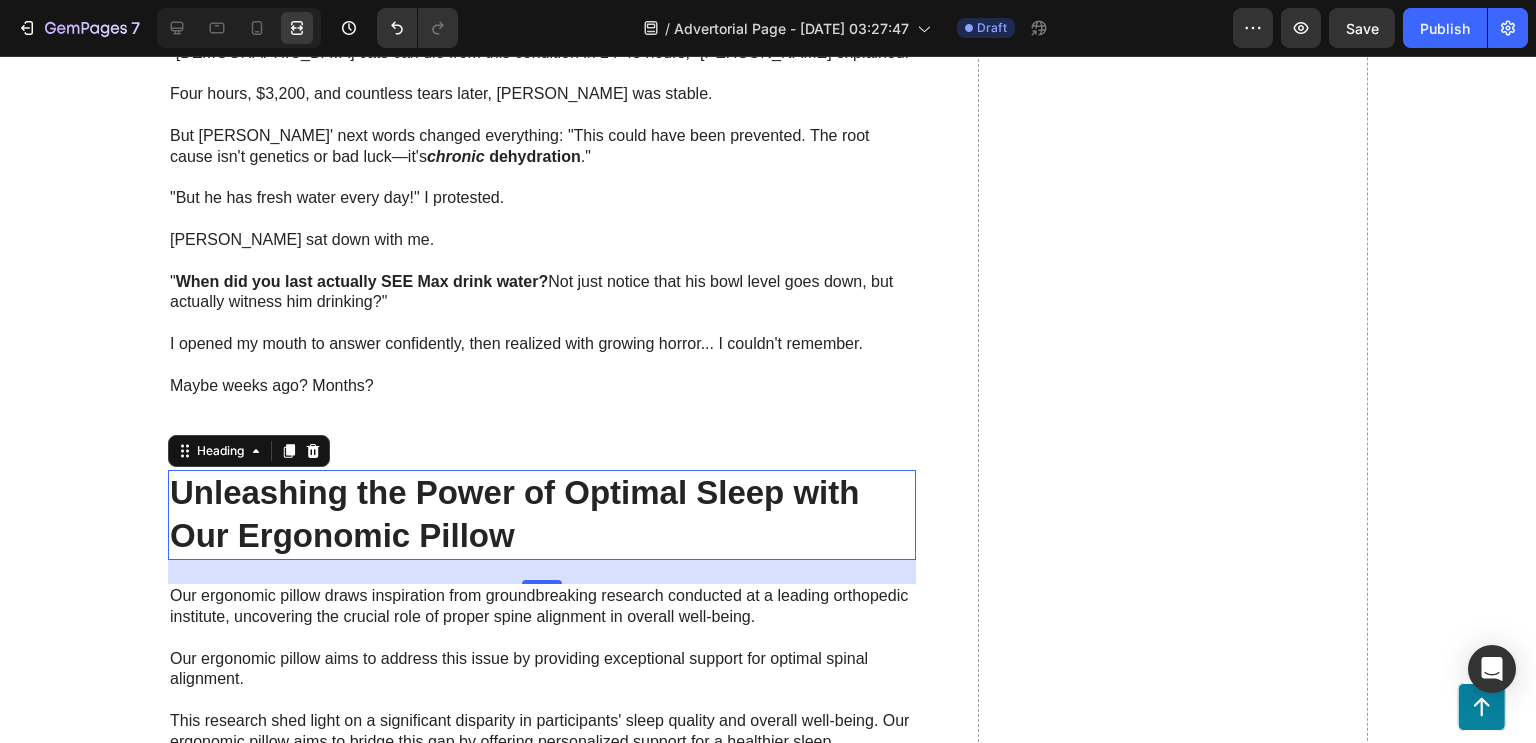 click on "Unleashing the Power of Optimal Sleep with Our Ergonomic Pillow" at bounding box center [542, 515] 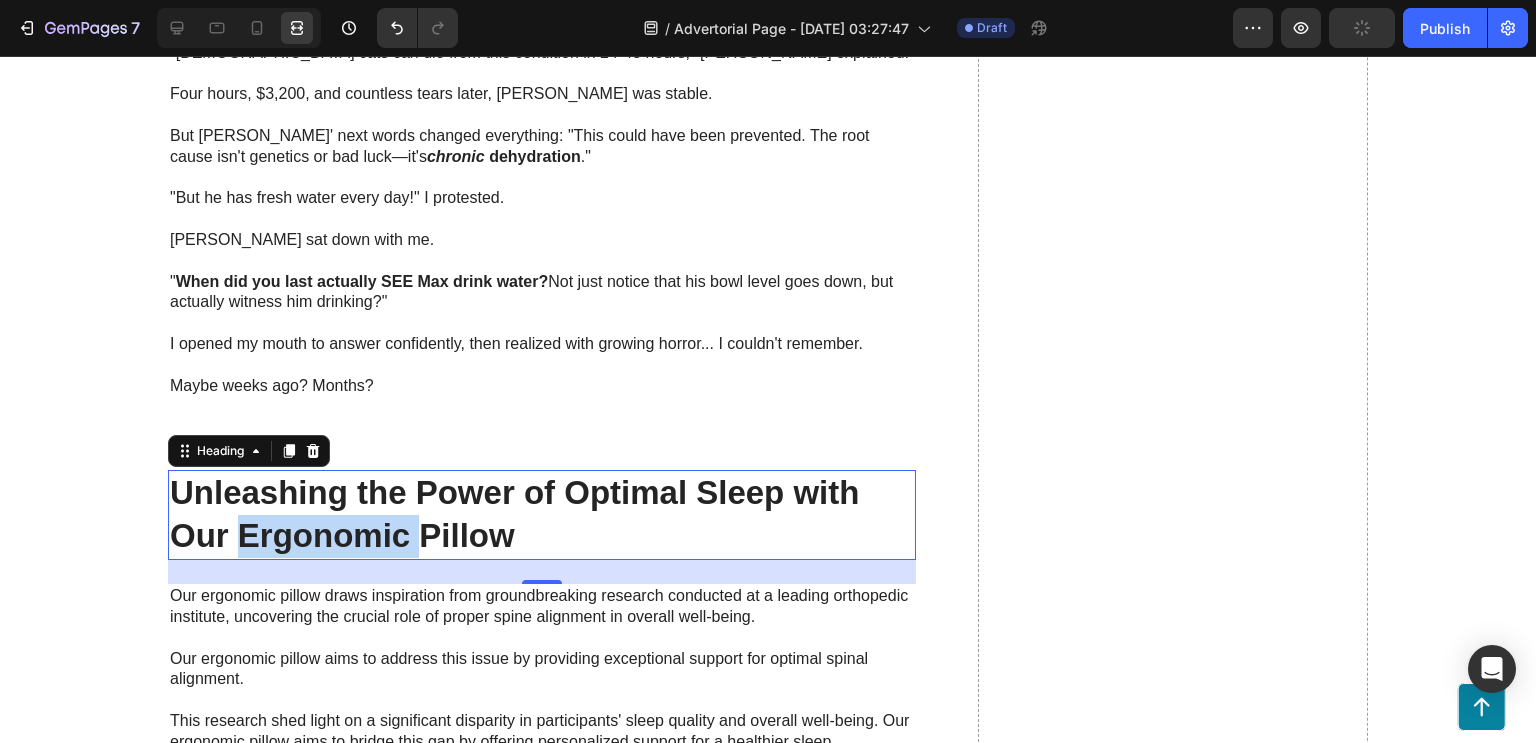 click on "Unleashing the Power of Optimal Sleep with Our Ergonomic Pillow" at bounding box center (542, 515) 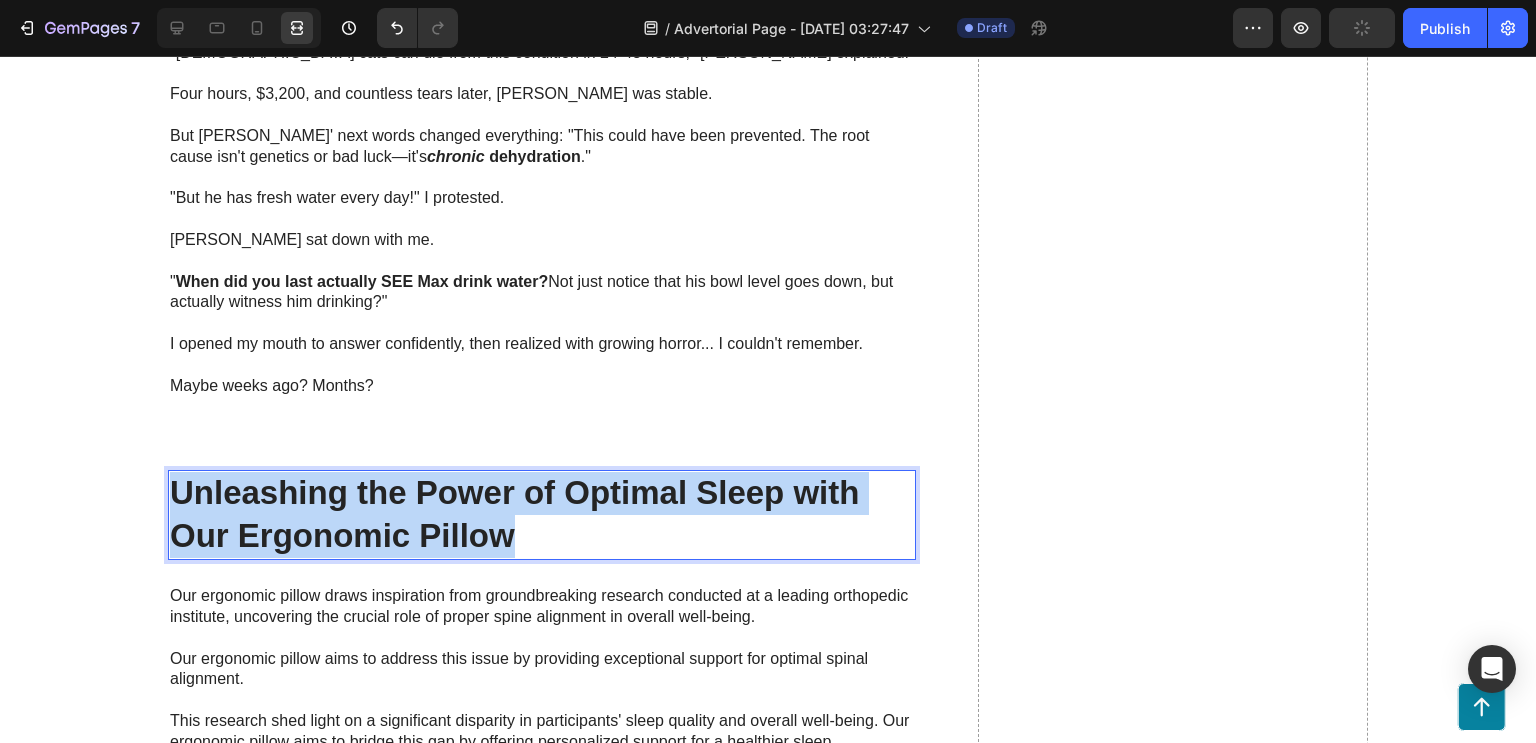click on "Unleashing the Power of Optimal Sleep with Our Ergonomic Pillow" at bounding box center [542, 515] 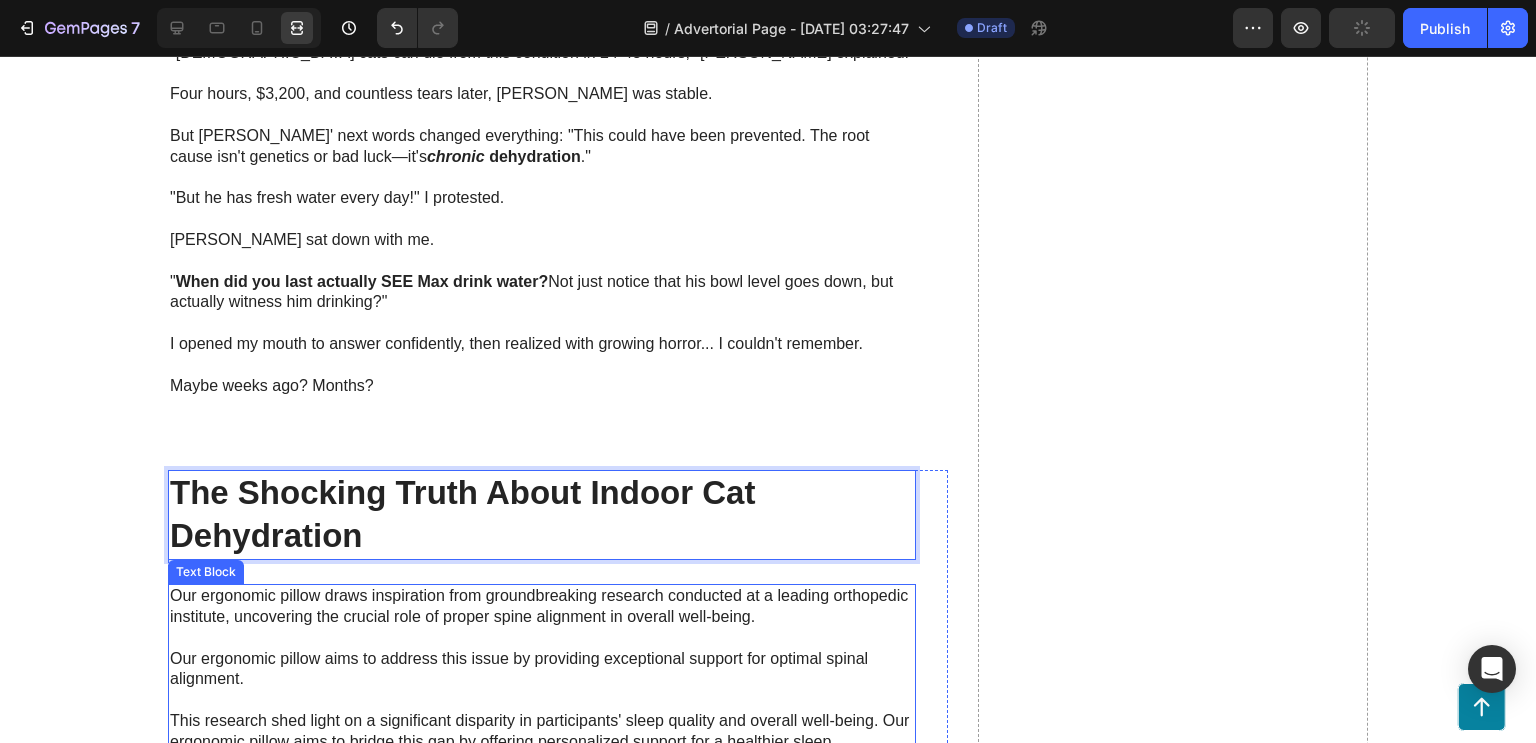click on "Our ergonomic pillow draws inspiration from groundbreaking research conducted at a leading orthopedic institute, uncovering the crucial role of proper spine alignment in overall well-being. Our ergonomic pillow aims to address this issue by providing exceptional support for optimal spinal alignment. This research shed light on a significant disparity in participants' sleep quality and overall well-being. Our ergonomic pillow aims to bridge this gap by offering personalized support for a healthier sleep experience. Moreover, a compelling correlation emerged: a substantial number of participants exhibited symptoms related to overall well-being attributed to poor sleep posture. Our ergonomic pillow aims to alleviate these concerns by promoting proper spine alignment and supporting a rejuvenated body." at bounding box center (542, 721) 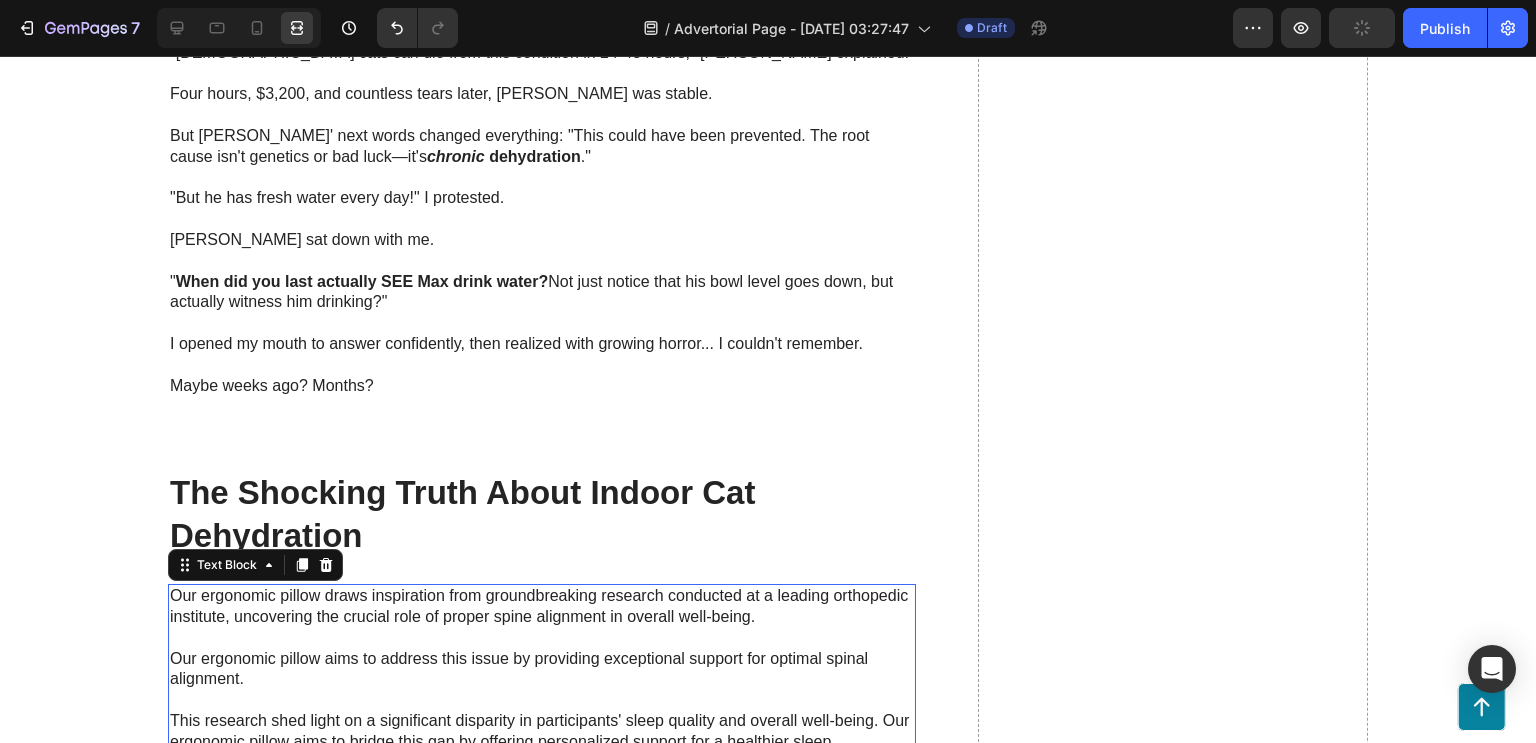 click on "Our ergonomic pillow draws inspiration from groundbreaking research conducted at a leading orthopedic institute, uncovering the crucial role of proper spine alignment in overall well-being. Our ergonomic pillow aims to address this issue by providing exceptional support for optimal spinal alignment. This research shed light on a significant disparity in participants' sleep quality and overall well-being. Our ergonomic pillow aims to bridge this gap by offering personalized support for a healthier sleep experience. Moreover, a compelling correlation emerged: a substantial number of participants exhibited symptoms related to overall well-being attributed to poor sleep posture. Our ergonomic pillow aims to alleviate these concerns by promoting proper spine alignment and supporting a rejuvenated body." at bounding box center (542, 721) 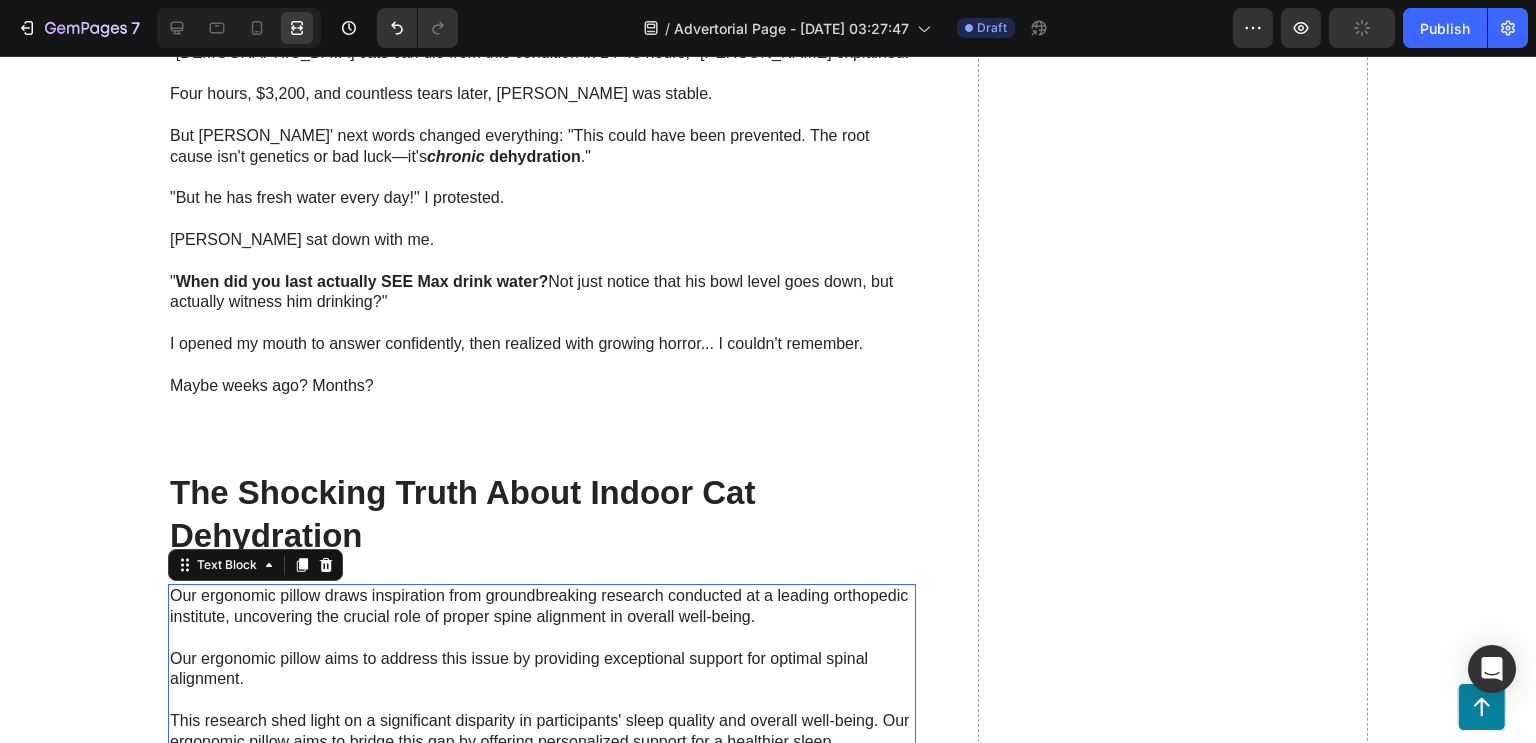 click on "Our ergonomic pillow draws inspiration from groundbreaking research conducted at a leading orthopedic institute, uncovering the crucial role of proper spine alignment in overall well-being. Our ergonomic pillow aims to address this issue by providing exceptional support for optimal spinal alignment. This research shed light on a significant disparity in participants' sleep quality and overall well-being. Our ergonomic pillow aims to bridge this gap by offering personalized support for a healthier sleep experience. Moreover, a compelling correlation emerged: a substantial number of participants exhibited symptoms related to overall well-being attributed to poor sleep posture. Our ergonomic pillow aims to alleviate these concerns by promoting proper spine alignment and supporting a rejuvenated body." at bounding box center (542, 721) 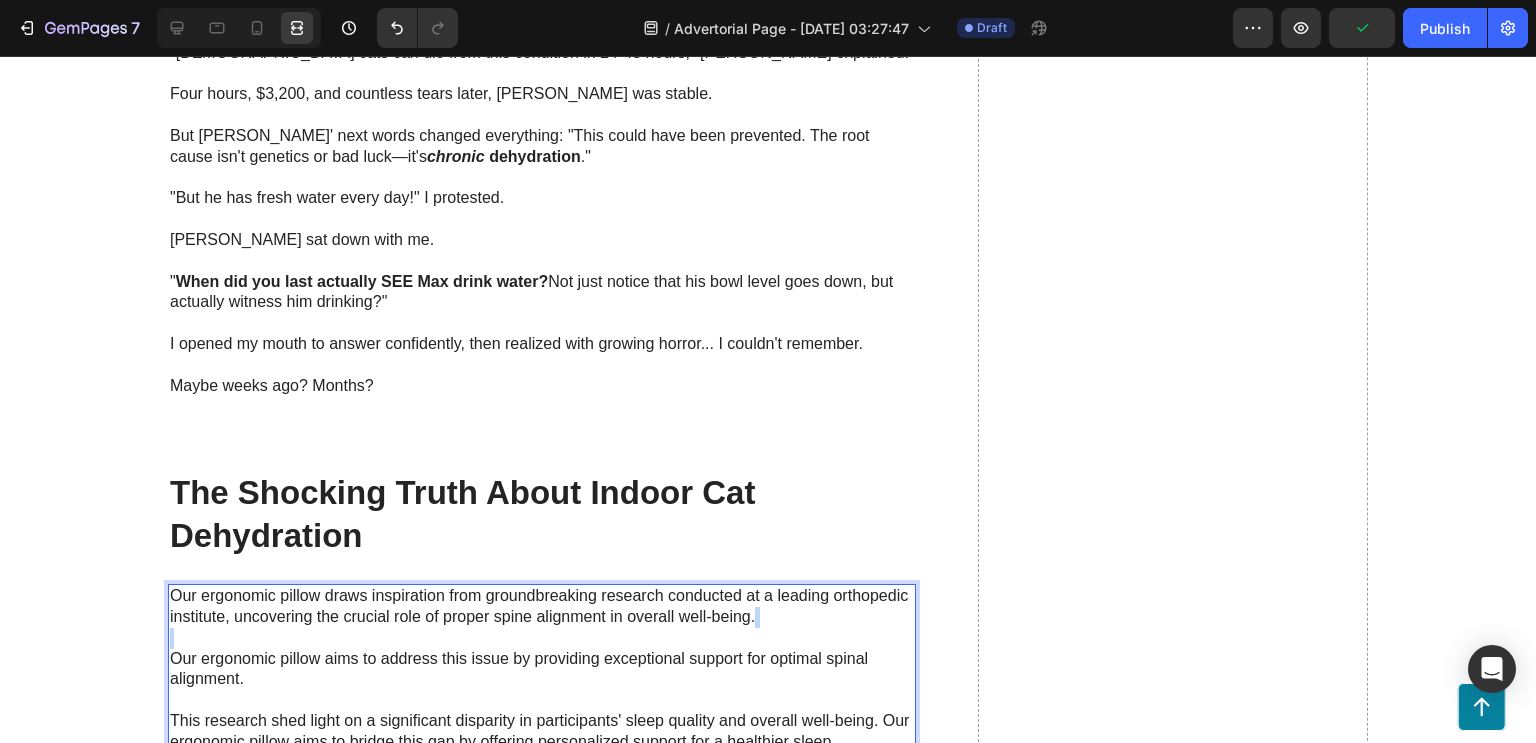 click on "Our ergonomic pillow draws inspiration from groundbreaking research conducted at a leading orthopedic institute, uncovering the crucial role of proper spine alignment in overall well-being. Our ergonomic pillow aims to address this issue by providing exceptional support for optimal spinal alignment. This research shed light on a significant disparity in participants' sleep quality and overall well-being. Our ergonomic pillow aims to bridge this gap by offering personalized support for a healthier sleep experience. Moreover, a compelling correlation emerged: a substantial number of participants exhibited symptoms related to overall well-being attributed to poor sleep posture. Our ergonomic pillow aims to alleviate these concerns by promoting proper spine alignment and supporting a rejuvenated body." at bounding box center [542, 721] 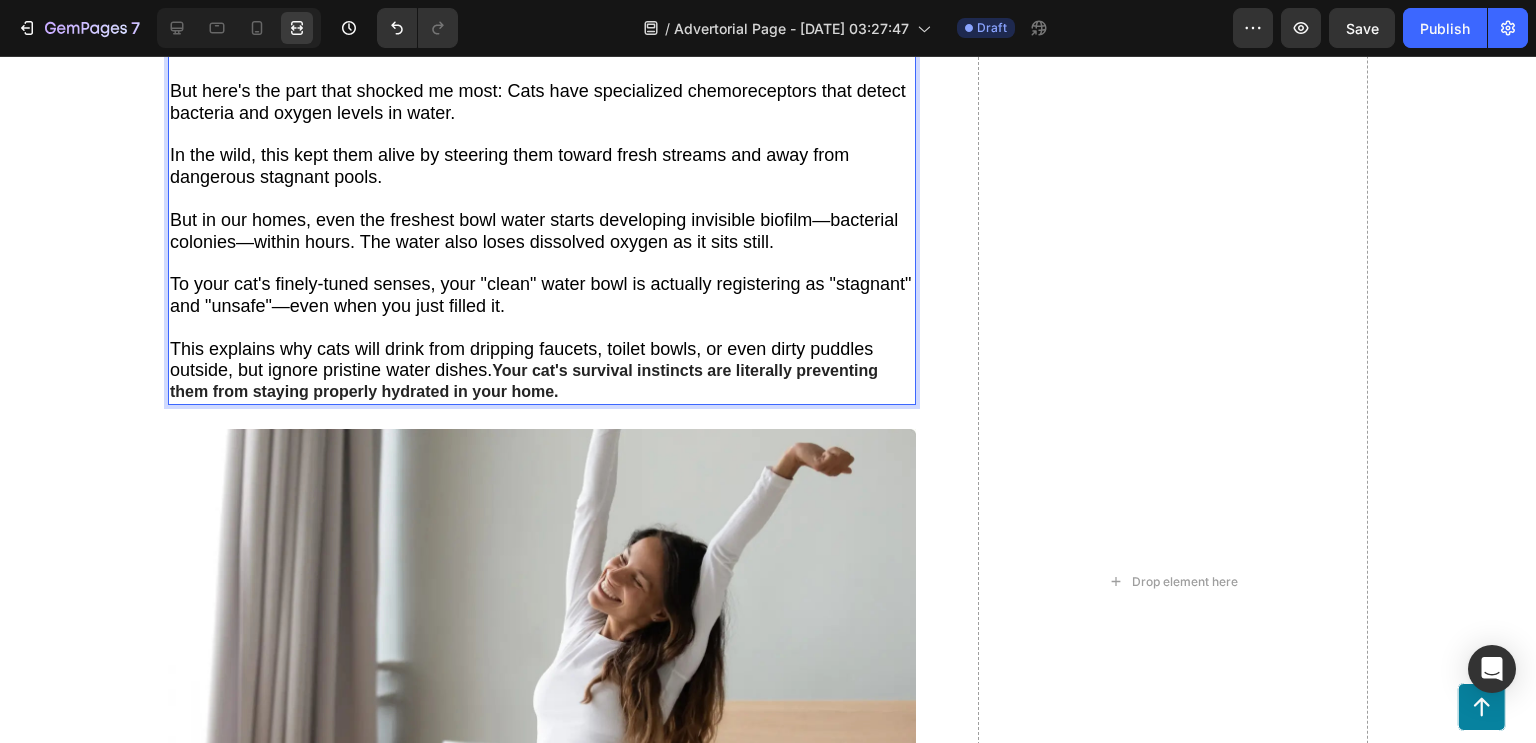 scroll, scrollTop: 2552, scrollLeft: 0, axis: vertical 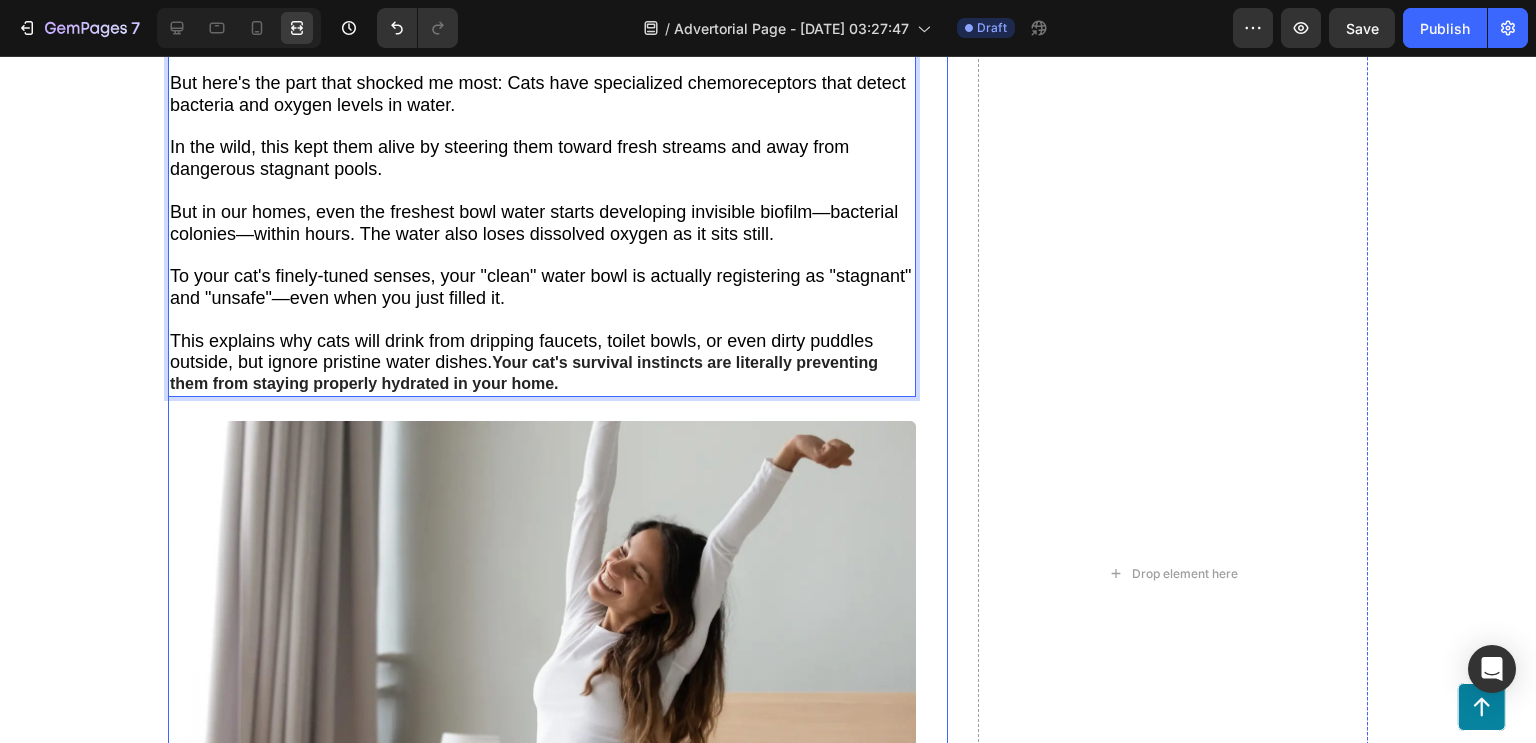click on "⁠⁠⁠⁠⁠⁠⁠ The Shocking Truth About Indoor Cat Dehydration Heading That's when [PERSON_NAME] explained something that no one had ever told me: Indoor cats are suffering from a massive dehydration epidemic—and traditional water bowls are making it worse. "Most loving cat parents have no idea their cats are chronically dehydrated until we're dealing with emergencies like this," she continued. Cats evolved as desert hunters with survival instincts that actually work against them in our modern homes. Unlike dogs, cats have incredibly subtle drinking patterns that are almost invisible to human observation. But here's the part that shocked me most: Cats have specialized chemoreceptors that detect bacteria and oxygen levels in water. In the wild, this kept them alive by steering them toward fresh streams and away from dangerous stagnant pools. To your cat's finely-tuned senses, your "clean" water bowl is actually registering as "stagnant" and "unsafe"—even when you just filled it. Text Block   24 Image" at bounding box center (542, 281) 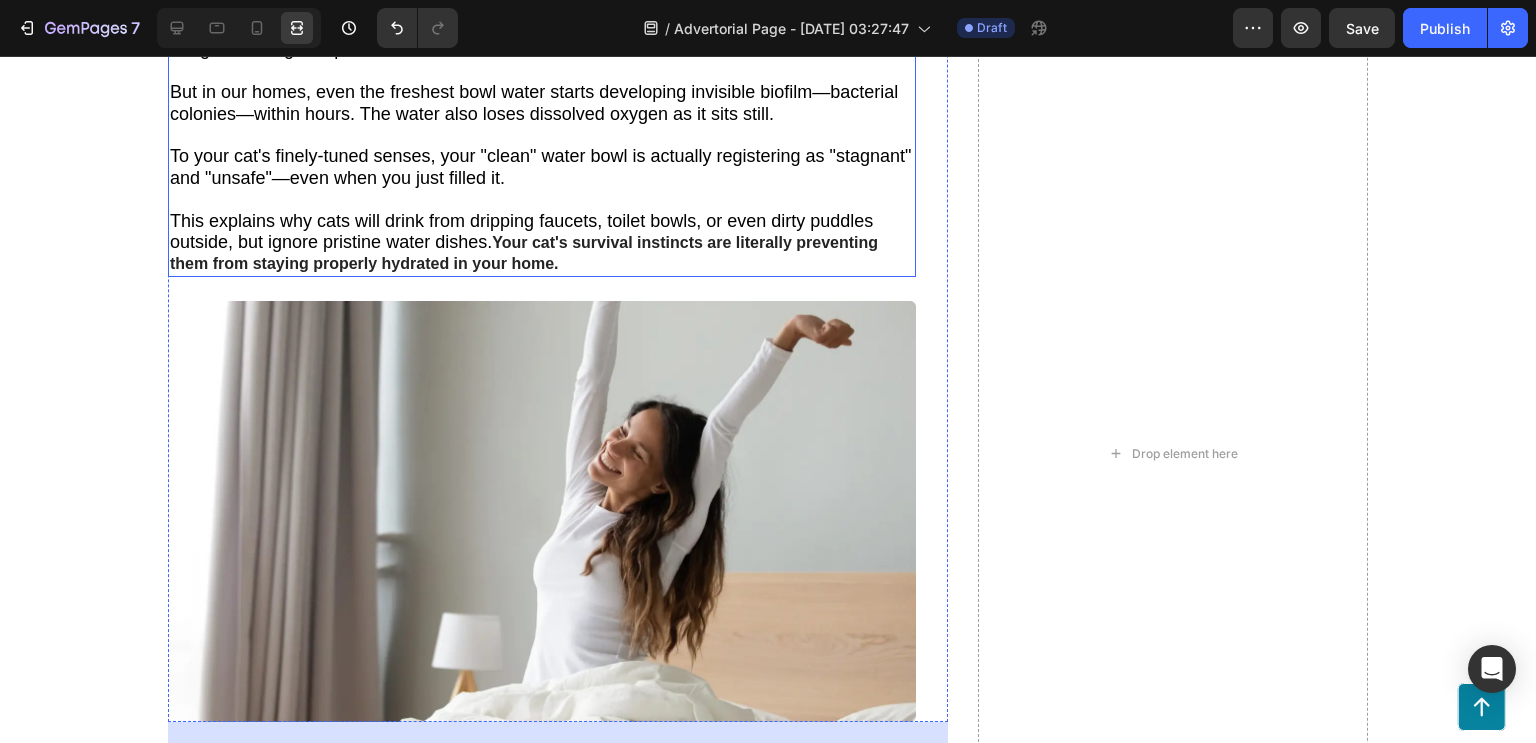 scroll, scrollTop: 2672, scrollLeft: 0, axis: vertical 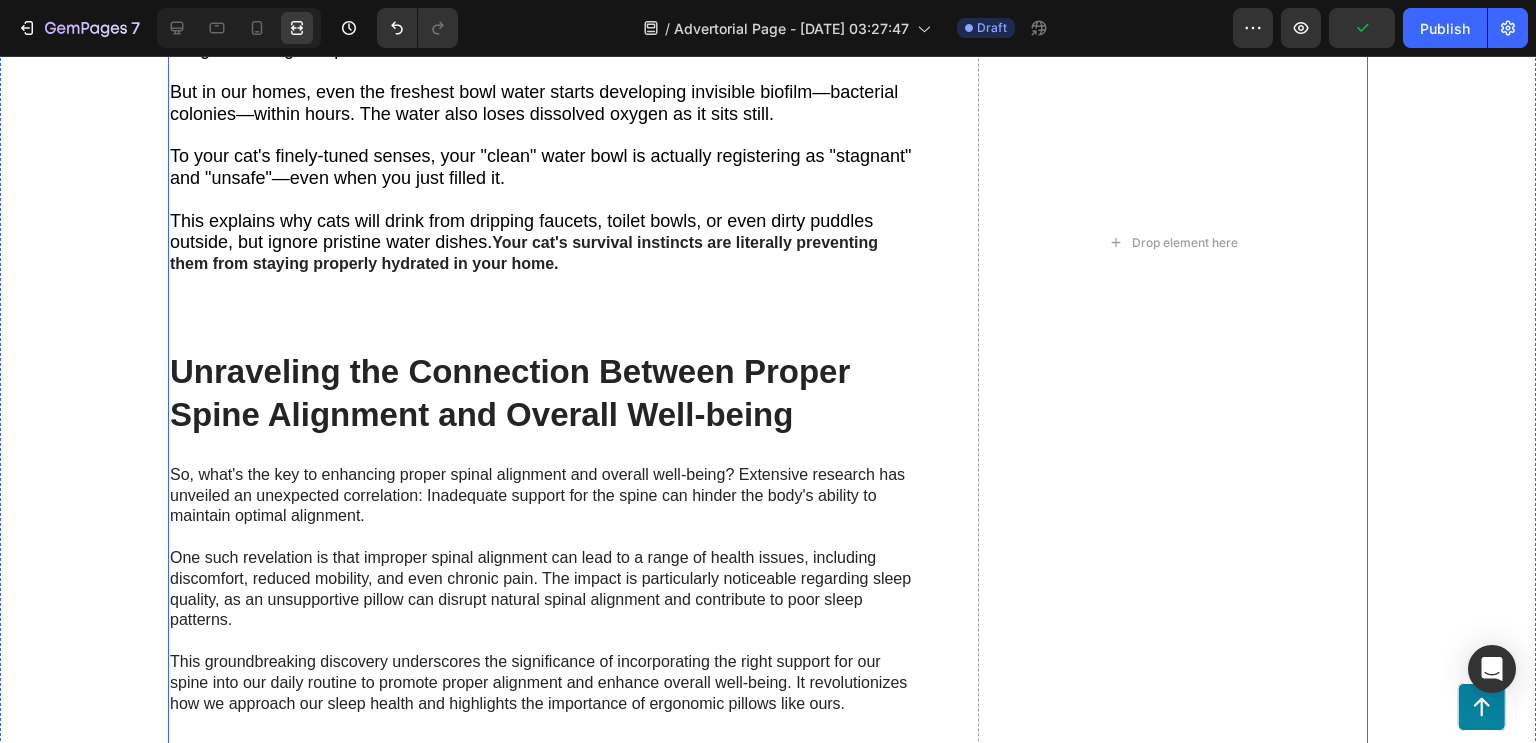 click on "⁠⁠⁠⁠⁠⁠⁠ Max was dying, and it was my fault. Heading If you've ever wondered why your cat barely touches their water... If you've noticed something feels "off" but can't put your finger on it... Then what I'm about to share could save your cat's life. There's a hidden epidemic sweeping through homes right now. It's harming  2 out of every 3 indoor cats. And here's the scary part:  The thing you think is keeping your cat healthy might actually be making the problem worse. I'm talking about something vets call "silent dehydration." But this isn't the obvious kind that sends you [PERSON_NAME] to the emergency room. This is the sneaky kind that works in shadows for months or years... Slowly attacking your cat's kidneys, bladder, and organs... While you have no clue anything is wrong. A $3,200 Emergency Vet Visit Changed Everything By 2 AM, [PERSON_NAME] was crying in a way that made my blood run cold. The emergency vet's diagnosis hit me like a freight train:  Complete   urinary   blockage . chronic   dehydration ."" at bounding box center (558, 453) 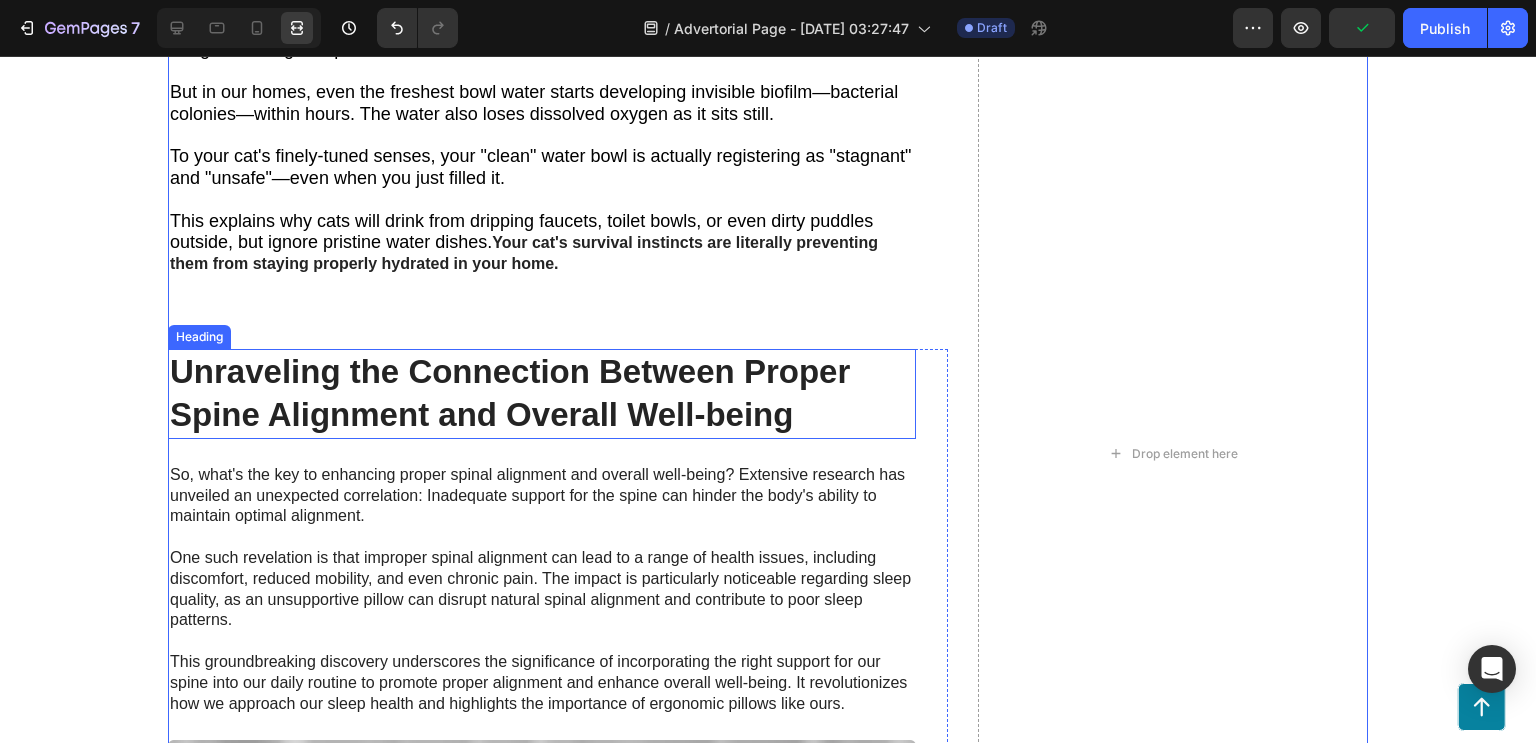click on "Unraveling the Connection Between Proper Spine Alignment and Overall Well-being" at bounding box center (542, 394) 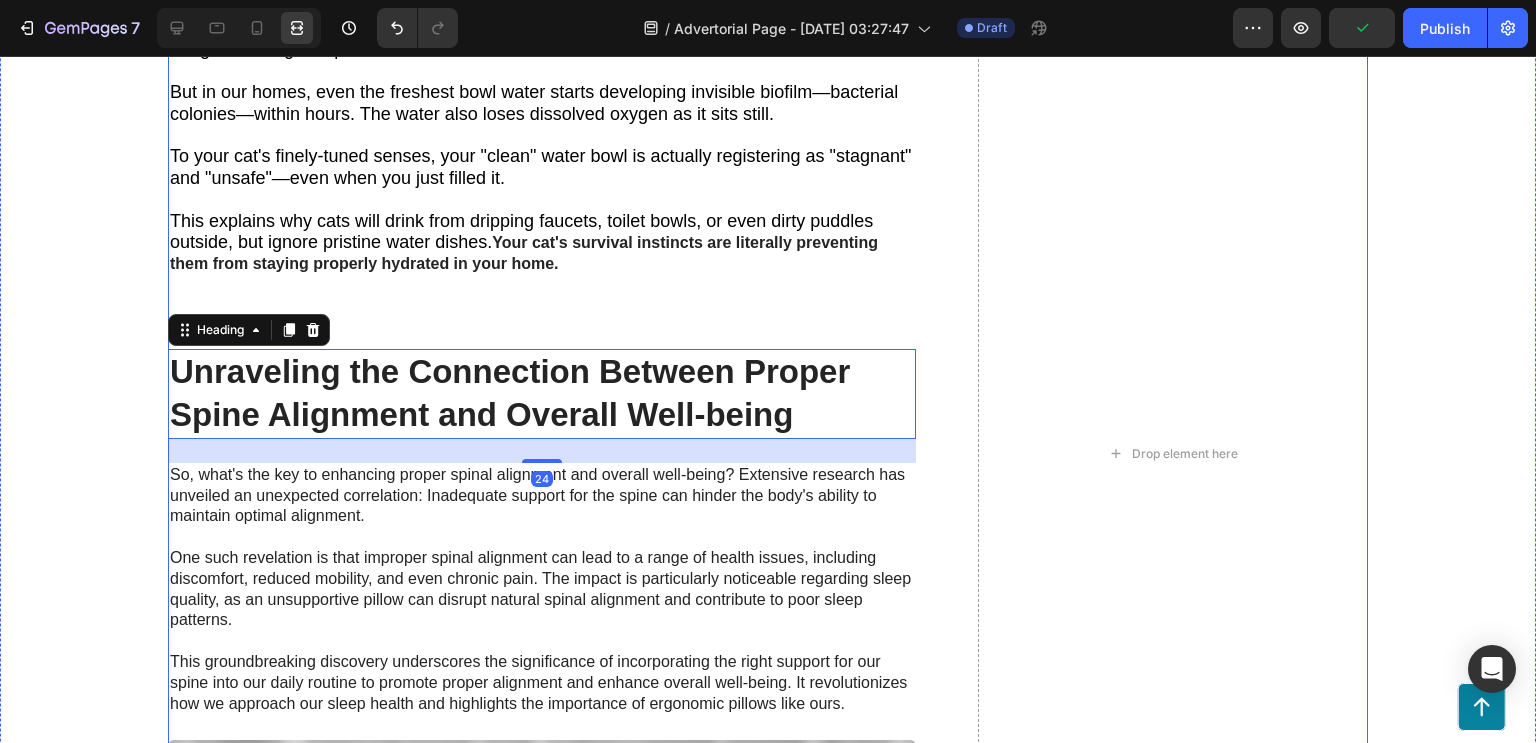 click on "⁠⁠⁠⁠⁠⁠⁠ Max was dying, and it was my fault. Heading If you've ever wondered why your cat barely touches their water... If you've noticed something feels "off" but can't put your finger on it... Then what I'm about to share could save your cat's life. There's a hidden epidemic sweeping through homes right now. It's harming  2 out of every 3 indoor cats. And here's the scary part:  The thing you think is keeping your cat healthy might actually be making the problem worse. I'm talking about something vets call "silent dehydration." But this isn't the obvious kind that sends you [PERSON_NAME] to the emergency room. This is the sneaky kind that works in shadows for months or years... Slowly attacking your cat's kidneys, bladder, and organs... While you have no clue anything is wrong. A $3,200 Emergency Vet Visit Changed Everything By 2 AM, [PERSON_NAME] was crying in a way that made my blood run cold. The emergency vet's diagnosis hit me like a freight train:  Complete   urinary   blockage . chronic   dehydration ."" at bounding box center [558, 453] 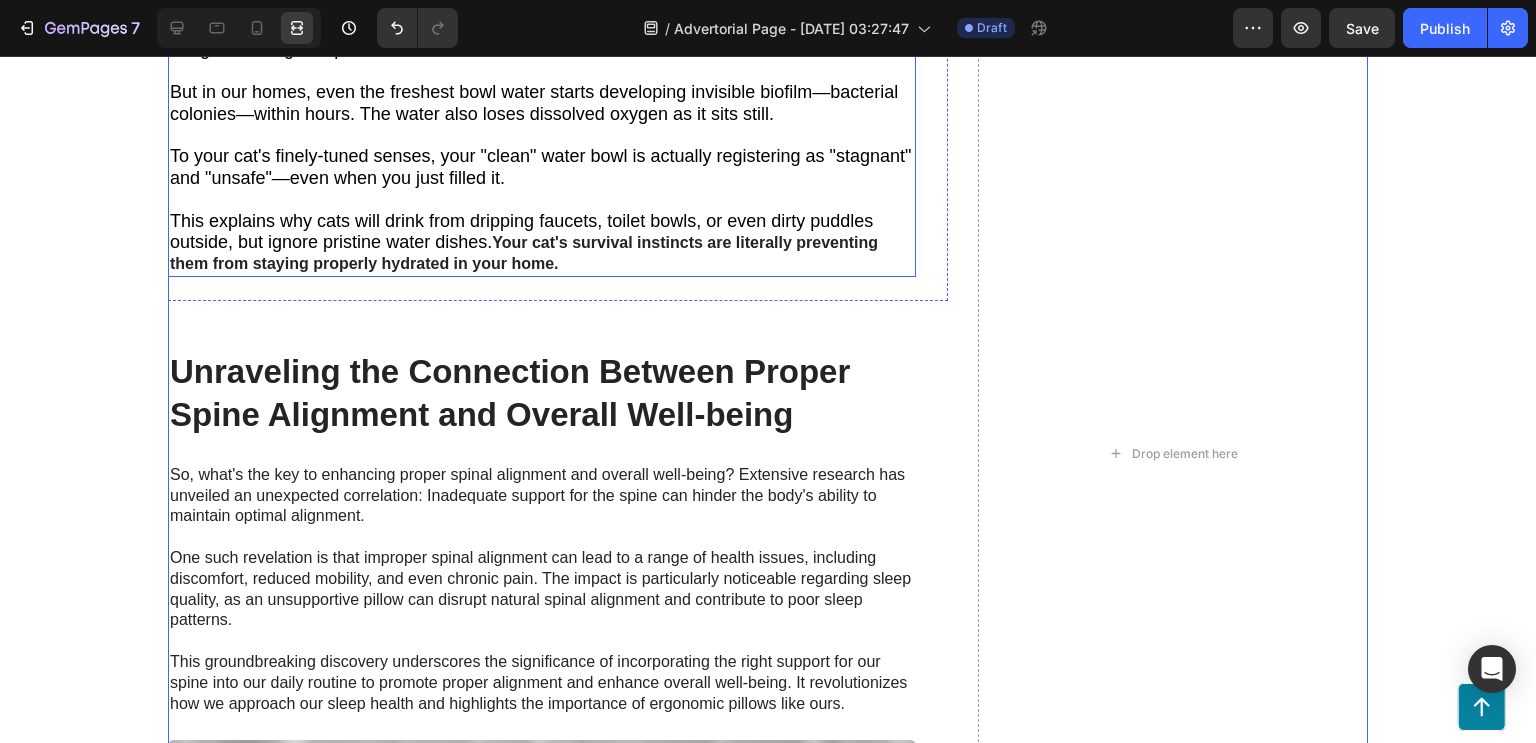 click on "Your cat's survival instincts are literally preventing them from staying properly hydrated in your home." at bounding box center (524, 253) 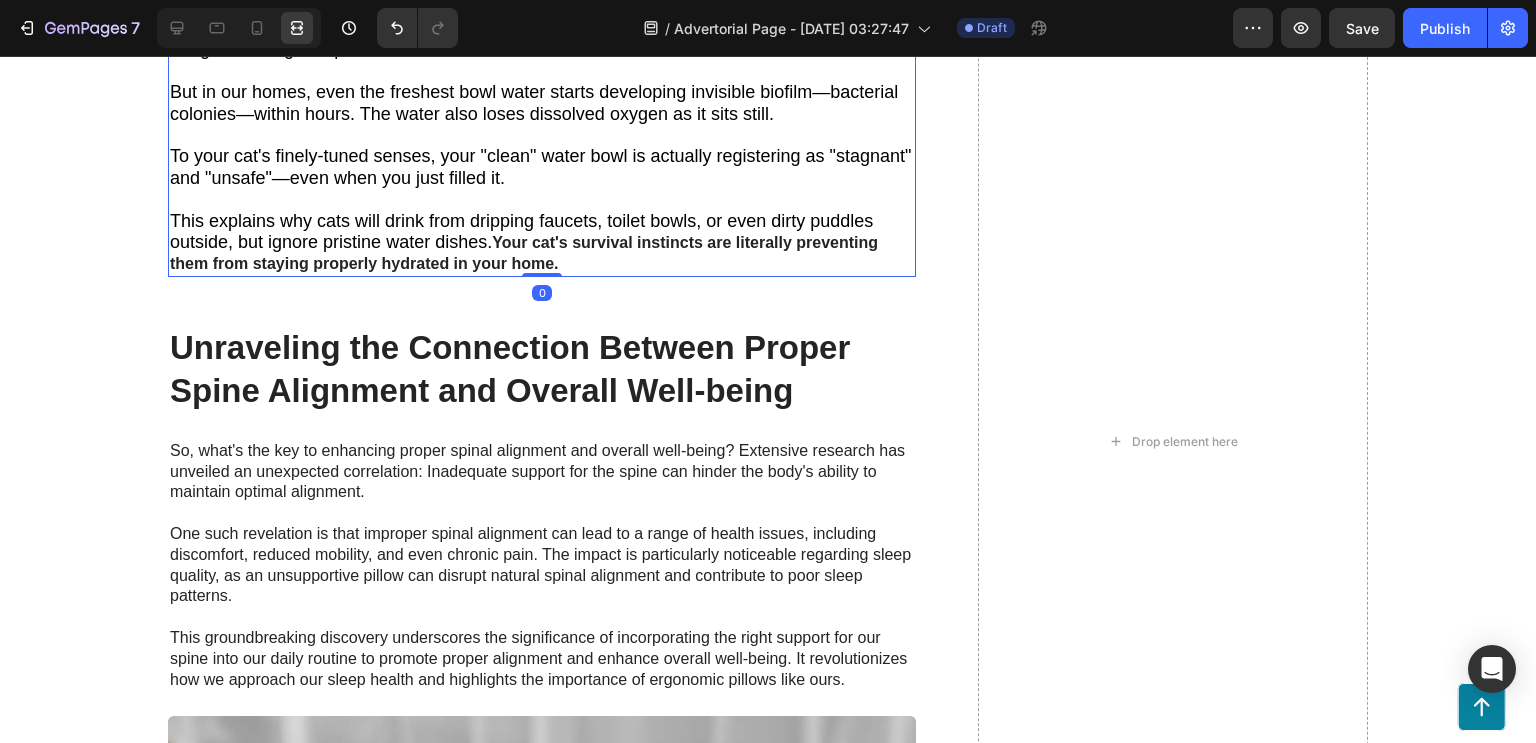 drag, startPoint x: 544, startPoint y: 266, endPoint x: 582, endPoint y: 151, distance: 121.11565 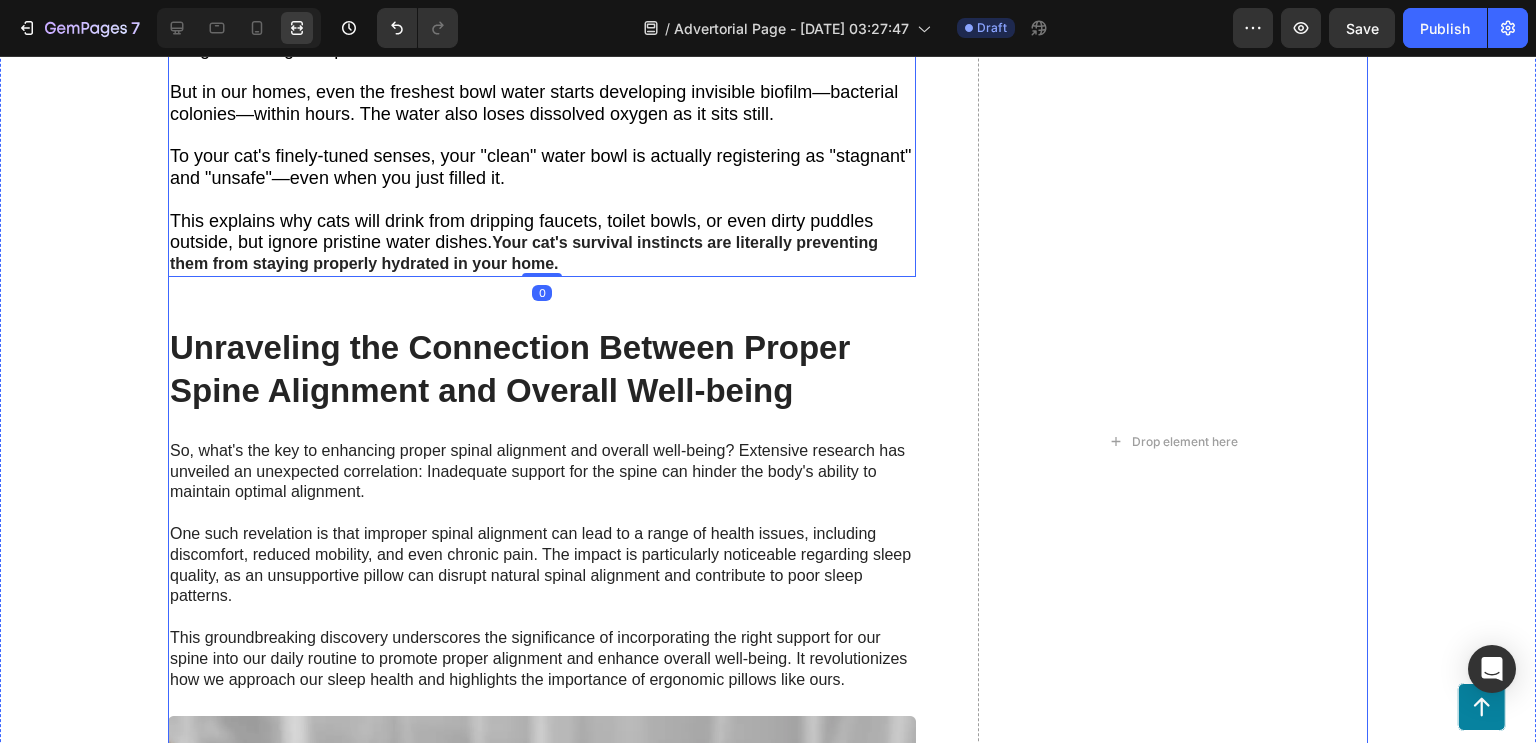 click on "⁠⁠⁠⁠⁠⁠⁠ Max was dying, and it was my fault. Heading If you've ever wondered why your cat barely touches their water... If you've noticed something feels "off" but can't put your finger on it... Then what I'm about to share could save your cat's life. There's a hidden epidemic sweeping through homes right now. It's harming  2 out of every 3 indoor cats. And here's the scary part:  The thing you think is keeping your cat healthy might actually be making the problem worse. I'm talking about something vets call "silent dehydration." But this isn't the obvious kind that sends you [PERSON_NAME] to the emergency room. This is the sneaky kind that works in shadows for months or years... Slowly attacking your cat's kidneys, bladder, and organs... While you have no clue anything is wrong. A $3,200 Emergency Vet Visit Changed Everything By 2 AM, [PERSON_NAME] was crying in a way that made my blood run cold. The emergency vet's diagnosis hit me like a freight train:  Complete   urinary   blockage . chronic   dehydration ."" at bounding box center [558, 441] 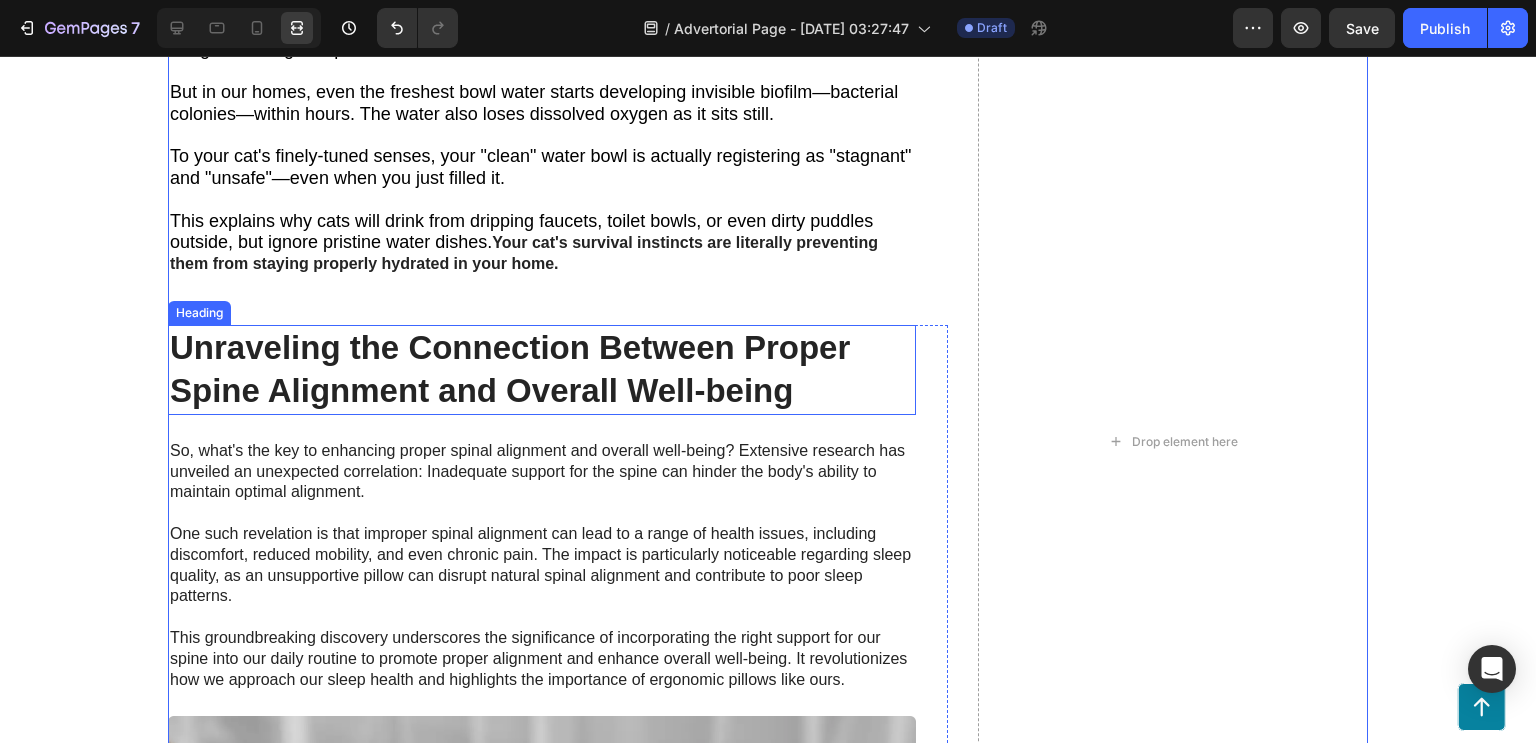 click on "Unraveling the Connection Between Proper Spine Alignment and Overall Well-being" at bounding box center (542, 370) 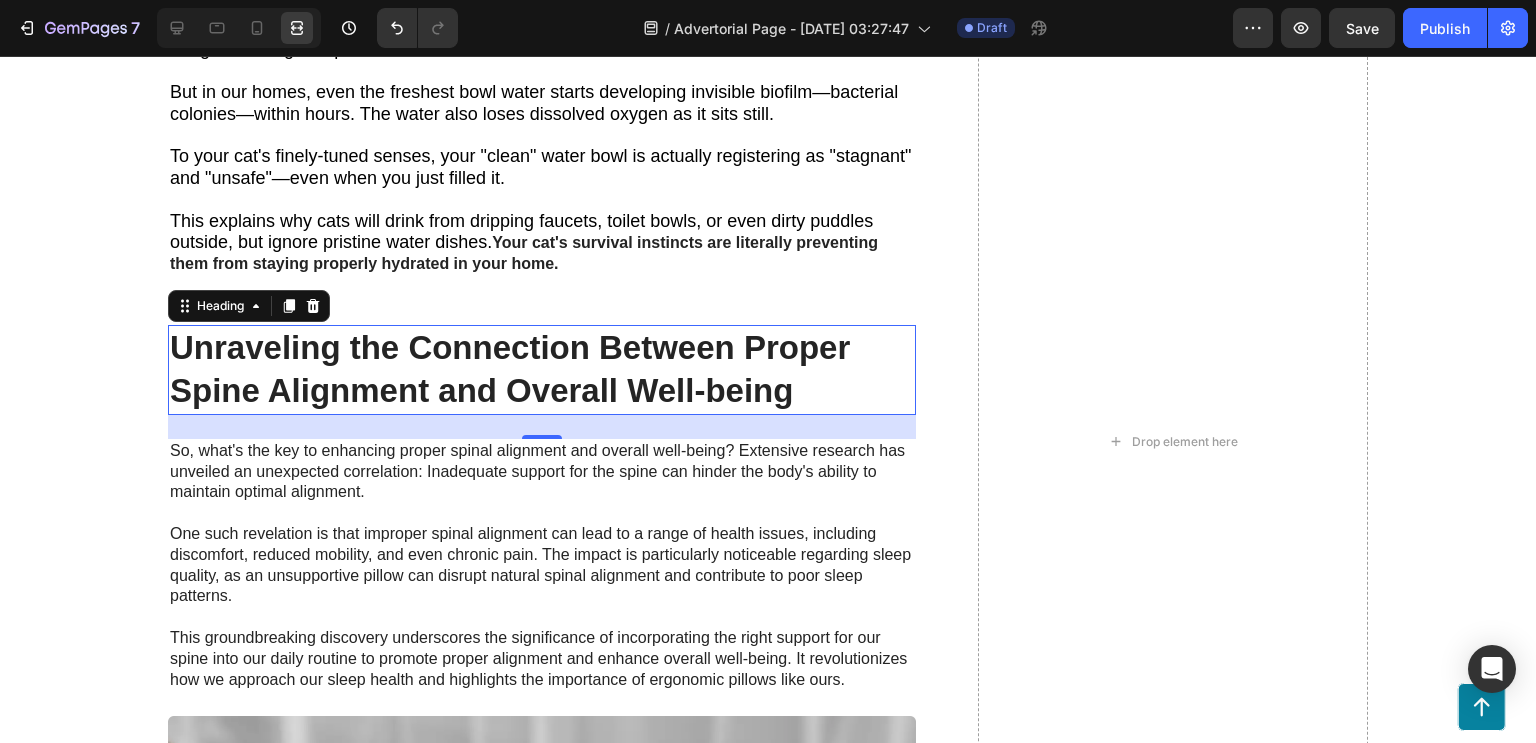 click on "Unraveling the Connection Between Proper Spine Alignment and Overall Well-being" at bounding box center (542, 370) 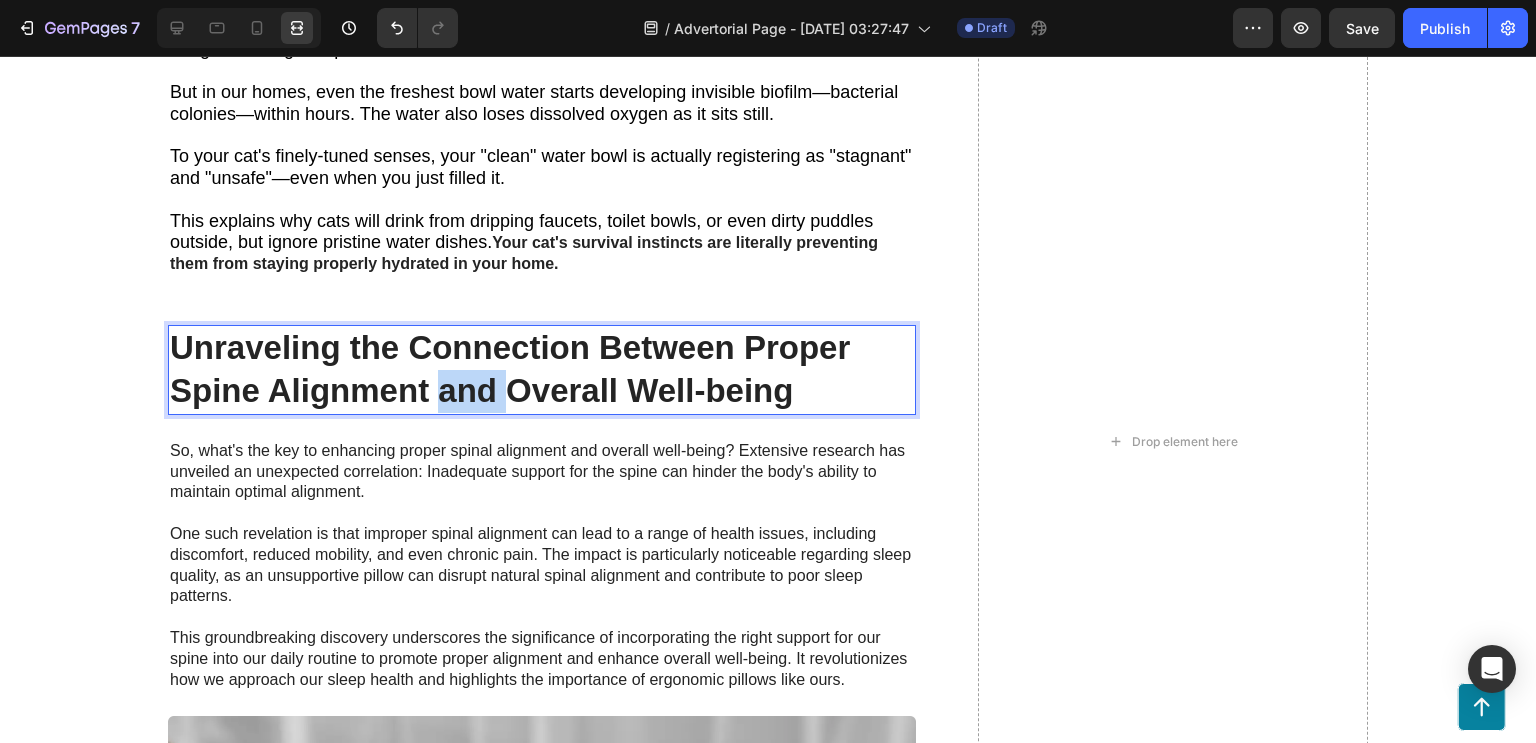 click on "Unraveling the Connection Between Proper Spine Alignment and Overall Well-being" at bounding box center (542, 370) 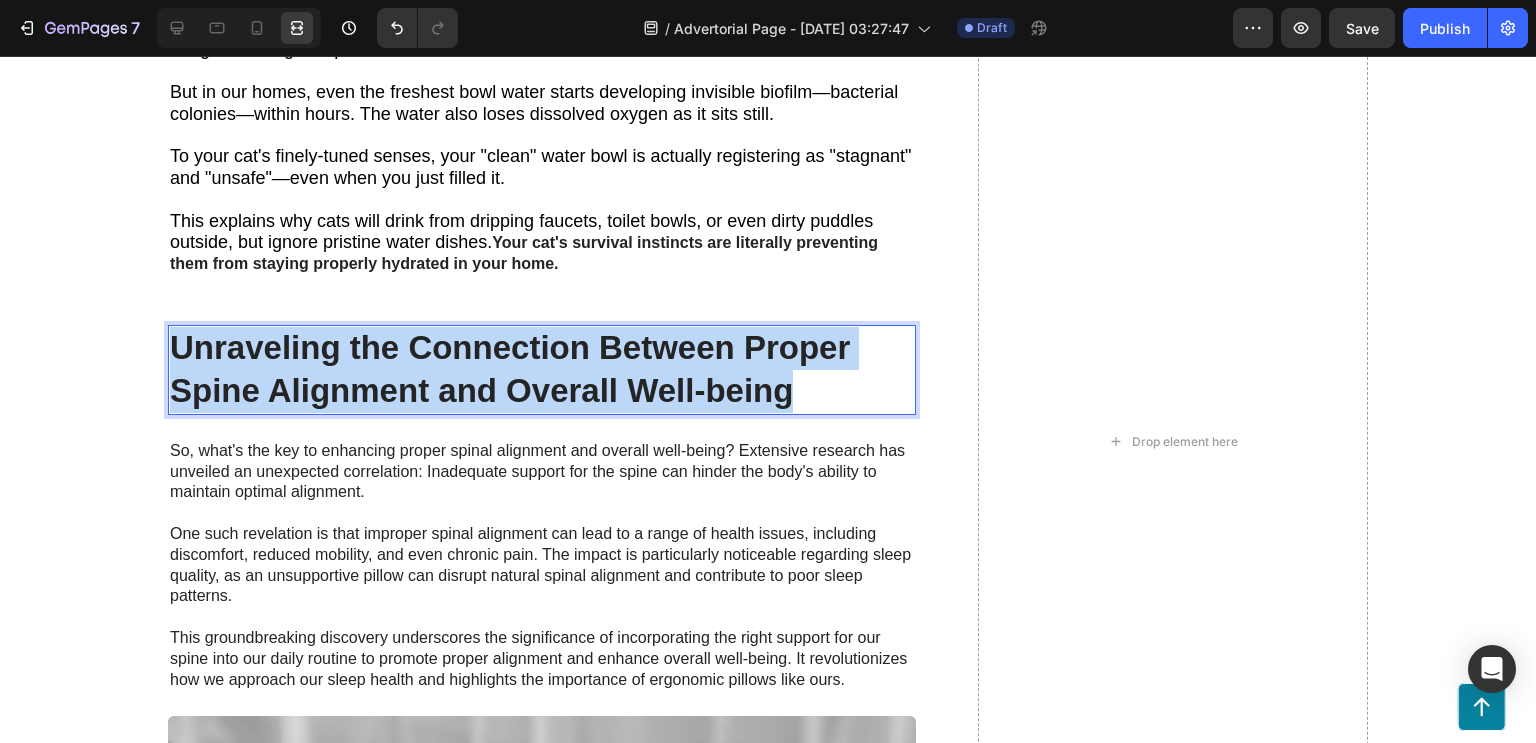 click on "Unraveling the Connection Between Proper Spine Alignment and Overall Well-being" at bounding box center [542, 370] 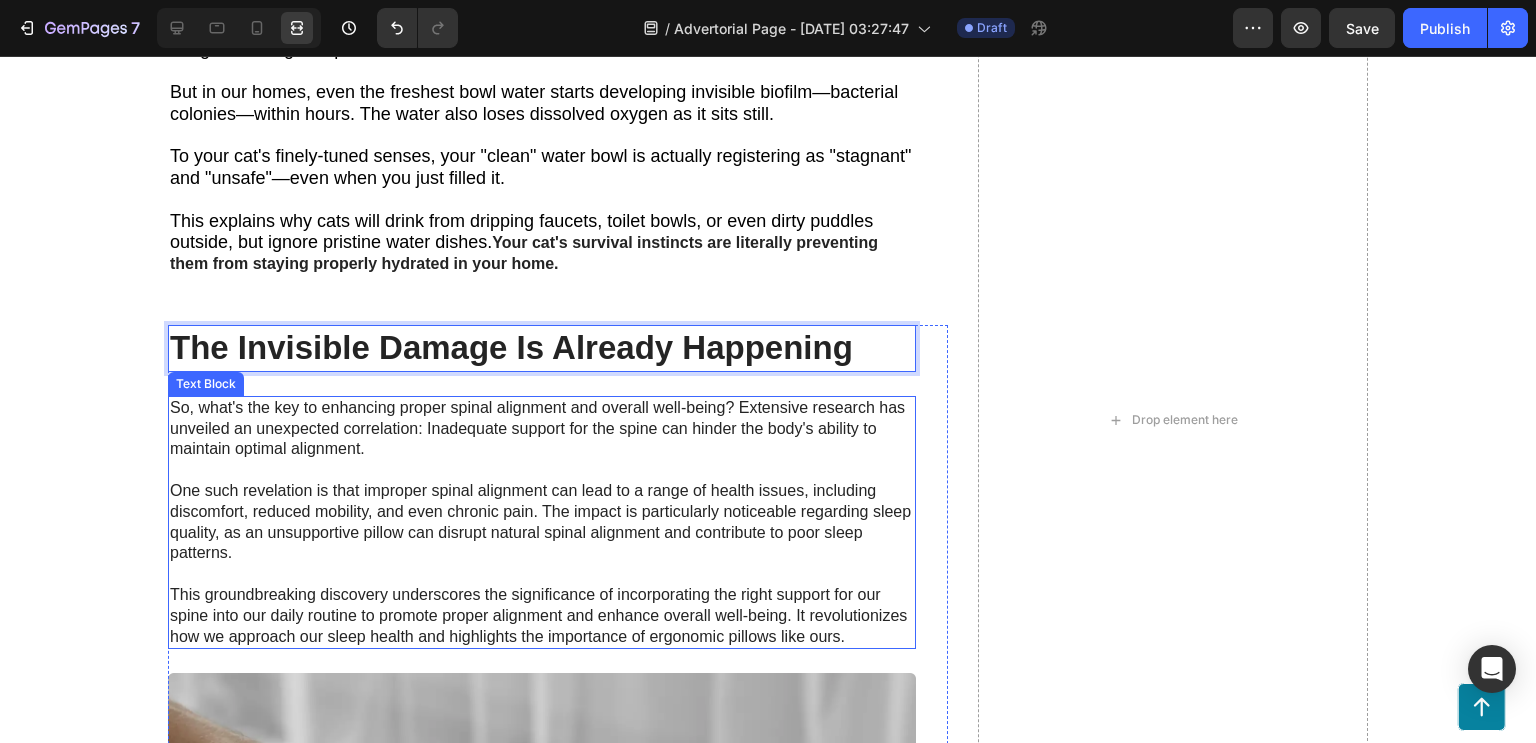 click on "So, what's the key to enhancing proper spinal alignment and overall well-being? Extensive research has unveiled an unexpected correlation: Inadequate support for the spine can hinder the body's ability to maintain optimal alignment.  One such revelation is that improper spinal alignment can lead to a range of health issues, including discomfort, reduced mobility, and even chronic pain. The impact is particularly noticeable regarding sleep quality, as an unsupportive pillow can disrupt natural spinal alignment and contribute to poor sleep patterns.  This groundbreaking discovery underscores the significance of incorporating the right support for our spine into our daily routine to promote proper alignment and enhance overall well-being. It revolutionizes how we approach our sleep health and highlights the importance of ergonomic pillows like ours." at bounding box center (542, 523) 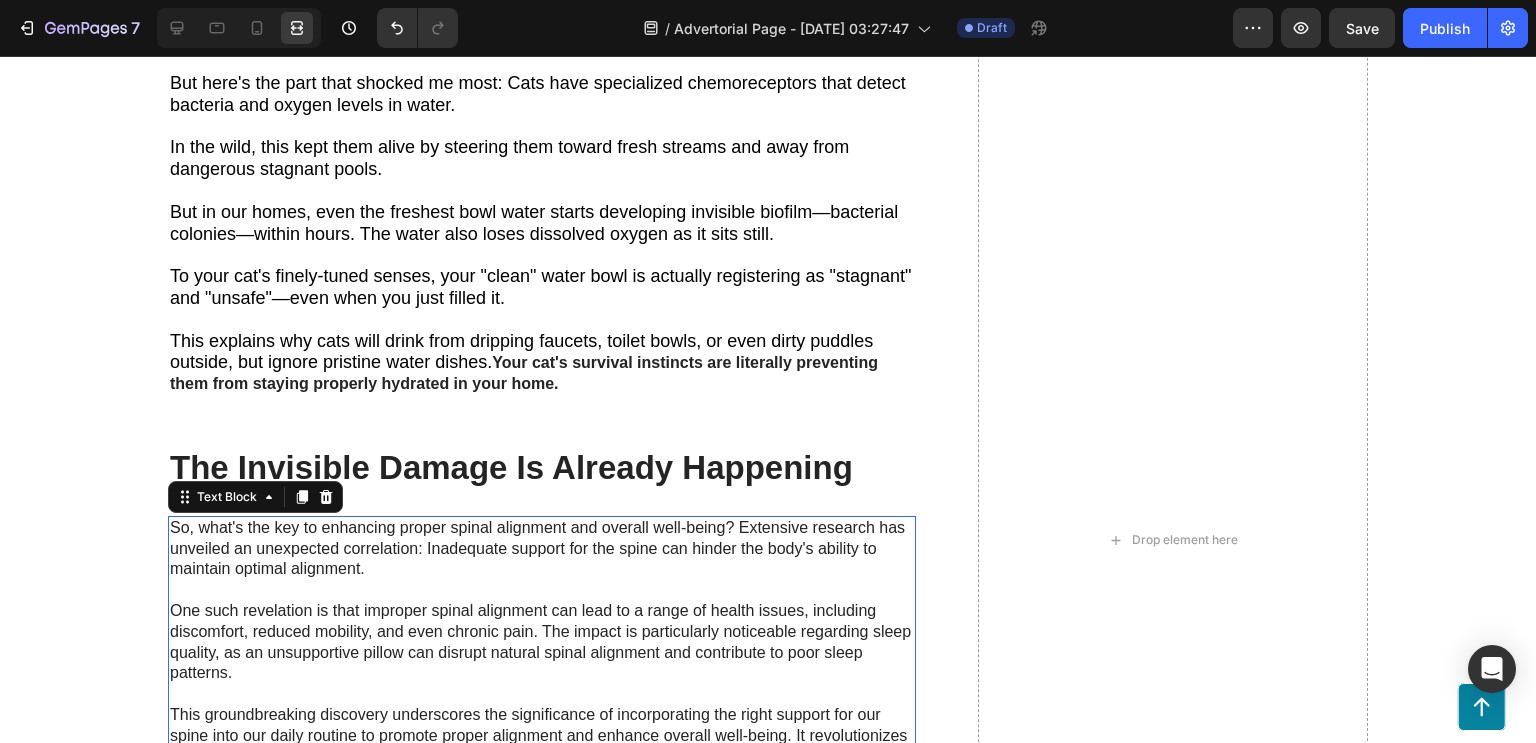 scroll, scrollTop: 2572, scrollLeft: 0, axis: vertical 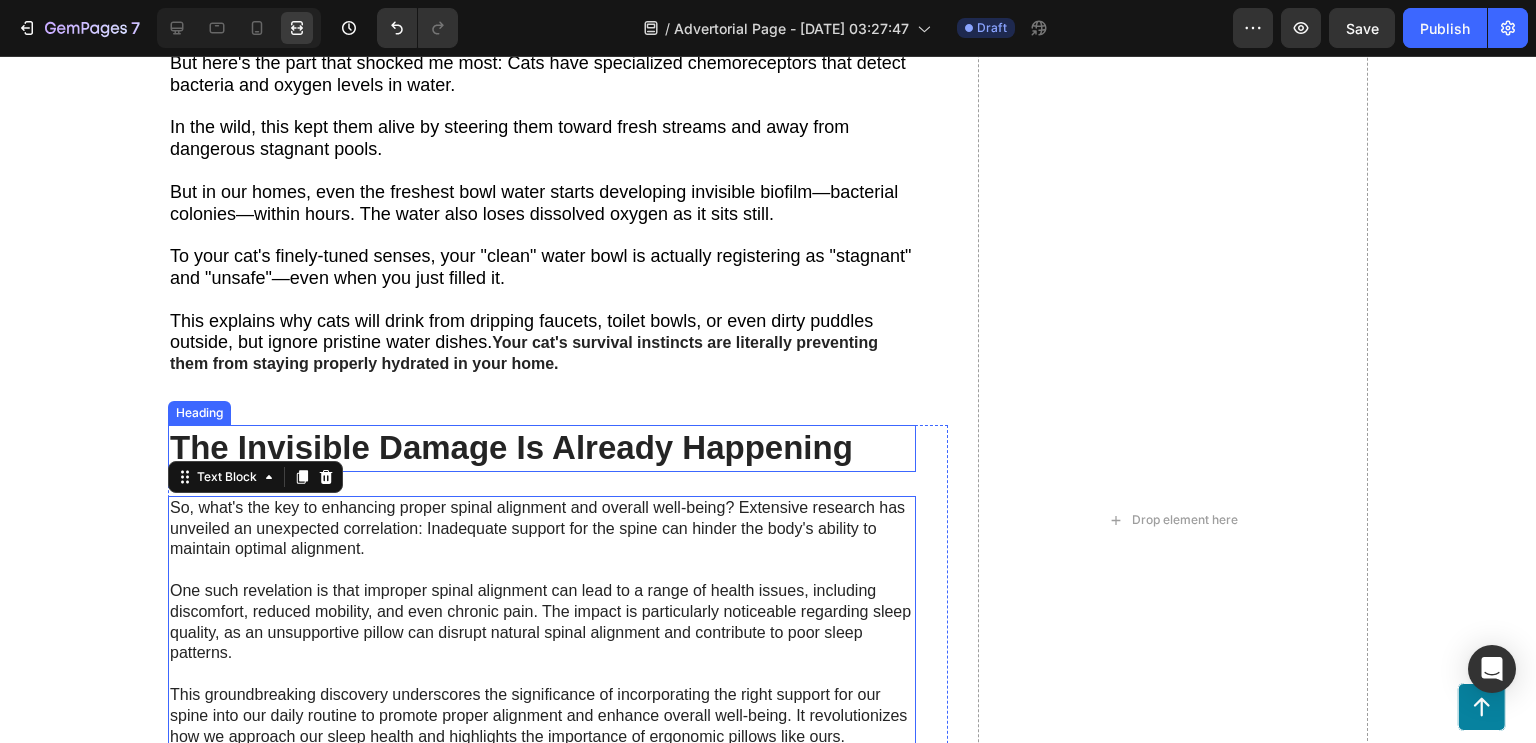 click on "The Invisible Damage Is Already Happening" at bounding box center (511, 447) 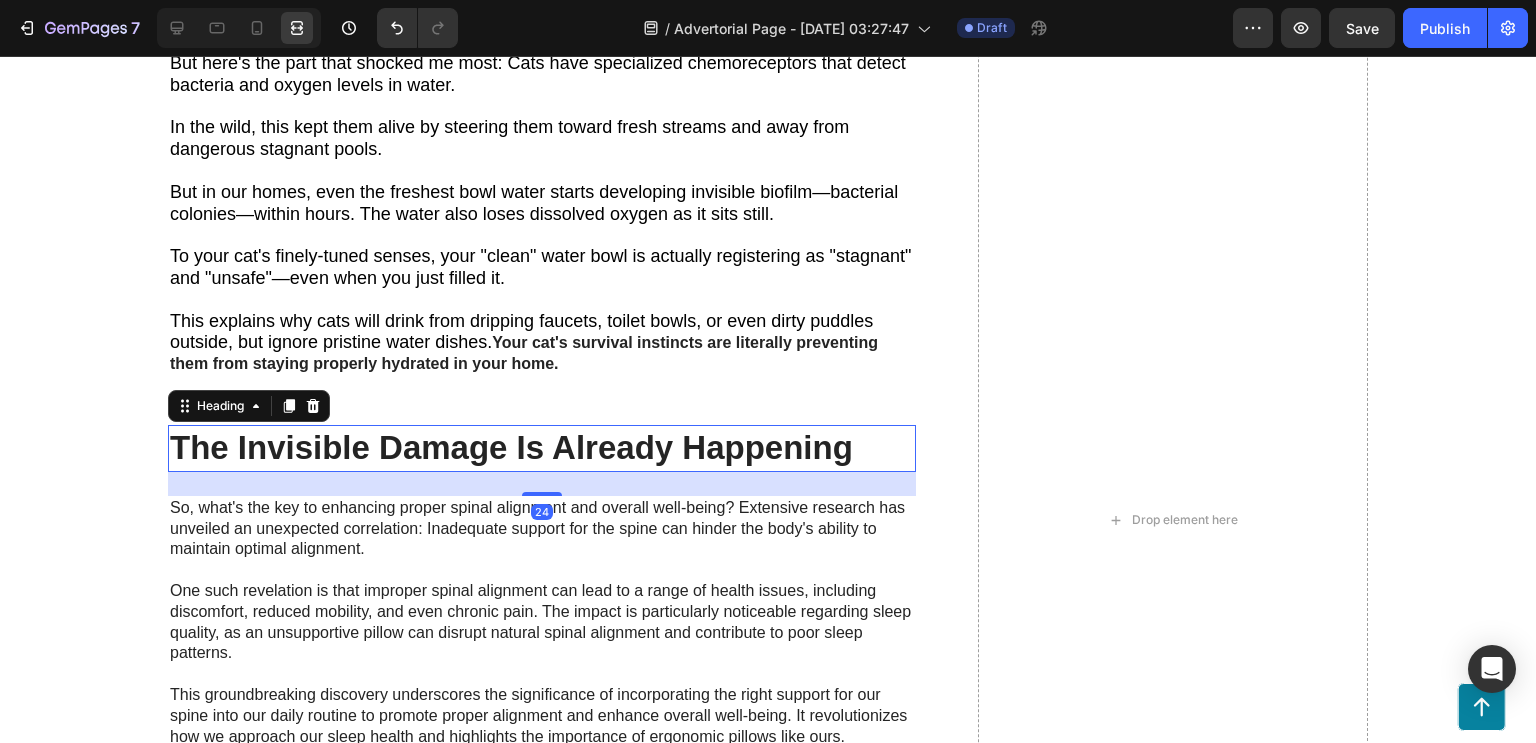 click on "24" at bounding box center [542, 484] 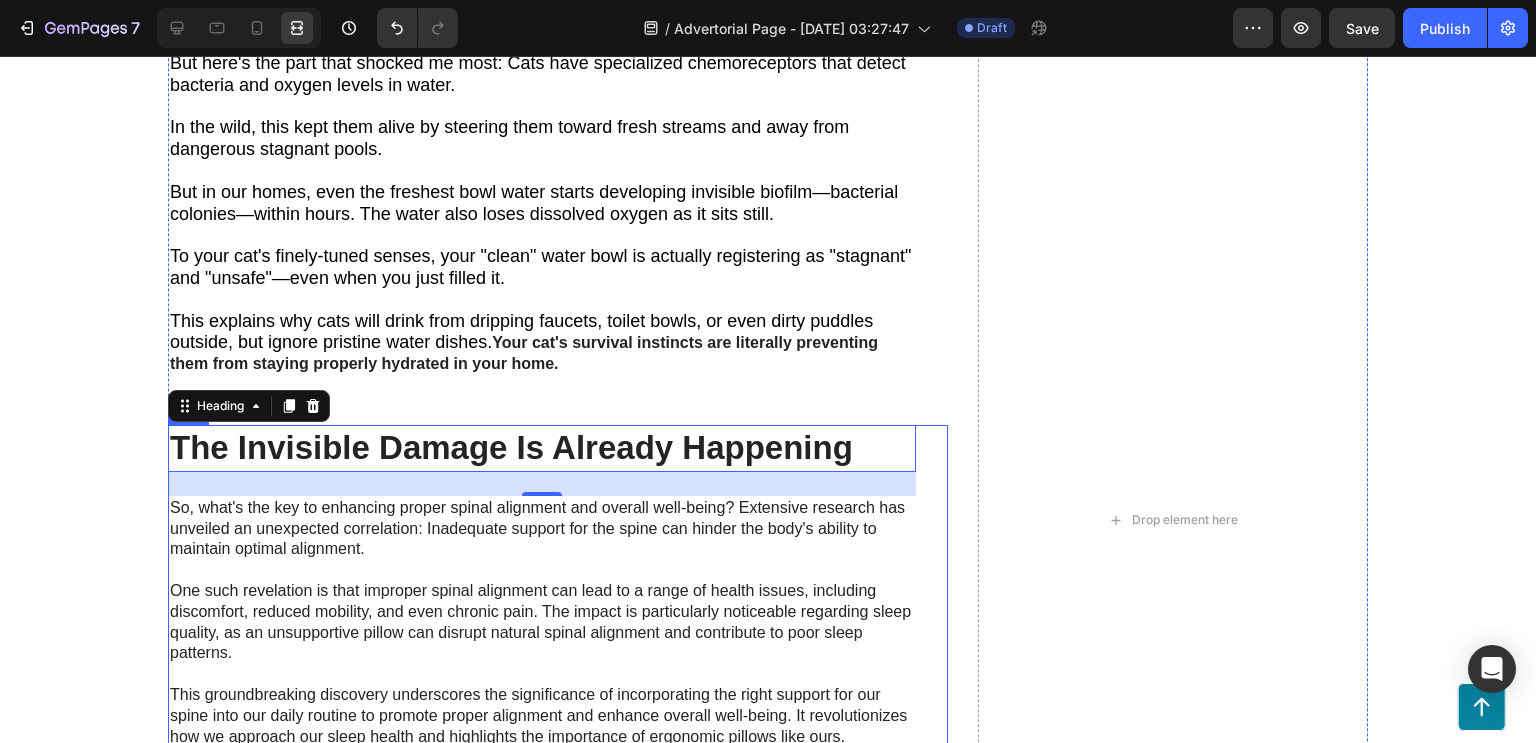 click on "⁠⁠⁠⁠⁠⁠⁠ The Invisible Damage Is Already Happening Heading   24 So, what's the key to enhancing proper spinal alignment and overall well-being? Extensive research has unveiled an unexpected correlation: Inadequate support for the spine can hinder the body's ability to maintain optimal alignment.  One such revelation is that improper spinal alignment can lead to a range of health issues, including discomfort, reduced mobility, and even [MEDICAL_DATA]. The impact is particularly noticeable regarding sleep quality, as an unsupportive pillow can disrupt natural spinal alignment and contribute to poor sleep patterns.  This groundbreaking discovery underscores the significance of incorporating the right support for our spine into our daily routine to promote proper alignment and enhance overall well-being. It revolutionizes how we approach our sleep health and highlights the importance of ergonomic pillows like ours. Text Block Image Row" at bounding box center [558, 810] 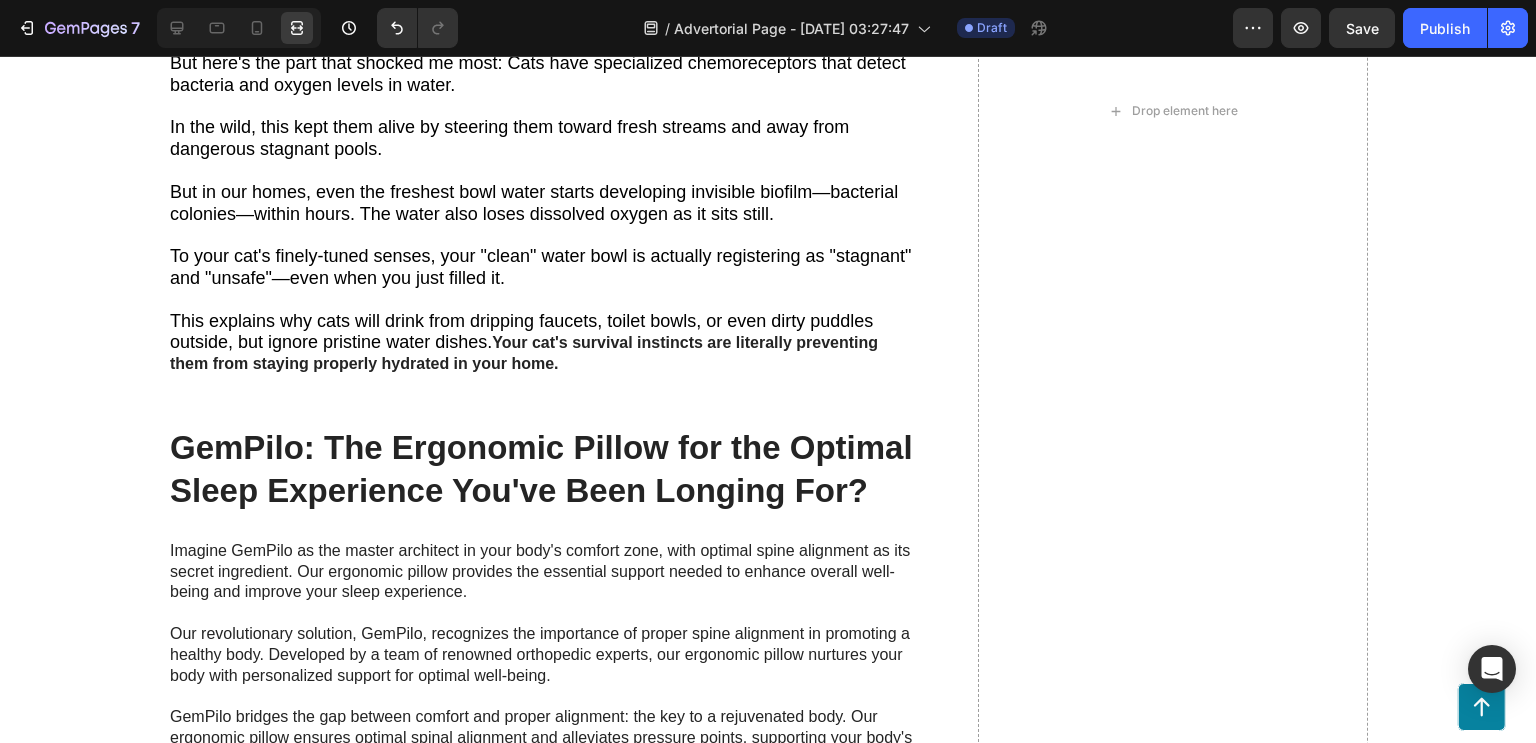 click on "GemPilo: The Ergonomic Pillow for the Optimal Sleep Experience You've Been Longing For? Heading Imagine GemPilo as the master architect in your body's comfort zone, with optimal spine alignment as its secret ingredient. Our ergonomic pillow provides the essential support needed to enhance overall well-being and improve your sleep experience.  Our revolutionary solution, GemPilo, recognizes the importance of proper spine alignment in promoting a healthy body. Developed by a team of renowned orthopedic experts, our ergonomic pillow nurtures your body with personalized support for optimal well-being.  GemPilo bridges the gap between comfort and proper alignment: the key to a rejuvenated body. Our ergonomic pillow ensures optimal spinal alignment and alleviates pressure points, supporting your body's vital functions.  Text Block Row" at bounding box center [558, 640] 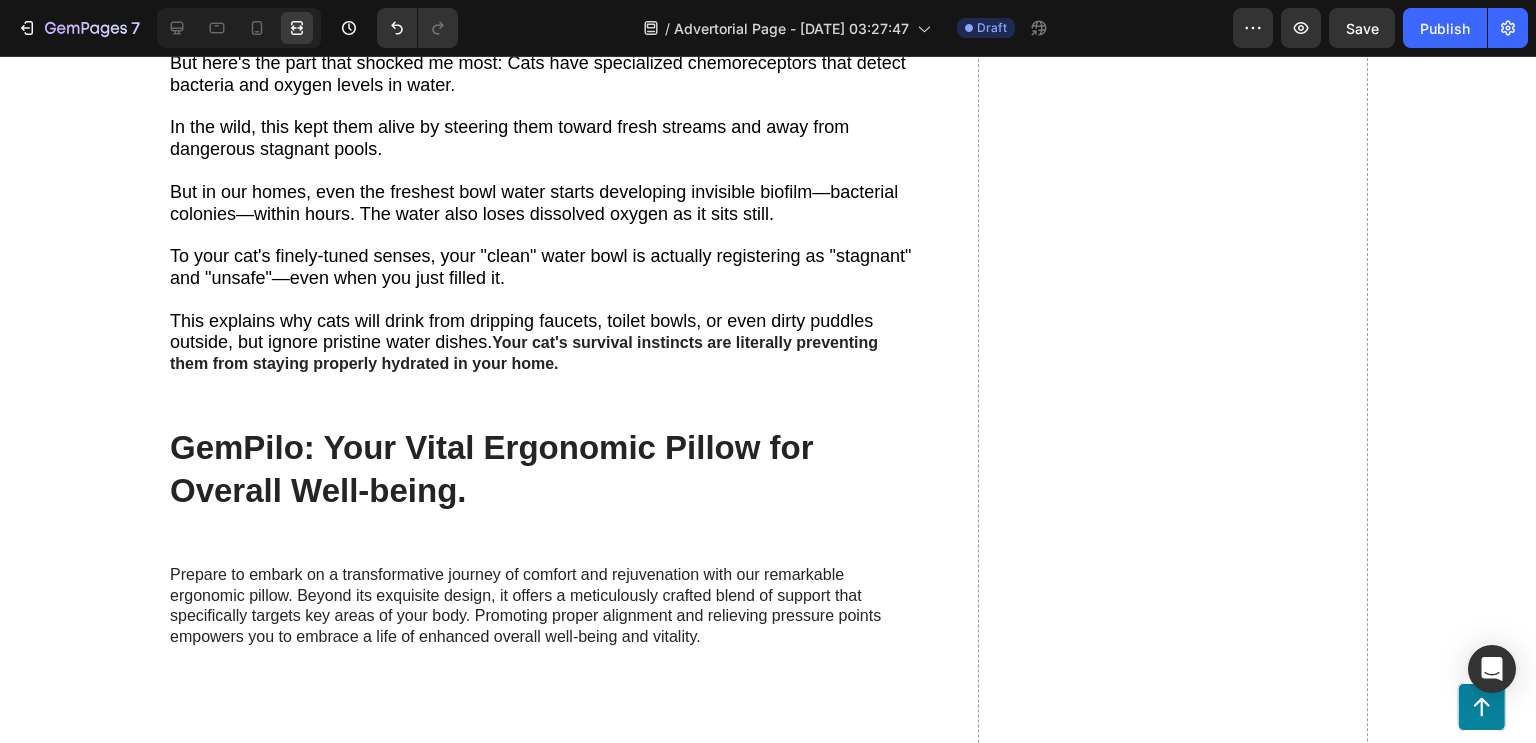 click on "GemPilo: Your Vital Ergonomic Pillow for Overall Well-being. Heading Image Prepare to embark on a transformative journey of comfort and rejuvenation with our remarkable ergonomic pillow. Beyond its exquisite design, it offers a meticulously crafted blend of support that specifically targets key areas of your body. Promoting proper alignment and relieving pressure points empowers you to embrace a life of enhanced overall well-being and vitality. Text Block Image Image Row" at bounding box center (558, 1230) 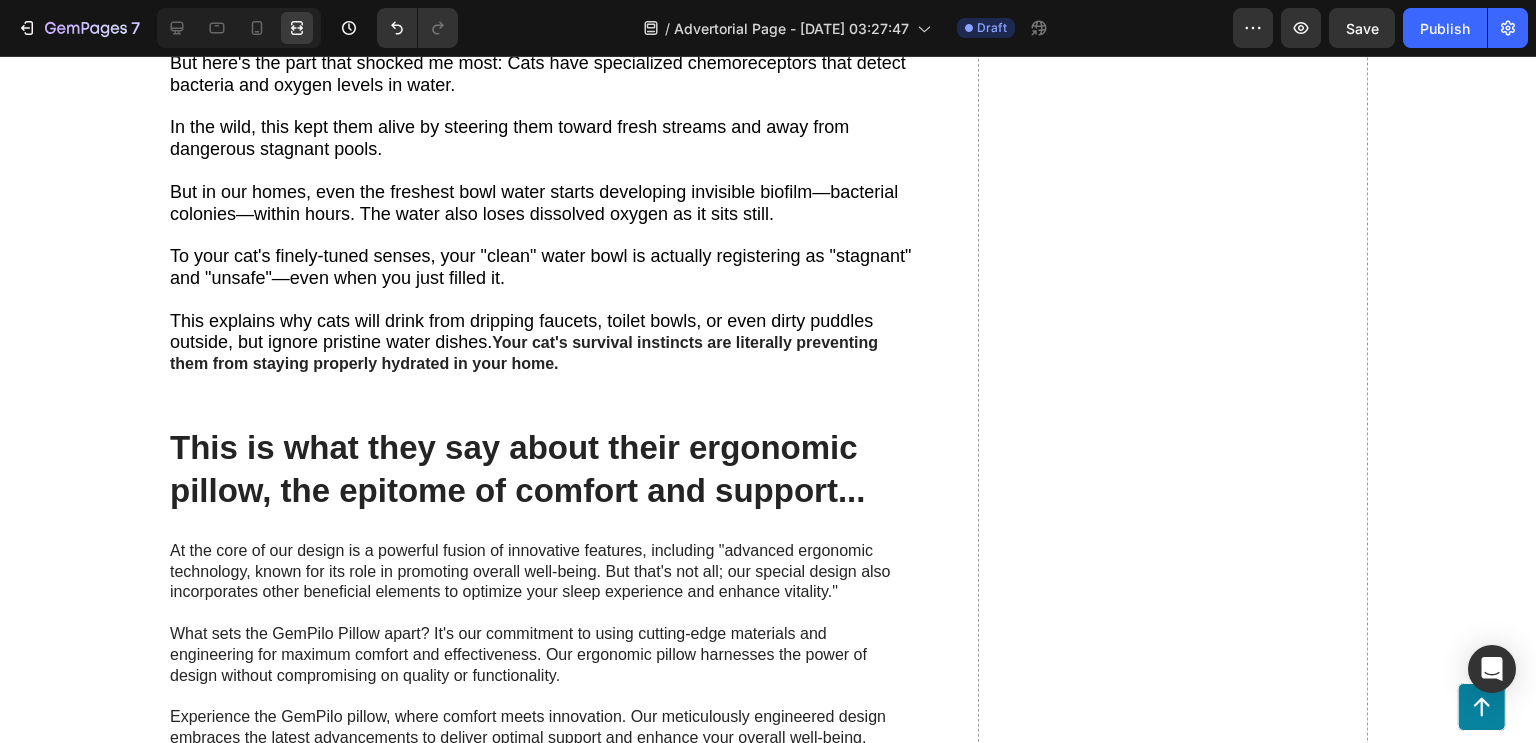click on "This is what they say about their ergonomic pillow, the epitome of comfort and support... Heading At the core of our design is a powerful fusion of innovative features, including "advanced ergonomic technology, known for its role in promoting overall well-being. But that's not all; our special design also incorporates other beneficial elements to optimize your sleep experience and enhance vitality."  What sets the GemPilo Pillow apart? It's our commitment to using cutting-edge materials and engineering for maximum comfort and effectiveness. Our ergonomic pillow harnesses the power of design without compromising on quality or functionality.  Experience the GemPilo pillow, where comfort meets innovation. Our meticulously engineered design embraces the latest advancements to deliver optimal support and enhance your overall well-being. Embrace a night of blissful sleep with every restful moment. Text Block Image That's right, two whole months to experience the benefits yourself, risk-free! Text Block Image Row" at bounding box center (558, 678) 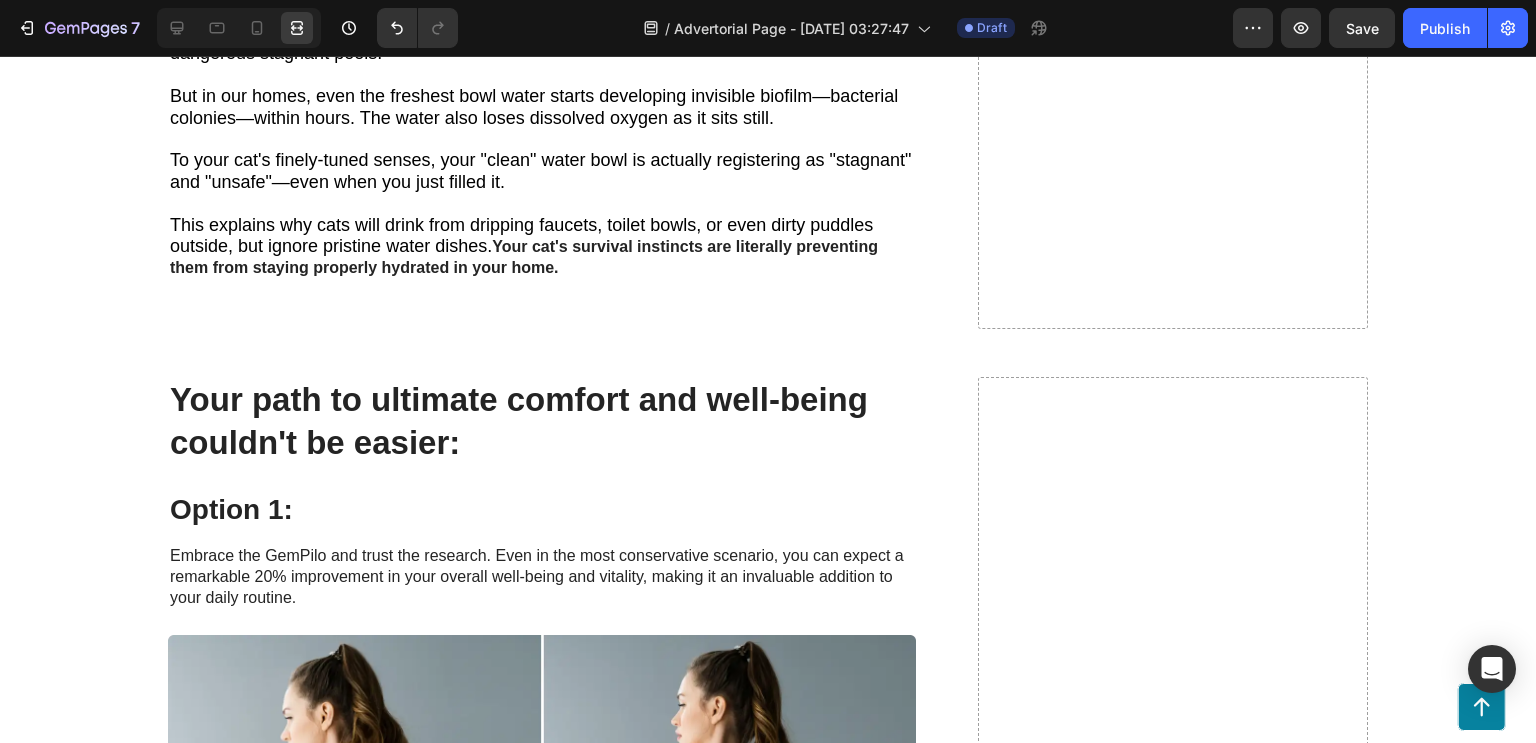 scroll, scrollTop: 2650, scrollLeft: 0, axis: vertical 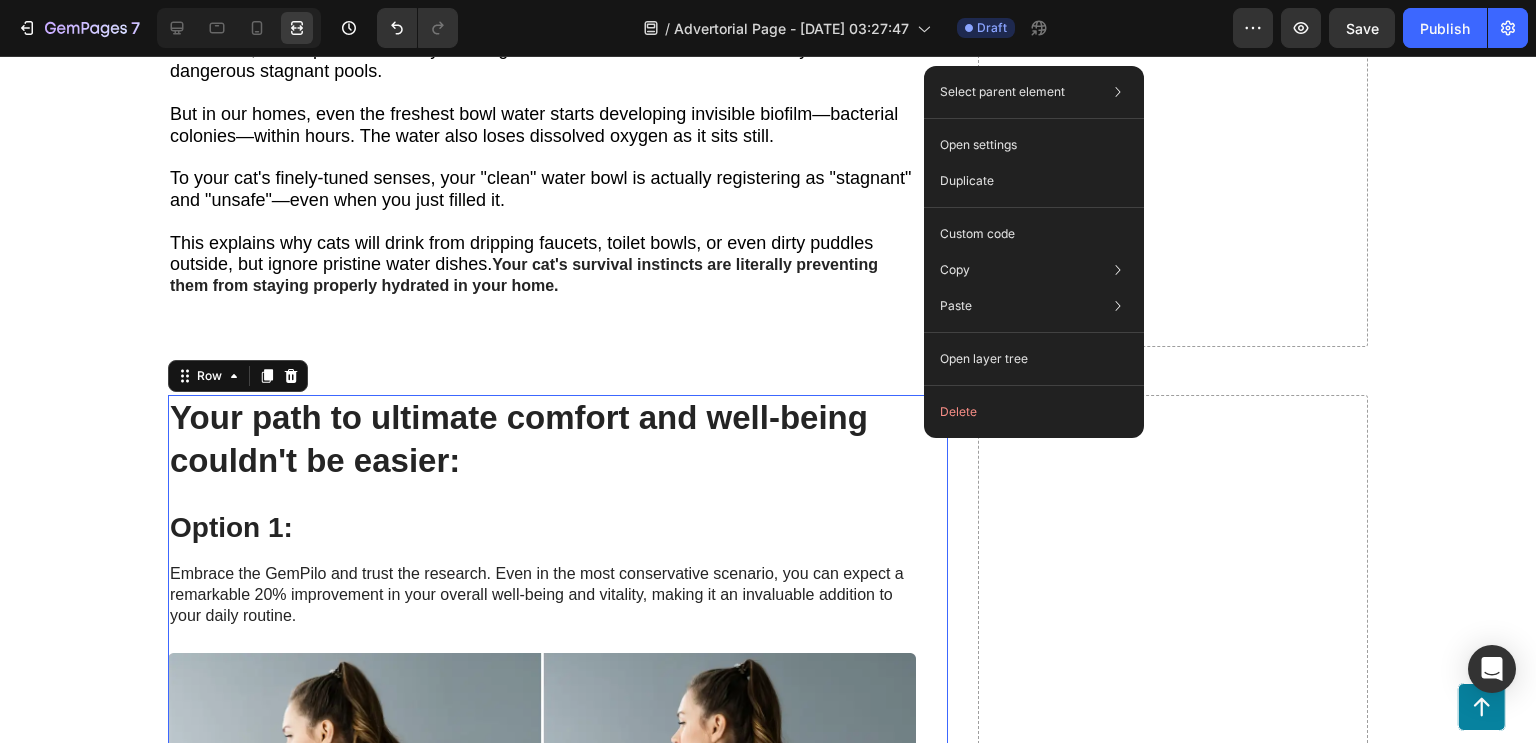 click on "Your path to ultimate comfort and well-being couldn't be easier: Heading Option 1: Heading Embrace the GemPilo and trust the research. Even in the most conservative scenario, you can expect a remarkable 20% improvement in your overall well-being and vitality, making it an invaluable addition to your daily routine. Text Block Image [MEDICAL_DATA]: Heading Choose not to act and remain in discomfort. The only certainty on this path? Your sleep quality continues its current trajectory, potentially worsening until the discomfort becomes unbearable.  So, it's either embracing a probable improvement with minimal risk or accepting a guaranteed discomfort with a hint of regret. The choice is yours. Text Block Image
Check Availability Button Row   0" at bounding box center (558, 867) 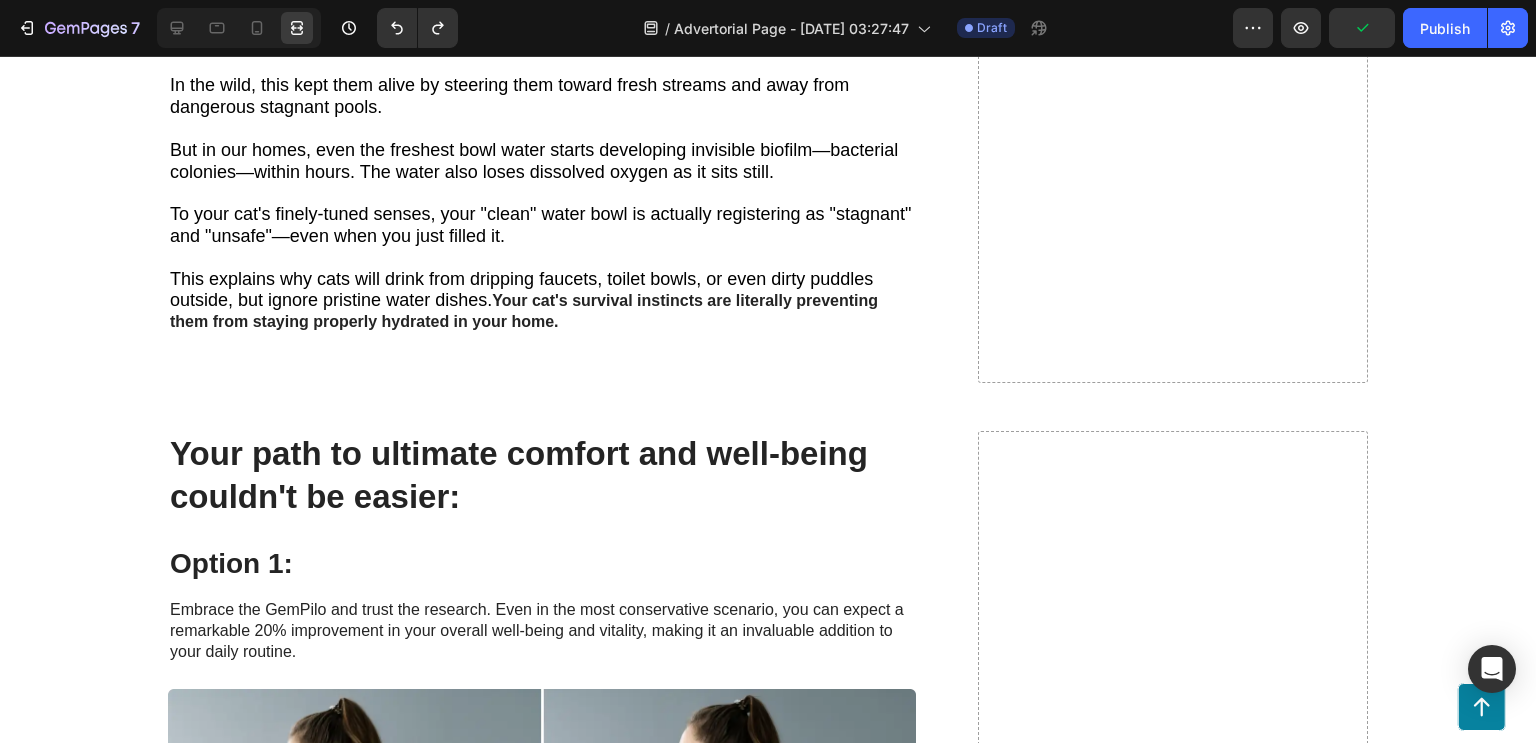 scroll, scrollTop: 2596, scrollLeft: 0, axis: vertical 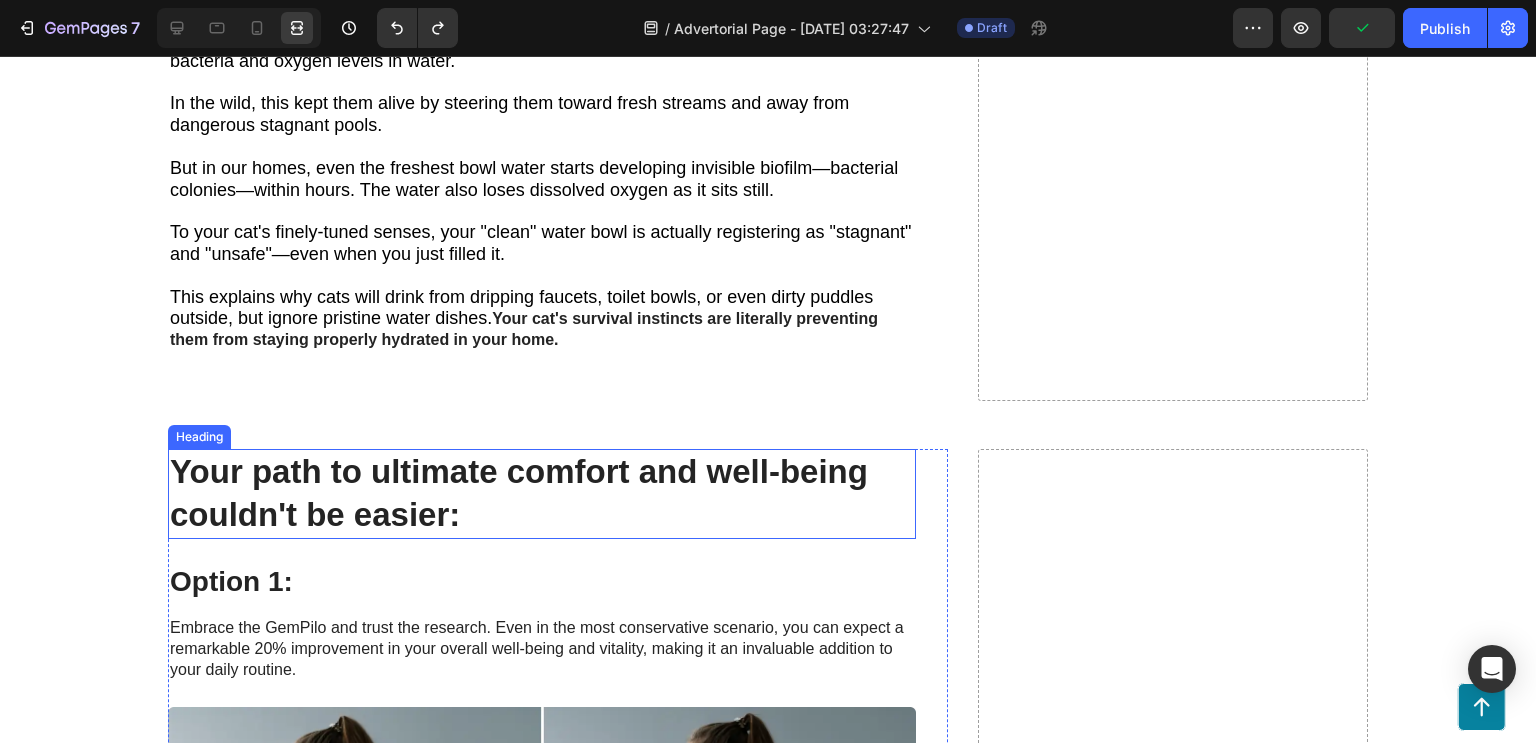 click on "Your path to ultimate comfort and well-being couldn't be easier:" at bounding box center (542, 494) 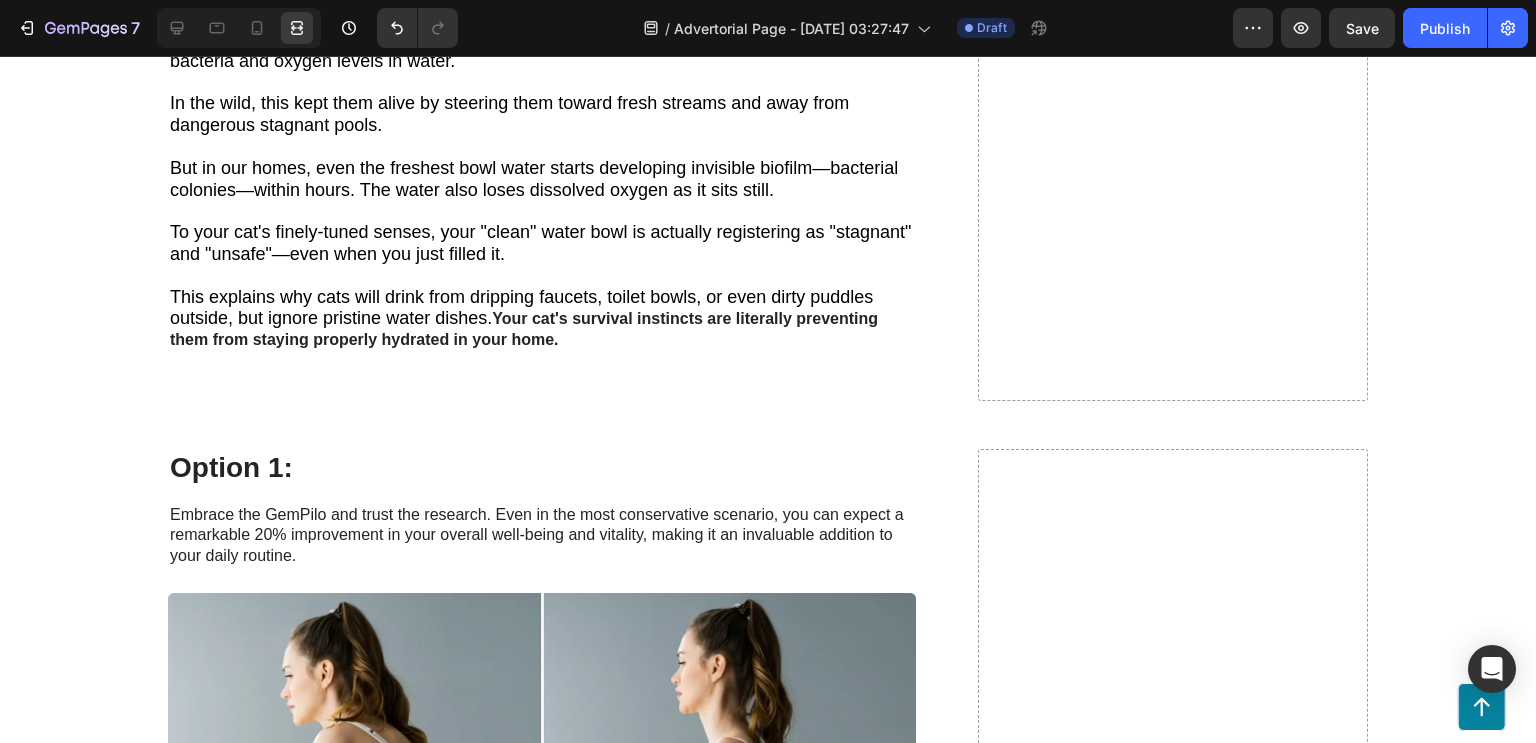 click on "Embrace the GemPilo and trust the research. Even in the most conservative scenario, you can expect a remarkable 20% improvement in your overall well-being and vitality, making it an invaluable addition to your daily routine." at bounding box center [542, 536] 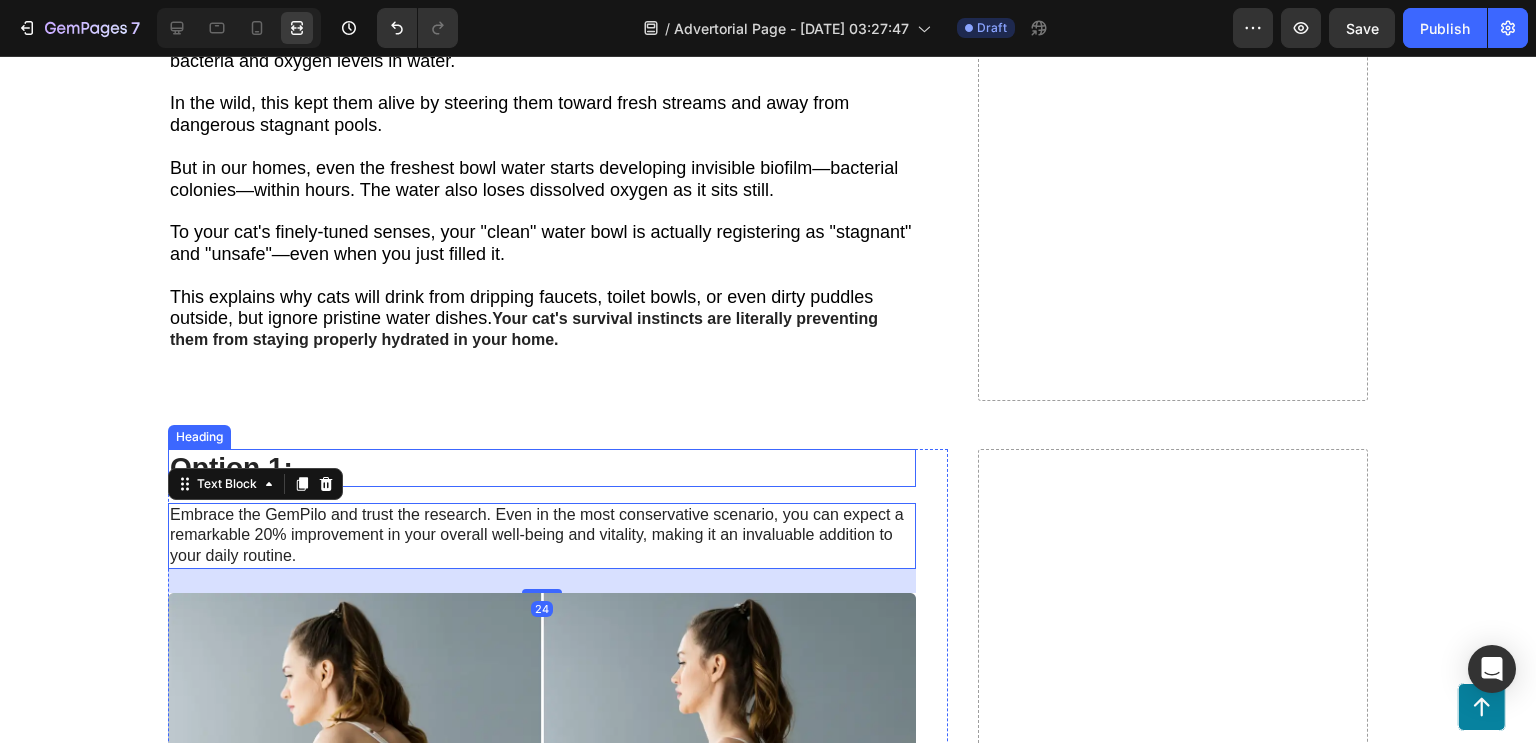 click on "Option 1:" at bounding box center (542, 468) 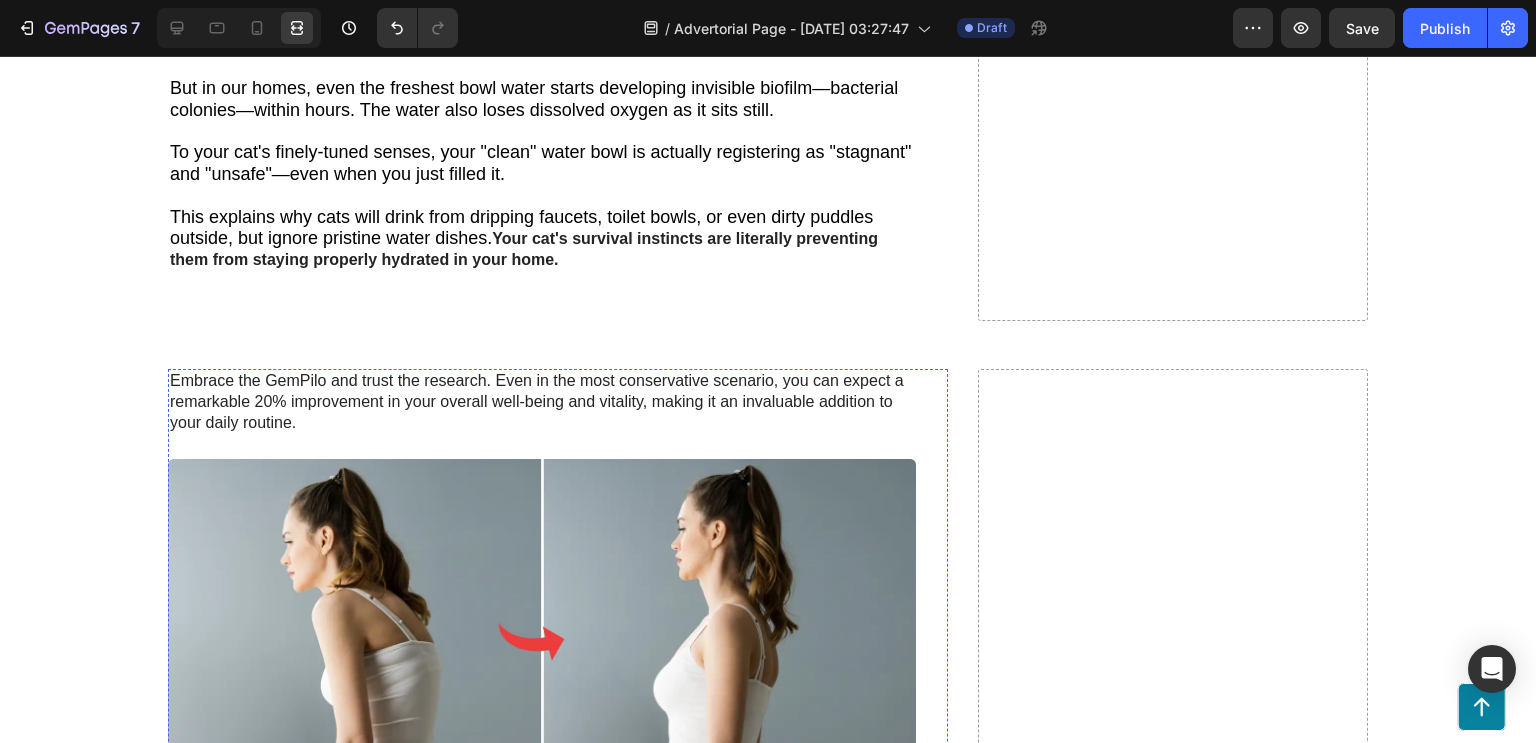 scroll, scrollTop: 2676, scrollLeft: 0, axis: vertical 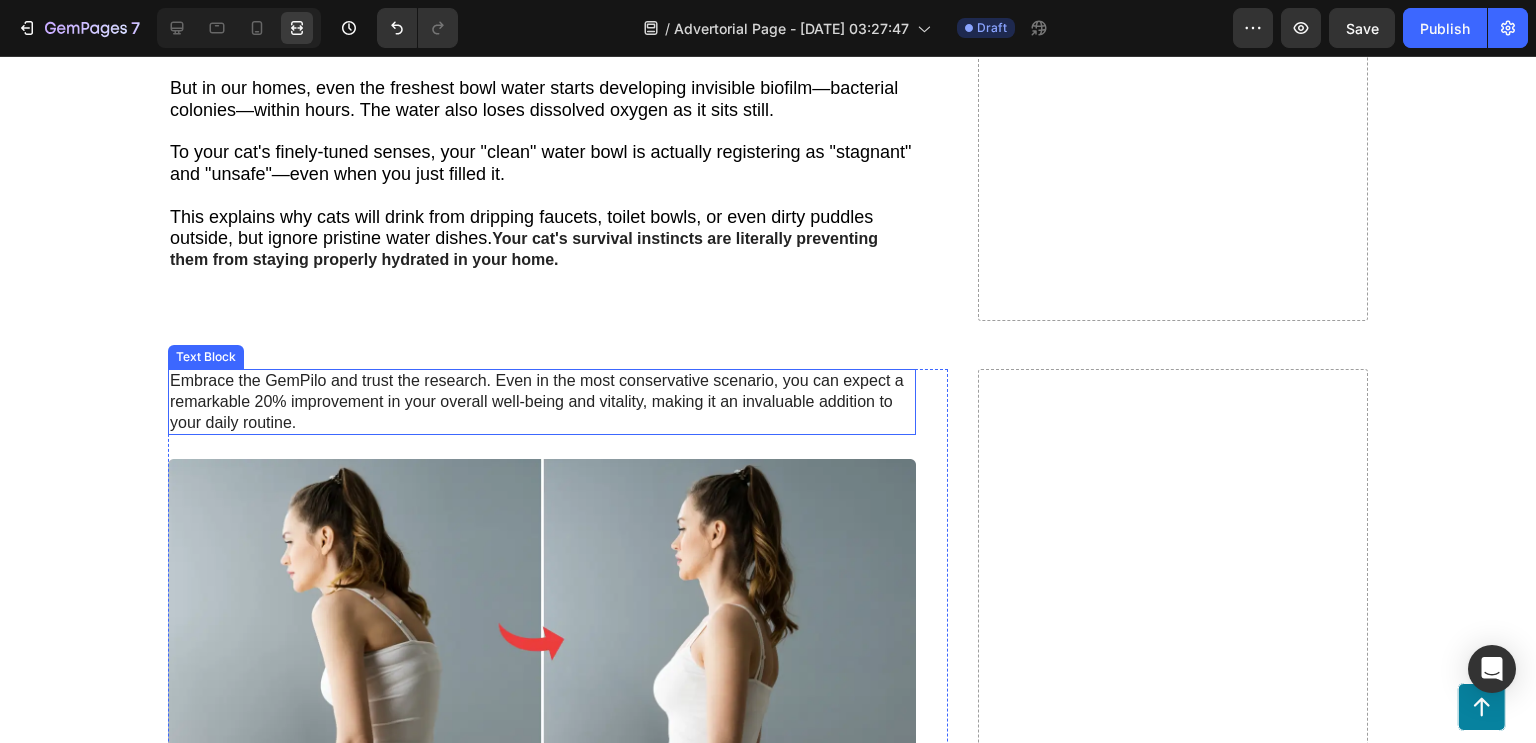 click on "Embrace the GemPilo and trust the research. Even in the most conservative scenario, you can expect a remarkable 20% improvement in your overall well-being and vitality, making it an invaluable addition to your daily routine." at bounding box center (542, 402) 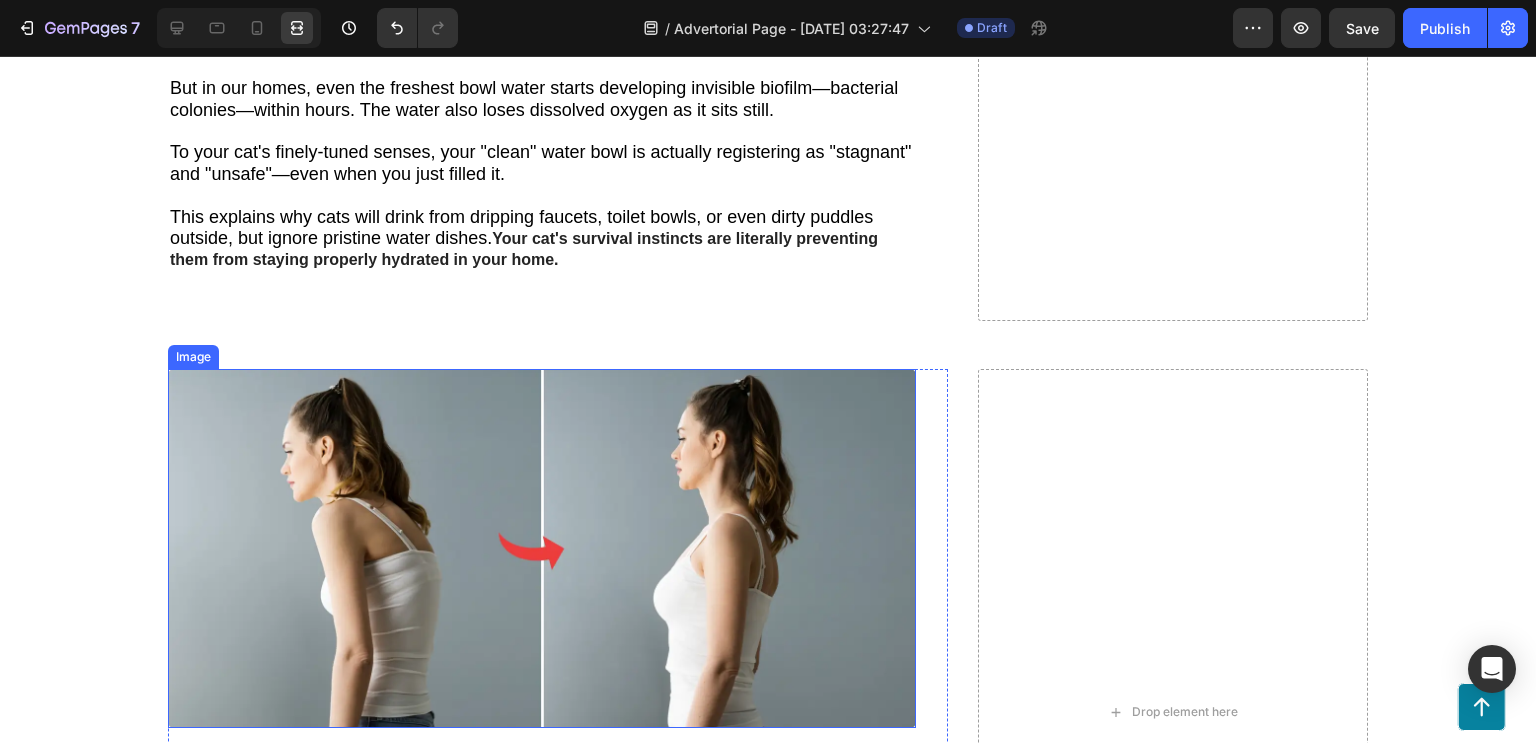 click at bounding box center [542, 548] 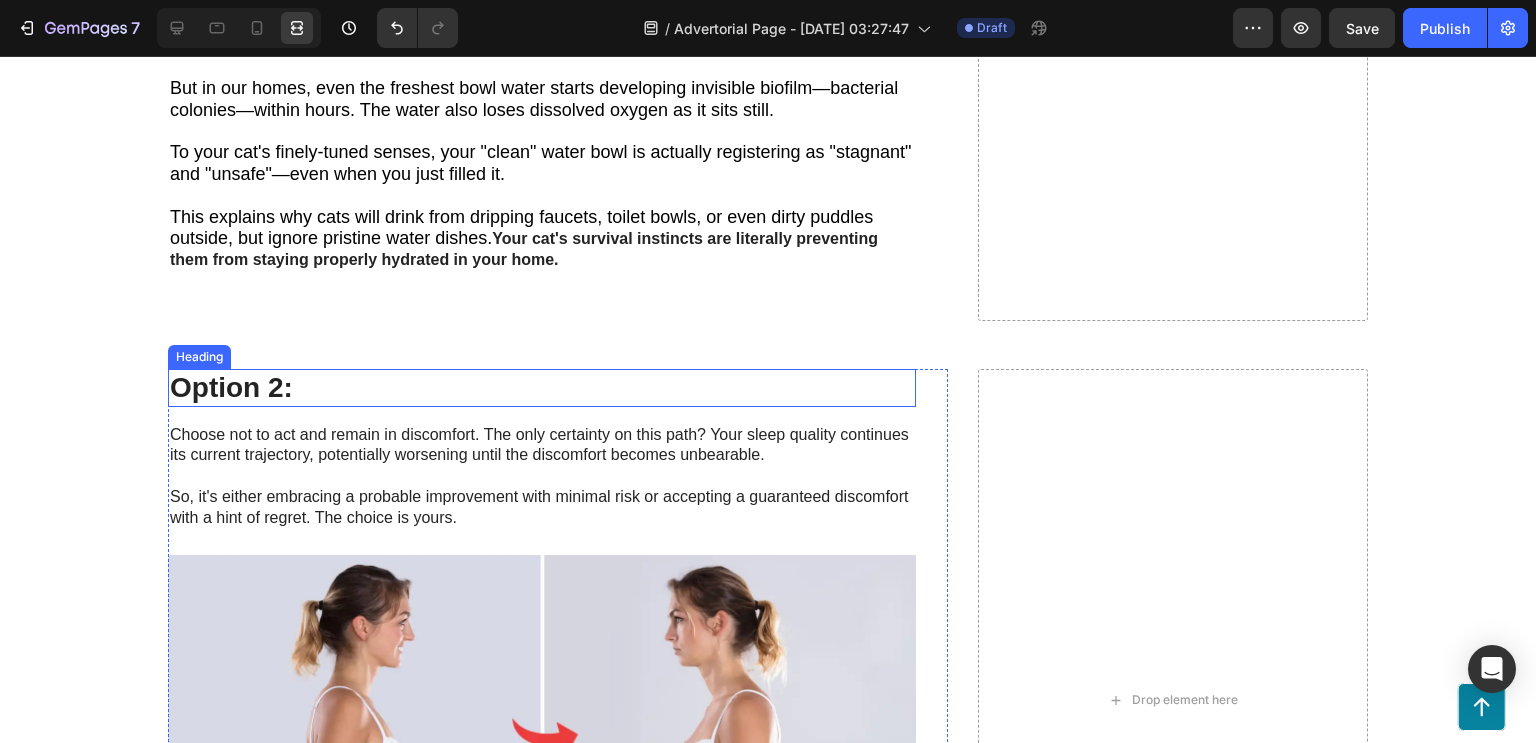 click on "Option 2:" at bounding box center (542, 388) 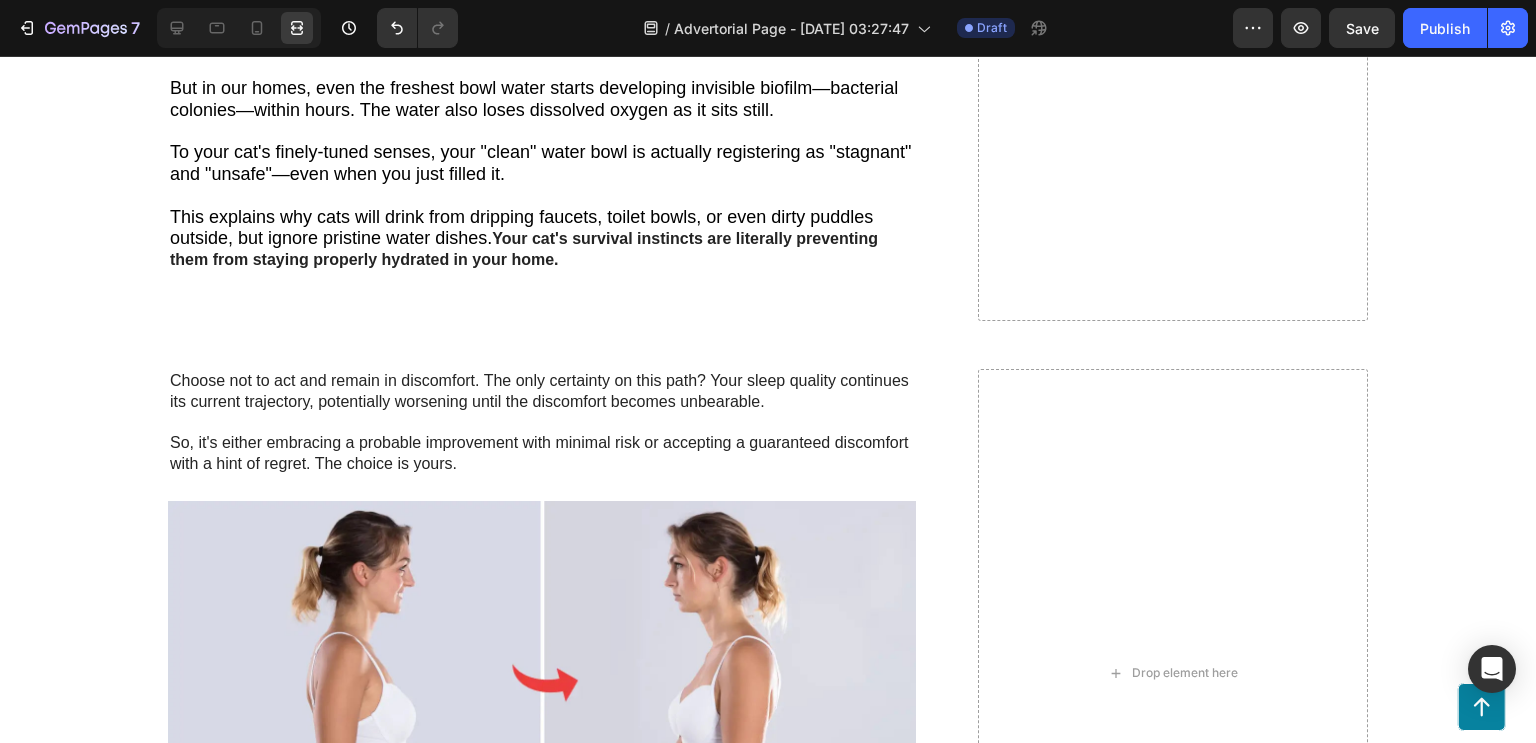 click on "Choose not to act and remain in discomfort. The only certainty on this path? Your sleep quality continues its current trajectory, potentially worsening until the discomfort becomes unbearable.  So, it's either embracing a probable improvement with minimal risk or accepting a guaranteed discomfort with a hint of regret. The choice is yours." at bounding box center [542, 423] 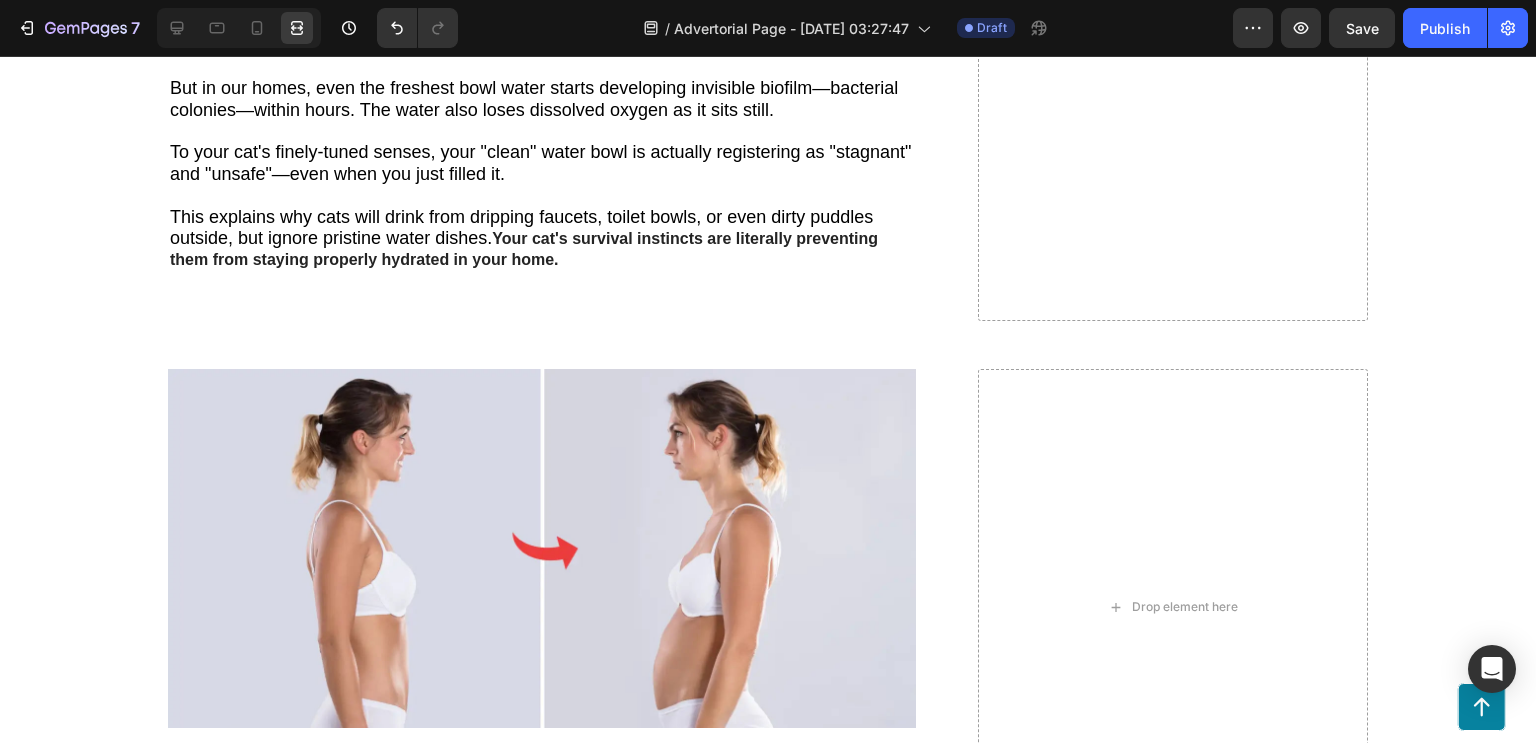 click at bounding box center [542, 548] 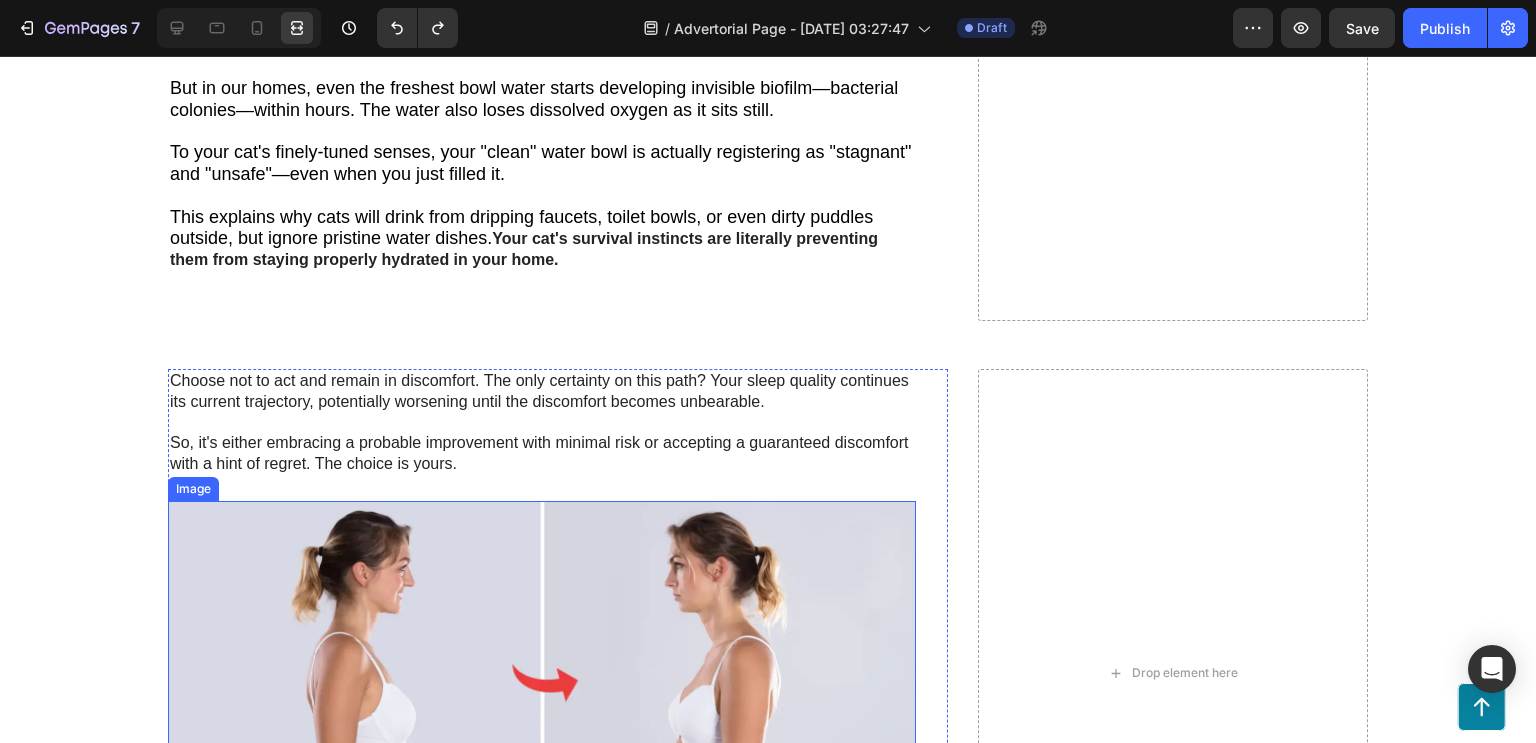 click at bounding box center (542, 680) 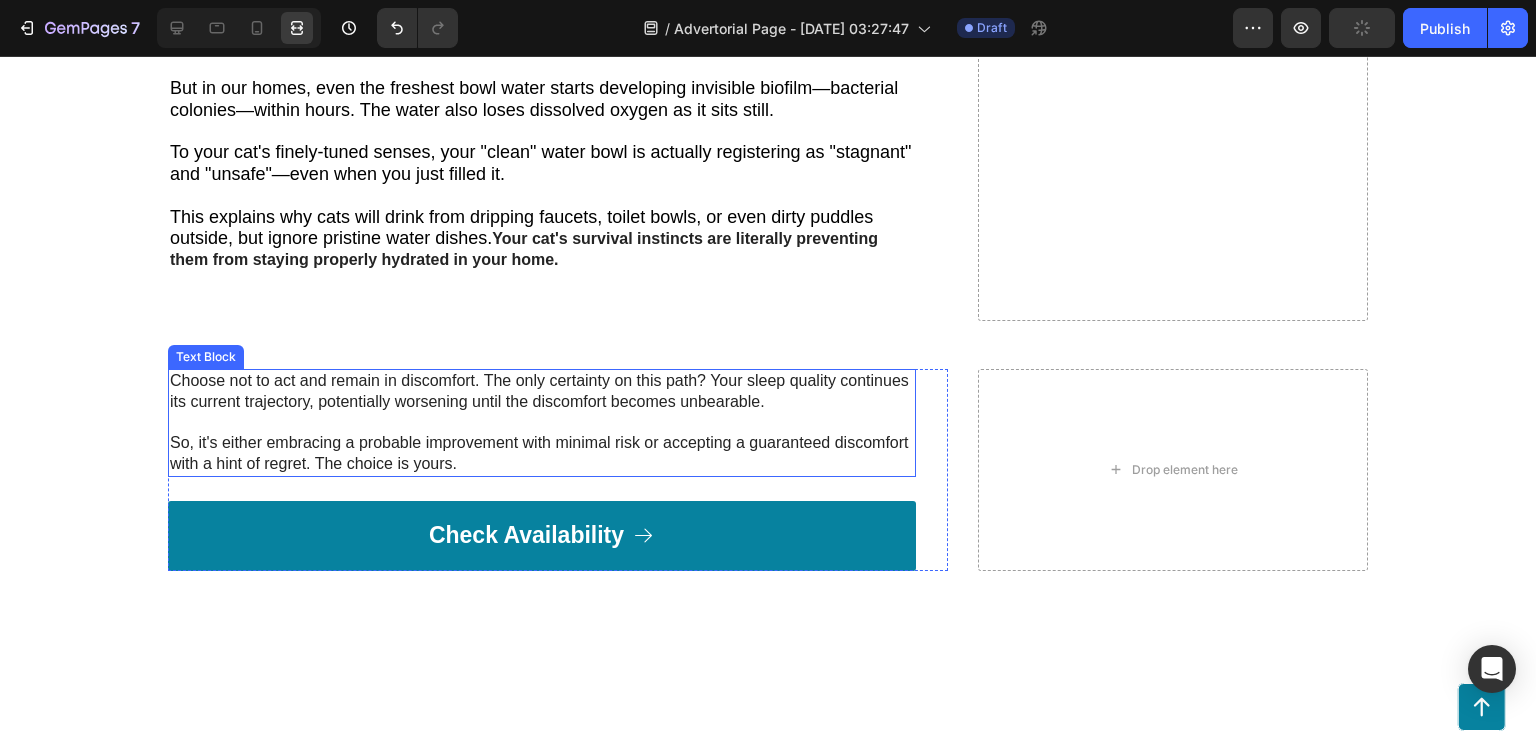 click on "Choose not to act and remain in discomfort. The only certainty on this path? Your sleep quality continues its current trajectory, potentially worsening until the discomfort becomes unbearable.  So, it's either embracing a probable improvement with minimal risk or accepting a guaranteed discomfort with a hint of regret. The choice is yours." at bounding box center [542, 423] 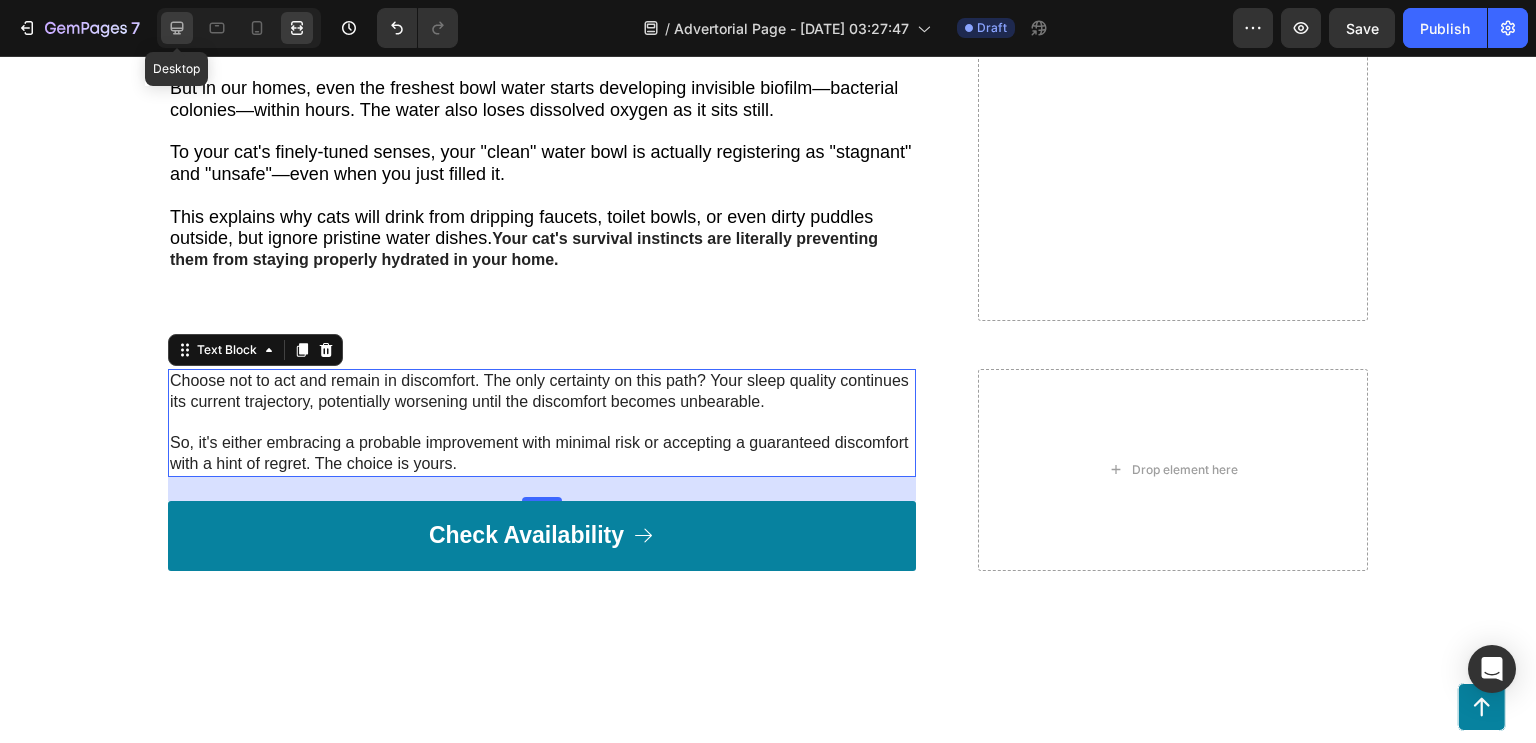 click 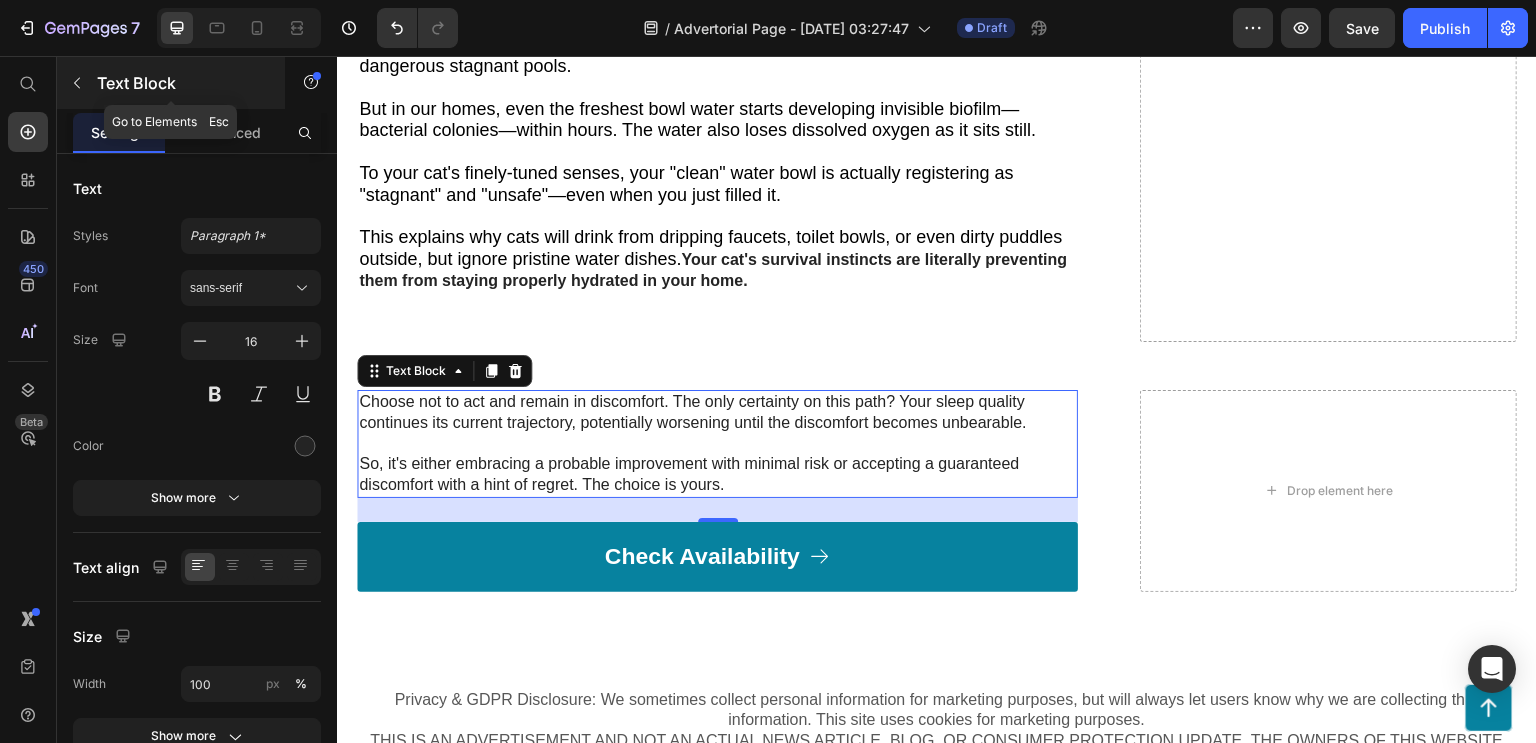 click at bounding box center (77, 83) 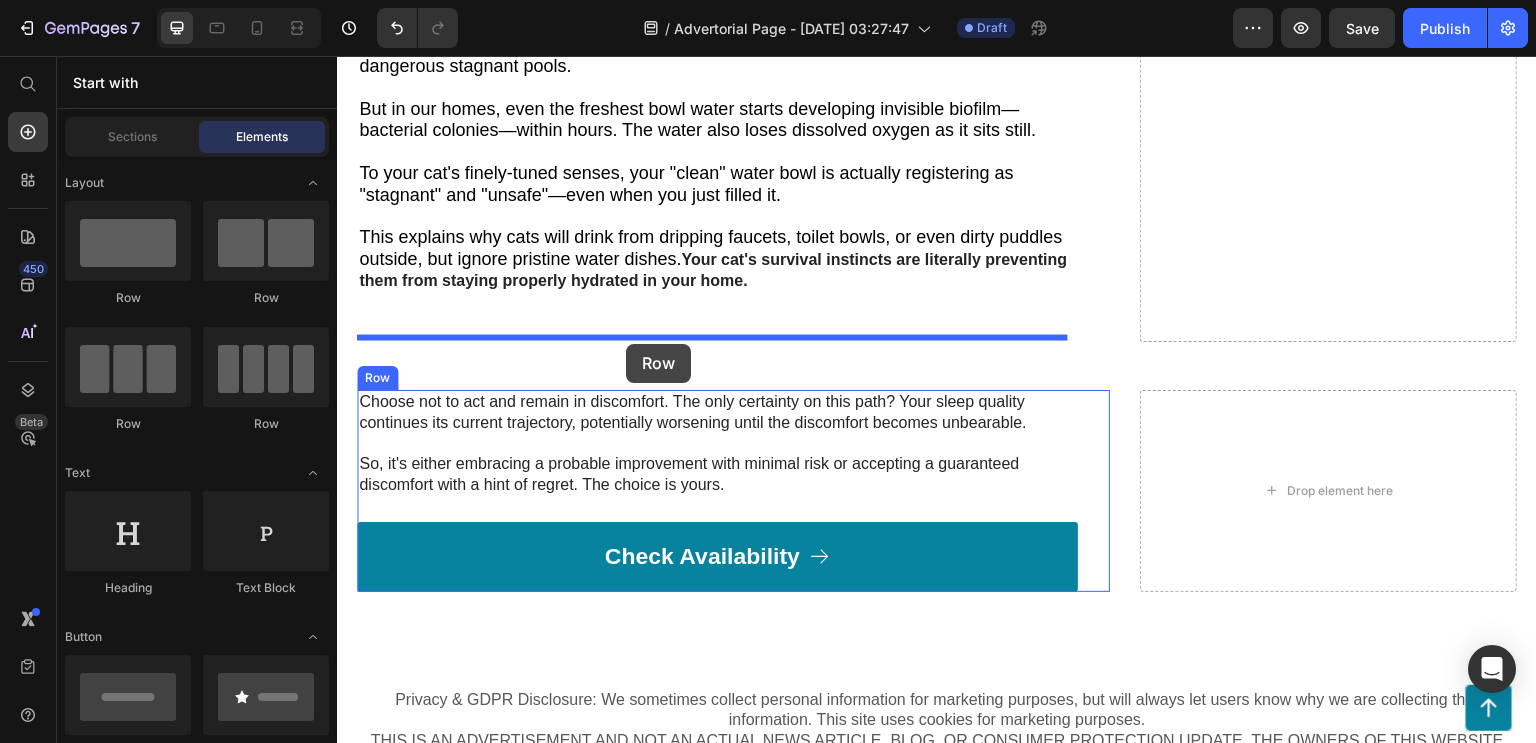 drag, startPoint x: 477, startPoint y: 335, endPoint x: 626, endPoint y: 344, distance: 149.27156 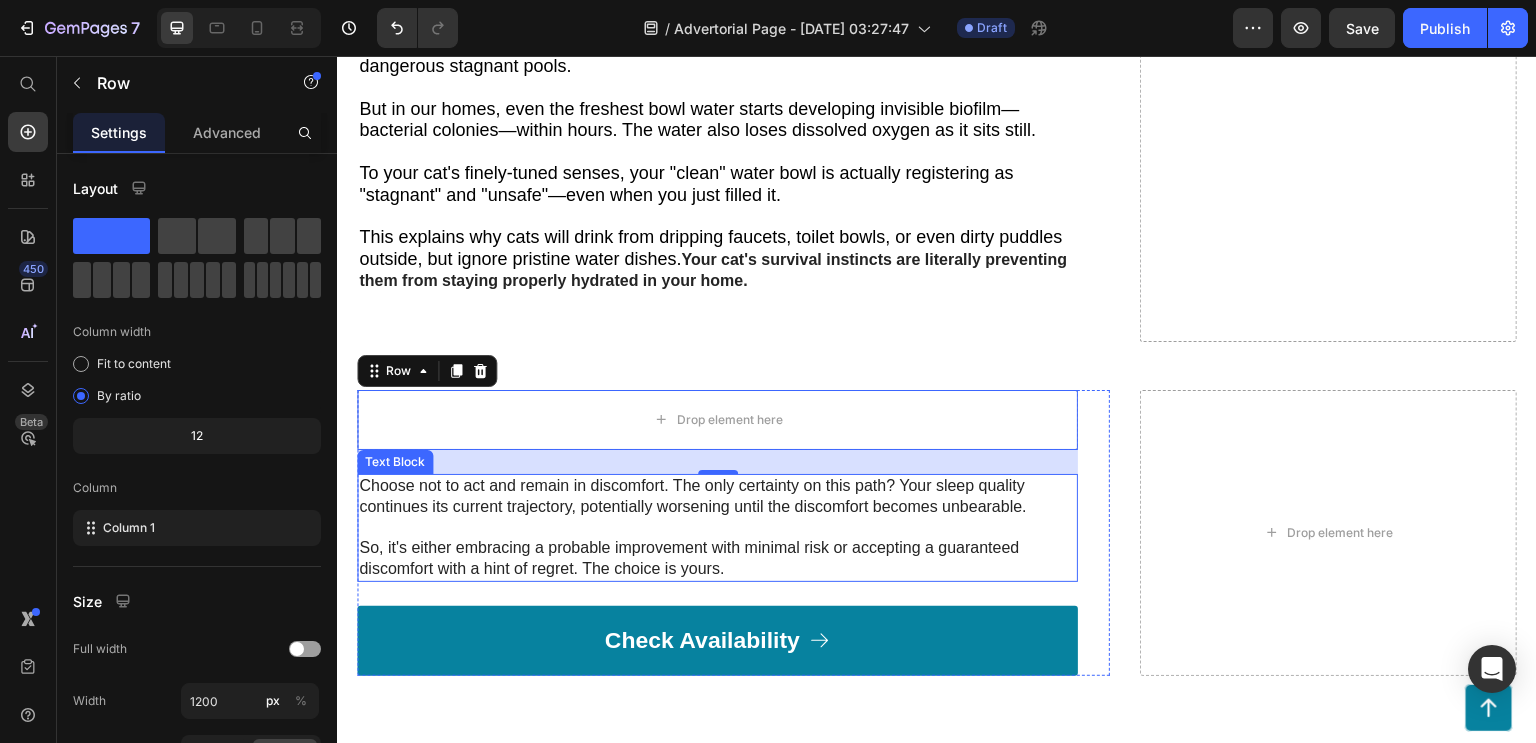 click on "Choose not to act and remain in discomfort. The only certainty on this path? Your sleep quality continues its current trajectory, potentially worsening until the discomfort becomes unbearable.  So, it's either embracing a probable improvement with minimal risk or accepting a guaranteed discomfort with a hint of regret. The choice is yours." at bounding box center [717, 528] 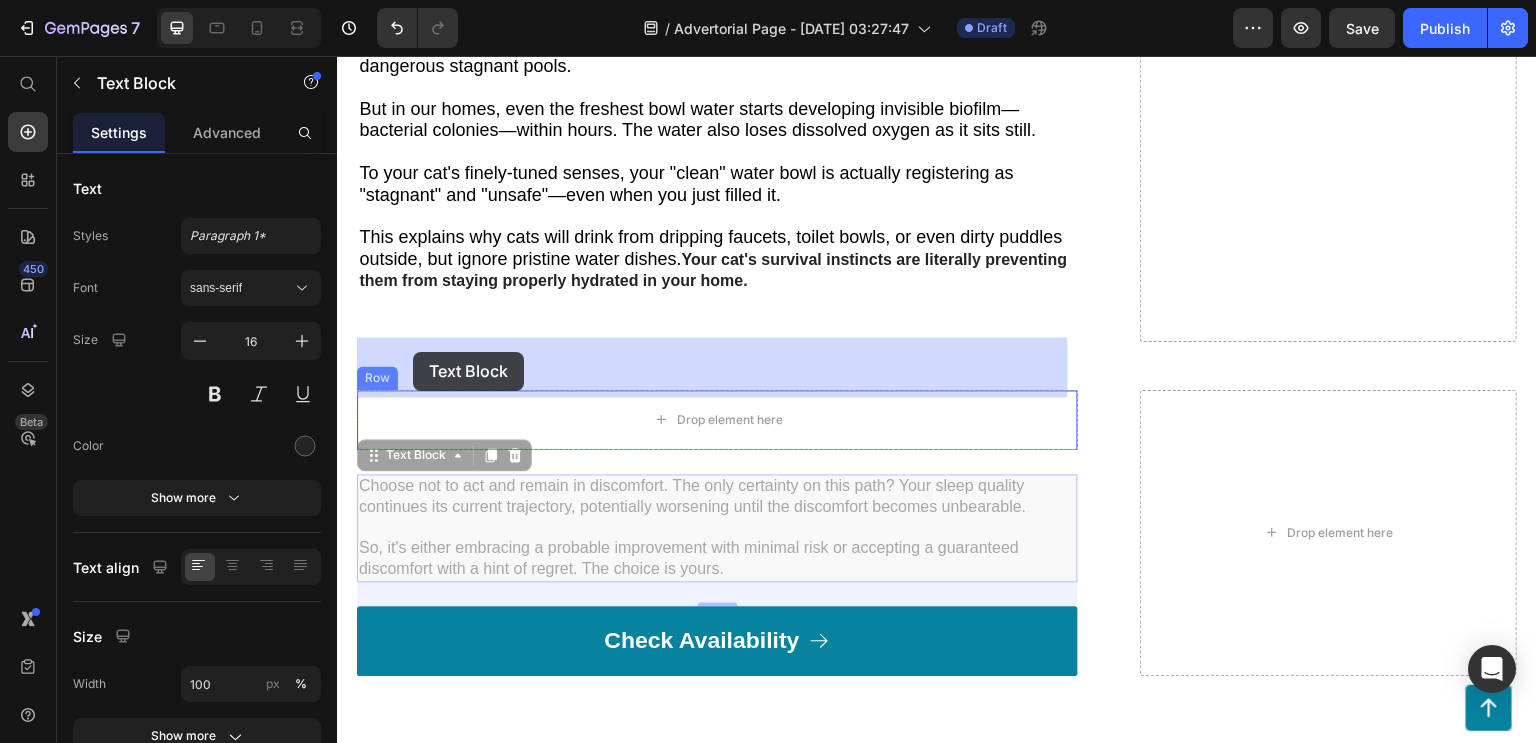 drag, startPoint x: 370, startPoint y: 402, endPoint x: 413, endPoint y: 345, distance: 71.40028 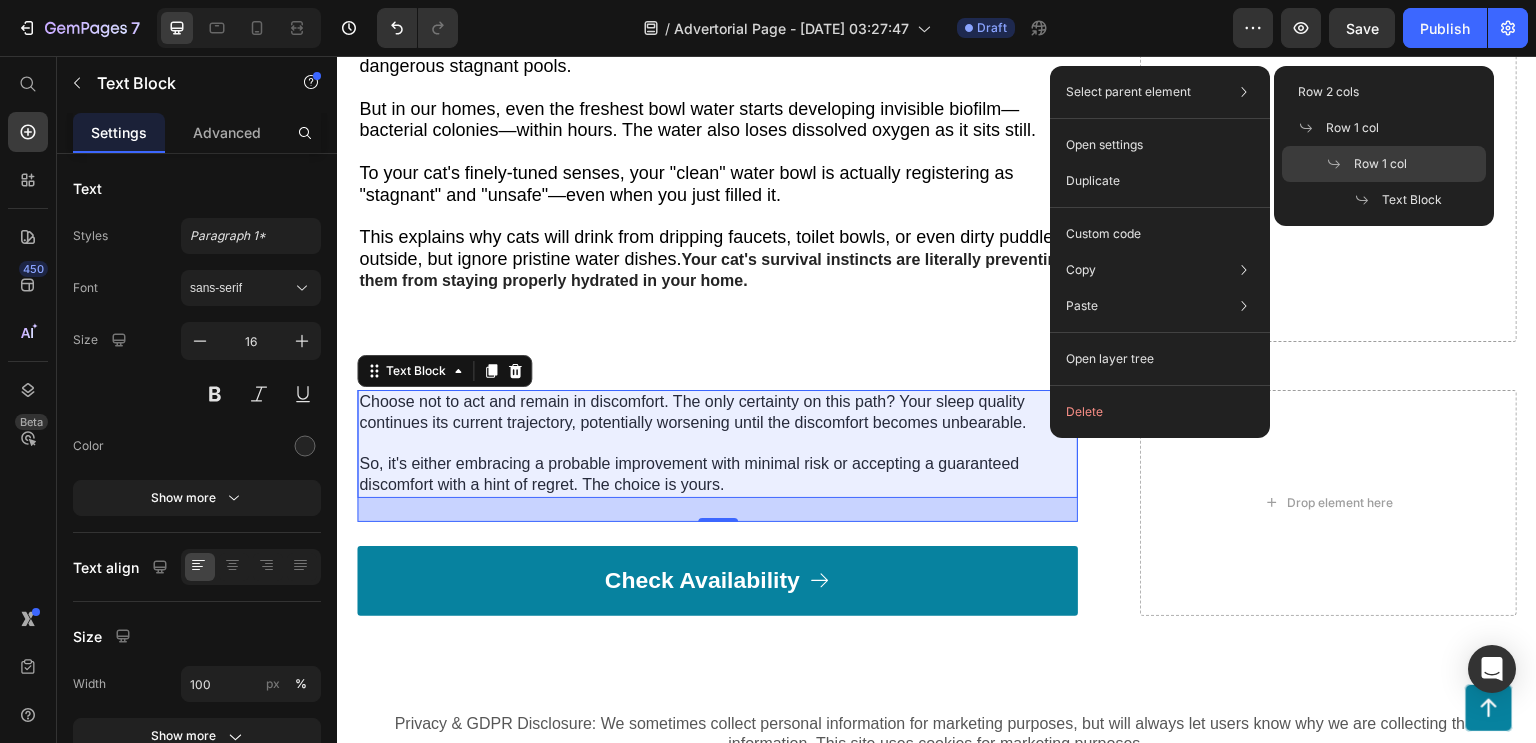 click on "Row 1 col" 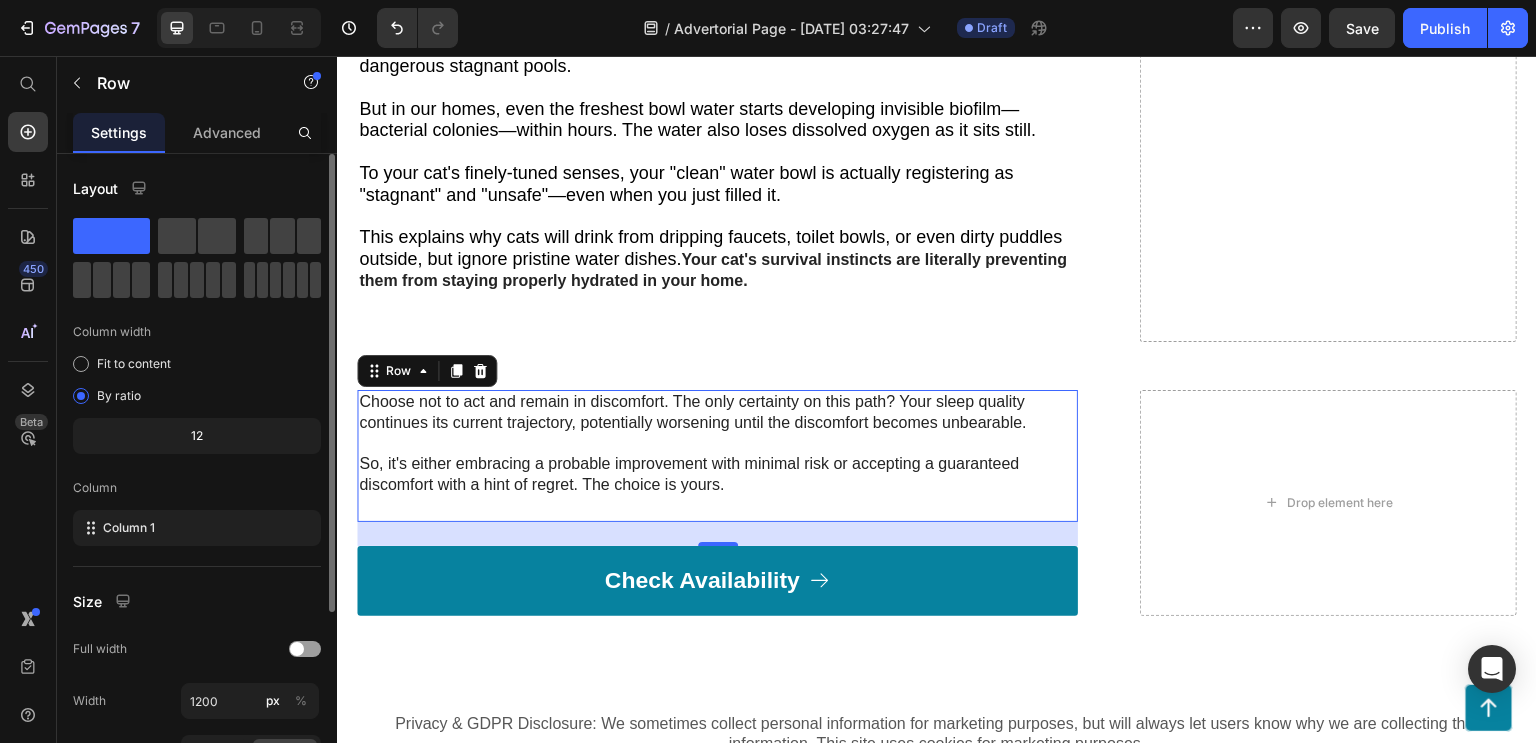 scroll, scrollTop: 264, scrollLeft: 0, axis: vertical 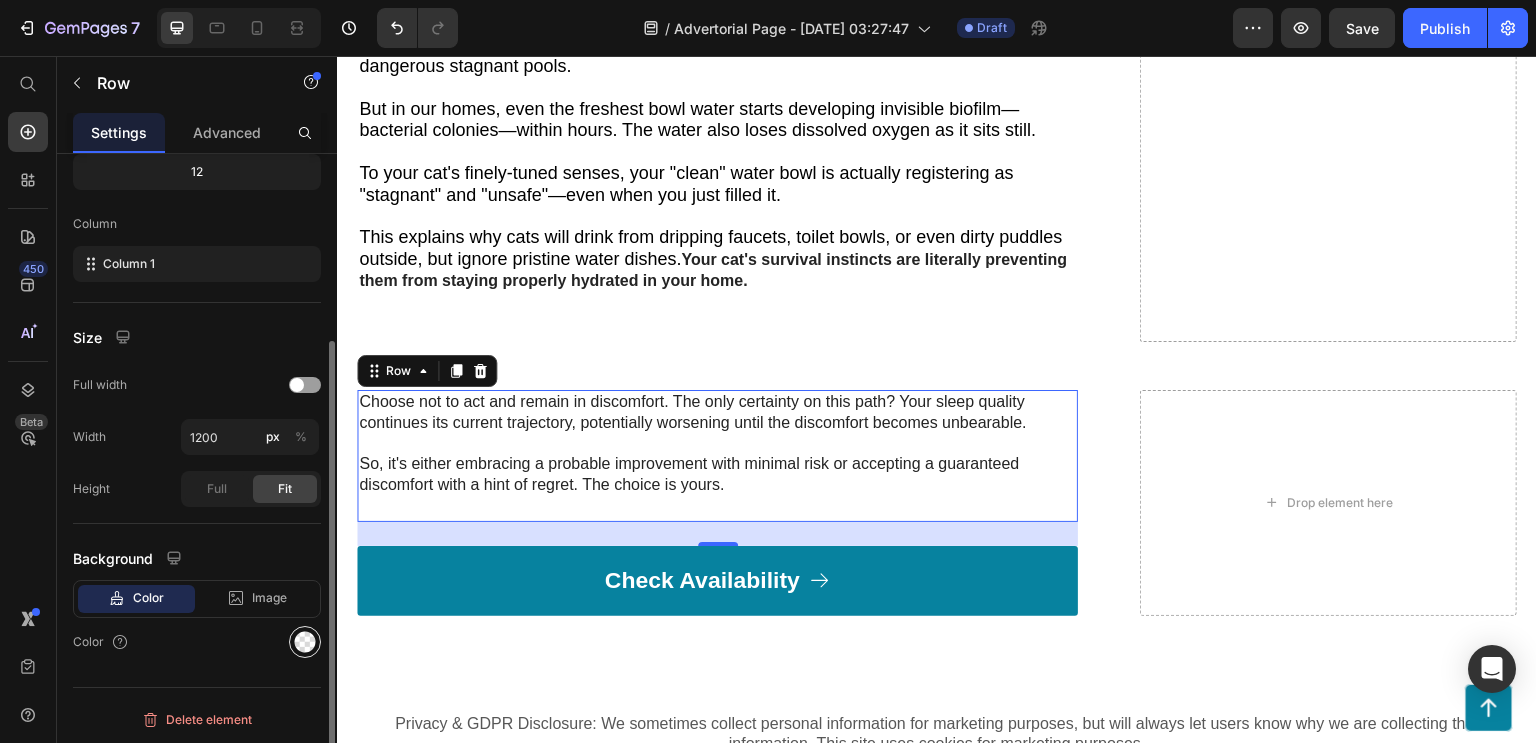click 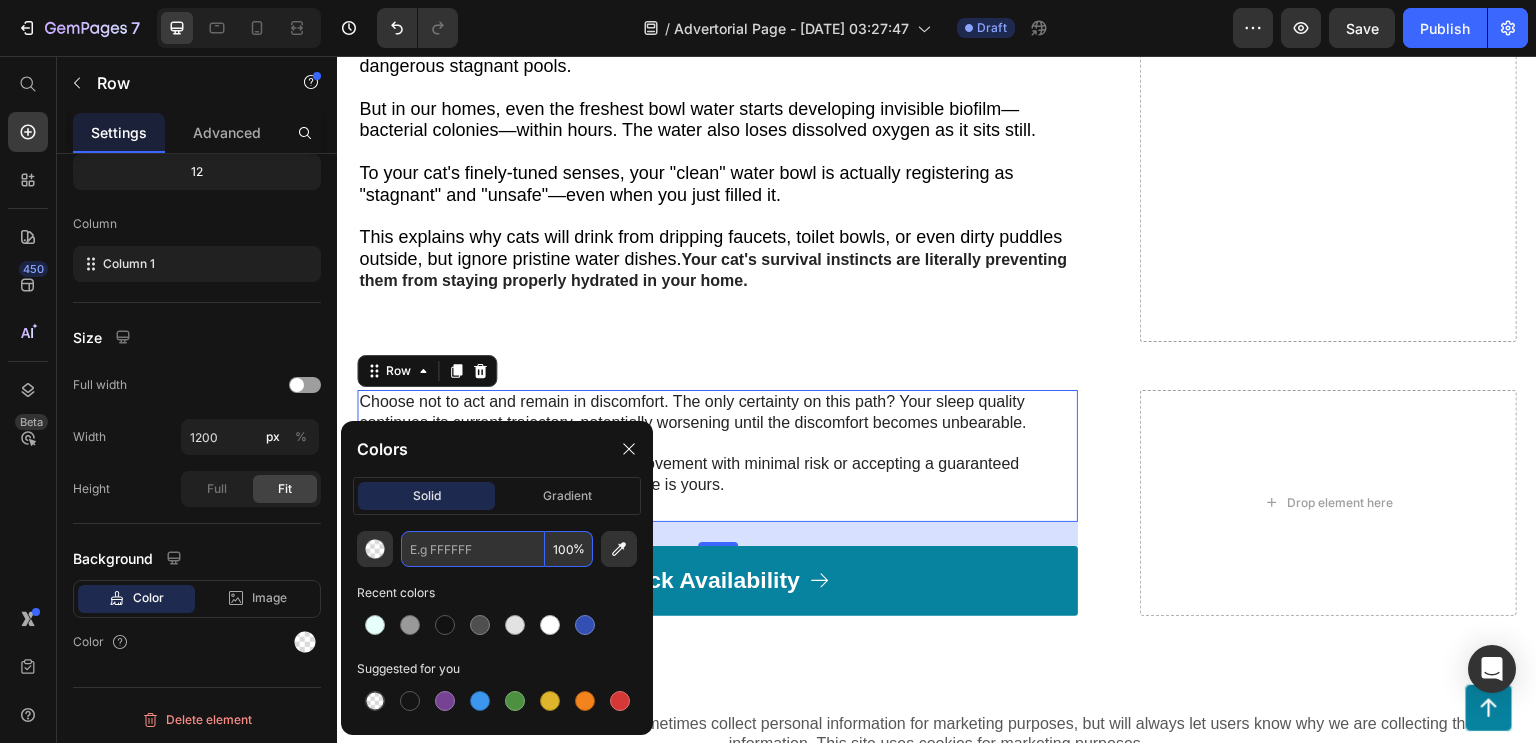 click at bounding box center [473, 549] 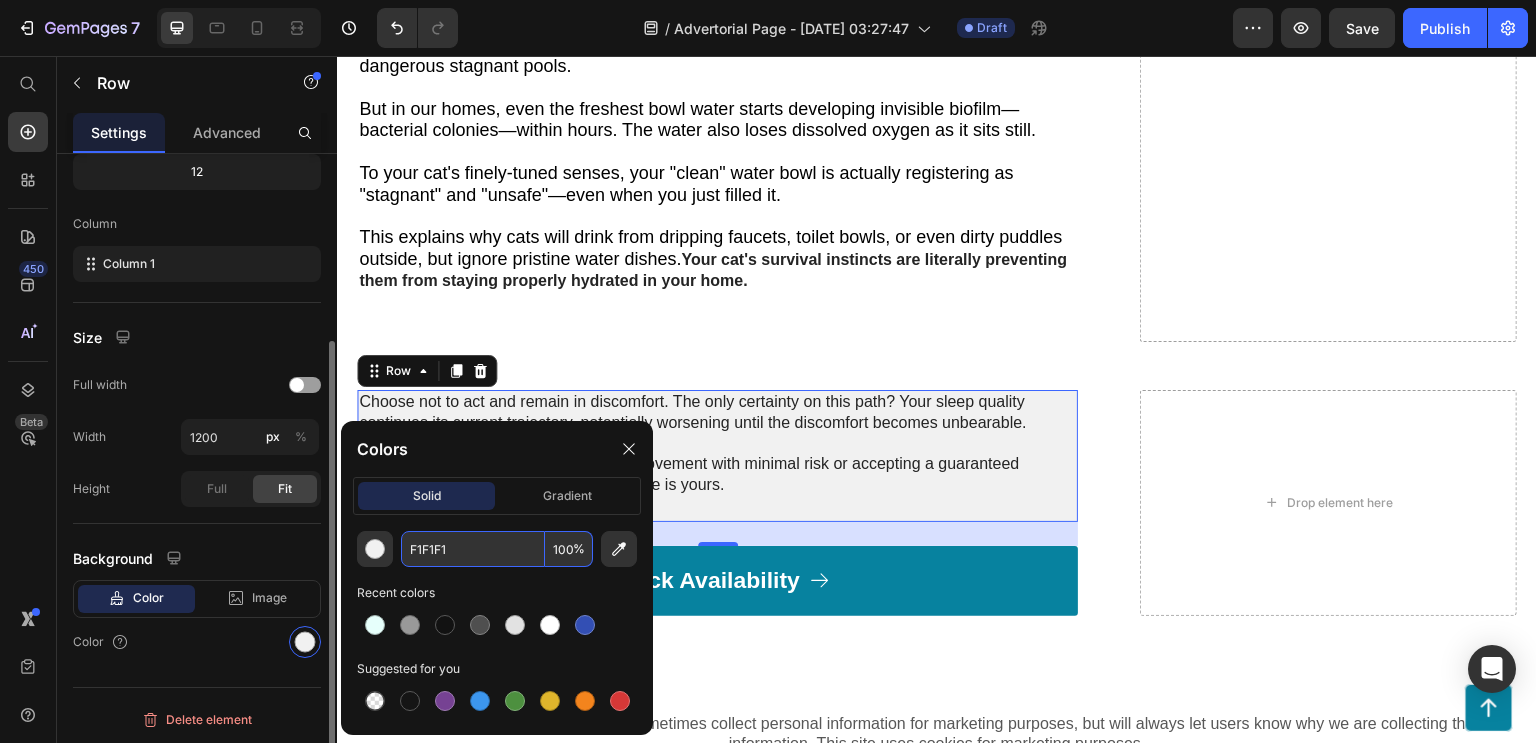 type on "F1F1F1" 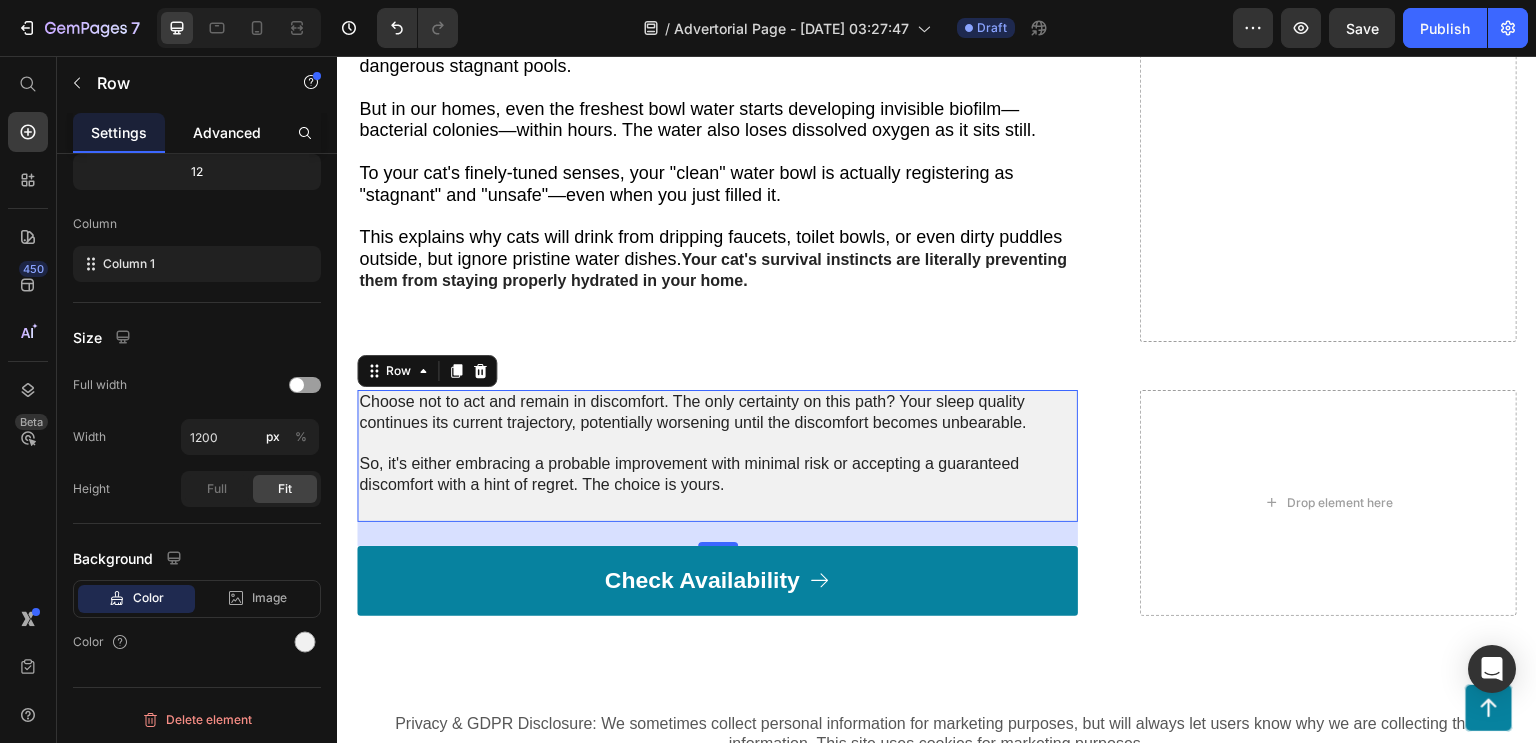 click on "Advanced" at bounding box center (227, 132) 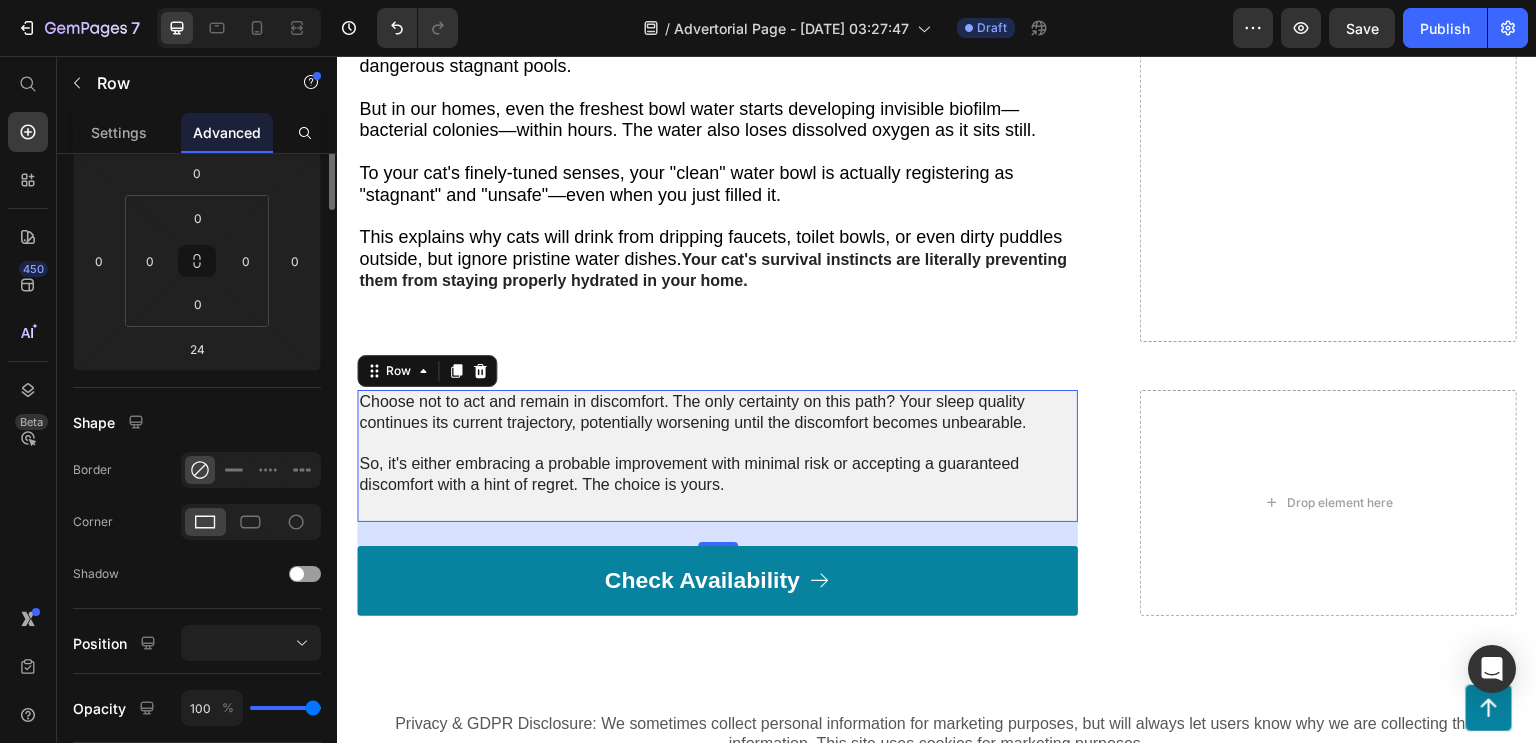 scroll, scrollTop: 0, scrollLeft: 0, axis: both 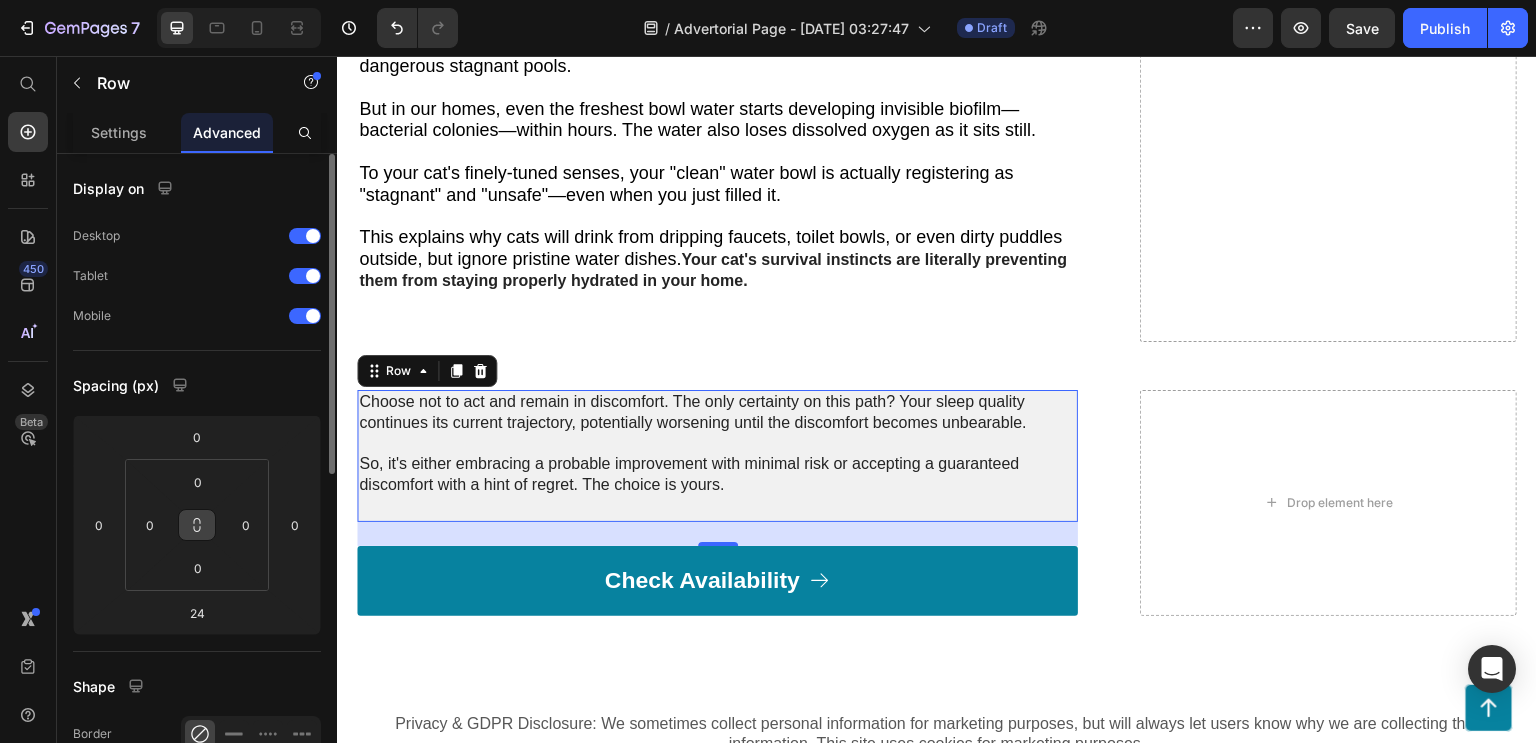 click at bounding box center (197, 525) 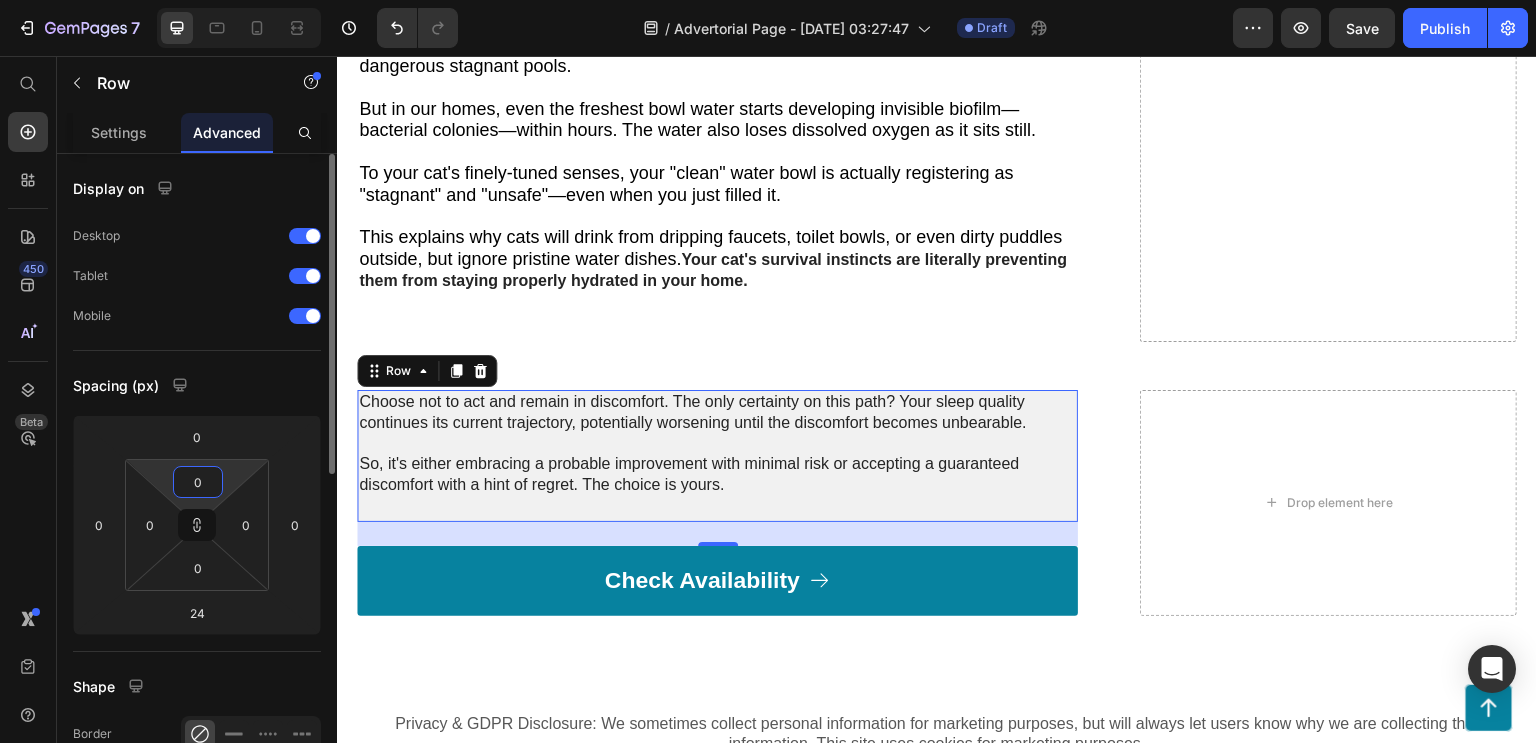 click on "0" at bounding box center [198, 482] 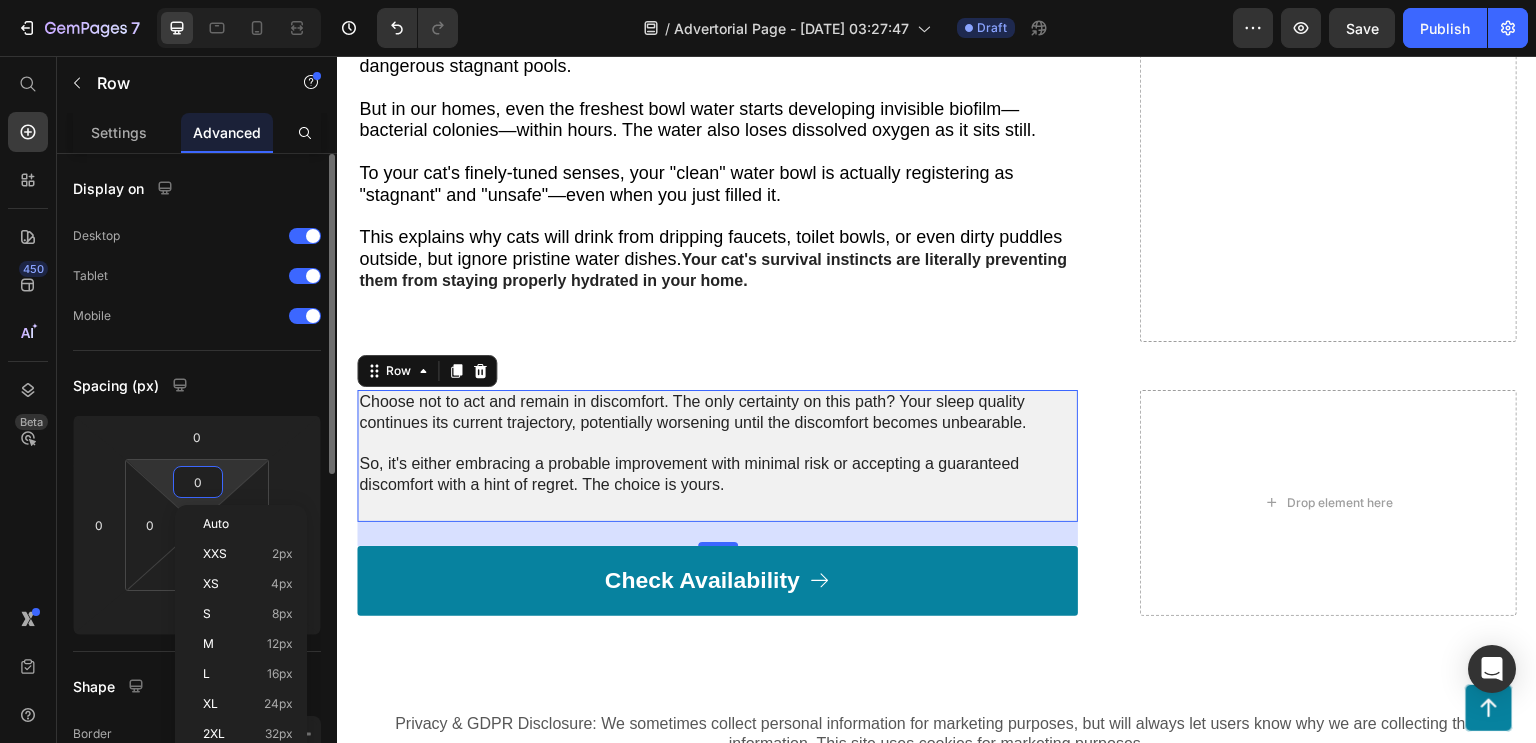 scroll, scrollTop: 19, scrollLeft: 0, axis: vertical 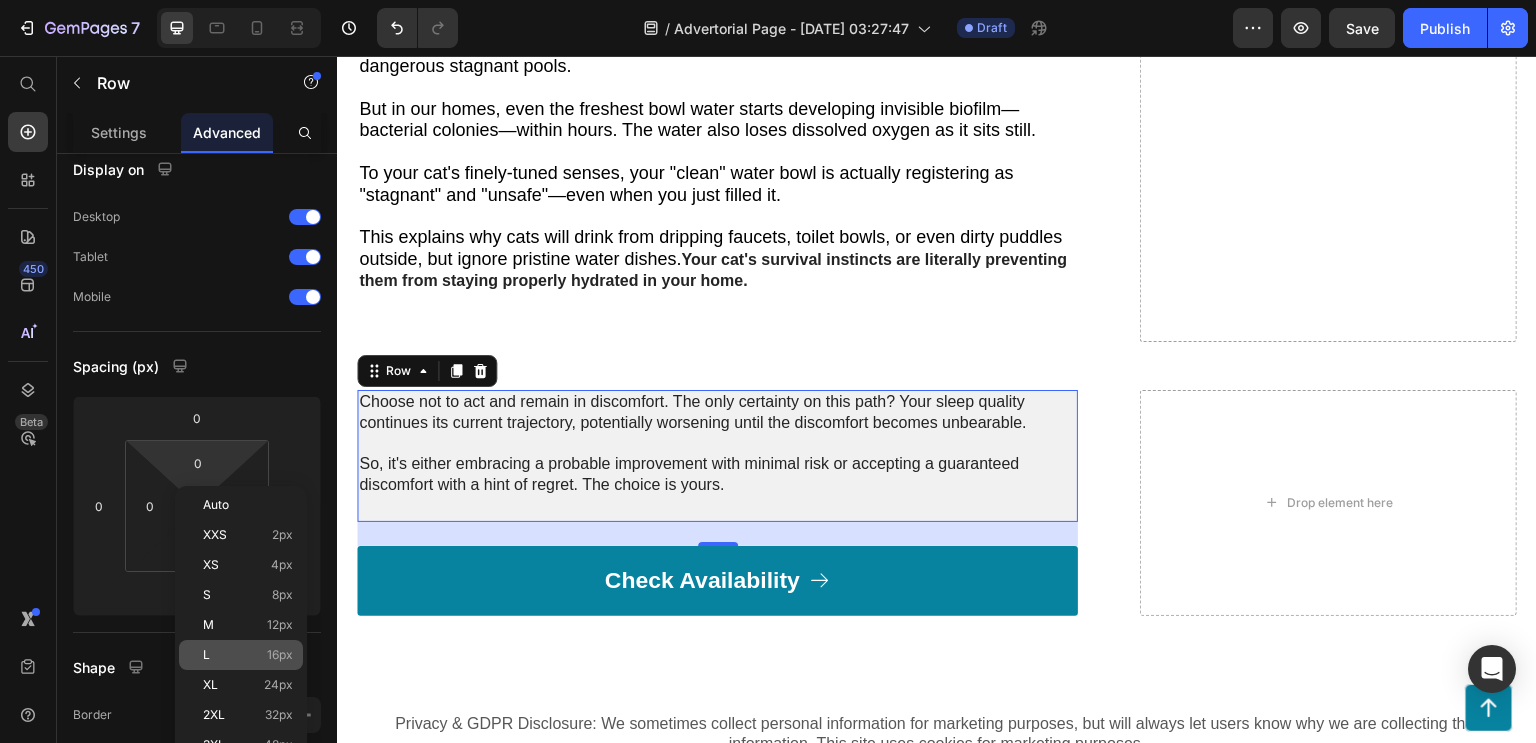 click on "L 16px" at bounding box center (248, 655) 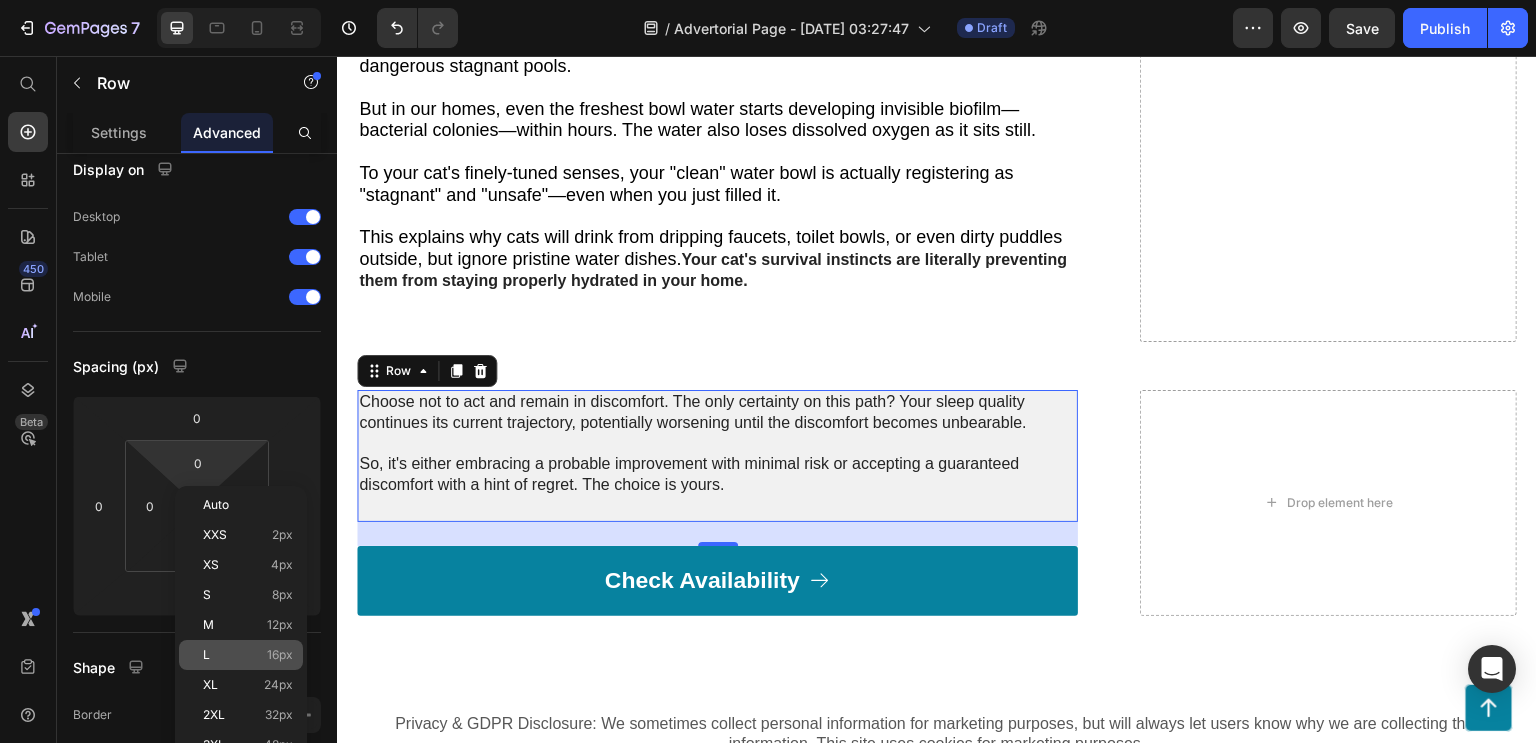 type on "16" 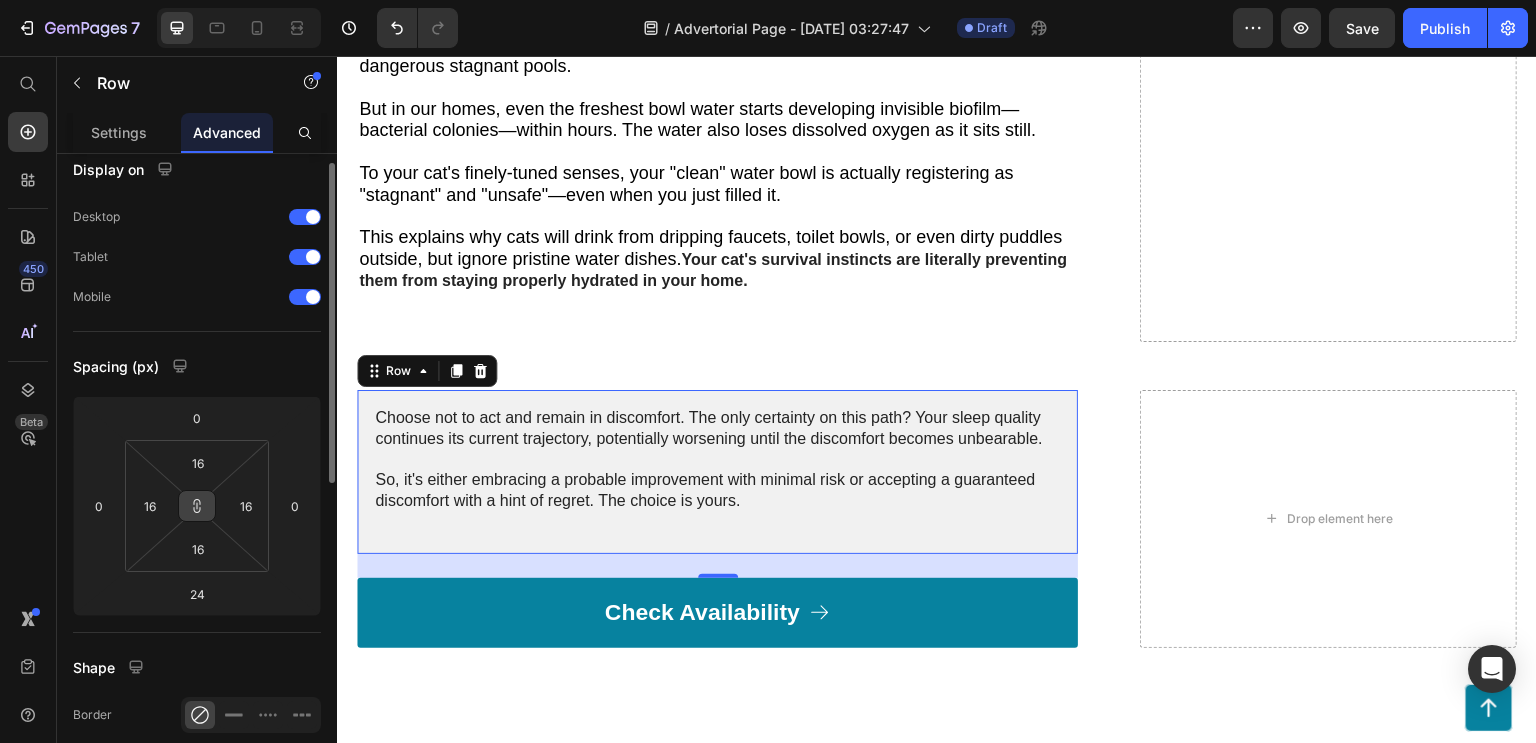 click 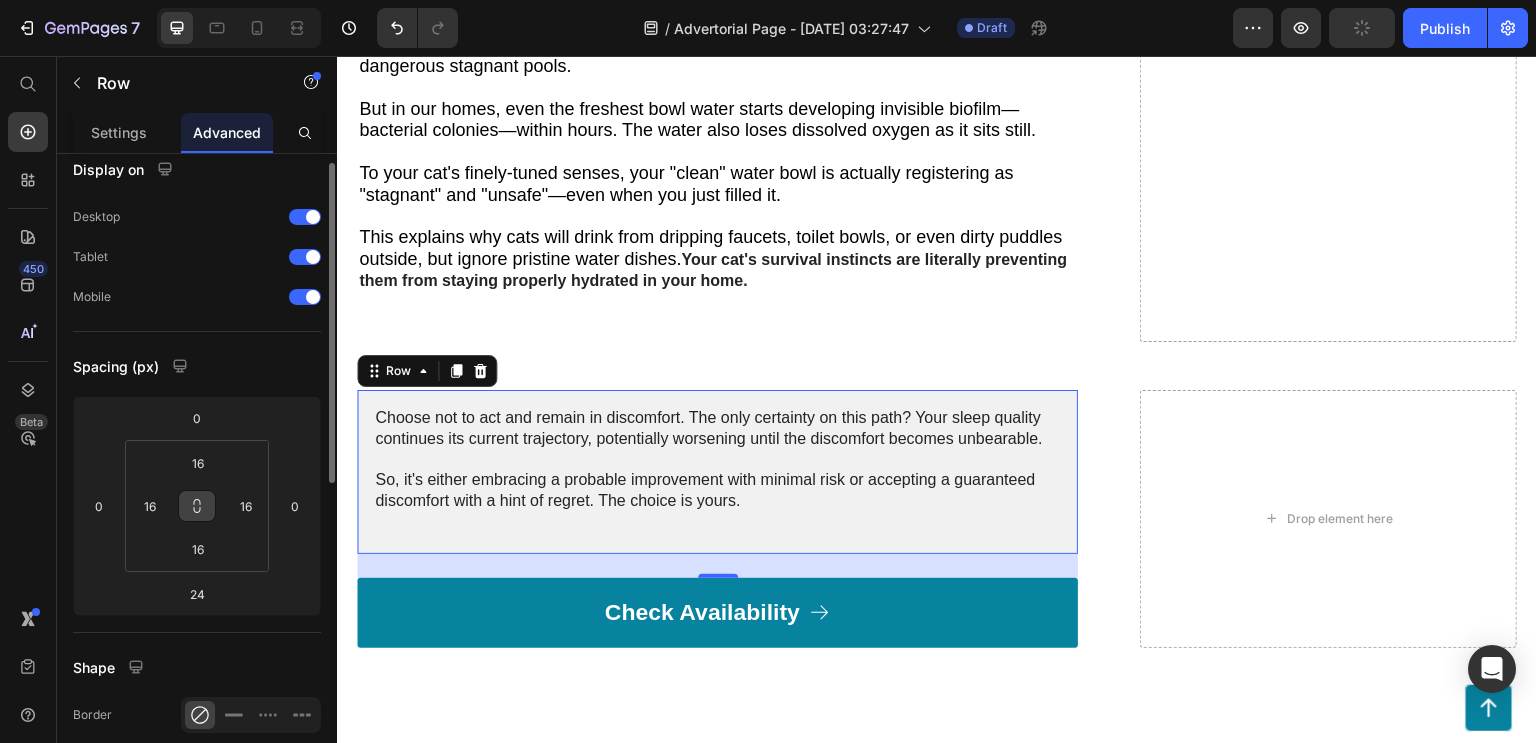 click 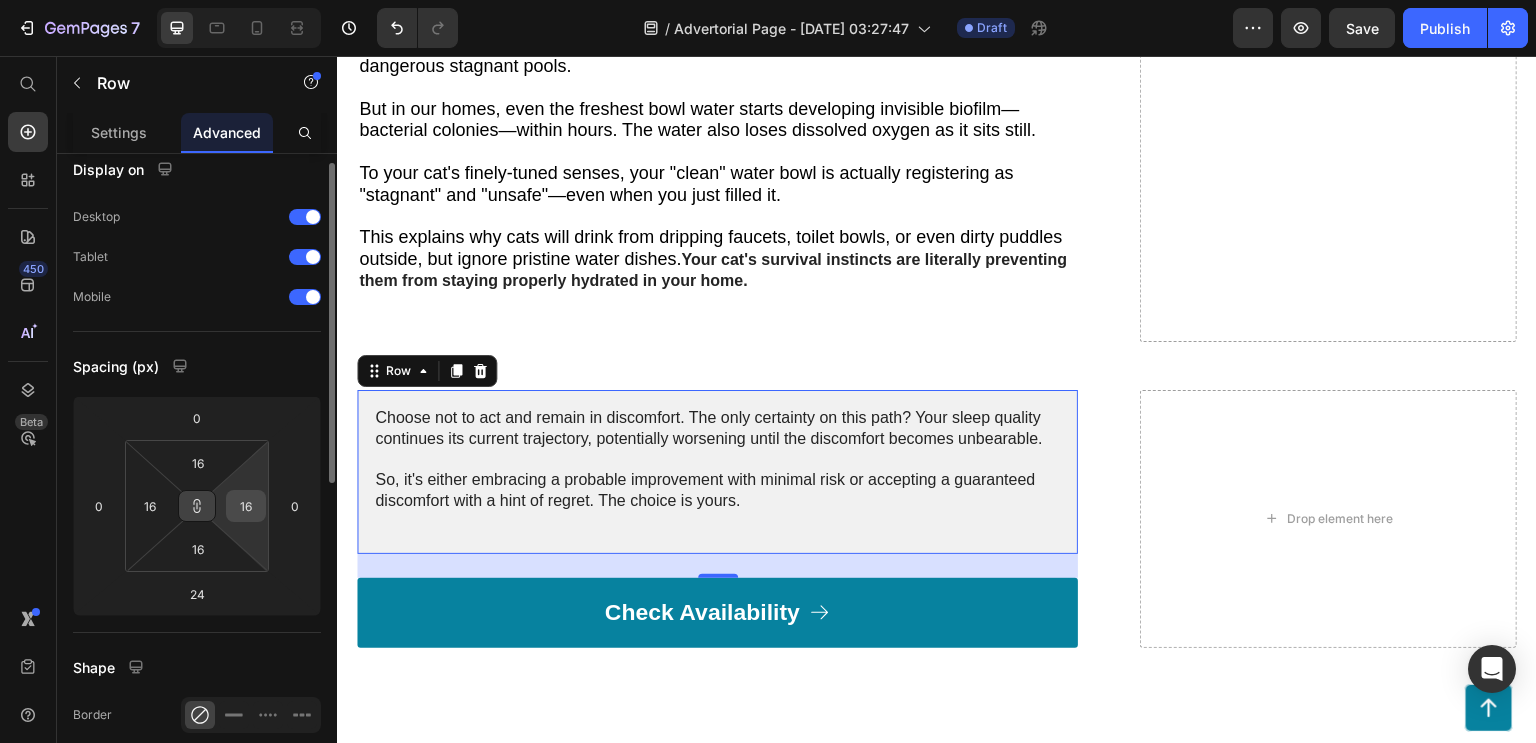 click on "16" at bounding box center (246, 506) 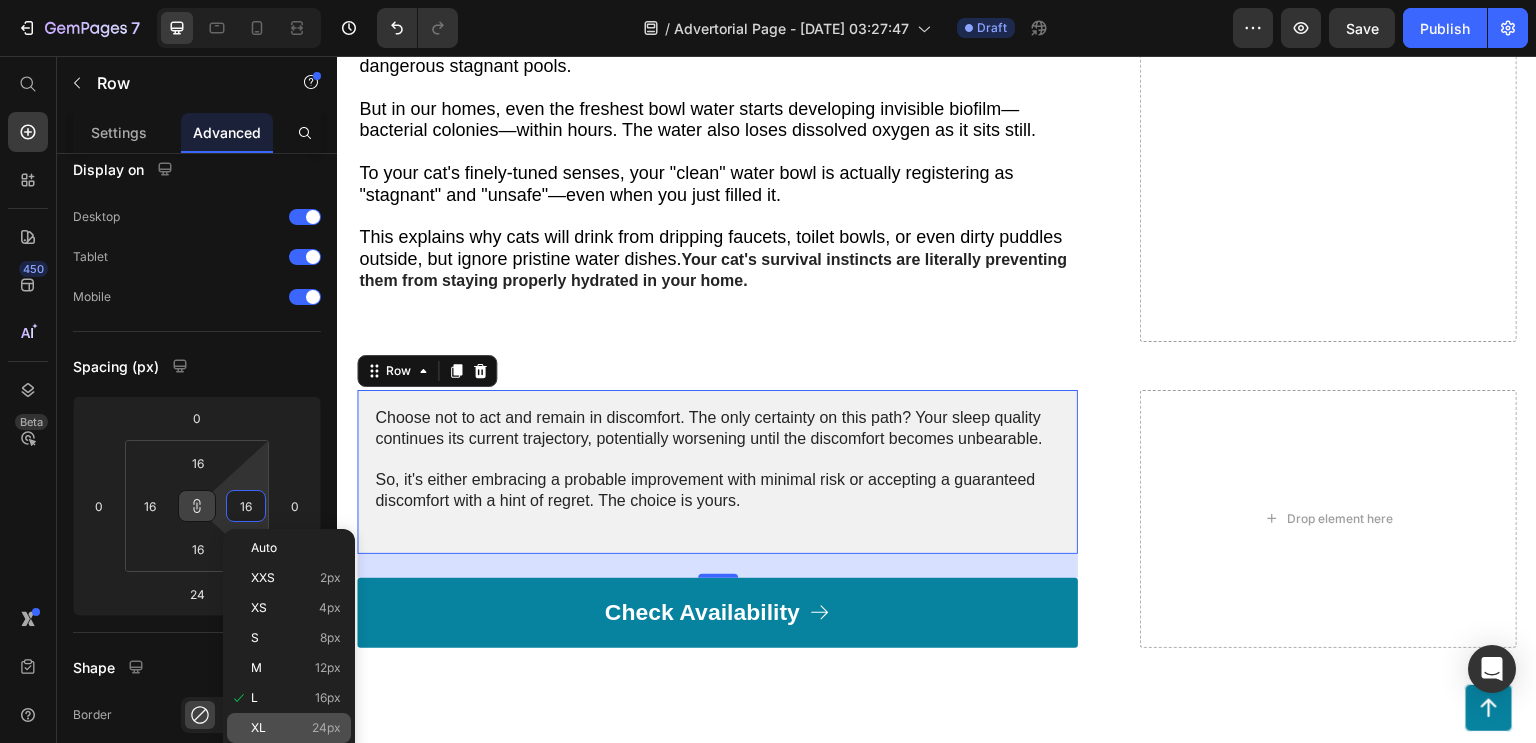 click on "XL 24px" at bounding box center (296, 728) 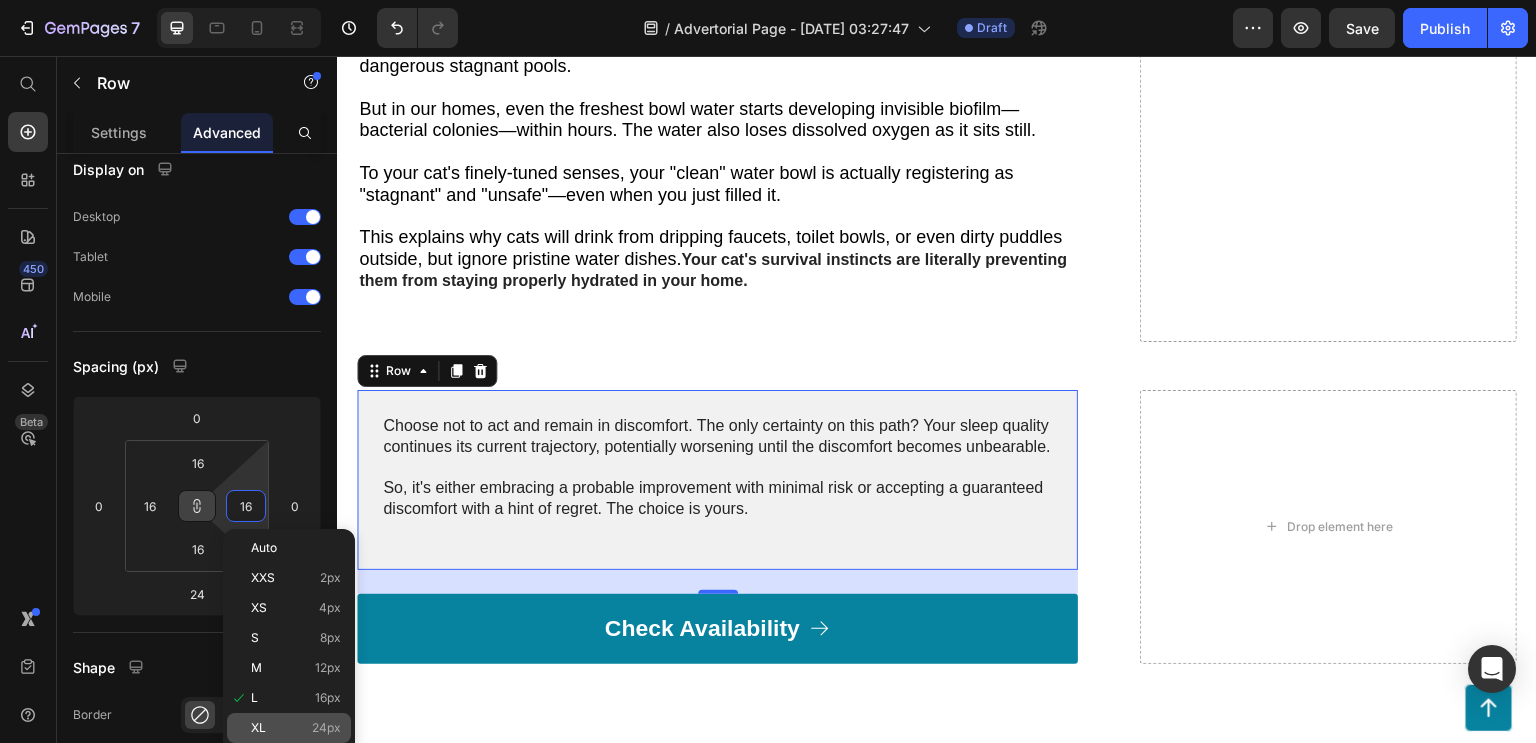 type on "24" 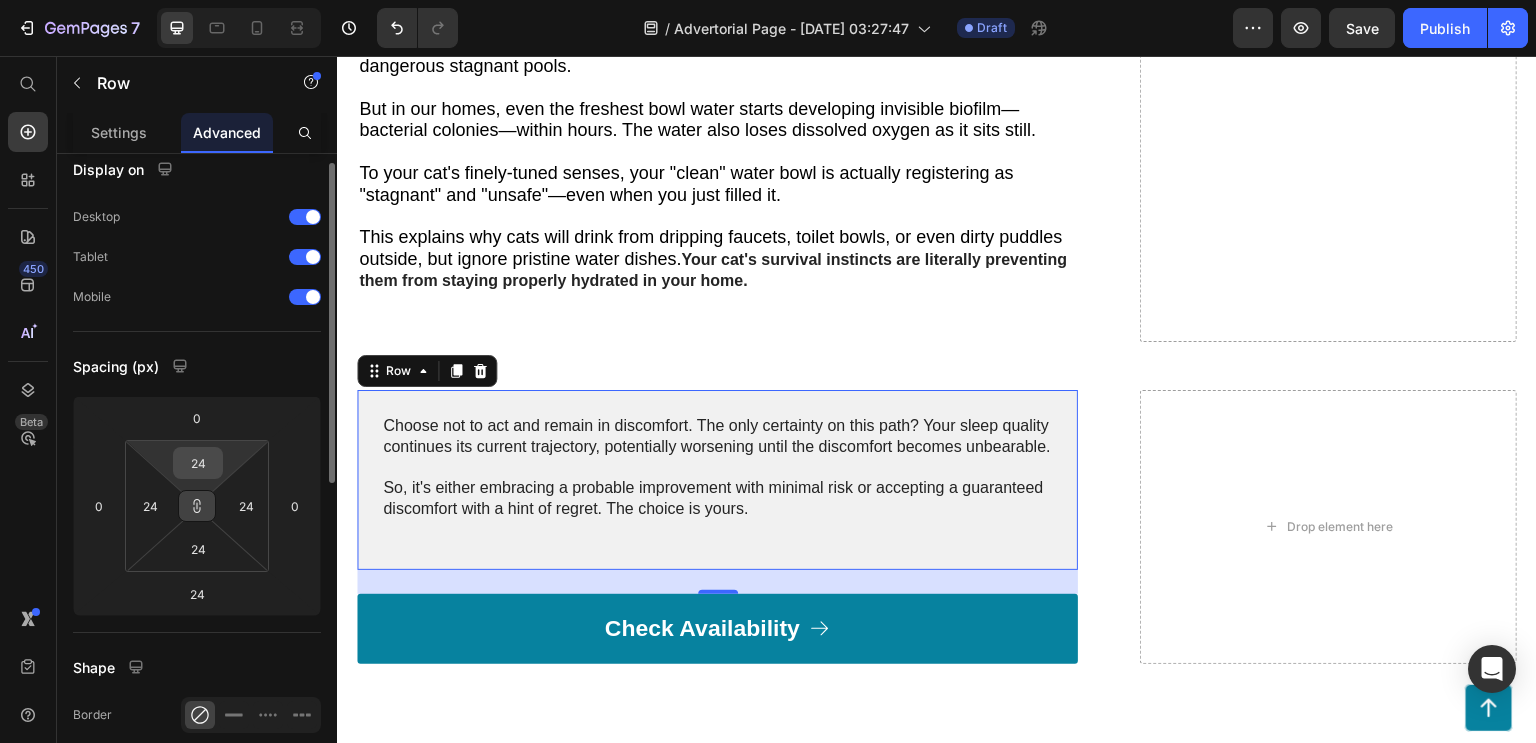 click on "24" at bounding box center (198, 463) 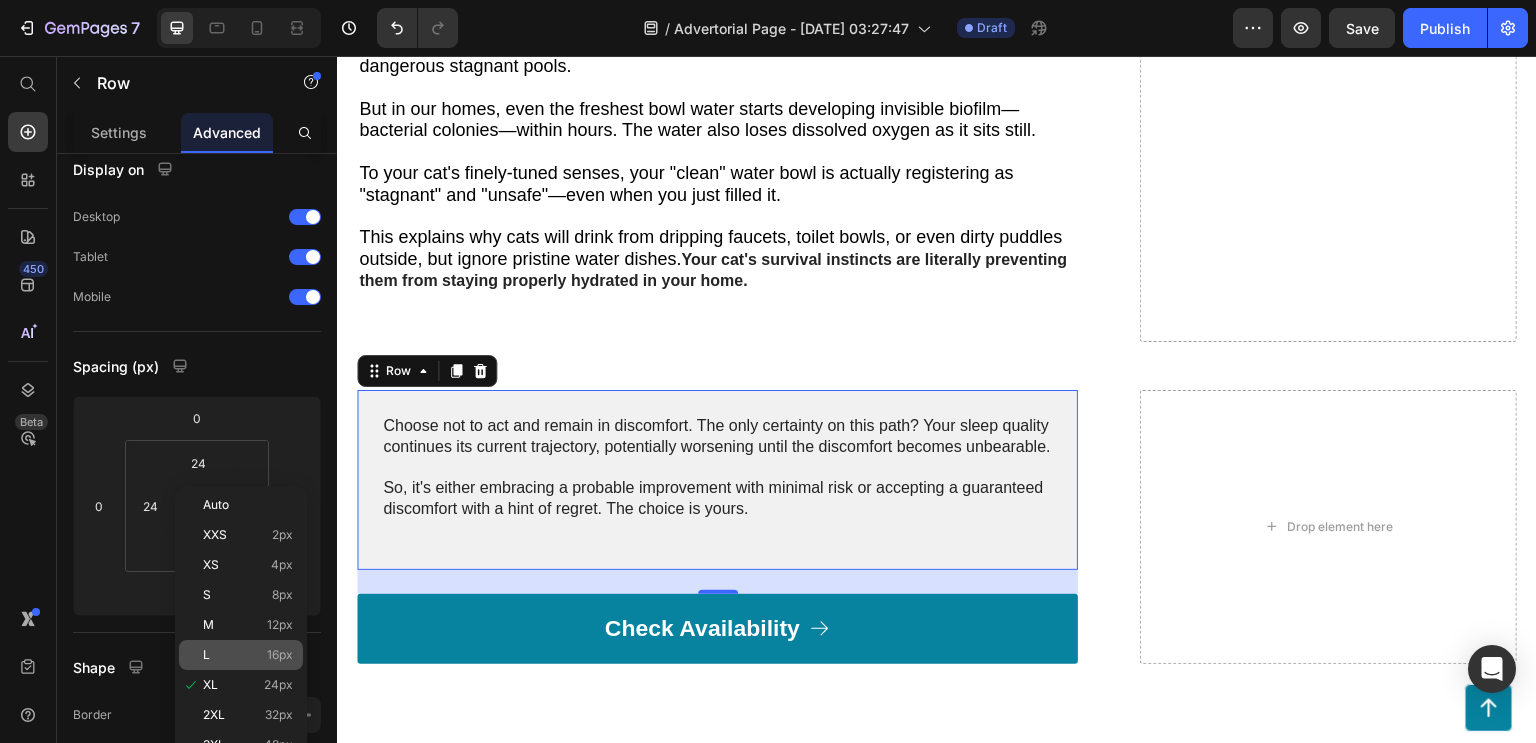 click on "L 16px" at bounding box center (248, 655) 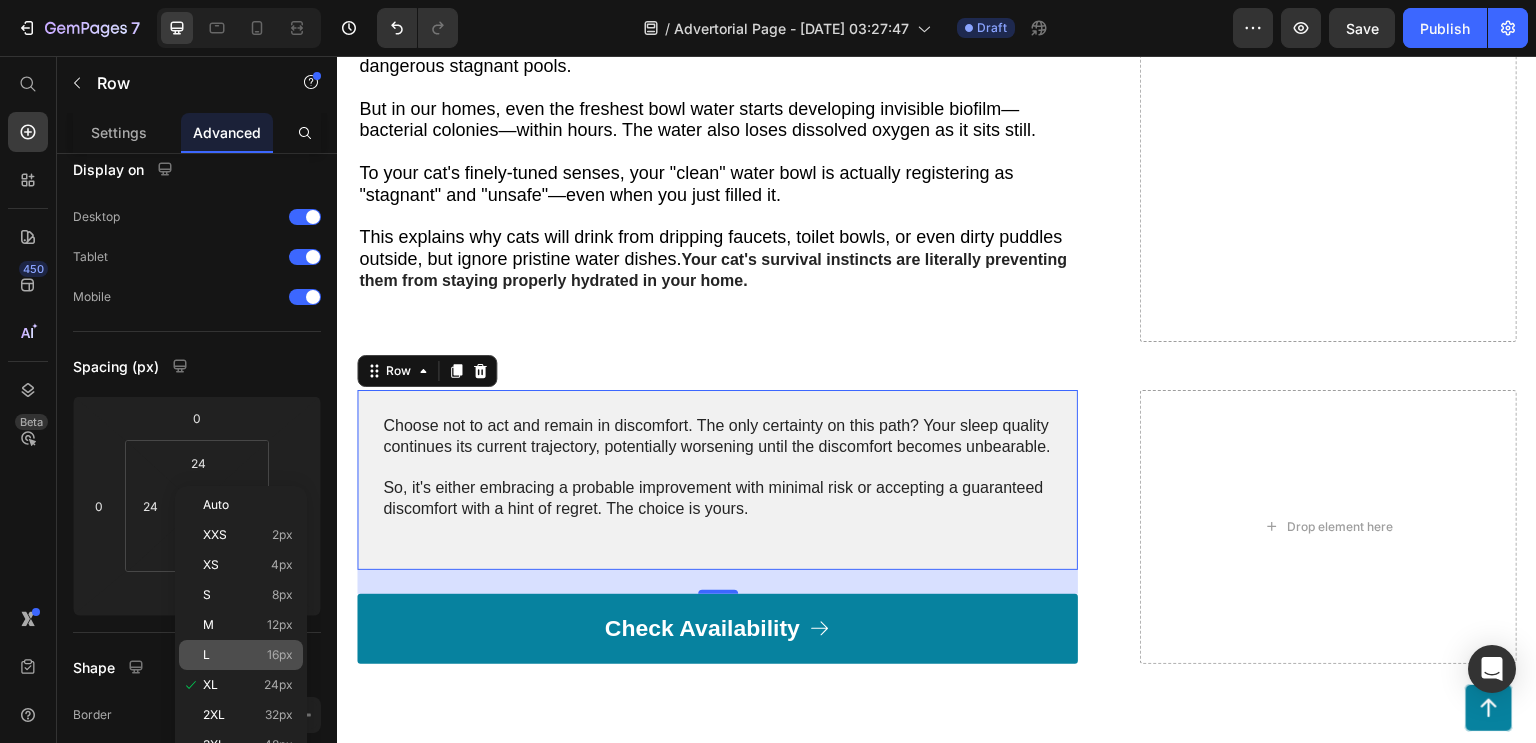 type on "16" 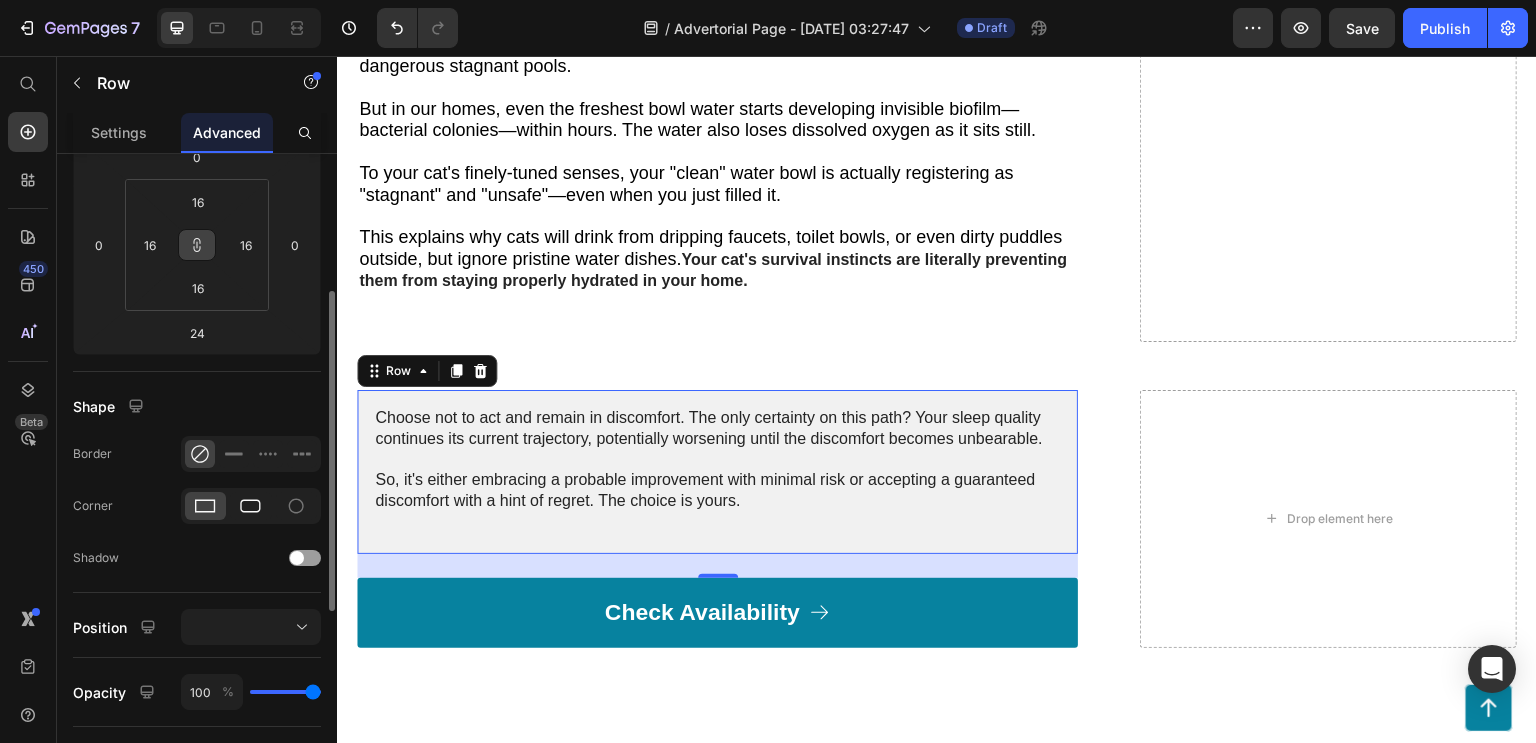 scroll, scrollTop: 279, scrollLeft: 0, axis: vertical 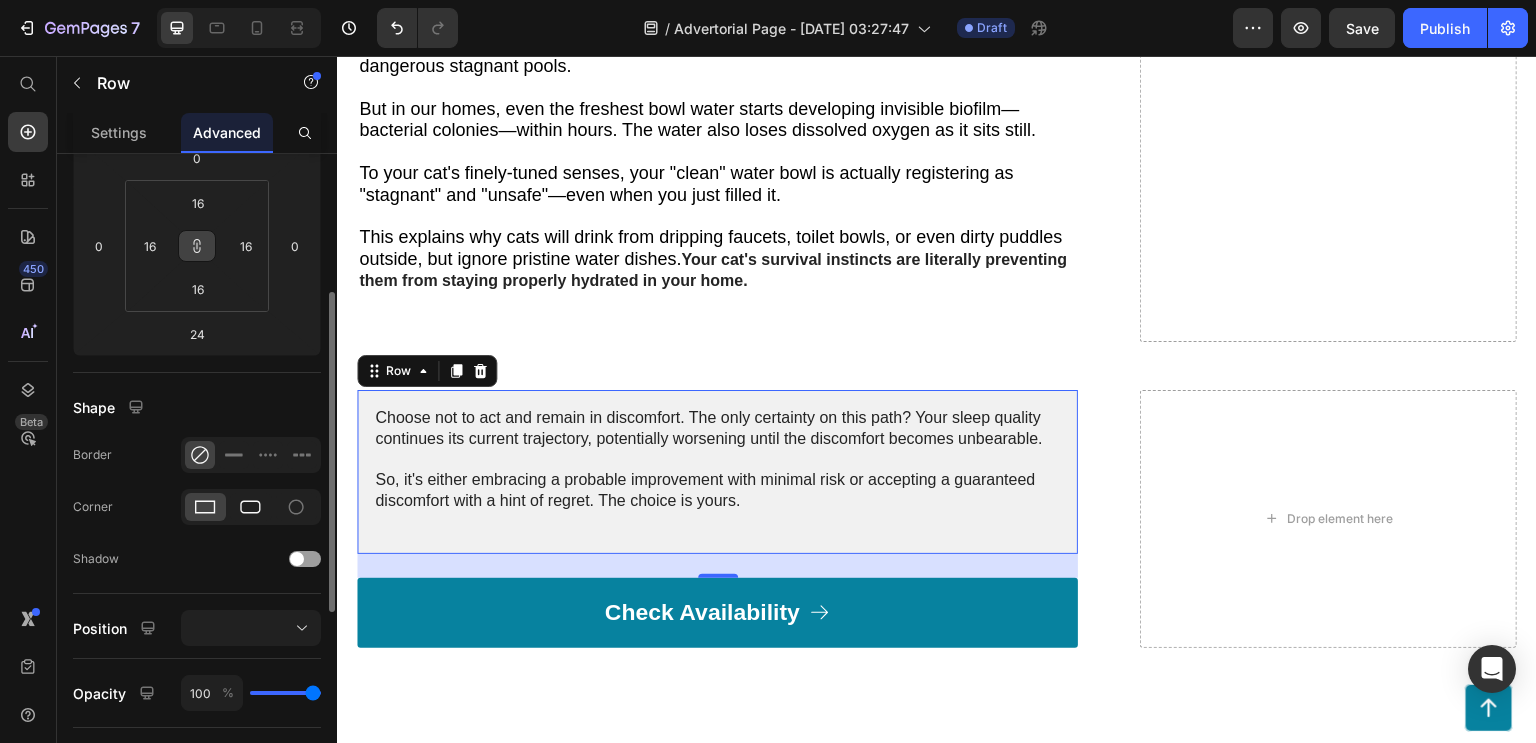click 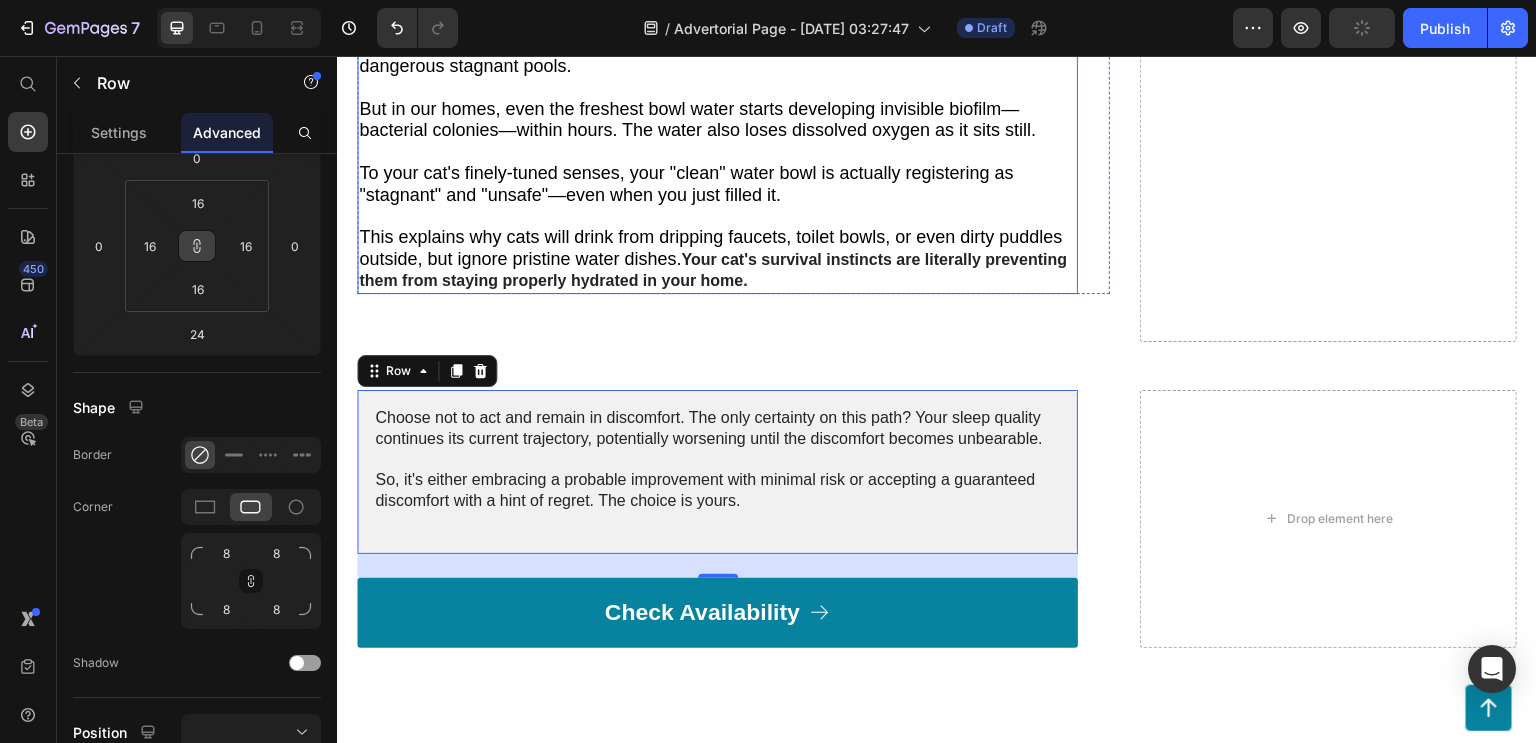 click on "To your cat's finely-tuned senses, your "clean" water bowl is actually registering as "stagnant" and "unsafe"—even when you just filled it." at bounding box center (686, 184) 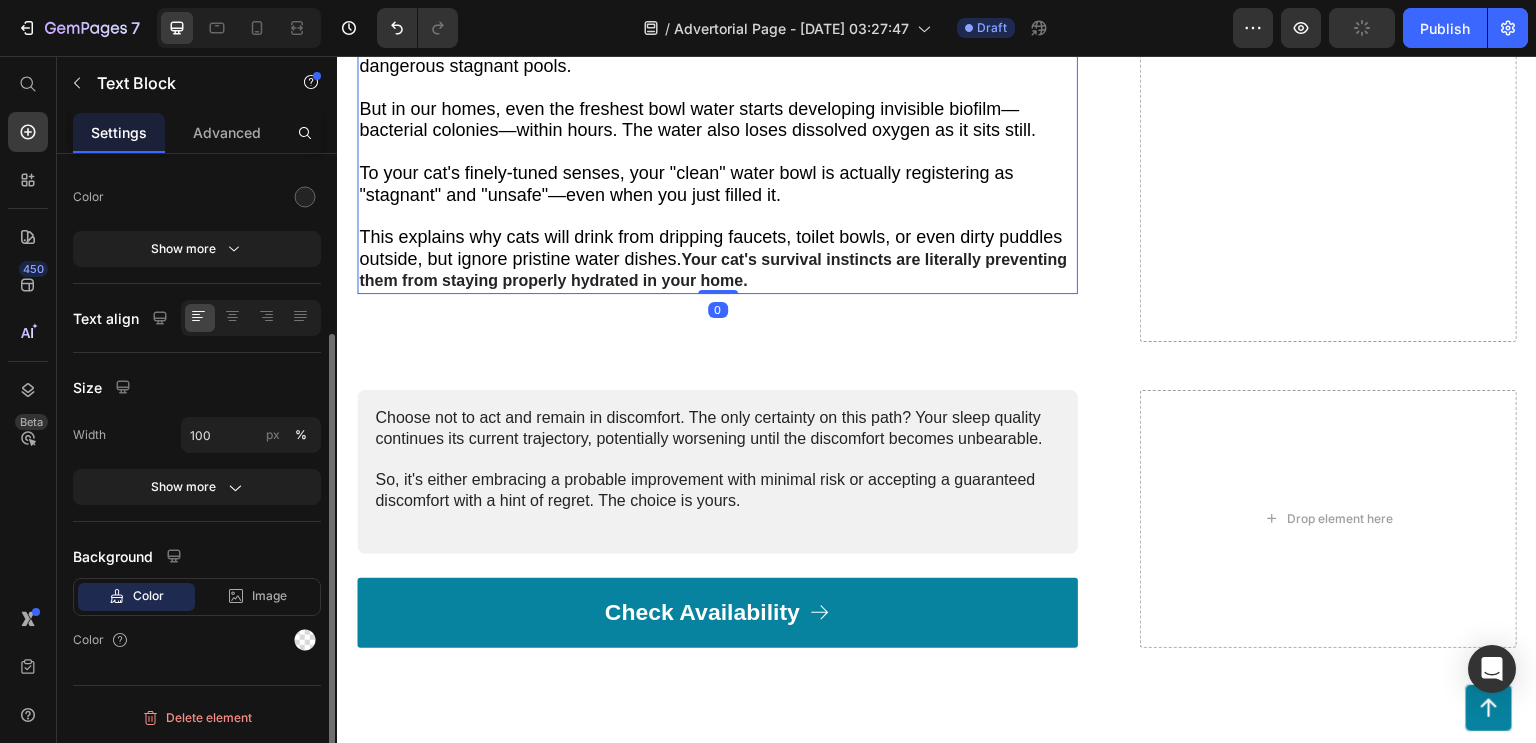 scroll, scrollTop: 0, scrollLeft: 0, axis: both 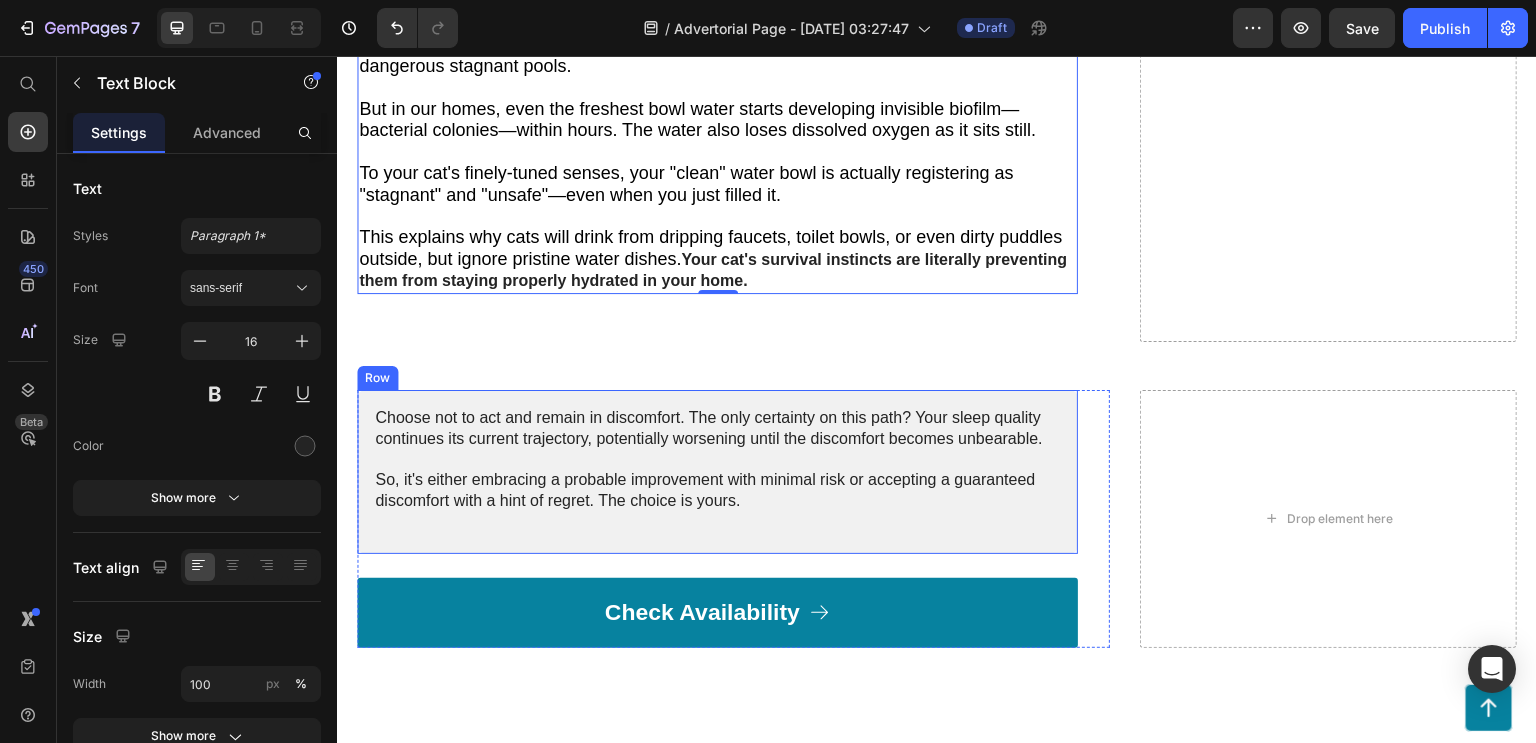 click on "Choose not to act and remain in discomfort. The only certainty on this path? Your sleep quality continues its current trajectory, potentially worsening until the discomfort becomes unbearable.  So, it's either embracing a probable improvement with minimal risk or accepting a guaranteed discomfort with a hint of regret. The choice is yours. Text Block Row" at bounding box center (717, 472) 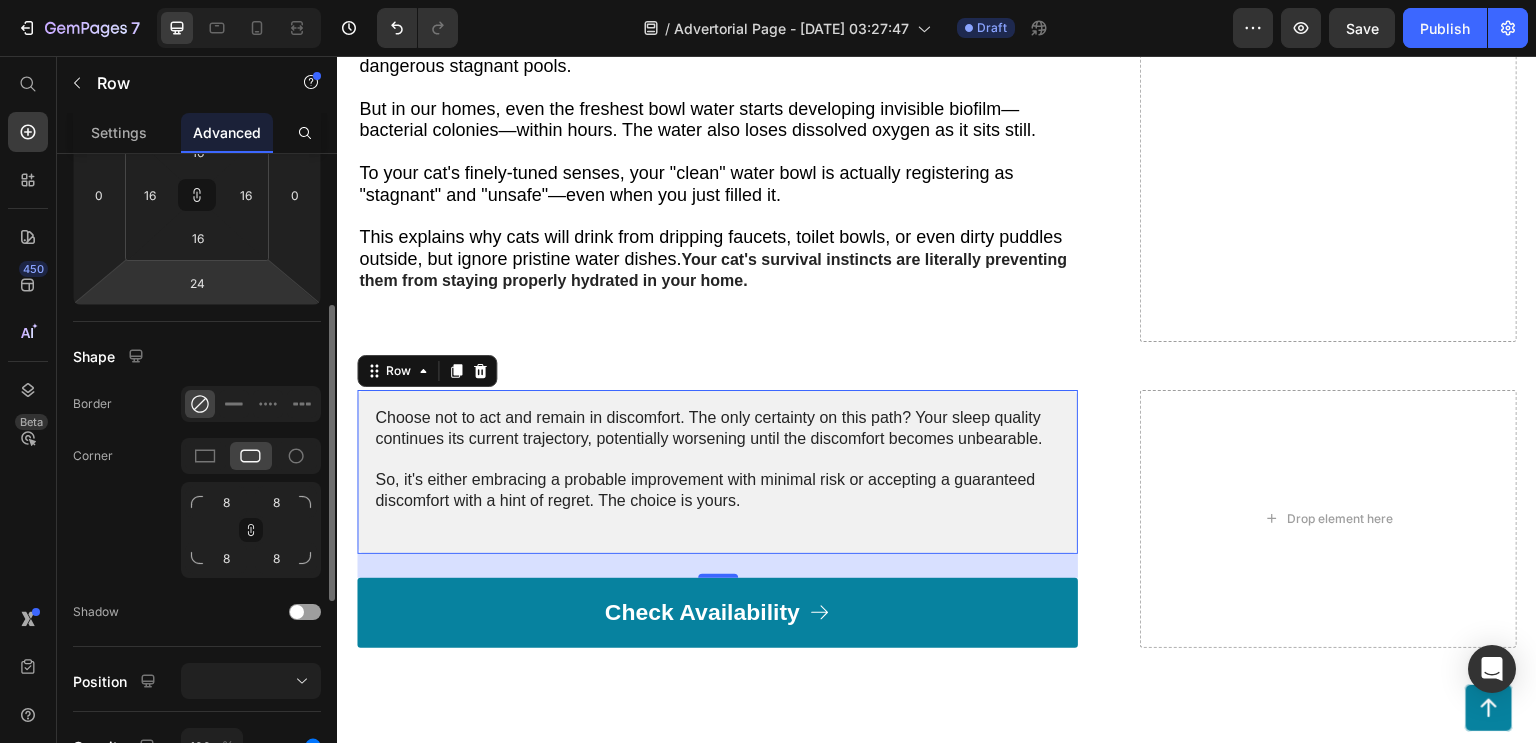 scroll, scrollTop: 331, scrollLeft: 0, axis: vertical 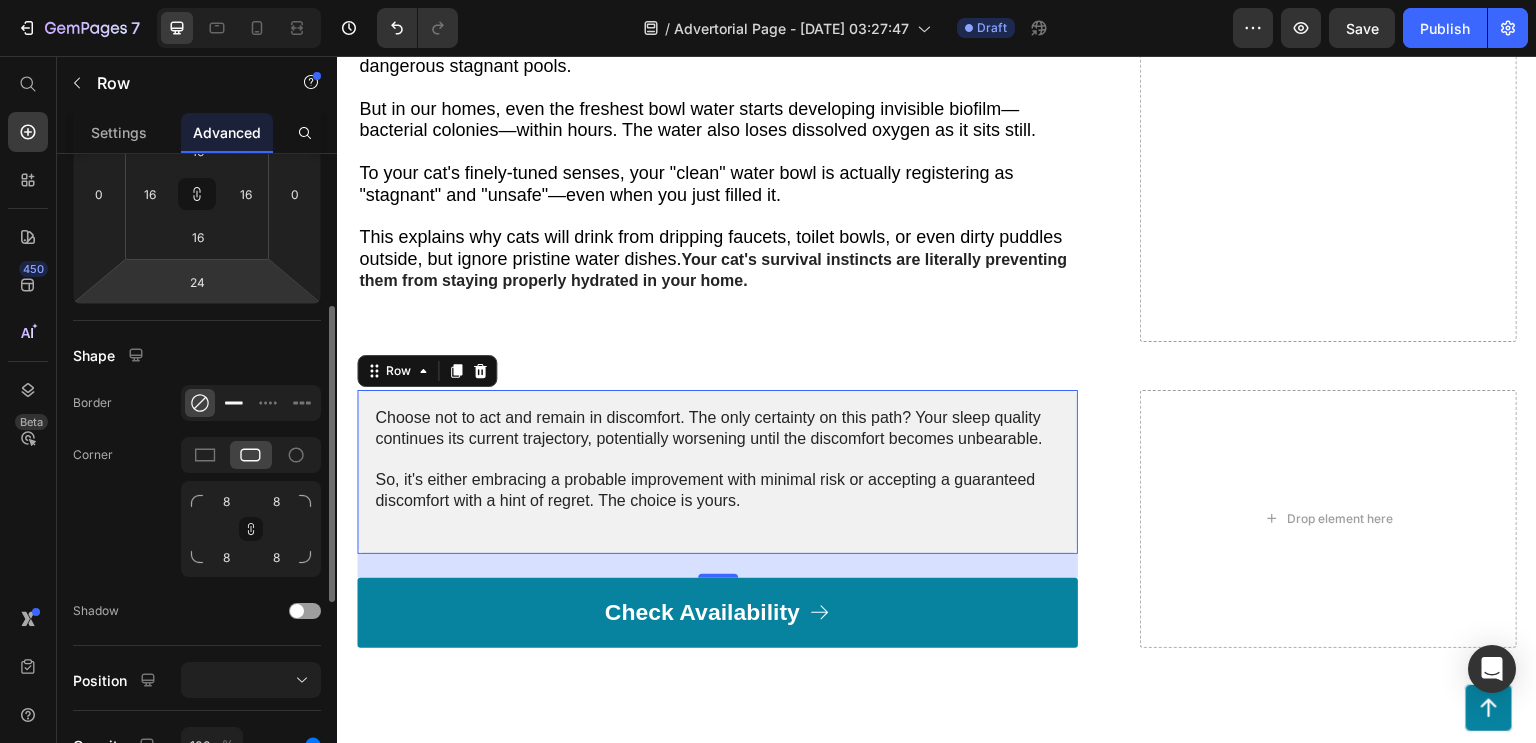 click 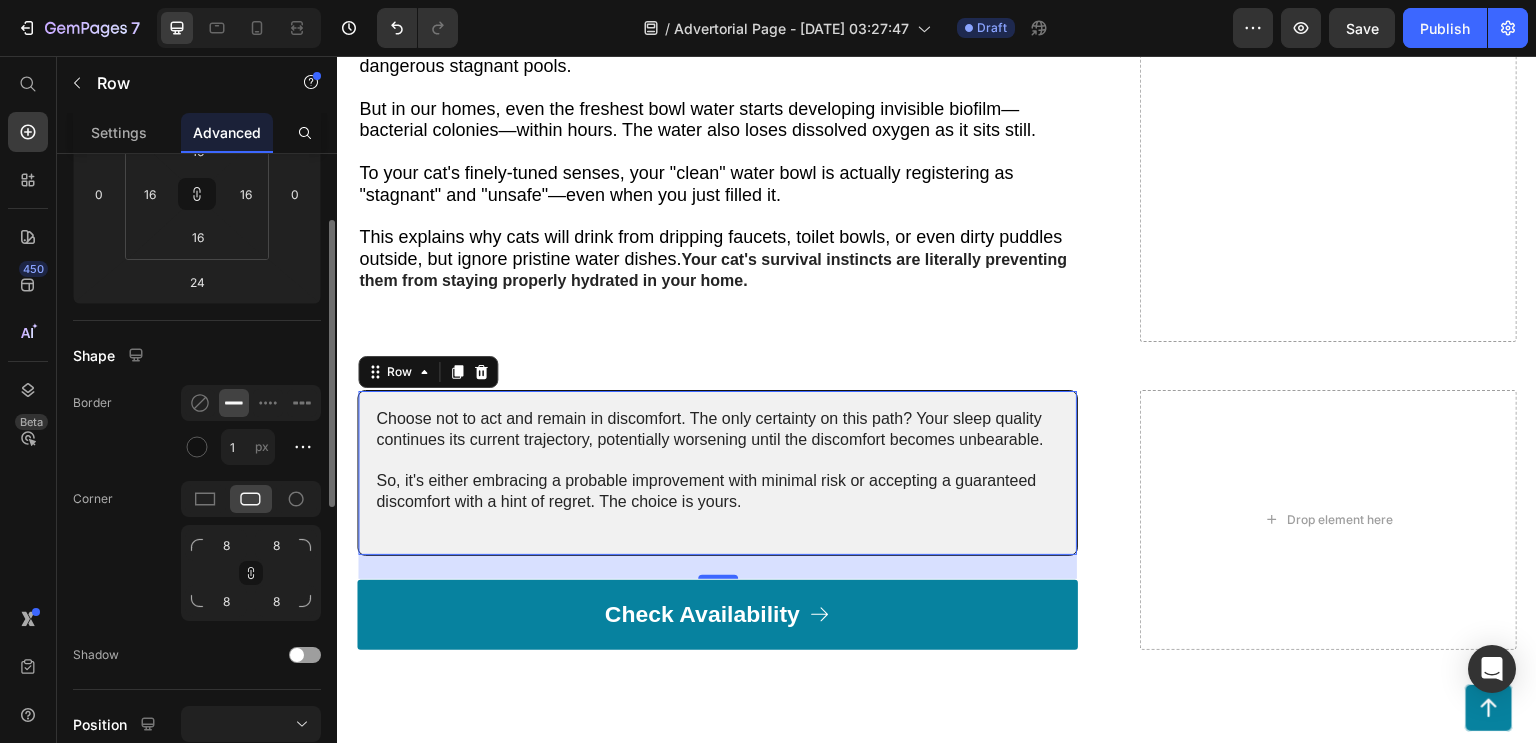 scroll, scrollTop: 275, scrollLeft: 0, axis: vertical 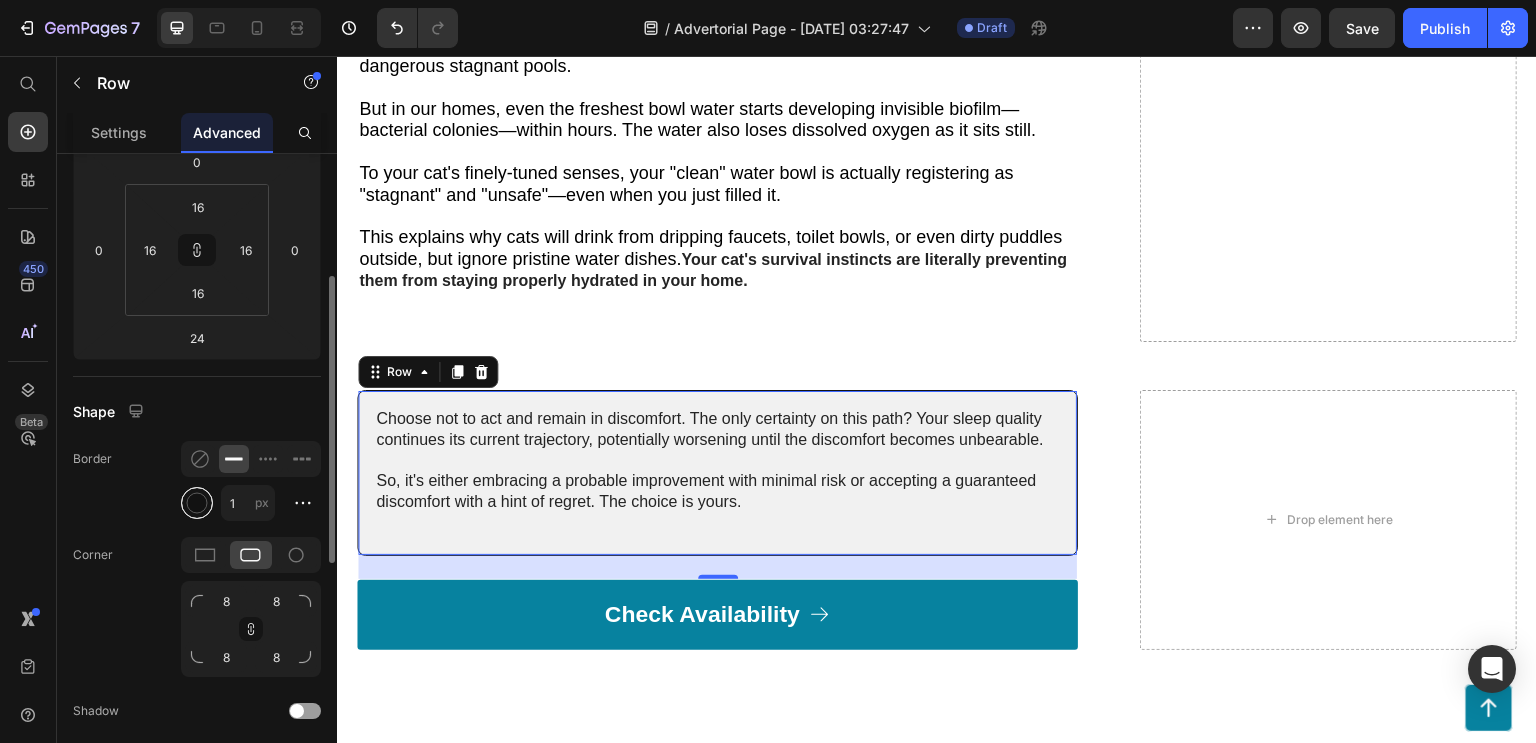click at bounding box center [197, 503] 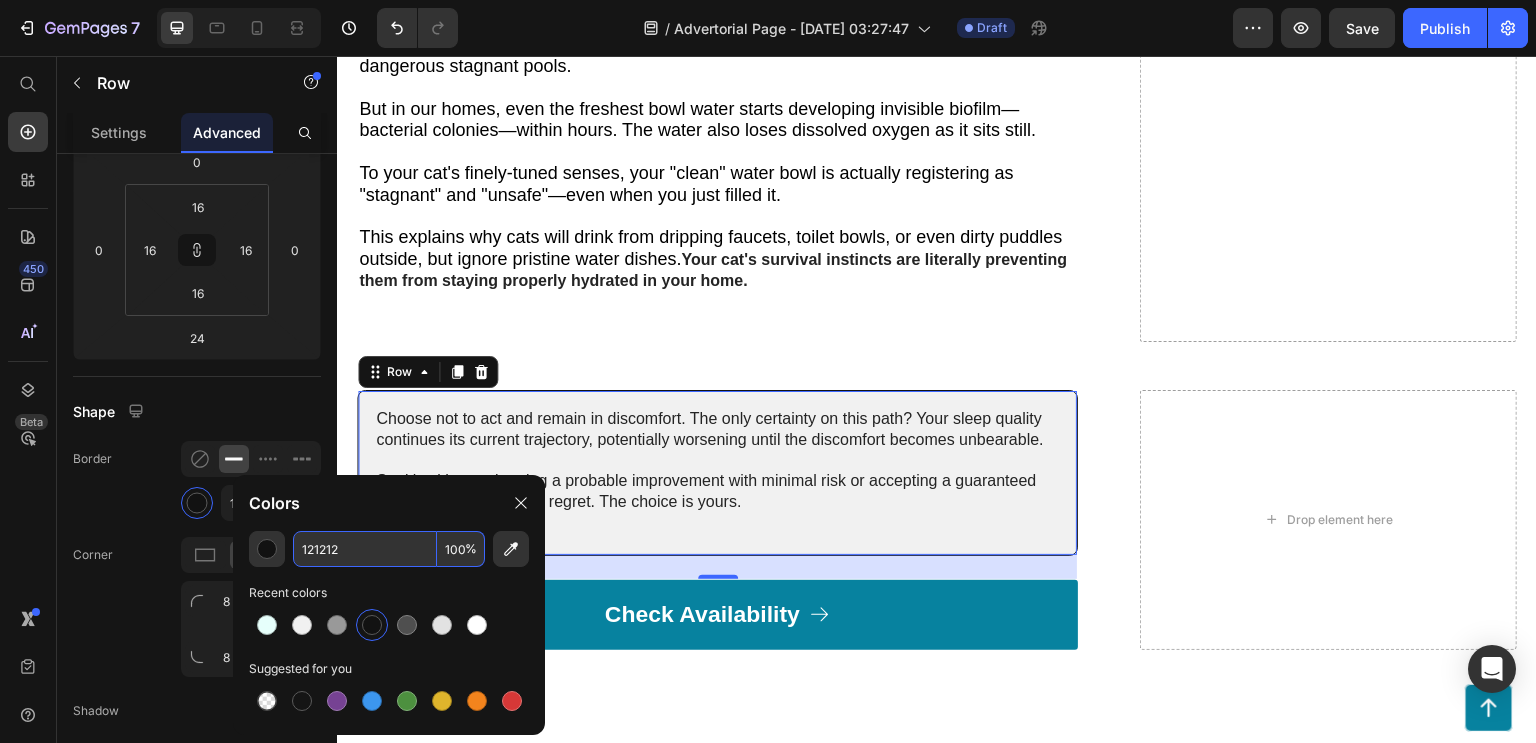 click on "121212" at bounding box center [365, 549] 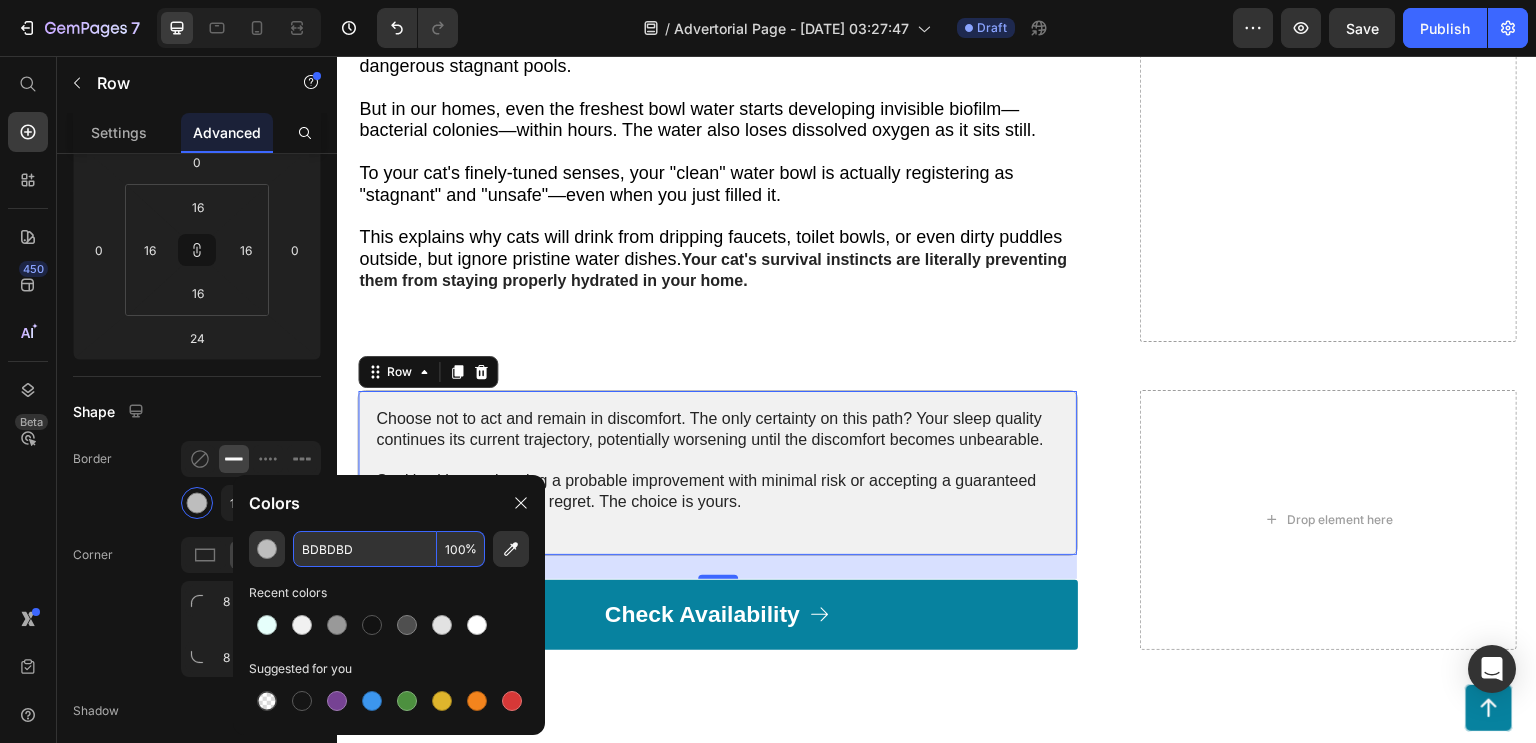 type on "BDBDBD" 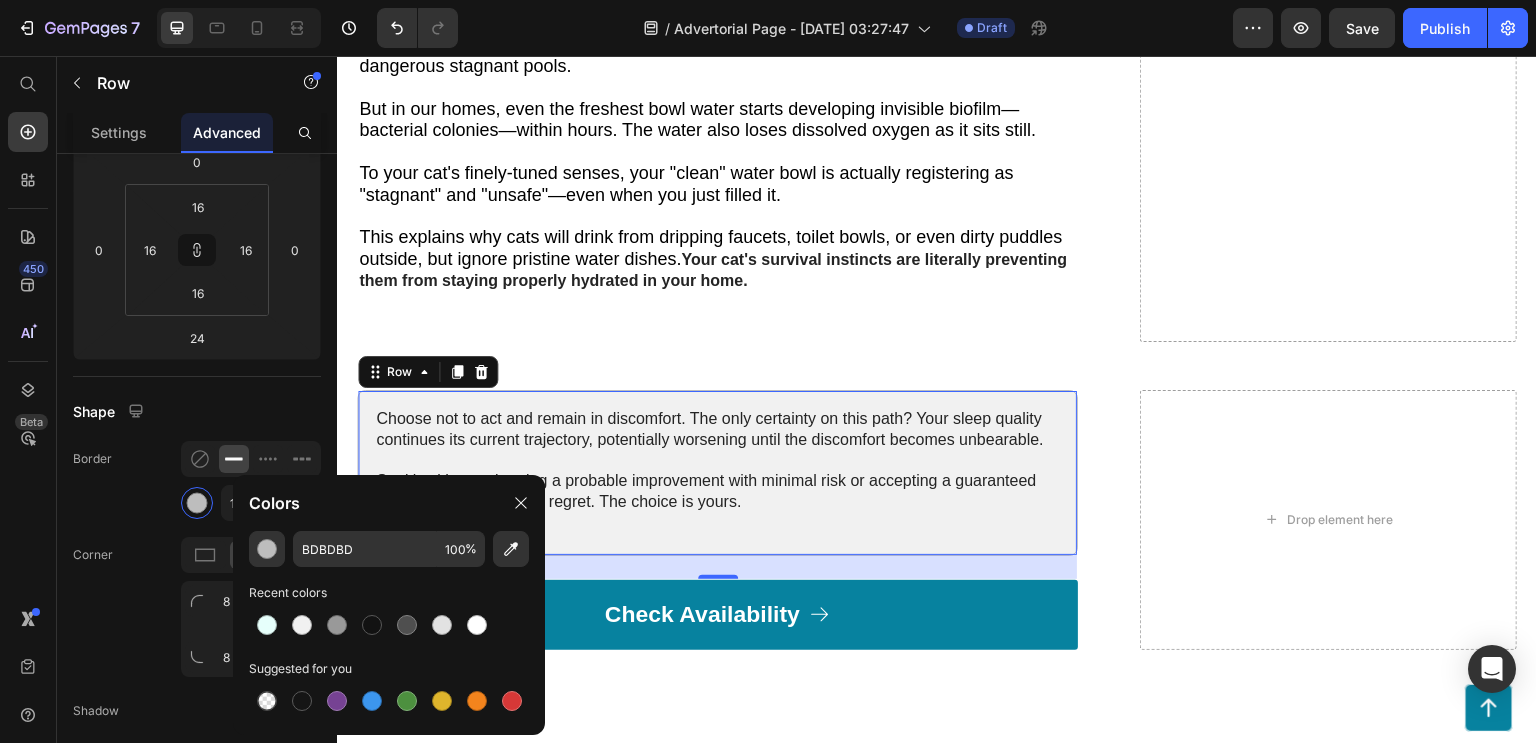 click on "450 Beta" at bounding box center [28, 399] 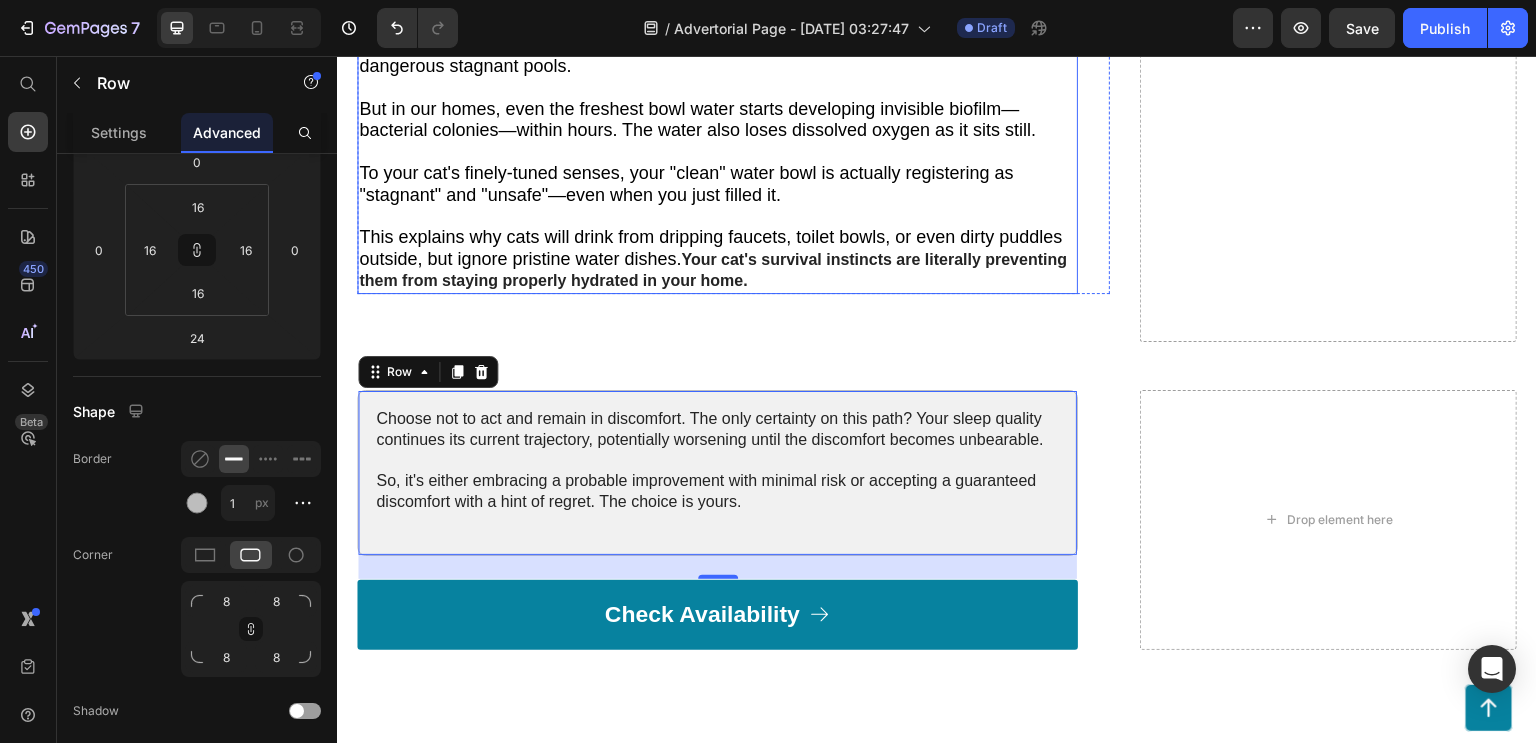 click on "That's when [PERSON_NAME] explained something that no one had ever told me: Indoor cats are suffering from a massive dehydration epidemic—and traditional water bowls are making it worse. "Most loving cat parents have no idea their cats are chronically dehydrated until we're dealing with emergencies like this," she continued. Cats evolved as desert hunters with survival instincts that actually work against them in our modern homes. Unlike dogs, cats have incredibly subtle drinking patterns that are almost invisible to human observation. But here's the part that shocked me most: Cats have specialized chemoreceptors that detect bacteria and oxygen levels in water. In the wild, this kept them alive by steering them toward fresh streams and away from dangerous stagnant pools. But in our homes, even the freshest bowl water starts developing invisible biofilm—bacterial colonies—within hours. The water also loses dissolved oxygen as it sits still." at bounding box center (717, 12) 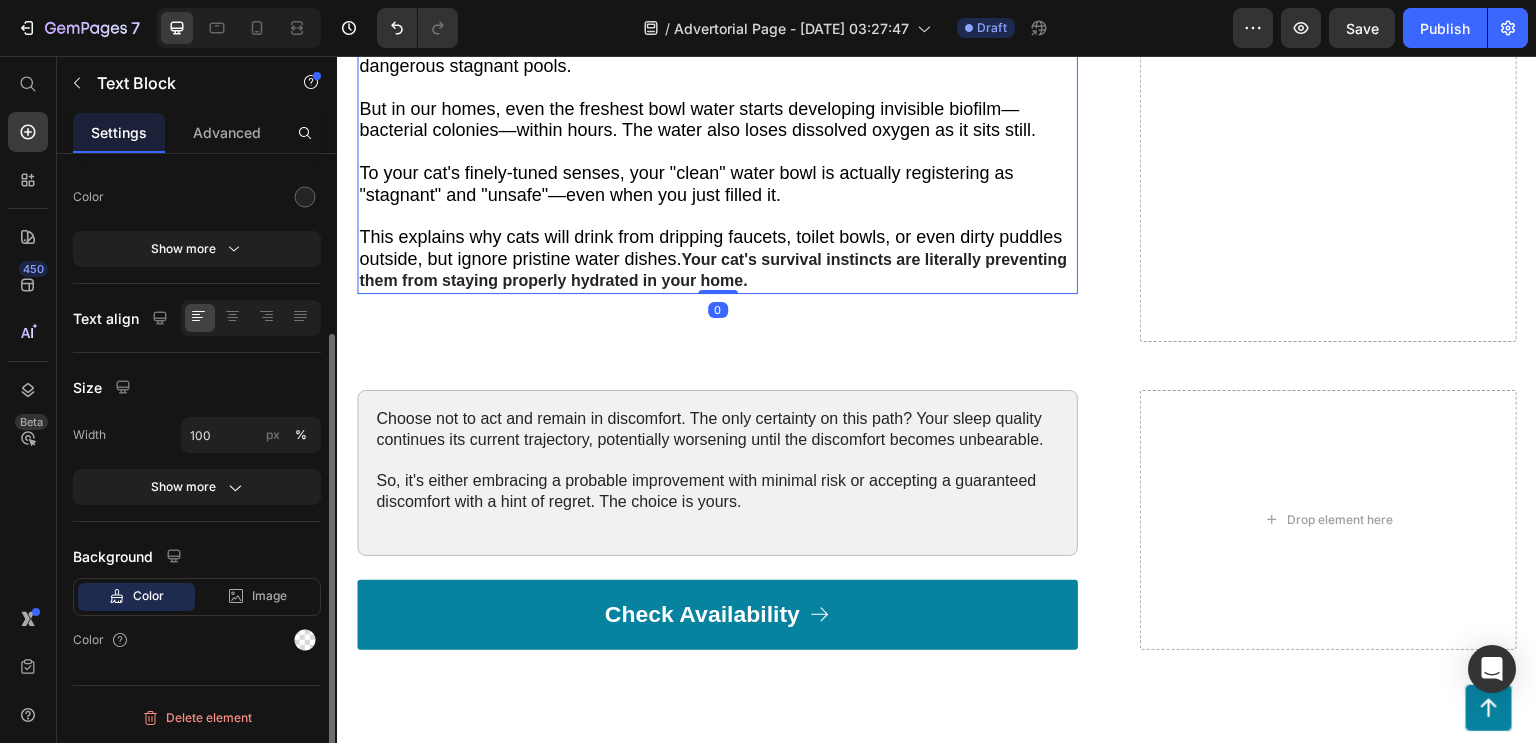 scroll, scrollTop: 0, scrollLeft: 0, axis: both 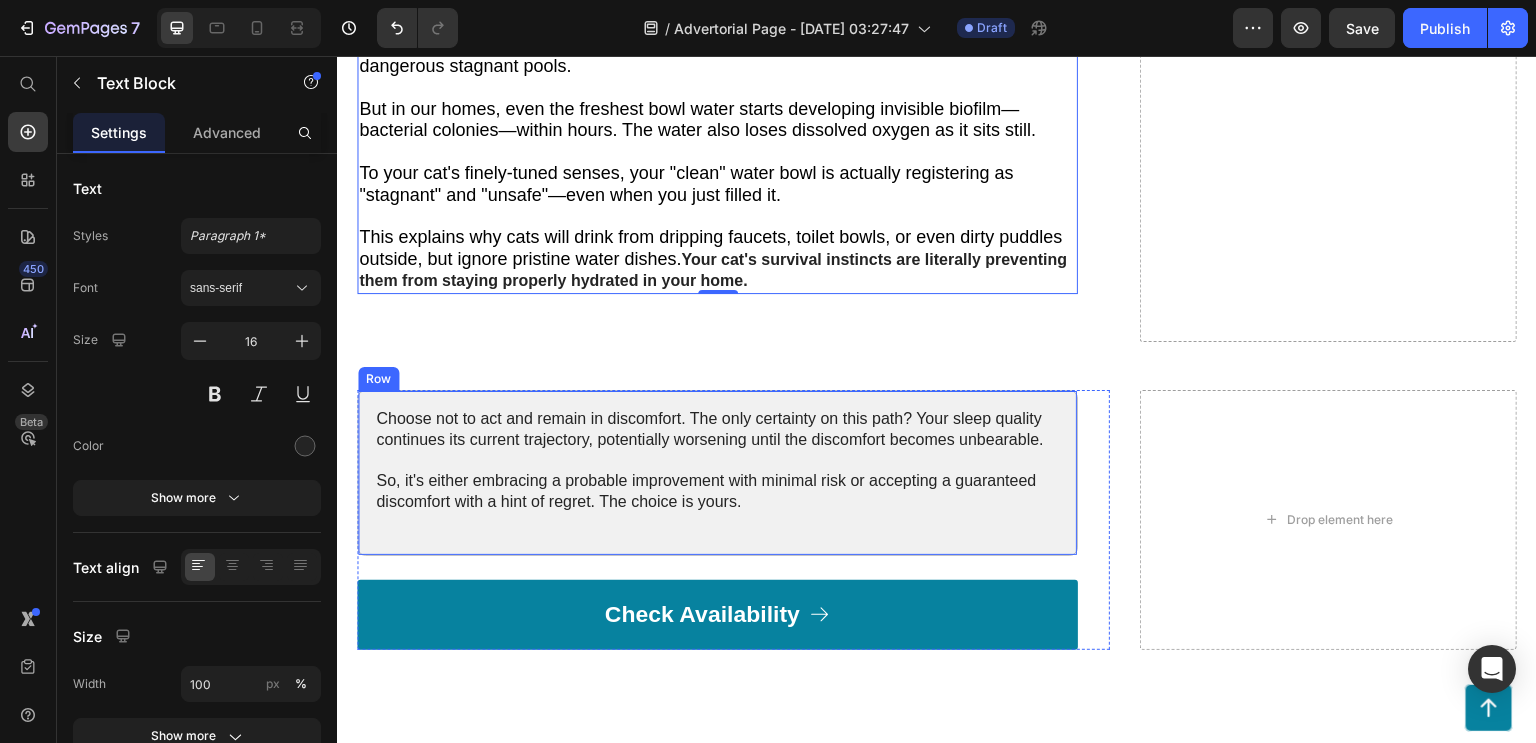 click on "Choose not to act and remain in discomfort. The only certainty on this path? Your sleep quality continues its current trajectory, potentially worsening until the discomfort becomes unbearable.  So, it's either embracing a probable improvement with minimal risk or accepting a guaranteed discomfort with a hint of regret. The choice is yours. Text Block" at bounding box center [717, 473] 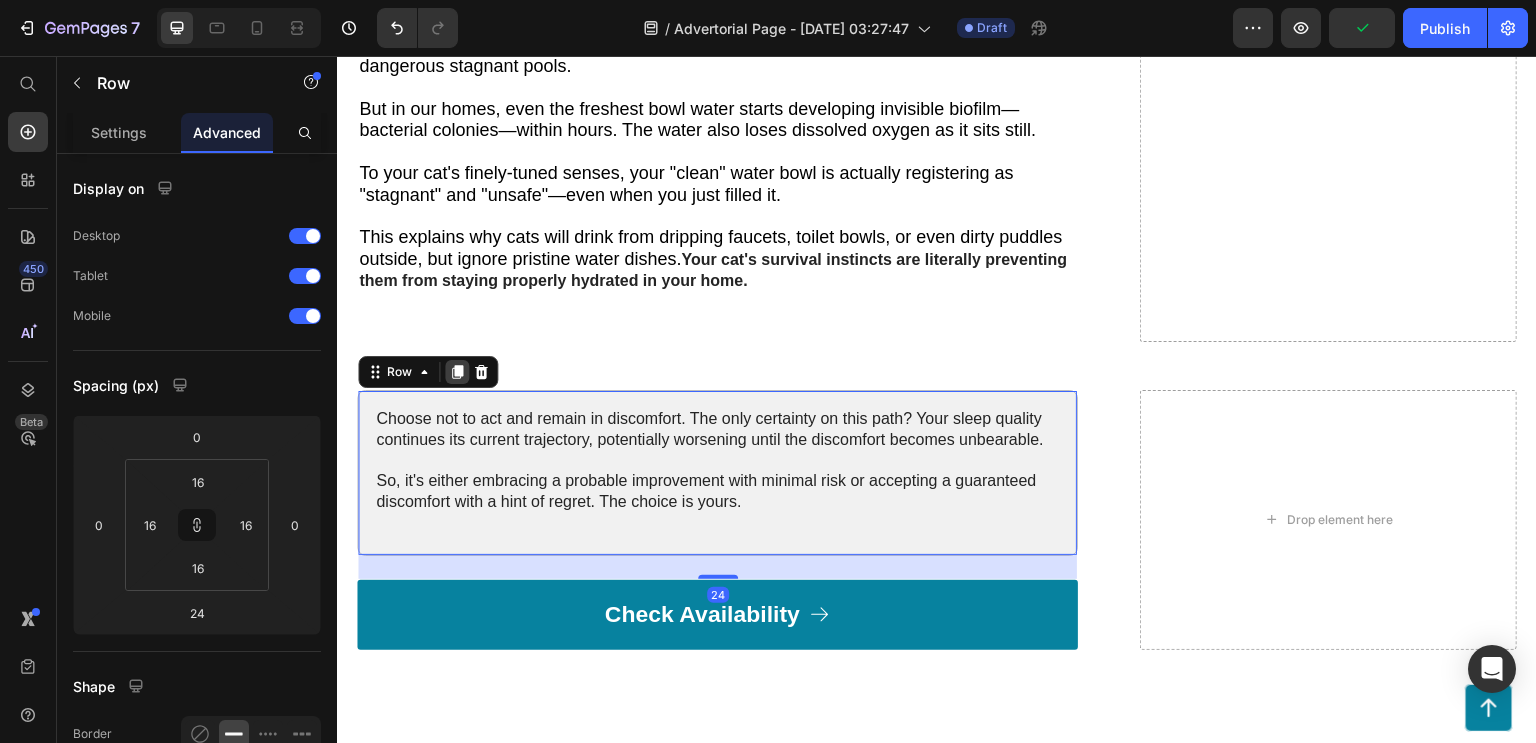 click 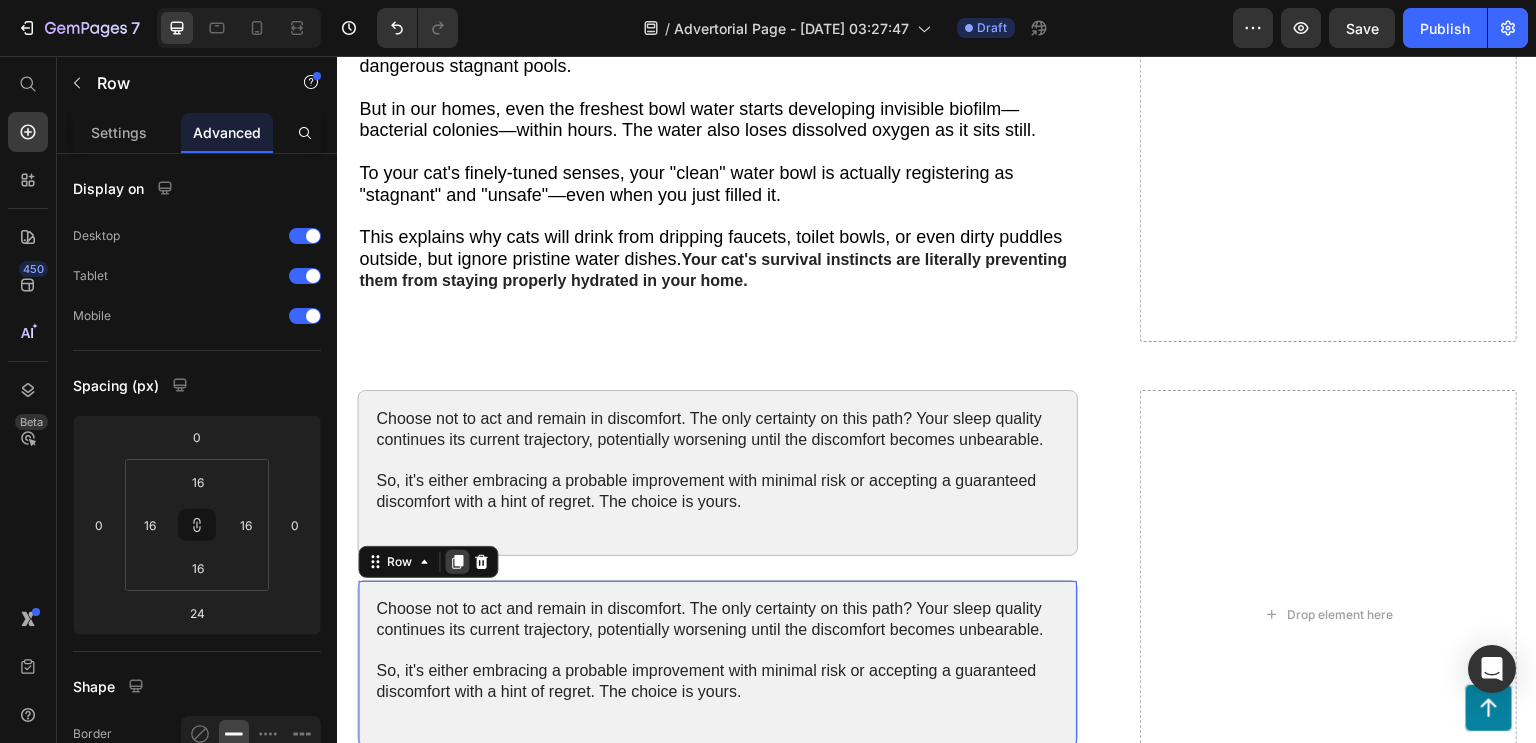 click 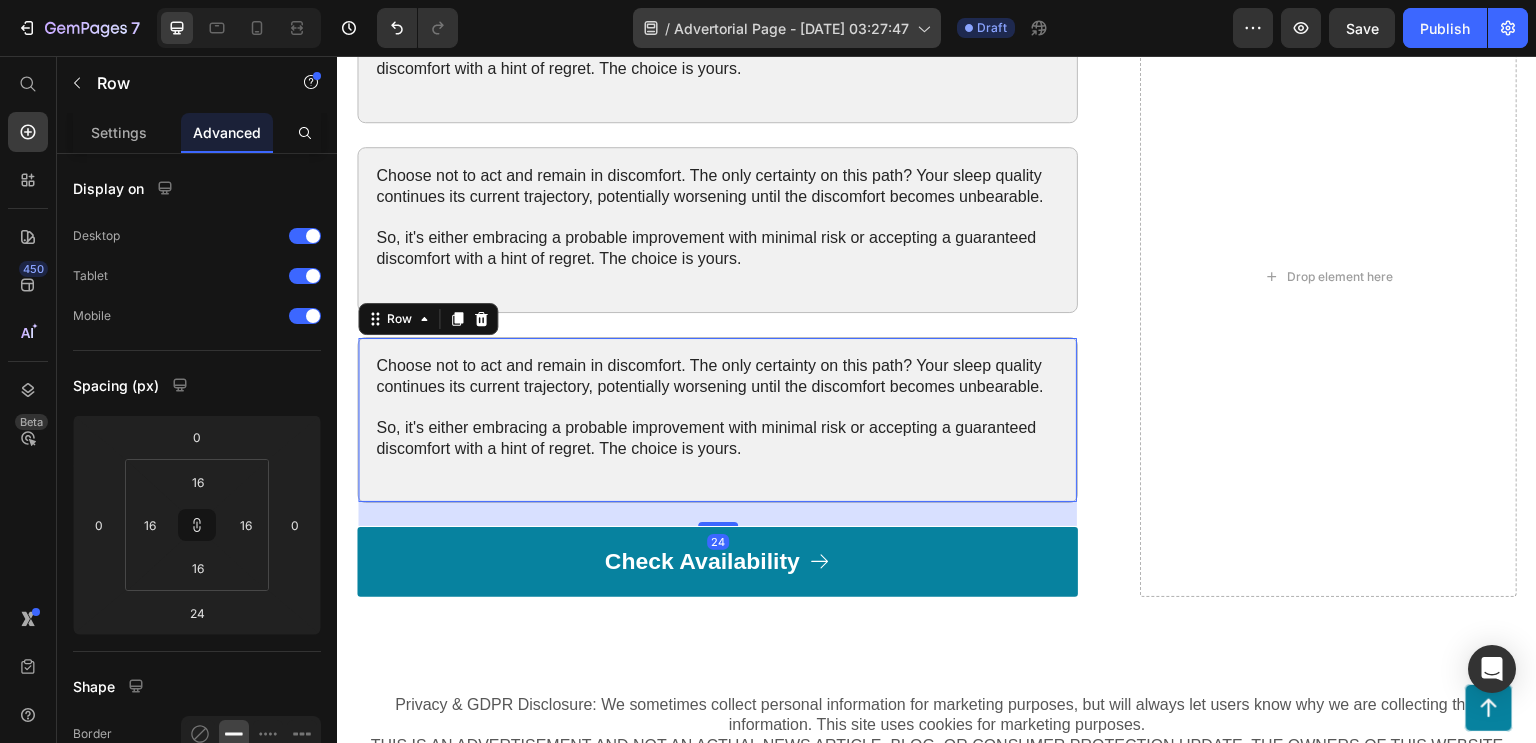 scroll, scrollTop: 3106, scrollLeft: 0, axis: vertical 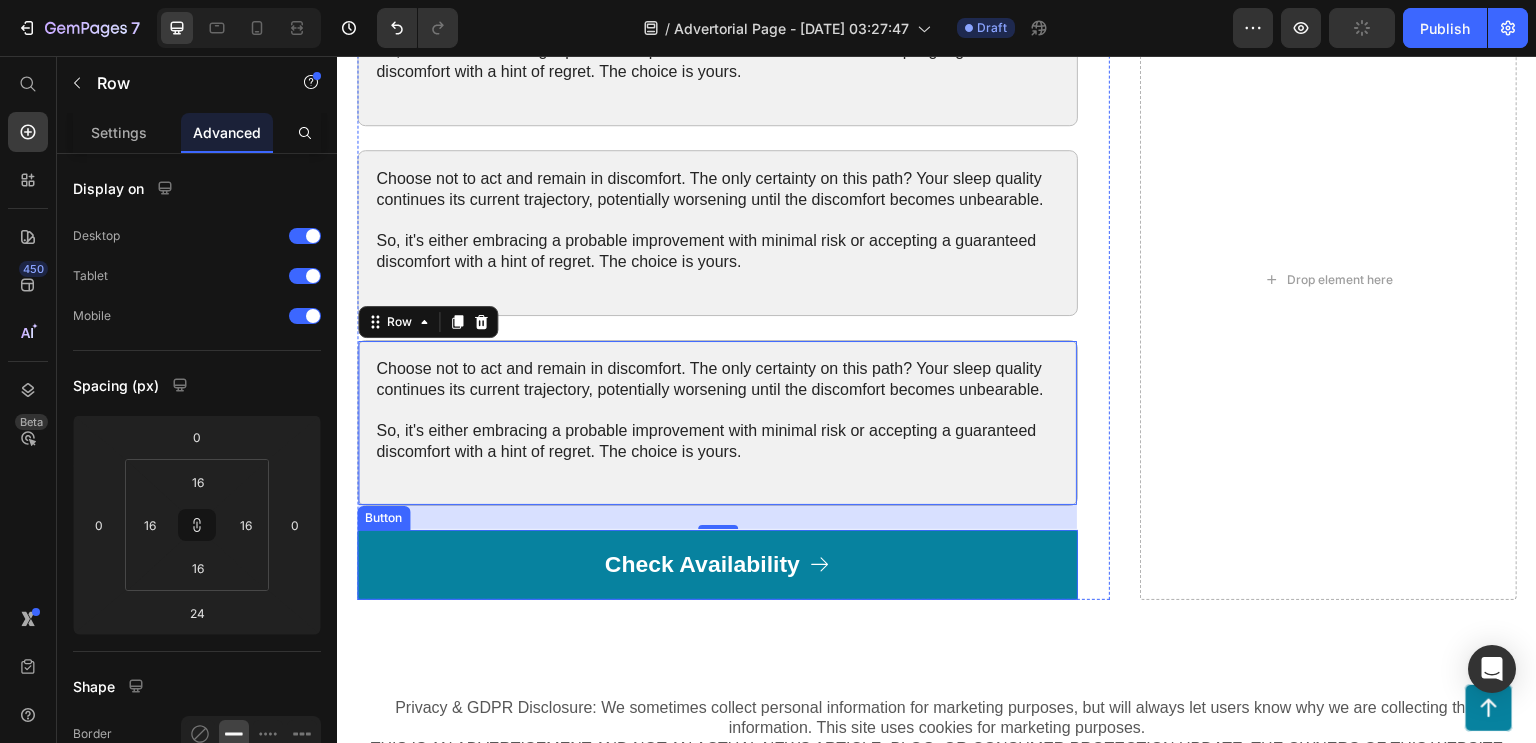 click on "Check Availability" at bounding box center (717, 565) 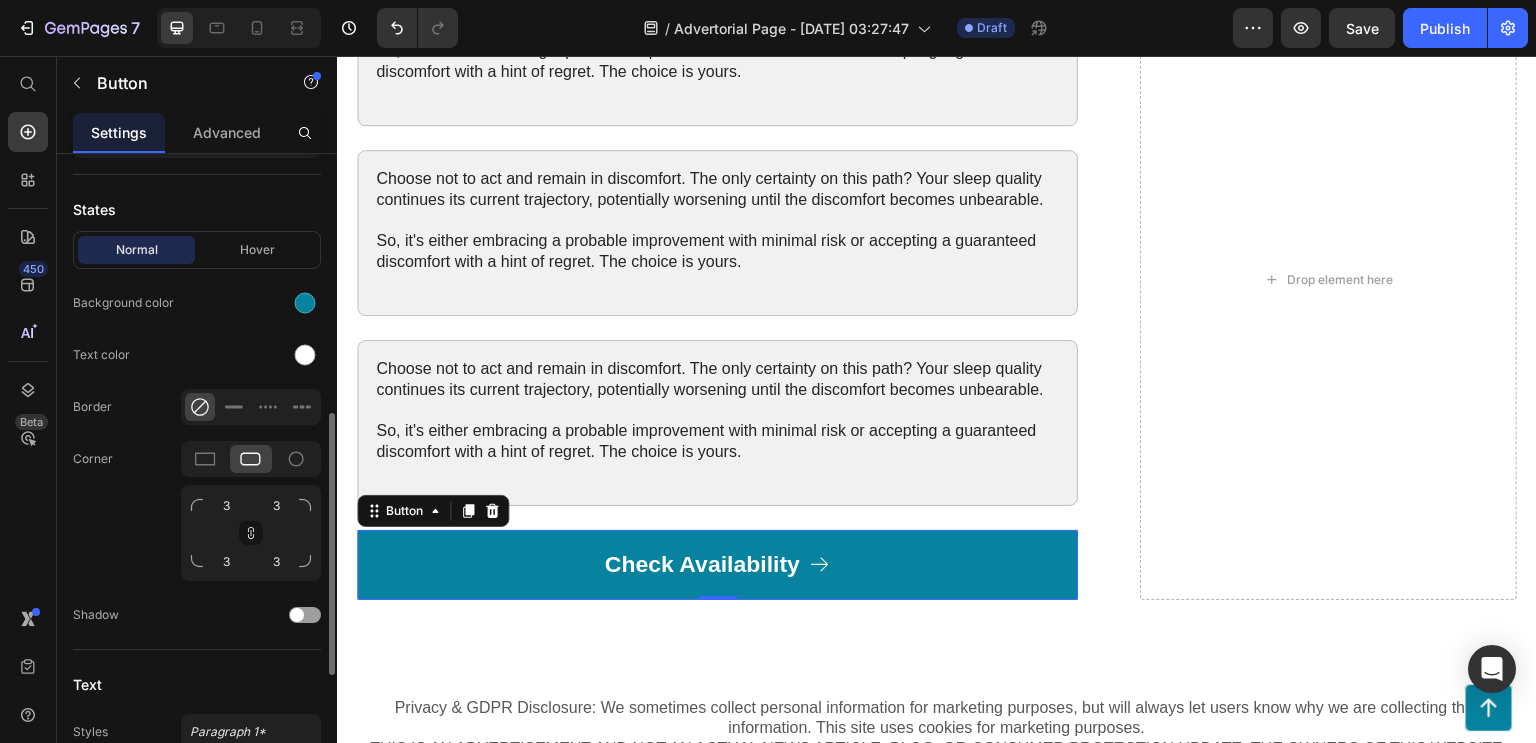 scroll, scrollTop: 636, scrollLeft: 0, axis: vertical 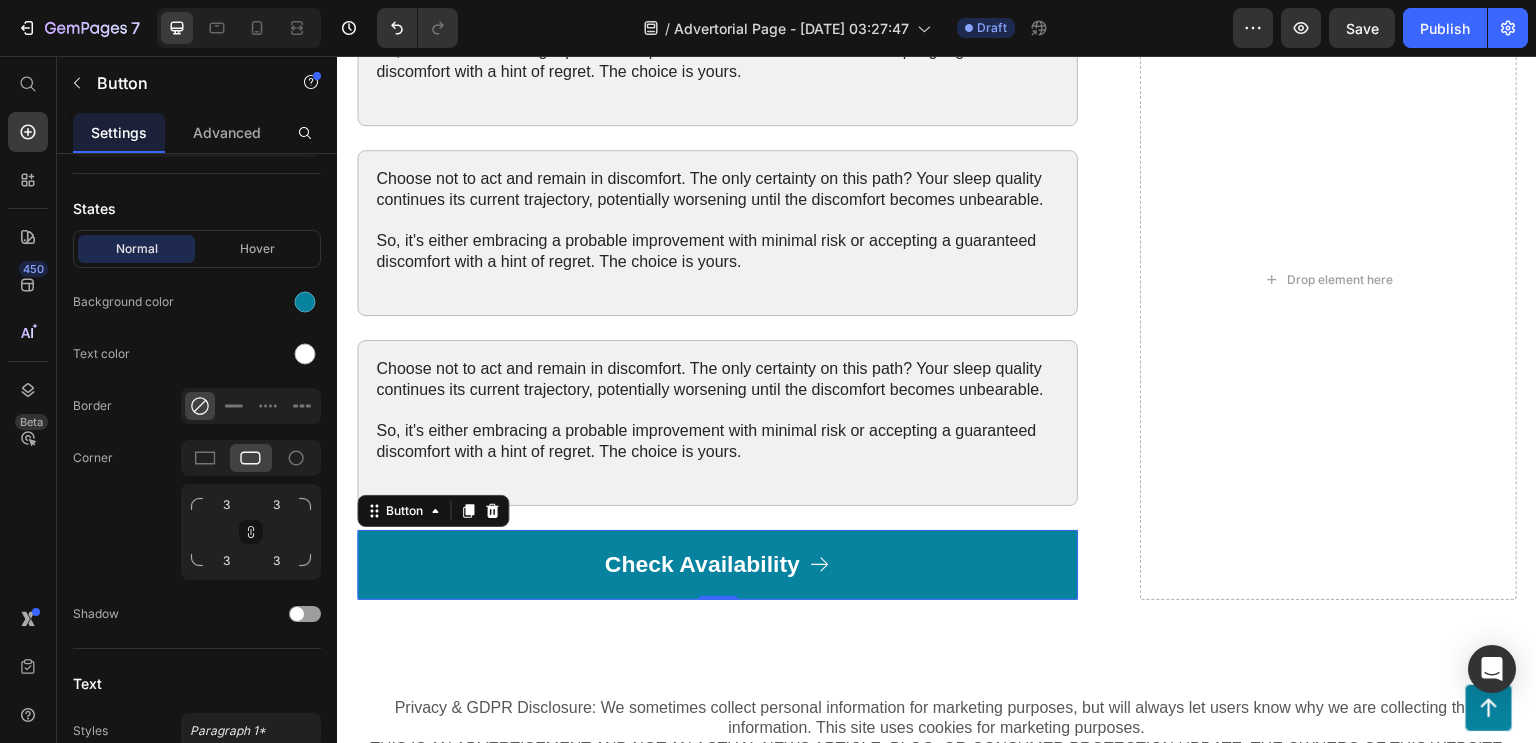 click on "Check Availability" at bounding box center [717, 565] 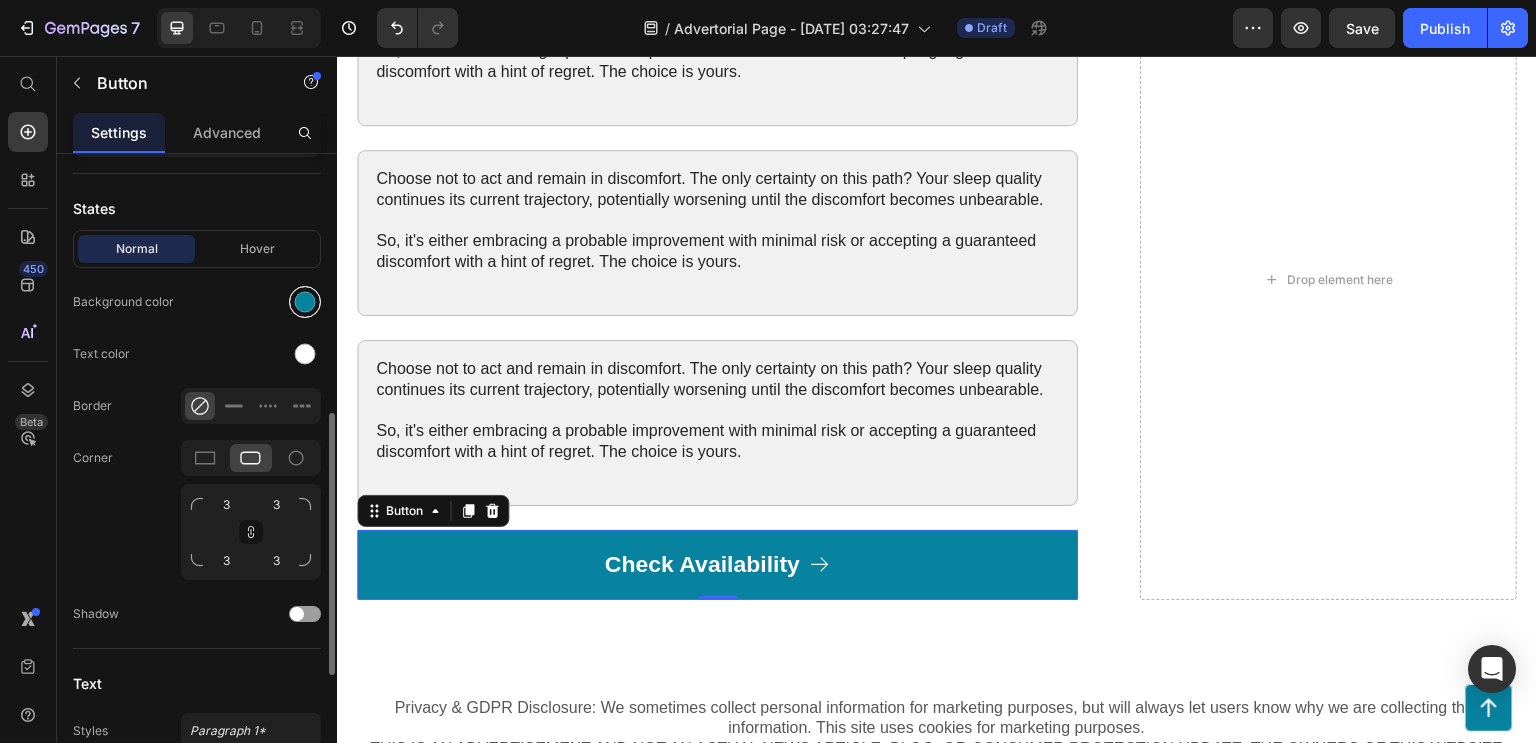 click at bounding box center (305, 302) 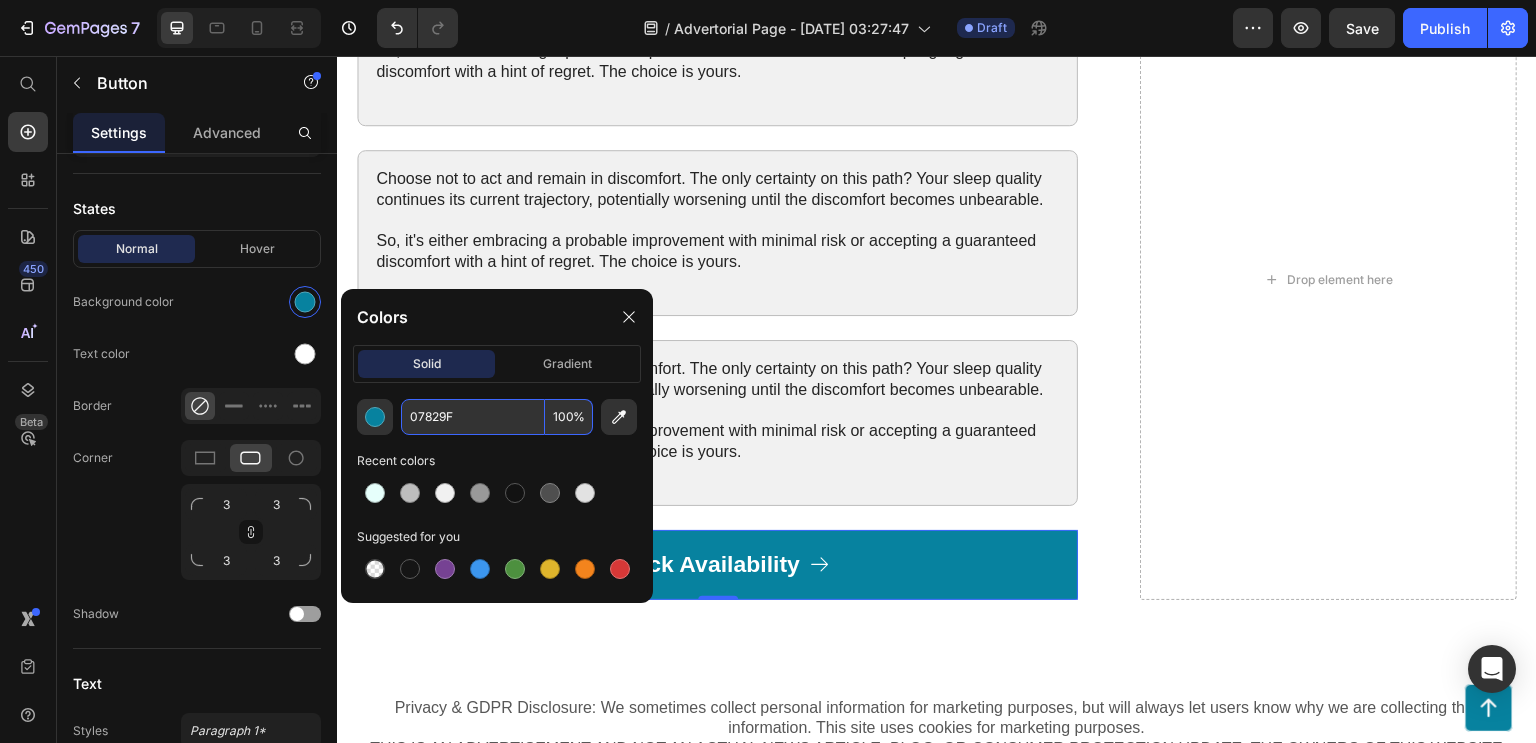 click on "07829F" at bounding box center [473, 417] 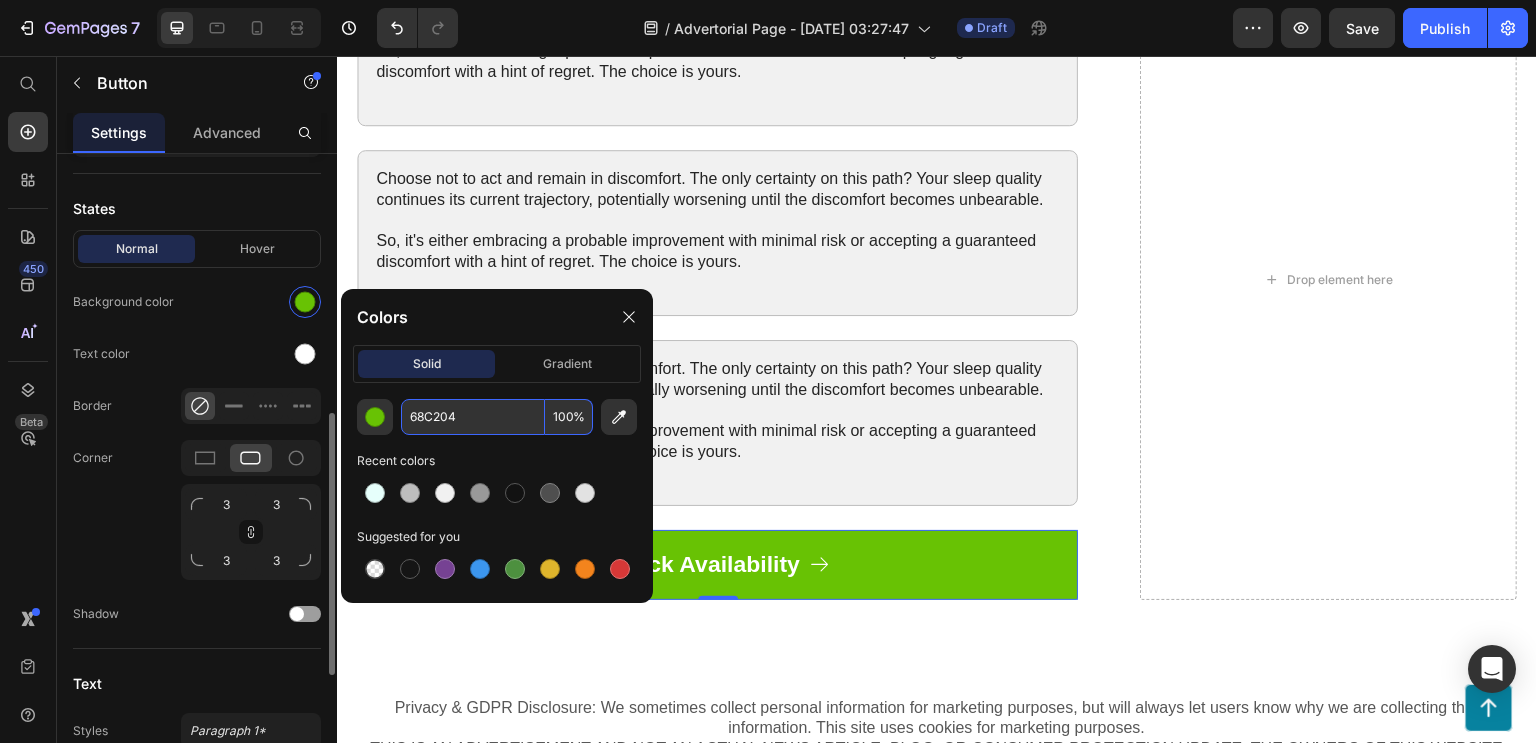type on "68C204" 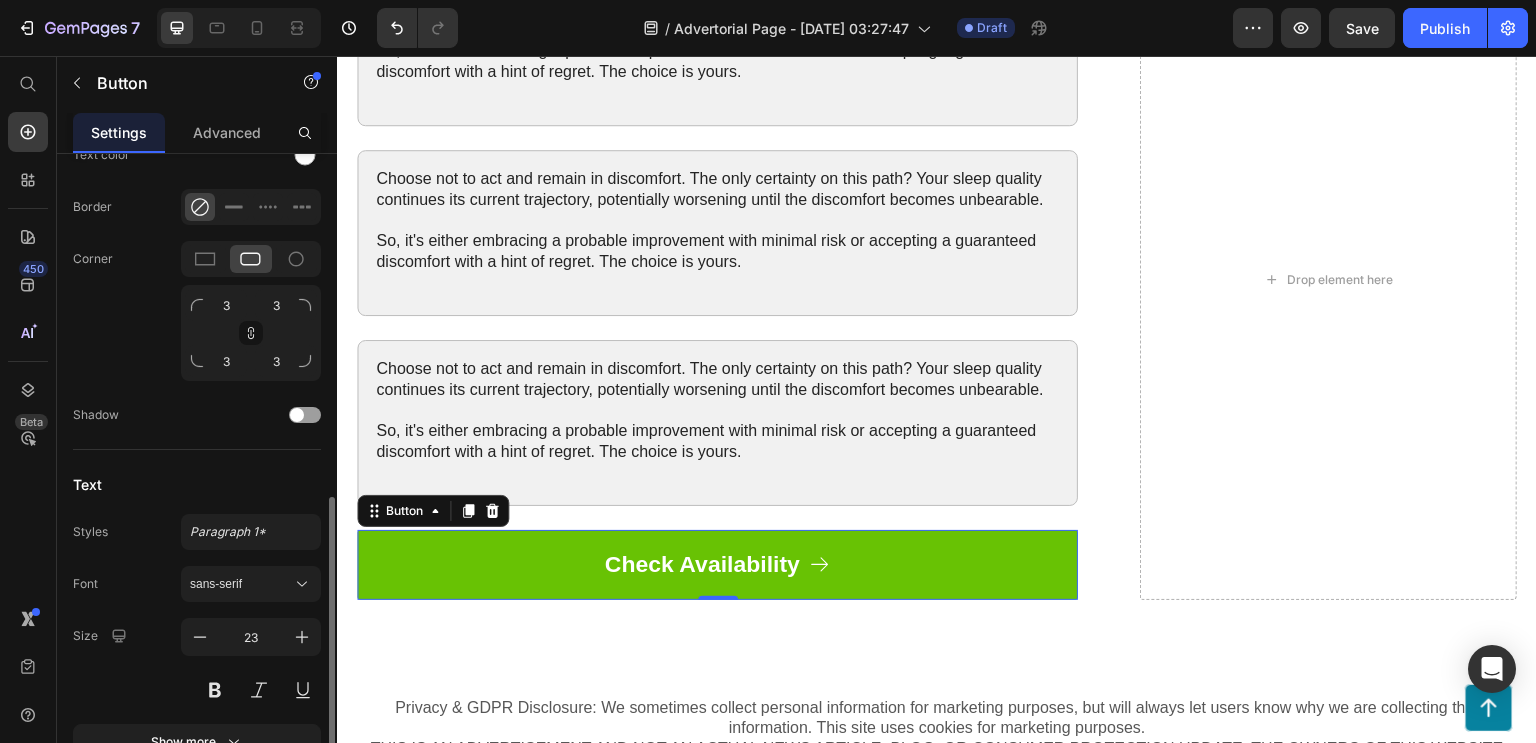 scroll, scrollTop: 838, scrollLeft: 0, axis: vertical 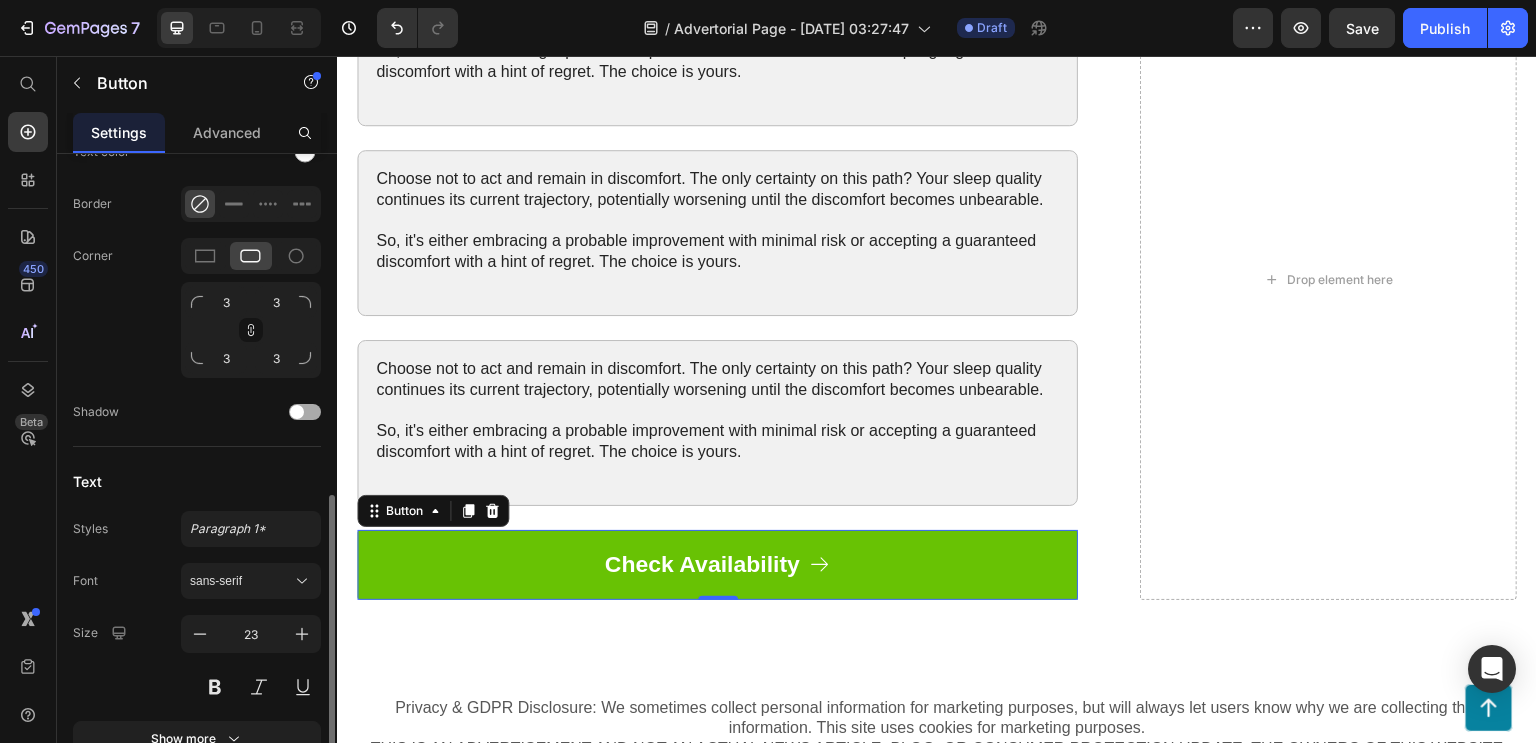 click 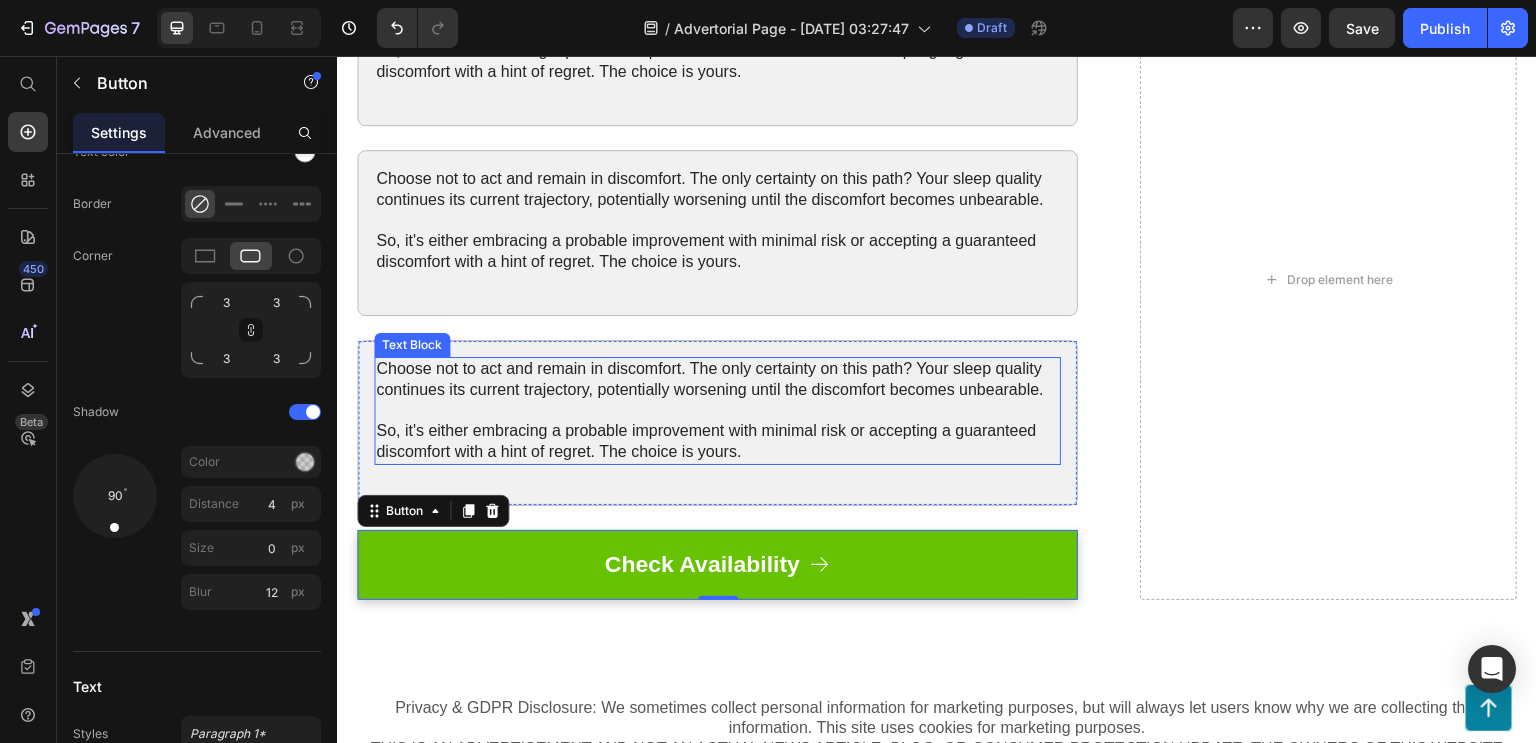 click on "Choose not to act and remain in discomfort. The only certainty on this path? Your sleep quality continues its current trajectory, potentially worsening until the discomfort becomes unbearable.  So, it's either embracing a probable improvement with minimal risk or accepting a guaranteed discomfort with a hint of regret. The choice is yours." at bounding box center [717, 411] 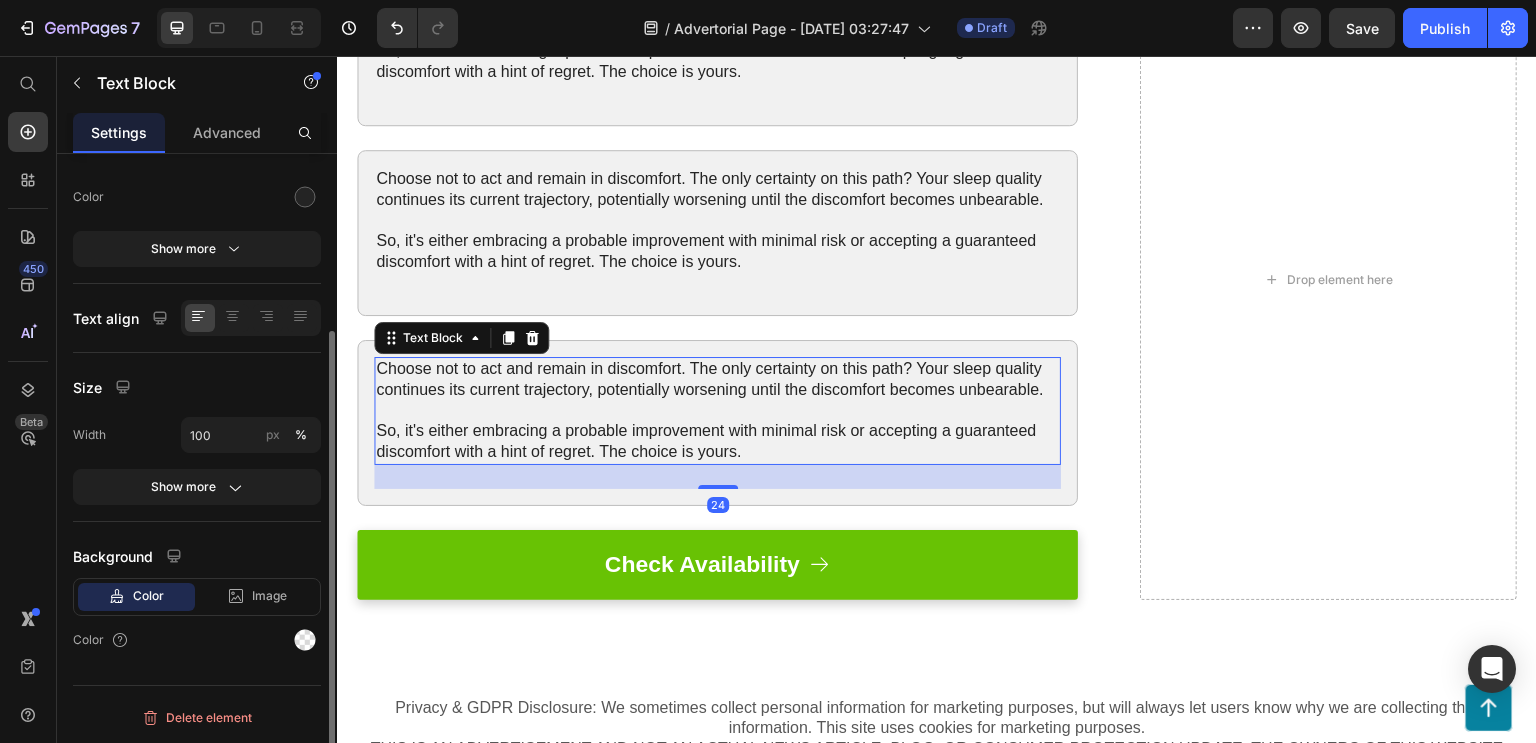 scroll, scrollTop: 0, scrollLeft: 0, axis: both 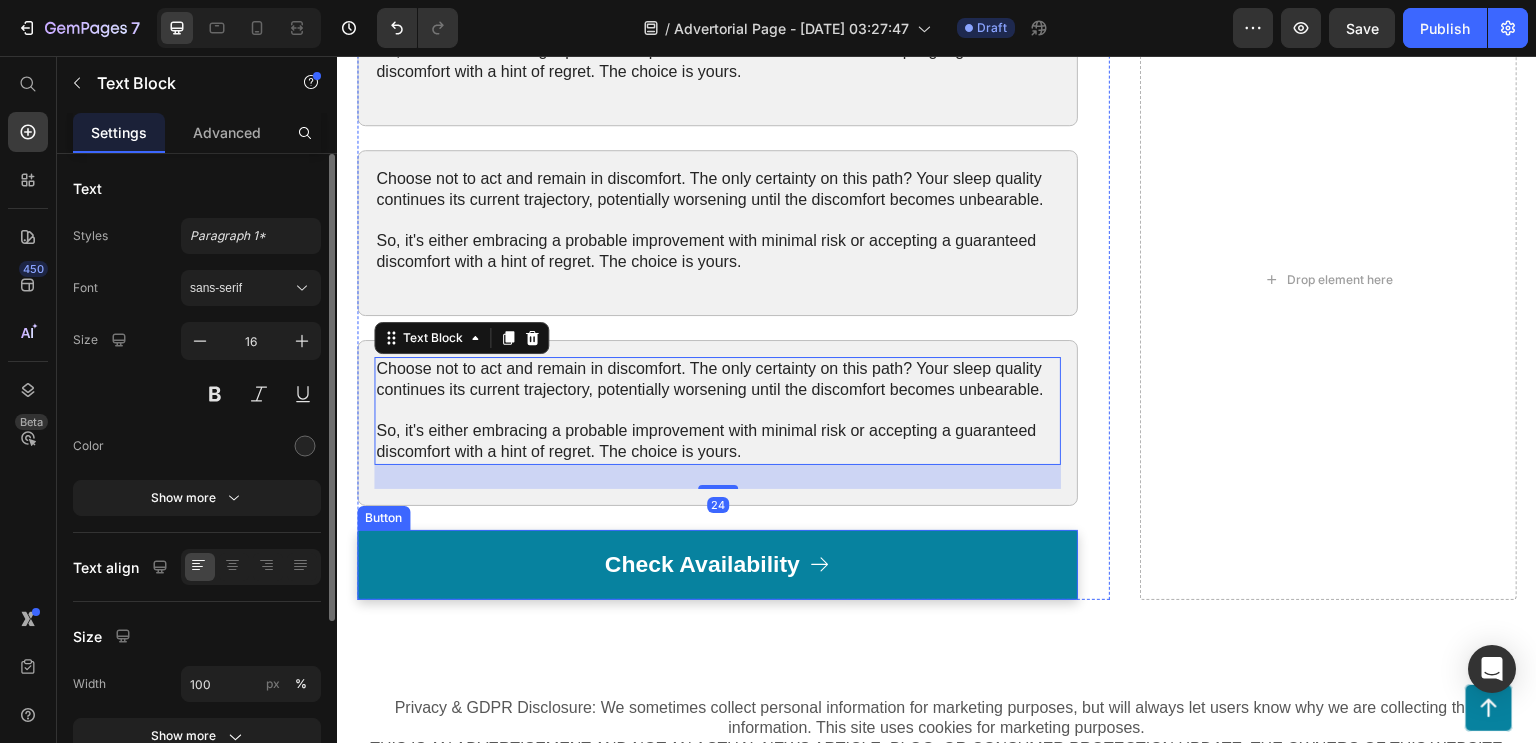 click on "Check Availability" at bounding box center [717, 565] 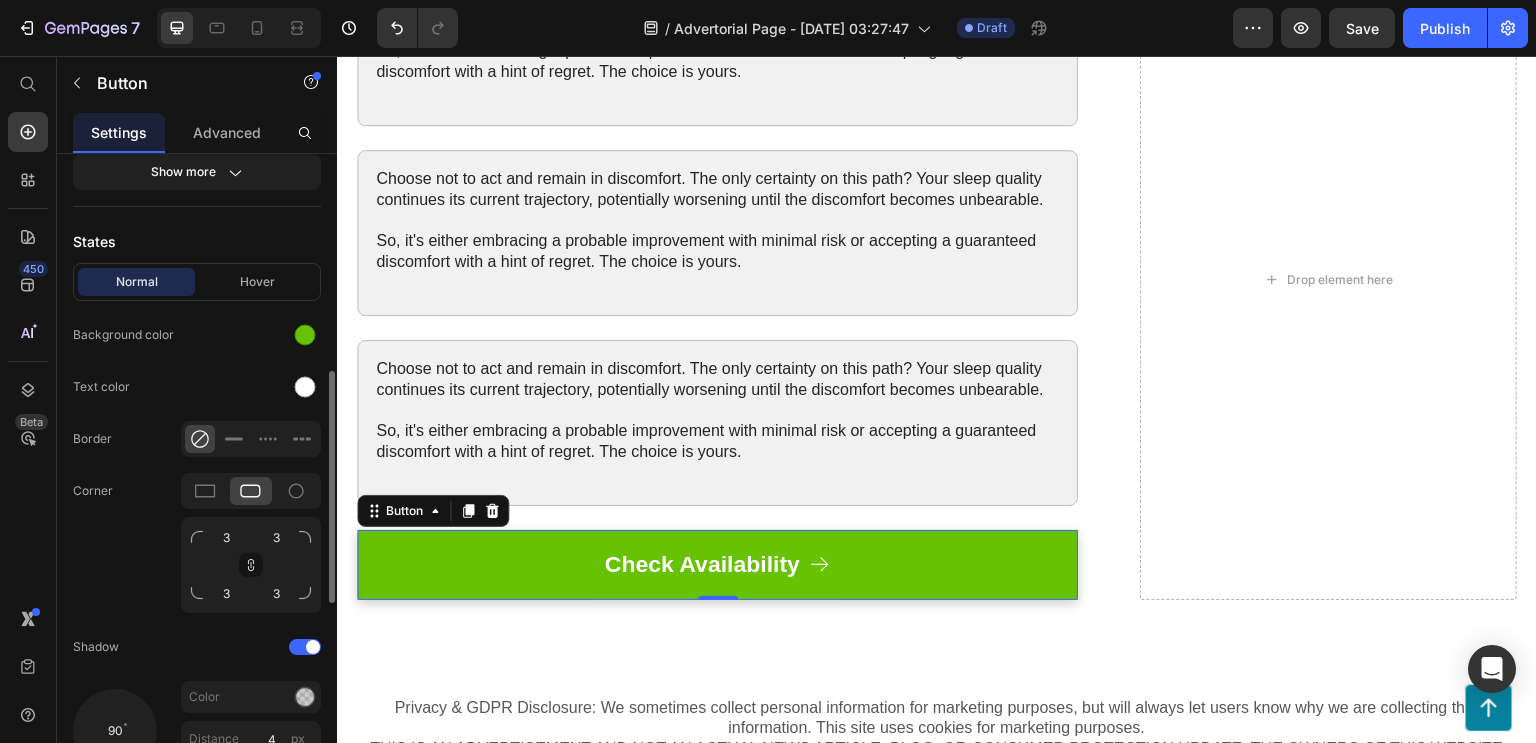 scroll, scrollTop: 607, scrollLeft: 0, axis: vertical 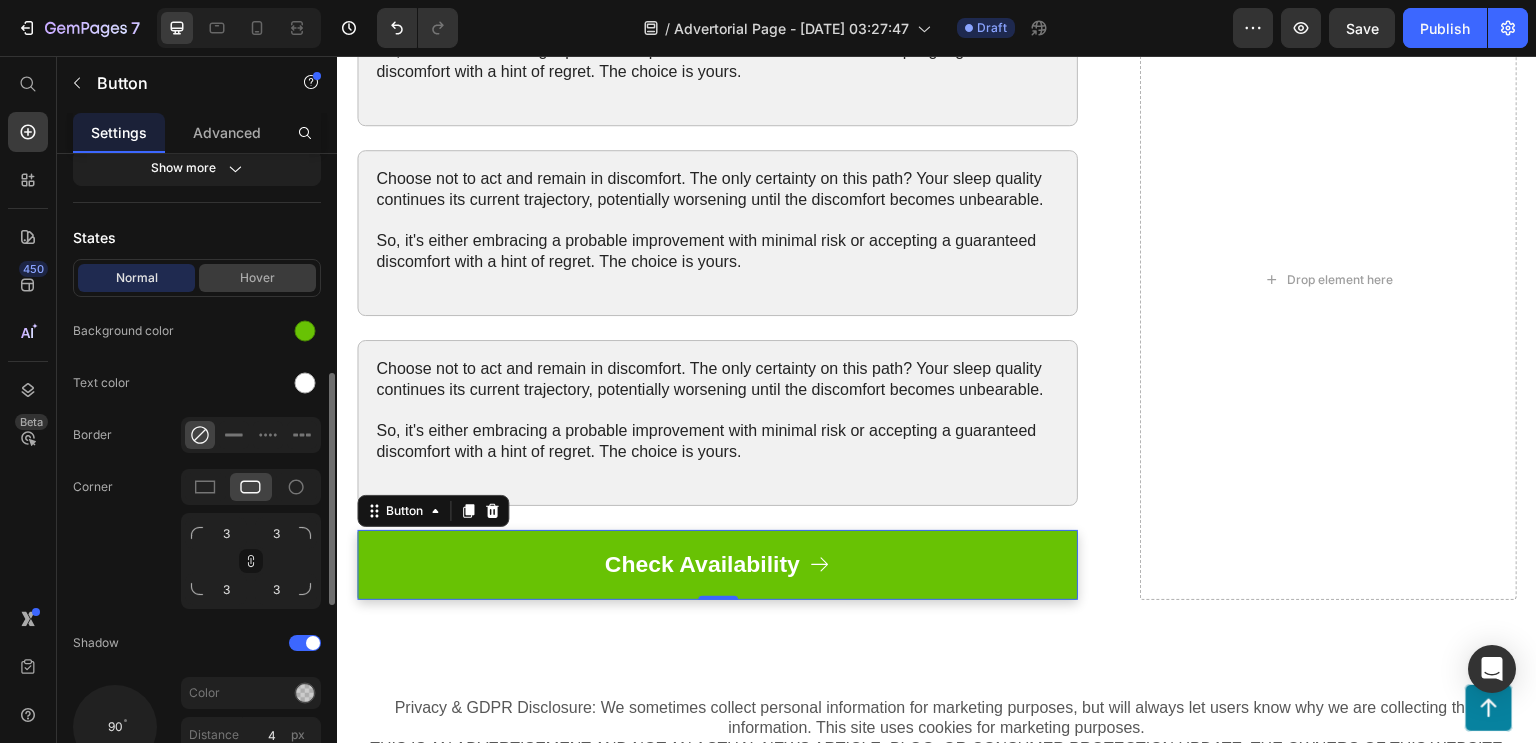 click on "Hover" at bounding box center (257, 278) 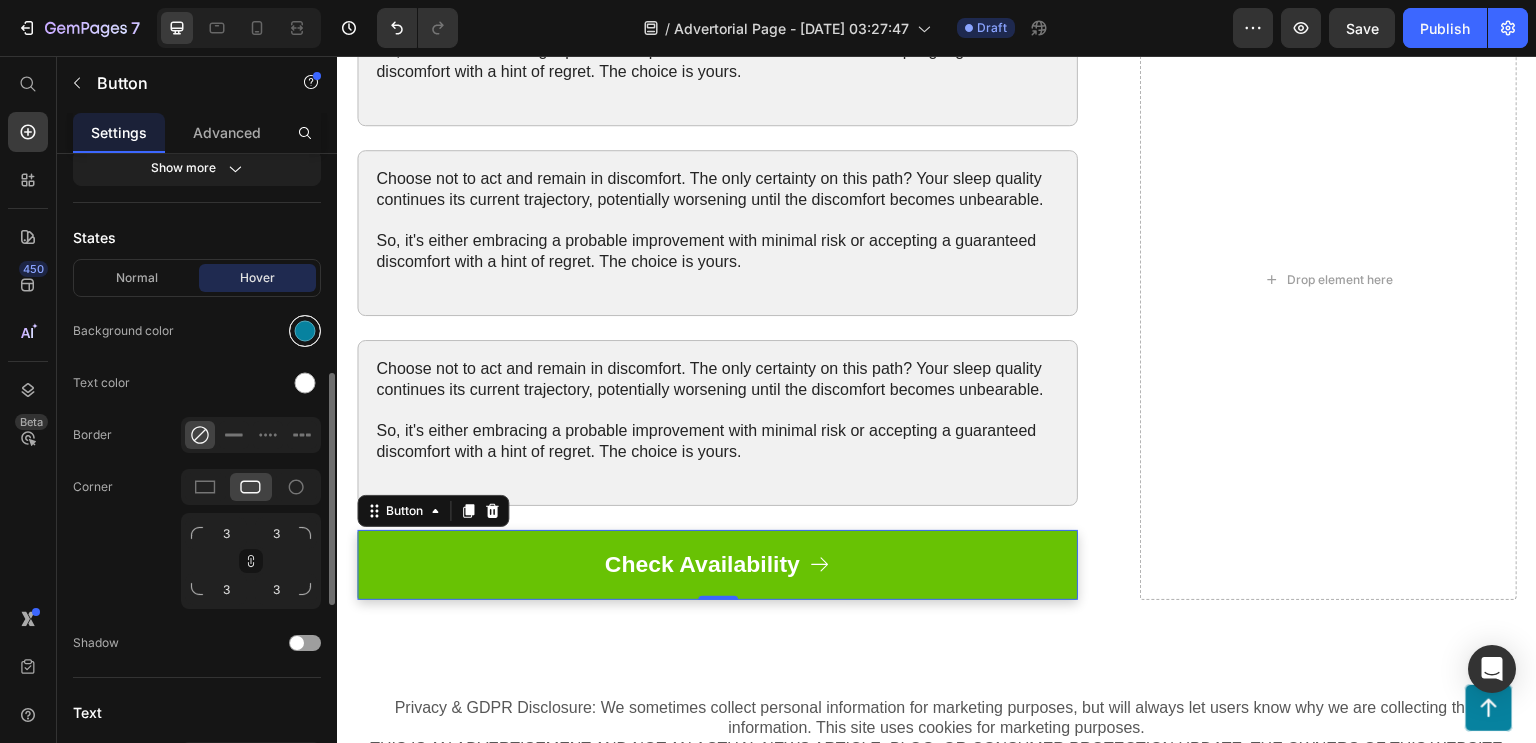 click at bounding box center (305, 331) 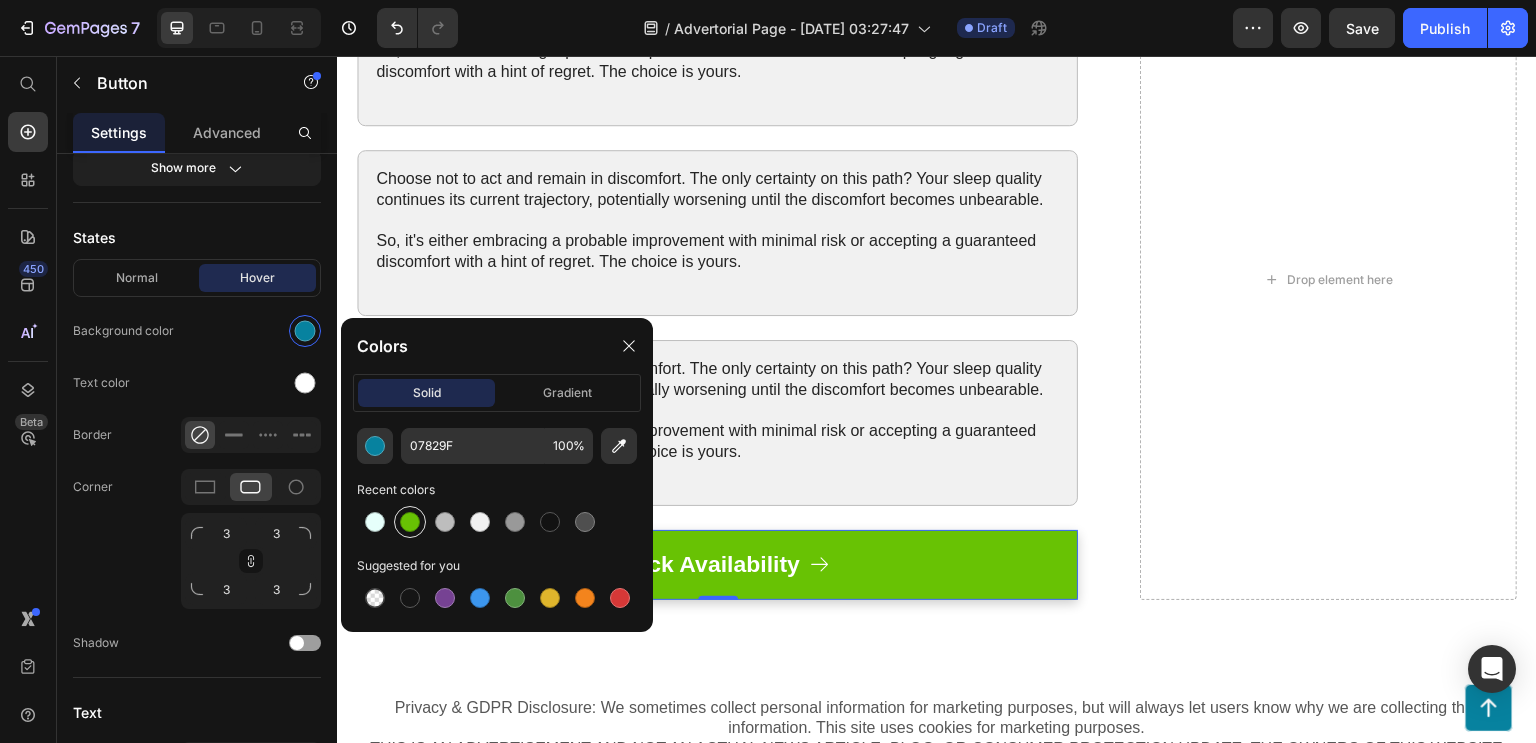 click at bounding box center (410, 522) 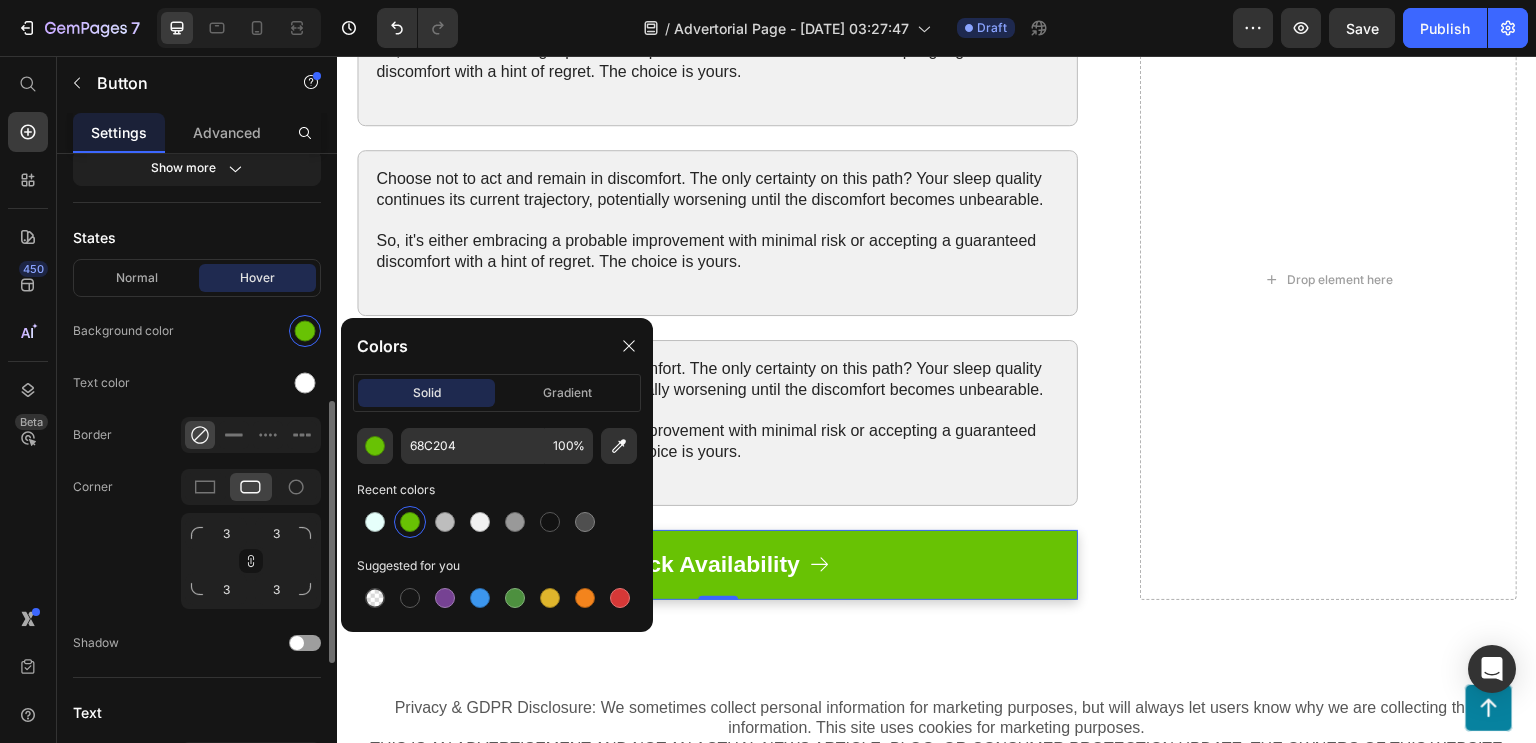 click on "Corner 3 3 3 3" 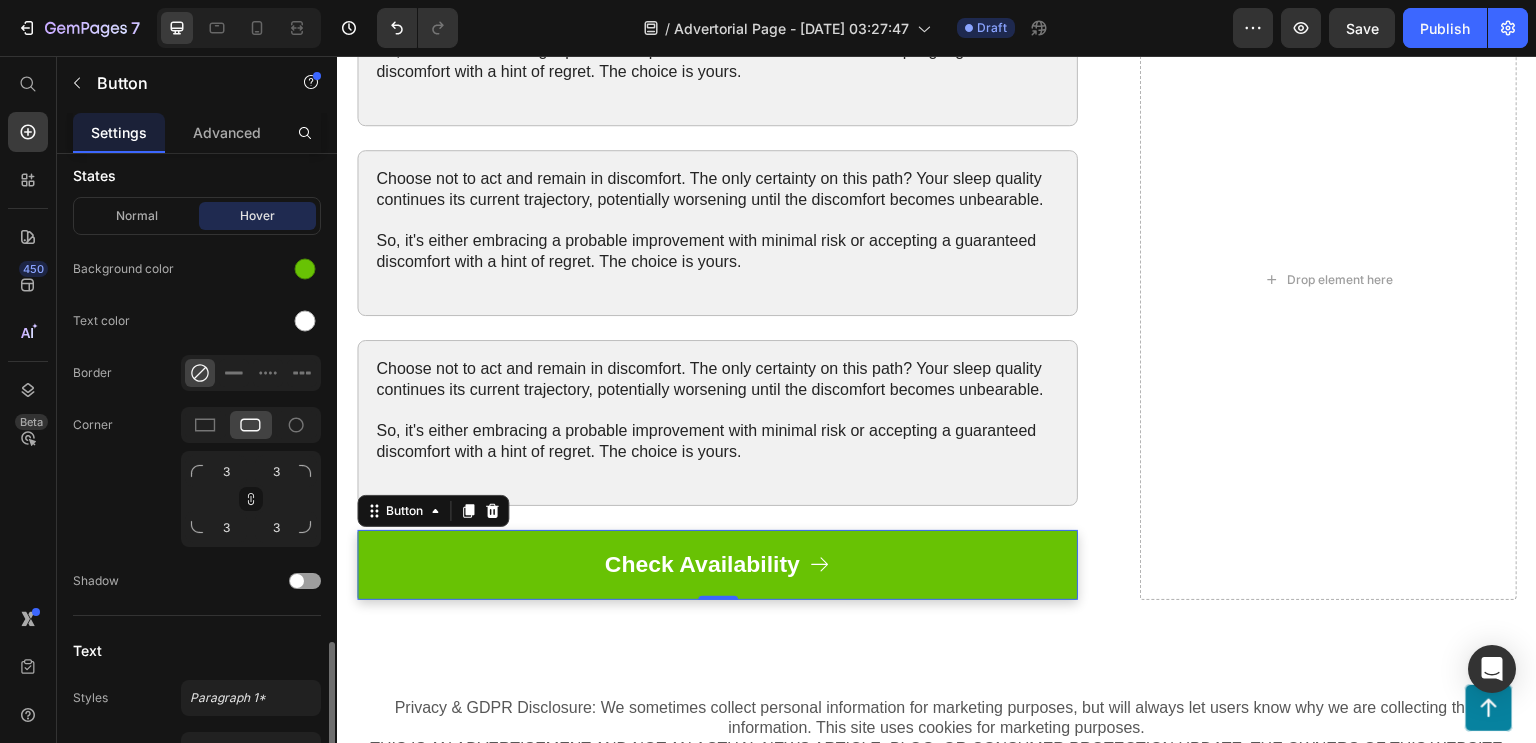 scroll, scrollTop: 850, scrollLeft: 0, axis: vertical 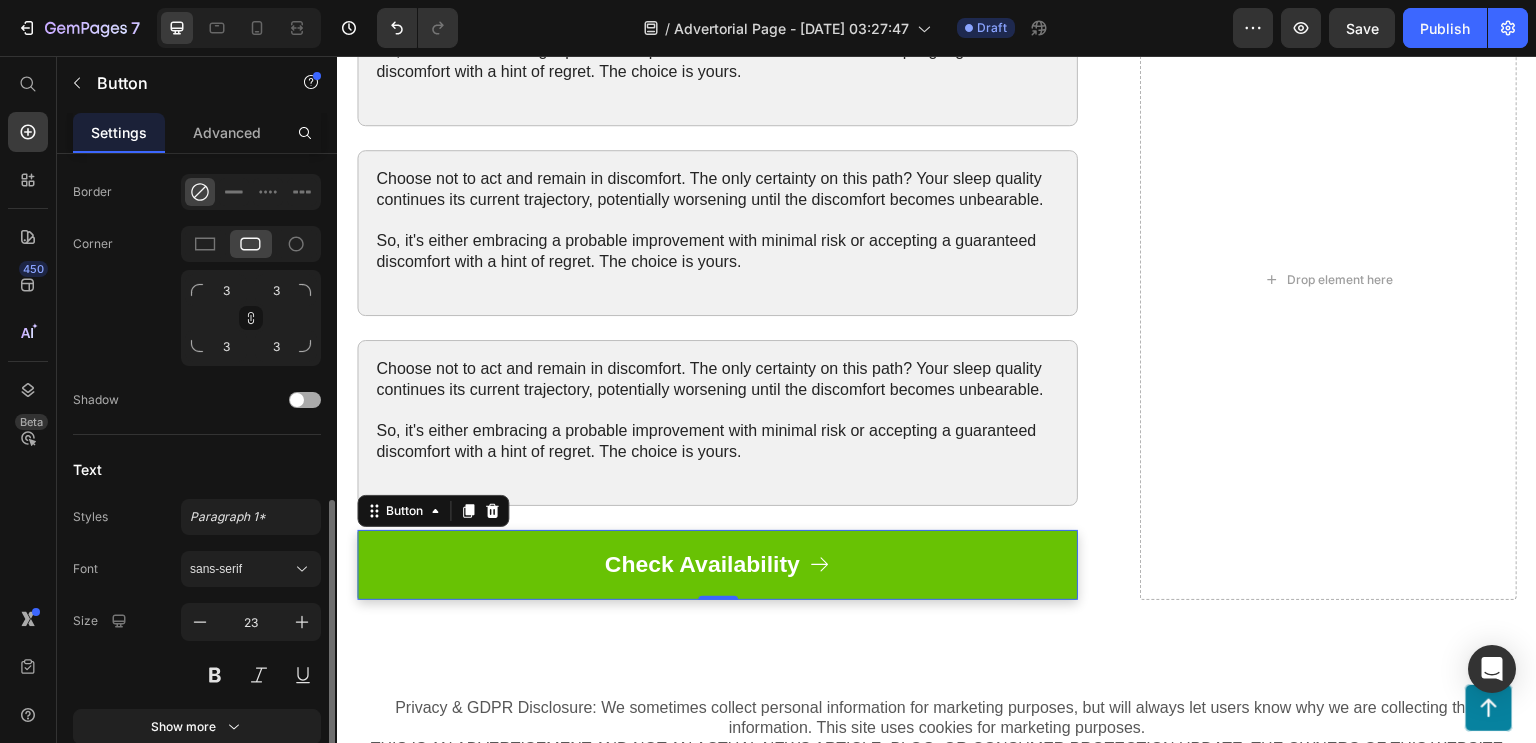 click at bounding box center (297, 400) 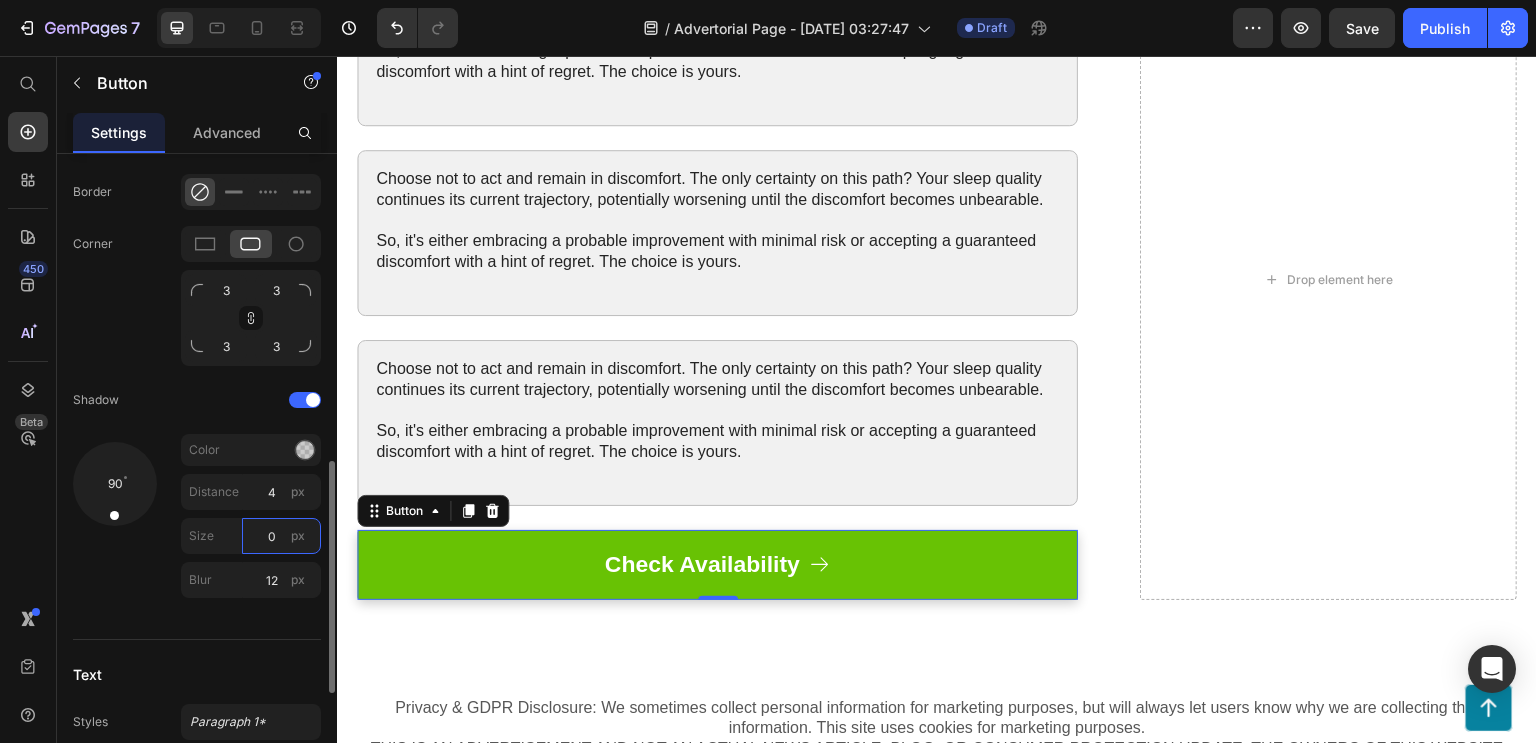 click on "0" at bounding box center [281, 536] 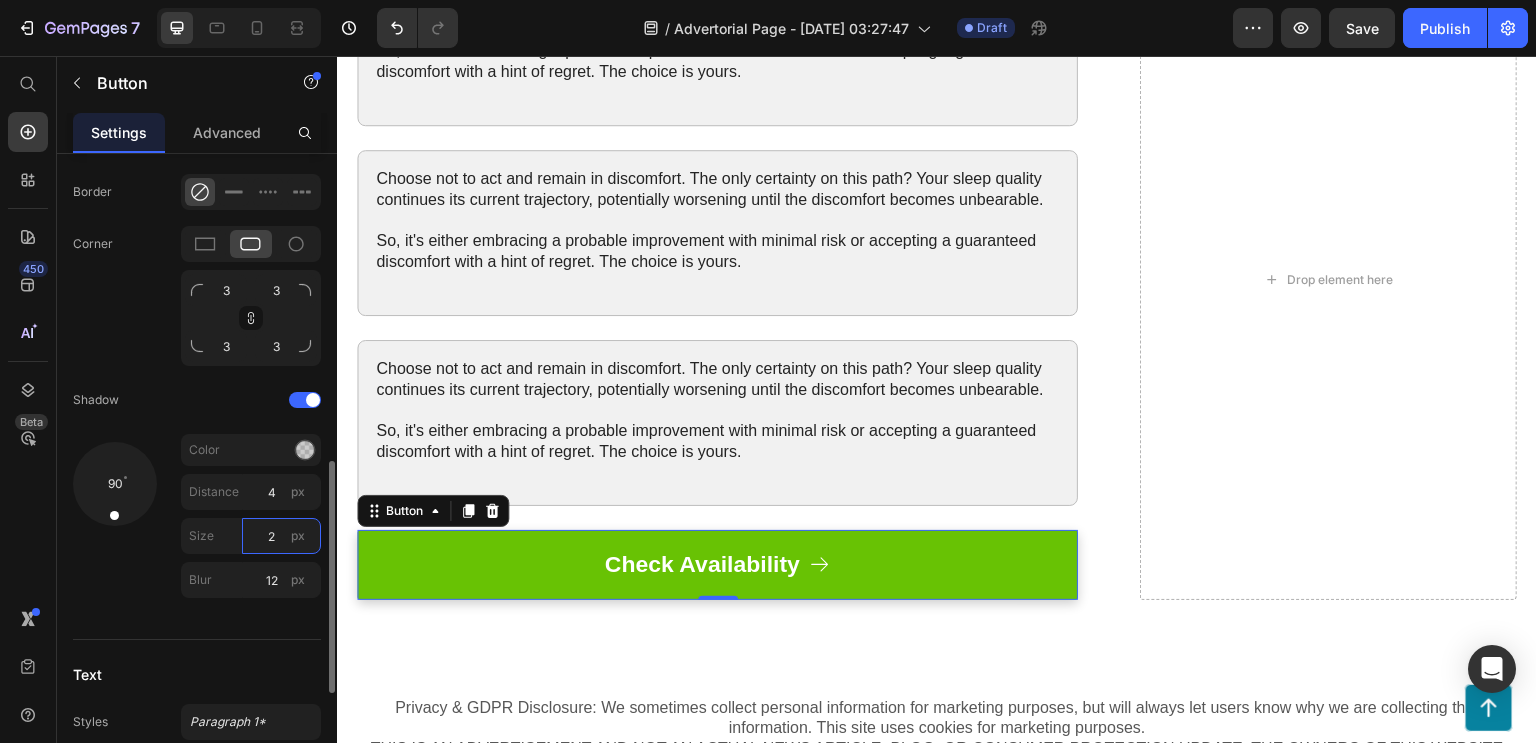 type on "1" 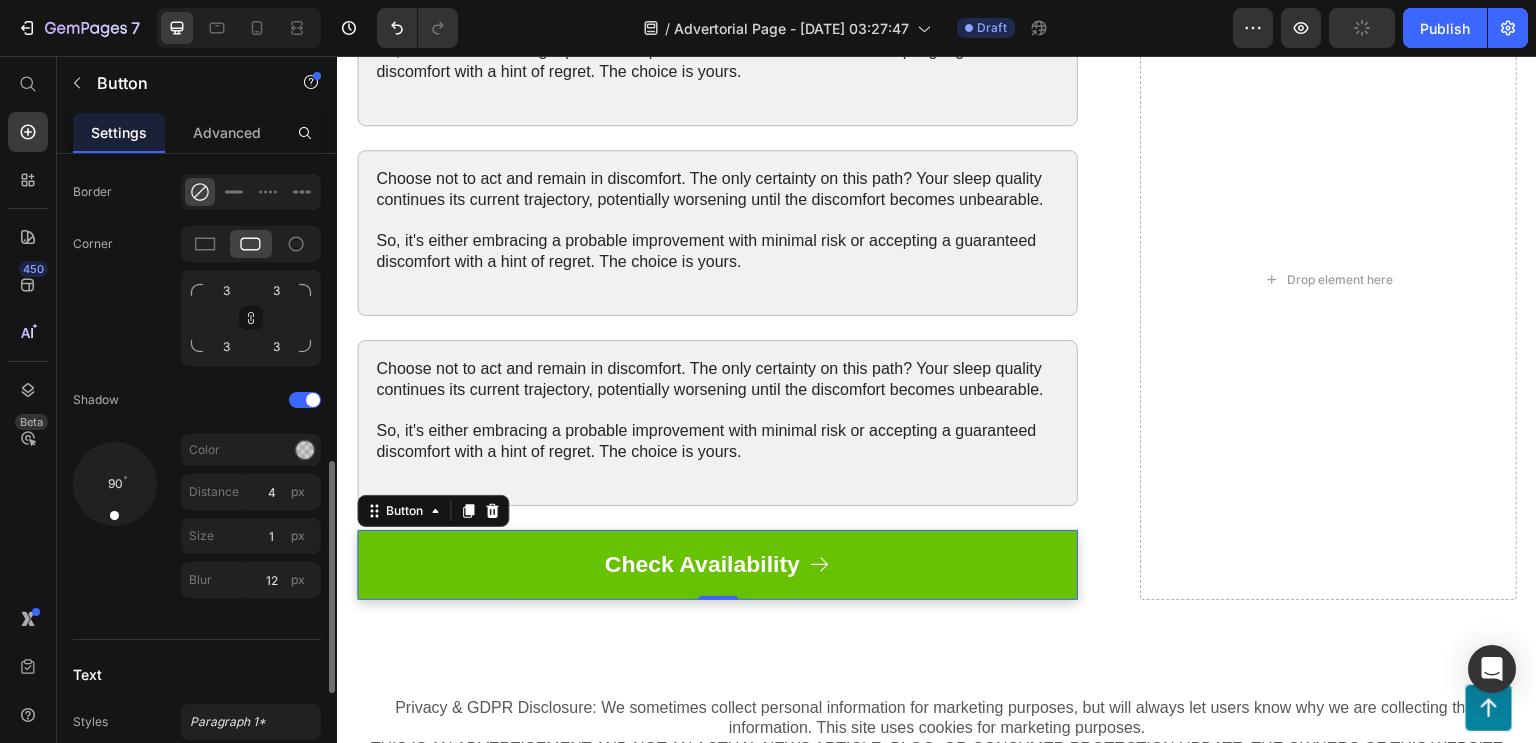 click on "90" at bounding box center (115, 520) 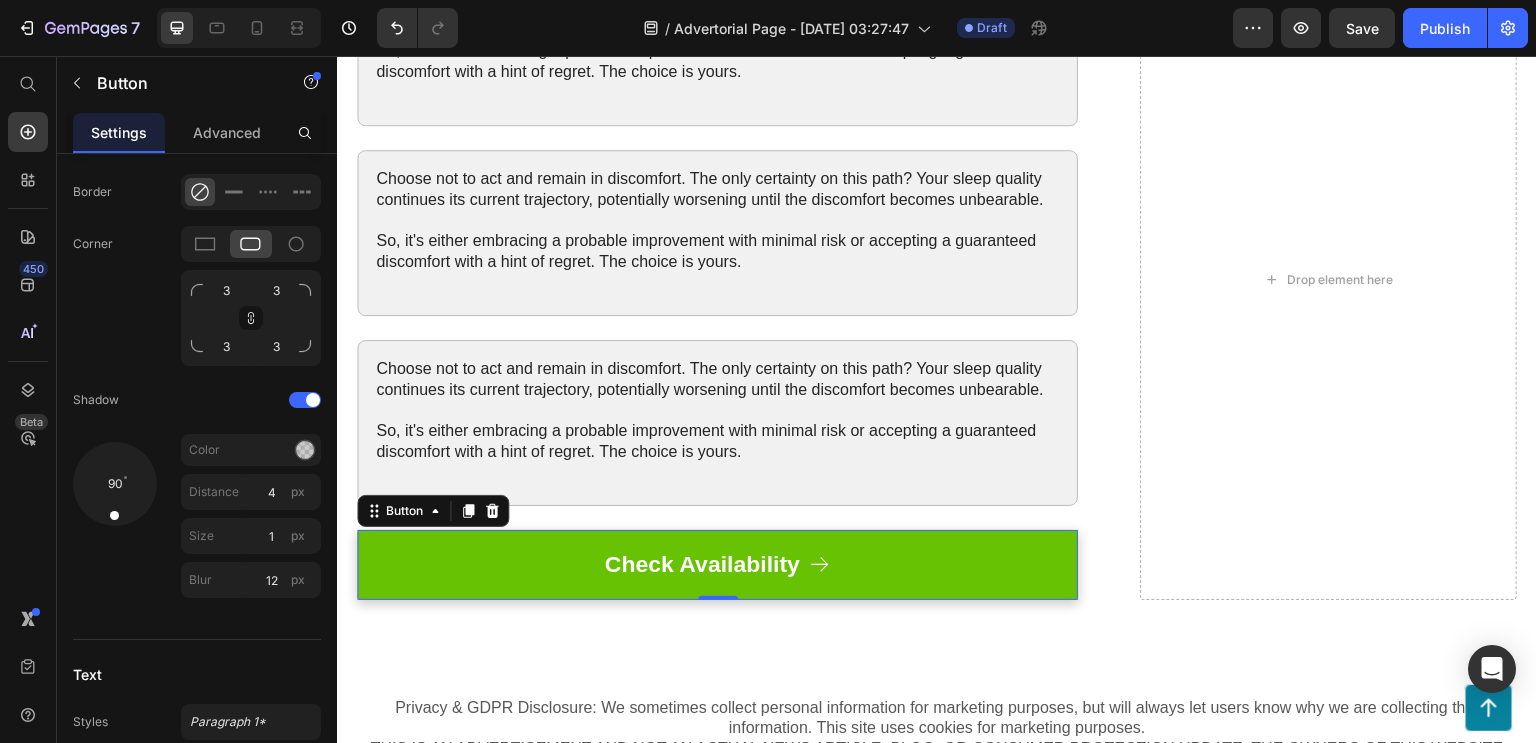 click on "Check Availability" at bounding box center [717, 565] 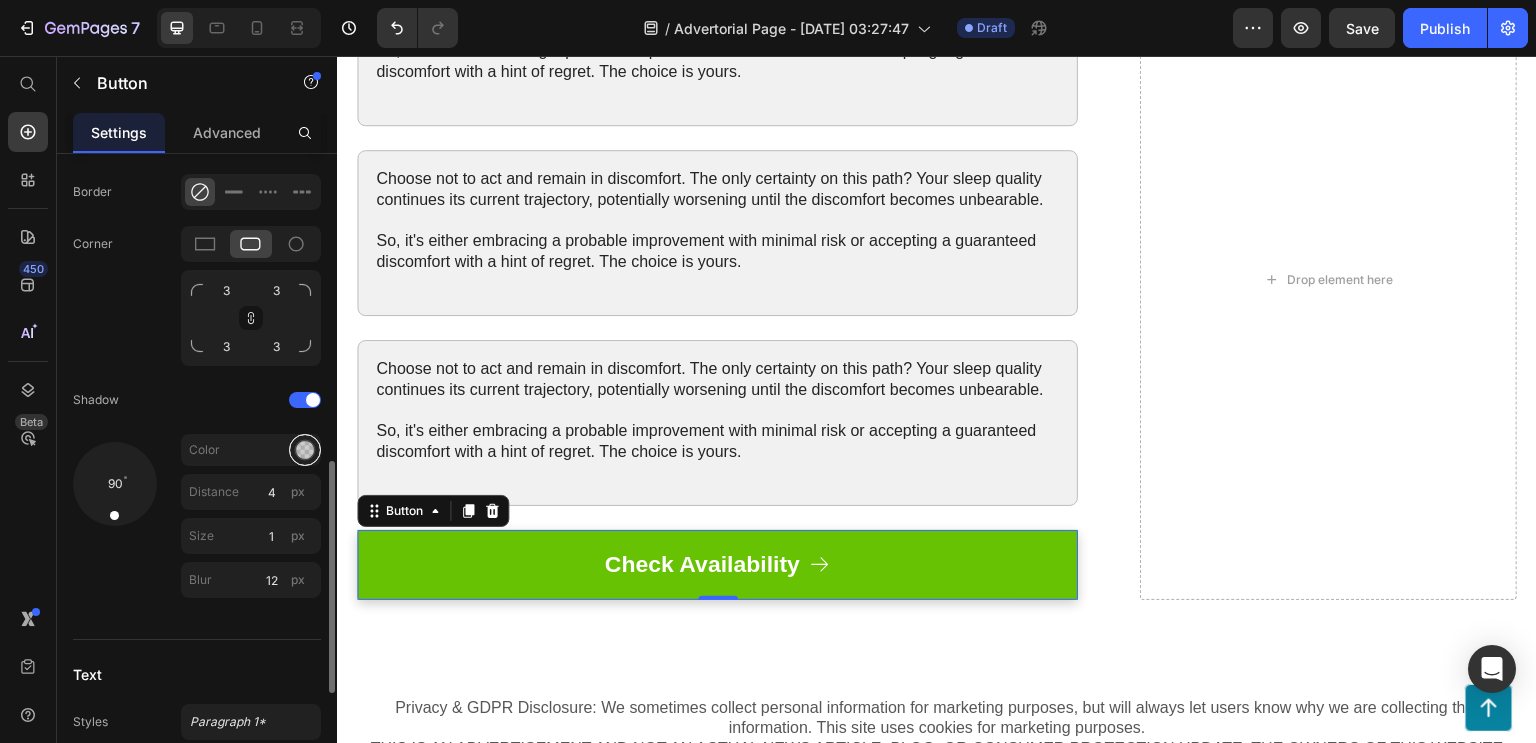 click at bounding box center (305, 450) 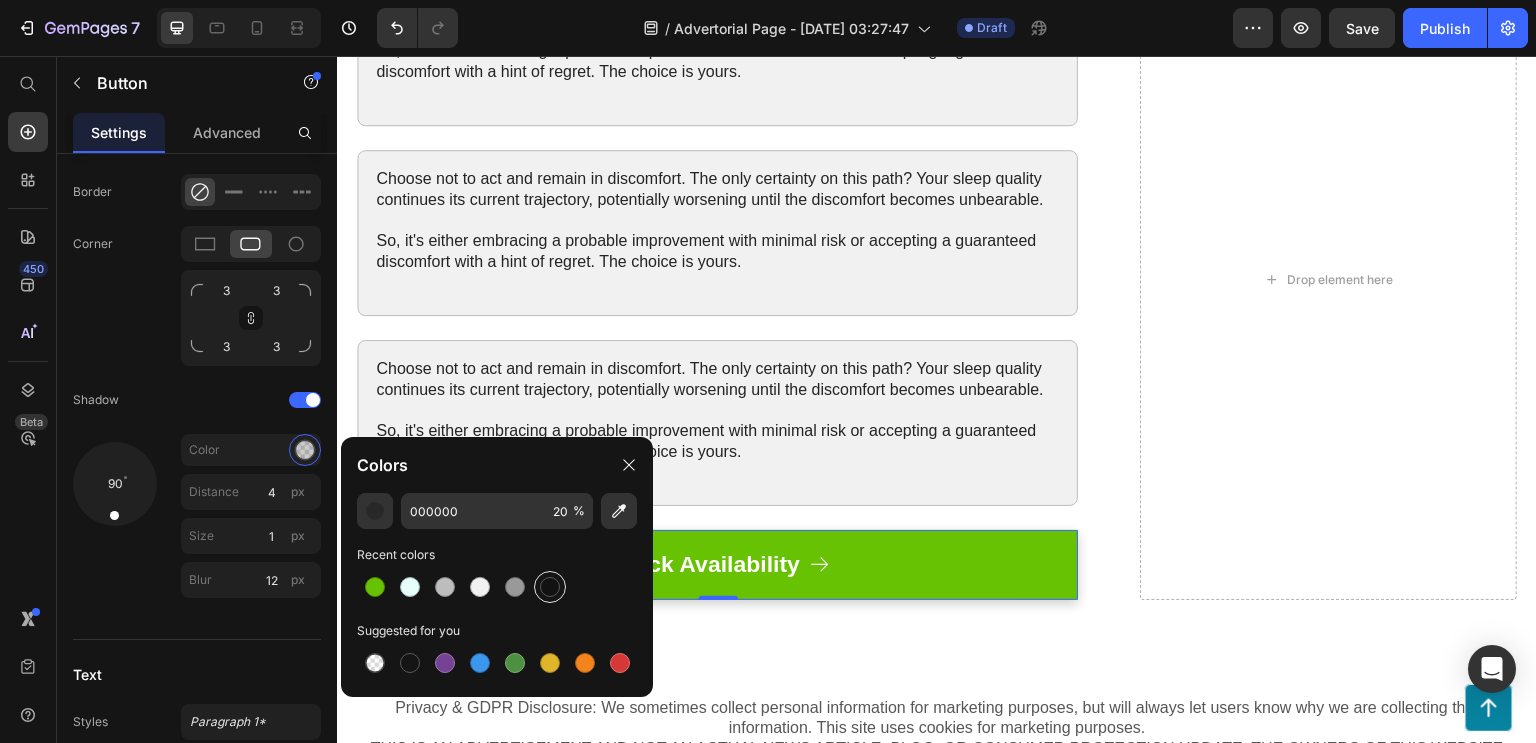 click at bounding box center (550, 587) 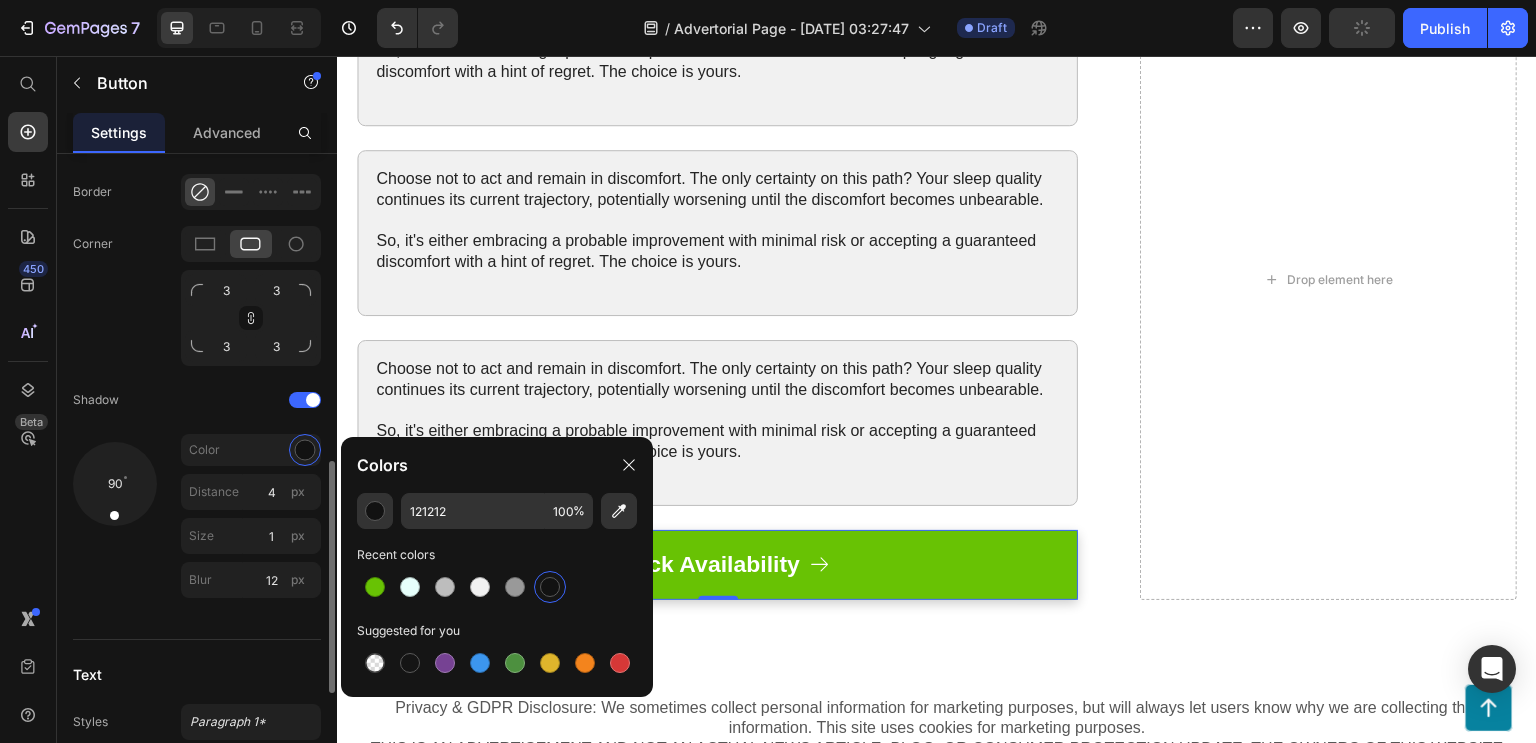 click on "90" at bounding box center (115, 520) 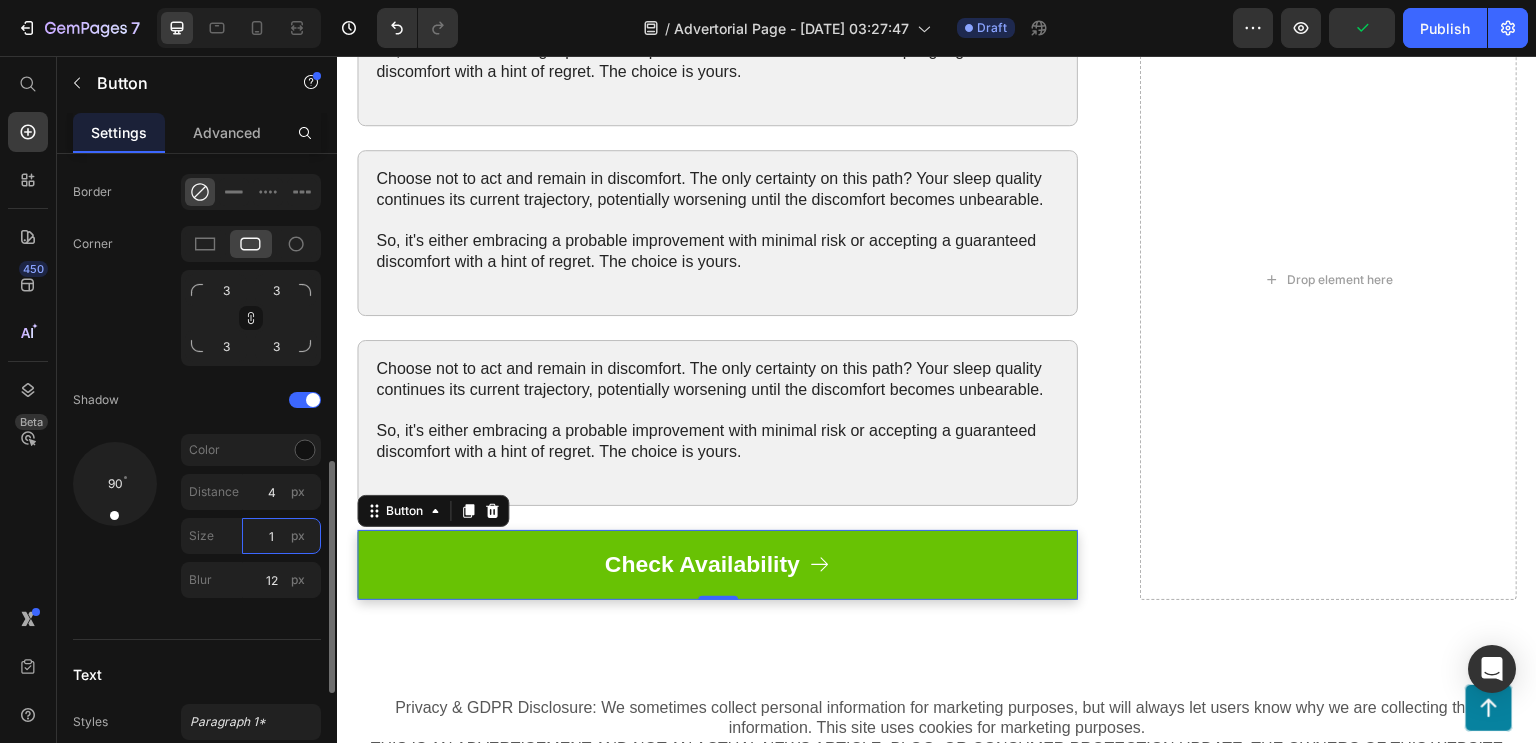 click on "1" at bounding box center [281, 536] 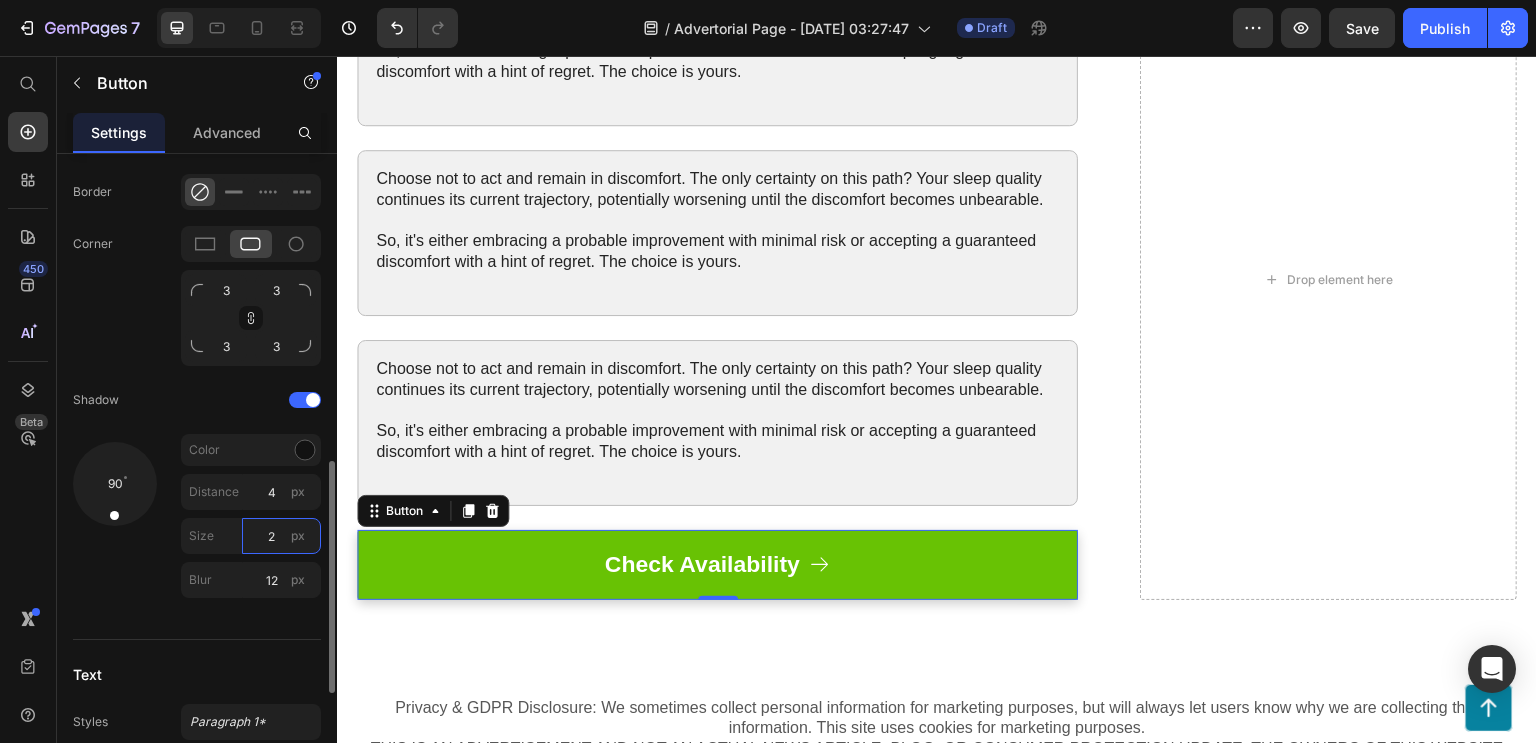 type on "1" 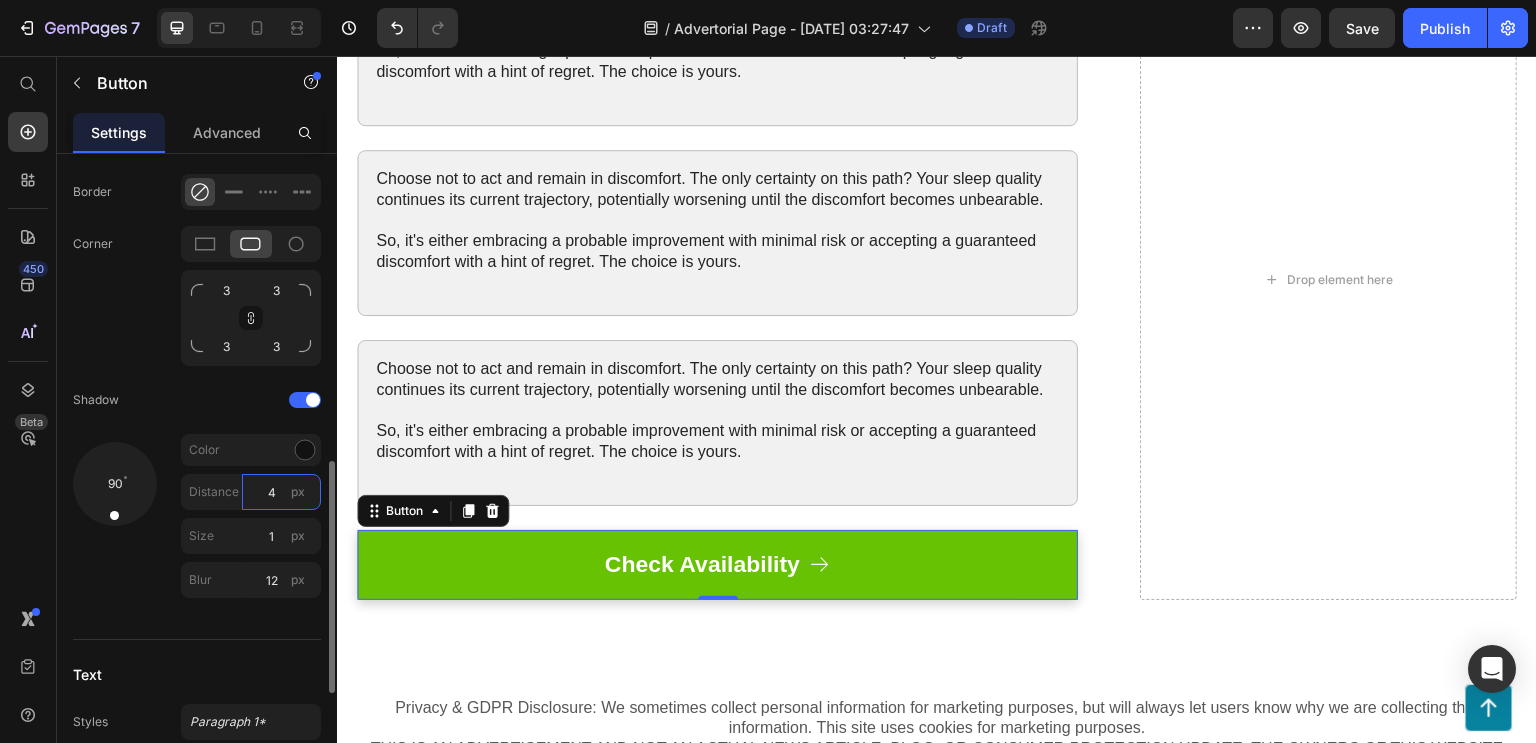 click on "4" at bounding box center (281, 492) 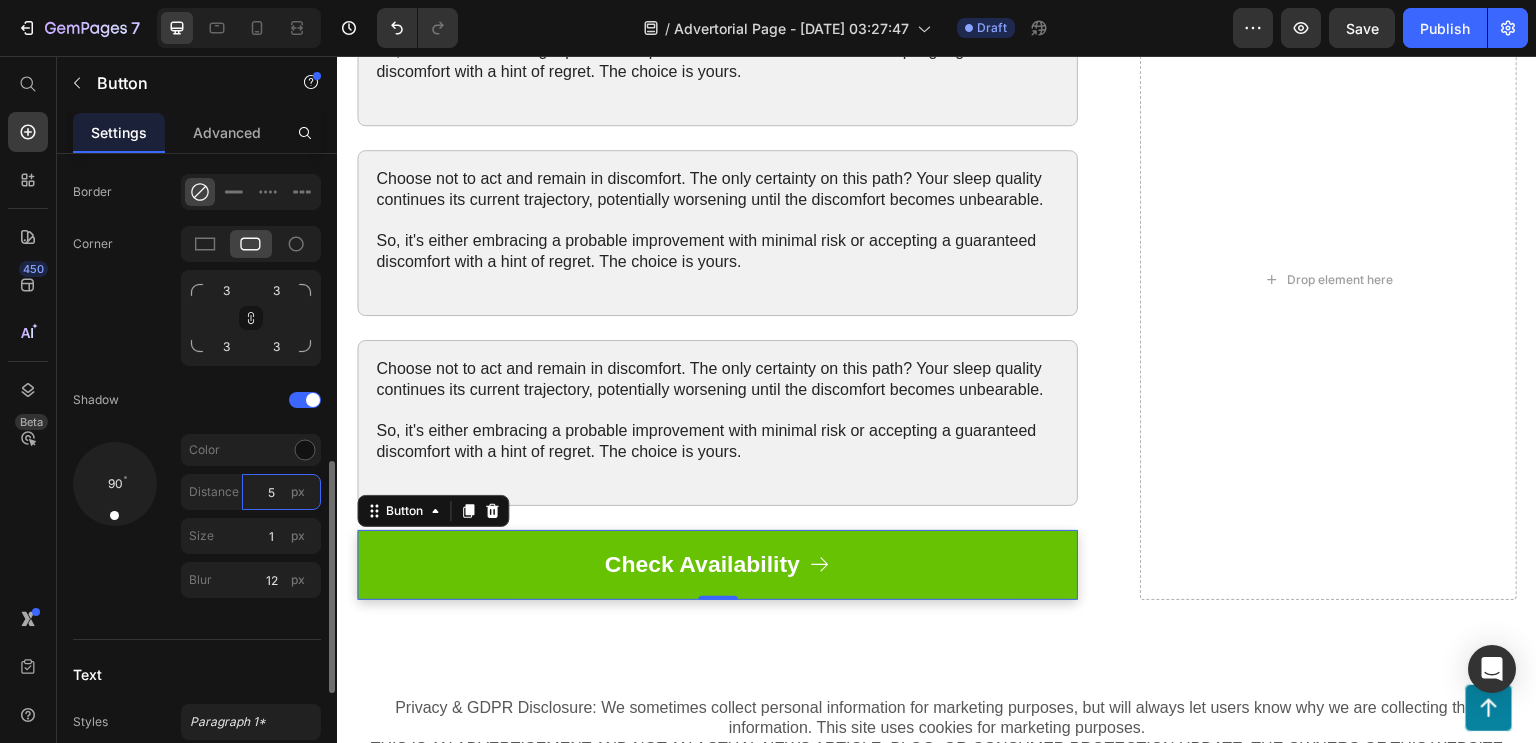 type on "4" 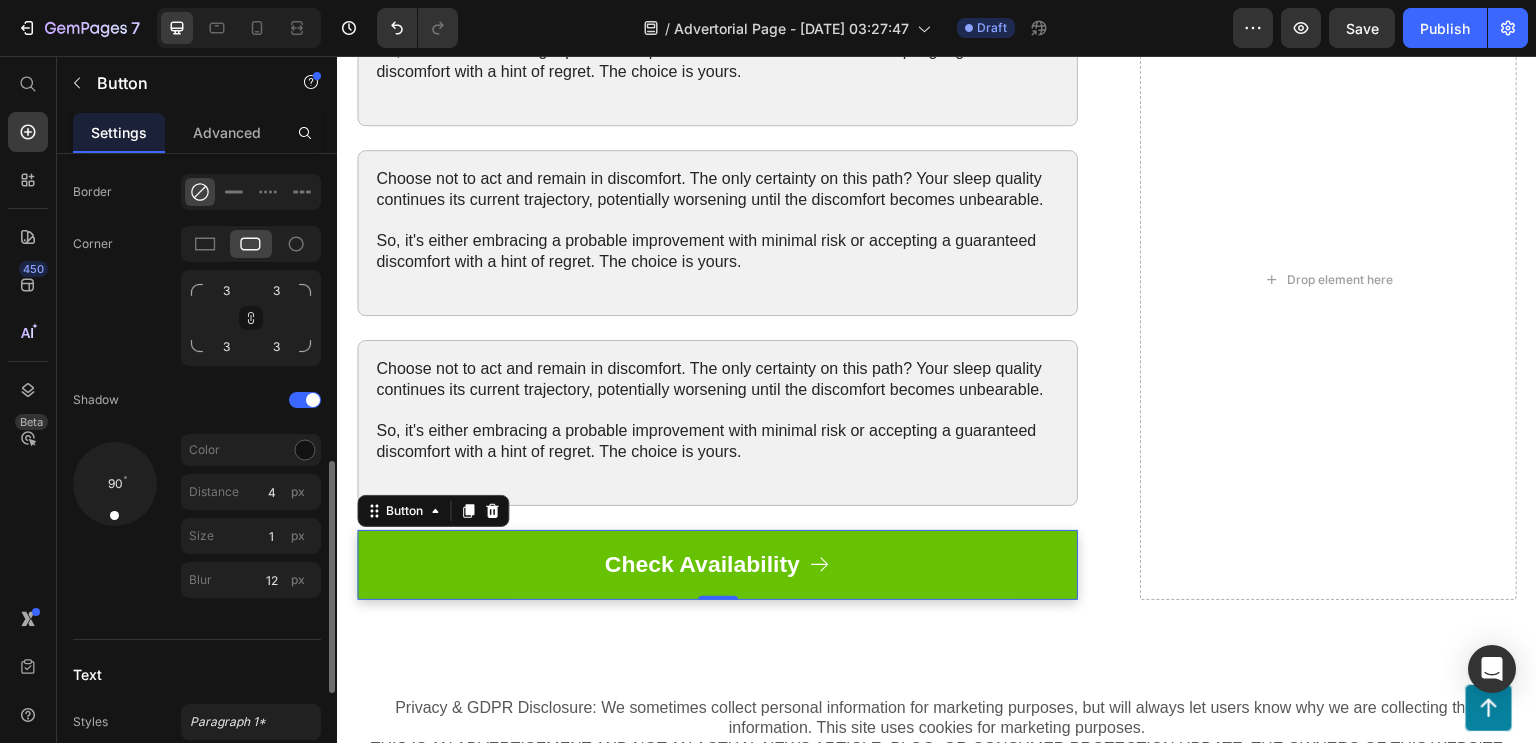 click on "Color Distance 4 px Size 1 px Blur 12 px" at bounding box center (251, 520) 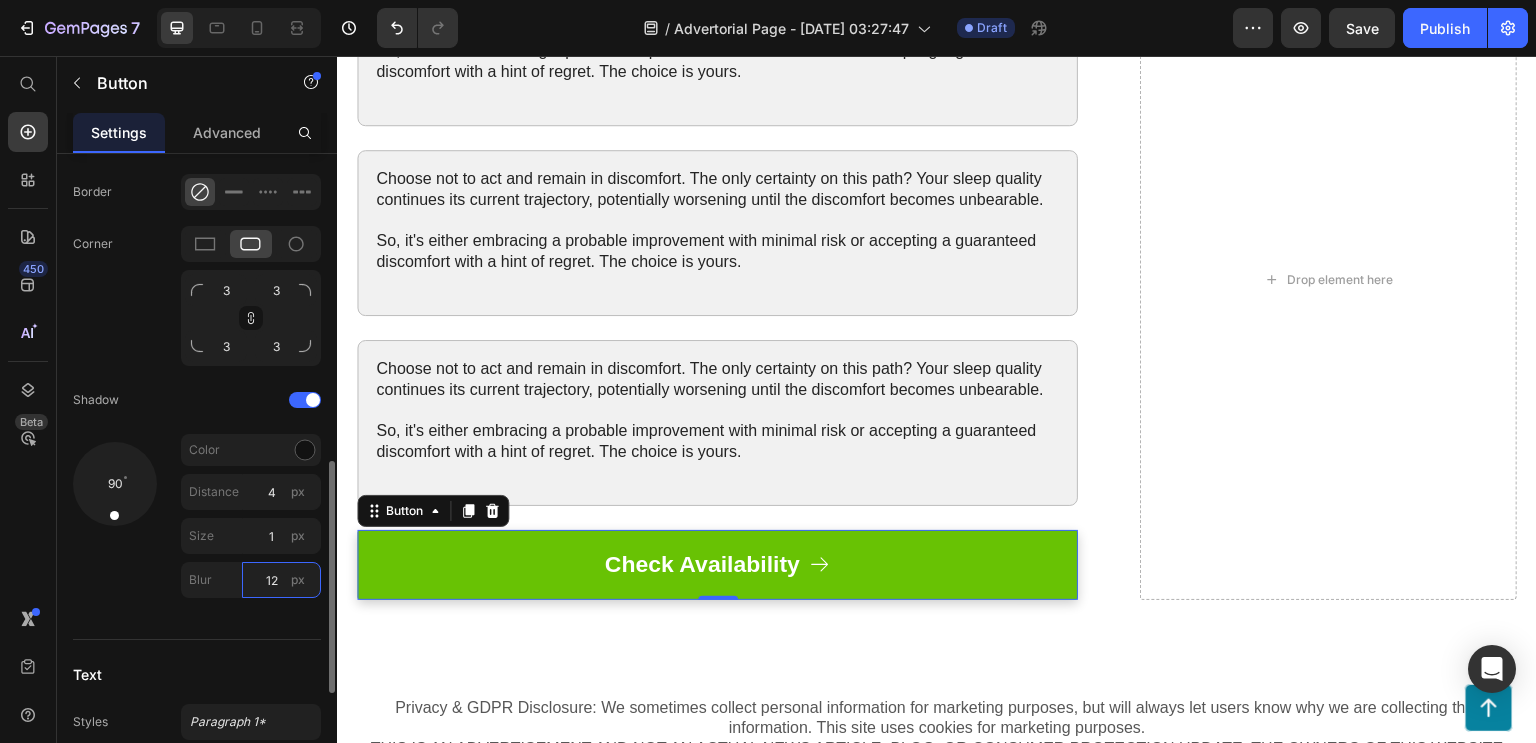 click on "12" at bounding box center (281, 580) 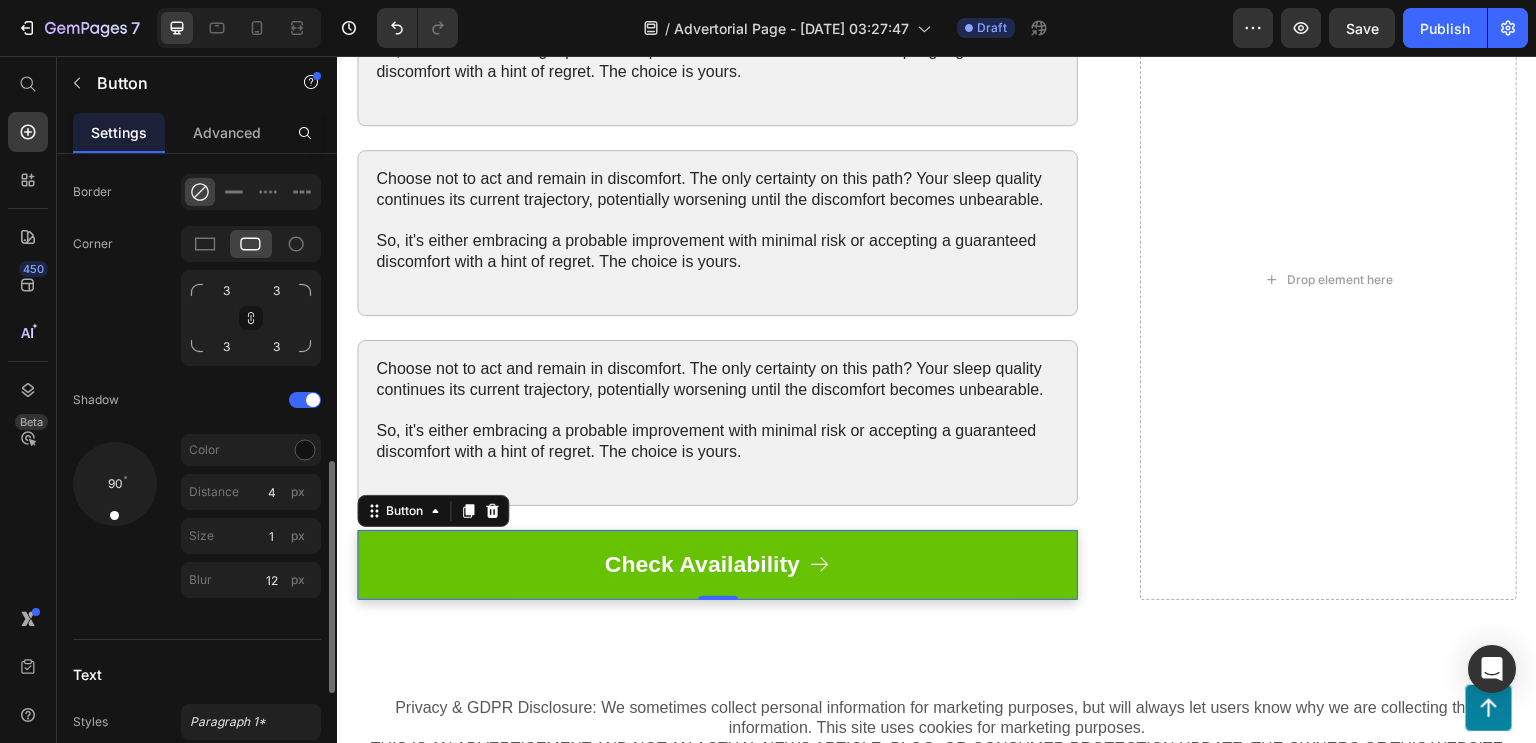 drag, startPoint x: 125, startPoint y: 499, endPoint x: 114, endPoint y: 537, distance: 39.56008 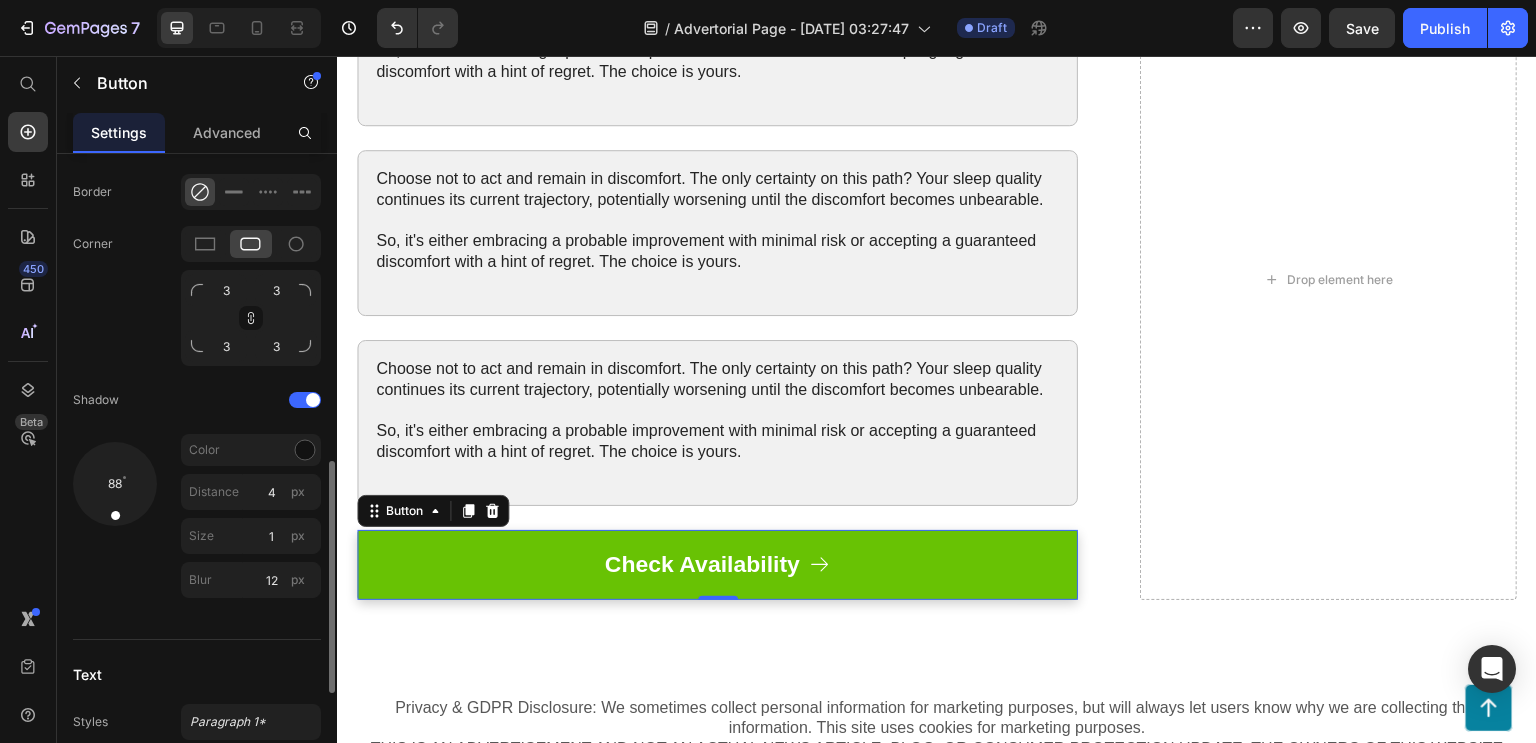 click on "Icon Choose icon
Position Left Right Spacing 8 px Insert link Button link #  Insert link   Open link in  Current New tab Size Width 100 px % Height Auto px Show more States Normal Hover Background color Text color Border Corner 3 3 3 3 Shadow 88 Color Distance 4 px Size 1 px Blur 12 px Text Styles Paragraph 1* Font sans-serif Size 23 Show more" at bounding box center [197, 151] 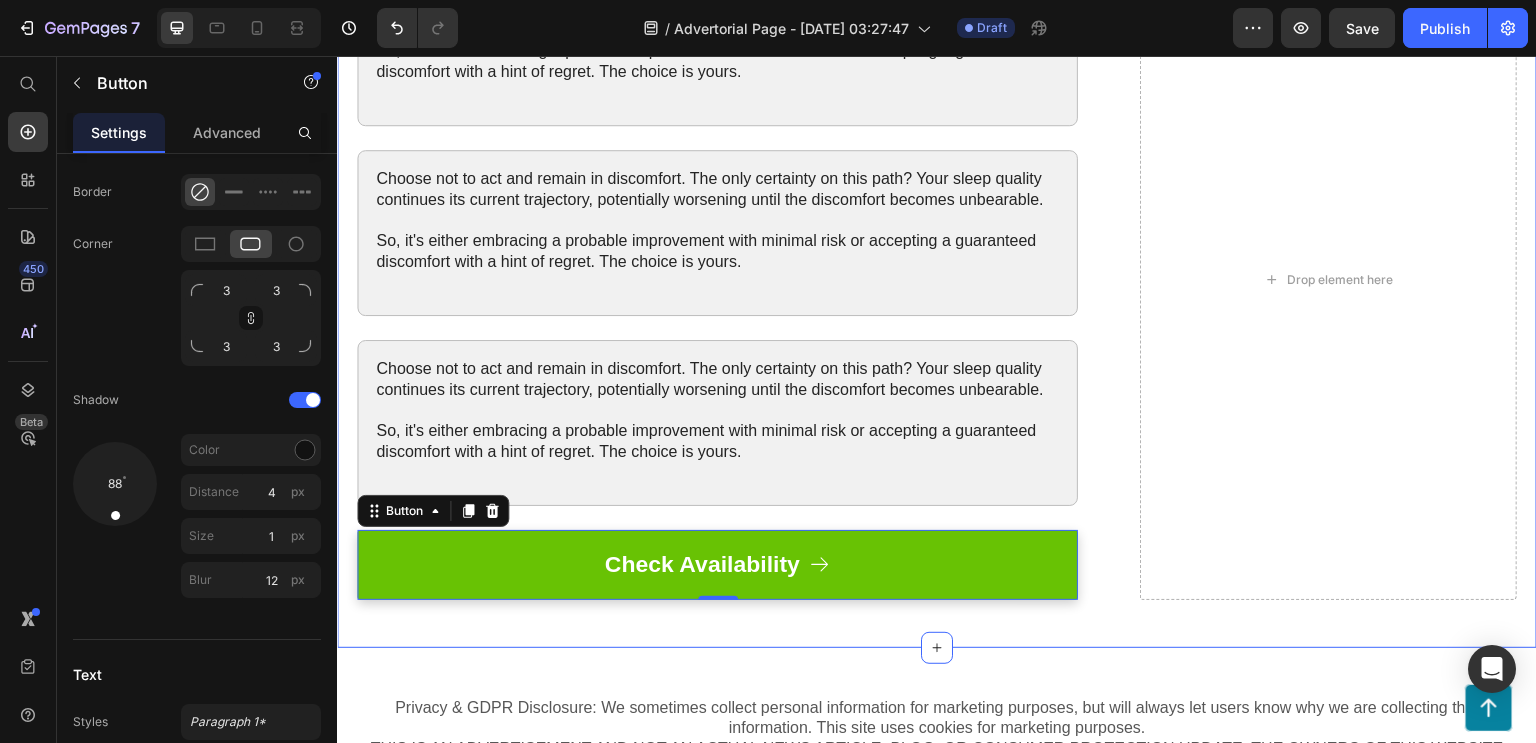 click on "Choose not to act and remain in discomfort. The only certainty on this path? Your sleep quality continues its current trajectory, potentially worsening until the discomfort becomes unbearable.  So, it's either embracing a probable improvement with minimal risk or accepting a guaranteed discomfort with a hint of regret. The choice is yours. Text Block Row Choose not to act and remain in discomfort. The only certainty on this path? Your sleep quality continues its current trajectory, potentially worsening until the discomfort becomes unbearable.  So, it's either embracing a probable improvement with minimal risk or accepting a guaranteed discomfort with a hint of regret. The choice is yours. Text Block Row Choose not to act and remain in discomfort. The only certainty on this path? Your sleep quality continues its current trajectory, potentially worsening until the discomfort becomes unbearable.  Text Block Row
Check Availability Button   0 Row
Drop element here Row" at bounding box center [937, 304] 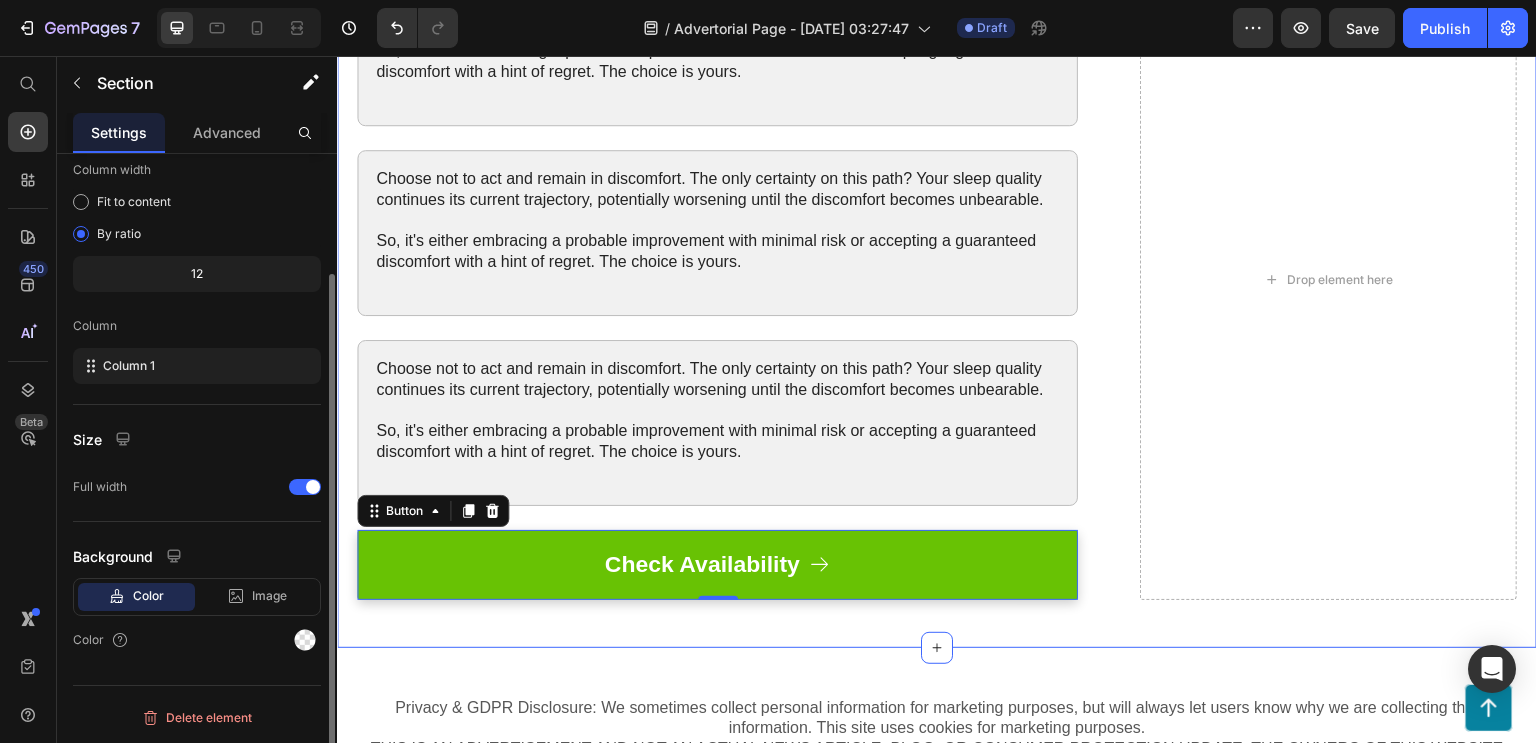 scroll, scrollTop: 0, scrollLeft: 0, axis: both 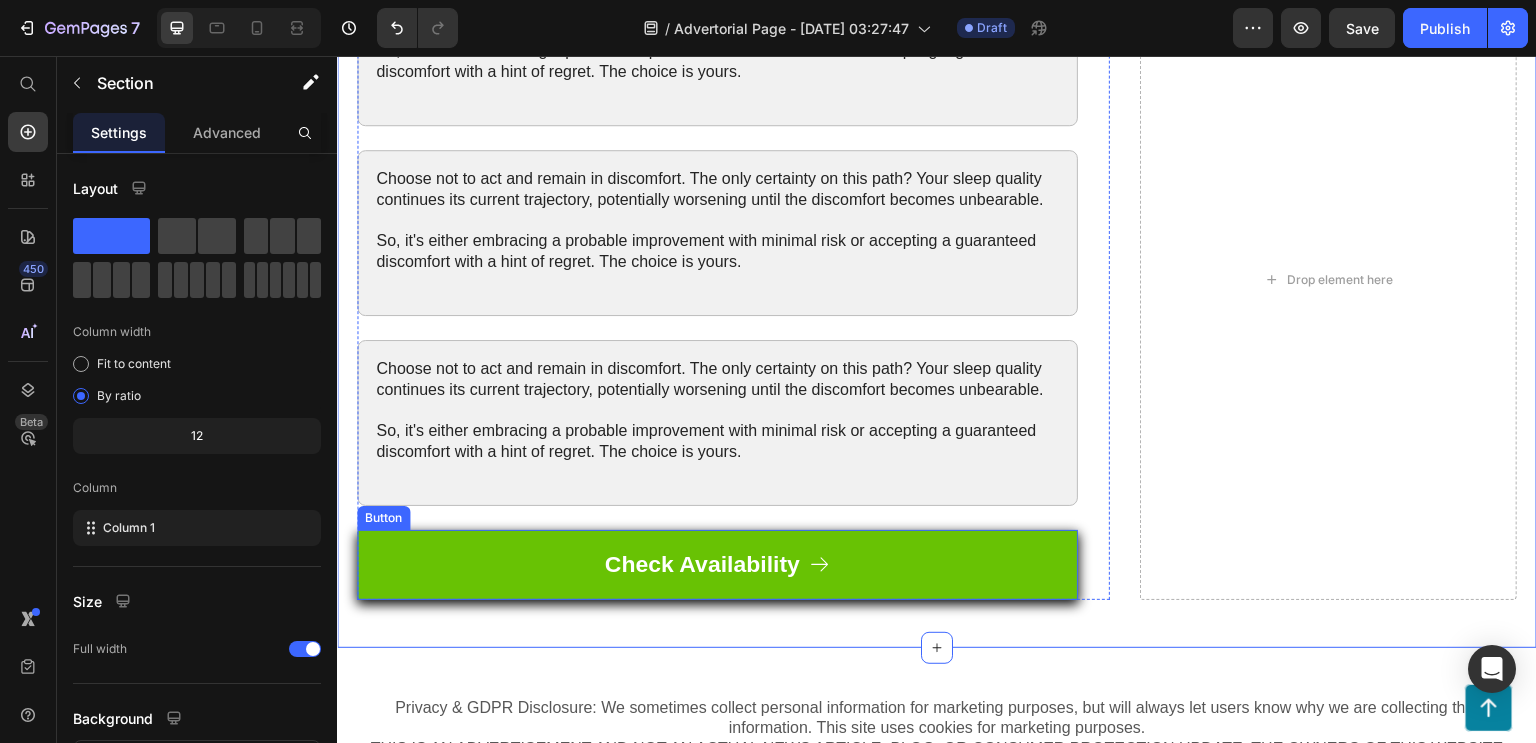 click on "Check Availability" at bounding box center [717, 565] 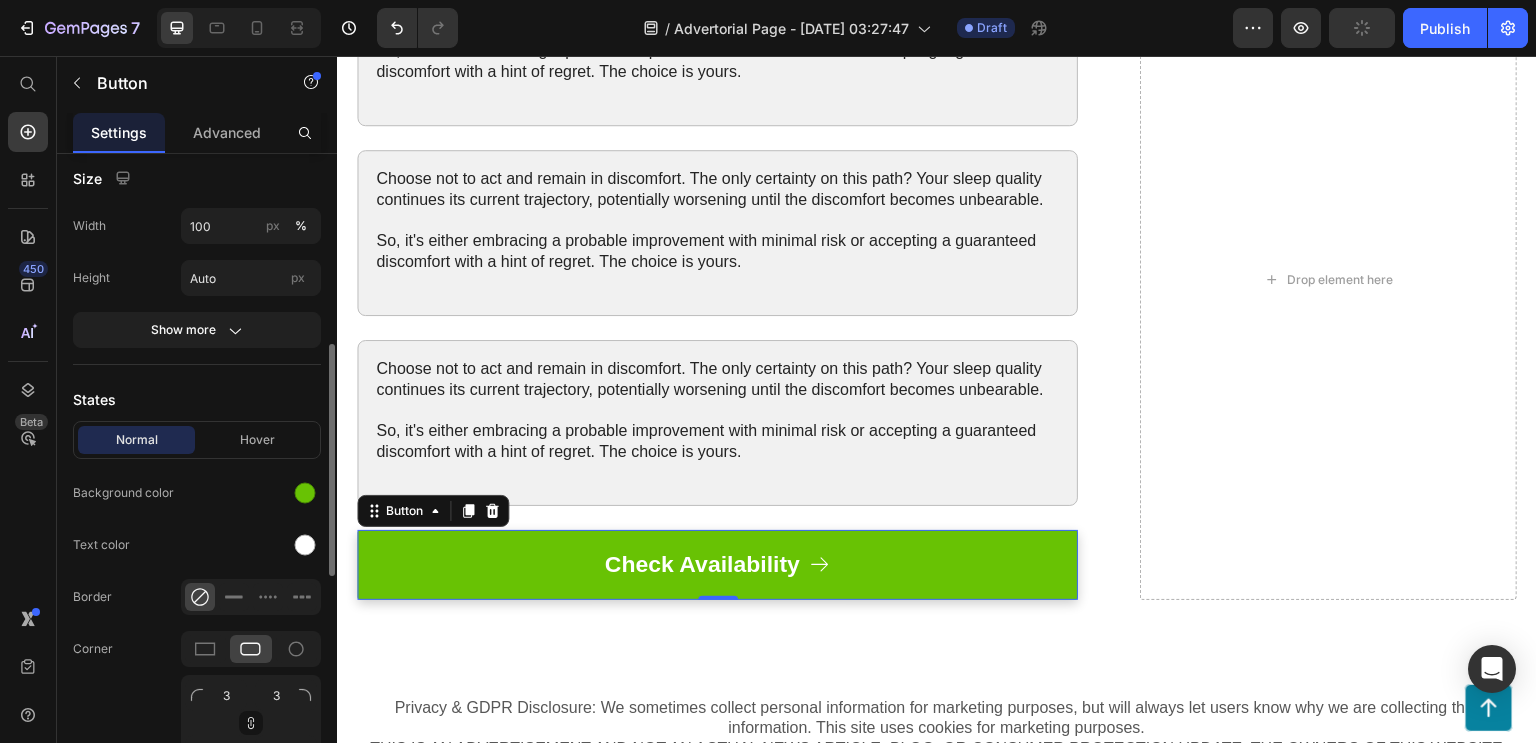 scroll, scrollTop: 499, scrollLeft: 0, axis: vertical 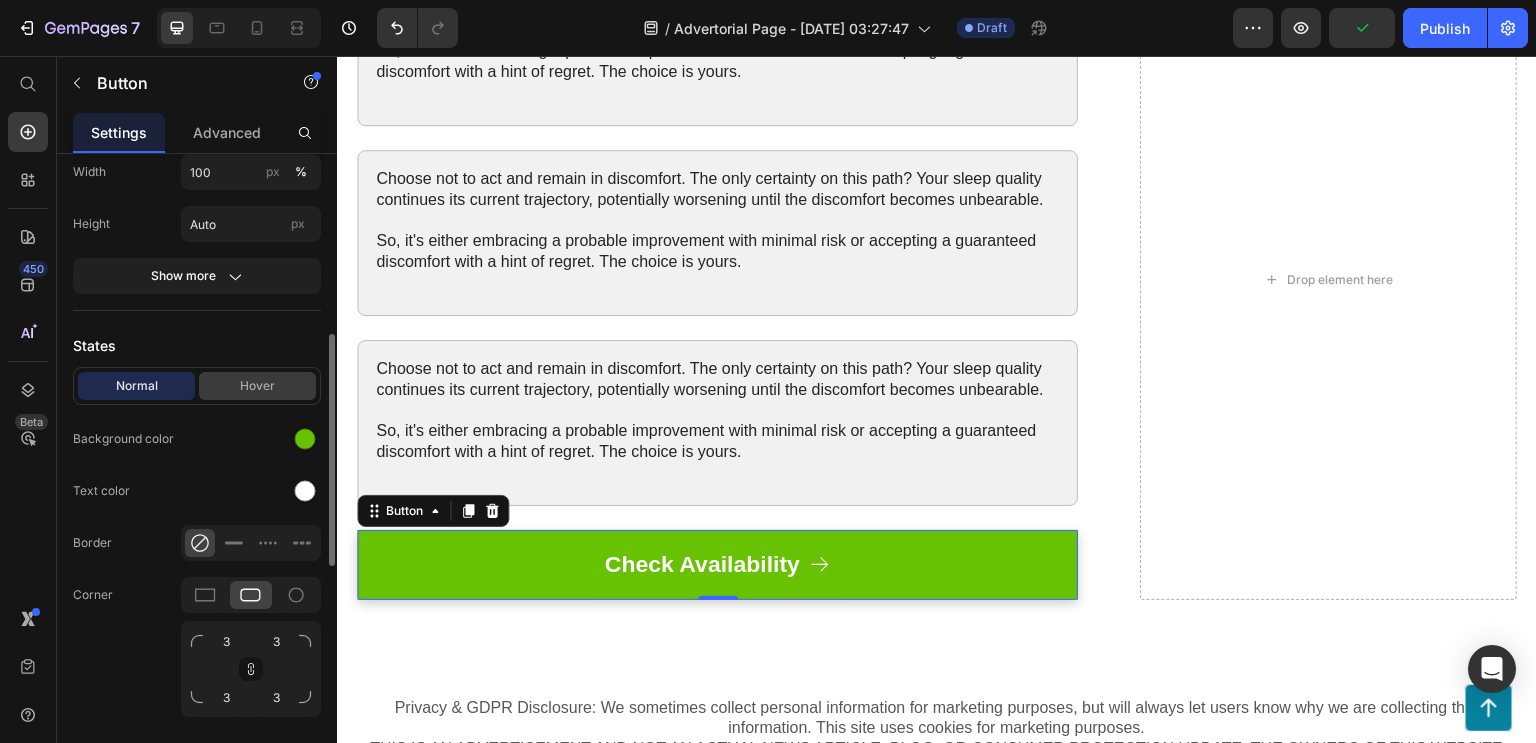 click on "Hover" at bounding box center [257, 386] 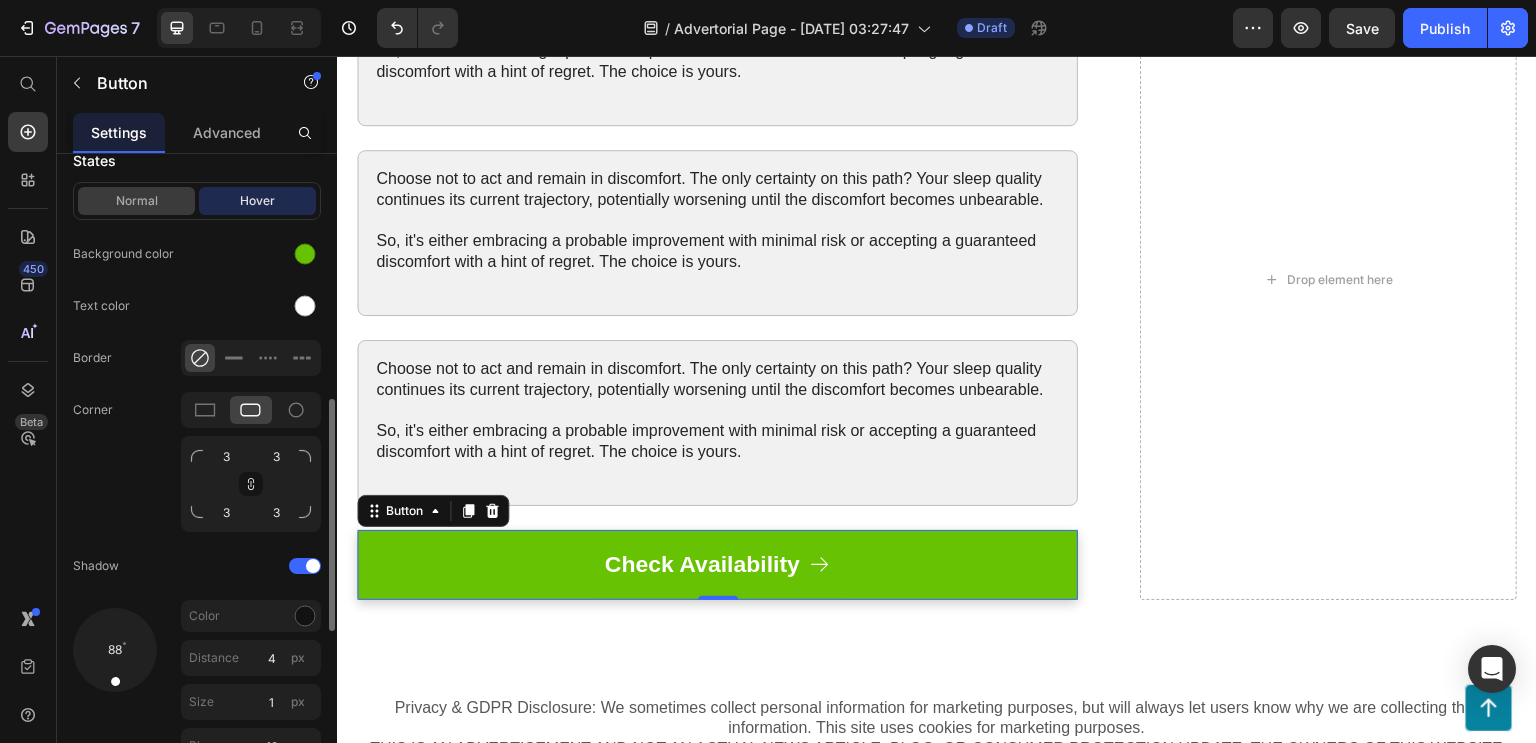 scroll, scrollTop: 683, scrollLeft: 0, axis: vertical 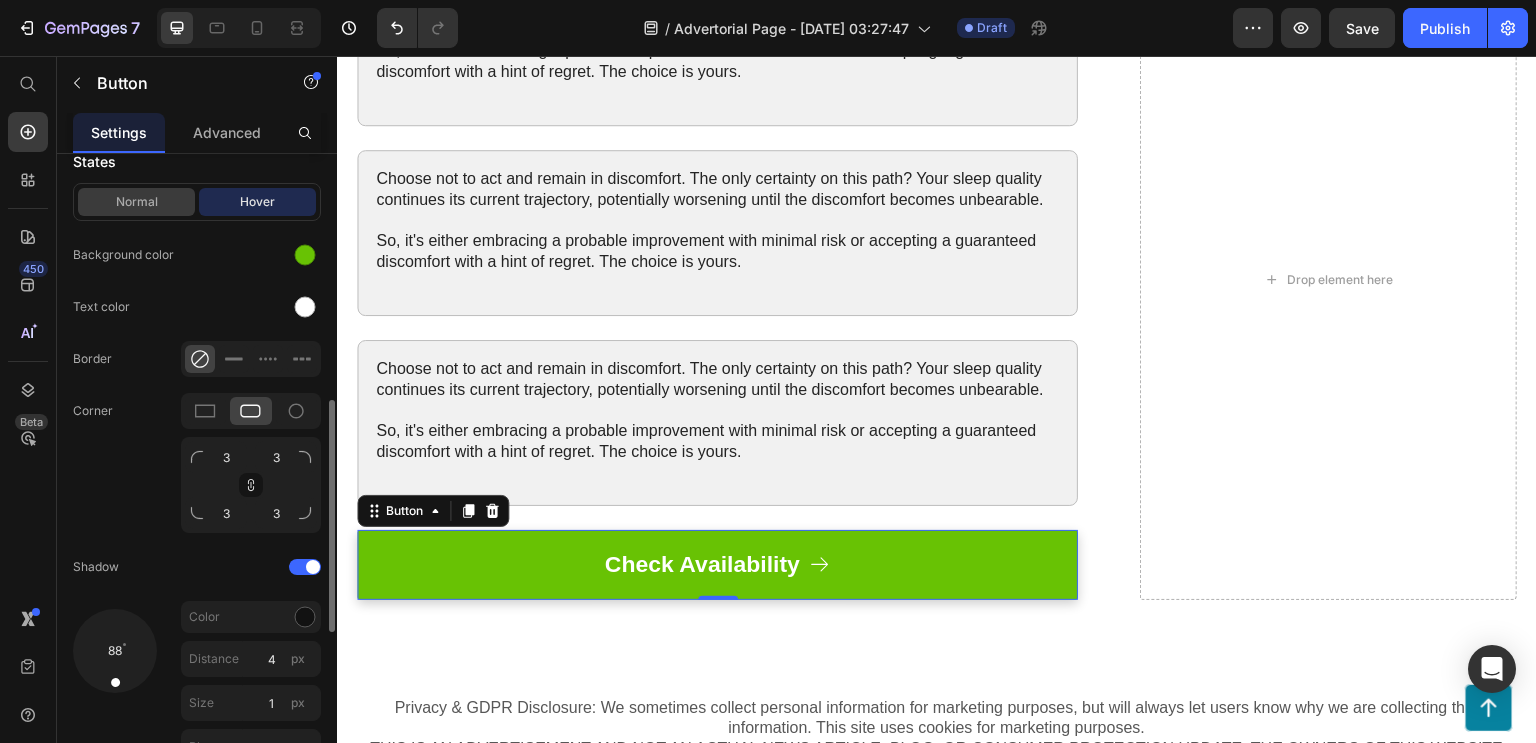 click on "Normal" at bounding box center [136, 202] 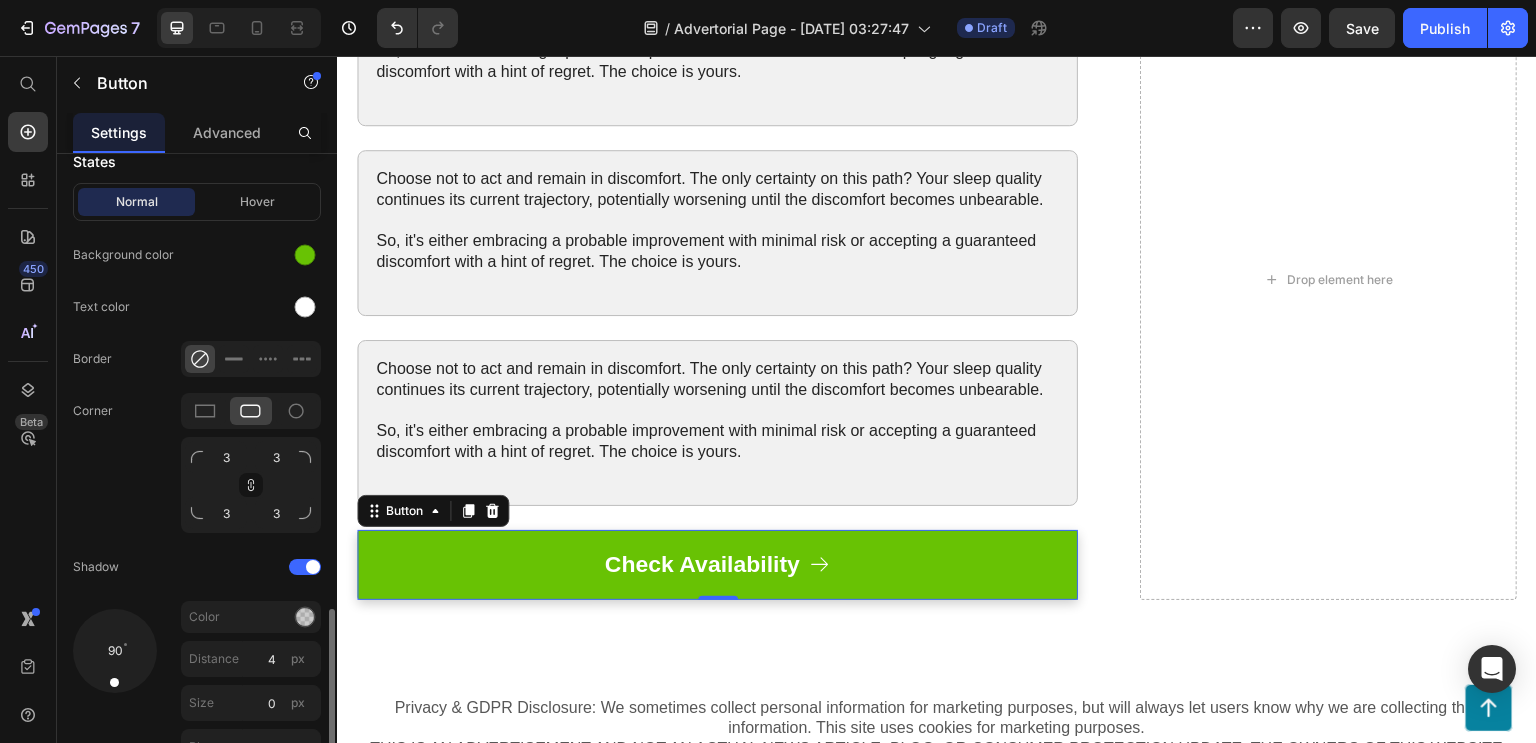 scroll, scrollTop: 836, scrollLeft: 0, axis: vertical 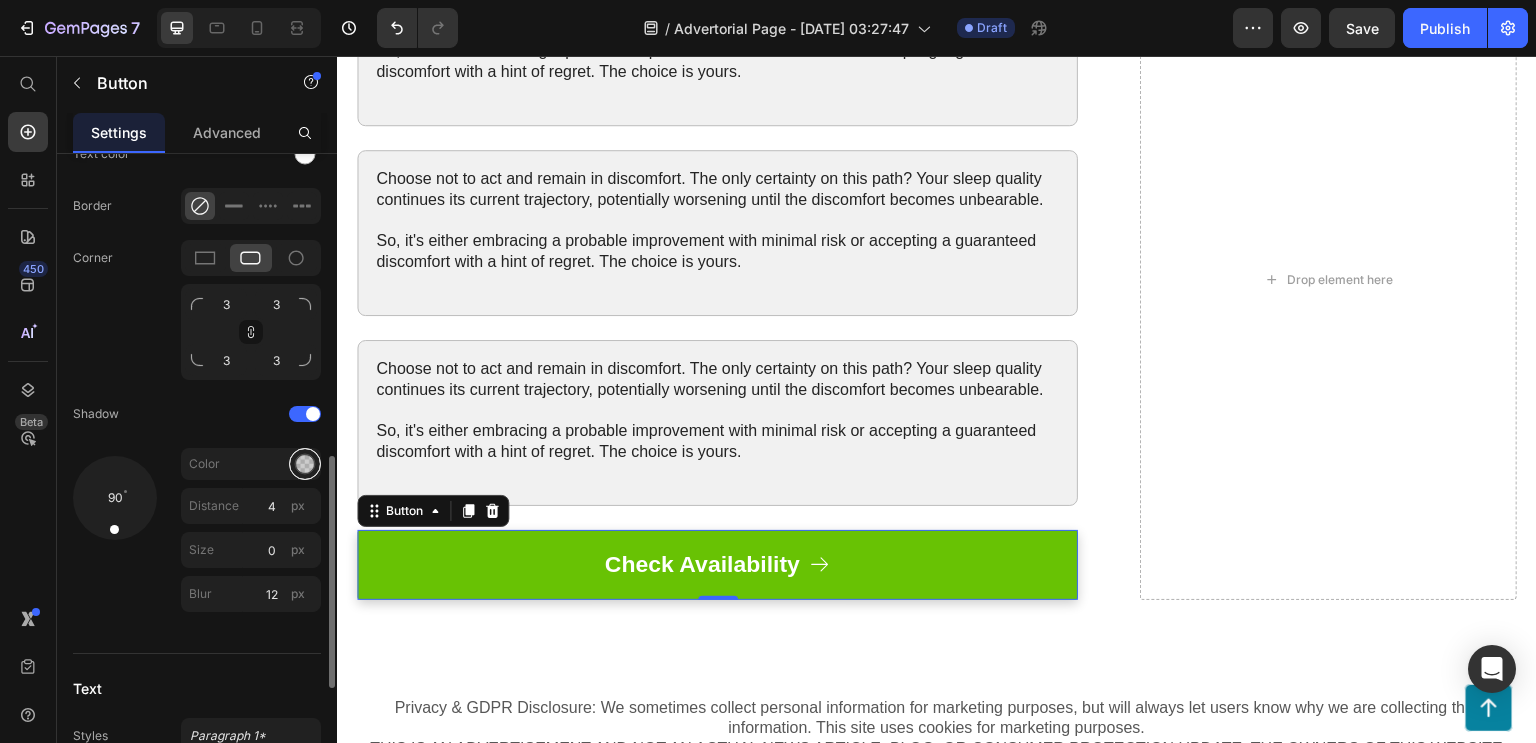 click at bounding box center (305, 464) 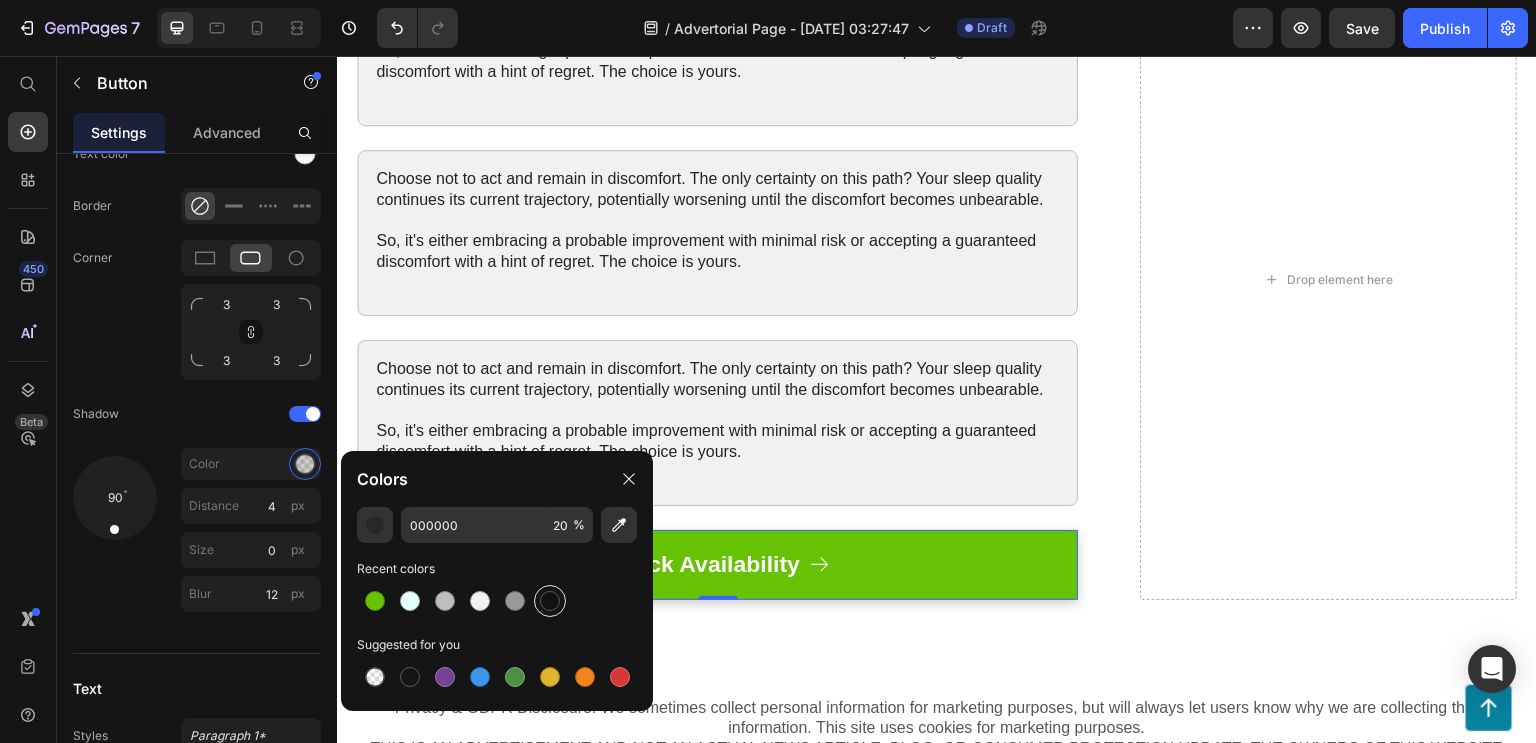 click at bounding box center (550, 601) 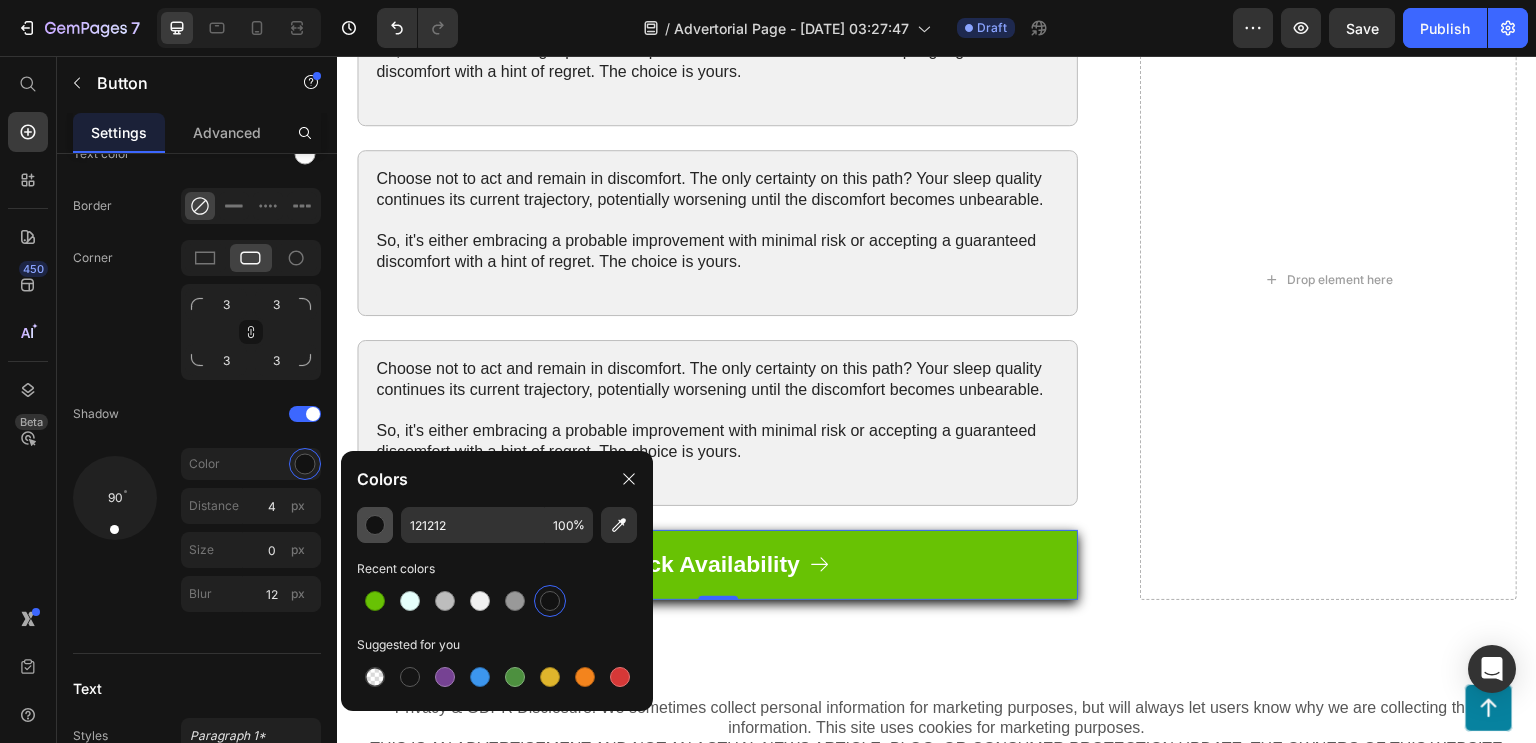 click at bounding box center [375, 525] 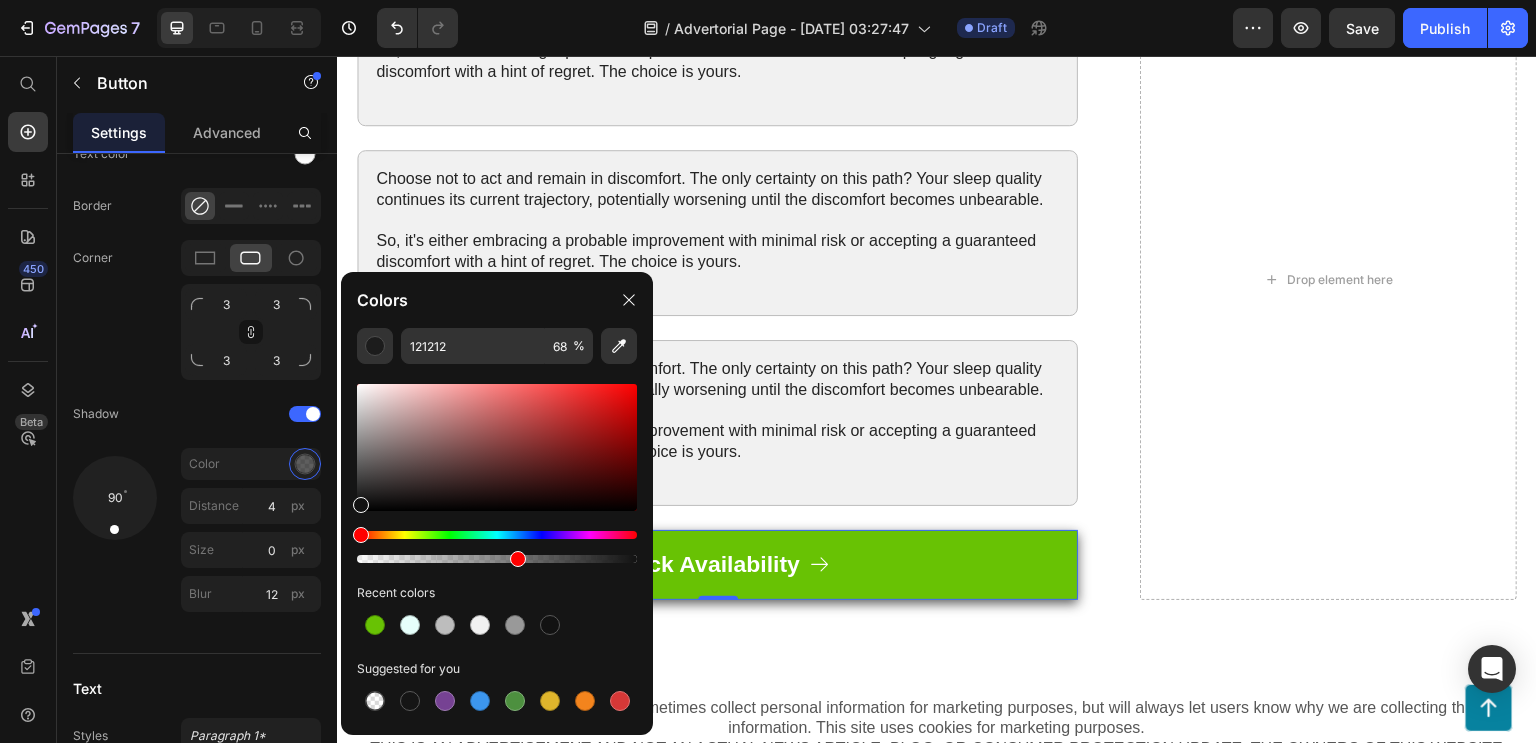 drag, startPoint x: 546, startPoint y: 556, endPoint x: 502, endPoint y: 567, distance: 45.35416 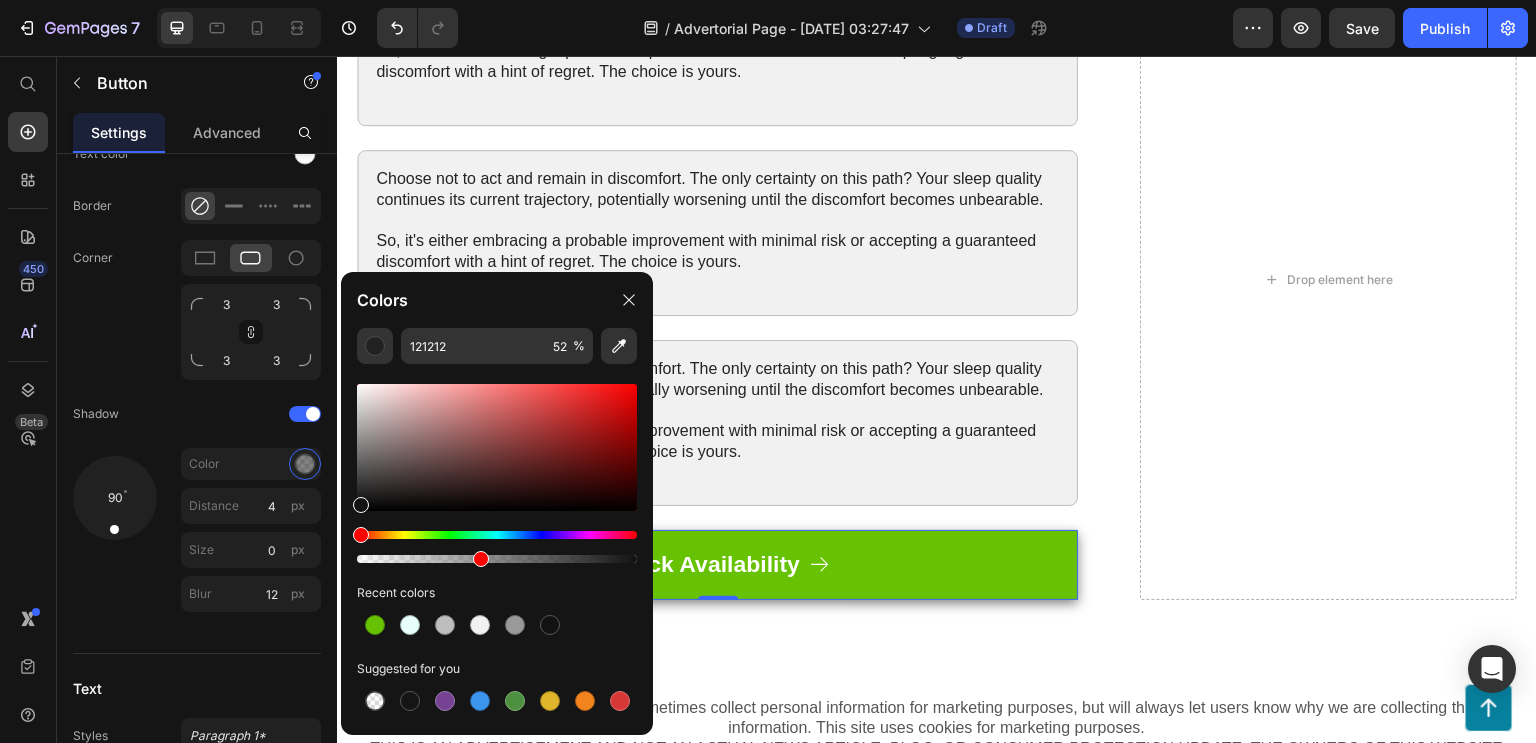 type on "43" 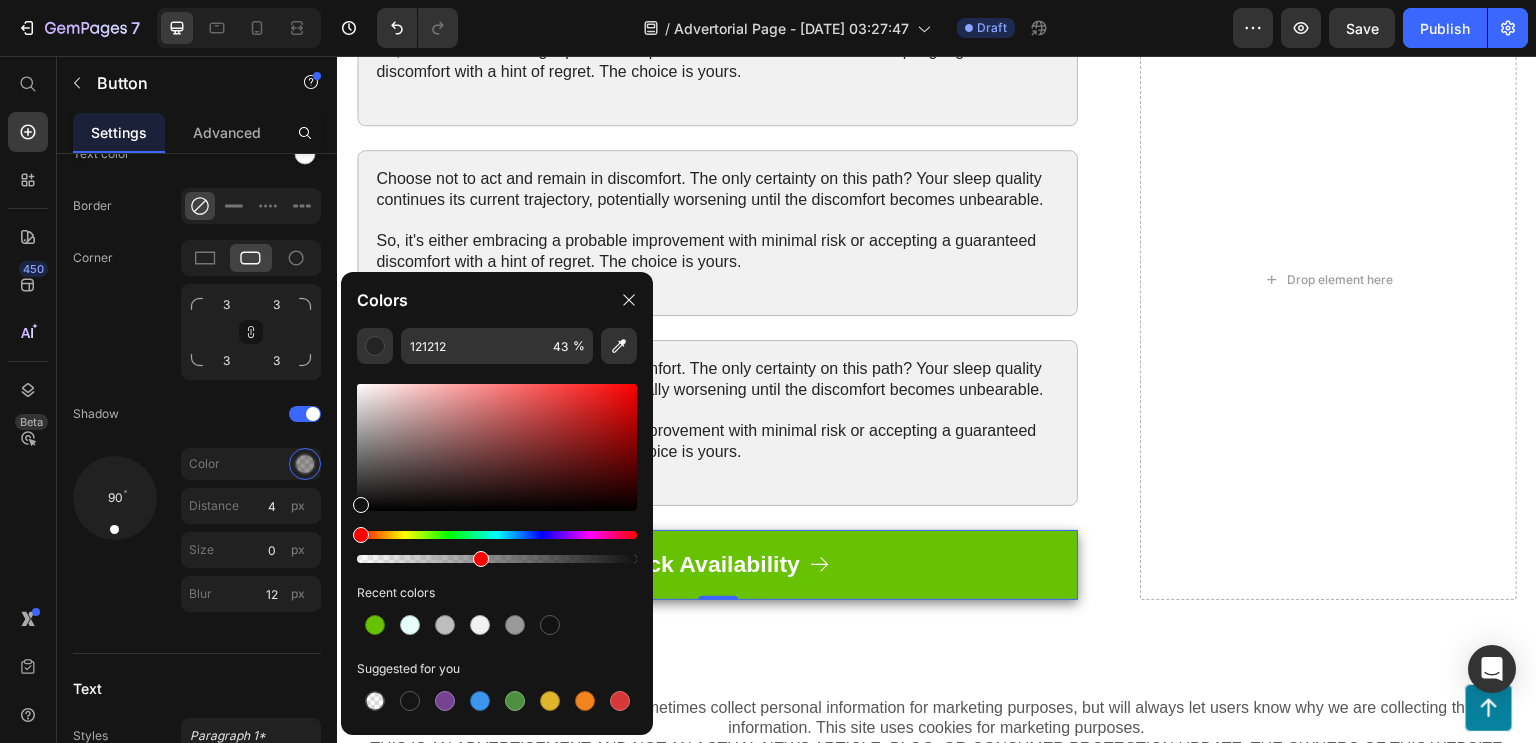 drag, startPoint x: 505, startPoint y: 564, endPoint x: 478, endPoint y: 557, distance: 27.89265 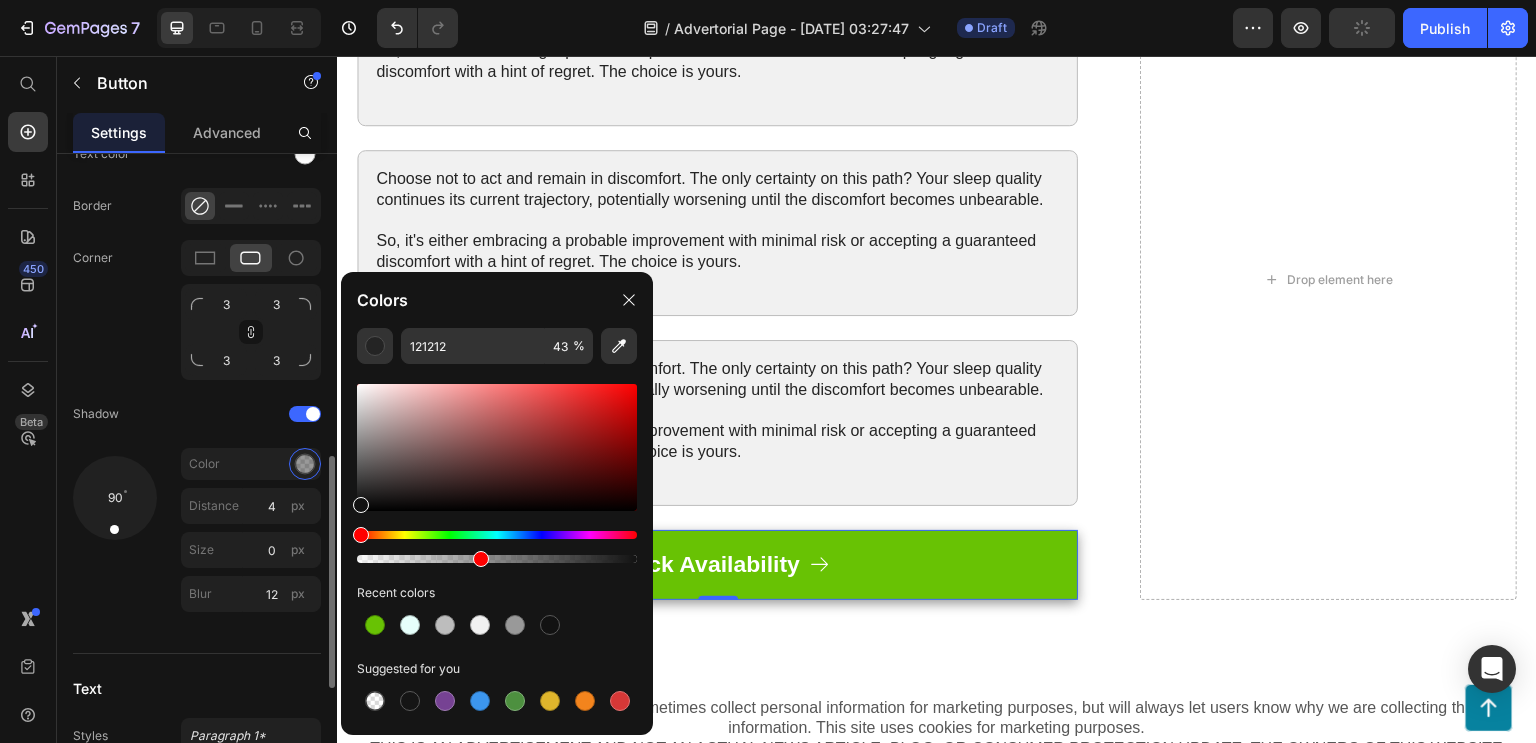 click on "90" at bounding box center [115, 534] 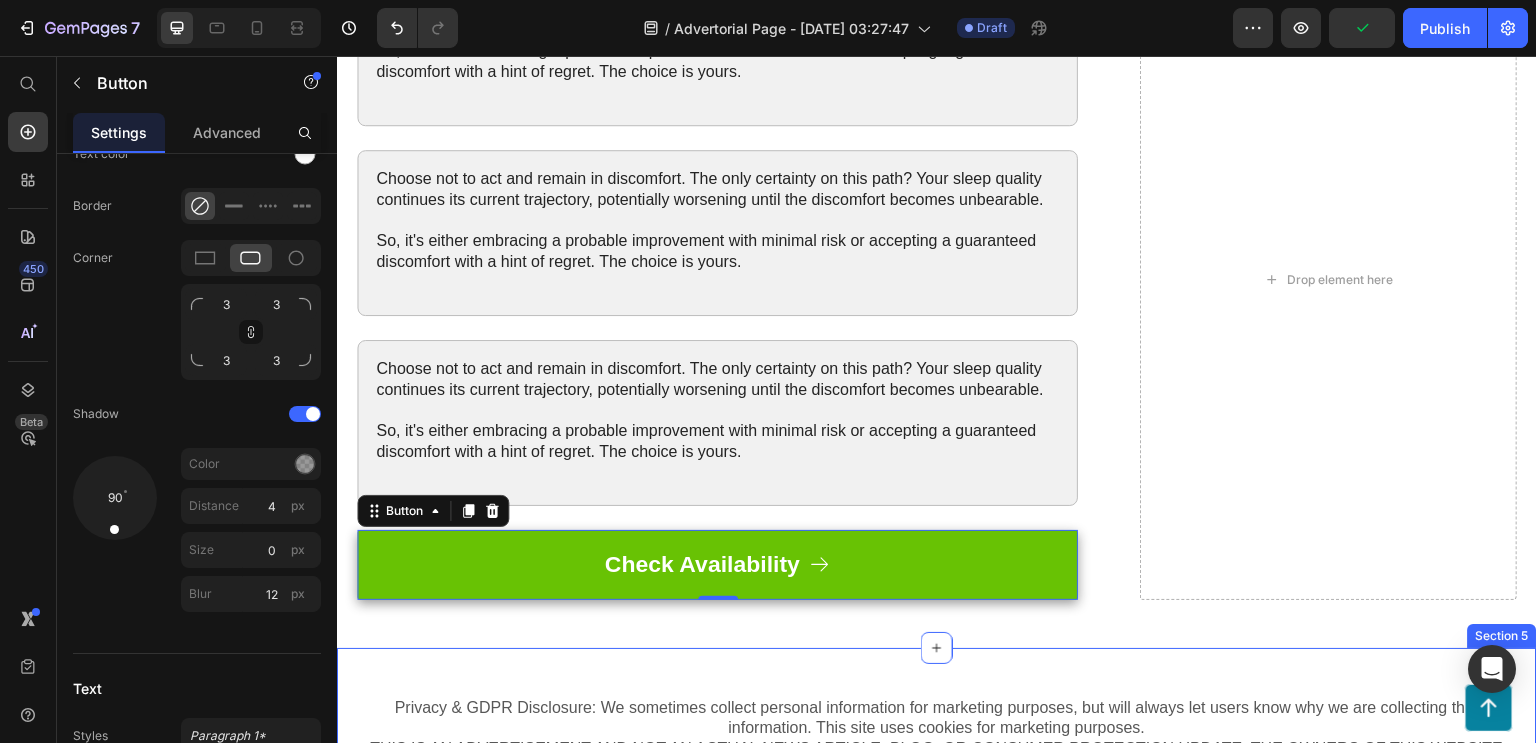 click on "Privacy & GDPR Disclosure: We sometimes collect personal information for marketing purposes, but will always let users know why we are collecting that information. This site uses cookies for marketing purposes. THIS IS AN ADVERTISEMENT AND NOT AN ACTUAL NEWS ARTICLE, BLOG, OR CONSUMER PROTECTION UPDATE. THE OWNERS OF THIS WEBSITE RECEIVE COMPENSATION FOR THE SALE OF SOCKSCOMPRESSION. Marketing Disclosure: This website is a market place. As such you should know that the owner has a monetary connection to the product and services advertised on the site. The owner receives payment whenever a qualified lead is referred but that is the extent of the relationship. Text Block Row Section 5" at bounding box center [937, 812] 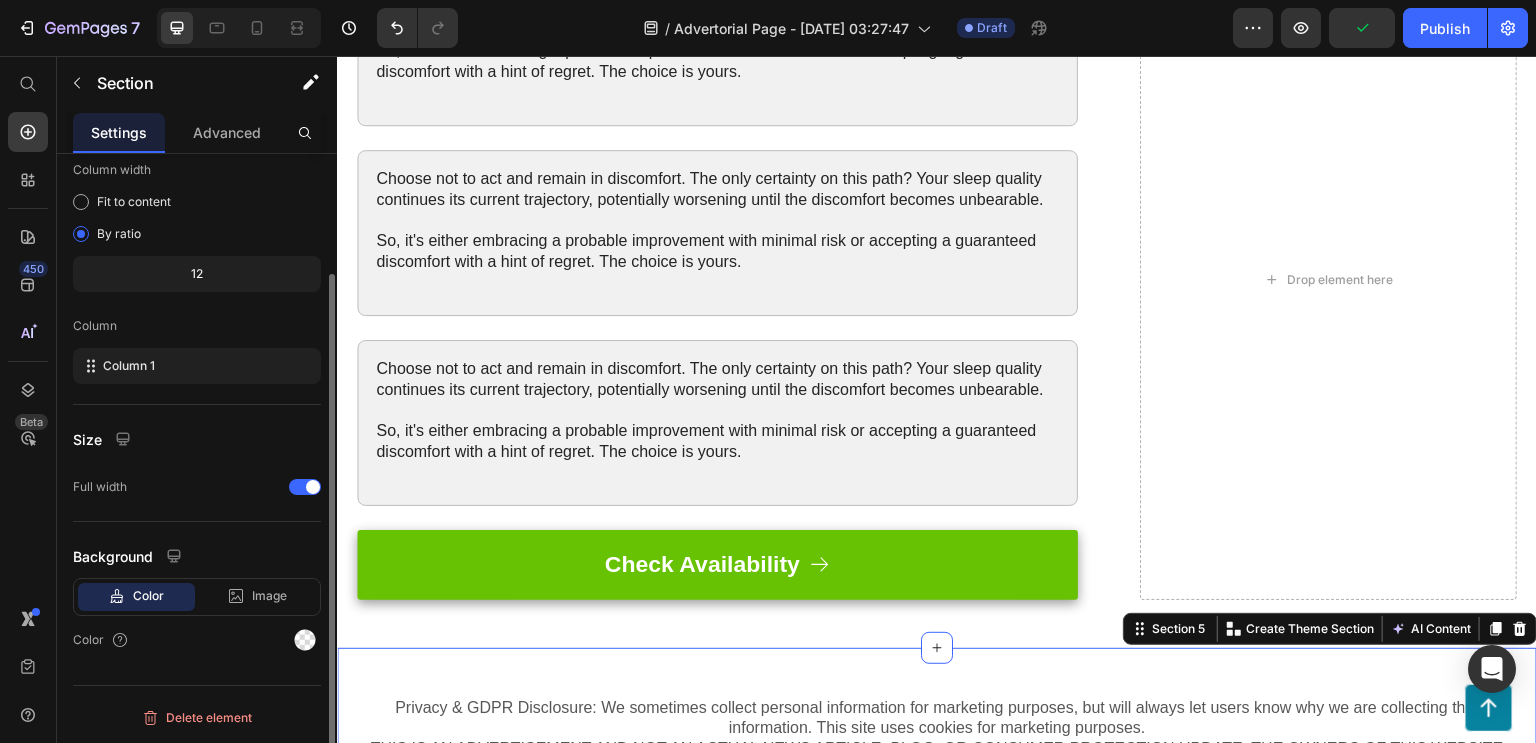 scroll, scrollTop: 0, scrollLeft: 0, axis: both 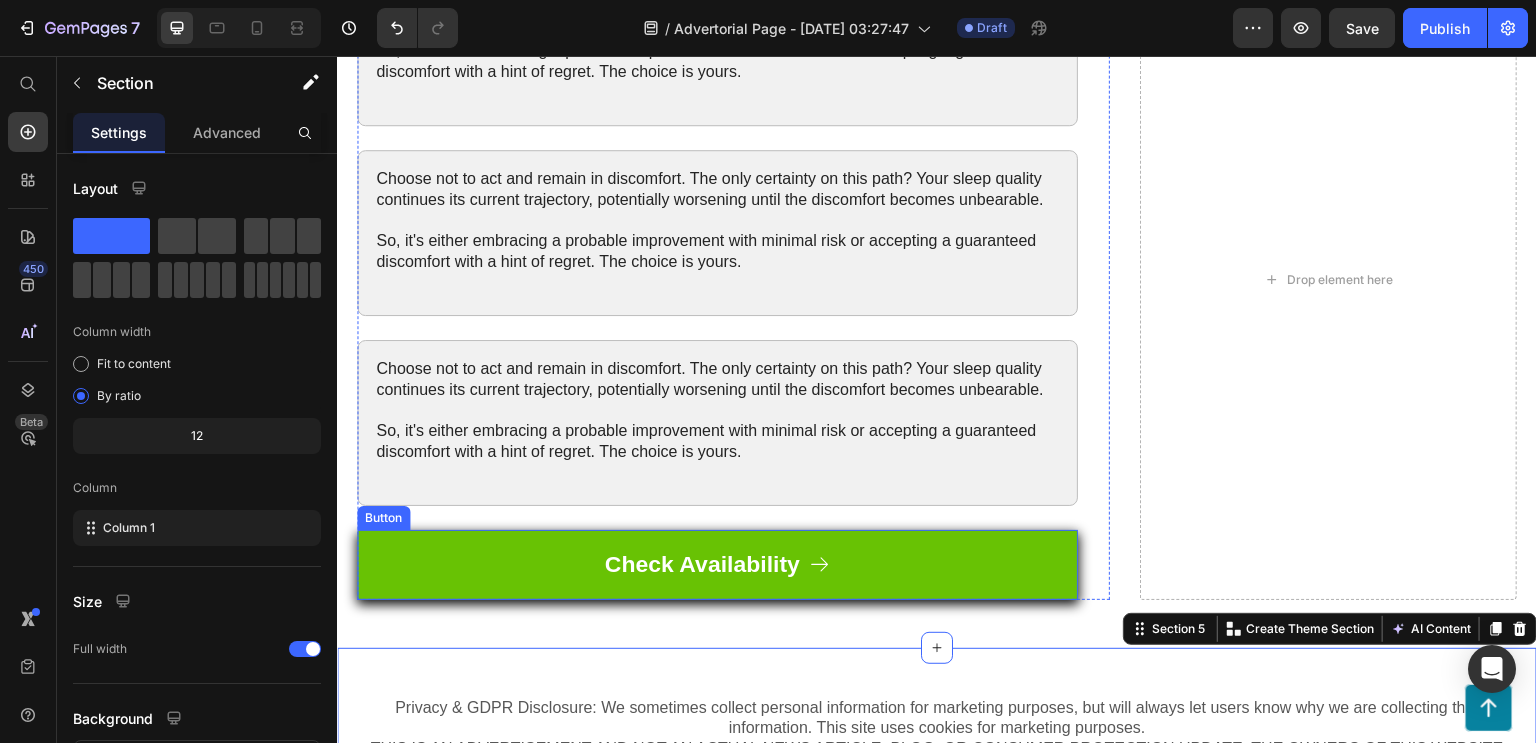 click on "Check Availability" at bounding box center (717, 565) 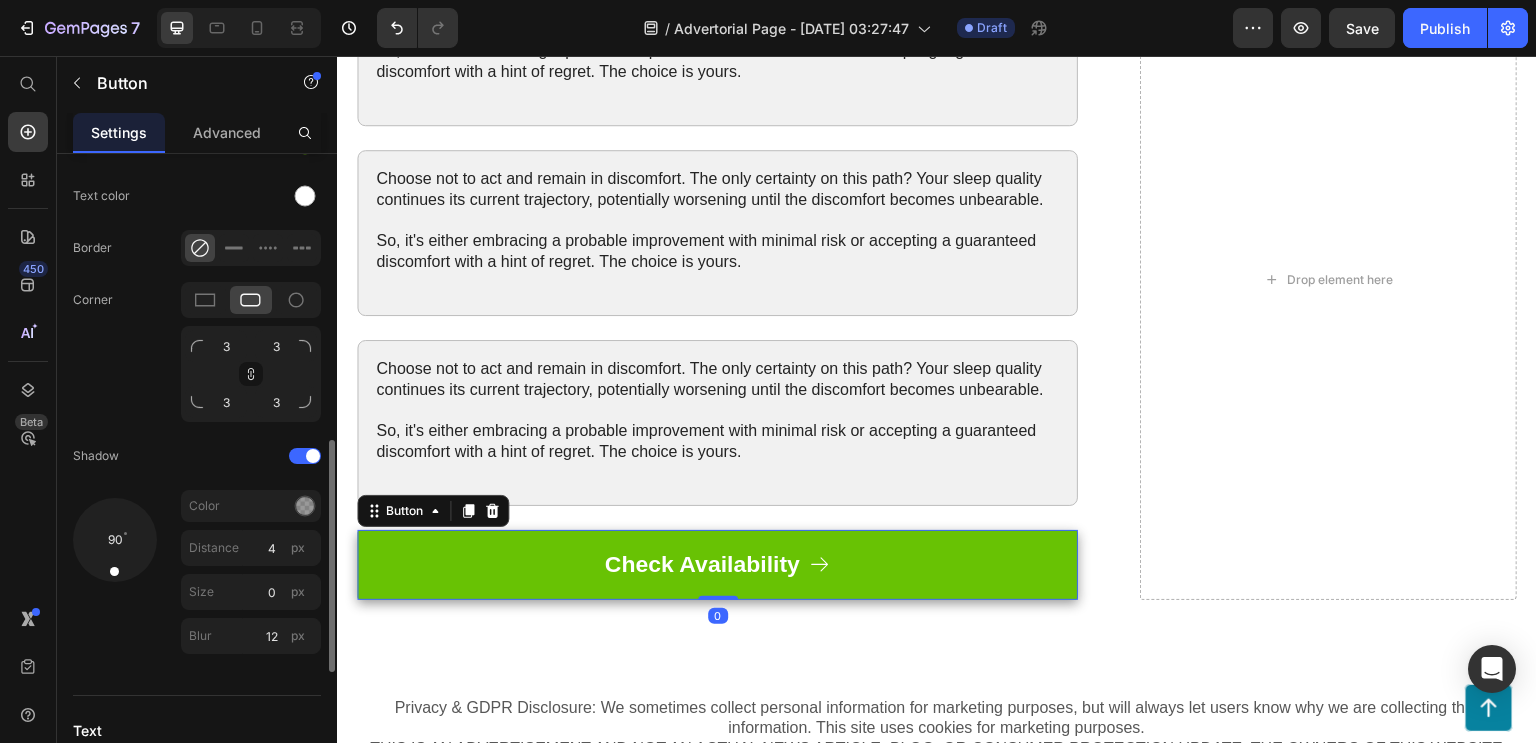 scroll, scrollTop: 795, scrollLeft: 0, axis: vertical 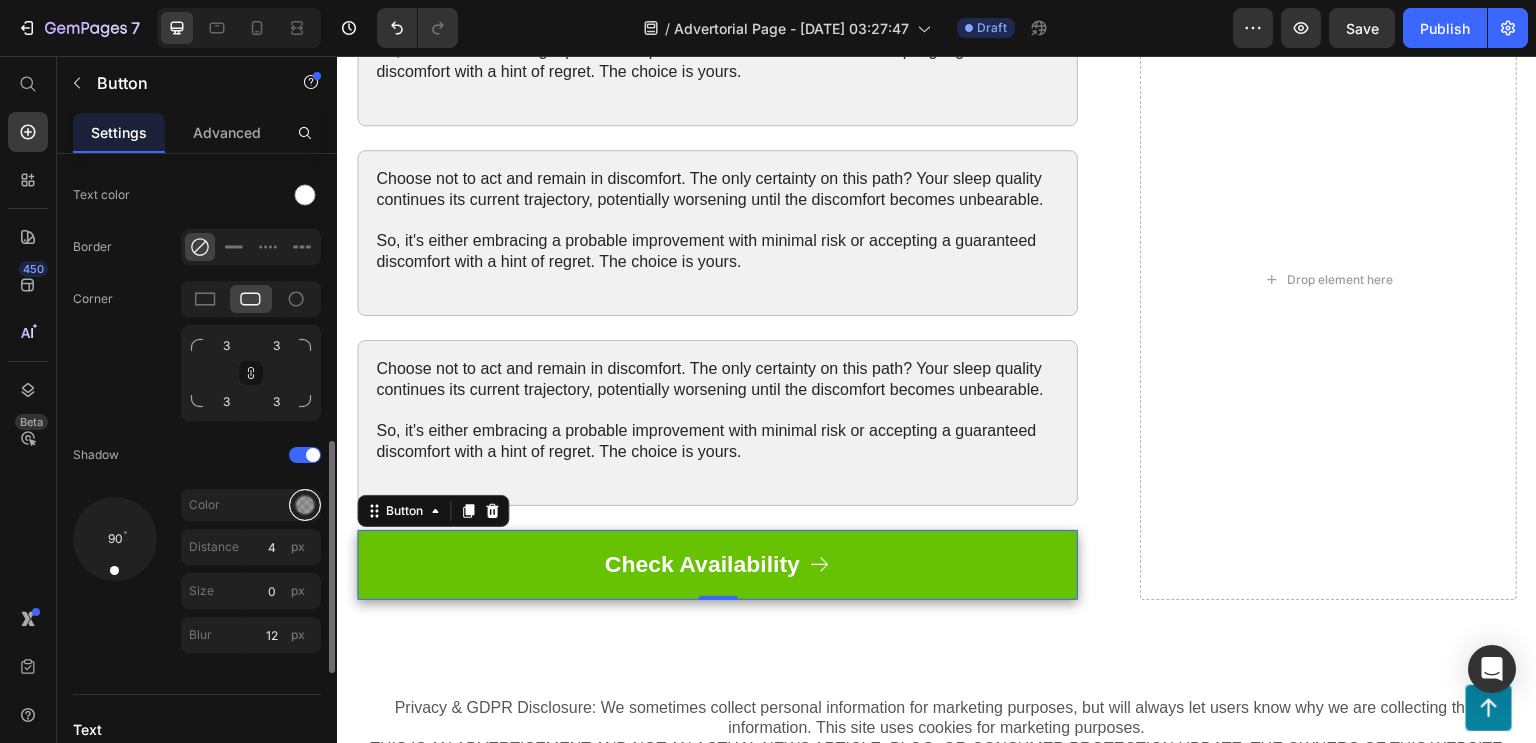 click at bounding box center [305, 505] 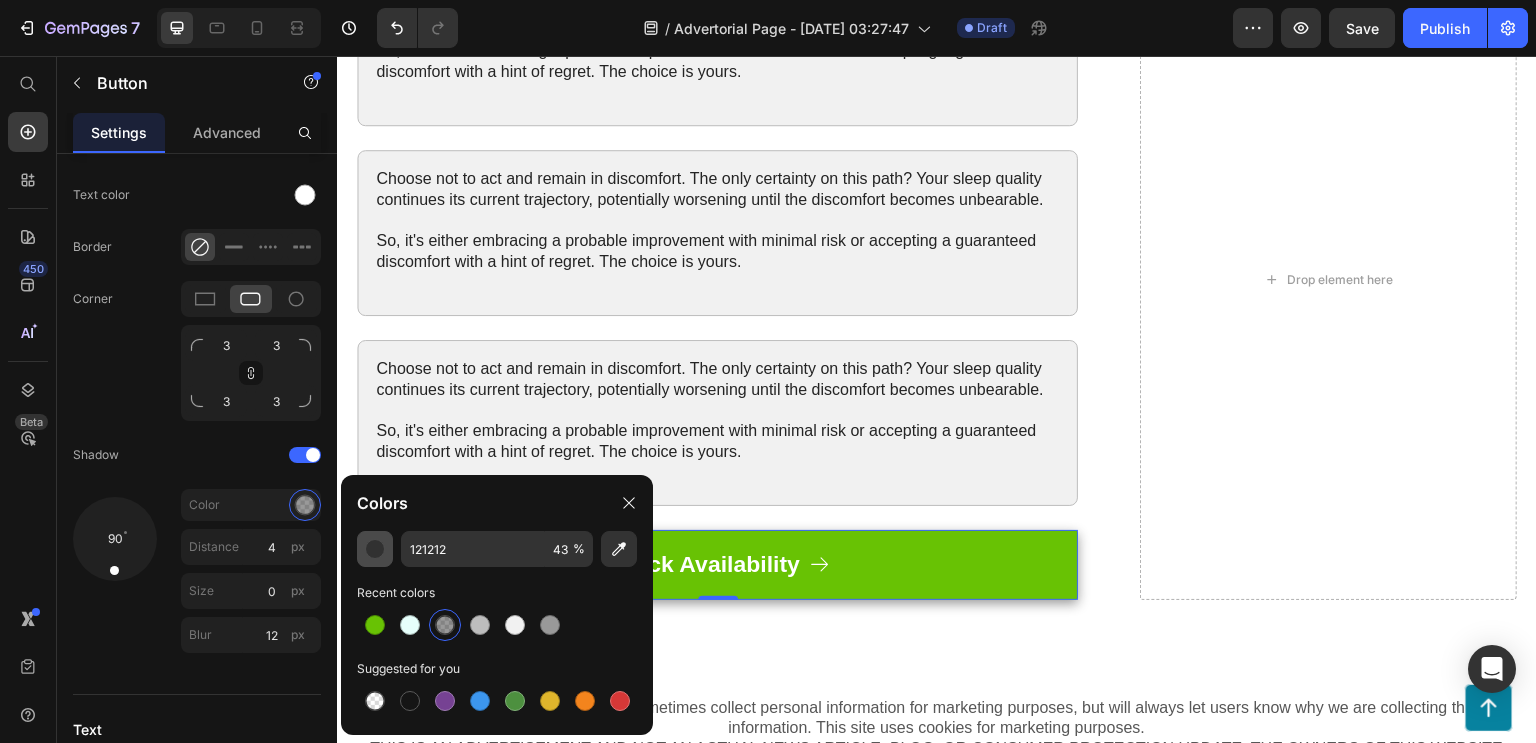 click at bounding box center (375, 549) 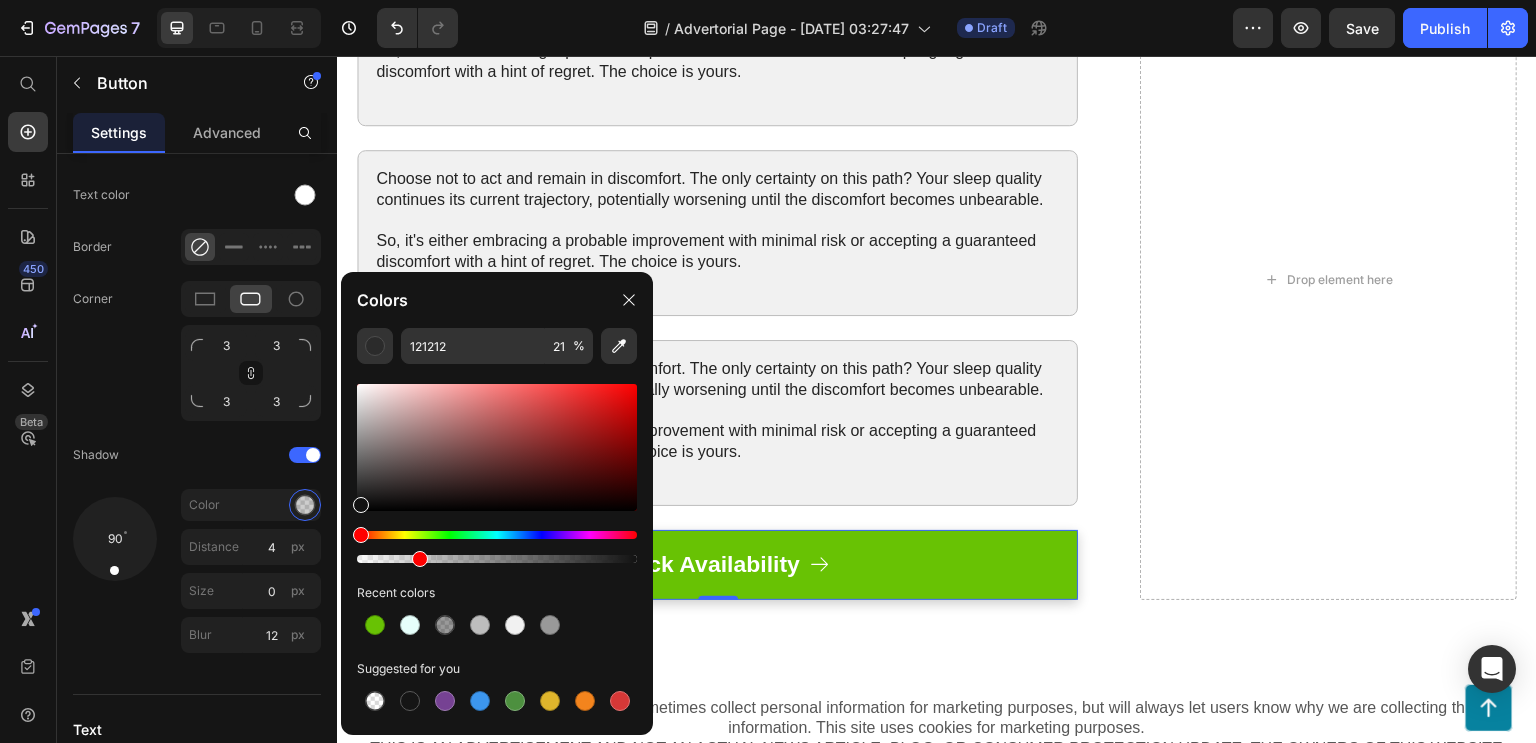 drag, startPoint x: 481, startPoint y: 565, endPoint x: 415, endPoint y: 561, distance: 66.1211 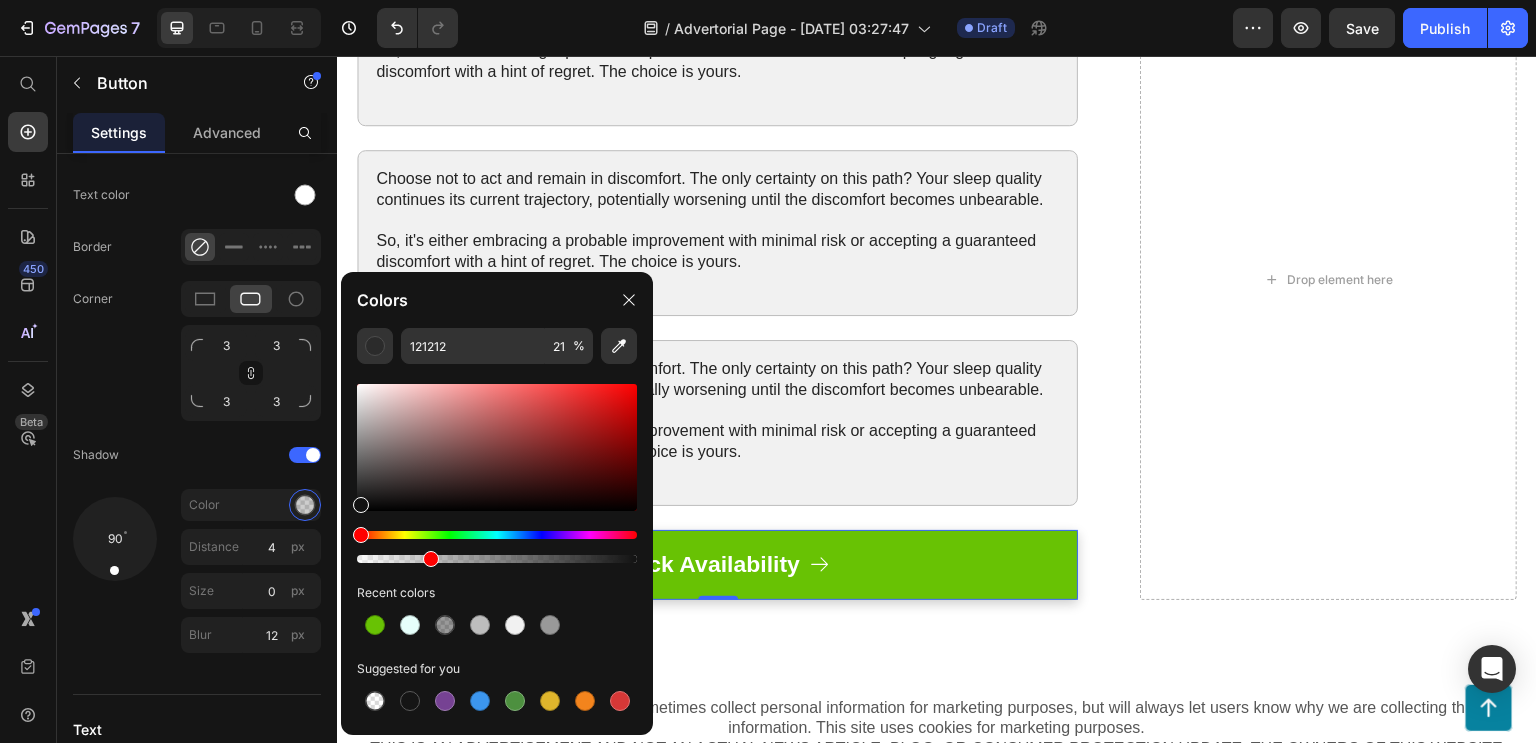 type on "25" 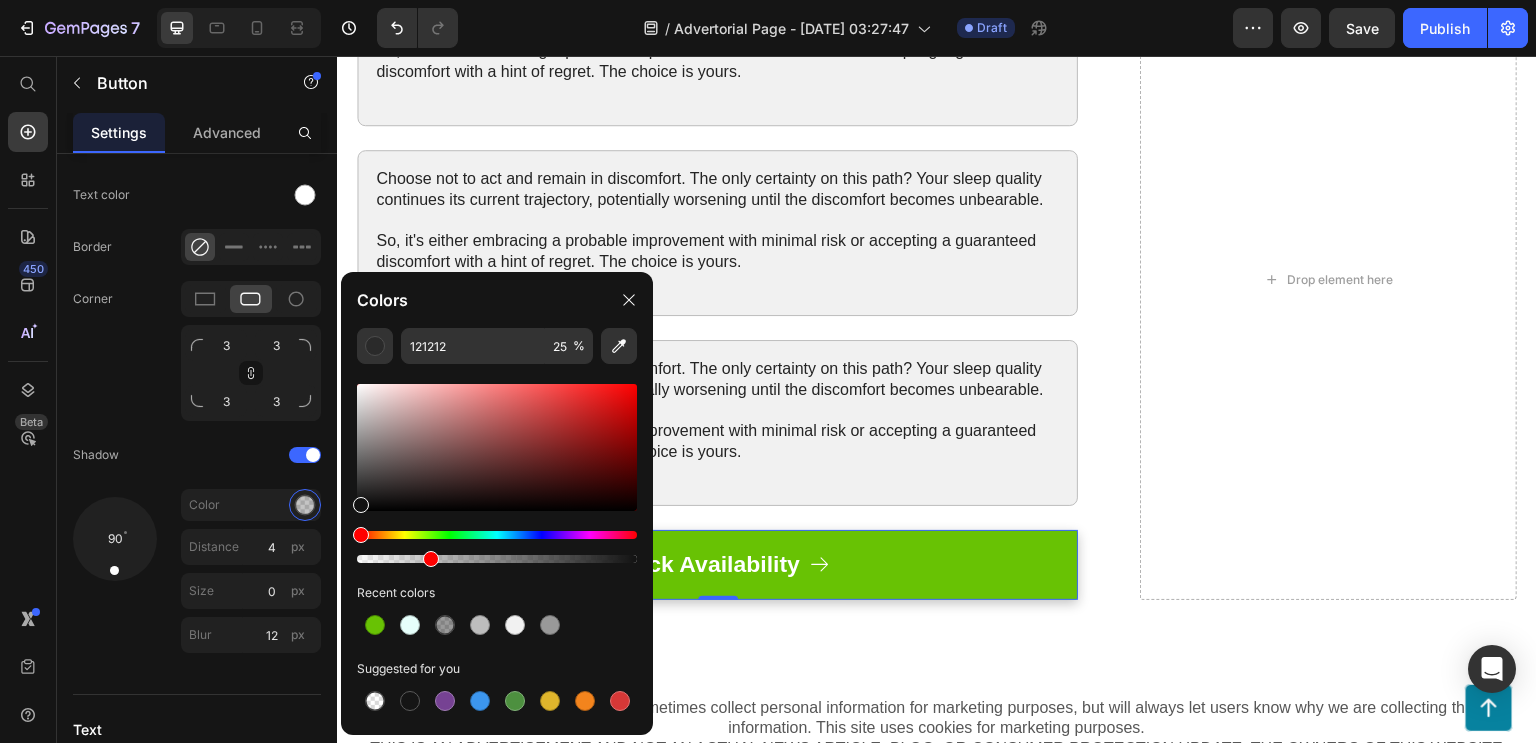 click at bounding box center [497, 559] 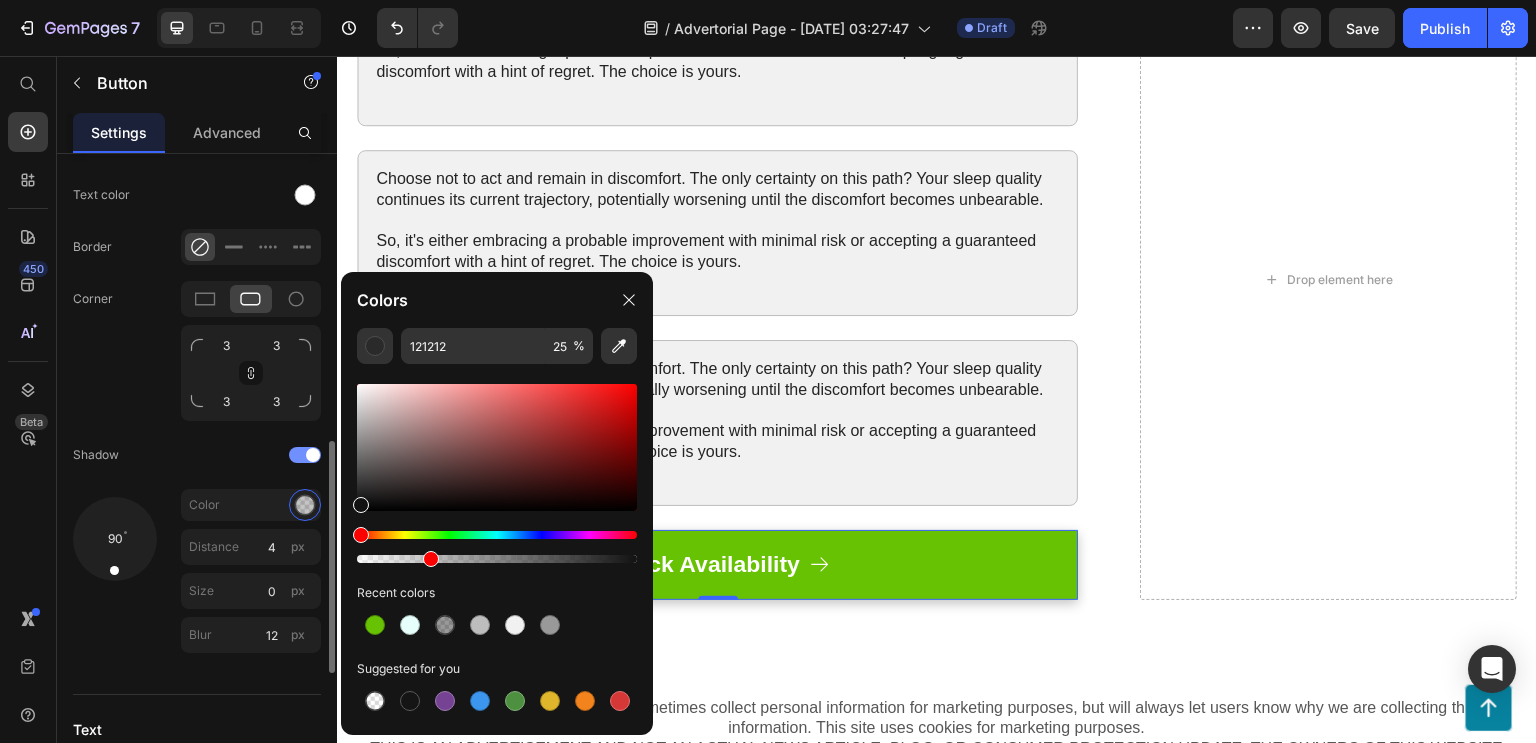 click on "Shadow" at bounding box center [96, 455] 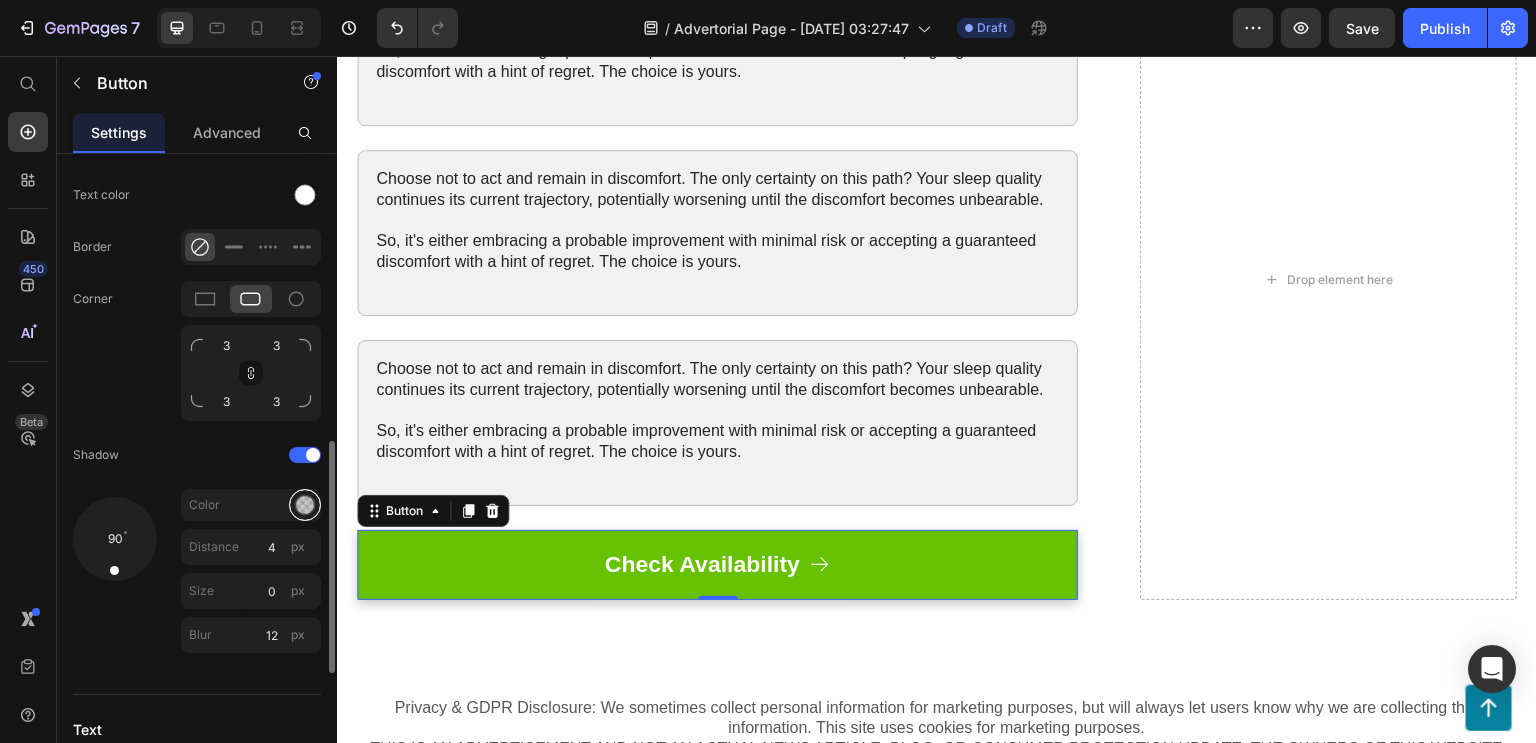 click at bounding box center (305, 505) 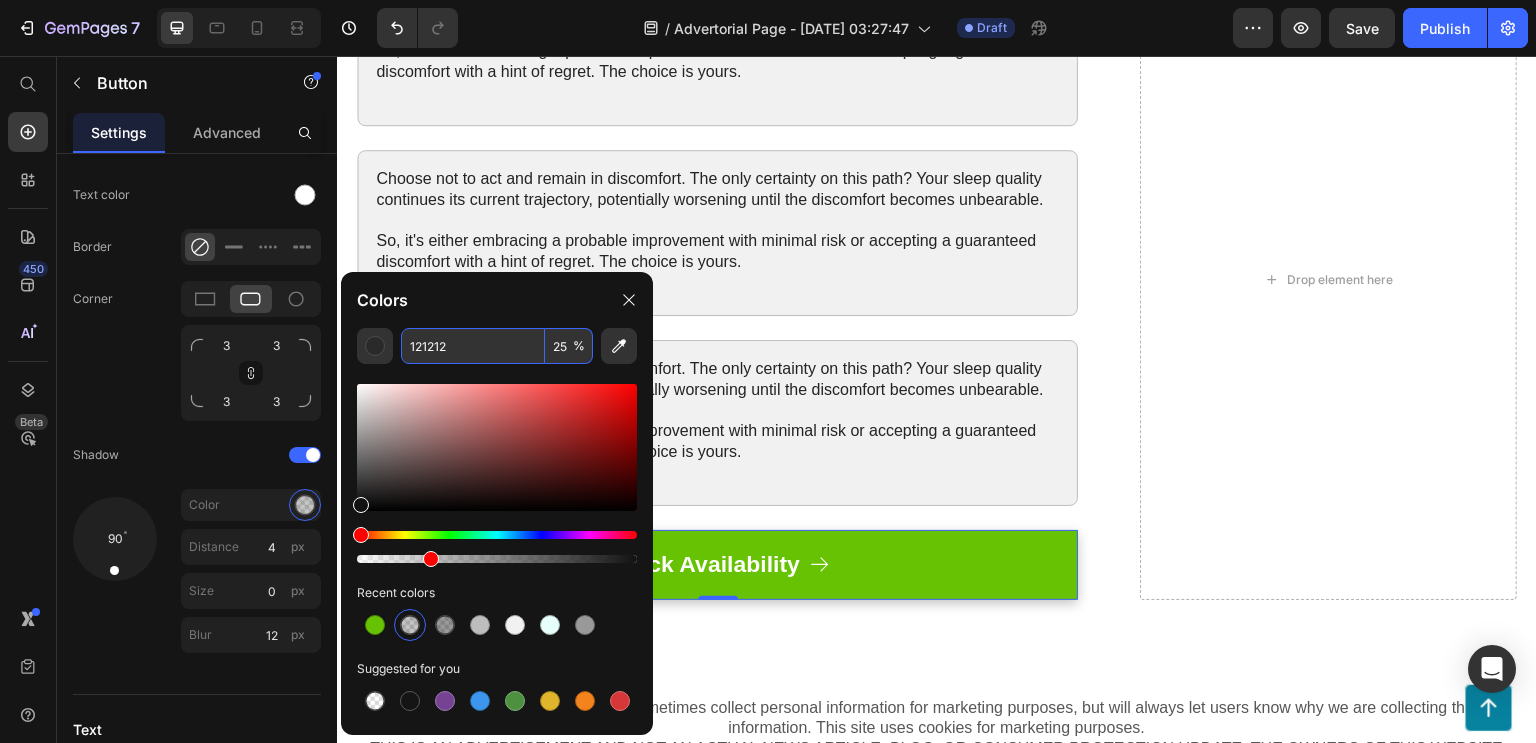 click on "121212" at bounding box center (473, 346) 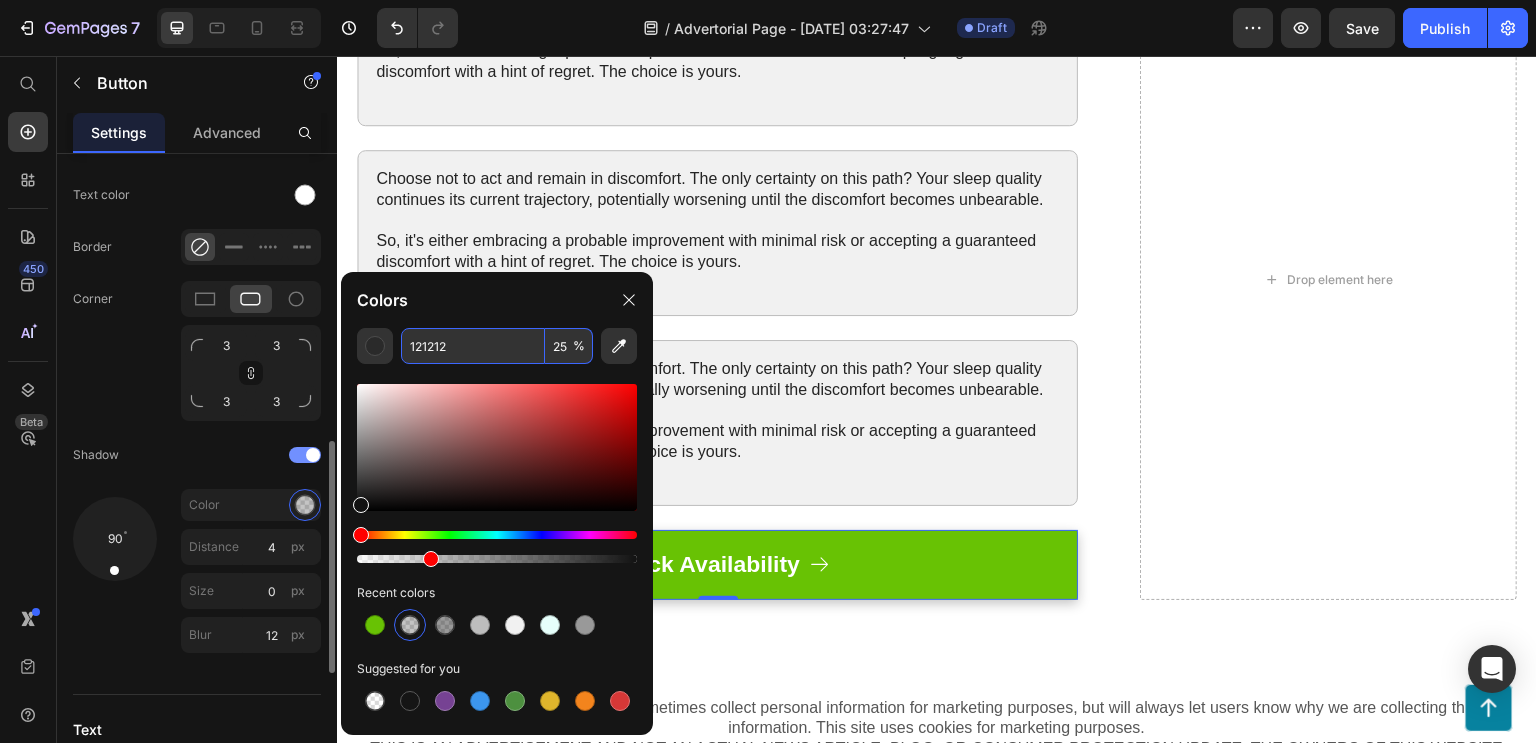 click on "Shadow" 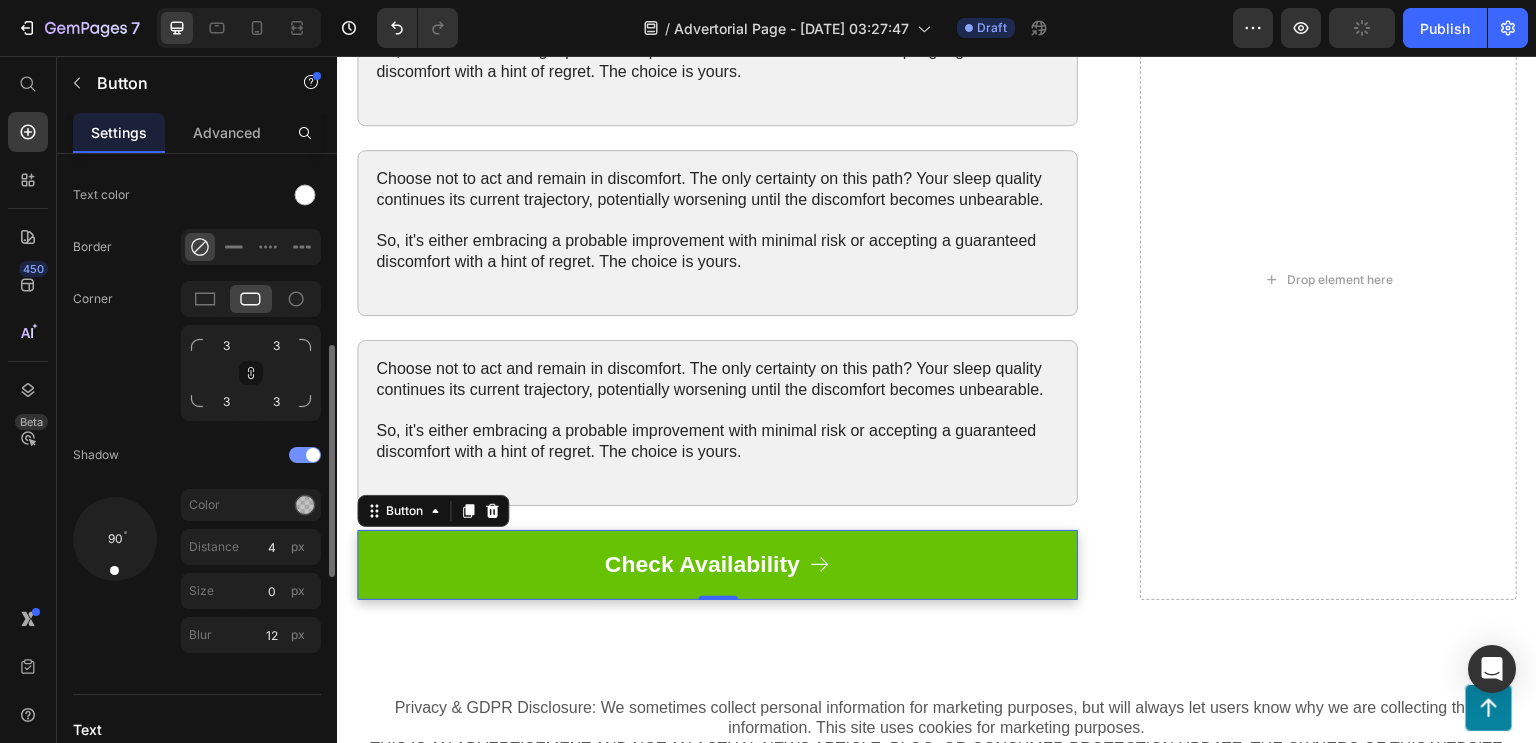 scroll, scrollTop: 718, scrollLeft: 0, axis: vertical 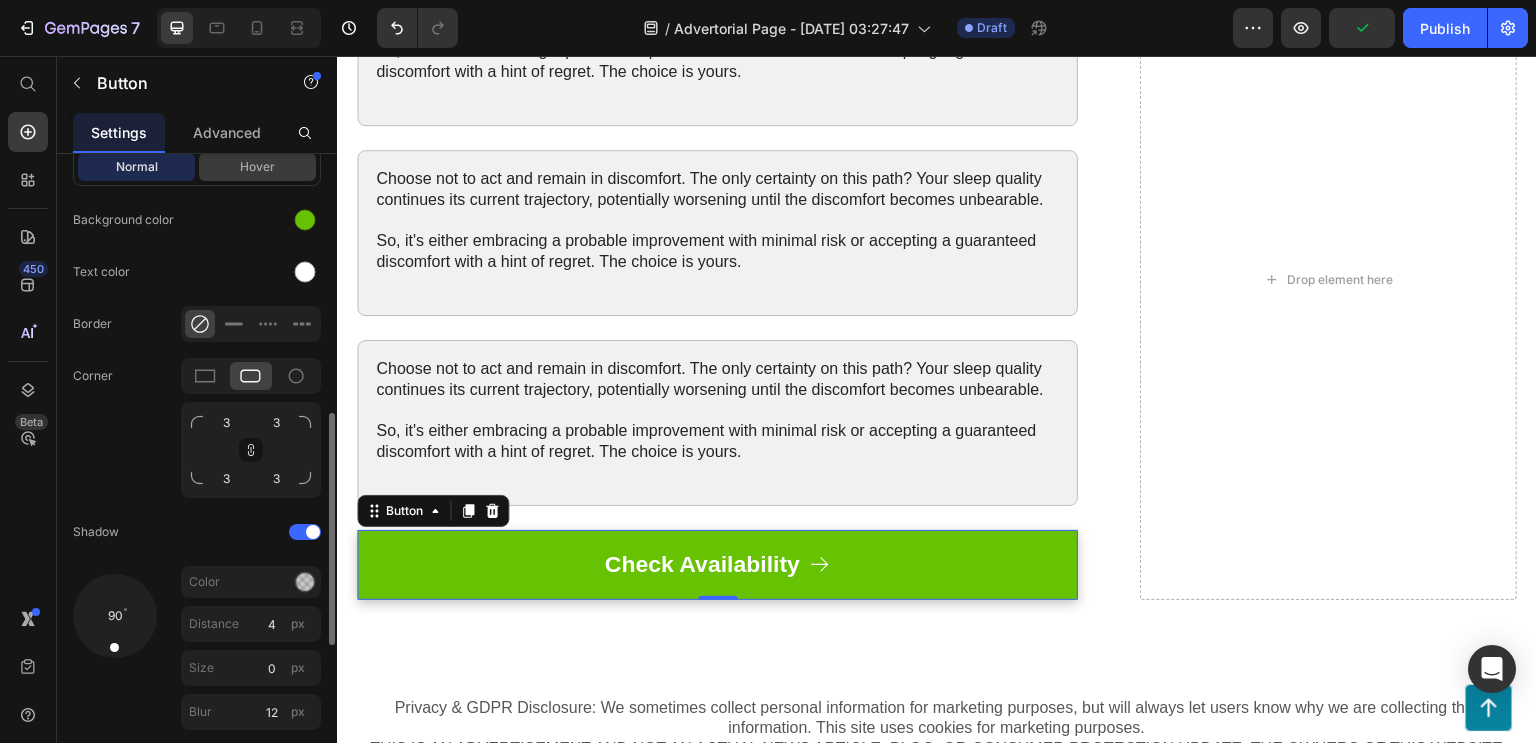 click on "Hover" at bounding box center (257, 167) 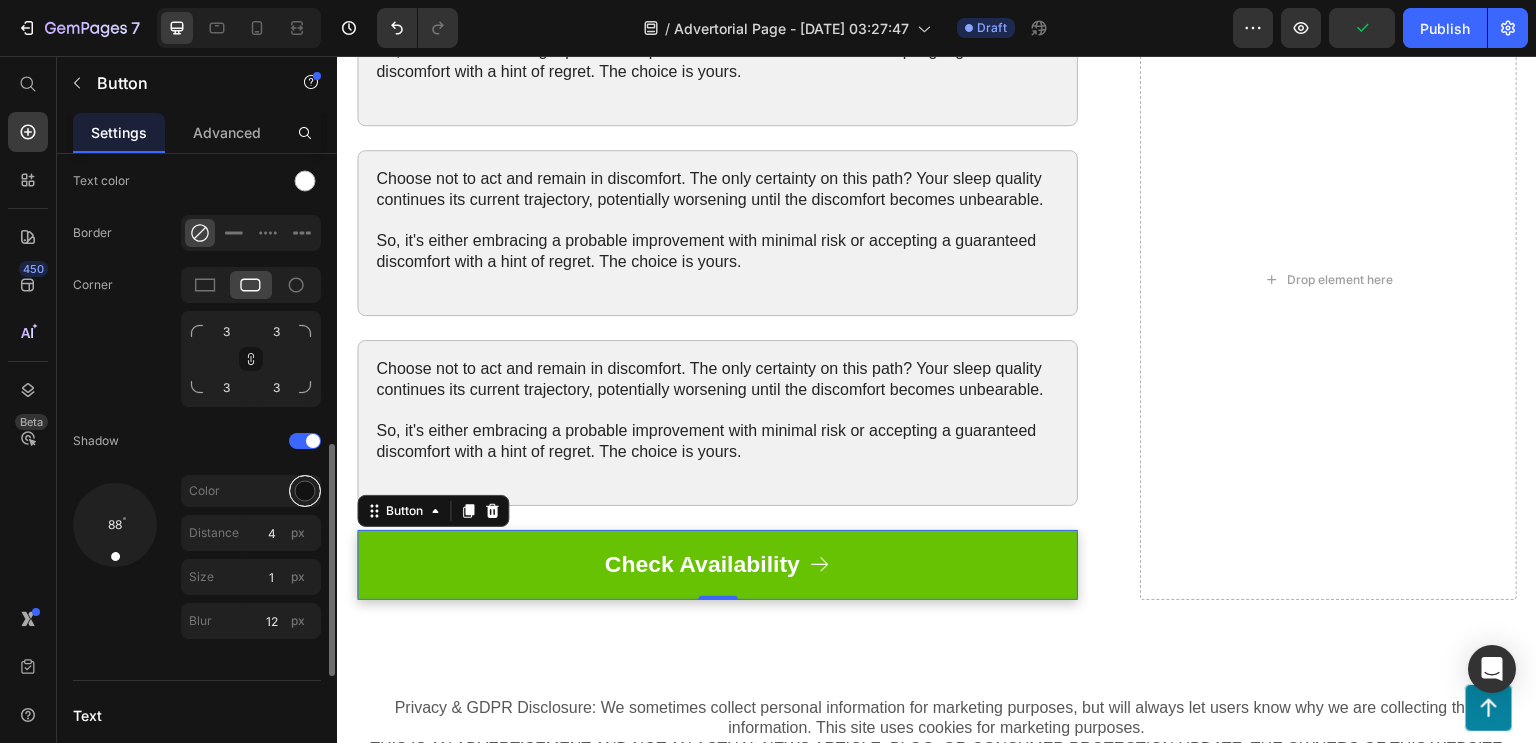 scroll, scrollTop: 813, scrollLeft: 0, axis: vertical 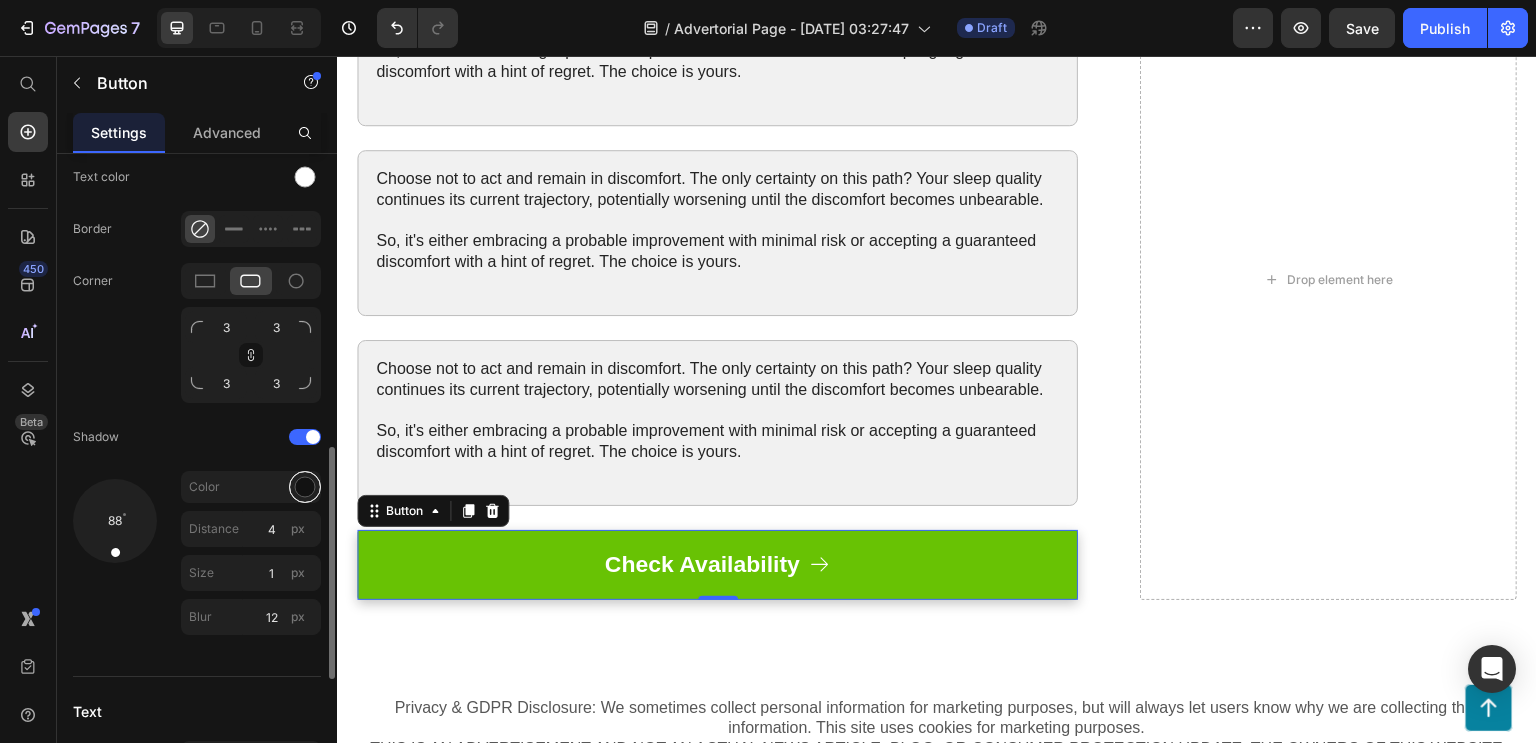 click at bounding box center [305, 487] 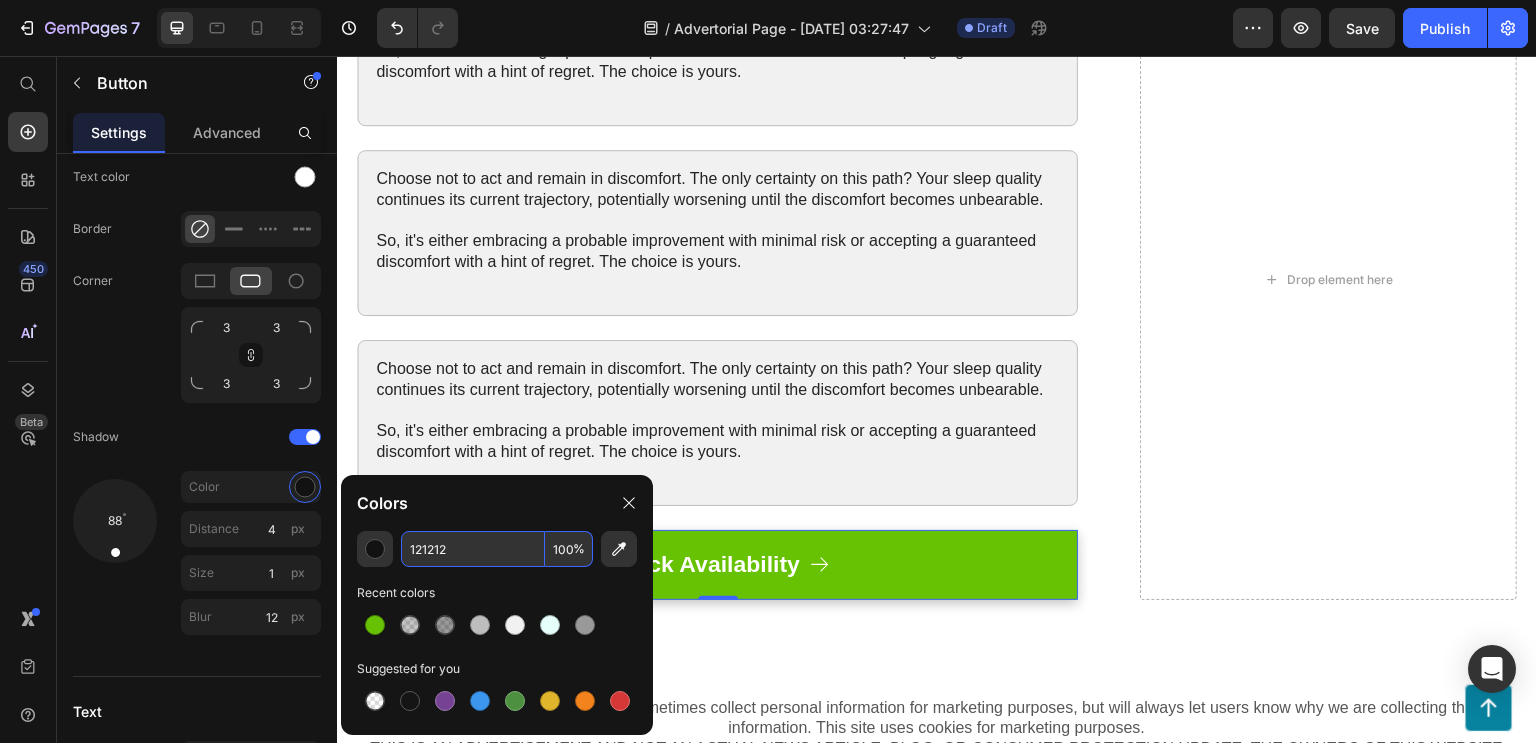 click on "100" at bounding box center (569, 549) 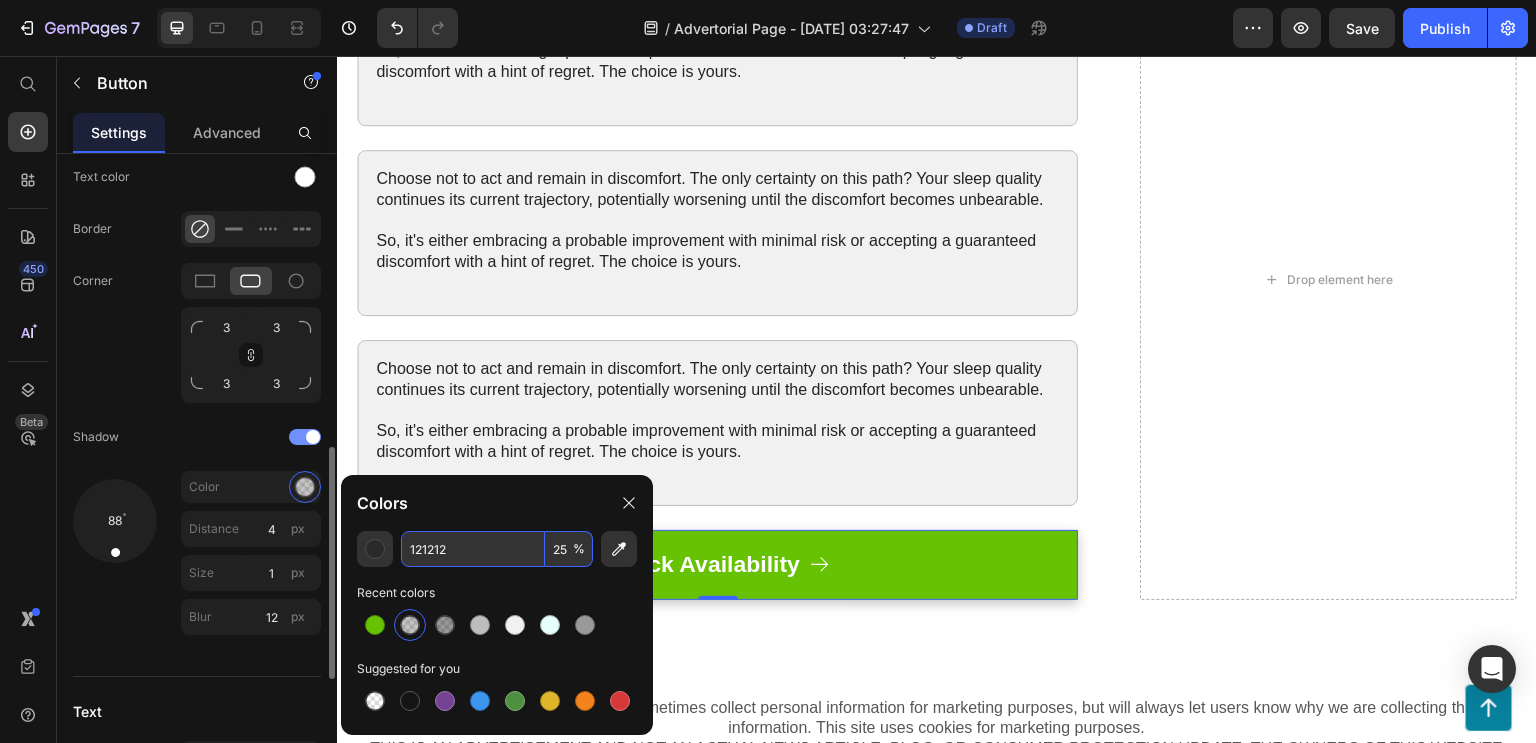 type on "25" 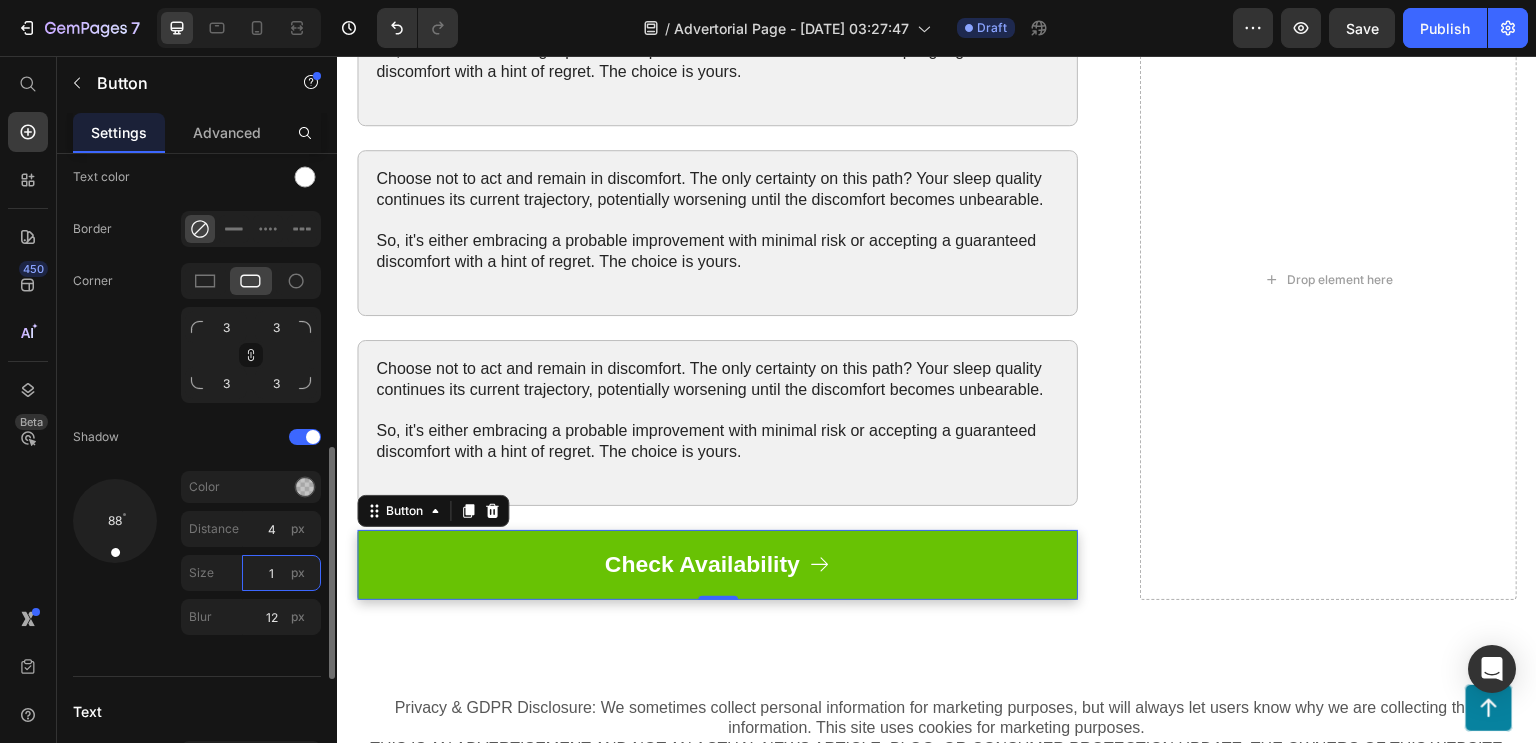 click on "1" at bounding box center (281, 573) 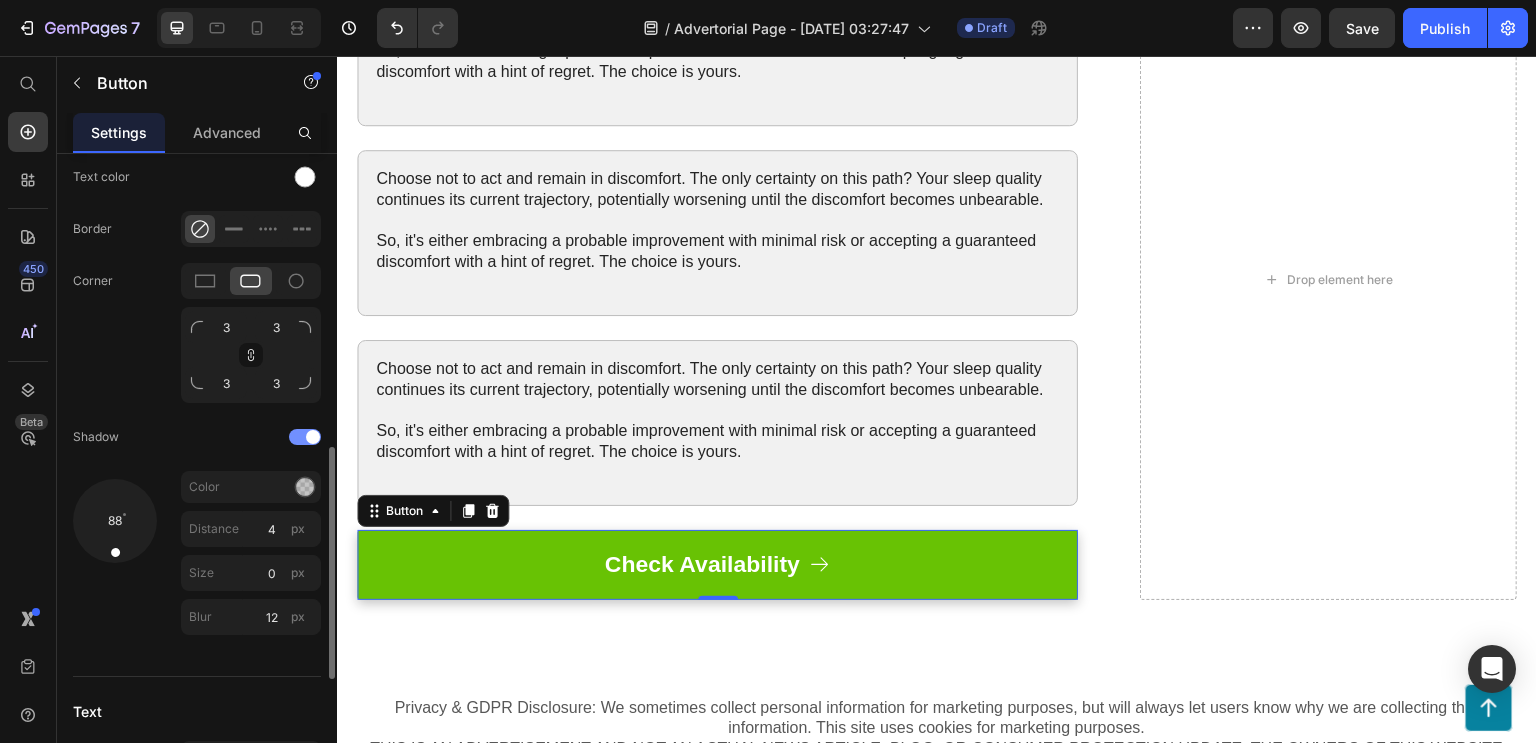 click on "Shadow" 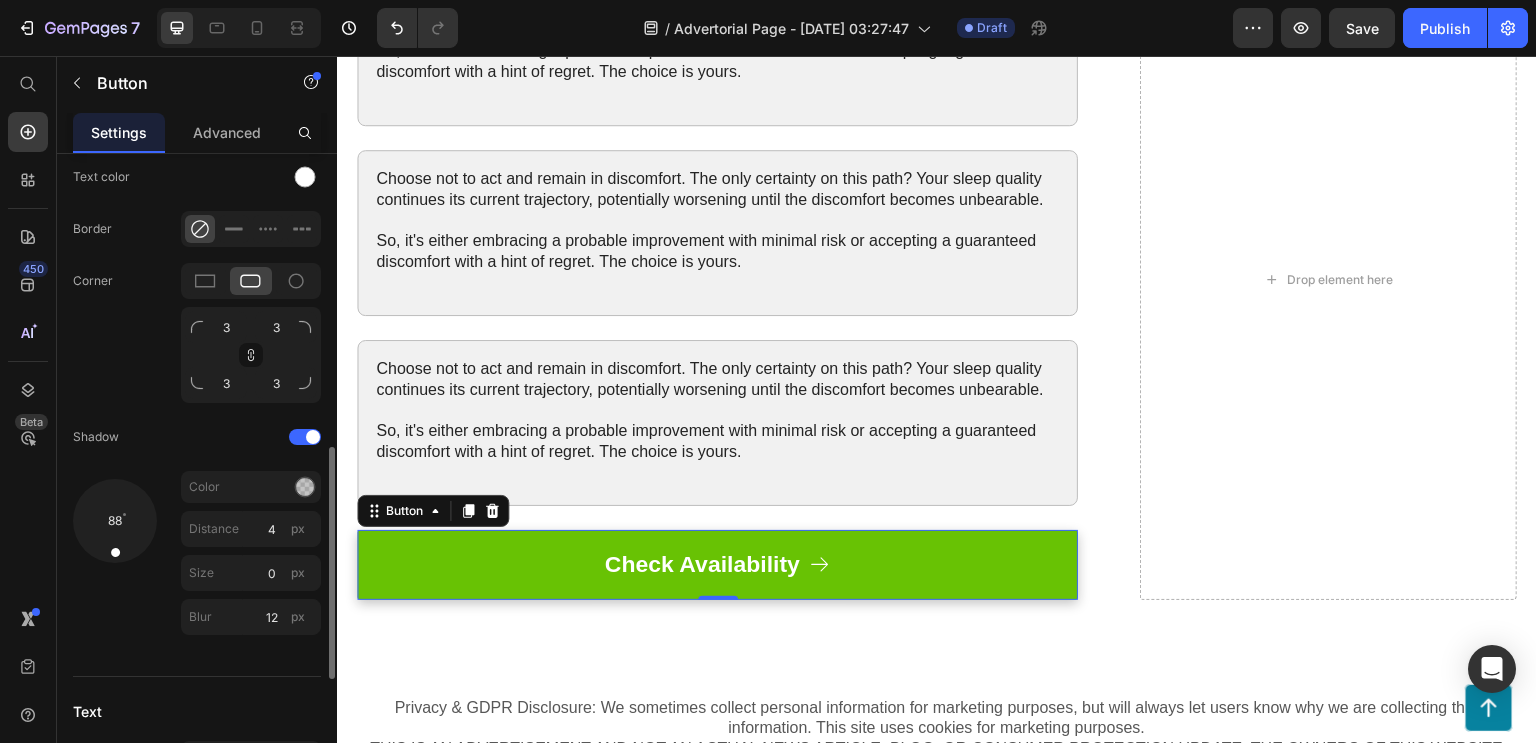 click at bounding box center [114, 551] 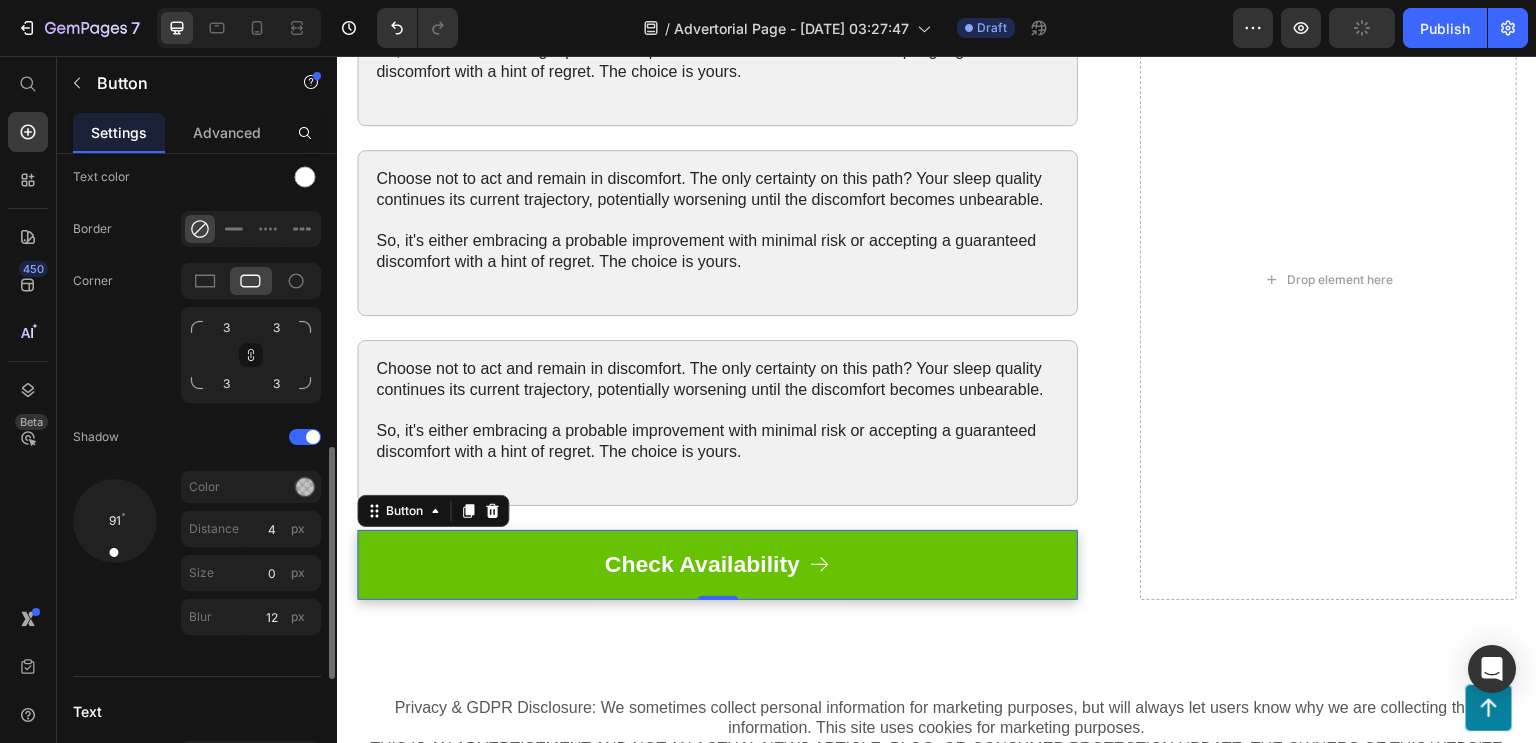 click at bounding box center (114, 541) 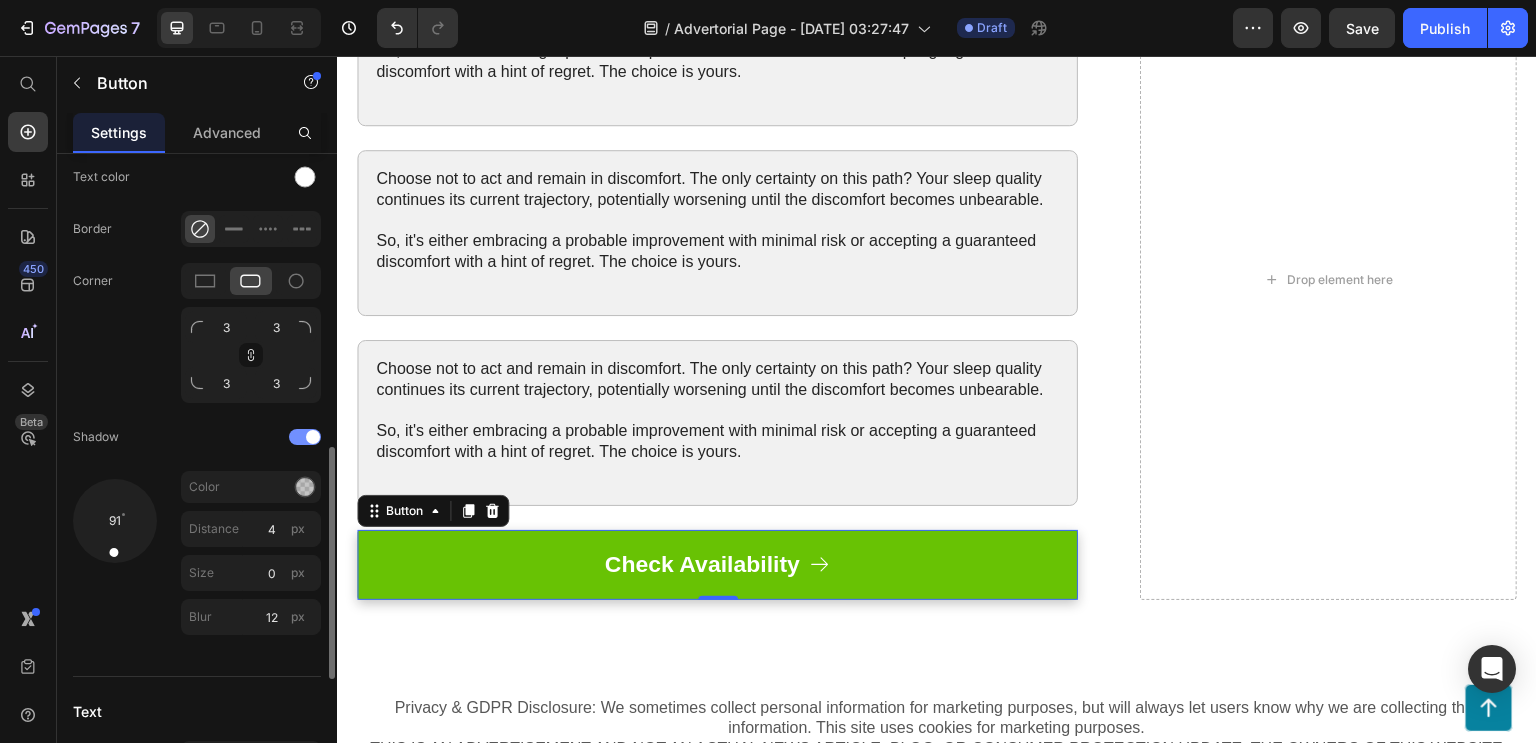 click on "Shadow" 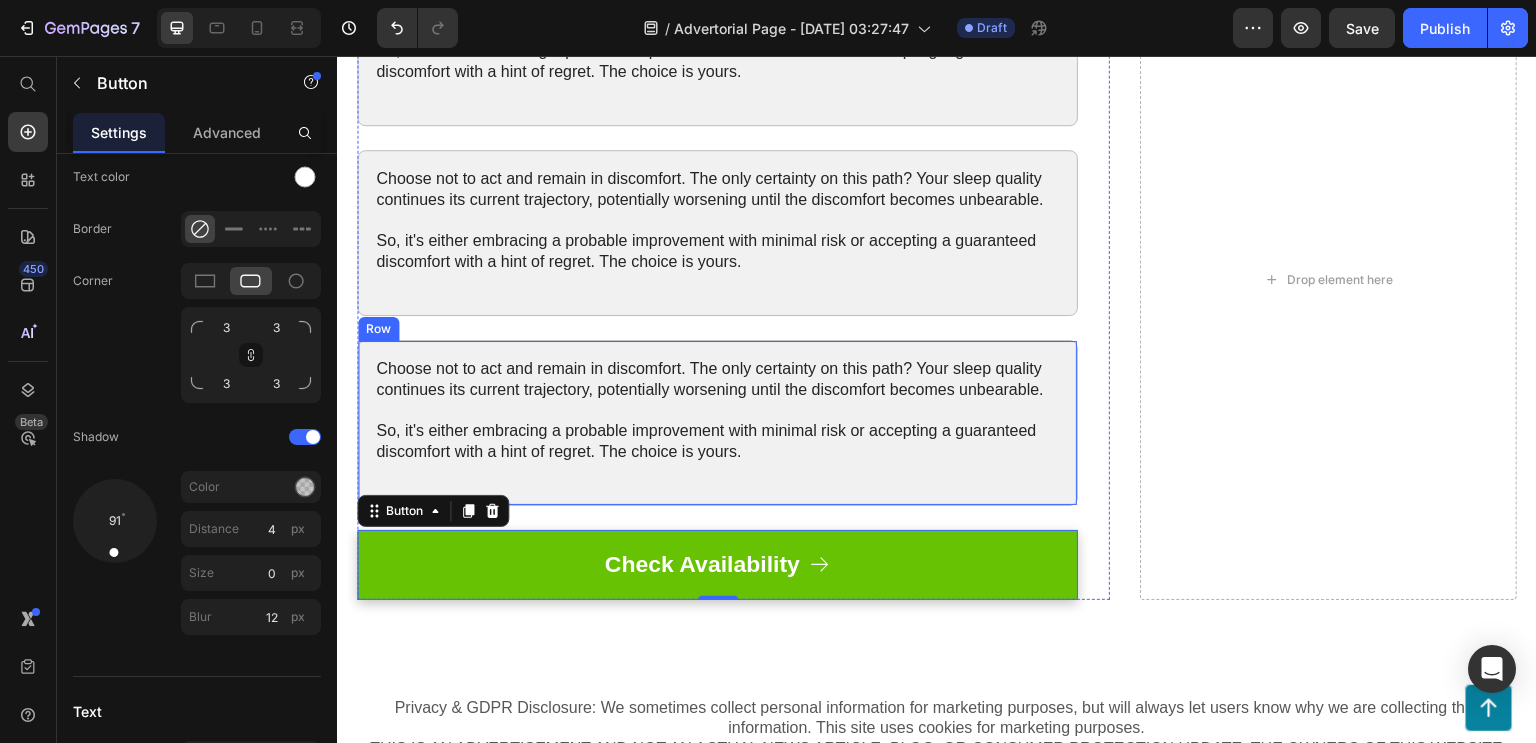 click on "Choose not to act and remain in discomfort. The only certainty on this path? Your sleep quality continues its current trajectory, potentially worsening until the discomfort becomes unbearable.  So, it's either embracing a probable improvement with minimal risk or accepting a guaranteed discomfort with a hint of regret. The choice is yours. Text Block" at bounding box center [717, 423] 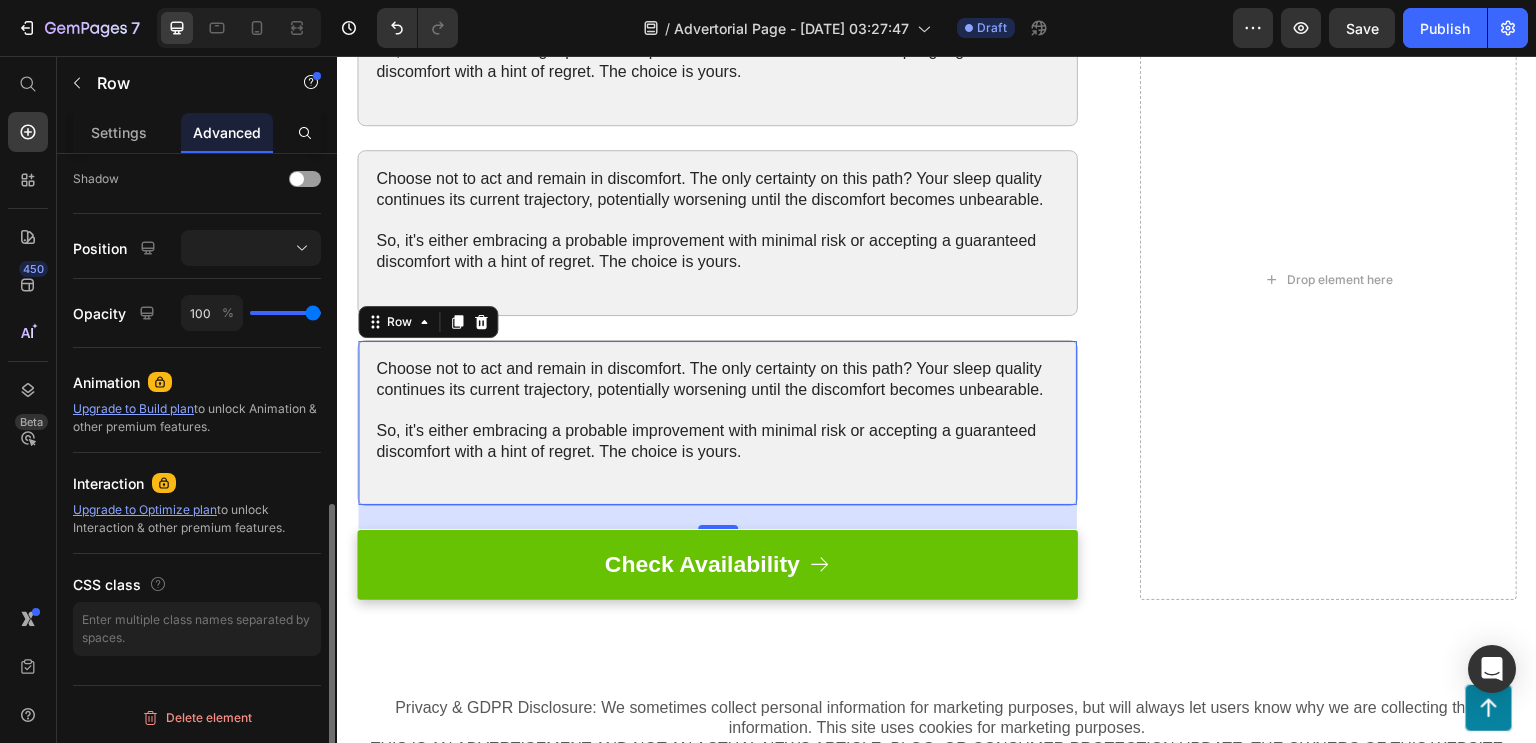 scroll, scrollTop: 0, scrollLeft: 0, axis: both 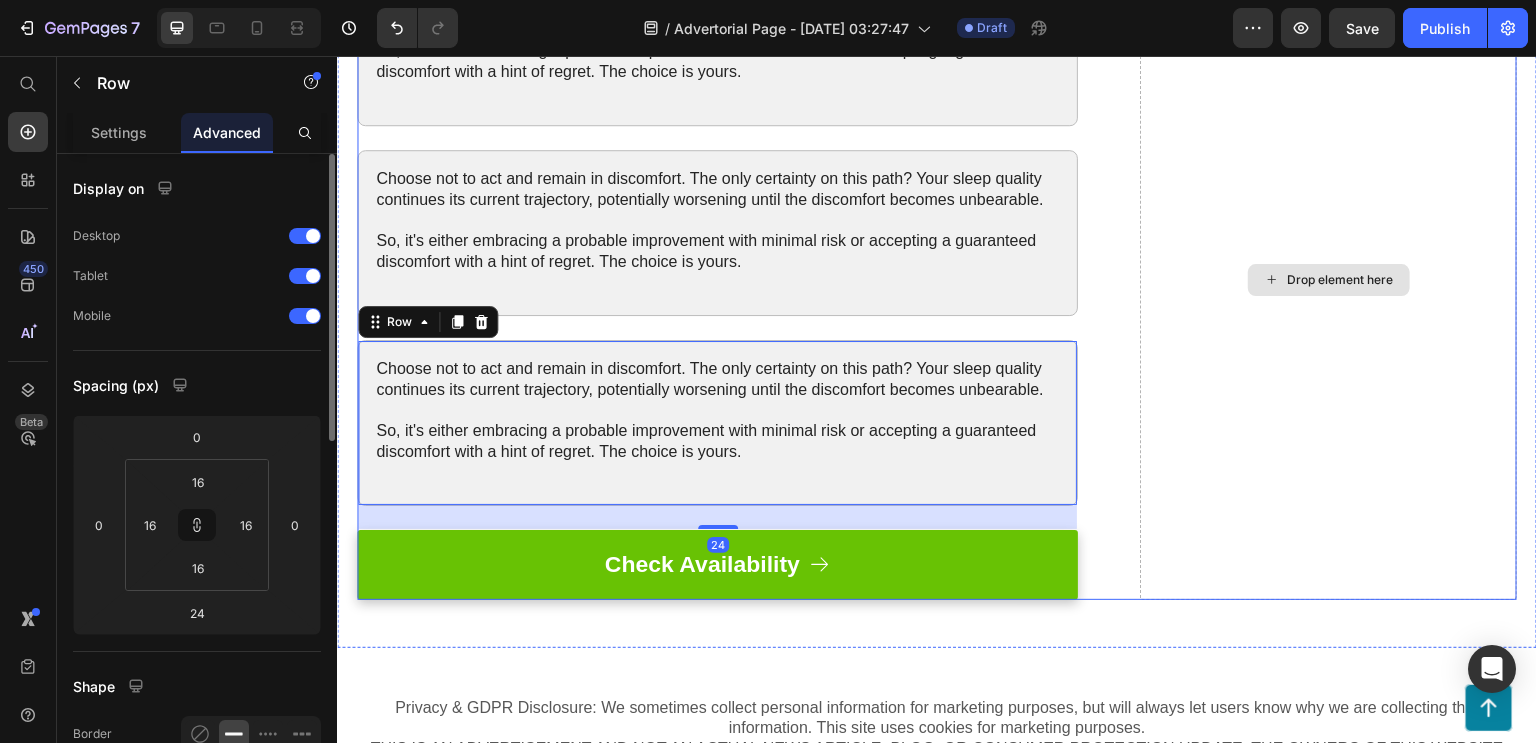 click on "Drop element here" at bounding box center (1328, 280) 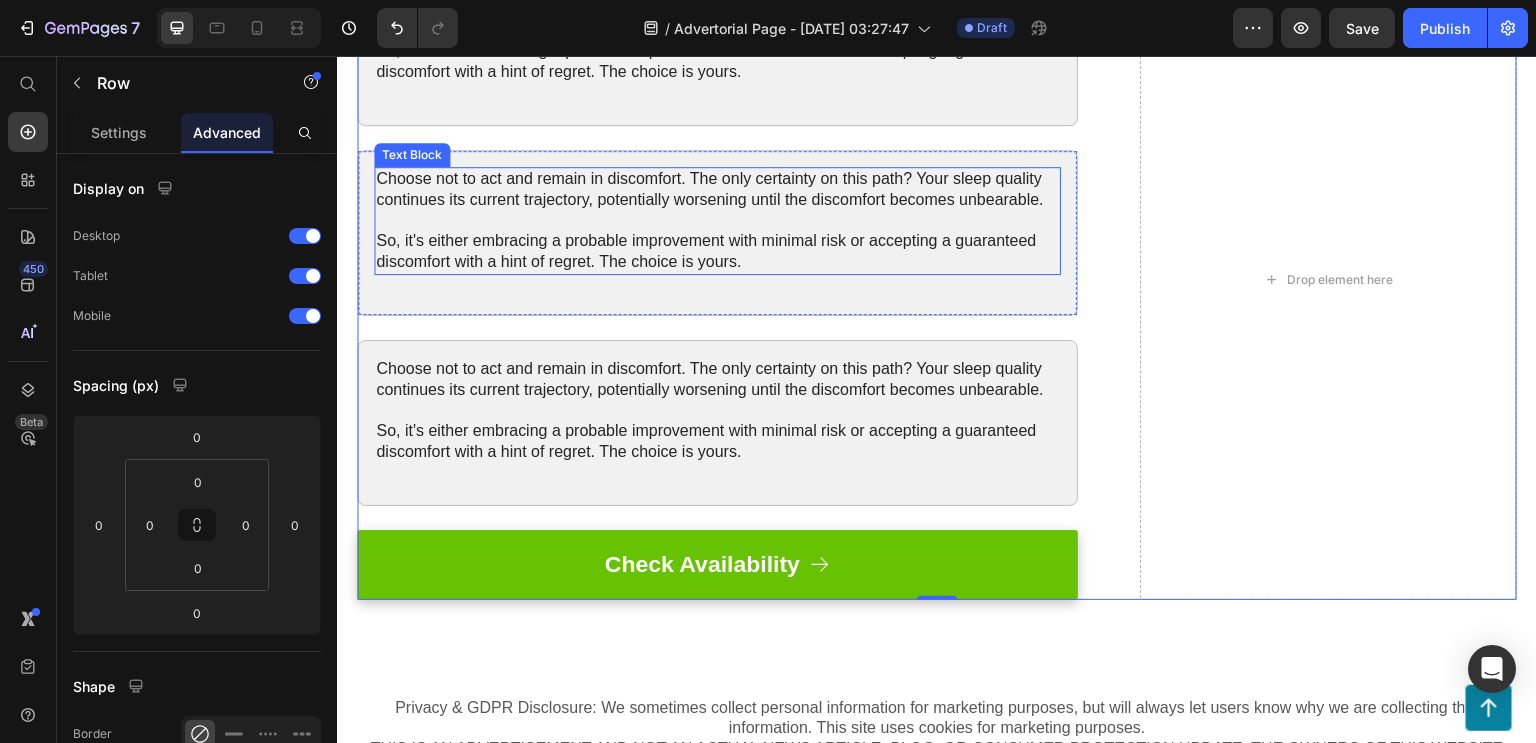 click on "Choose not to act and remain in discomfort. The only certainty on this path? Your sleep quality continues its current trajectory, potentially worsening until the discomfort becomes unbearable.  So, it's either embracing a probable improvement with minimal risk or accepting a guaranteed discomfort with a hint of regret. The choice is yours." at bounding box center (717, 221) 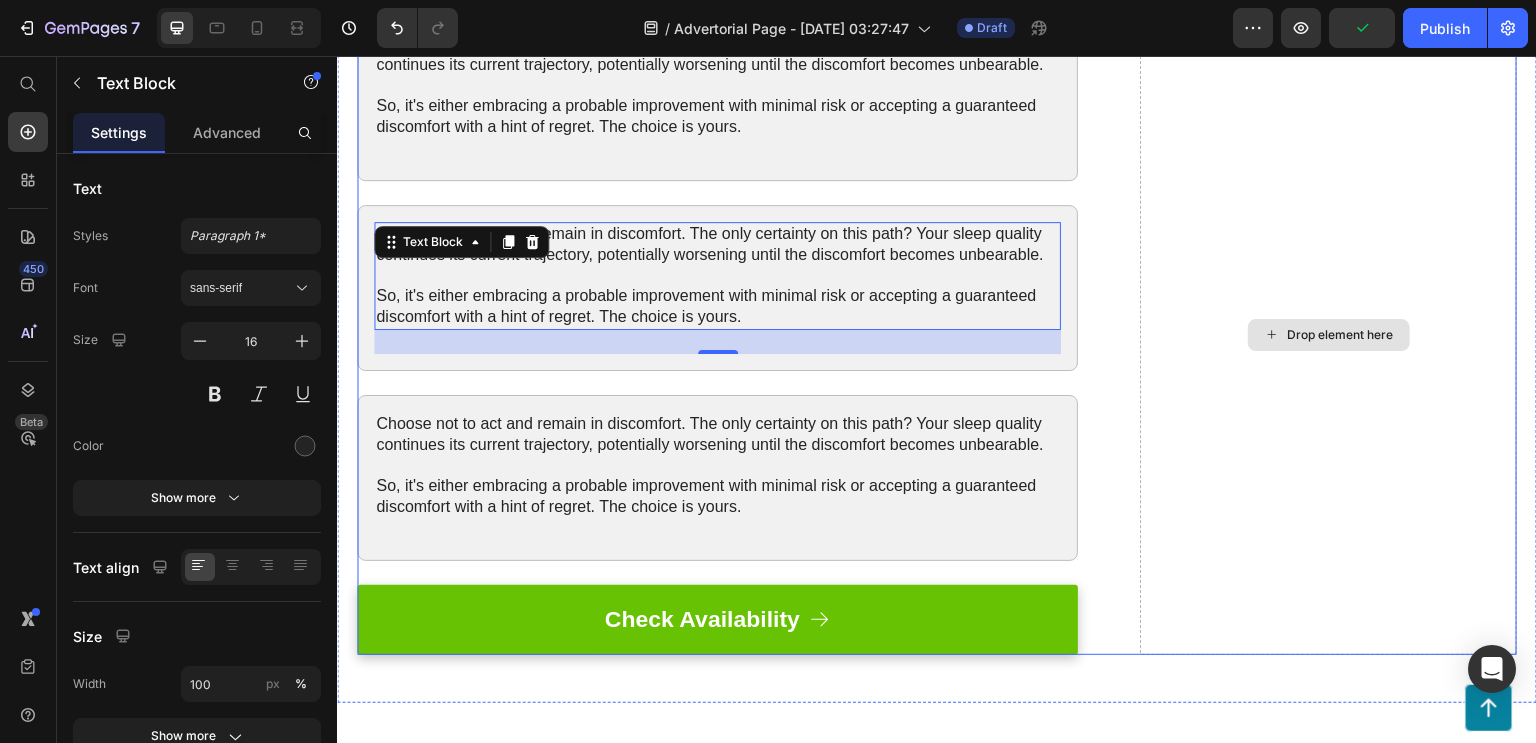 scroll, scrollTop: 3220, scrollLeft: 0, axis: vertical 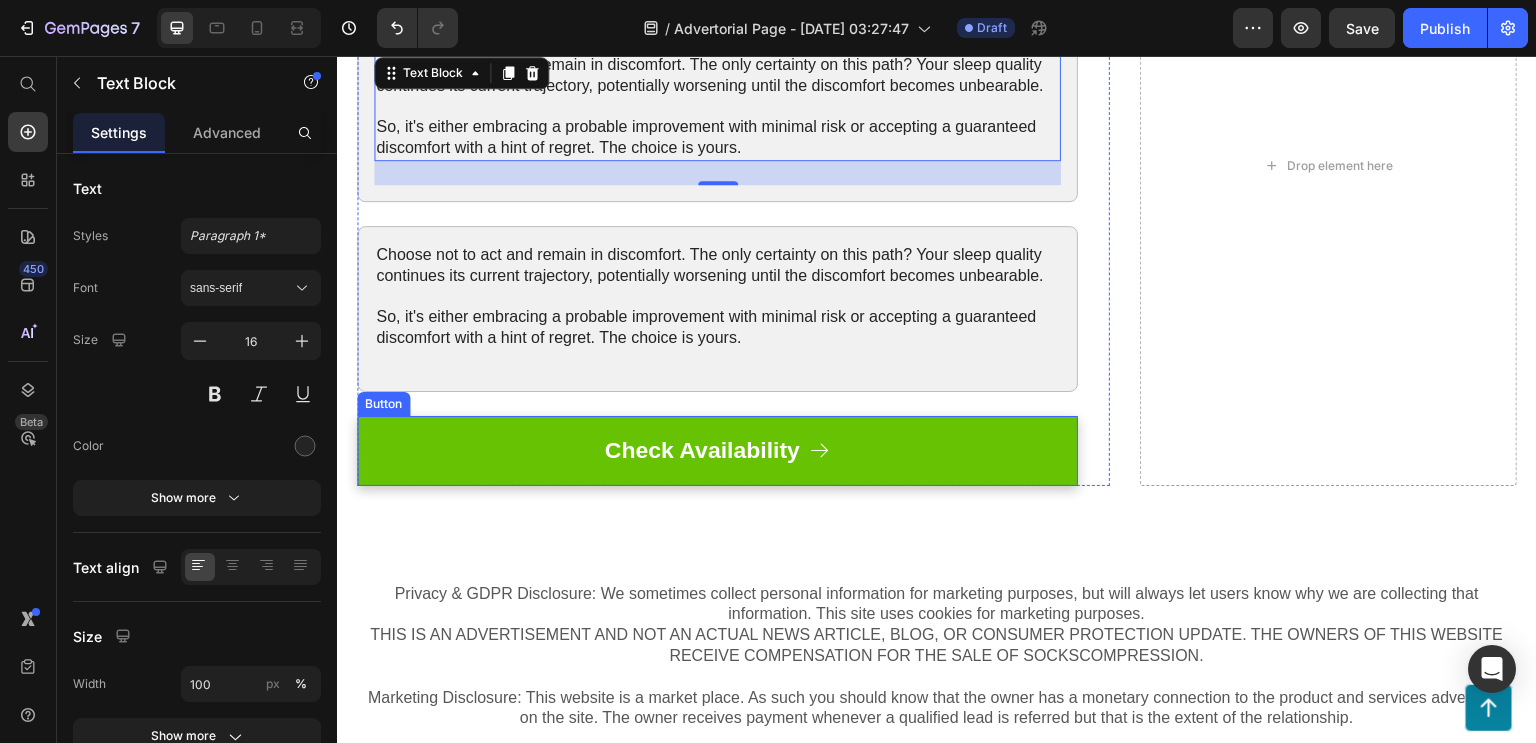 click on "Check Availability" at bounding box center [717, 451] 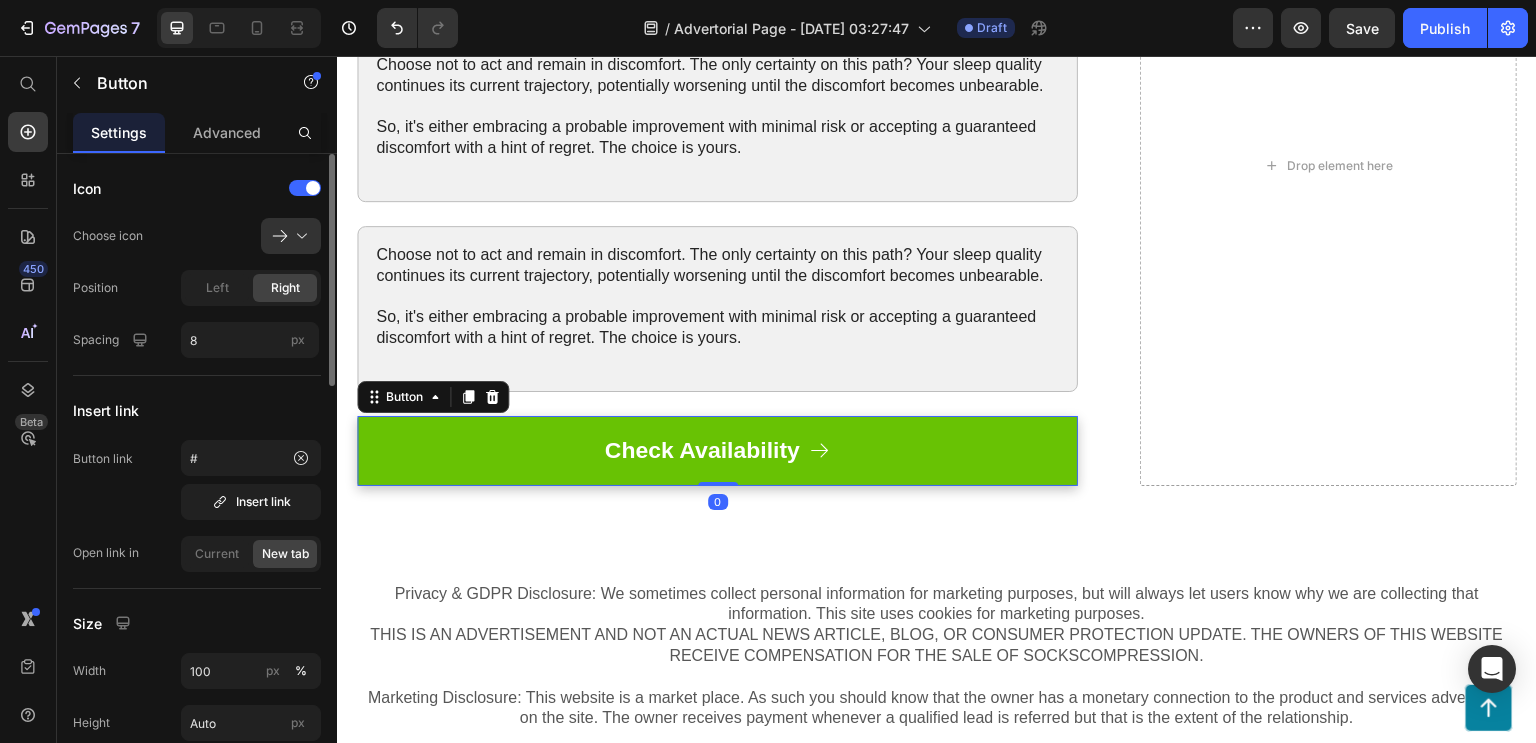 click on "Icon" 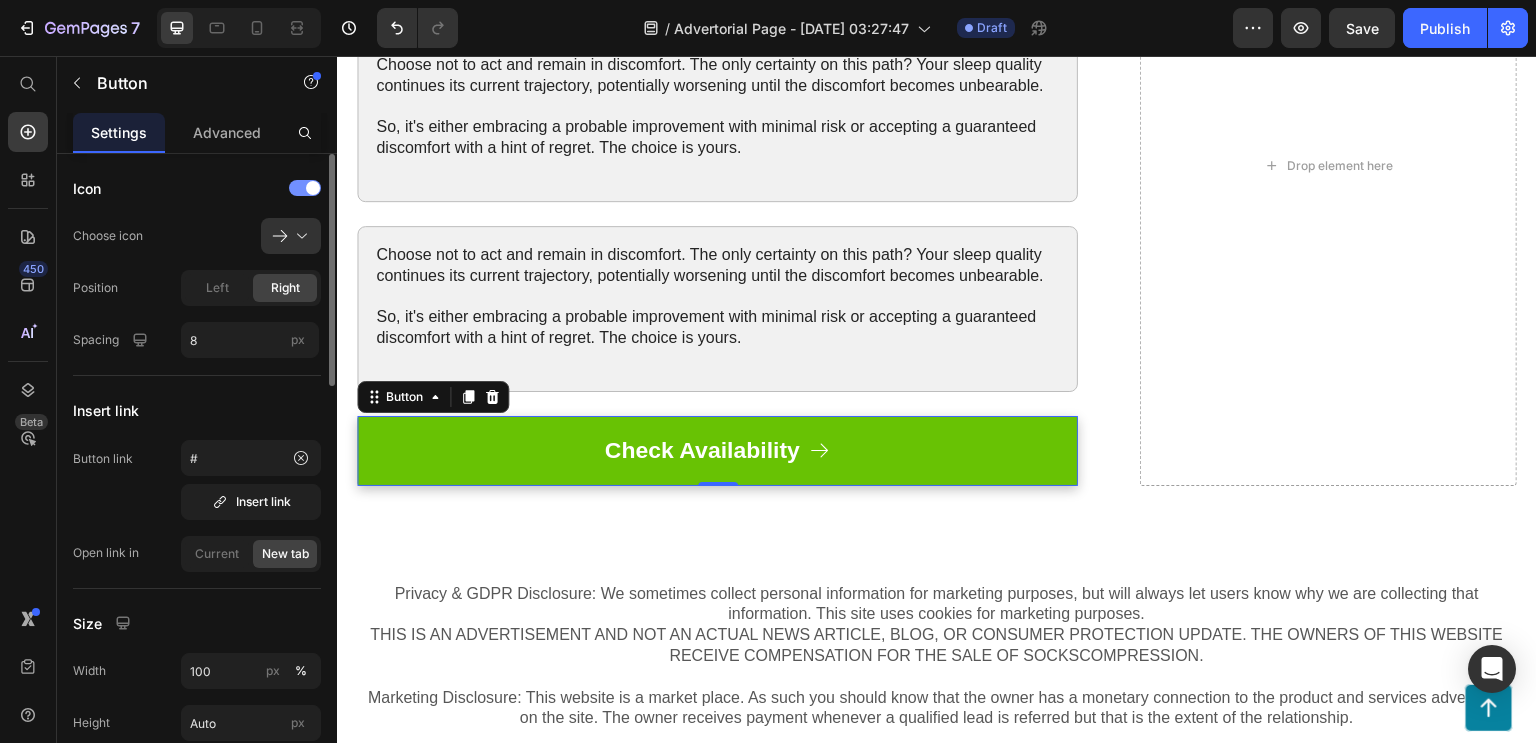 click at bounding box center (305, 188) 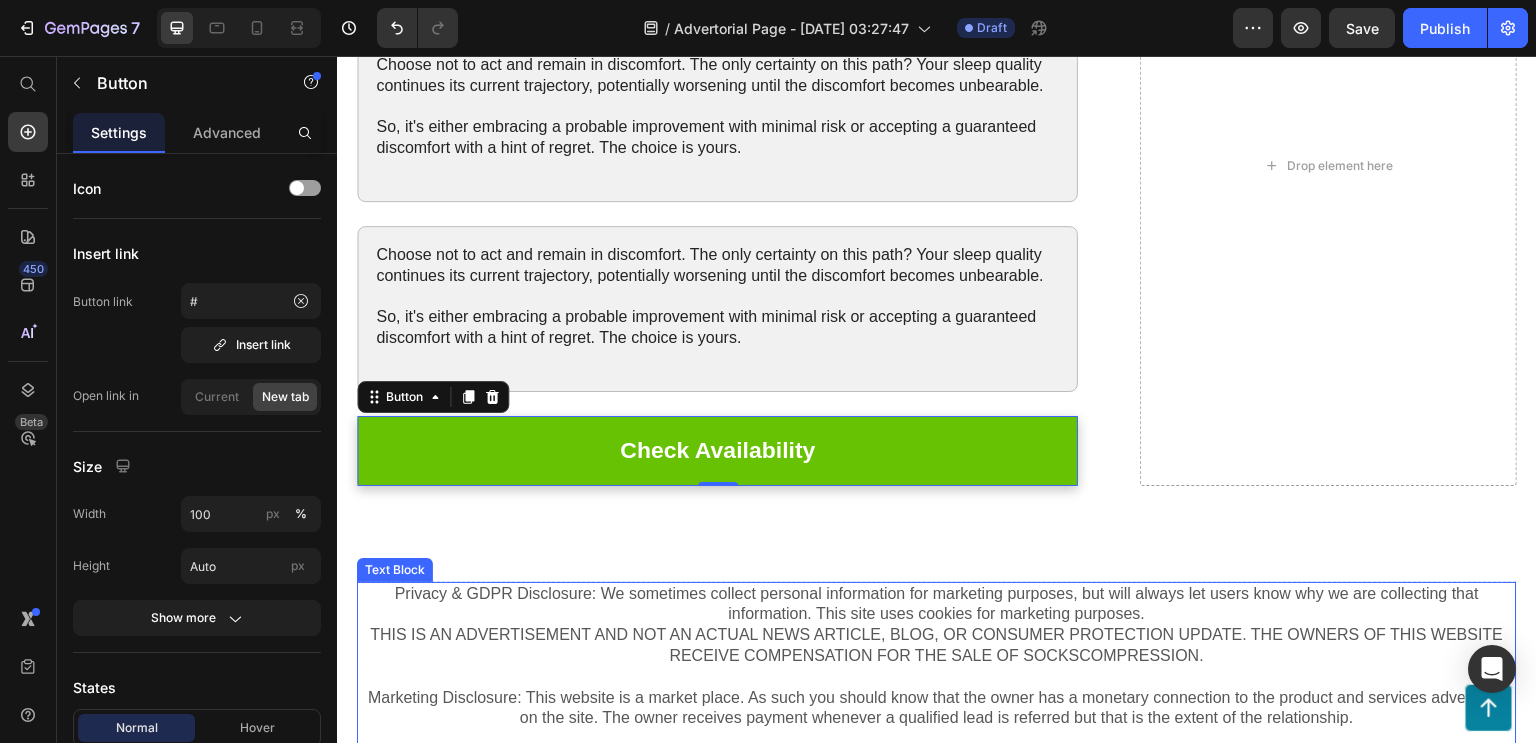 scroll, scrollTop: 3377, scrollLeft: 0, axis: vertical 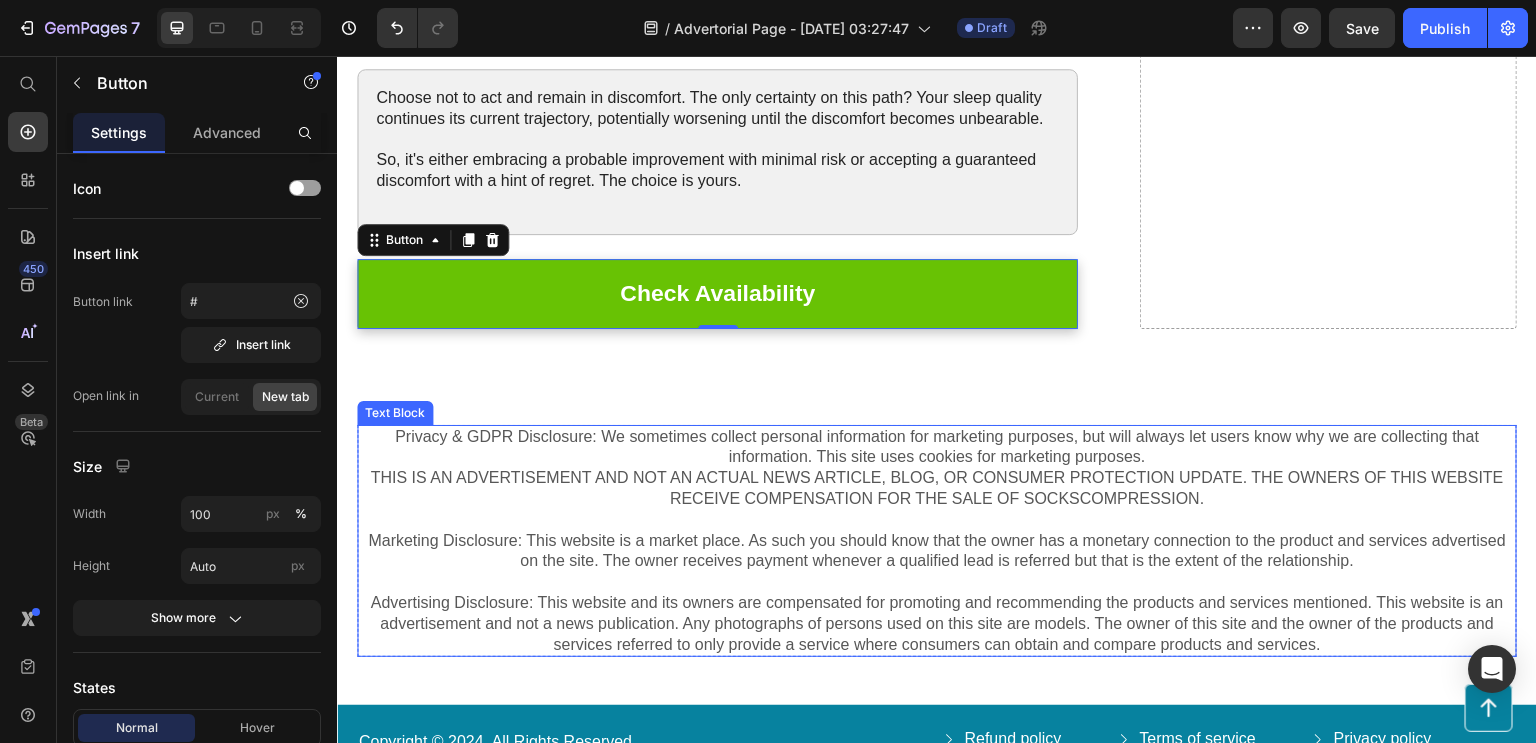 click on "Privacy & GDPR Disclosure: We sometimes collect personal information for marketing purposes, but will always let users know why we are collecting that information. This site uses cookies for marketing purposes. THIS IS AN ADVERTISEMENT AND NOT AN ACTUAL NEWS ARTICLE, BLOG, OR CONSUMER PROTECTION UPDATE. THE OWNERS OF THIS WEBSITE RECEIVE COMPENSATION FOR THE SALE OF SOCKSCOMPRESSION. Marketing Disclosure: This website is a market place. As such you should know that the owner has a monetary connection to the product and services advertised on the site. The owner receives payment whenever a qualified lead is referred but that is the extent of the relationship." at bounding box center (937, 500) 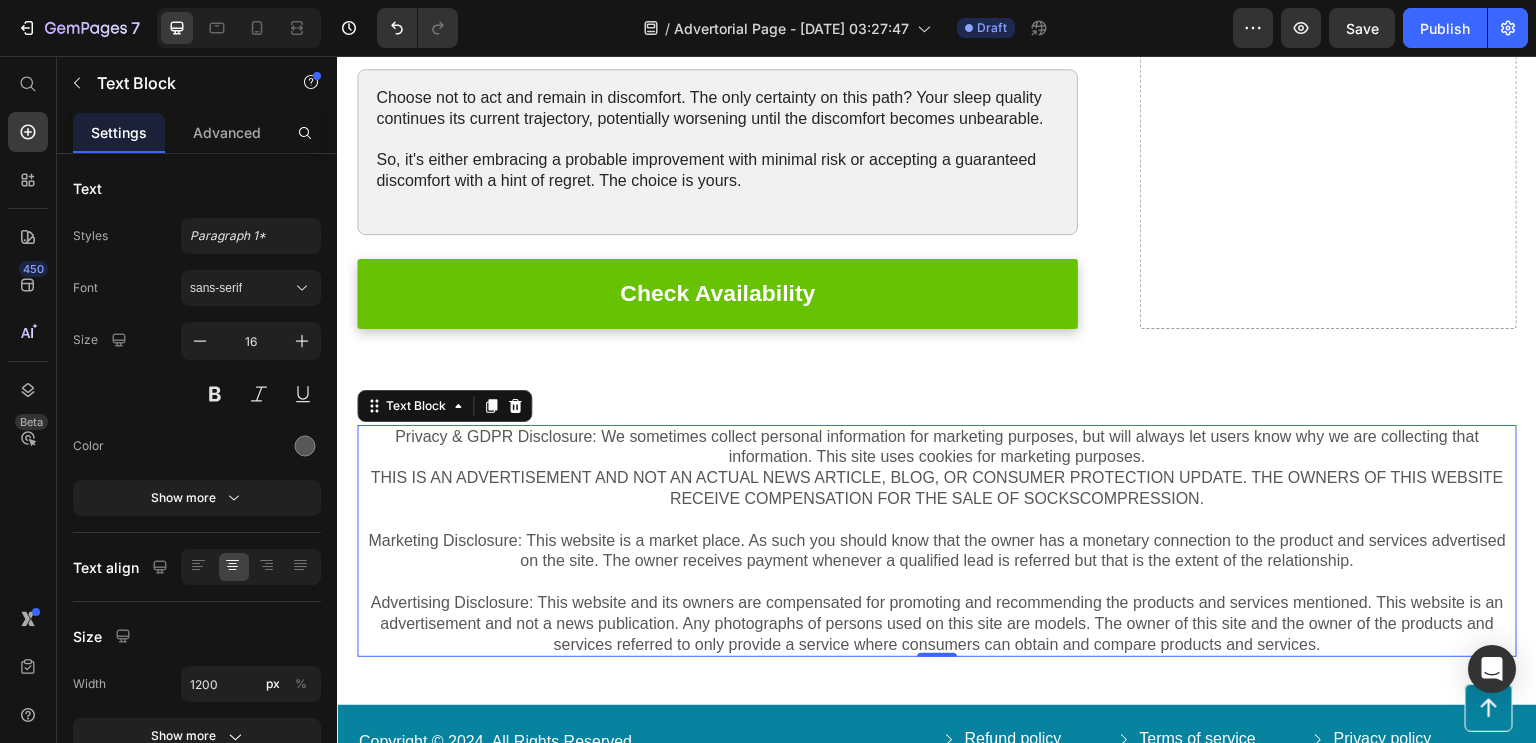 click on "Privacy & GDPR Disclosure: We sometimes collect personal information for marketing purposes, but will always let users know why we are collecting that information. This site uses cookies for marketing purposes. THIS IS AN ADVERTISEMENT AND NOT AN ACTUAL NEWS ARTICLE, BLOG, OR CONSUMER PROTECTION UPDATE. THE OWNERS OF THIS WEBSITE RECEIVE COMPENSATION FOR THE SALE OF SOCKSCOMPRESSION. Marketing Disclosure: This website is a market place. As such you should know that the owner has a monetary connection to the product and services advertised on the site. The owner receives payment whenever a qualified lead is referred but that is the extent of the relationship." at bounding box center (937, 500) 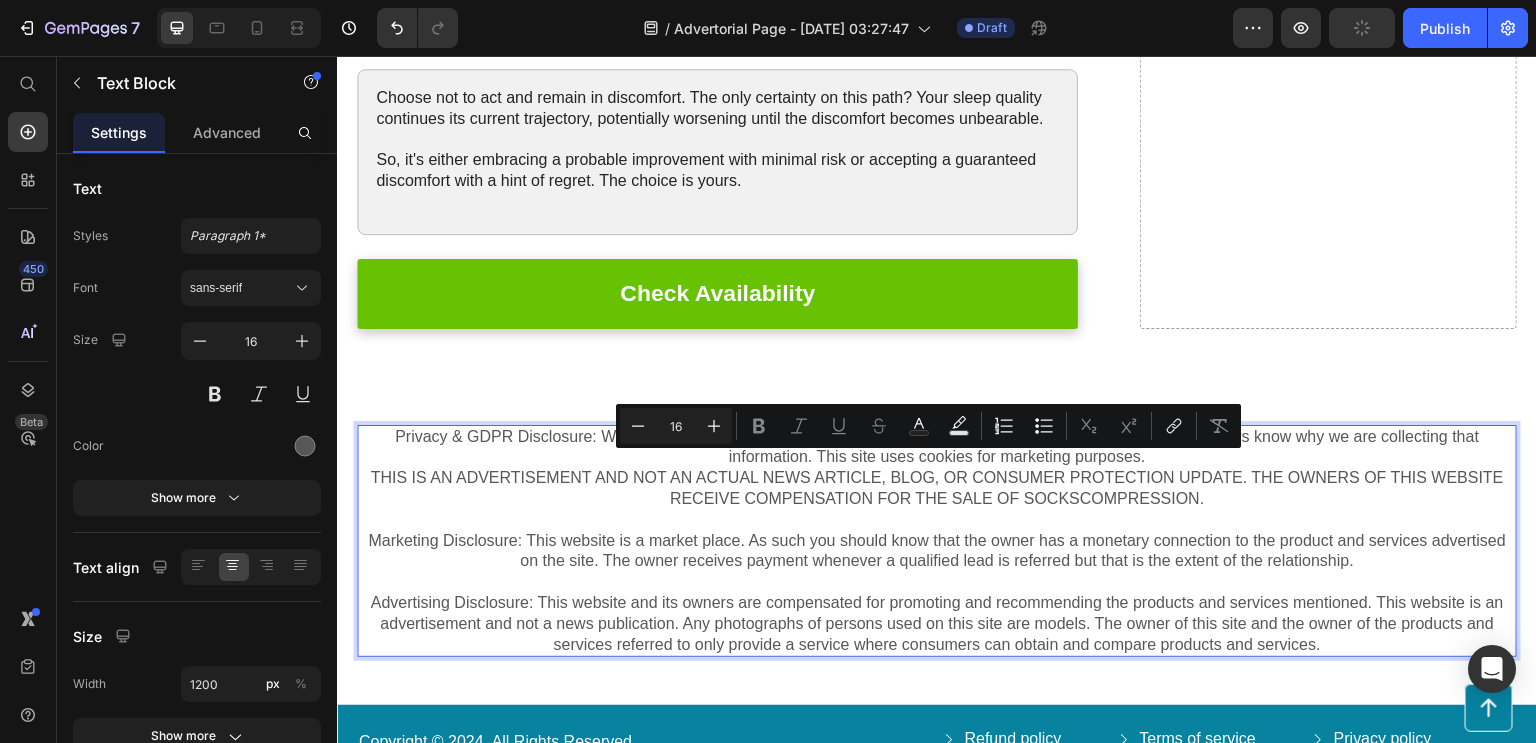 click on "Privacy & GDPR Disclosure: We sometimes collect personal information for marketing purposes, but will always let users know why we are collecting that information. This site uses cookies for marketing purposes. THIS IS AN ADVERTISEMENT AND NOT AN ACTUAL NEWS ARTICLE, BLOG, OR CONSUMER PROTECTION UPDATE. THE OWNERS OF THIS WEBSITE RECEIVE COMPENSATION FOR THE SALE OF SOCKSCOMPRESSION. Marketing Disclosure: This website is a market place. As such you should know that the owner has a monetary connection to the product and services advertised on the site. The owner receives payment whenever a qualified lead is referred but that is the extent of the relationship." at bounding box center [937, 500] 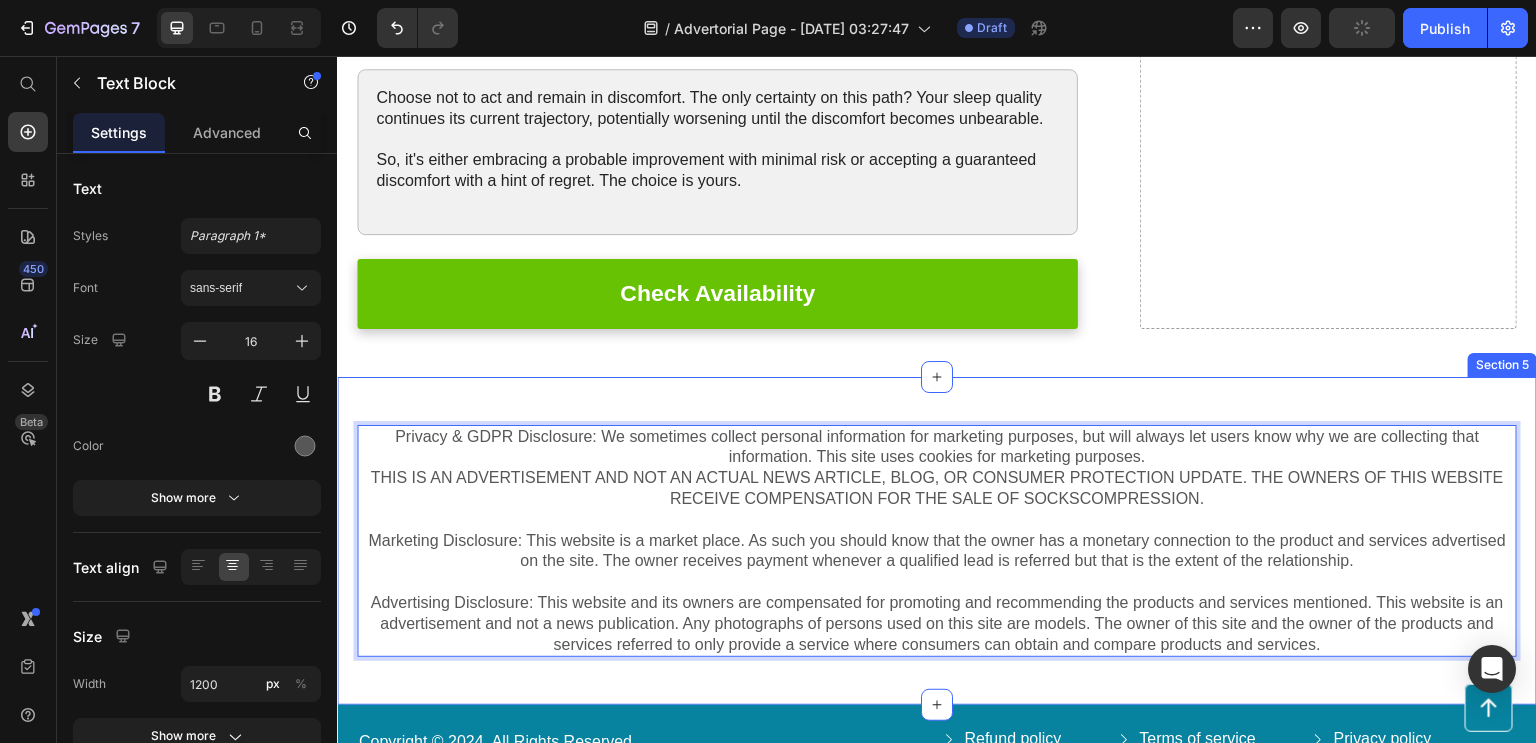 click on "Privacy & GDPR Disclosure: We sometimes collect personal information for marketing purposes, but will always let users know why we are collecting that information. This site uses cookies for marketing purposes. THIS IS AN ADVERTISEMENT AND NOT AN ACTUAL NEWS ARTICLE, BLOG, OR CONSUMER PROTECTION UPDATE. THE OWNERS OF THIS WEBSITE RECEIVE COMPENSATION FOR THE SALE OF SOCKSCOMPRESSION. Marketing Disclosure: This website is a market place. As such you should know that the owner has a monetary connection to the product and services advertised on the site. The owner receives payment whenever a qualified lead is referred but that is the extent of the relationship. Text Block   0 Row Section 5" at bounding box center [937, 541] 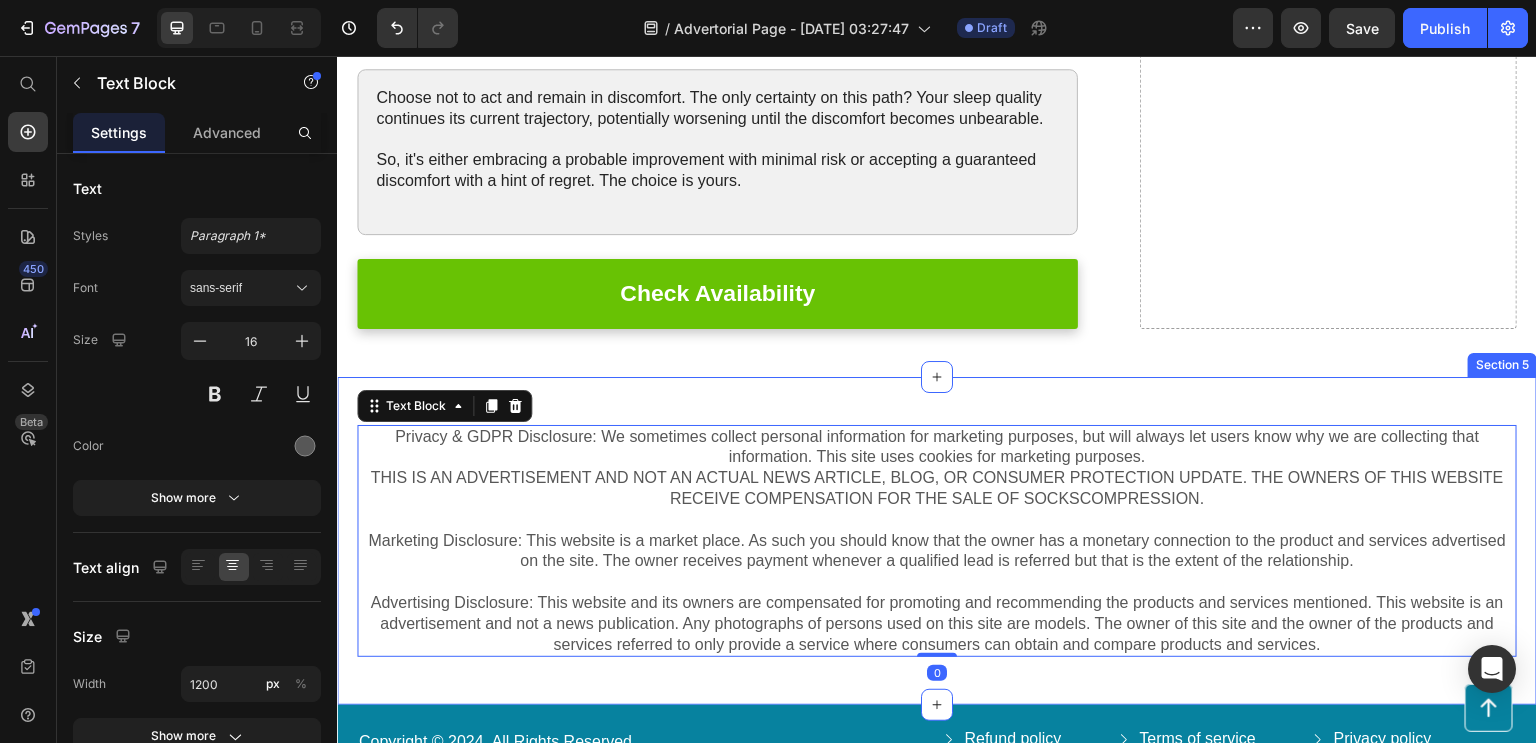 click on "Privacy & GDPR Disclosure: We sometimes collect personal information for marketing purposes, but will always let users know why we are collecting that information. This site uses cookies for marketing purposes. THIS IS AN ADVERTISEMENT AND NOT AN ACTUAL NEWS ARTICLE, BLOG, OR CONSUMER PROTECTION UPDATE. THE OWNERS OF THIS WEBSITE RECEIVE COMPENSATION FOR THE SALE OF SOCKSCOMPRESSION. Marketing Disclosure: This website is a market place. As such you should know that the owner has a monetary connection to the product and services advertised on the site. The owner receives payment whenever a qualified lead is referred but that is the extent of the relationship. Text Block   0 Row Section 5" at bounding box center (937, 541) 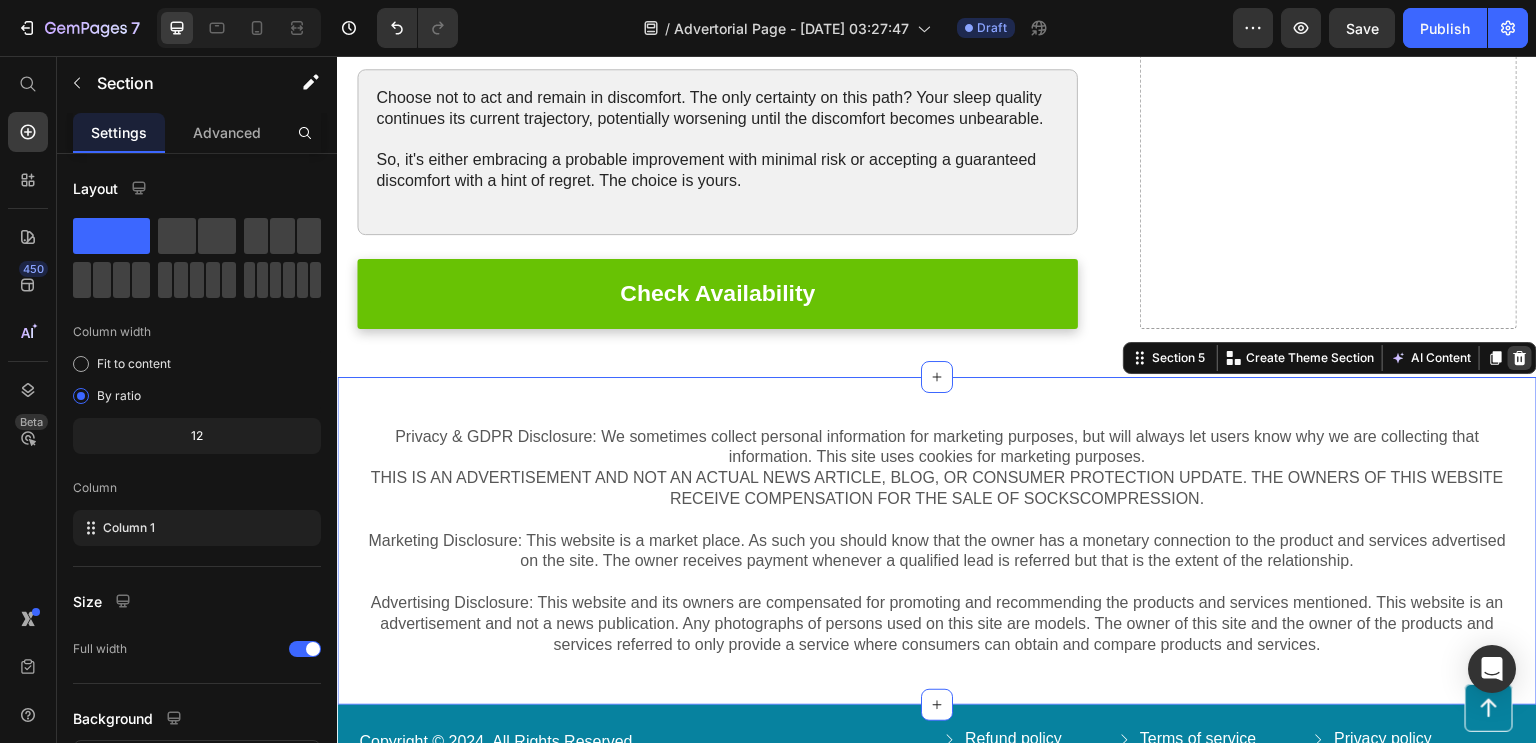 click 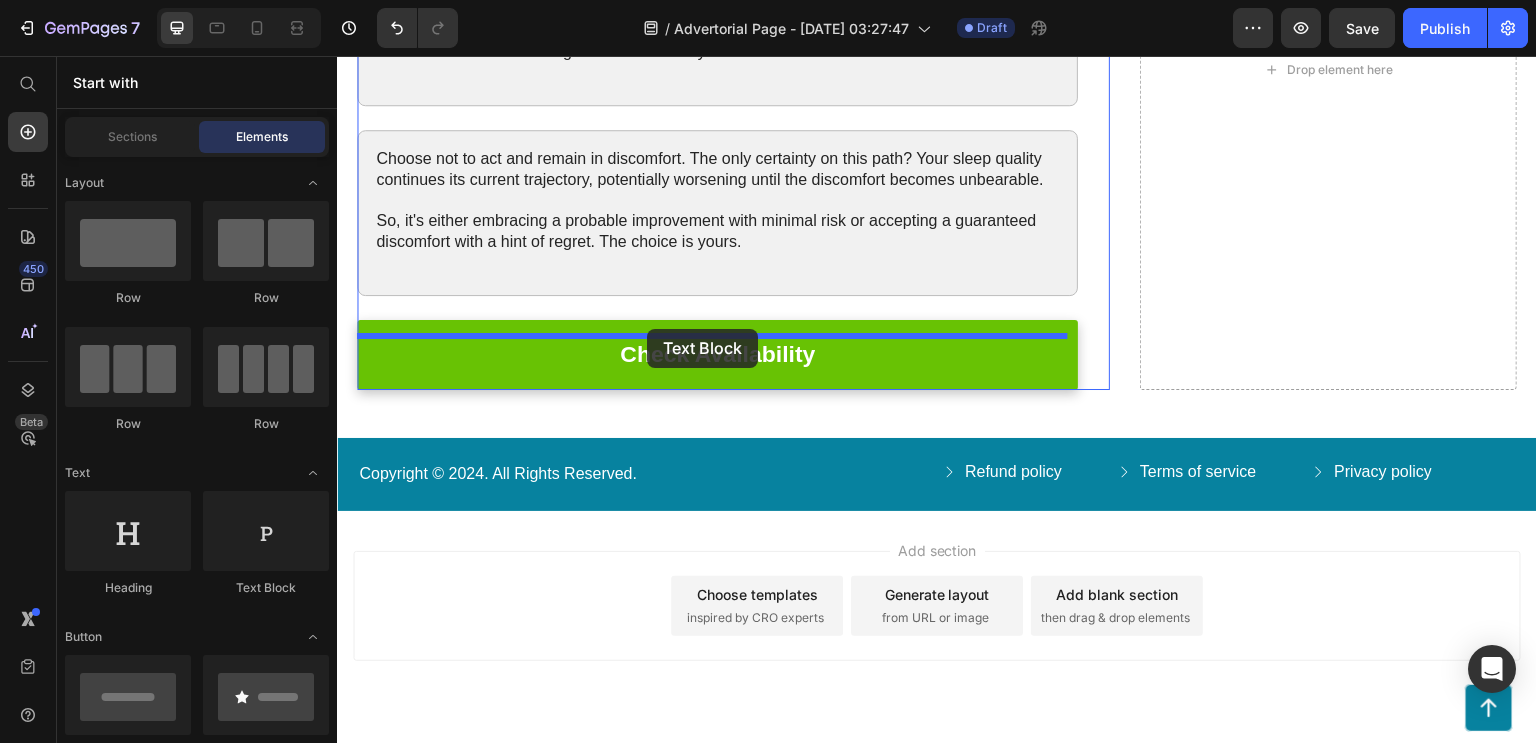drag, startPoint x: 589, startPoint y: 584, endPoint x: 647, endPoint y: 329, distance: 261.5129 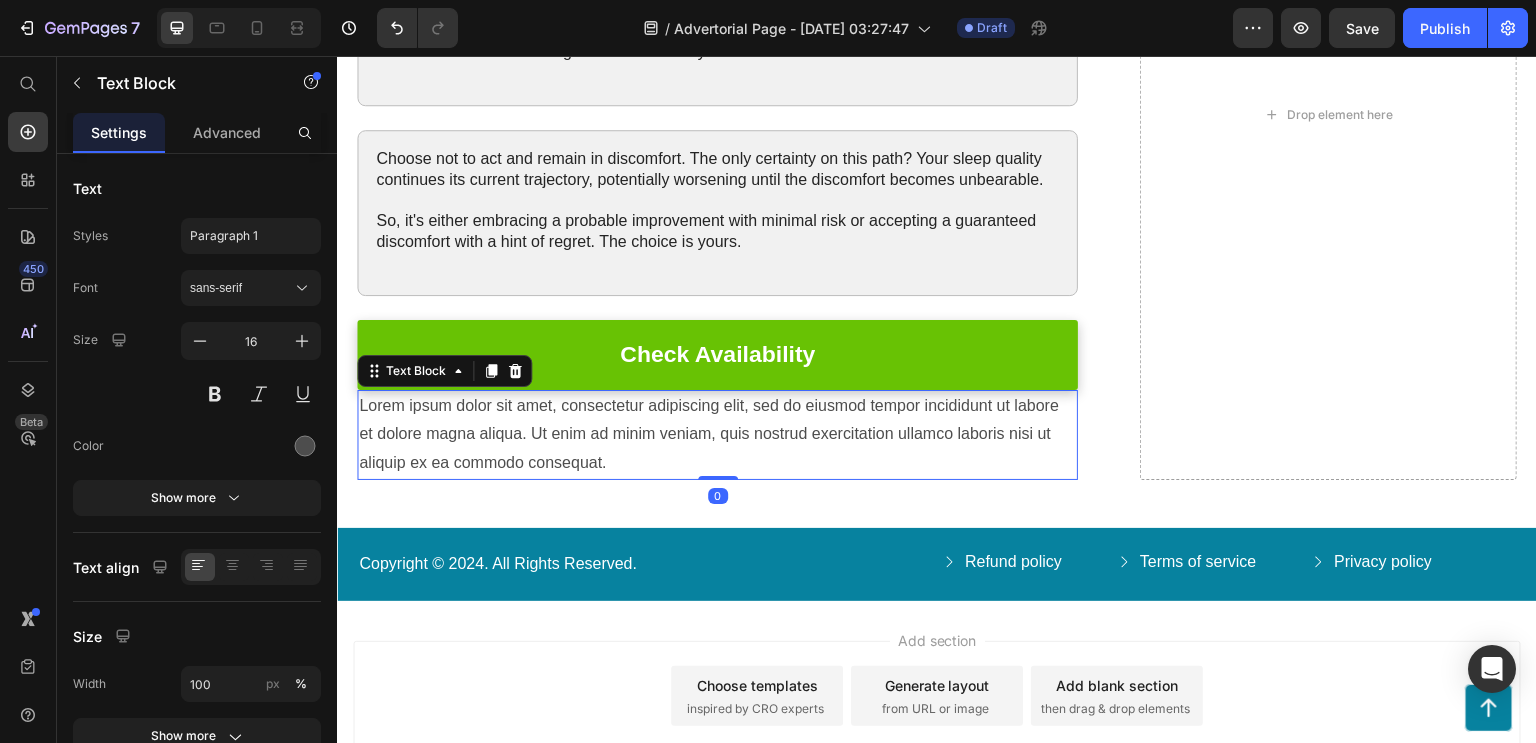 scroll, scrollTop: 3377, scrollLeft: 0, axis: vertical 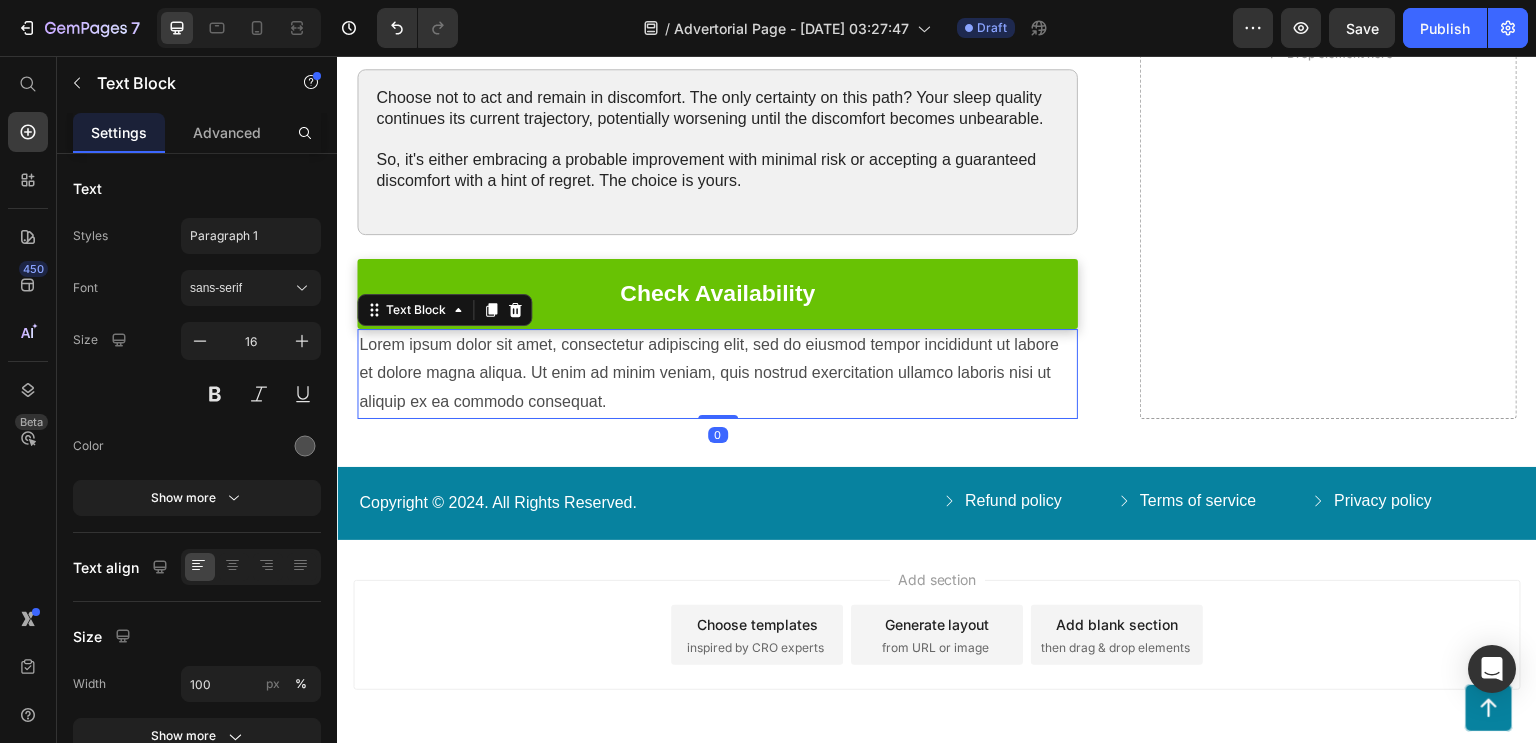 click on "Lorem ipsum dolor sit amet, consectetur adipiscing elit, sed do eiusmod tempor incididunt ut labore et dolore magna aliqua. Ut enim ad minim veniam, quis nostrud exercitation ullamco laboris nisi ut aliquip ex ea commodo consequat." at bounding box center [717, 374] 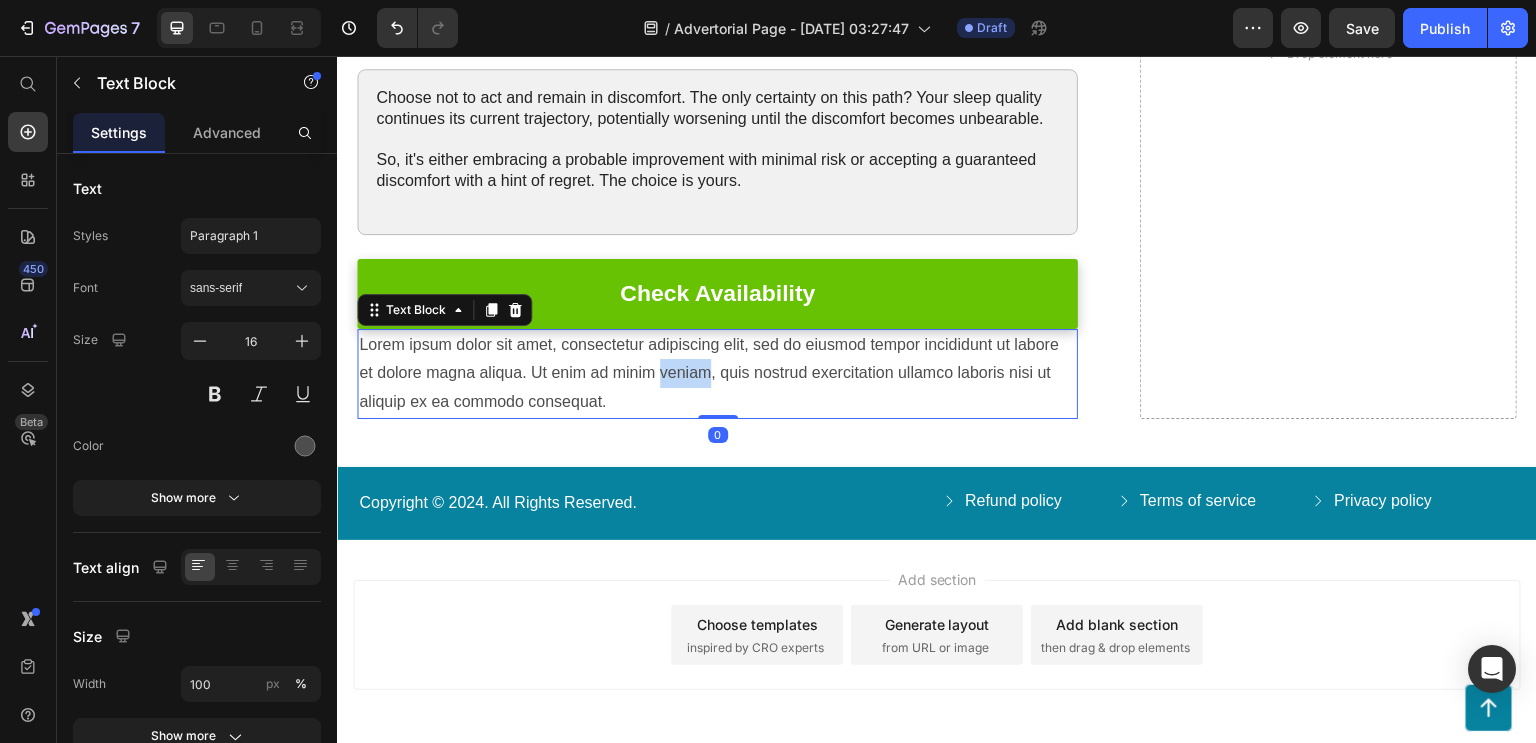 click on "Lorem ipsum dolor sit amet, consectetur adipiscing elit, sed do eiusmod tempor incididunt ut labore et dolore magna aliqua. Ut enim ad minim veniam, quis nostrud exercitation ullamco laboris nisi ut aliquip ex ea commodo consequat." at bounding box center [717, 374] 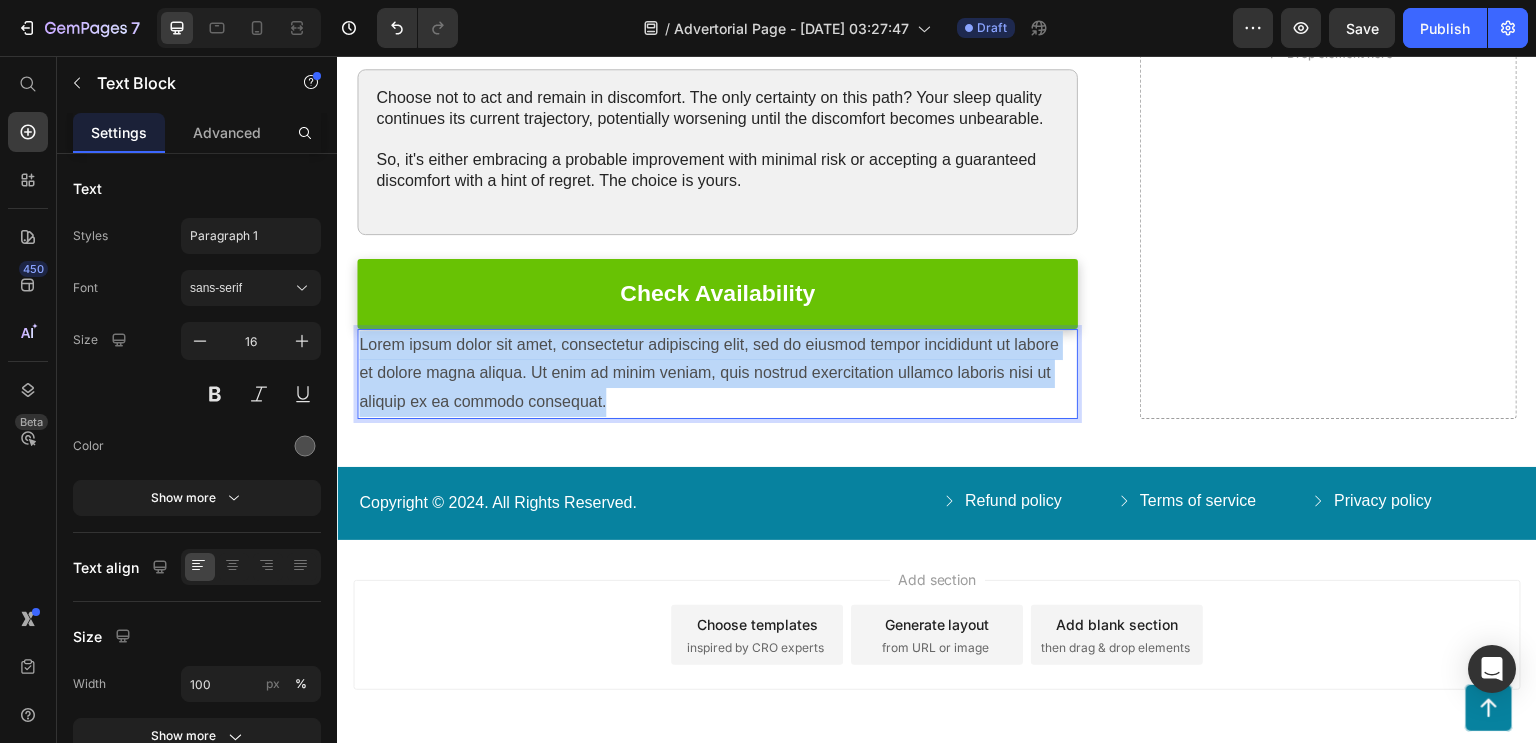 click on "Lorem ipsum dolor sit amet, consectetur adipiscing elit, sed do eiusmod tempor incididunt ut labore et dolore magna aliqua. Ut enim ad minim veniam, quis nostrud exercitation ullamco laboris nisi ut aliquip ex ea commodo consequat." at bounding box center (717, 374) 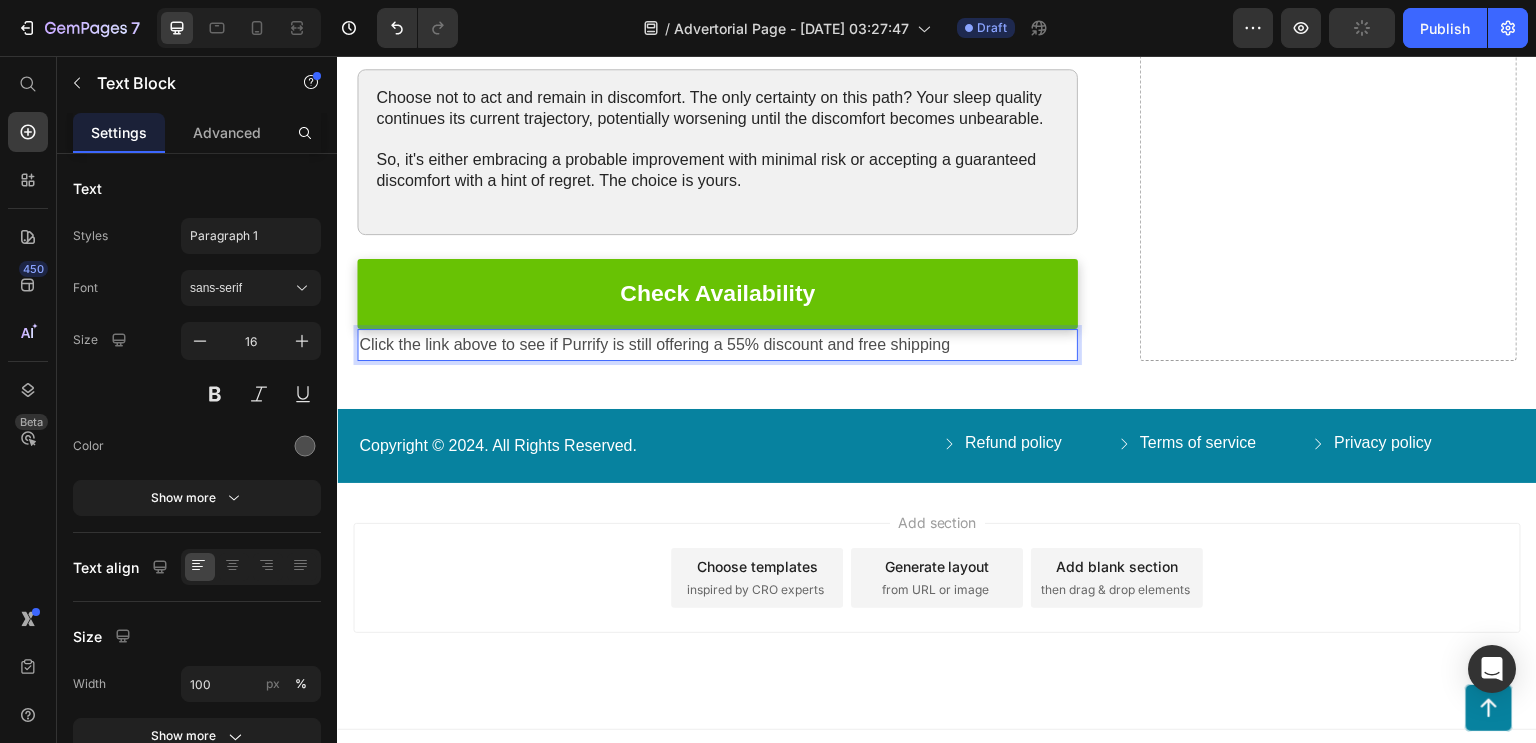 scroll, scrollTop: 3349, scrollLeft: 0, axis: vertical 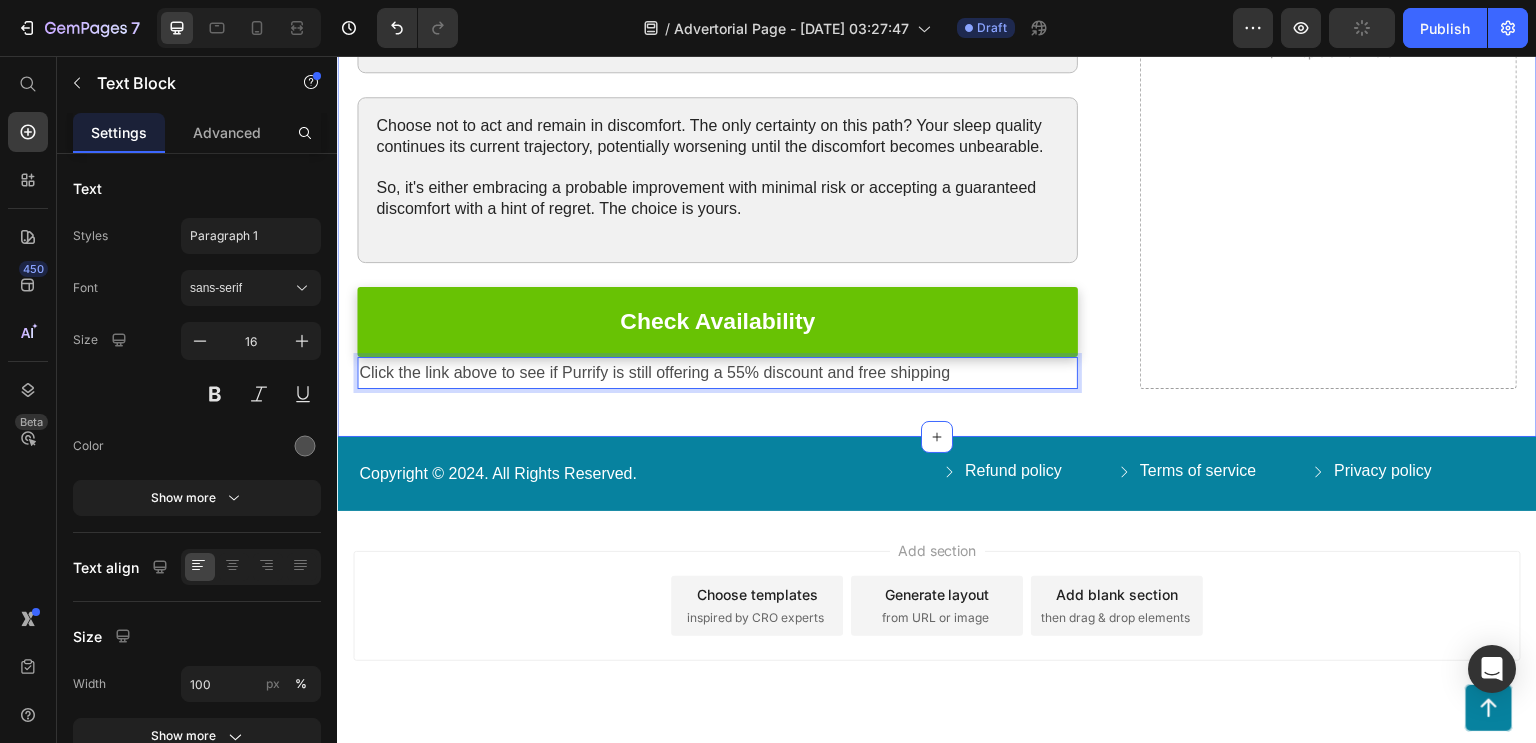 click on "Choose not to act and remain in discomfort. The only certainty on this path? Your sleep quality continues its current trajectory, potentially worsening until the discomfort becomes unbearable.  So, it's either embracing a probable improvement with minimal risk or accepting a guaranteed discomfort with a hint of regret. The choice is yours. Text Block Row Choose not to act and remain in discomfort. The only certainty on this path? Your sleep quality continues its current trajectory, potentially worsening until the discomfort becomes unbearable.  So, it's either embracing a probable improvement with minimal risk or accepting a guaranteed discomfort with a hint of regret. The choice is yours. Text Block Row Choose not to act and remain in discomfort. The only certainty on this path? Your sleep quality continues its current trajectory, potentially worsening until the discomfort becomes unbearable.  Text Block Row Check Availability Button Text Block   0 Row
Drop element here Row Section 4" at bounding box center (937, 77) 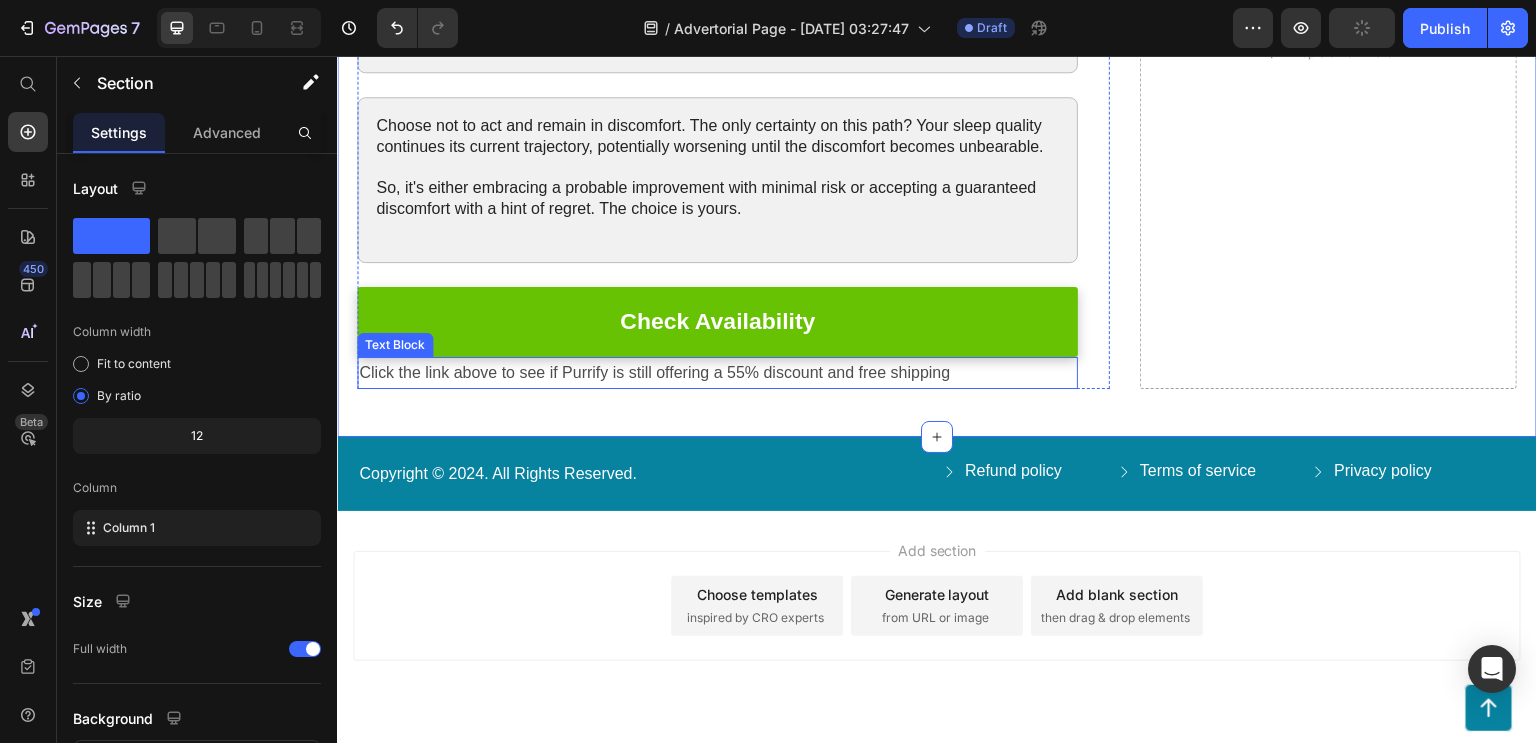 click on "Click the link above to see if Purrify is still offering a 55% discount and free shipping" at bounding box center (717, 373) 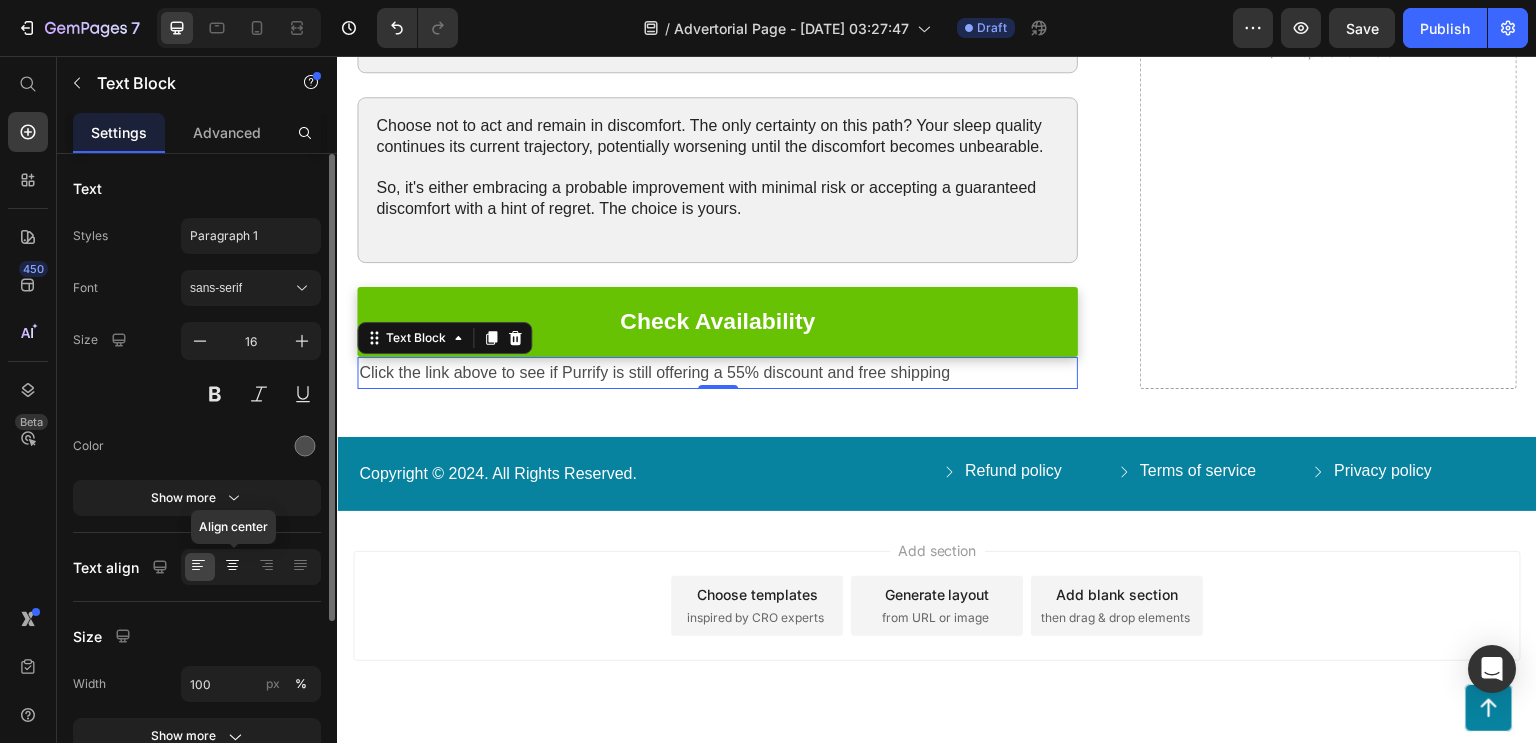click 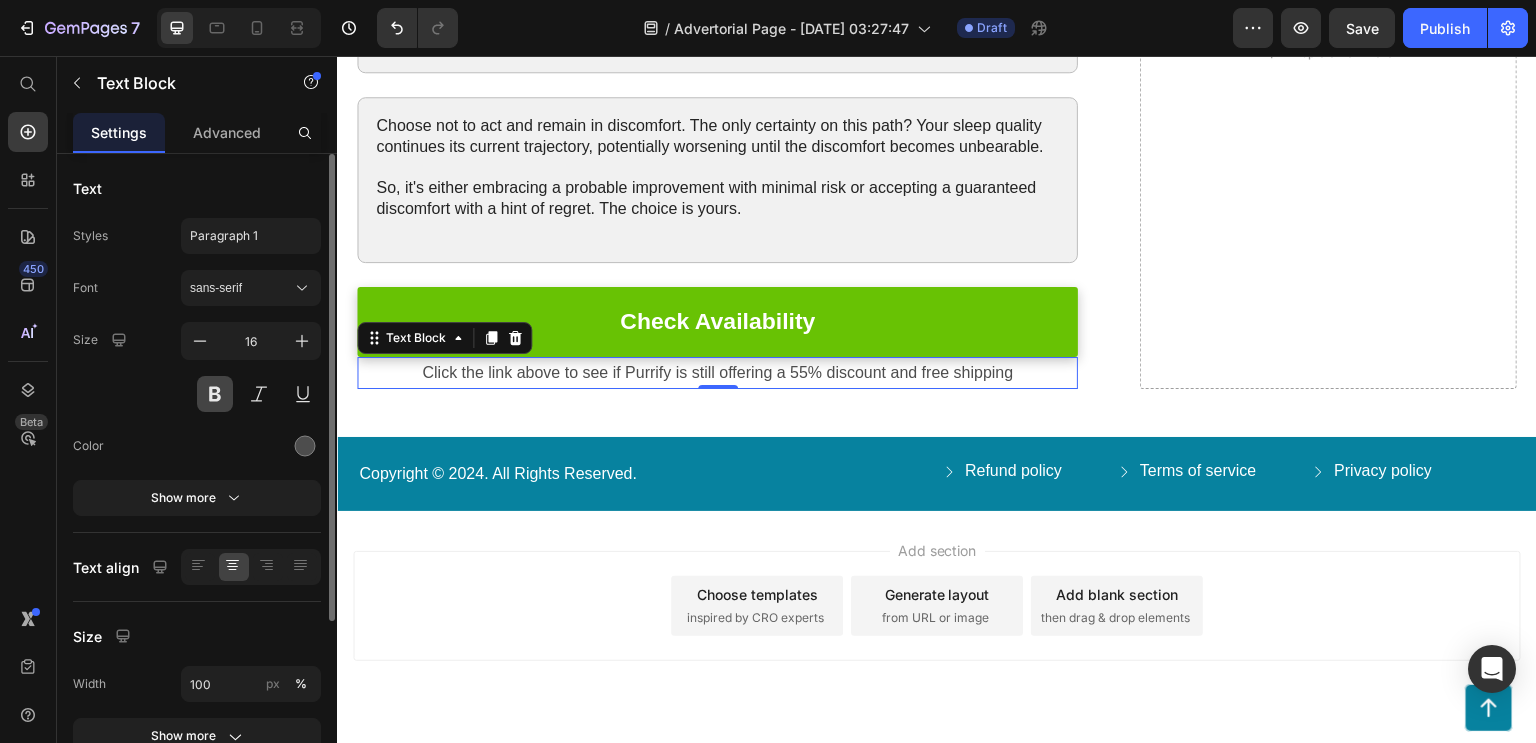 click at bounding box center (215, 394) 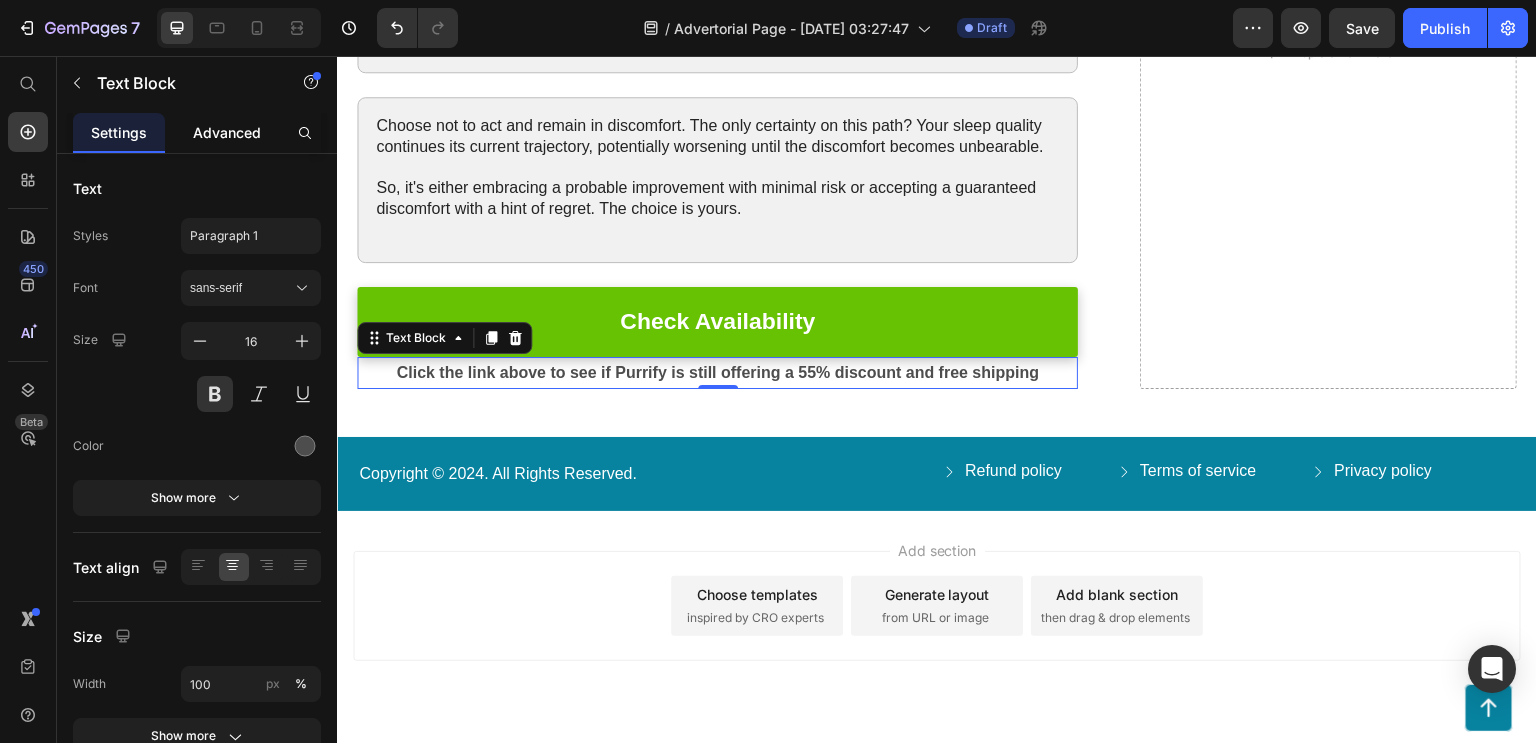 click on "Advanced" at bounding box center (227, 132) 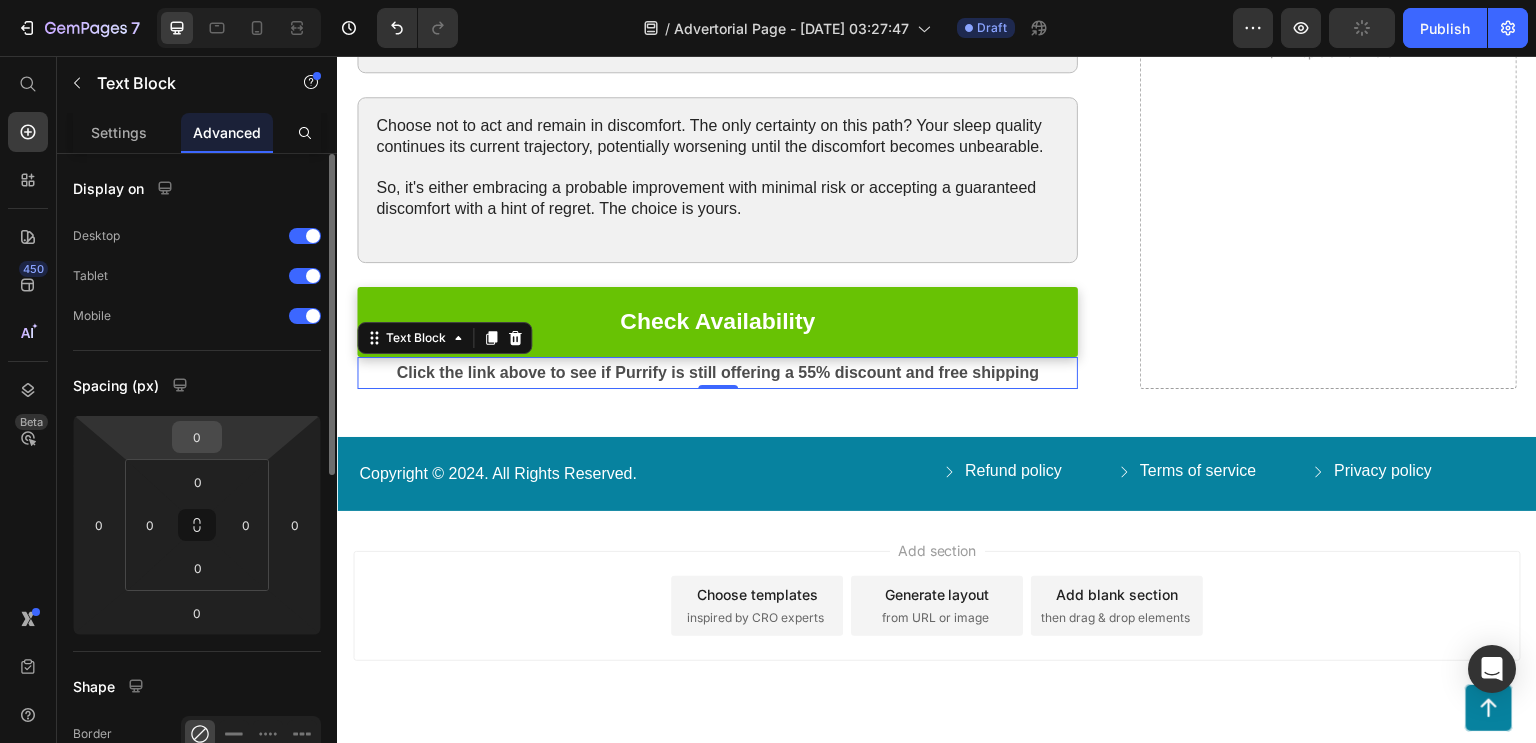 click on "0" at bounding box center [197, 437] 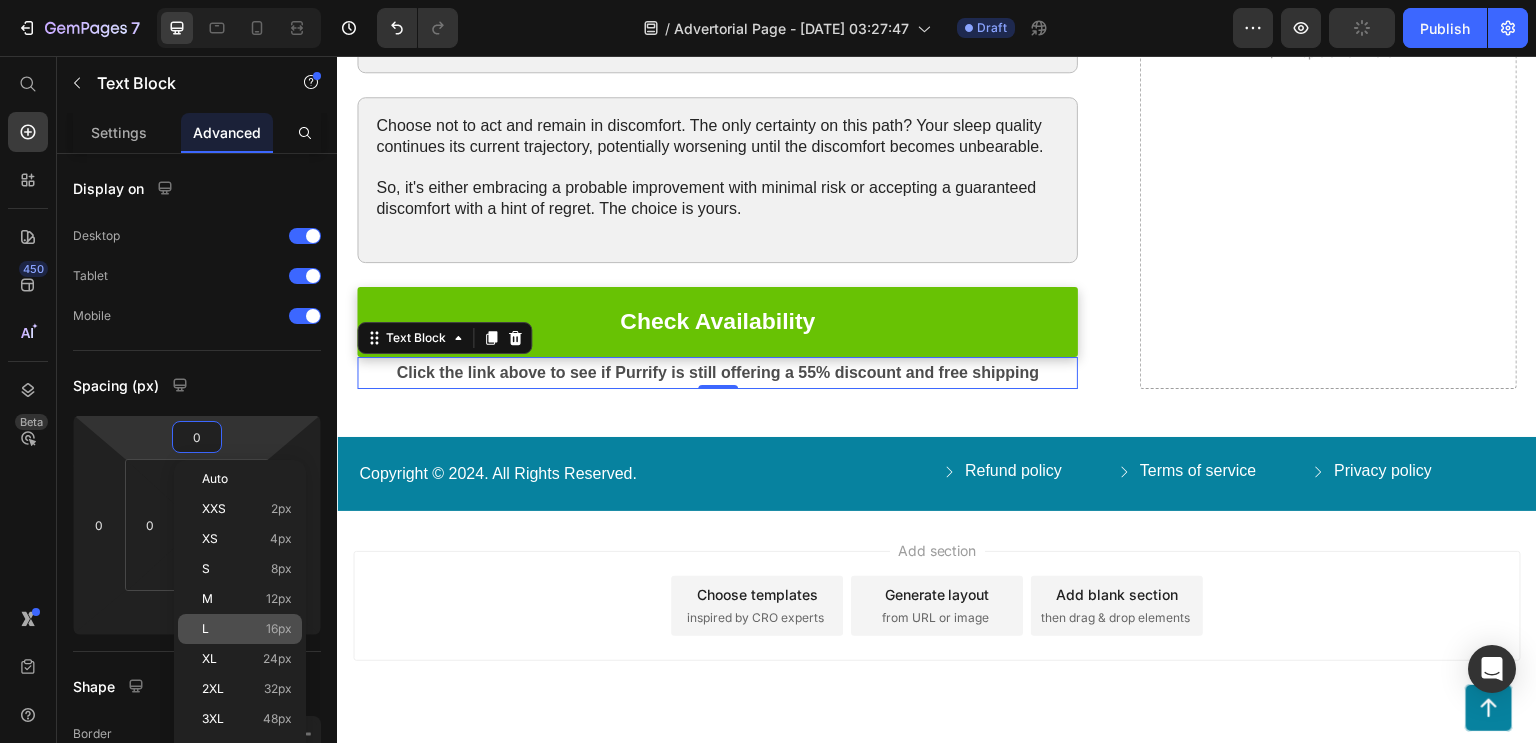 click on "L 16px" at bounding box center [247, 629] 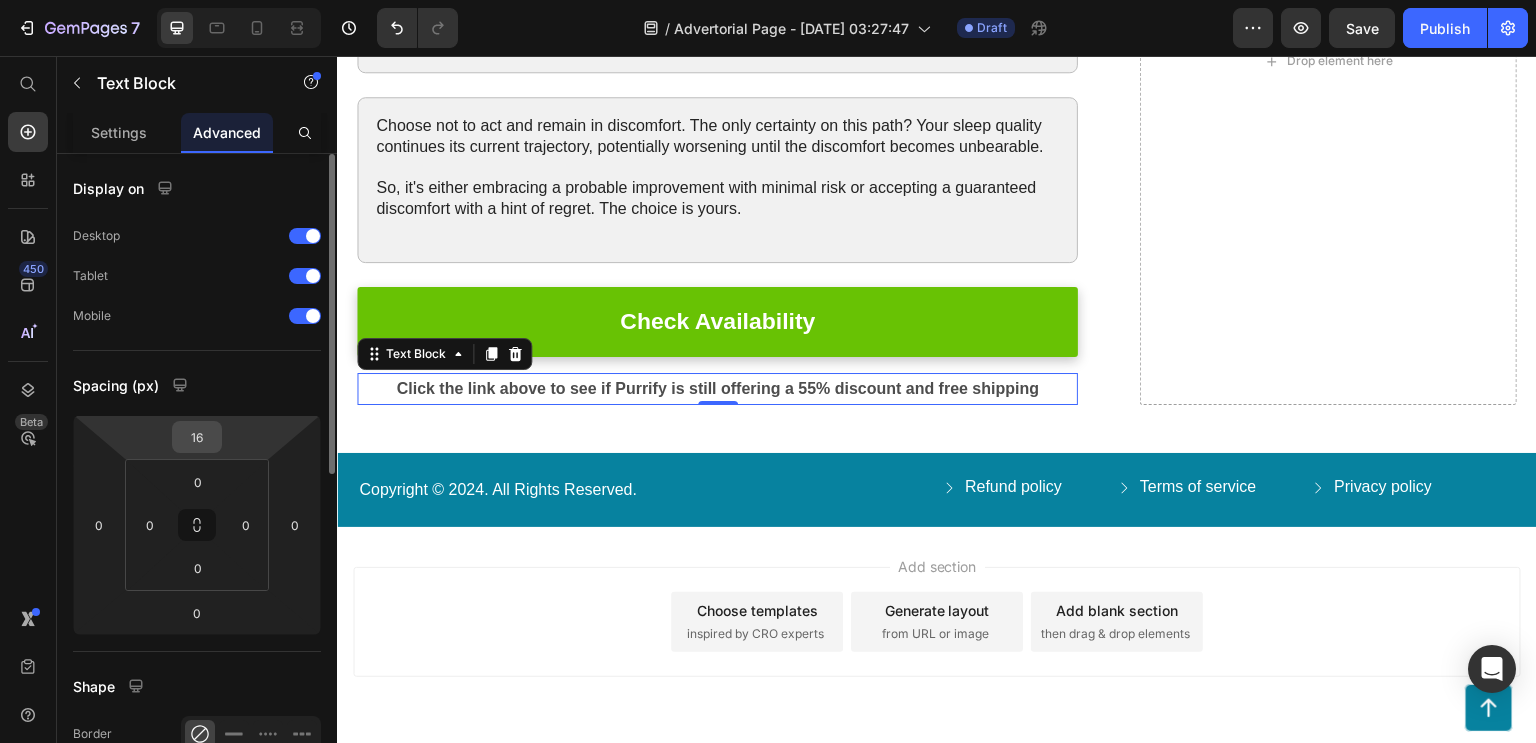 click on "16" at bounding box center (197, 437) 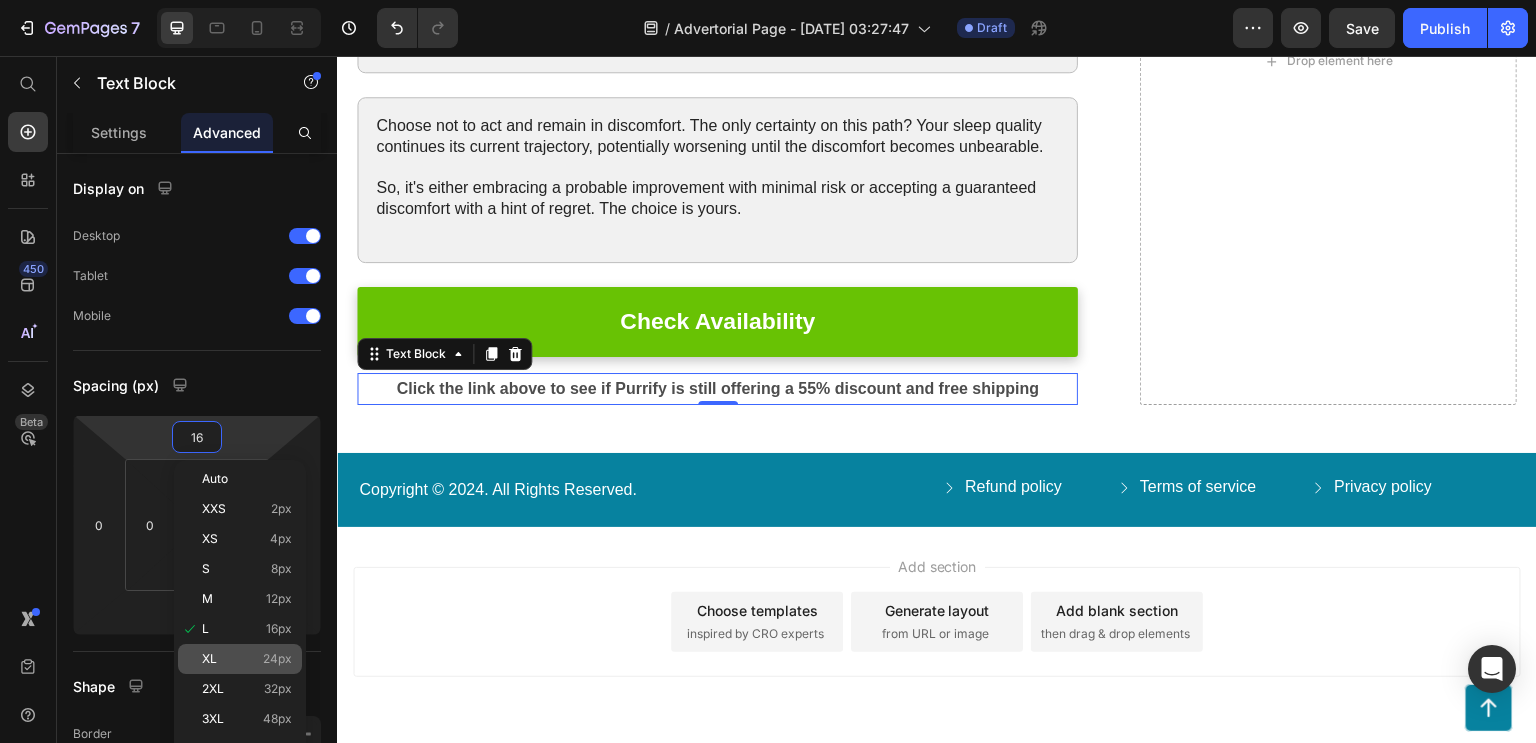 click on "XL 24px" at bounding box center (247, 659) 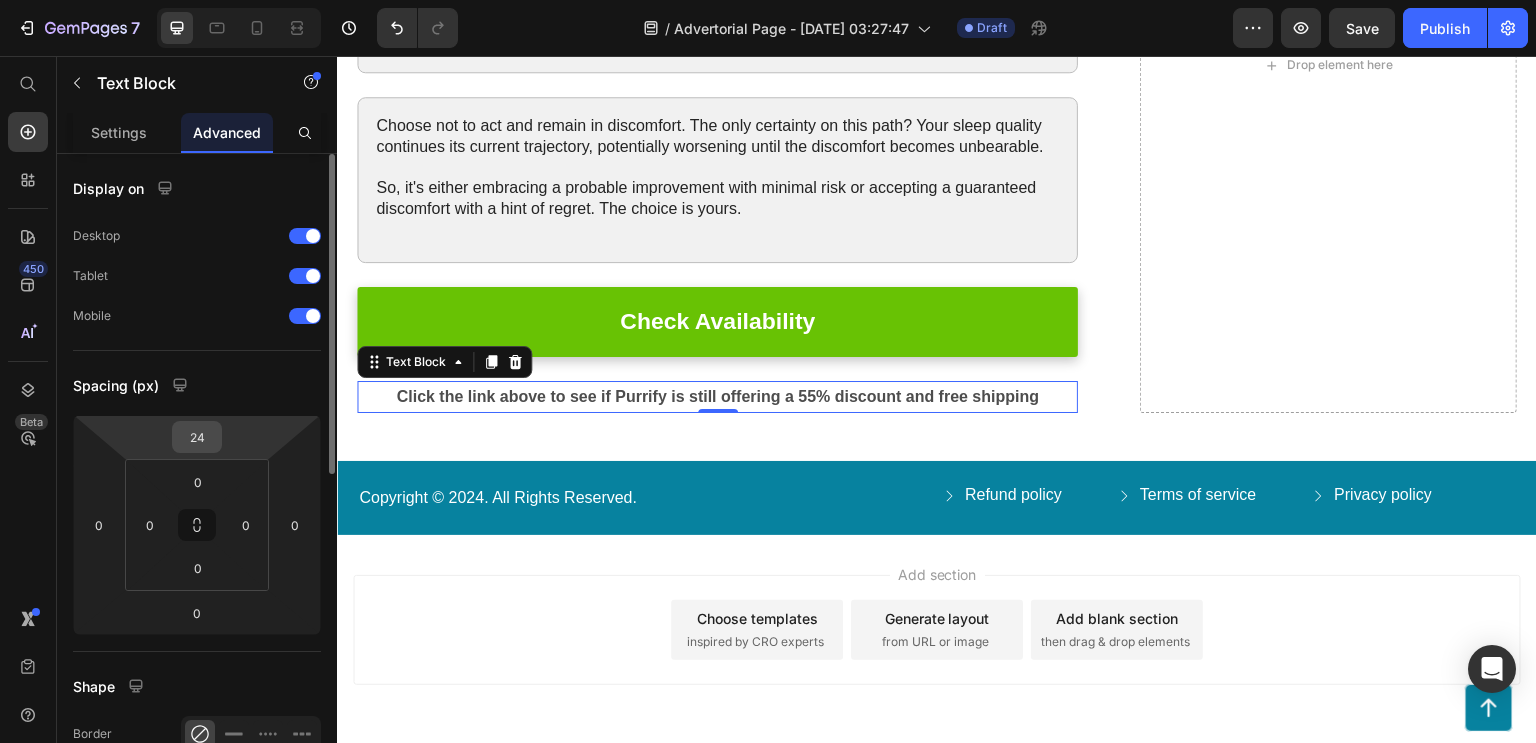 click on "24" at bounding box center (197, 437) 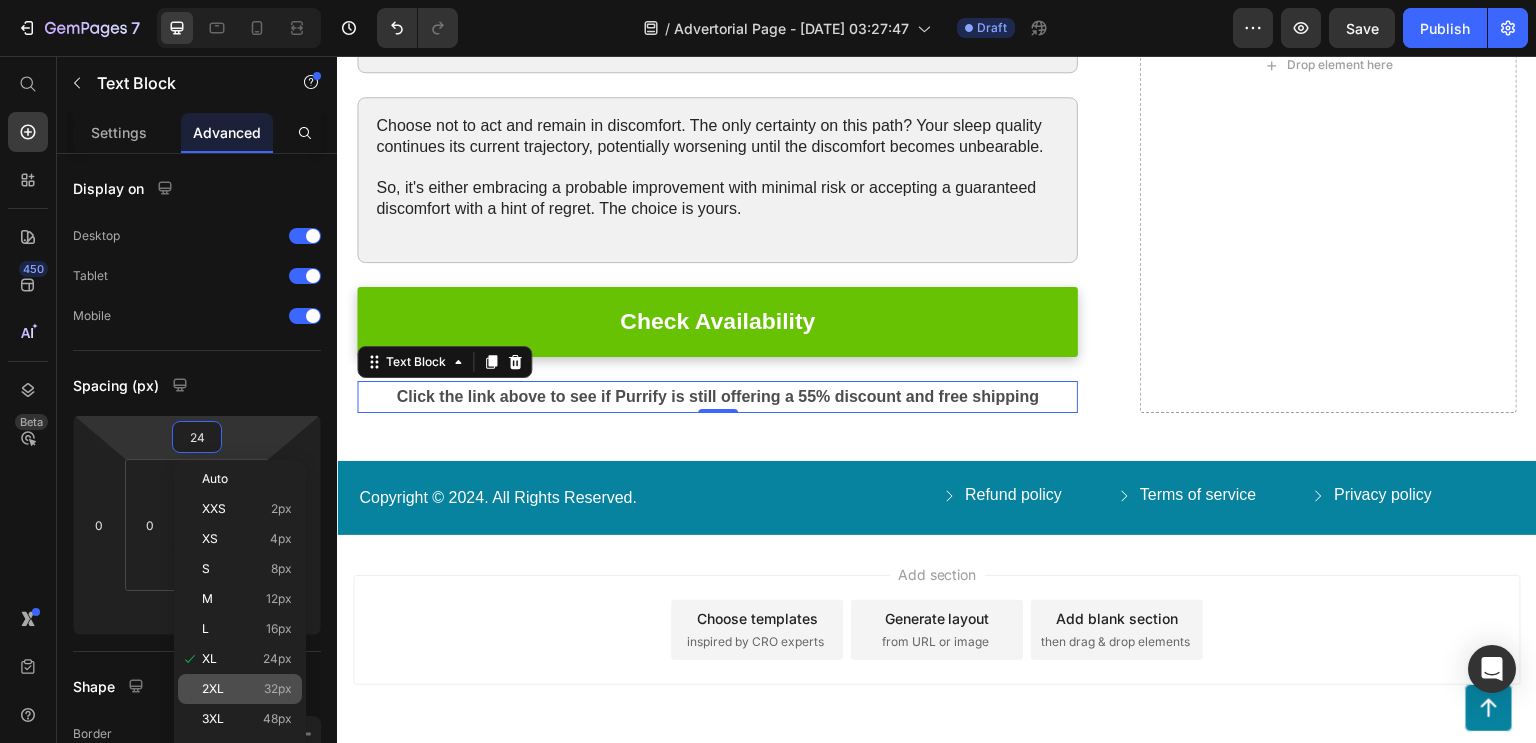 click on "2XL 32px" at bounding box center [247, 689] 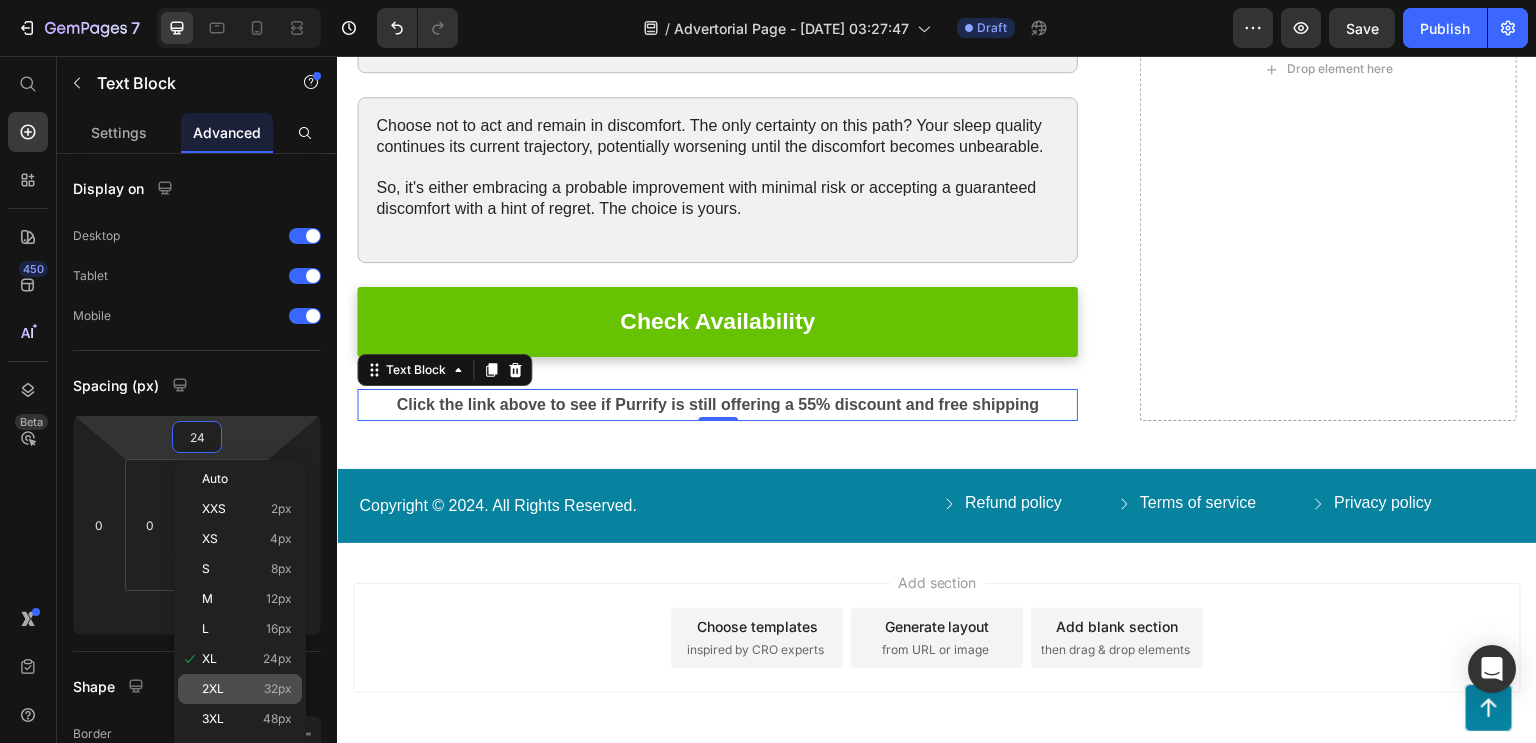 type on "32" 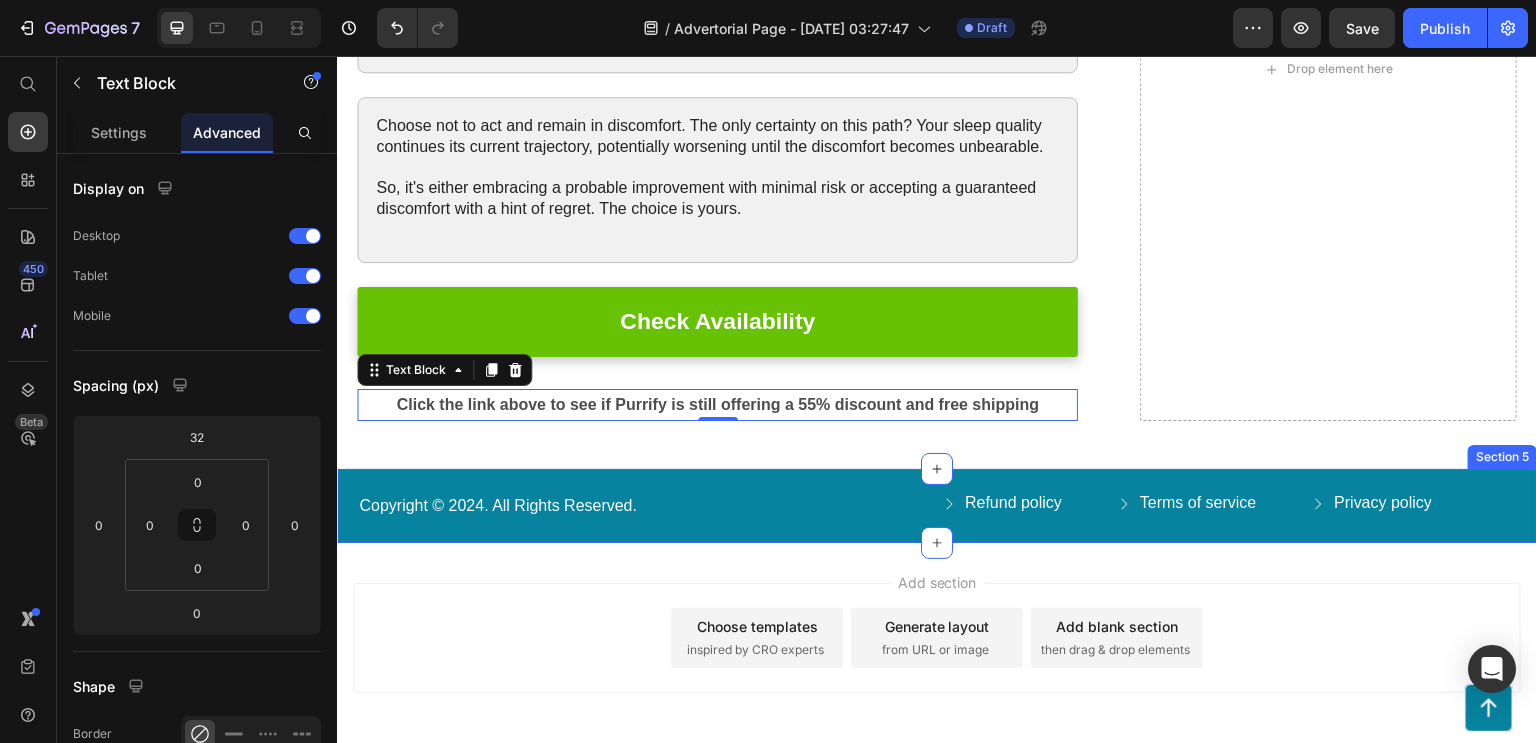 click on "Copyright © 2024. All Rights Reserved. Text Block
Refund policy Button
Terms of service Button
Privacy policy Button                Title Line Row Row Section 5" at bounding box center (937, 505) 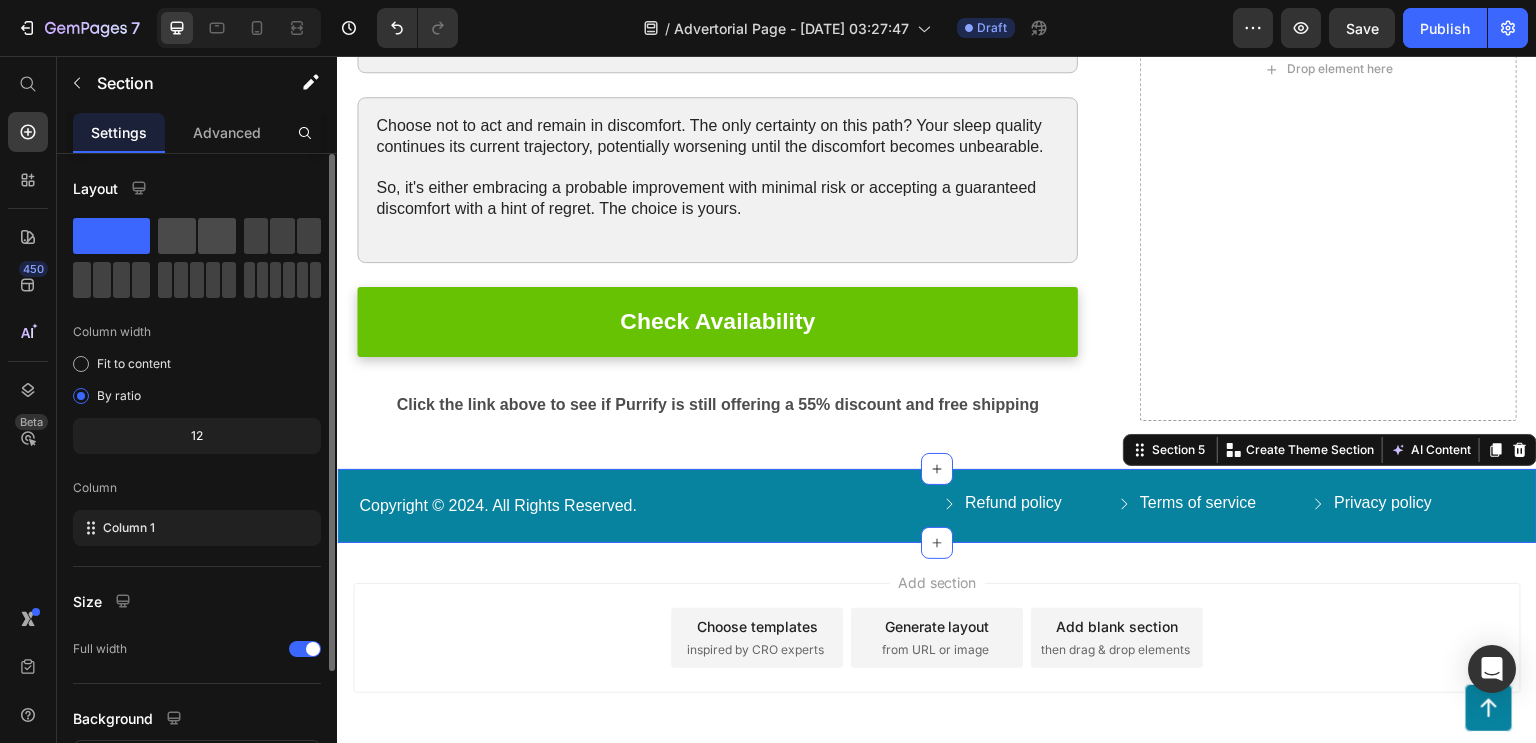 click 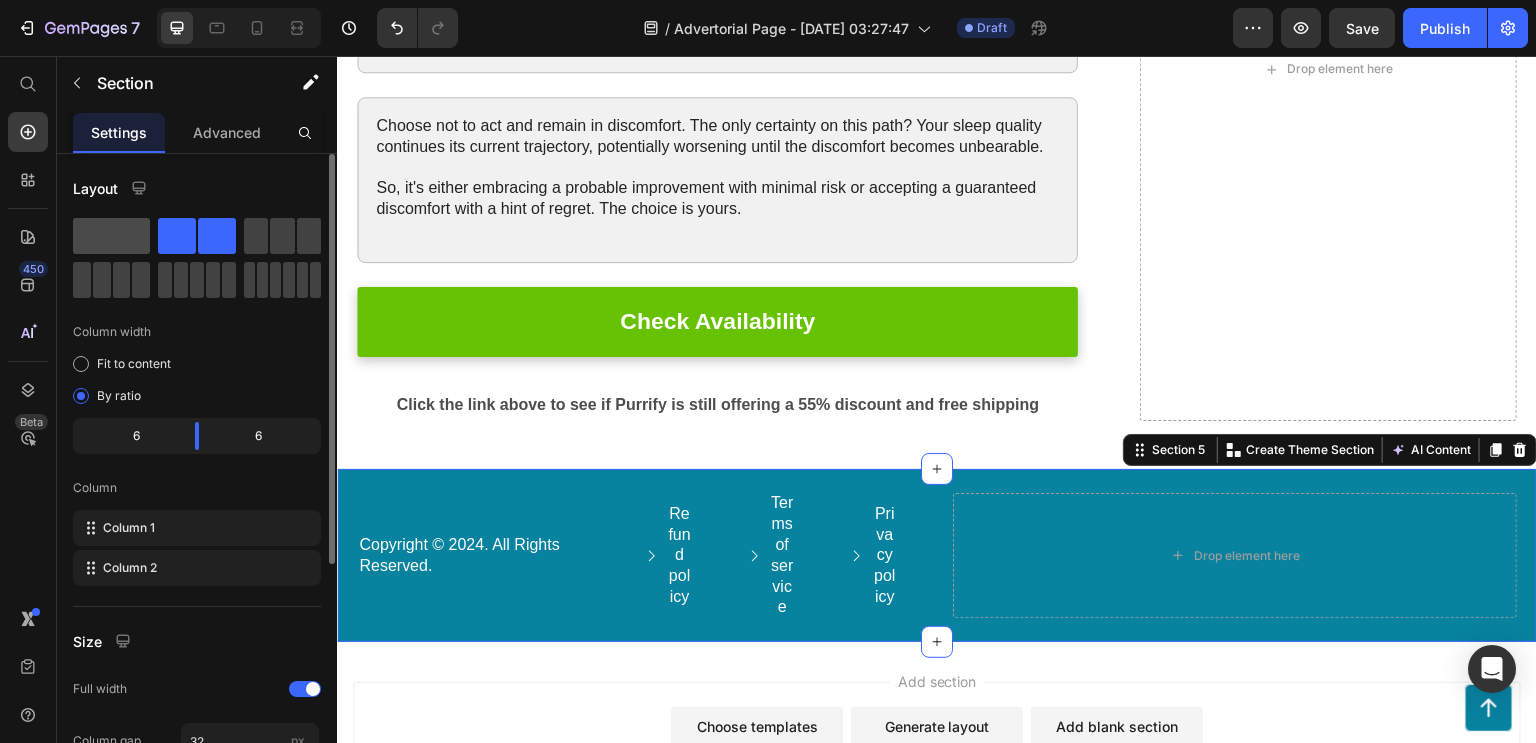 click 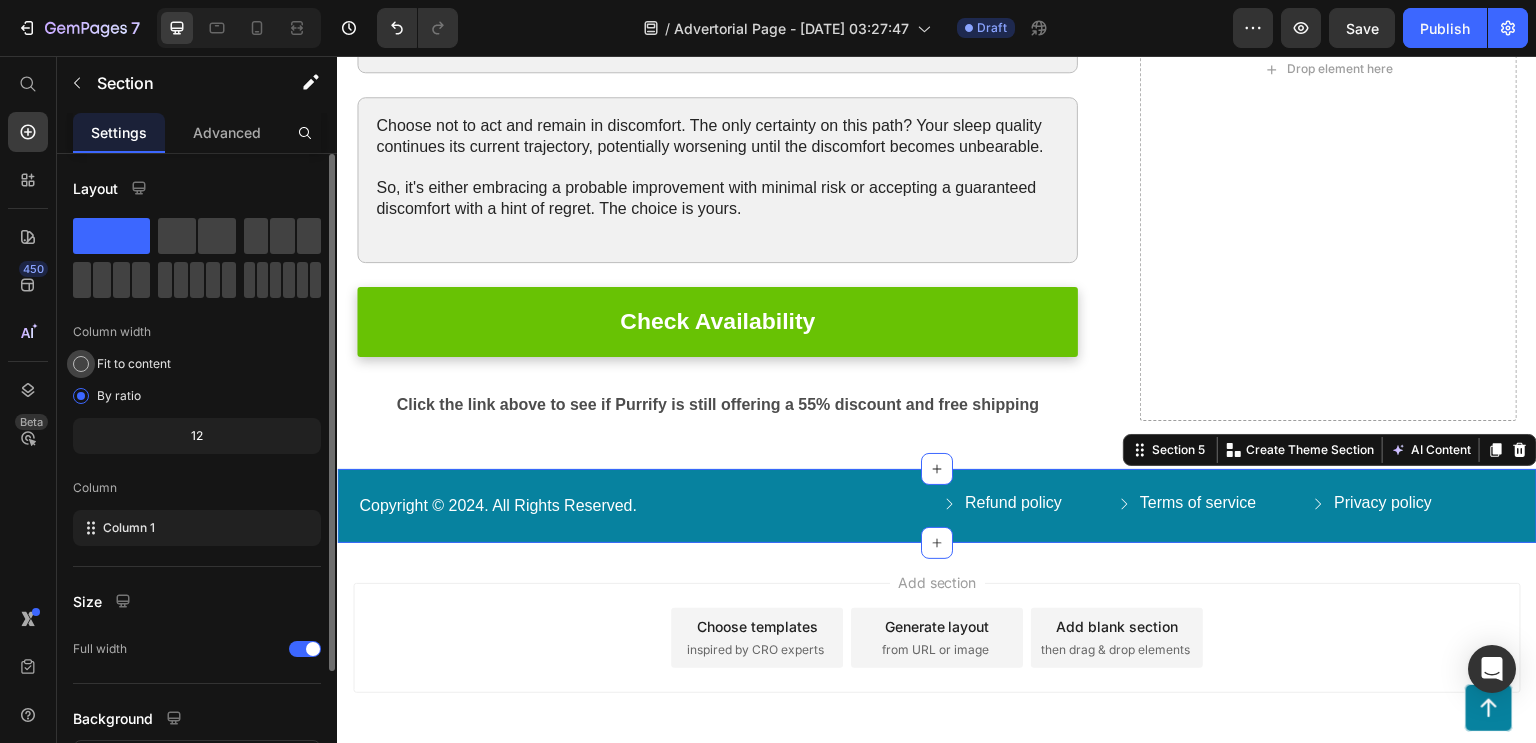 click on "Fit to content" at bounding box center [134, 364] 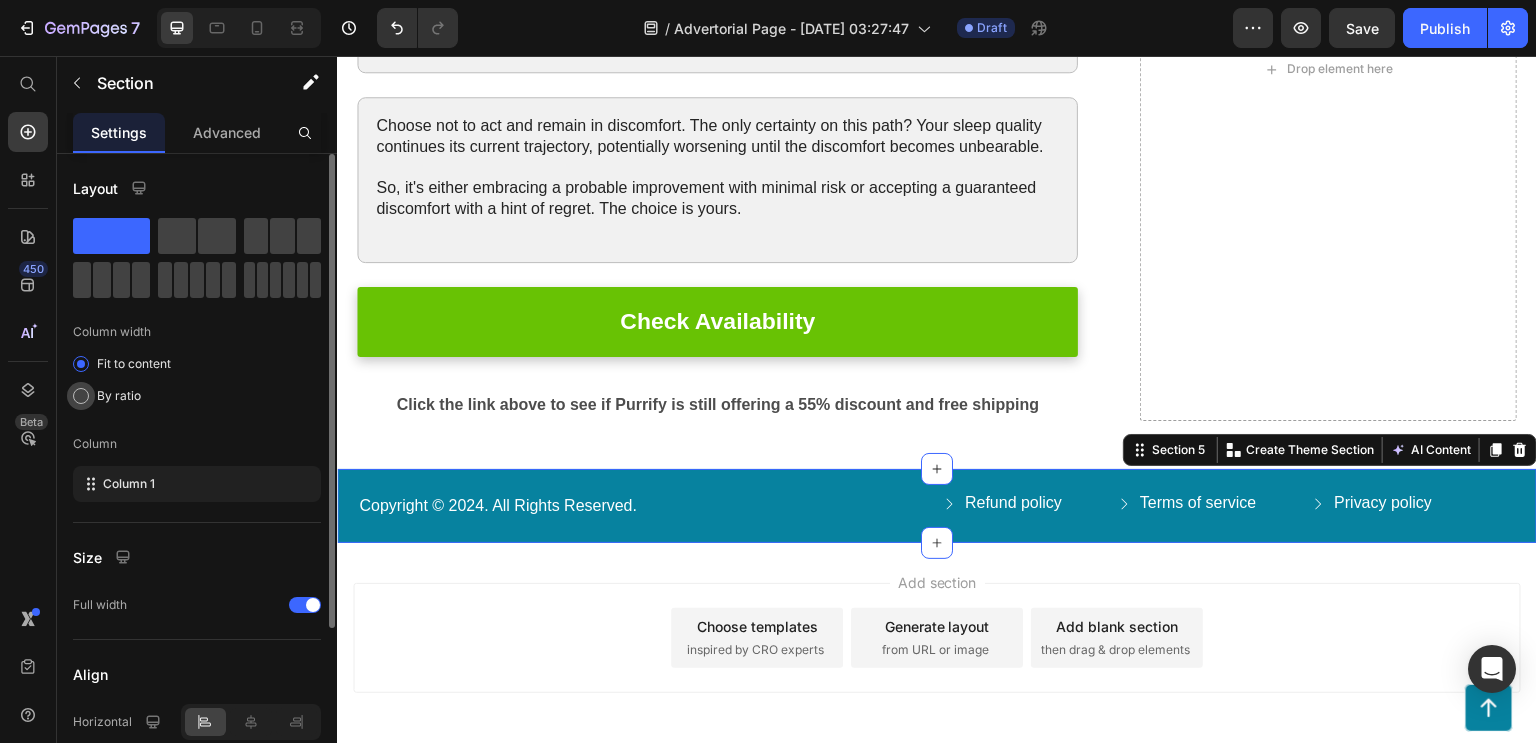 click on "By ratio" at bounding box center [119, 396] 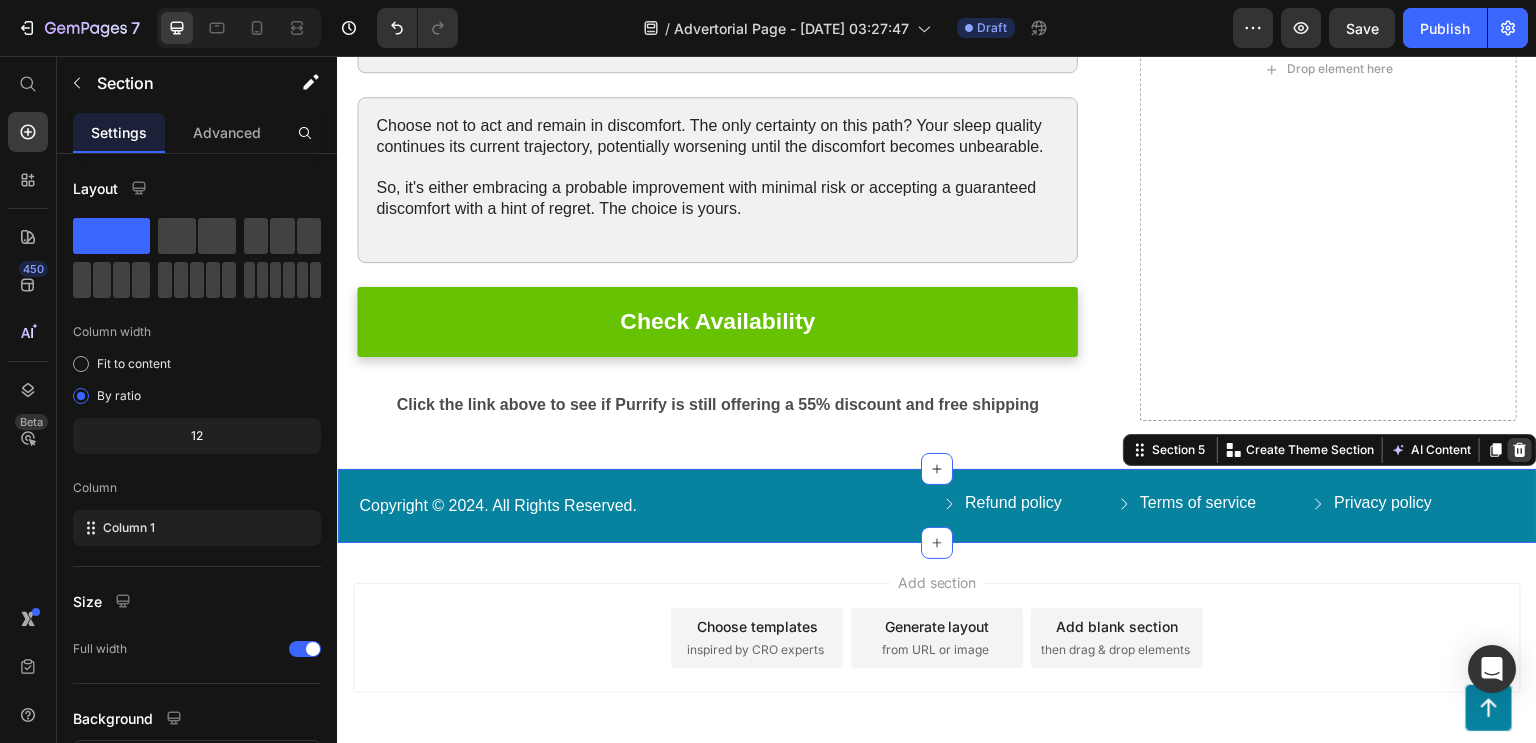 click 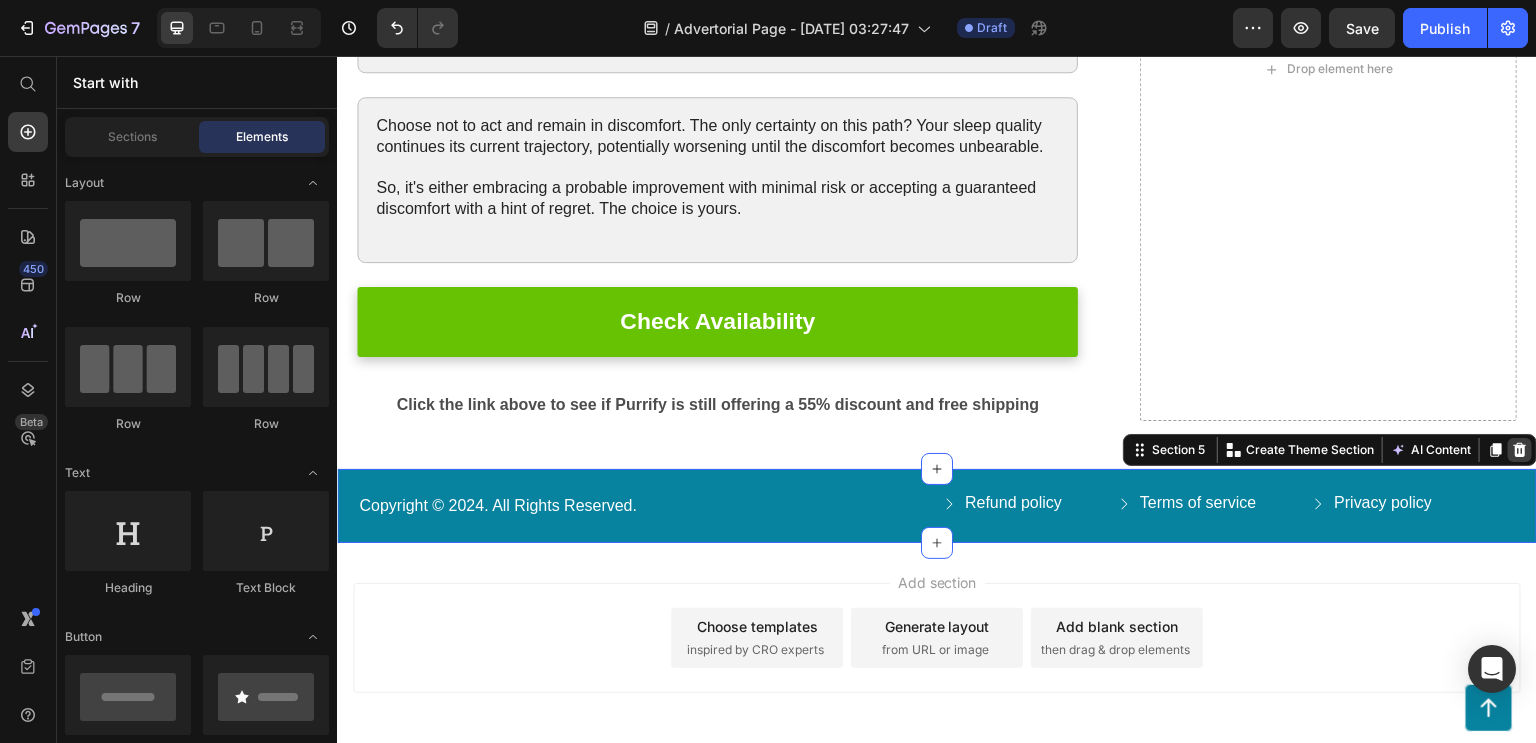scroll, scrollTop: 3308, scrollLeft: 0, axis: vertical 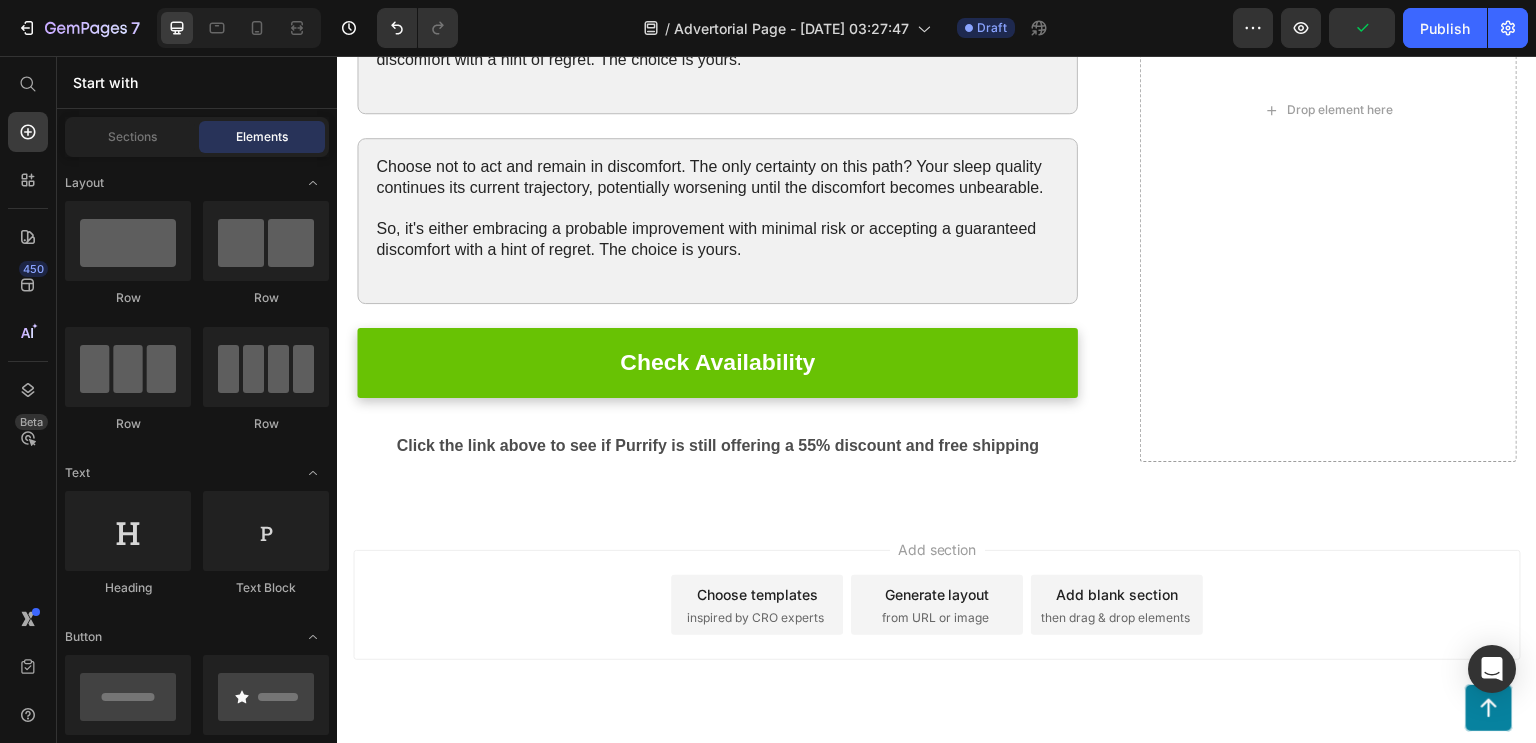 click on "then drag & drop elements" at bounding box center [1115, 618] 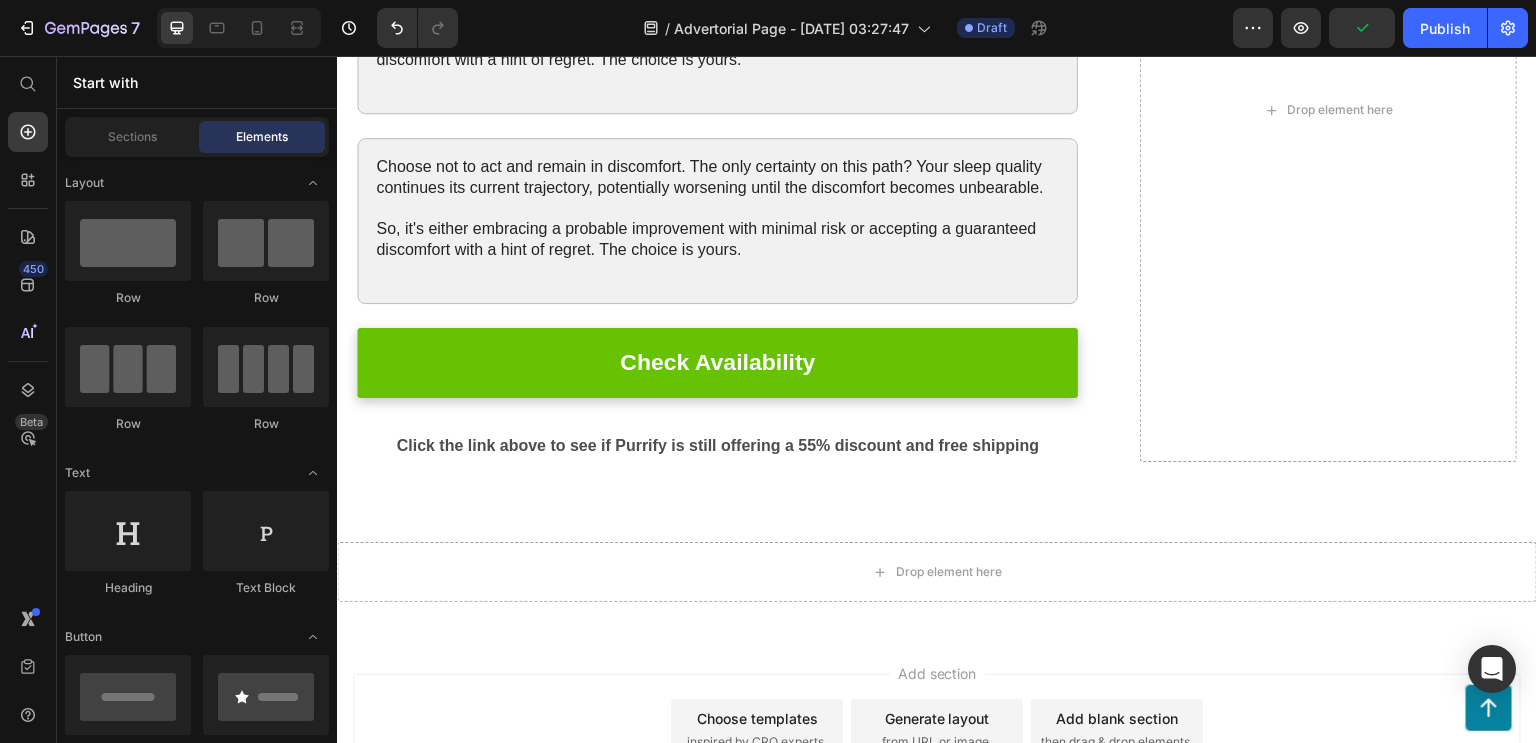 scroll, scrollTop: 3349, scrollLeft: 0, axis: vertical 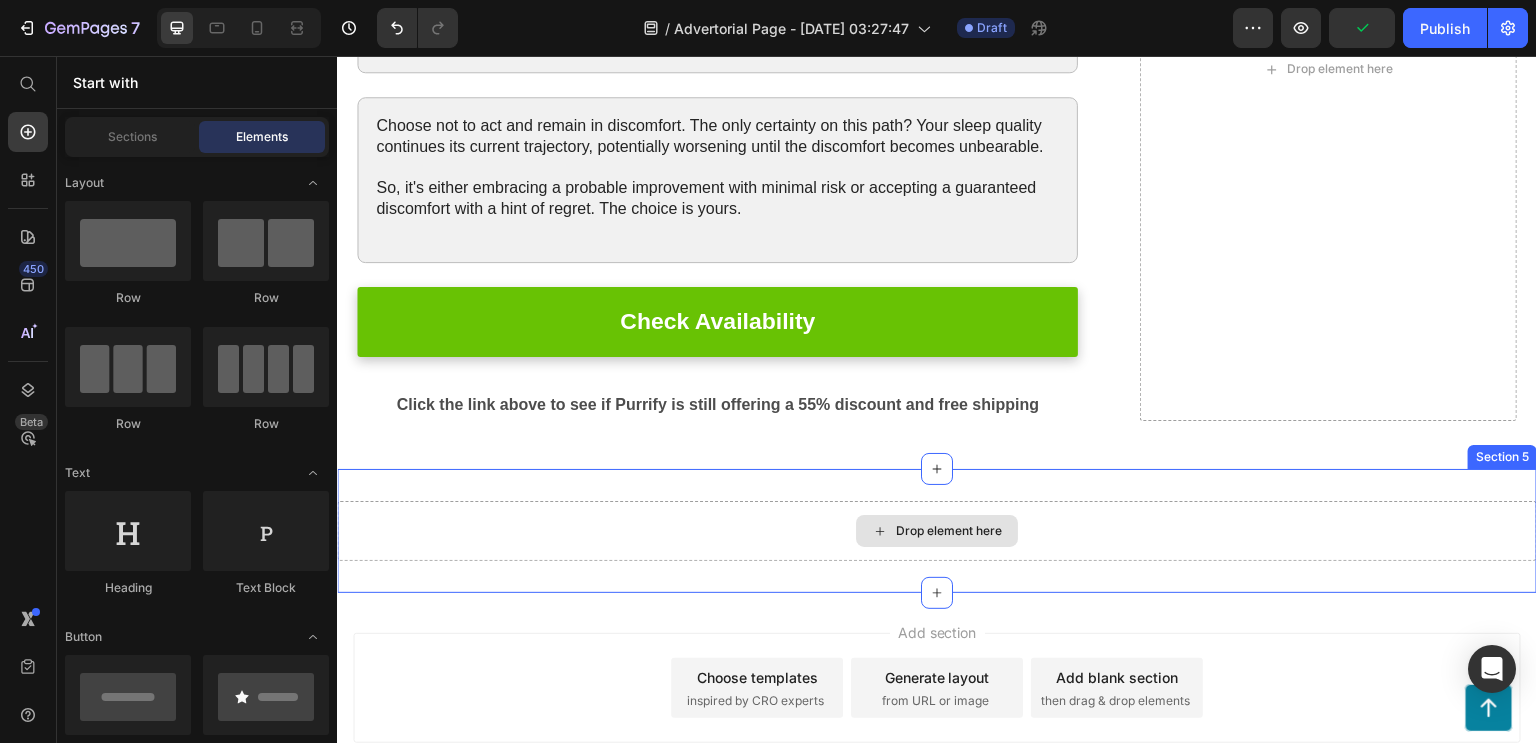 click on "Drop element here" at bounding box center (937, 531) 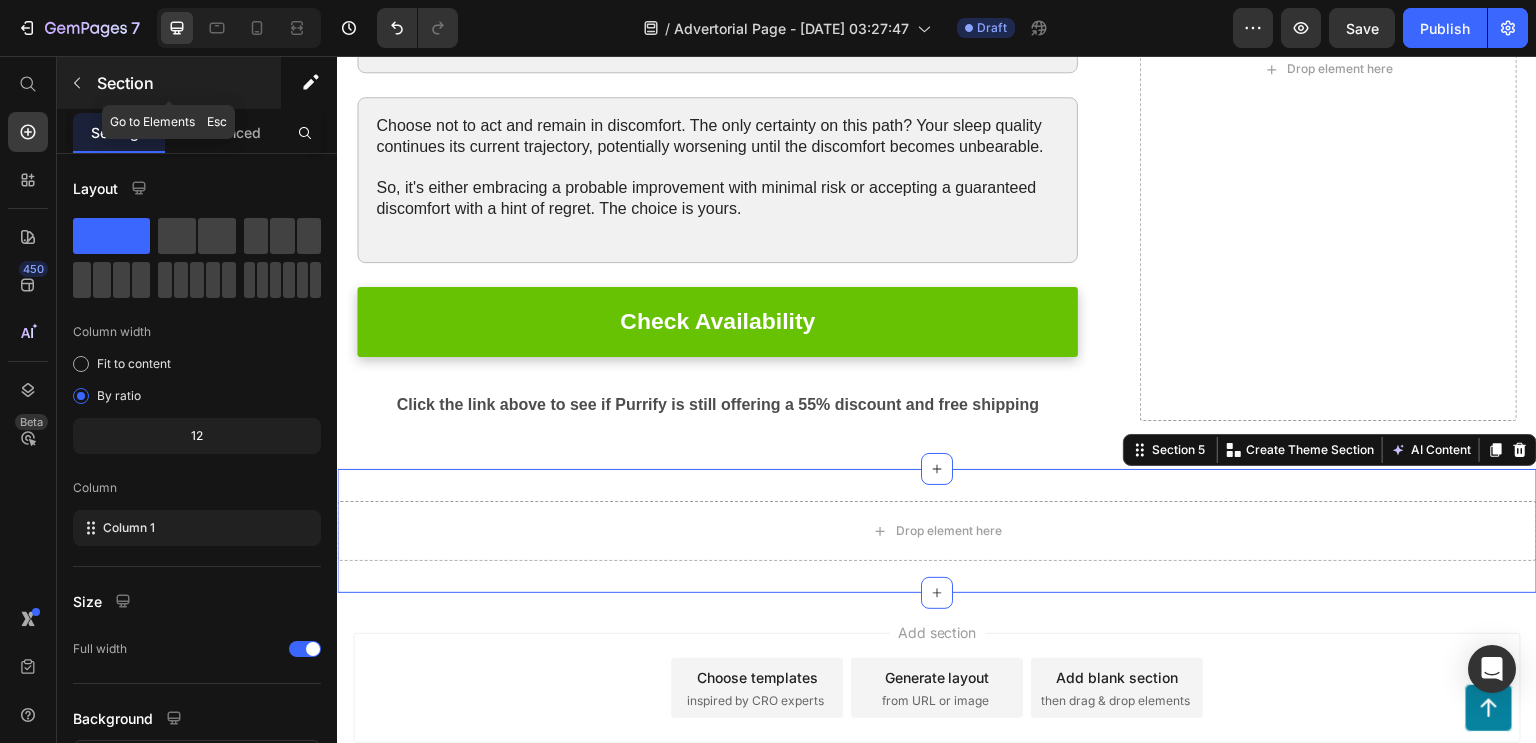click 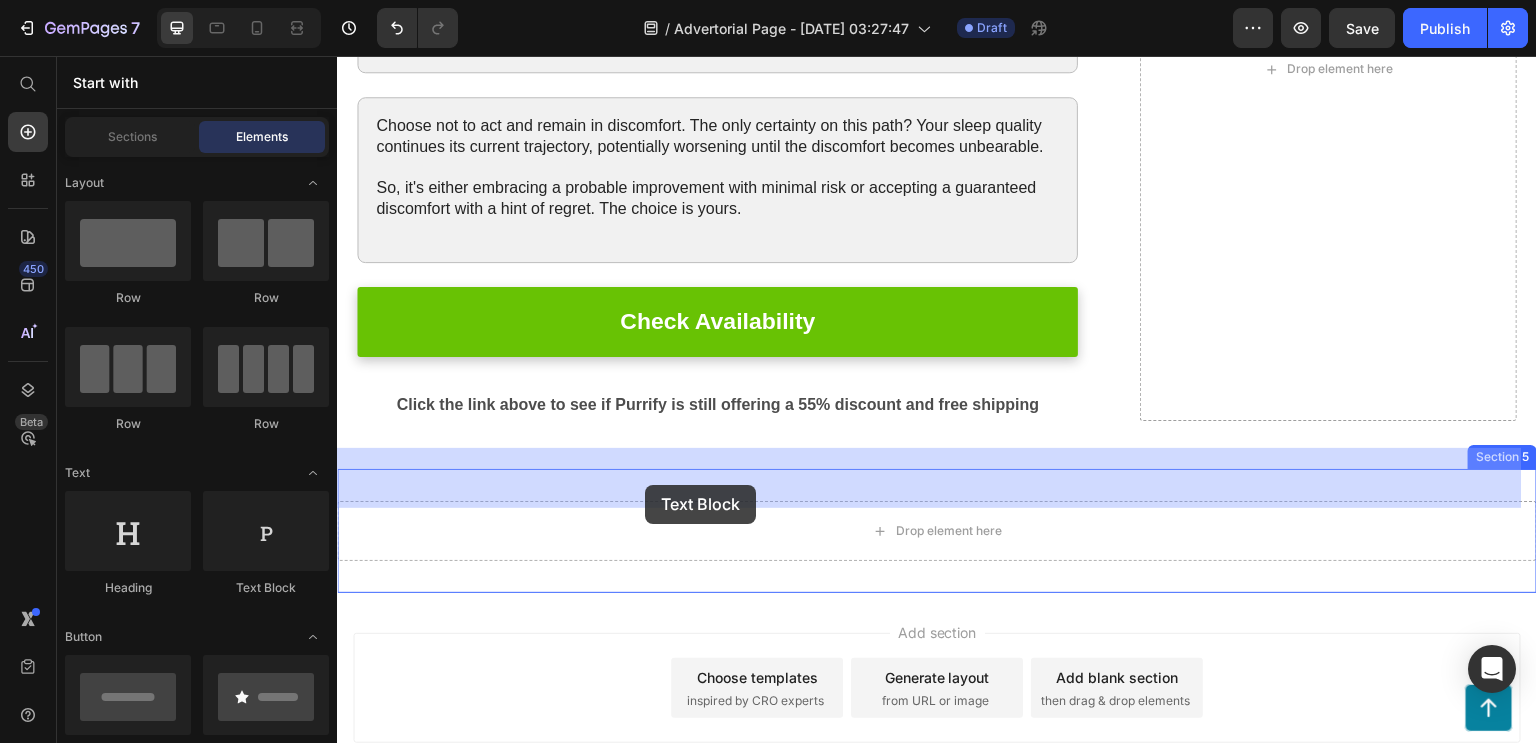 drag, startPoint x: 608, startPoint y: 590, endPoint x: 646, endPoint y: 484, distance: 112.60551 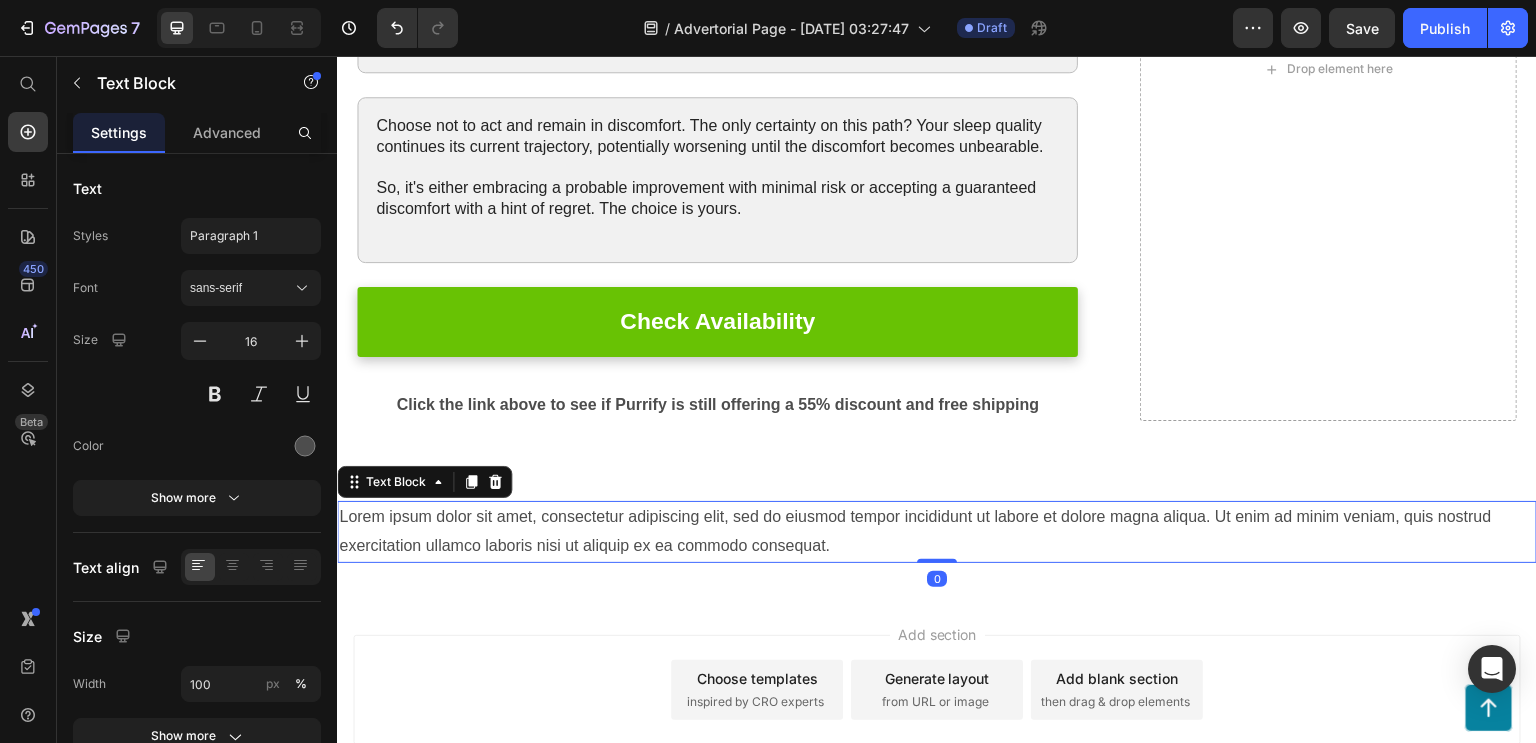 click on "Lorem ipsum dolor sit amet, consectetur adipiscing elit, sed do eiusmod tempor incididunt ut labore et dolore magna aliqua. Ut enim ad minim veniam, quis nostrud exercitation ullamco laboris nisi ut aliquip ex ea commodo consequat." at bounding box center [937, 532] 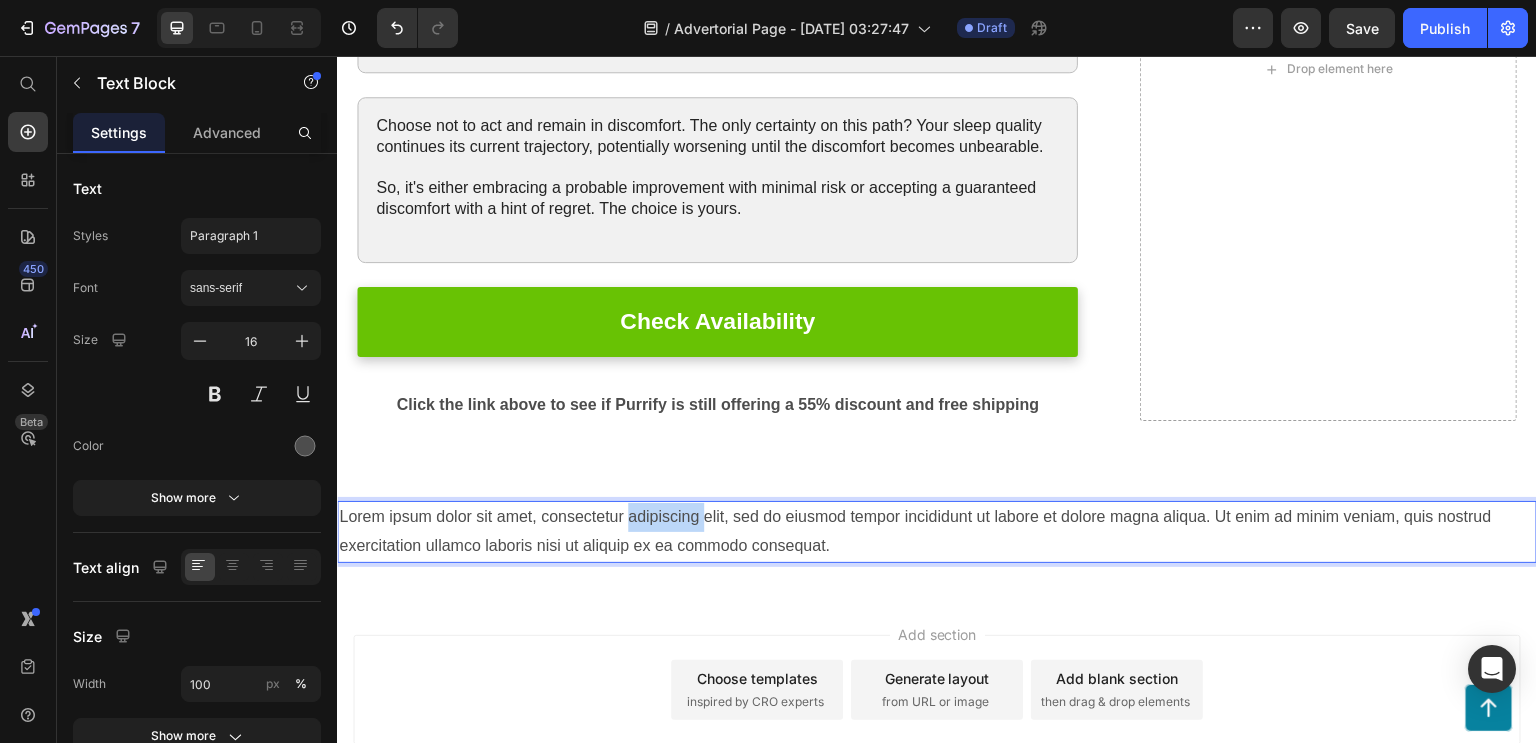click on "Lorem ipsum dolor sit amet, consectetur adipiscing elit, sed do eiusmod tempor incididunt ut labore et dolore magna aliqua. Ut enim ad minim veniam, quis nostrud exercitation ullamco laboris nisi ut aliquip ex ea commodo consequat." at bounding box center (937, 532) 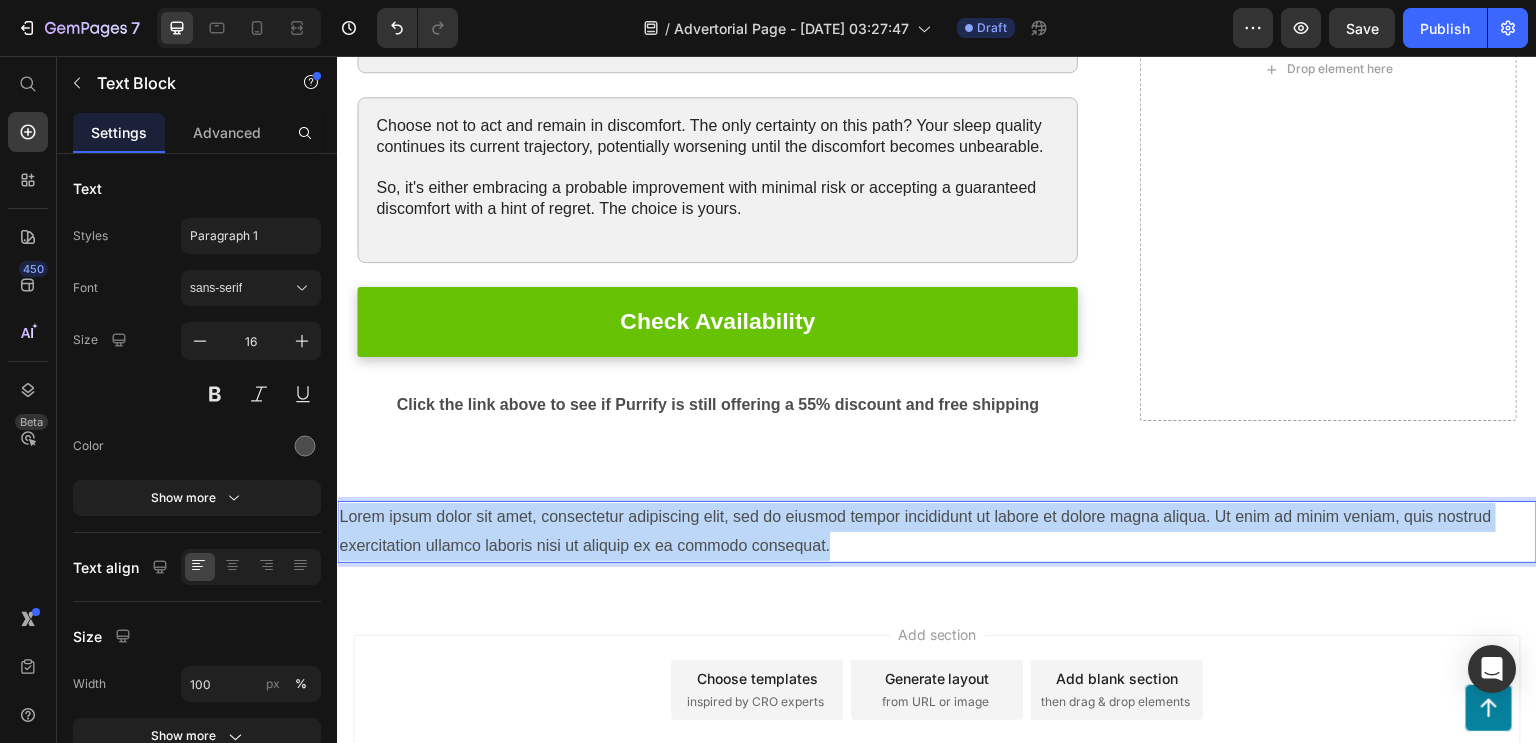 click on "Lorem ipsum dolor sit amet, consectetur adipiscing elit, sed do eiusmod tempor incididunt ut labore et dolore magna aliqua. Ut enim ad minim veniam, quis nostrud exercitation ullamco laboris nisi ut aliquip ex ea commodo consequat." at bounding box center [937, 532] 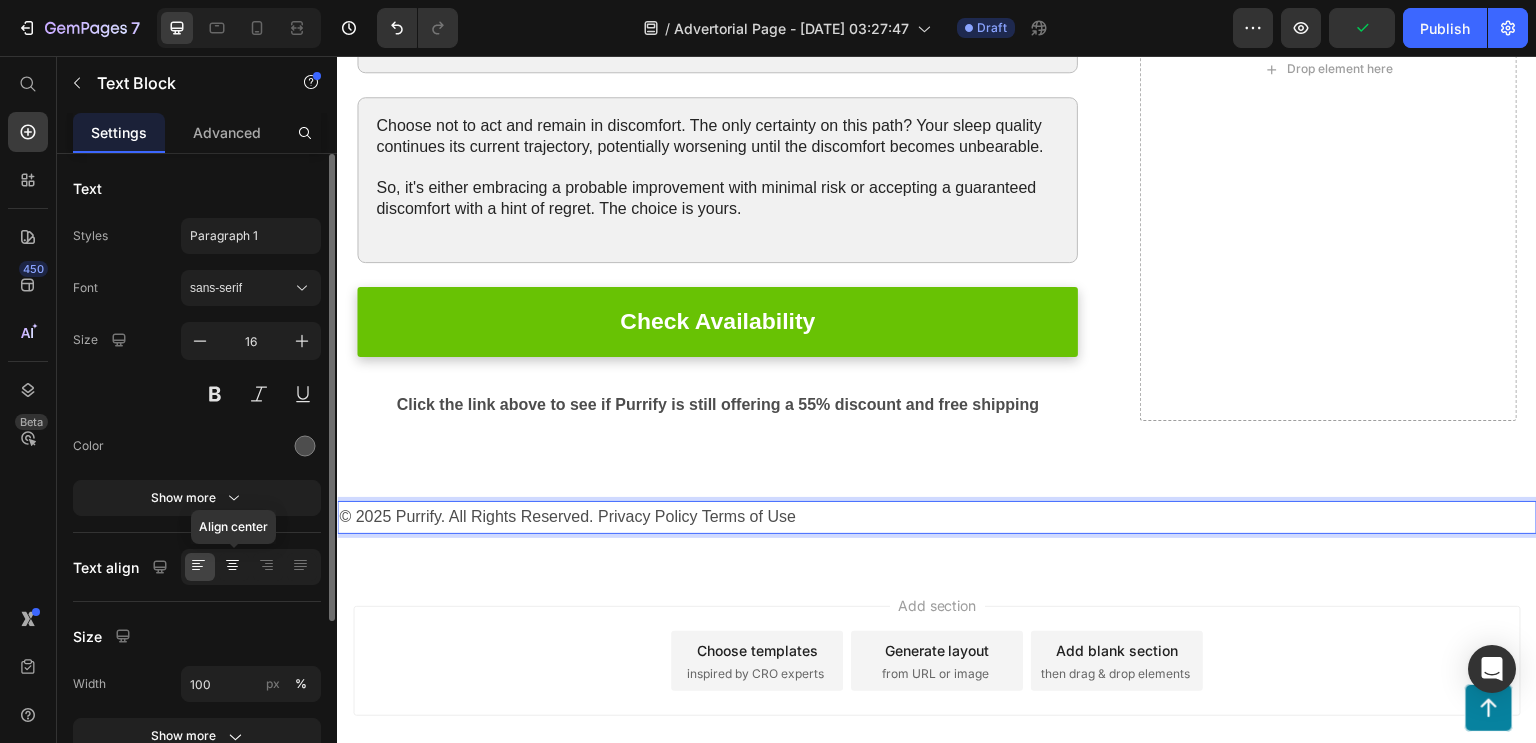 click 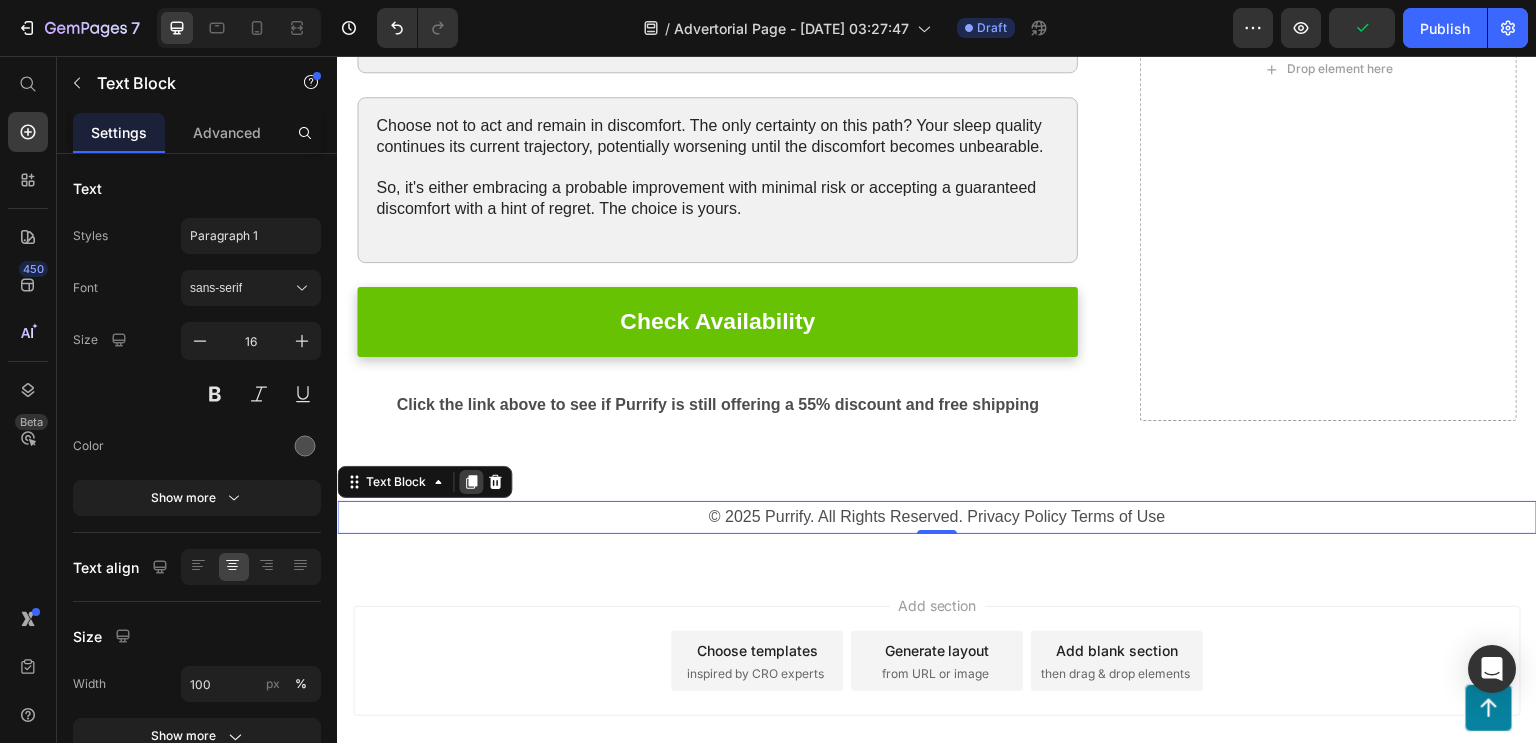 click 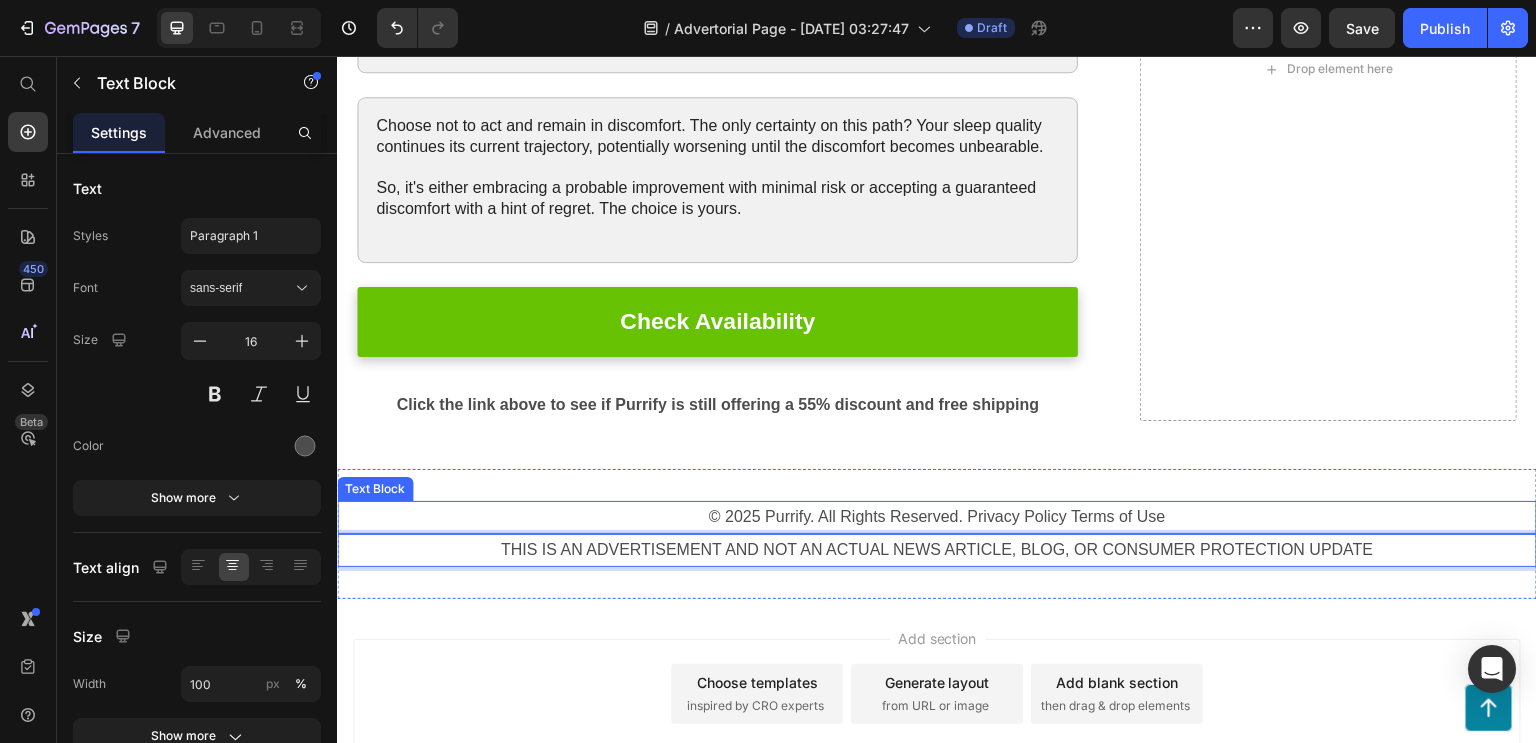 click on "© 2025 Purrify. All Rights Reserved. Privacy Policy Terms of Use" at bounding box center (937, 517) 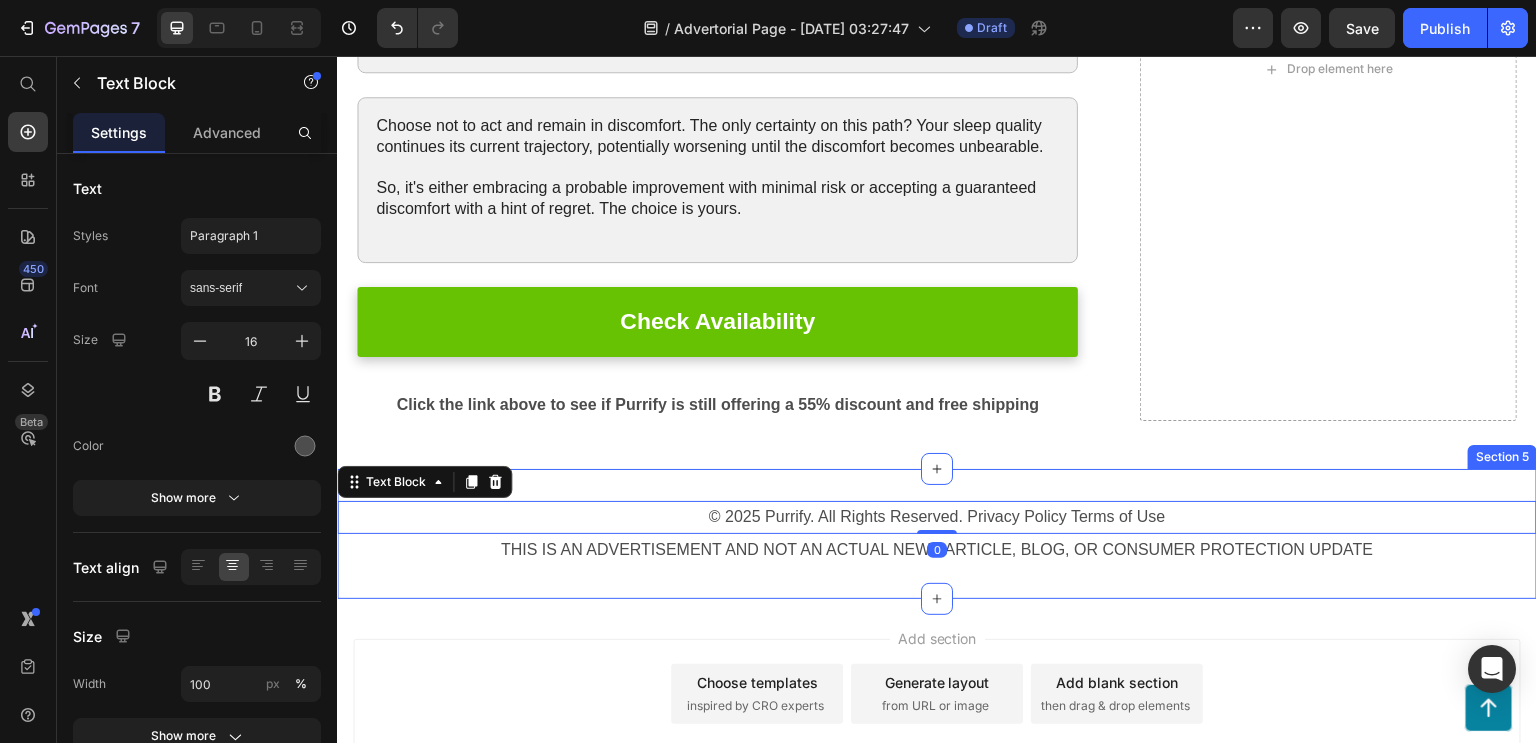click on "© 2025 Purrify. All Rights Reserved. Privacy Policy Terms of Use Text Block   0 THIS IS AN ADVERTISEMENT AND NOT AN ACTUAL NEWS ARTICLE, BLOG, OR CONSUMER PROTECTION UPDATE Text Block Section 5" at bounding box center (937, 534) 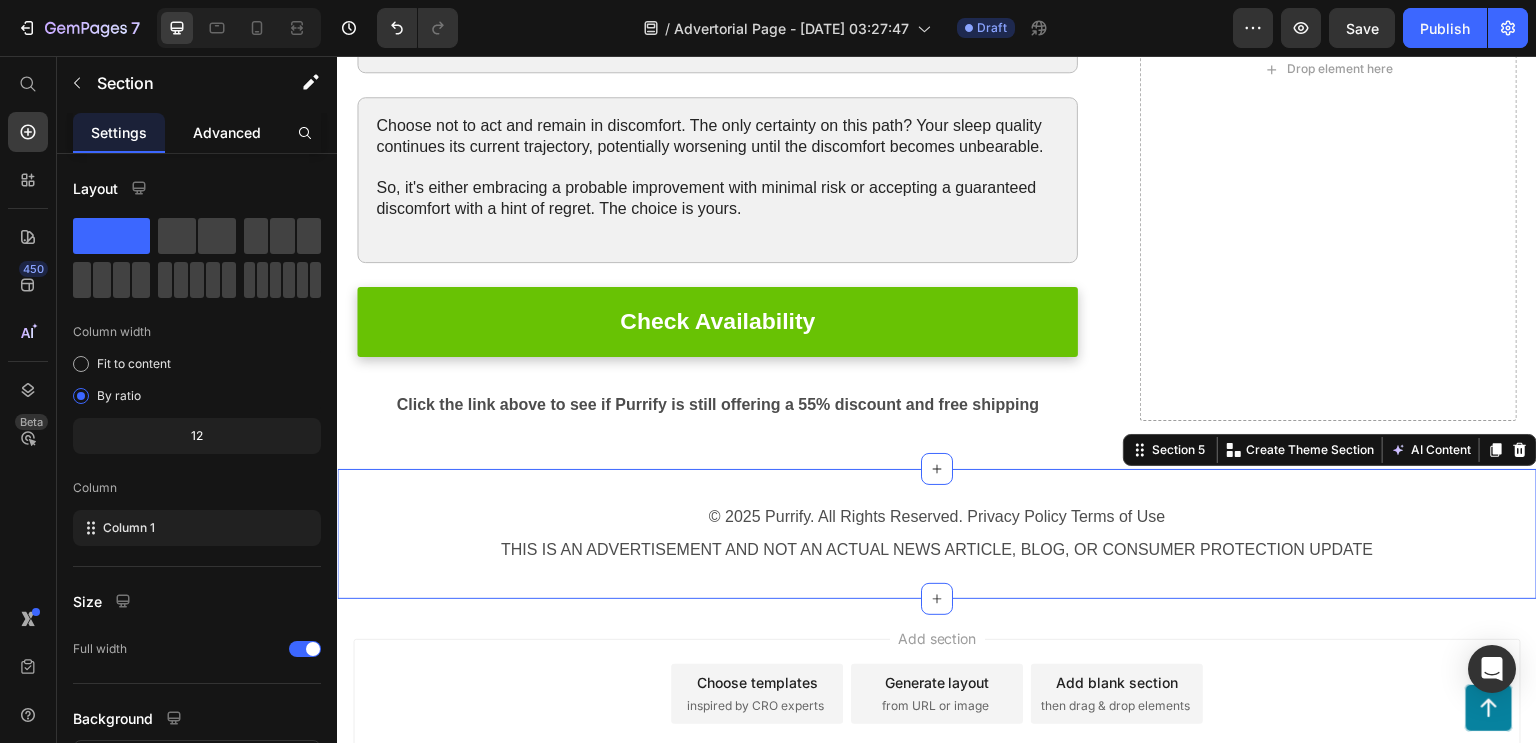 click on "Advanced" at bounding box center [227, 132] 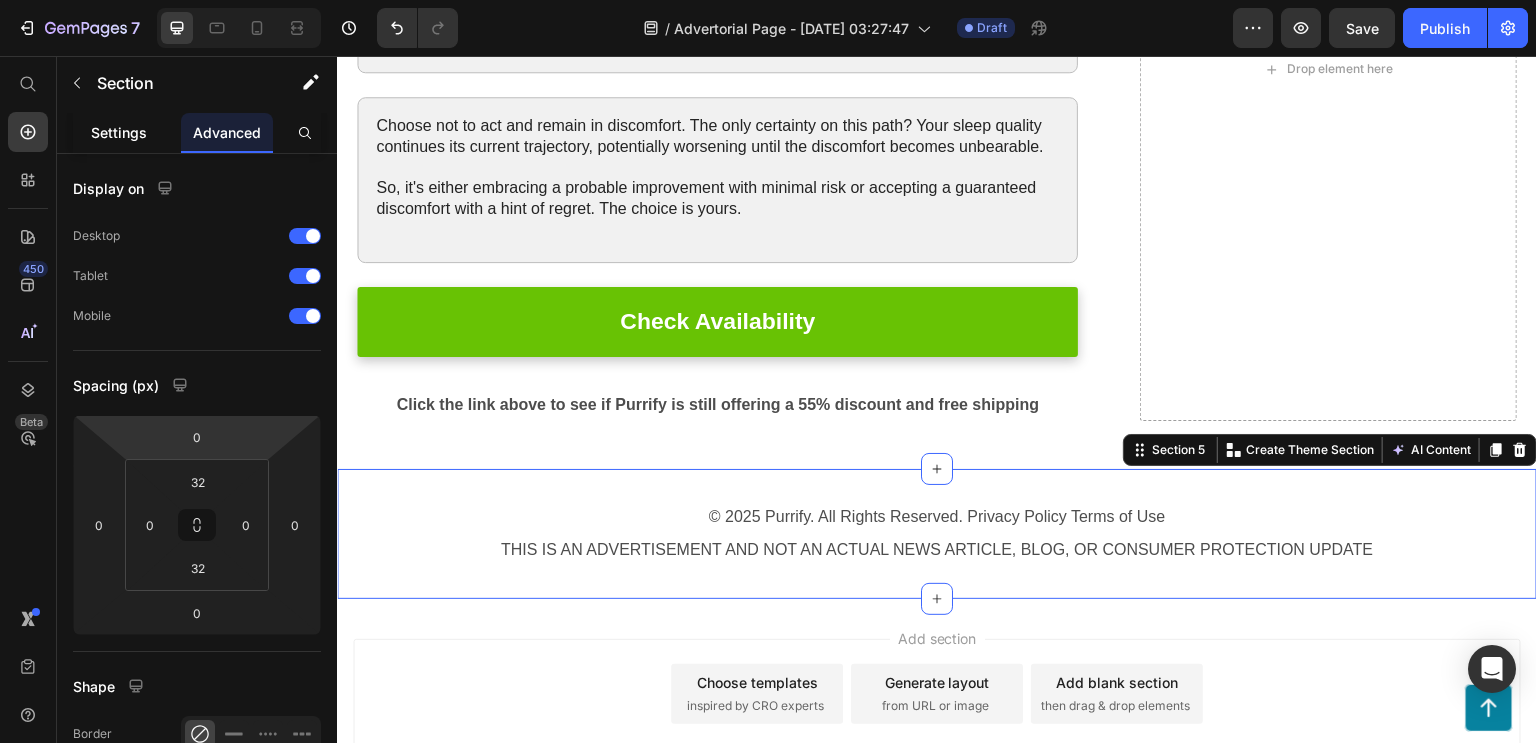 click on "Settings" at bounding box center [119, 132] 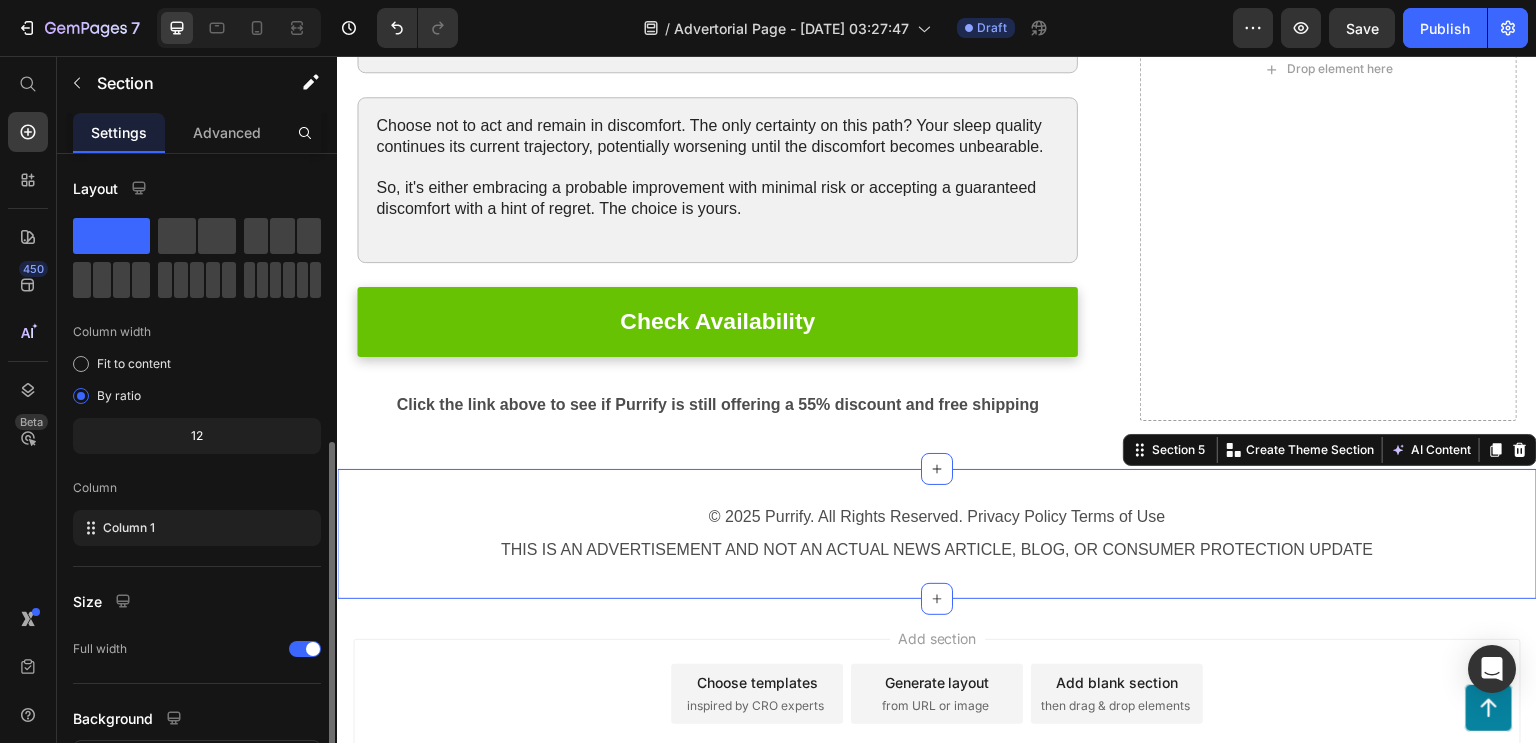 scroll, scrollTop: 160, scrollLeft: 0, axis: vertical 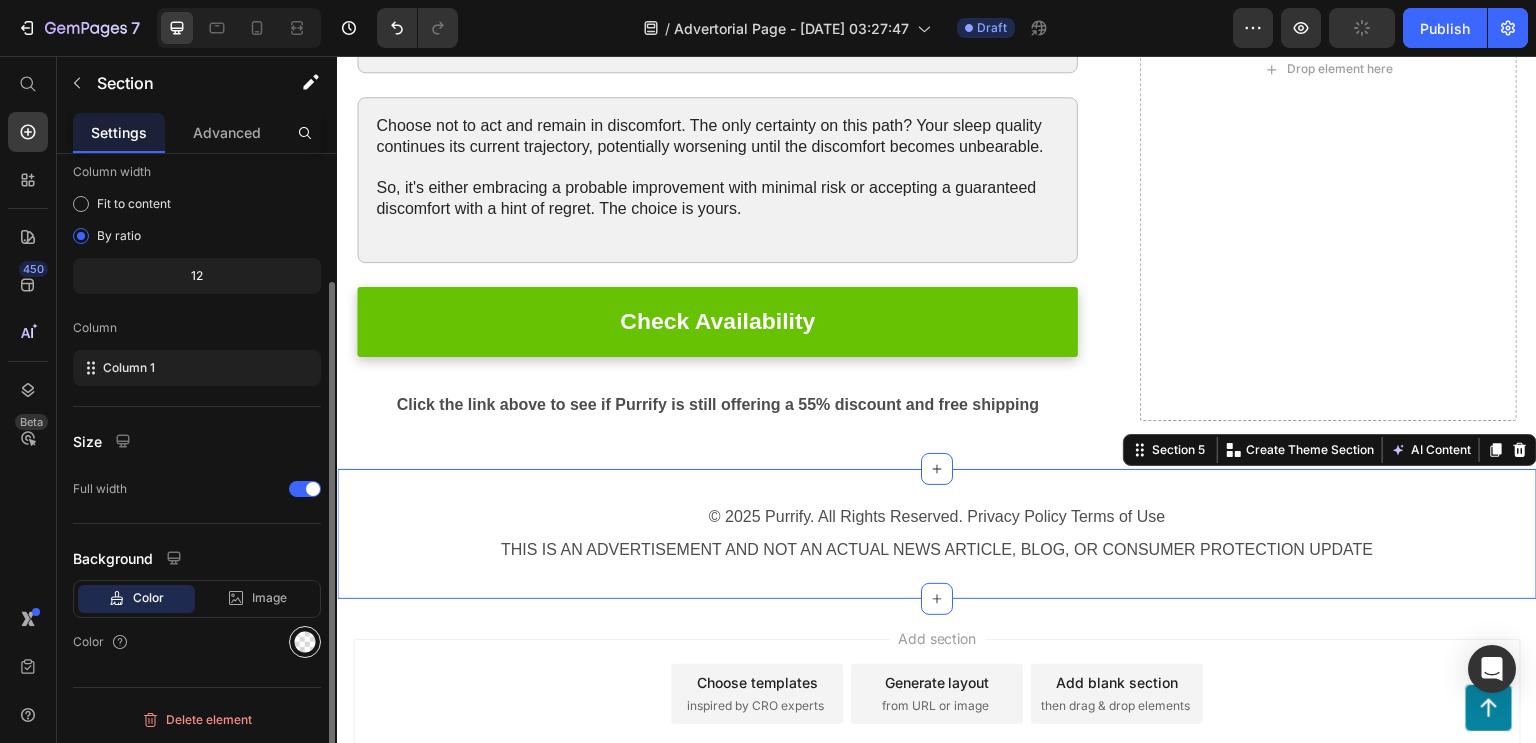 click at bounding box center [305, 642] 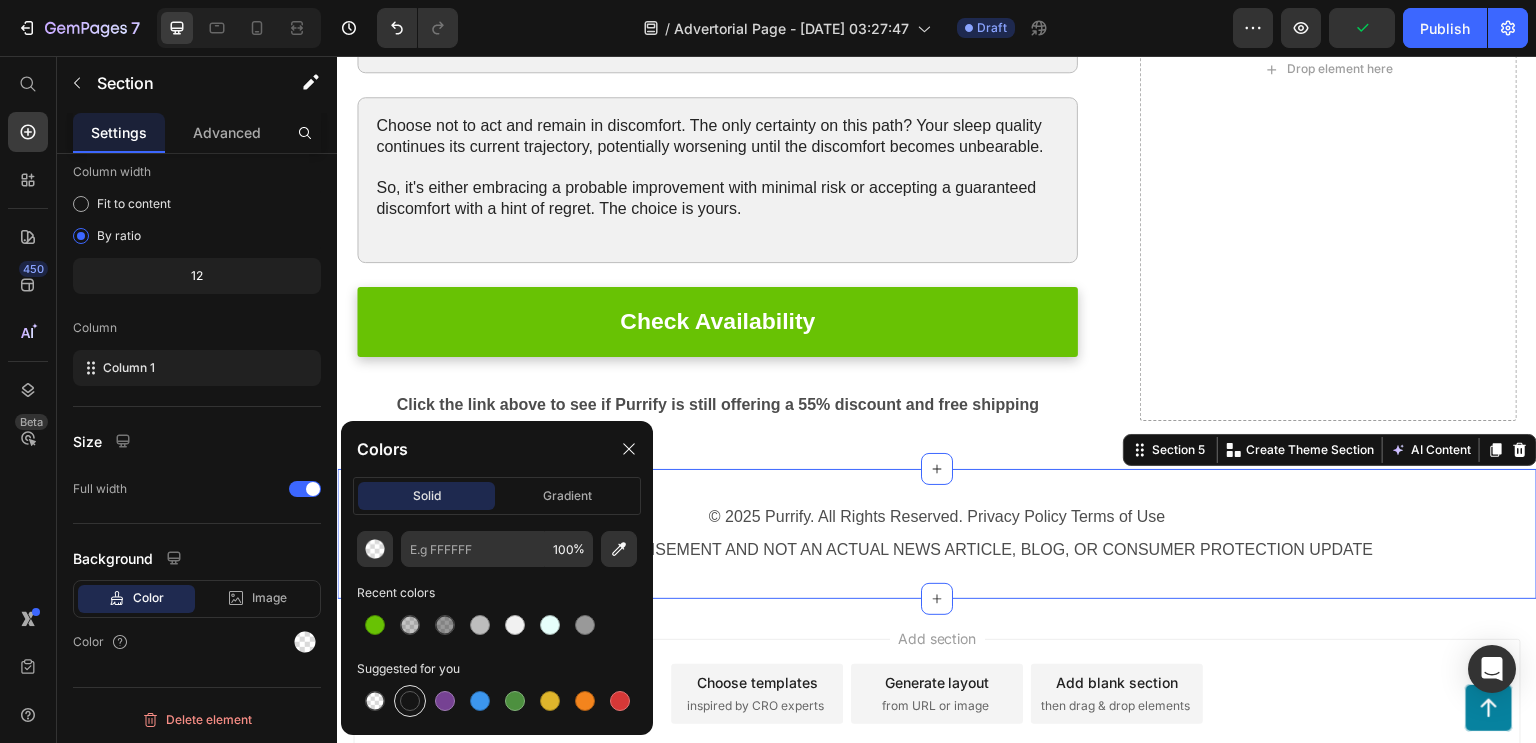 click at bounding box center (410, 701) 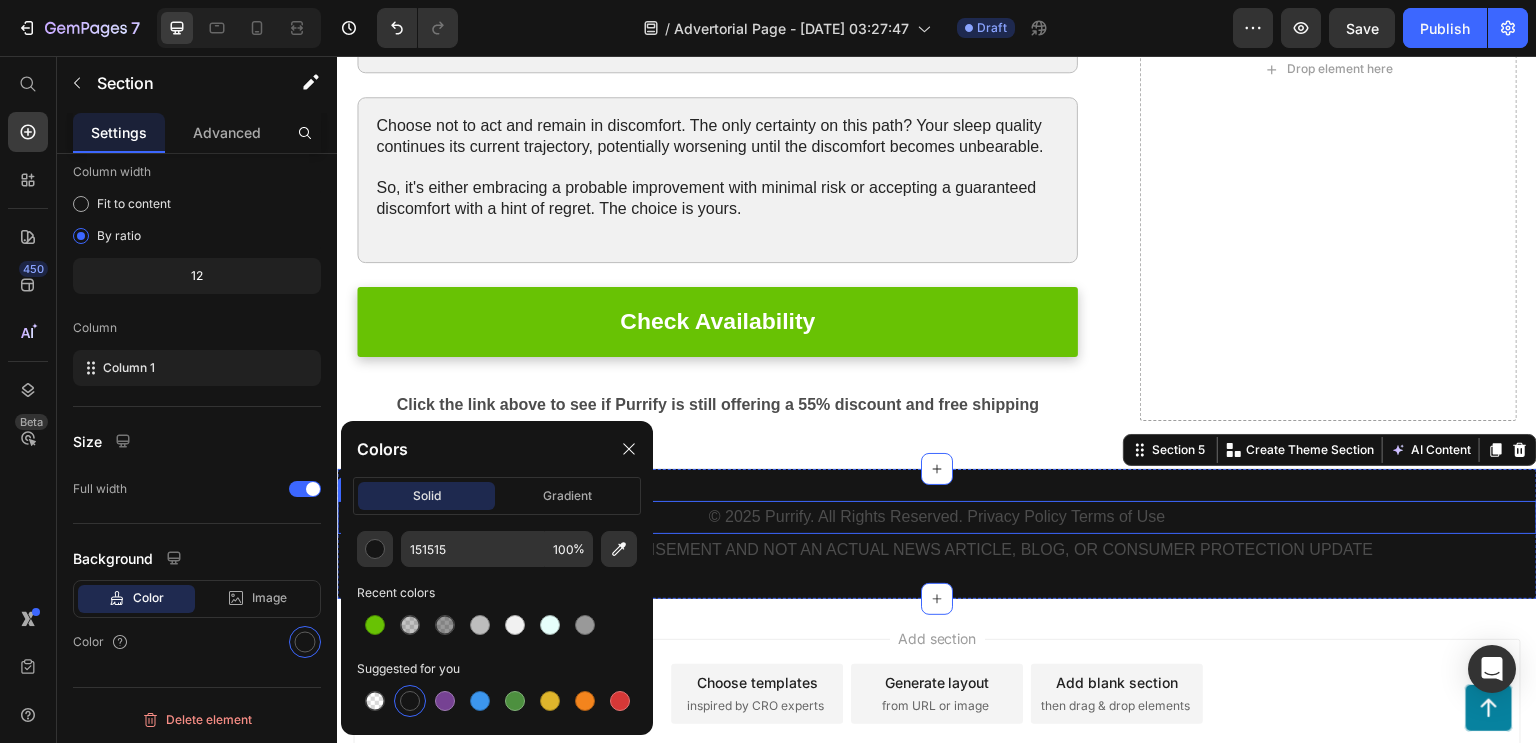 click on "© 2025 Purrify. All Rights Reserved. Privacy Policy Terms of Use" at bounding box center [937, 517] 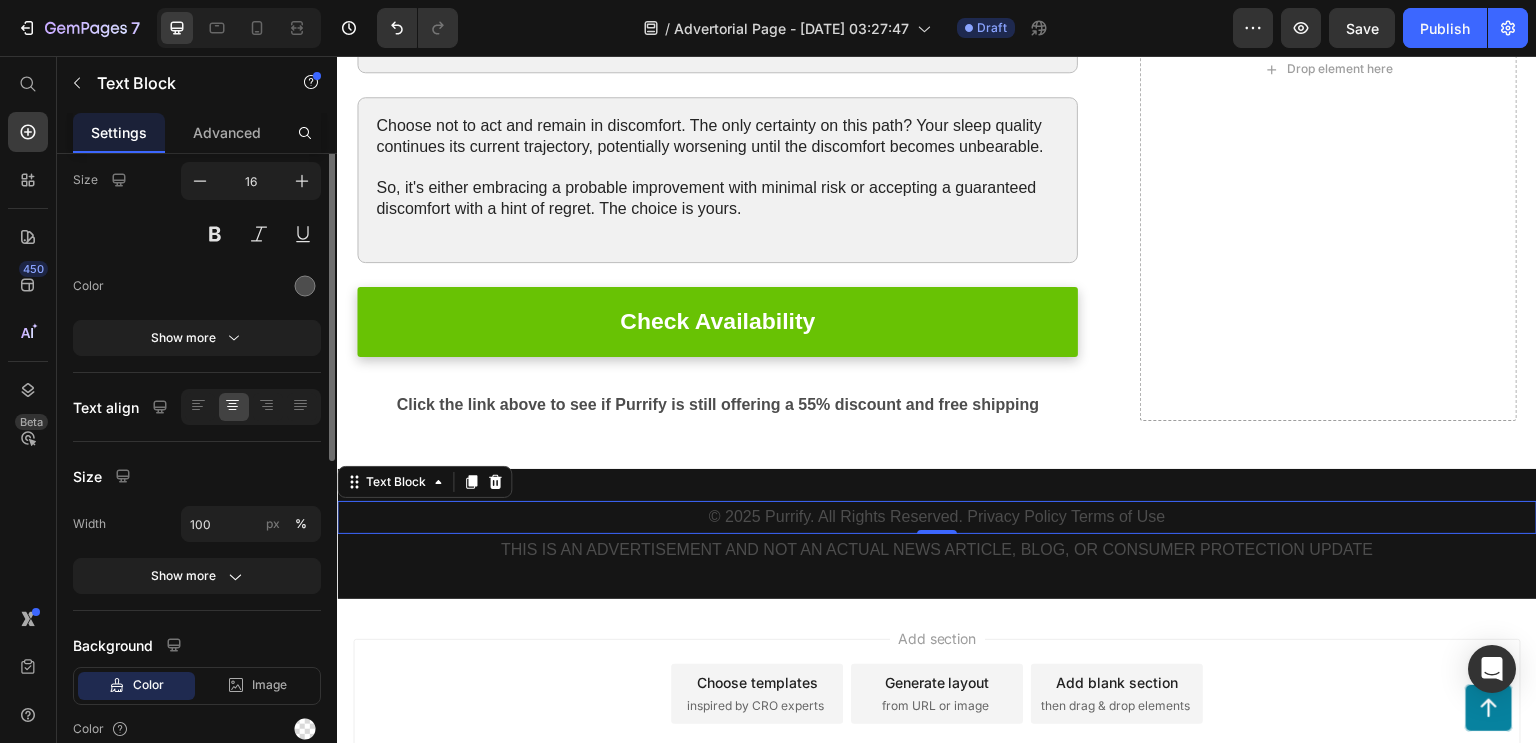 scroll, scrollTop: 0, scrollLeft: 0, axis: both 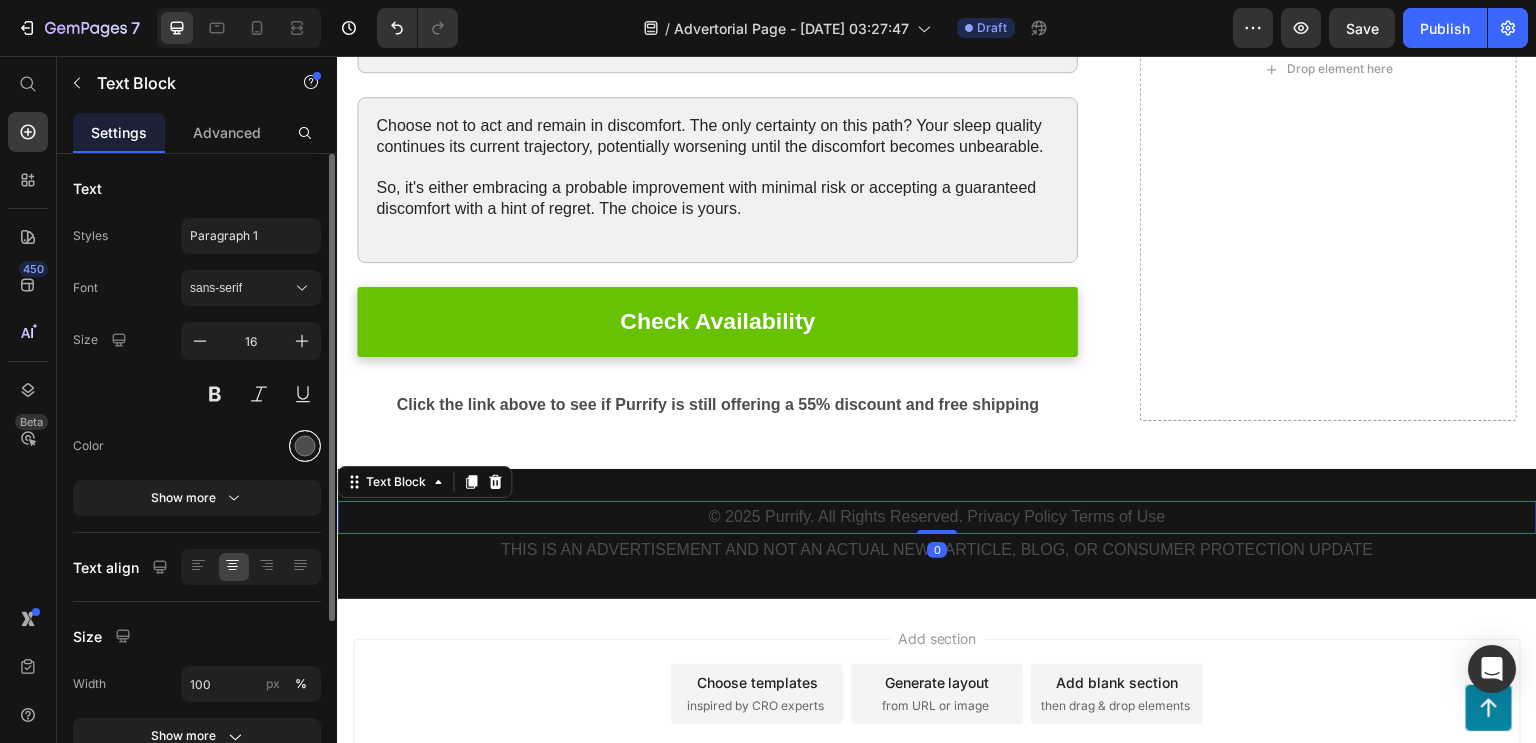 click at bounding box center [305, 446] 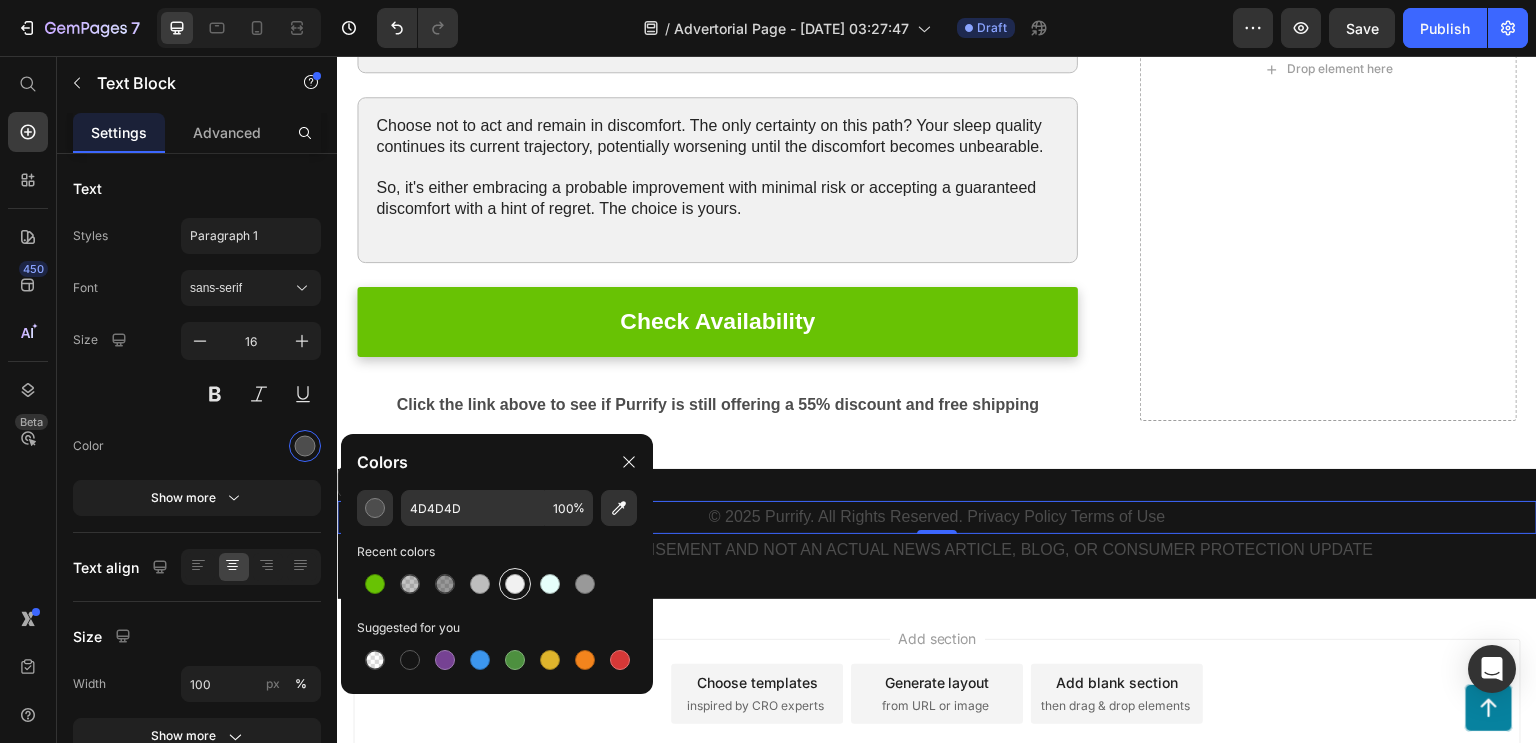 click at bounding box center [515, 584] 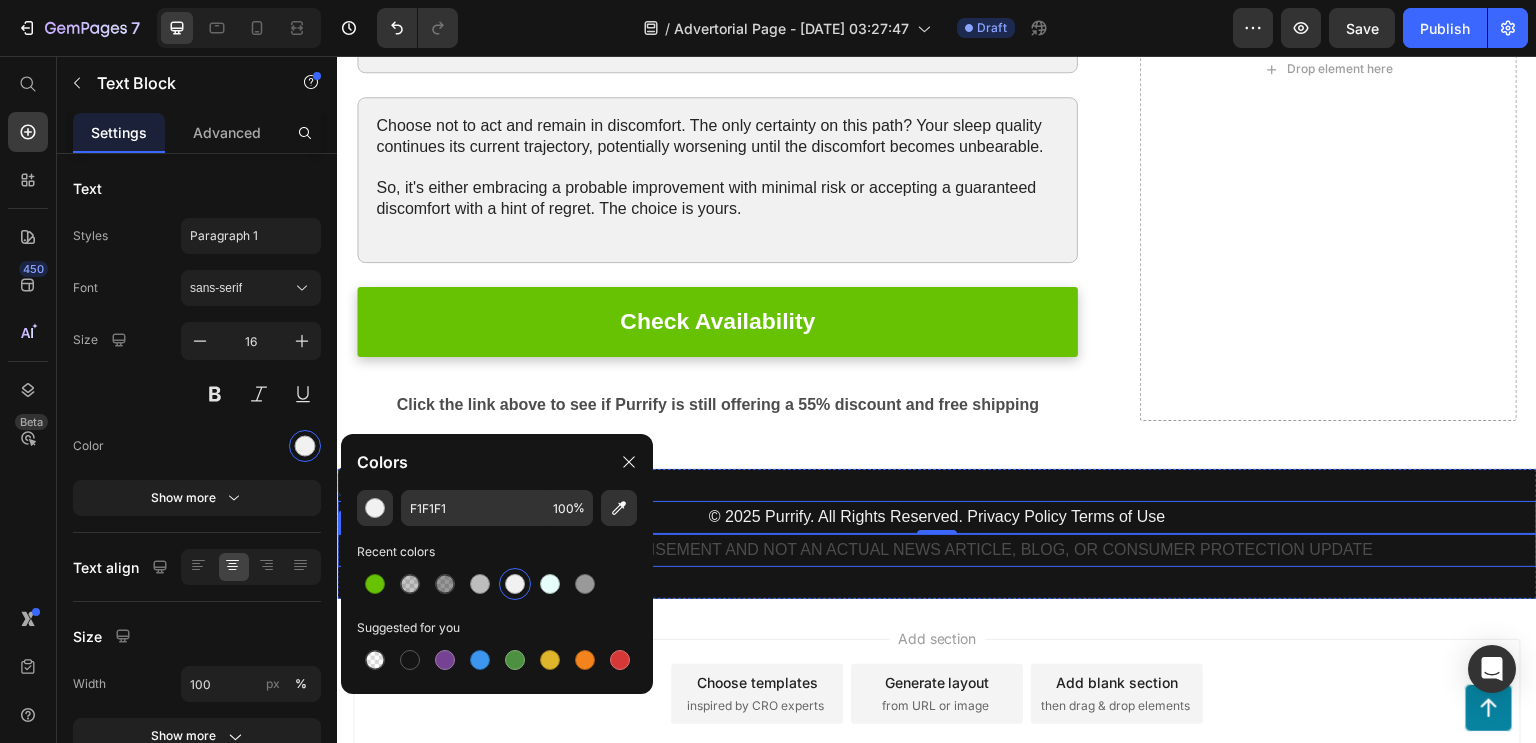 click on "THIS IS AN ADVERTISEMENT AND NOT AN ACTUAL NEWS ARTICLE, BLOG, OR CONSUMER PROTECTION UPDATE" at bounding box center (937, 550) 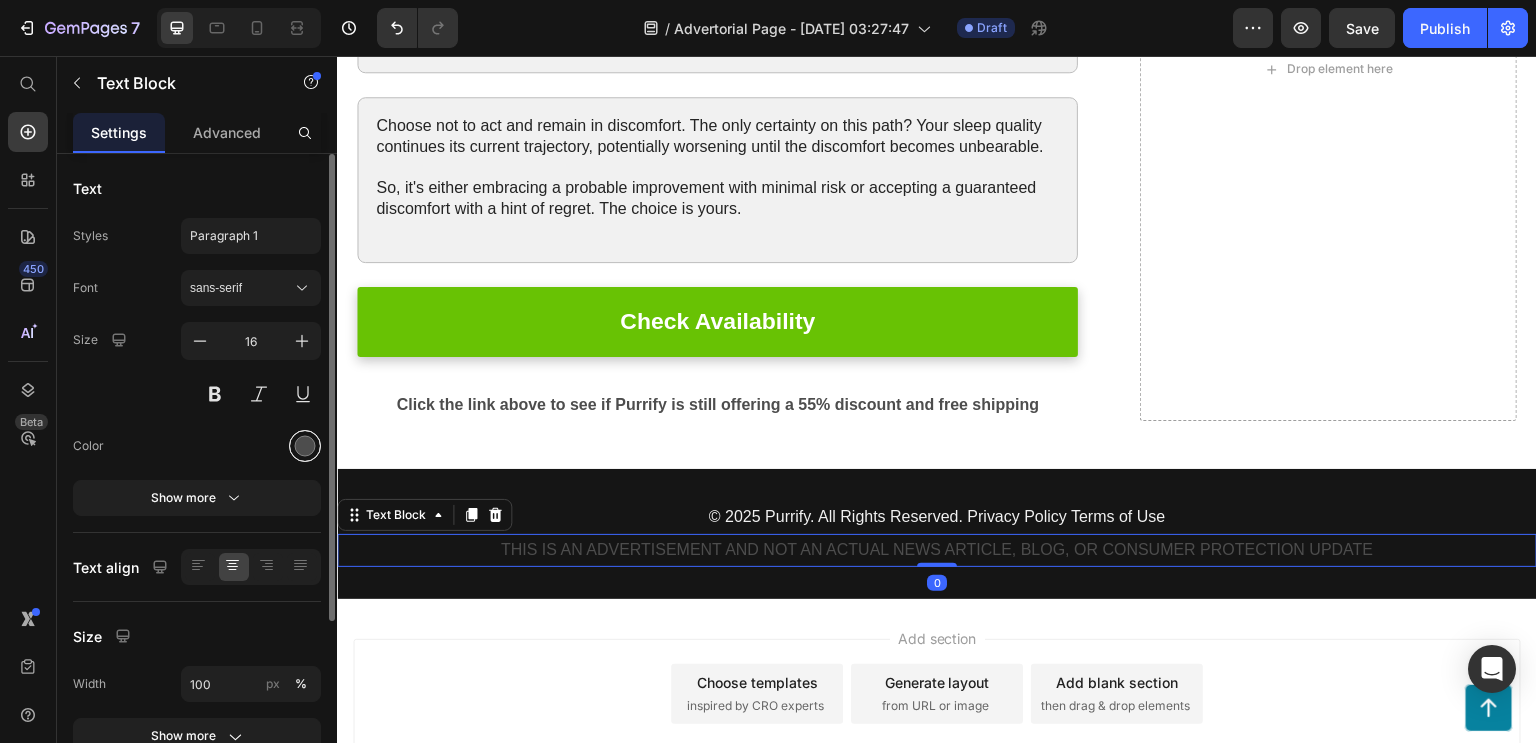 click at bounding box center [305, 446] 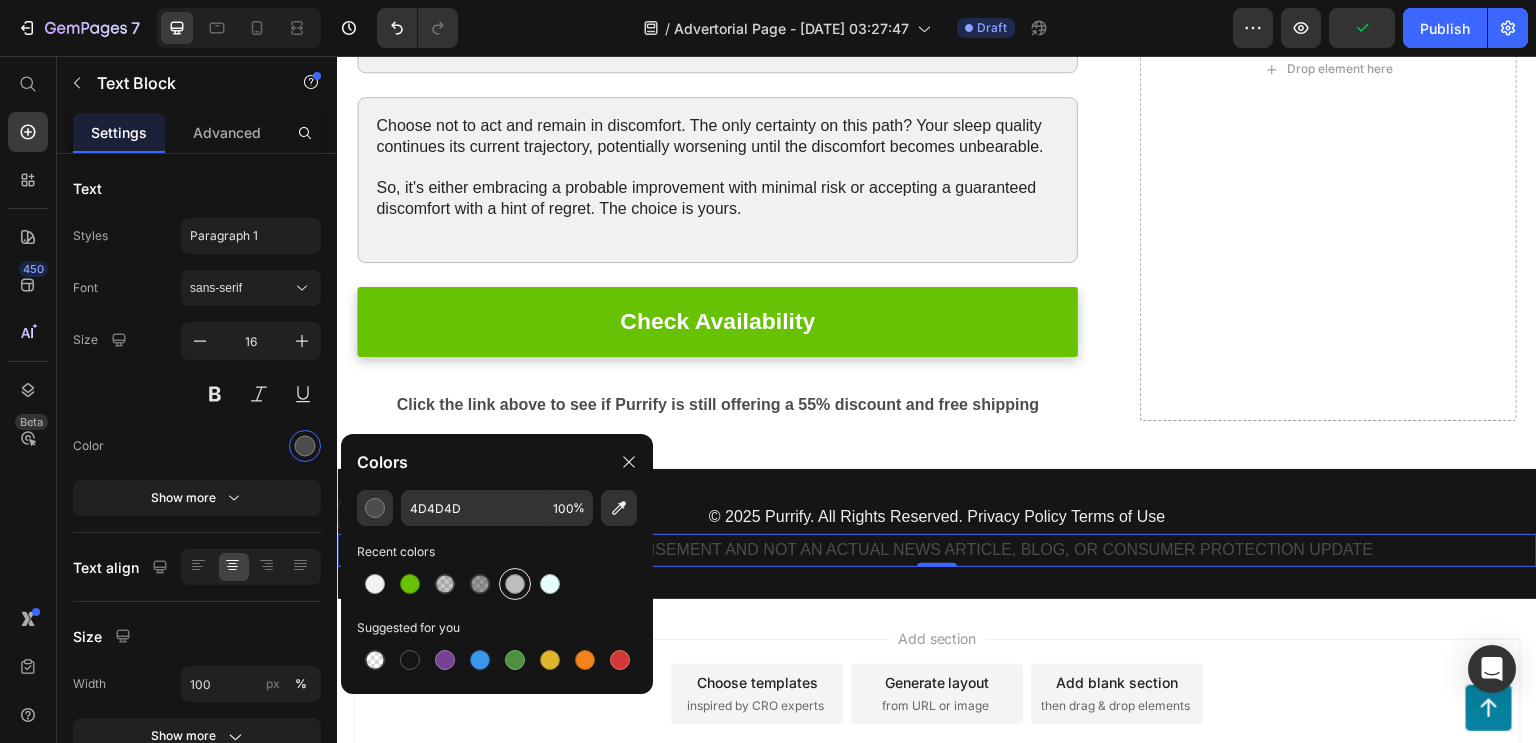 click at bounding box center (515, 584) 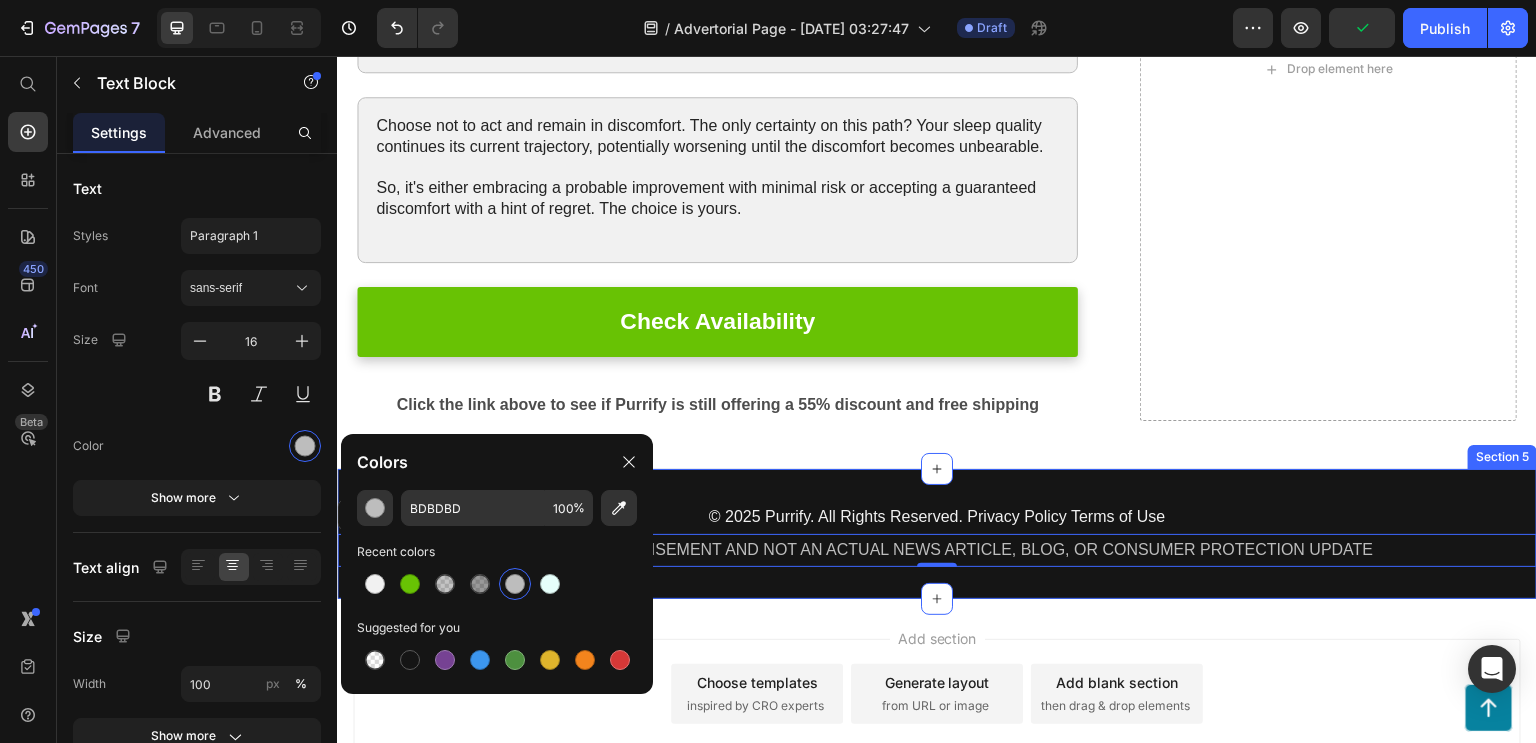 click on "© 2025 Purrify. All Rights Reserved. Privacy Policy Terms of Use Text Block THIS IS AN ADVERTISEMENT AND NOT AN ACTUAL NEWS ARTICLE, BLOG, OR CONSUMER PROTECTION UPDATE Text Block   0 Section 5" at bounding box center [937, 534] 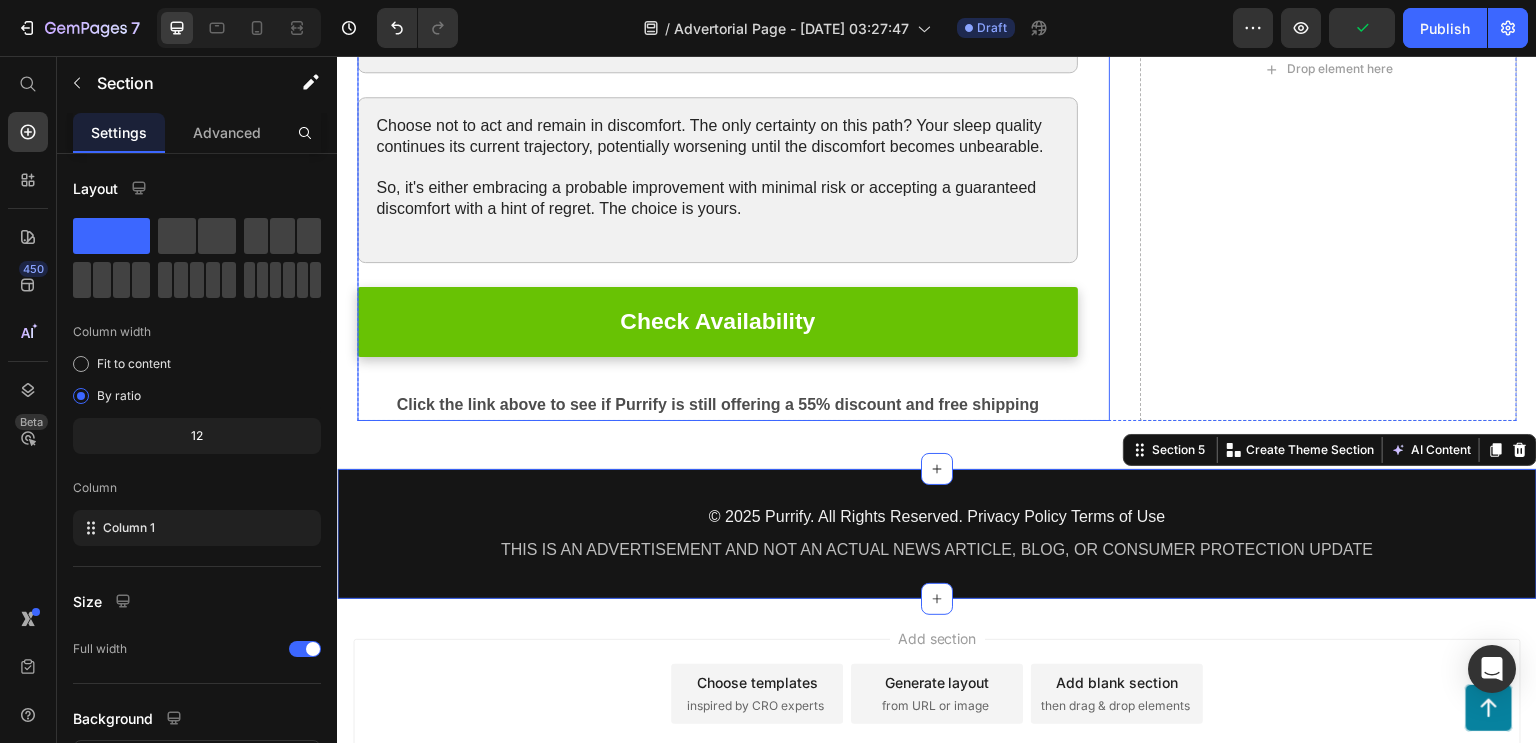 click on "Choose not to act and remain in discomfort. The only certainty on this path? Your sleep quality continues its current trajectory, potentially worsening until the discomfort becomes unbearable.  So, it's either embracing a probable improvement with minimal risk or accepting a guaranteed discomfort with a hint of regret. The choice is yours. Text Block Row Choose not to act and remain in discomfort. The only certainty on this path? Your sleep quality continues its current trajectory, potentially worsening until the discomfort becomes unbearable.  So, it's either embracing a probable improvement with minimal risk or accepting a guaranteed discomfort with a hint of regret. The choice is yours. Text Block Row Choose not to act and remain in discomfort. The only certainty on this path? Your sleep quality continues its current trajectory, potentially worsening until the discomfort becomes unbearable.  Text Block Row Check Availability Button Text Block Row" at bounding box center (733, 69) 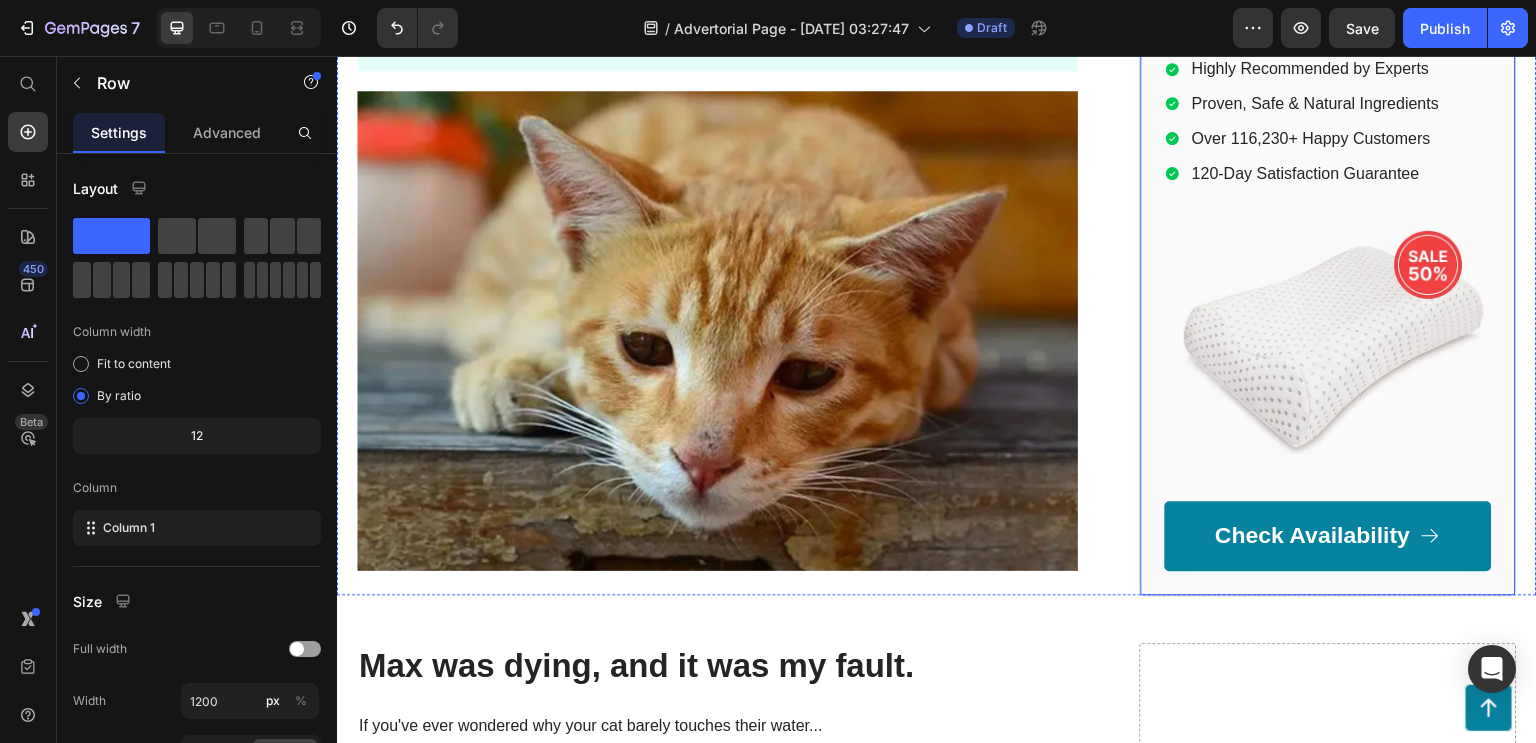 scroll, scrollTop: 0, scrollLeft: 0, axis: both 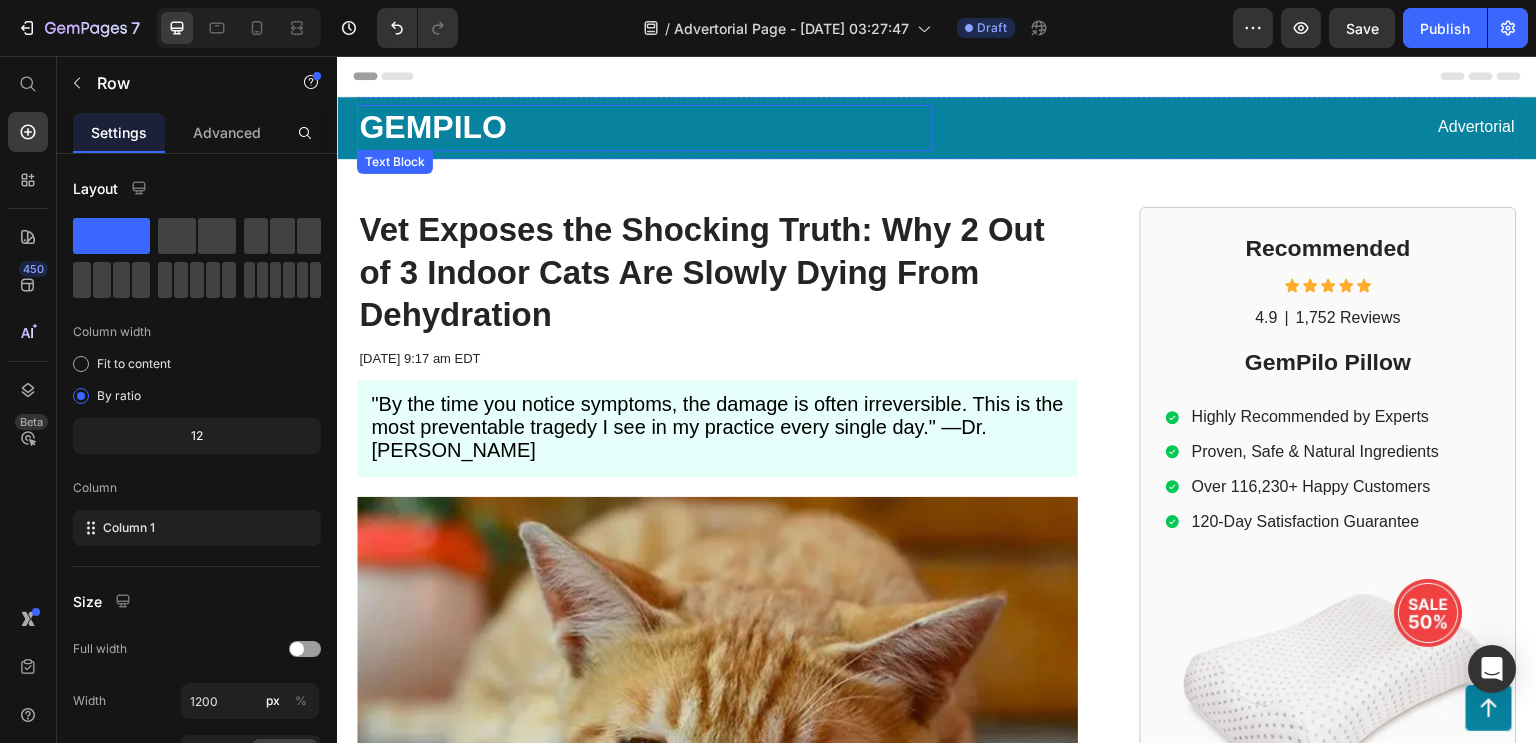click on "GEMPILO" at bounding box center [645, 128] 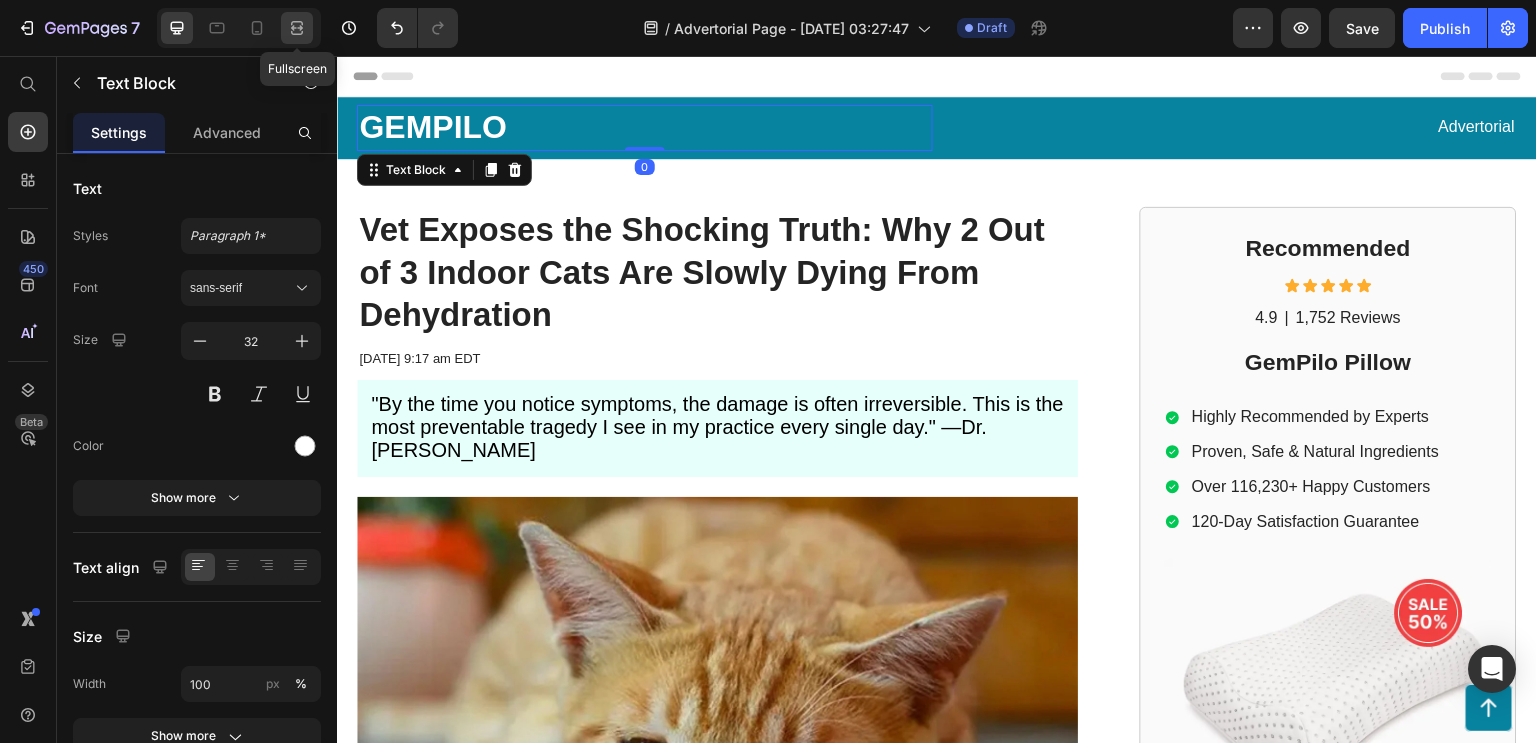click 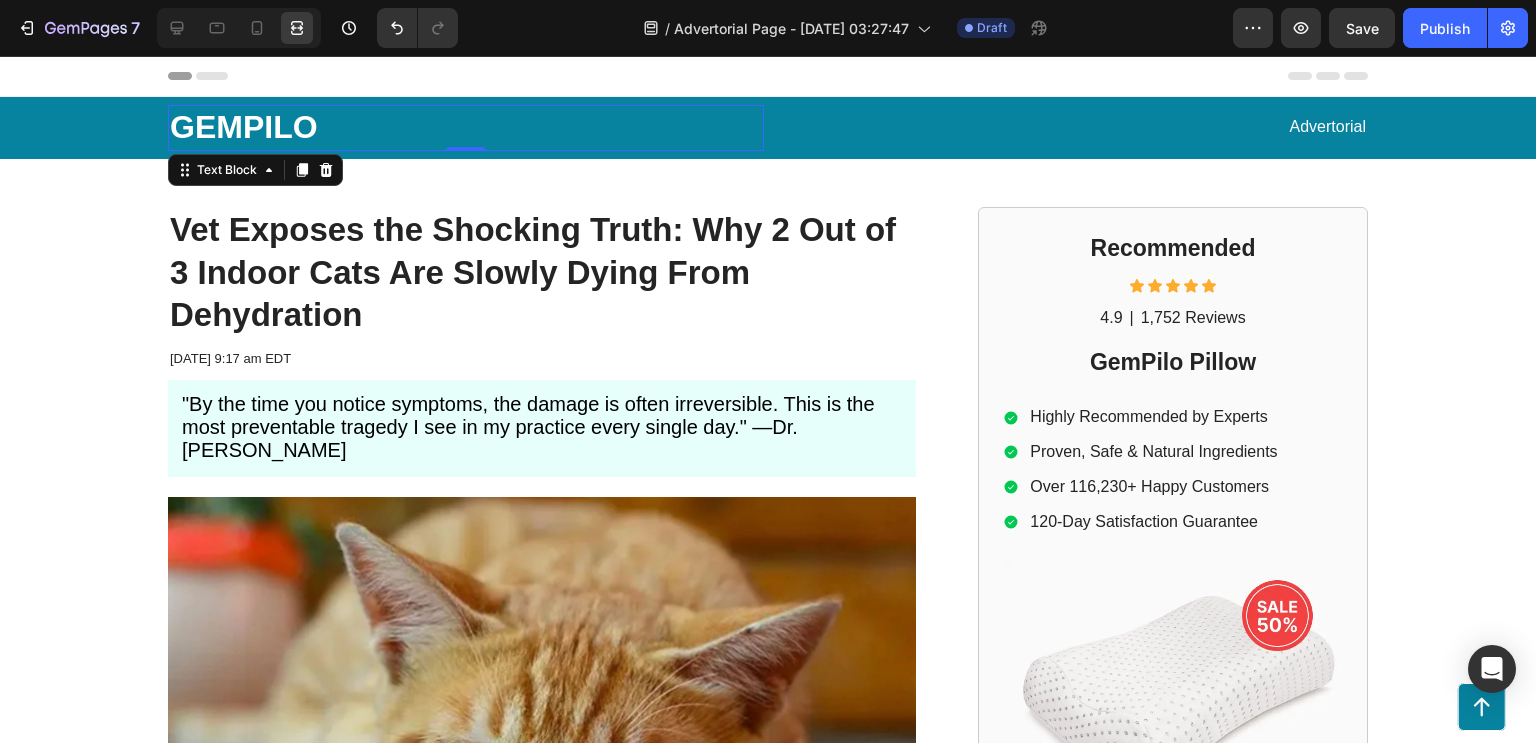 click on "GEMPILO" at bounding box center (466, 128) 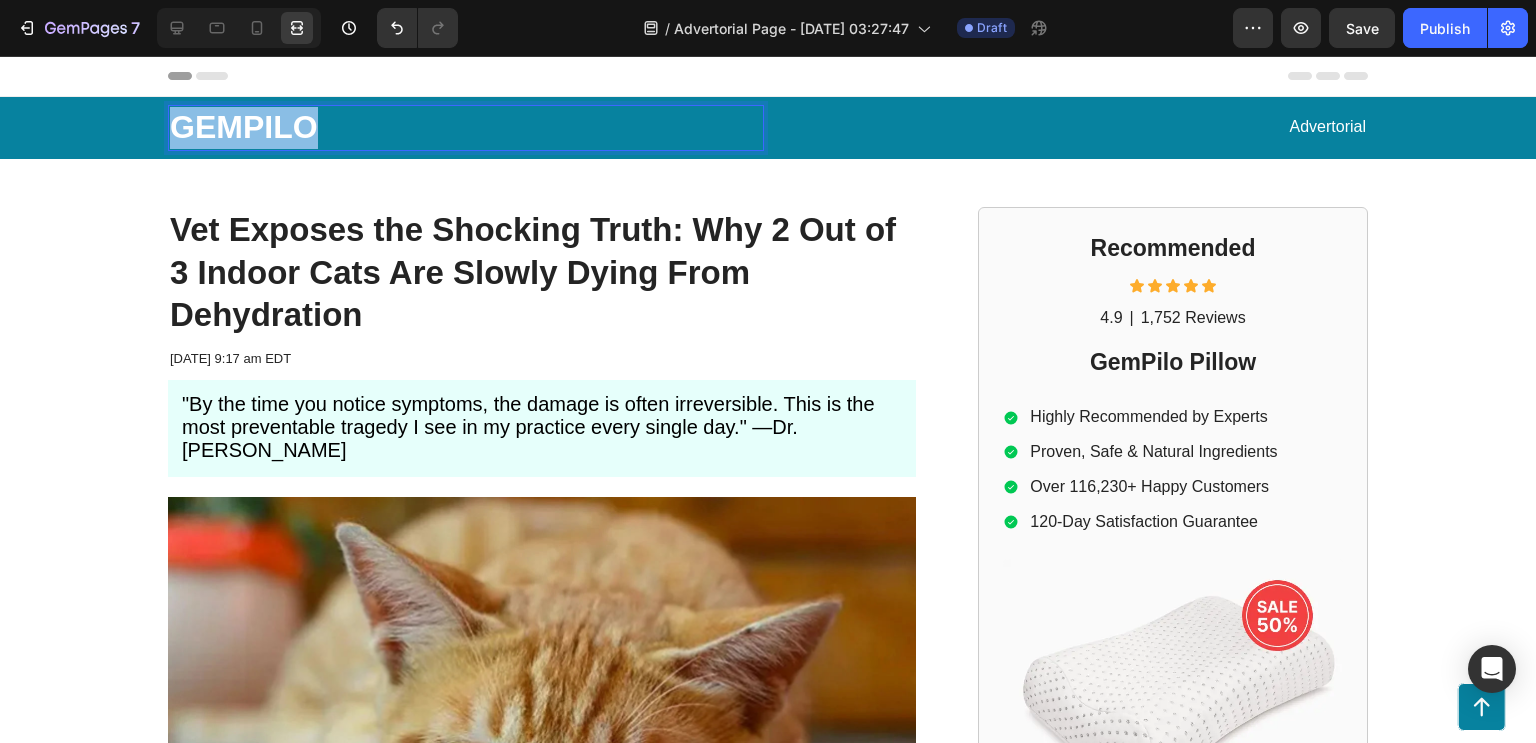click on "GEMPILO" at bounding box center [466, 128] 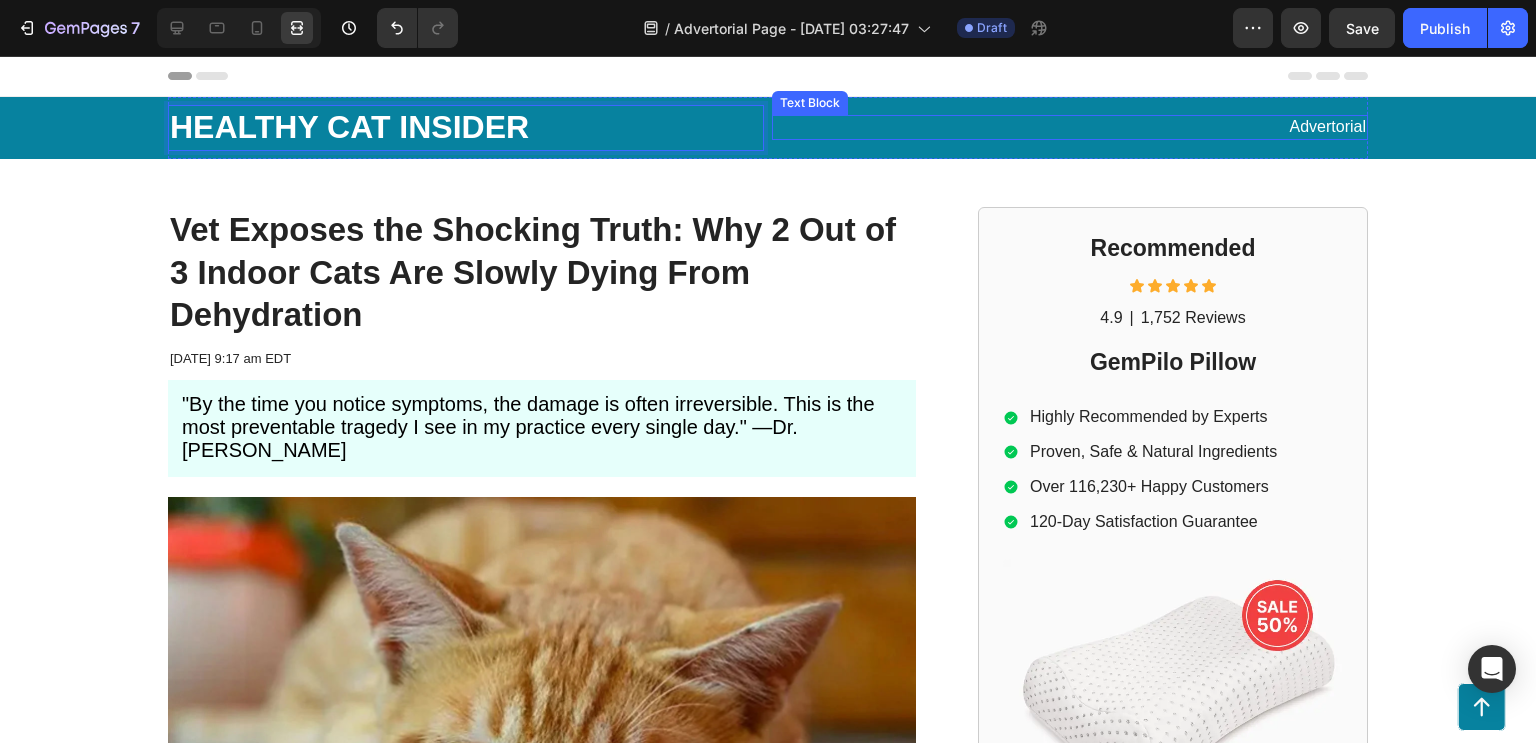 click on "Advertorial" at bounding box center [1070, 127] 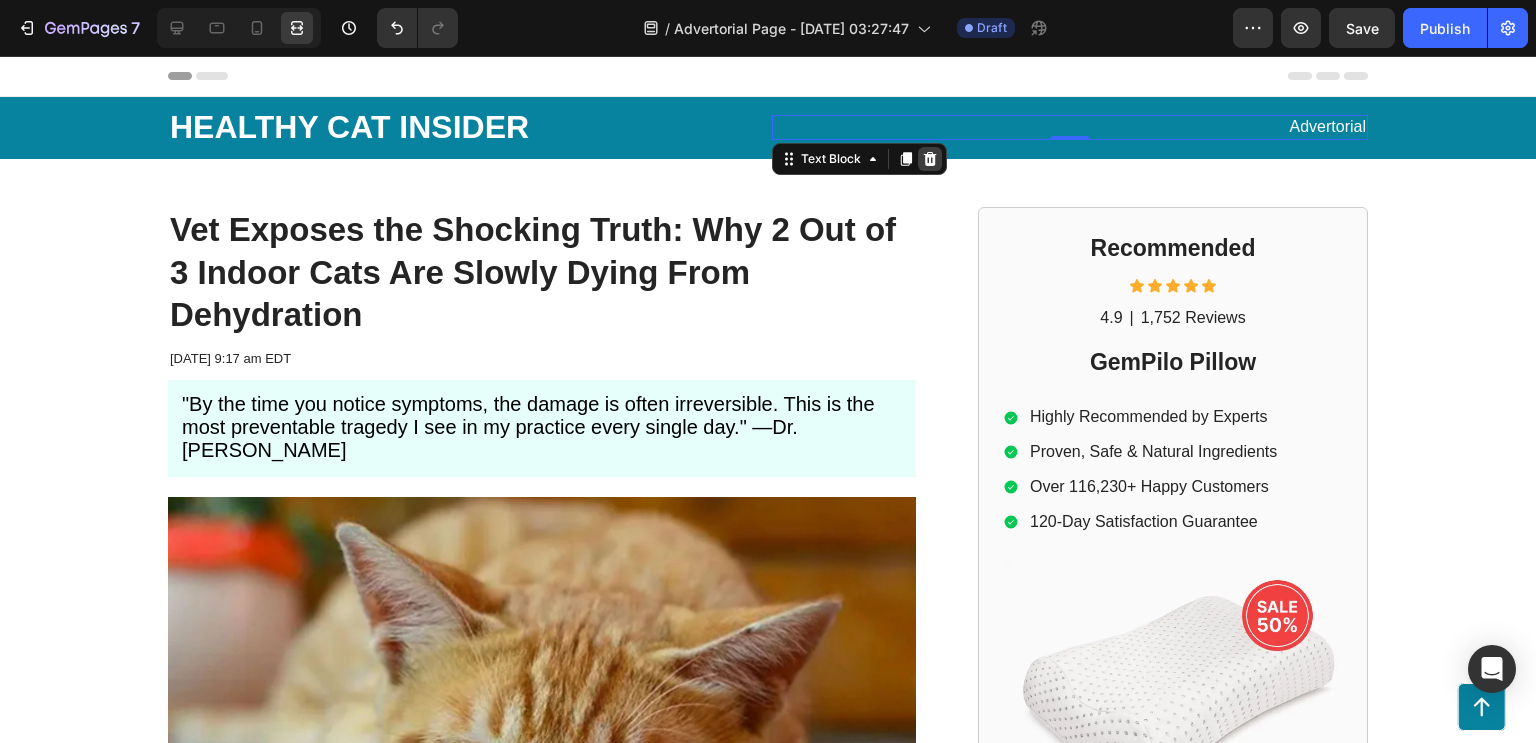 click at bounding box center [930, 159] 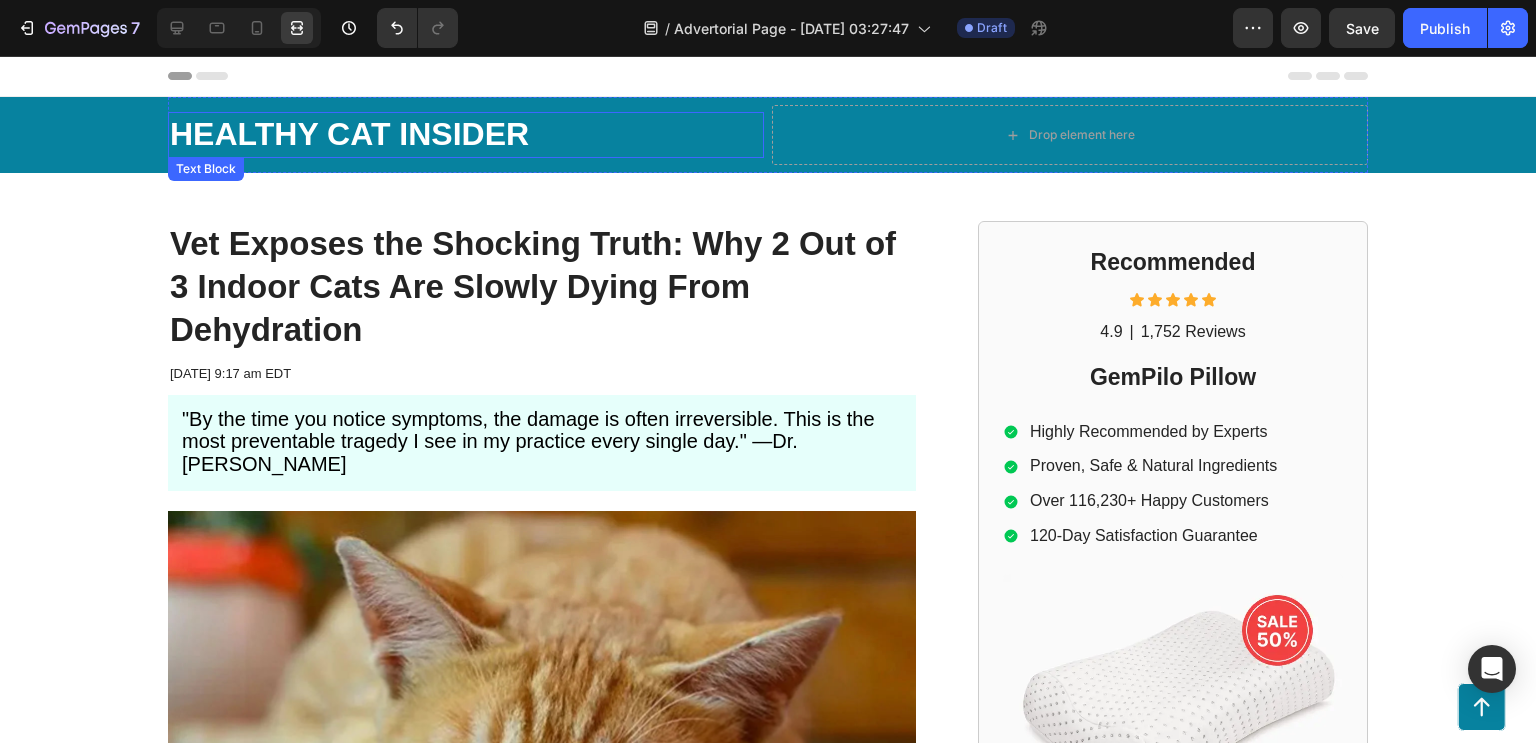 click on "HEALTHY CAT INSIDER" at bounding box center [466, 135] 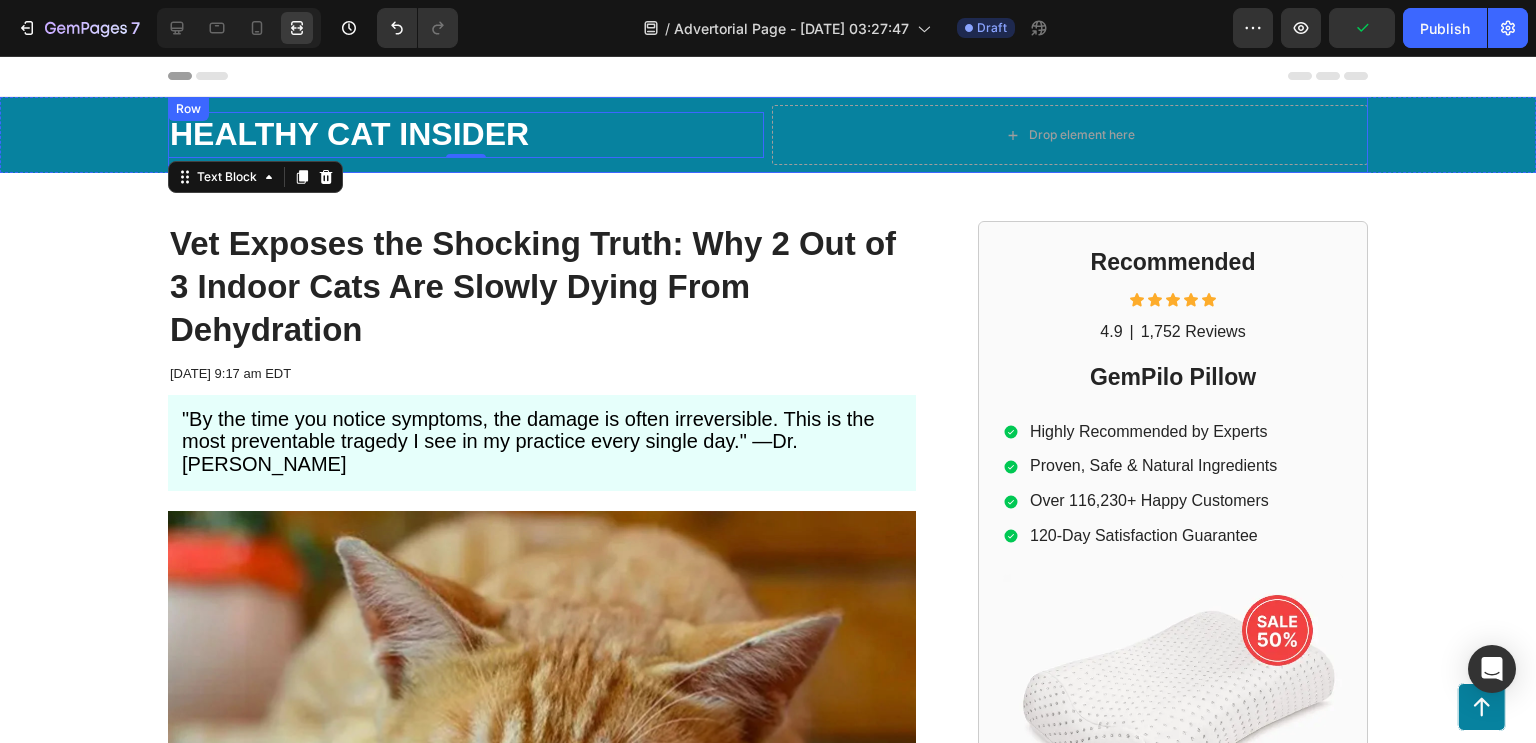 click on "HEALTHY CAT INSIDER Text Block   0
Drop element here Row" at bounding box center [768, 135] 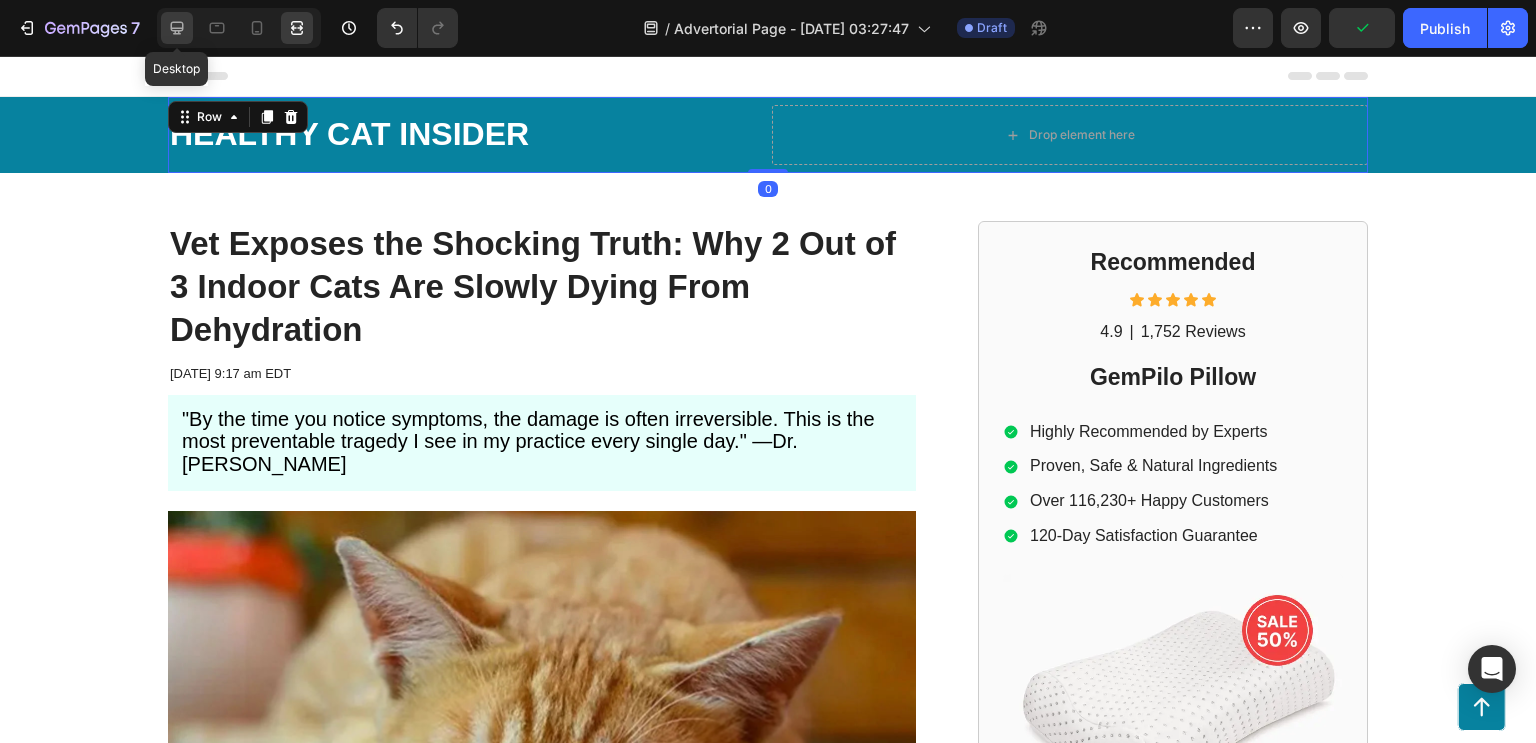 click 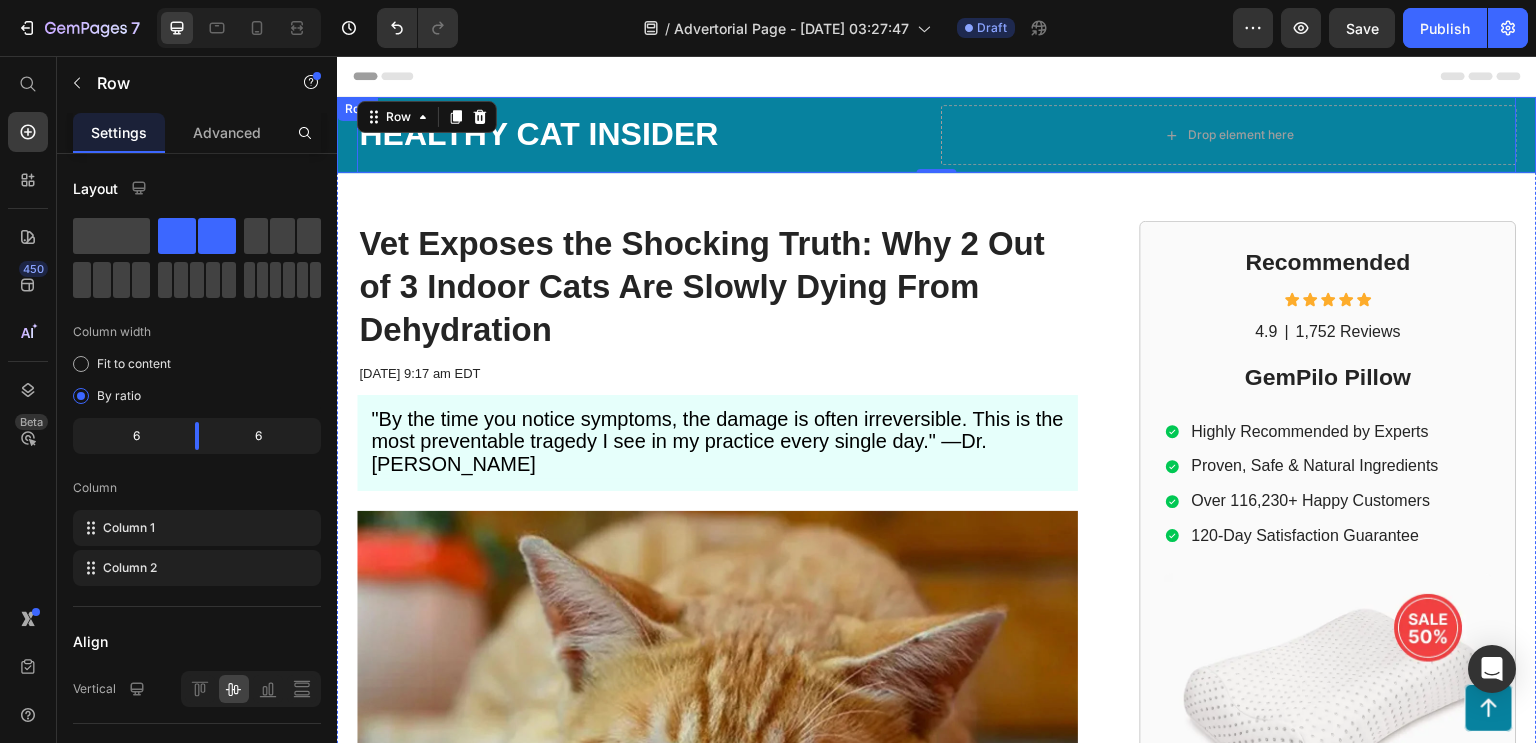 click on "HEALTHY CAT INSIDER Text Block
Drop element here Row   0 Row" at bounding box center [937, 135] 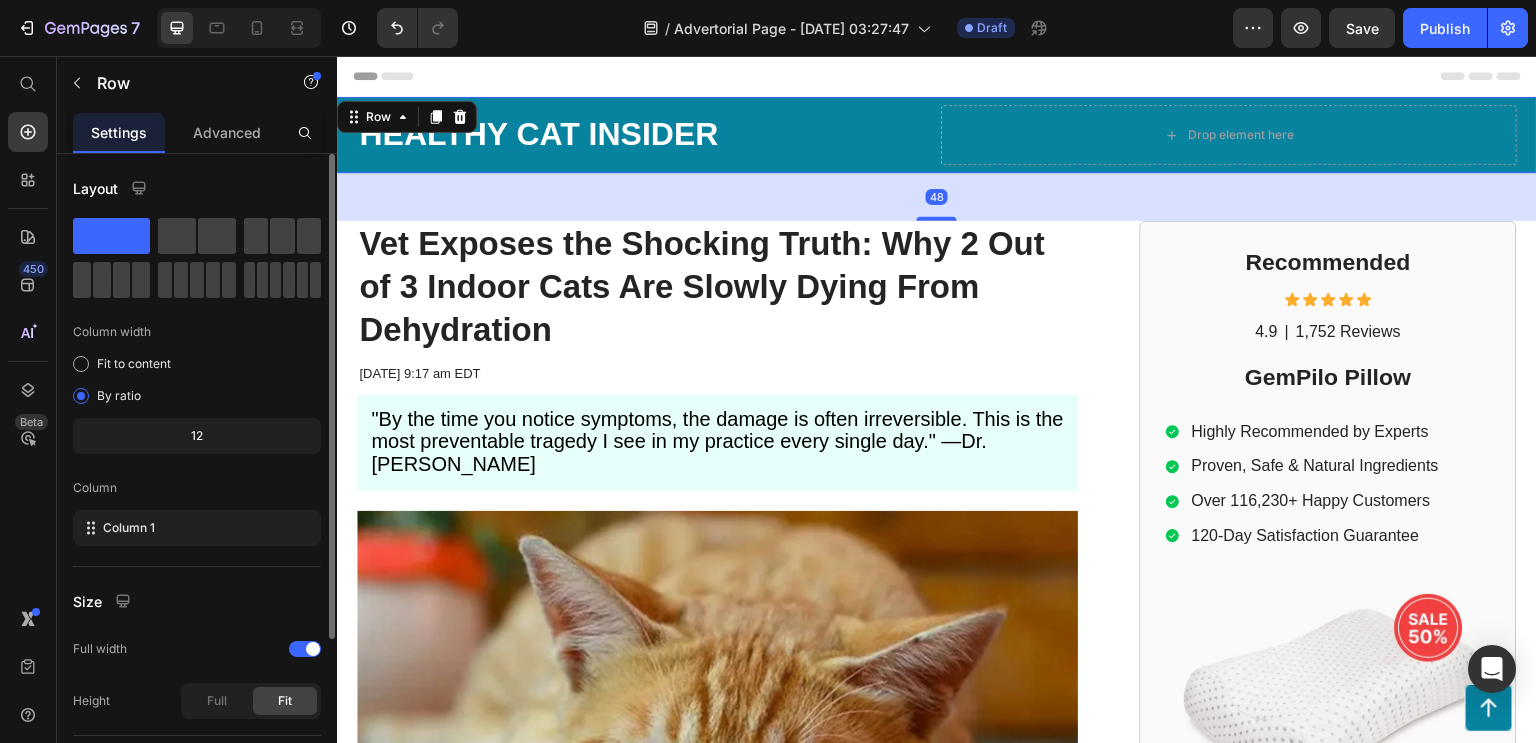 scroll, scrollTop: 212, scrollLeft: 0, axis: vertical 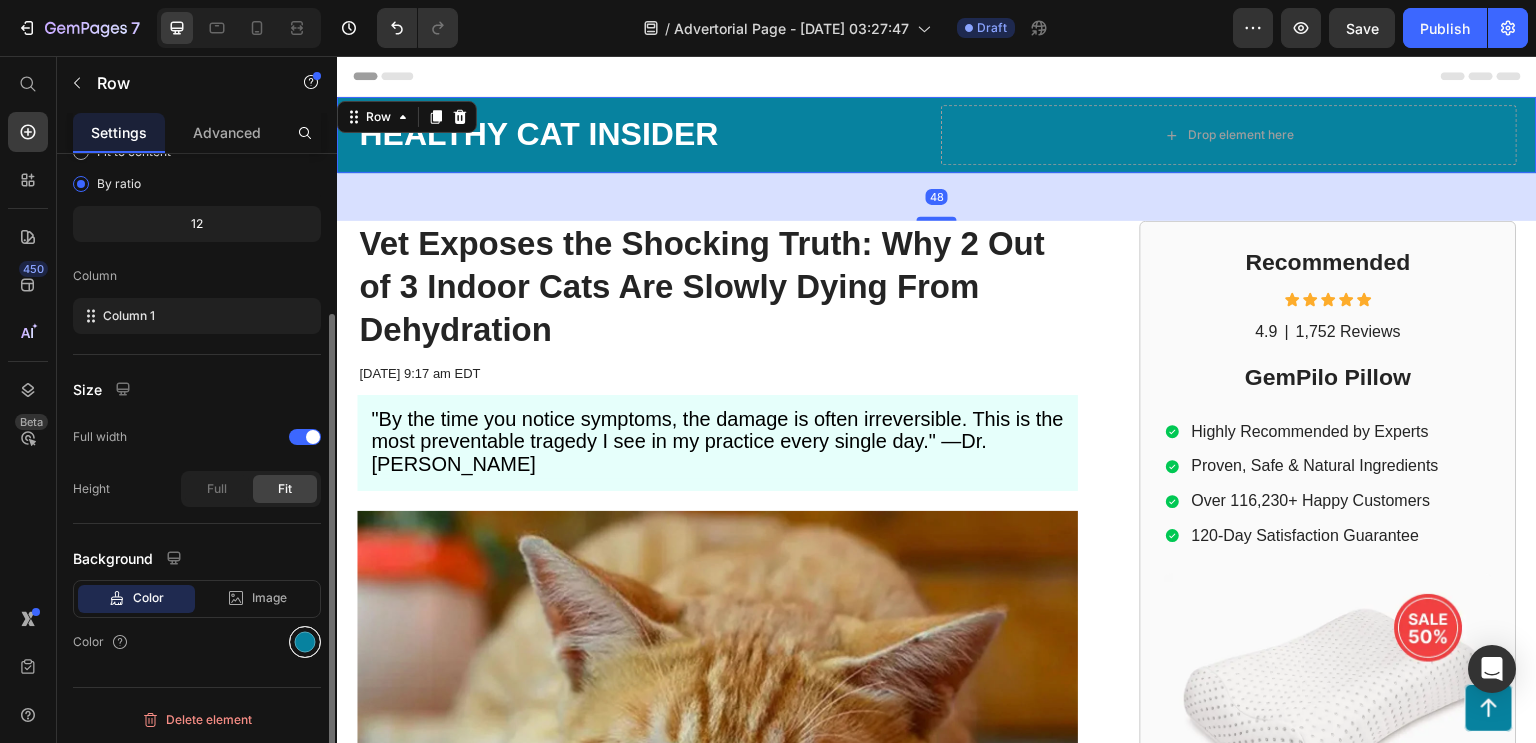 click at bounding box center (305, 642) 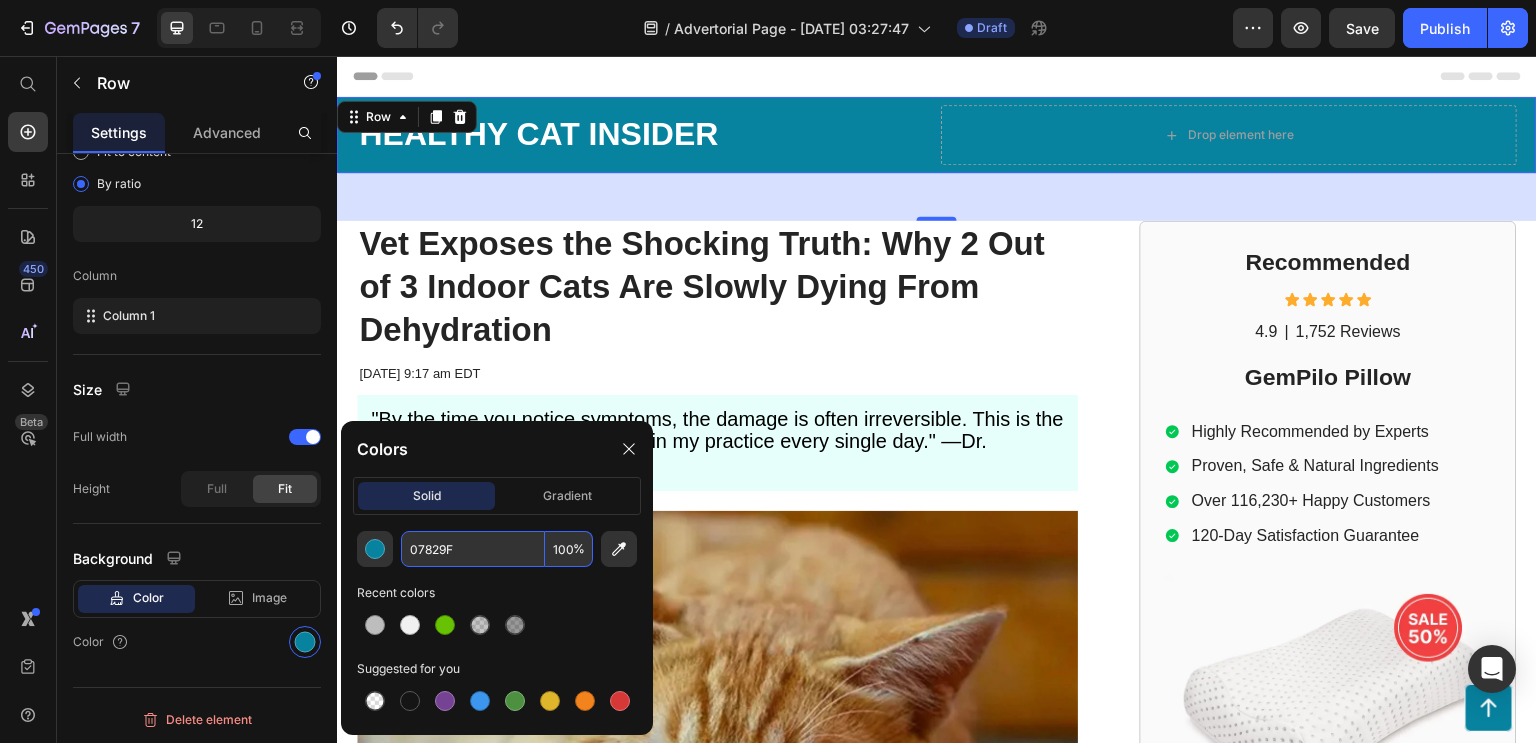 click on "07829F" at bounding box center (473, 549) 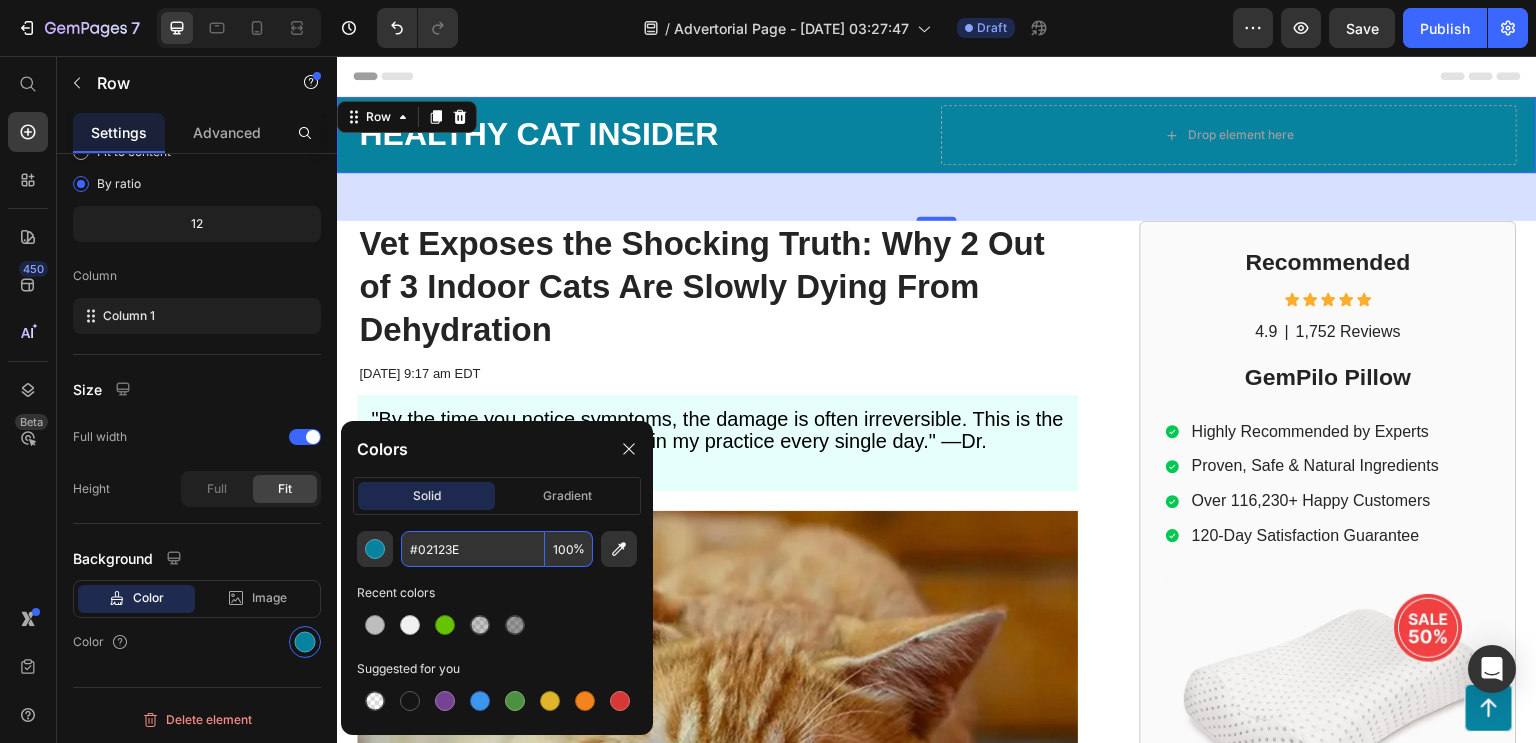 type on "02123E" 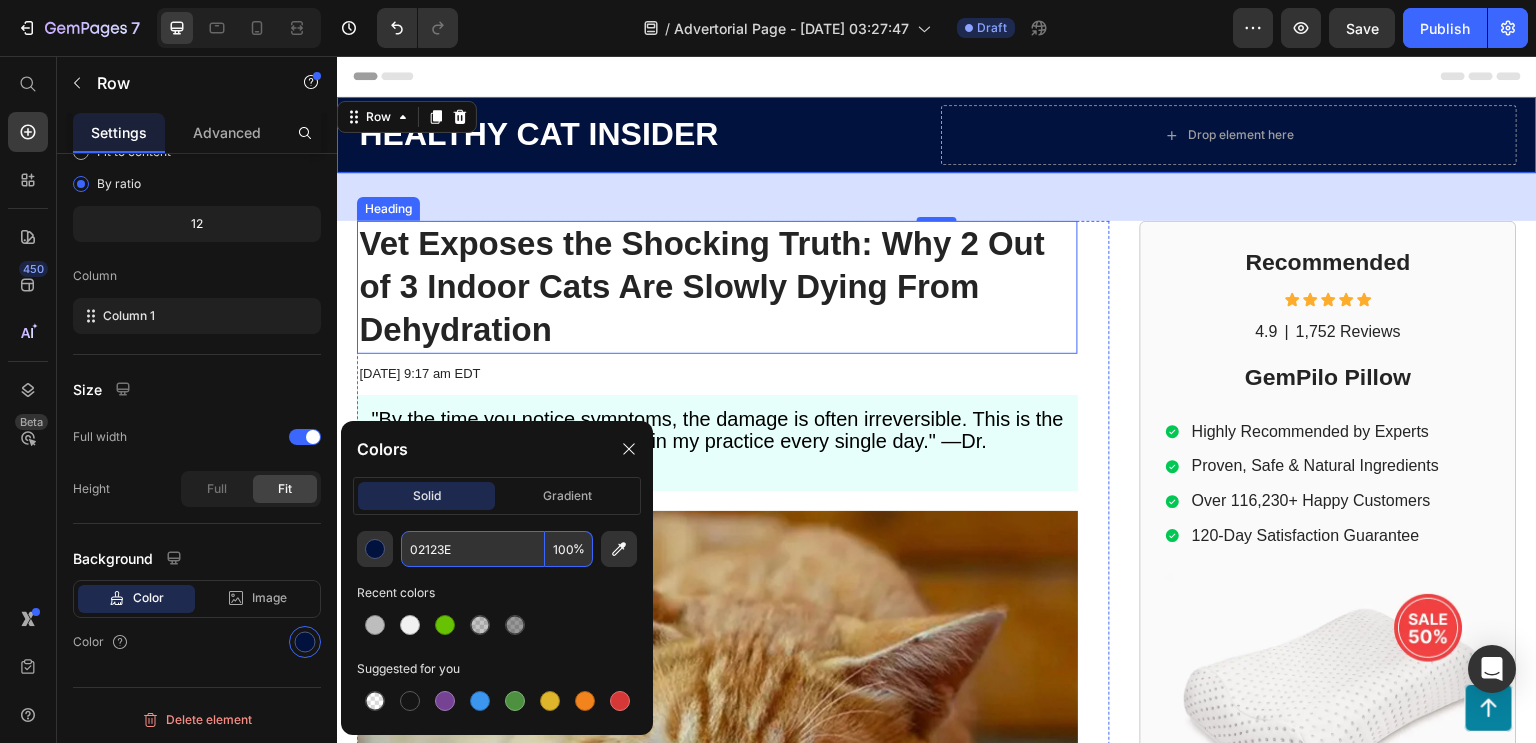 click on "Vet Exposes the Shocking Truth: Why 2 Out of 3 Indoor Cats Are Slowly Dying From Dehydration" at bounding box center (717, 287) 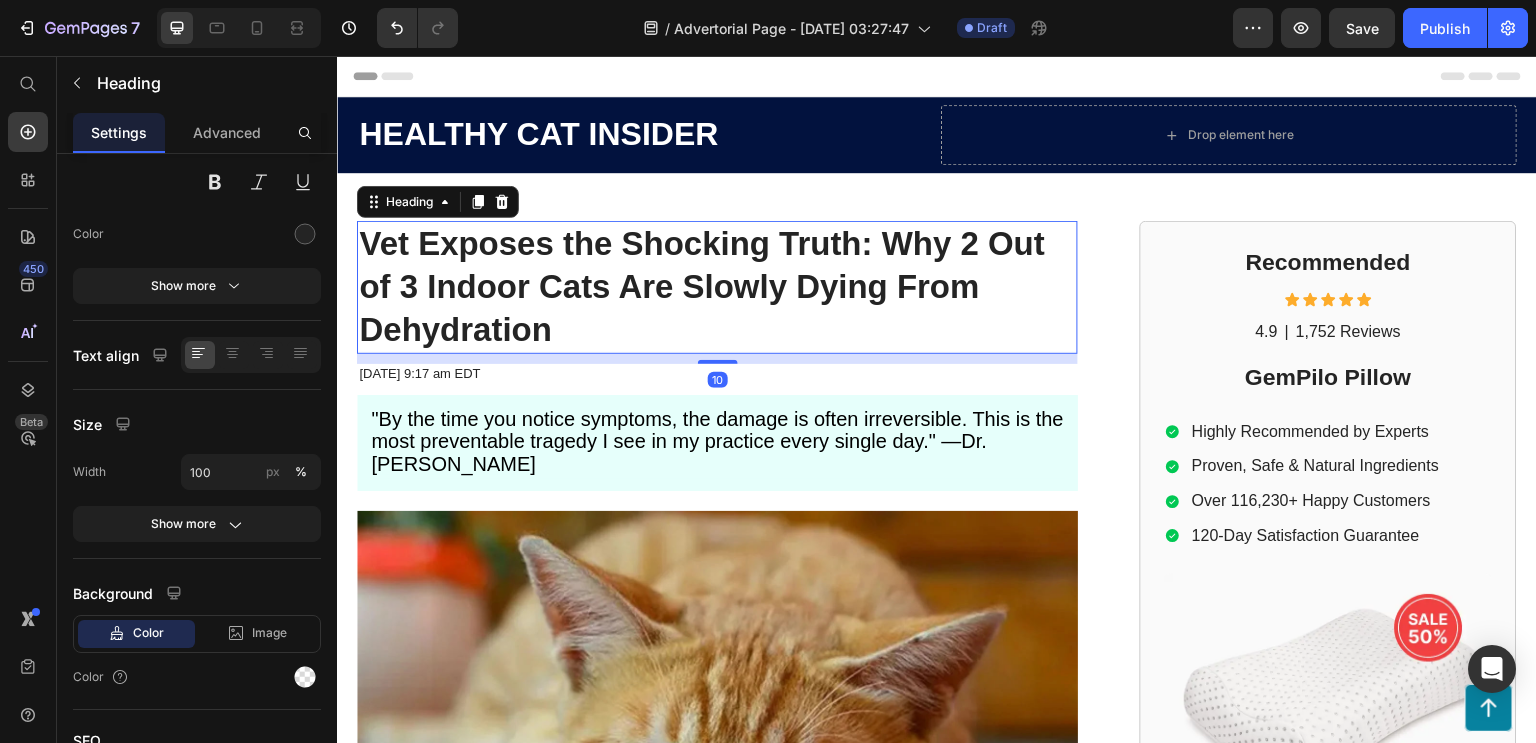 scroll, scrollTop: 0, scrollLeft: 0, axis: both 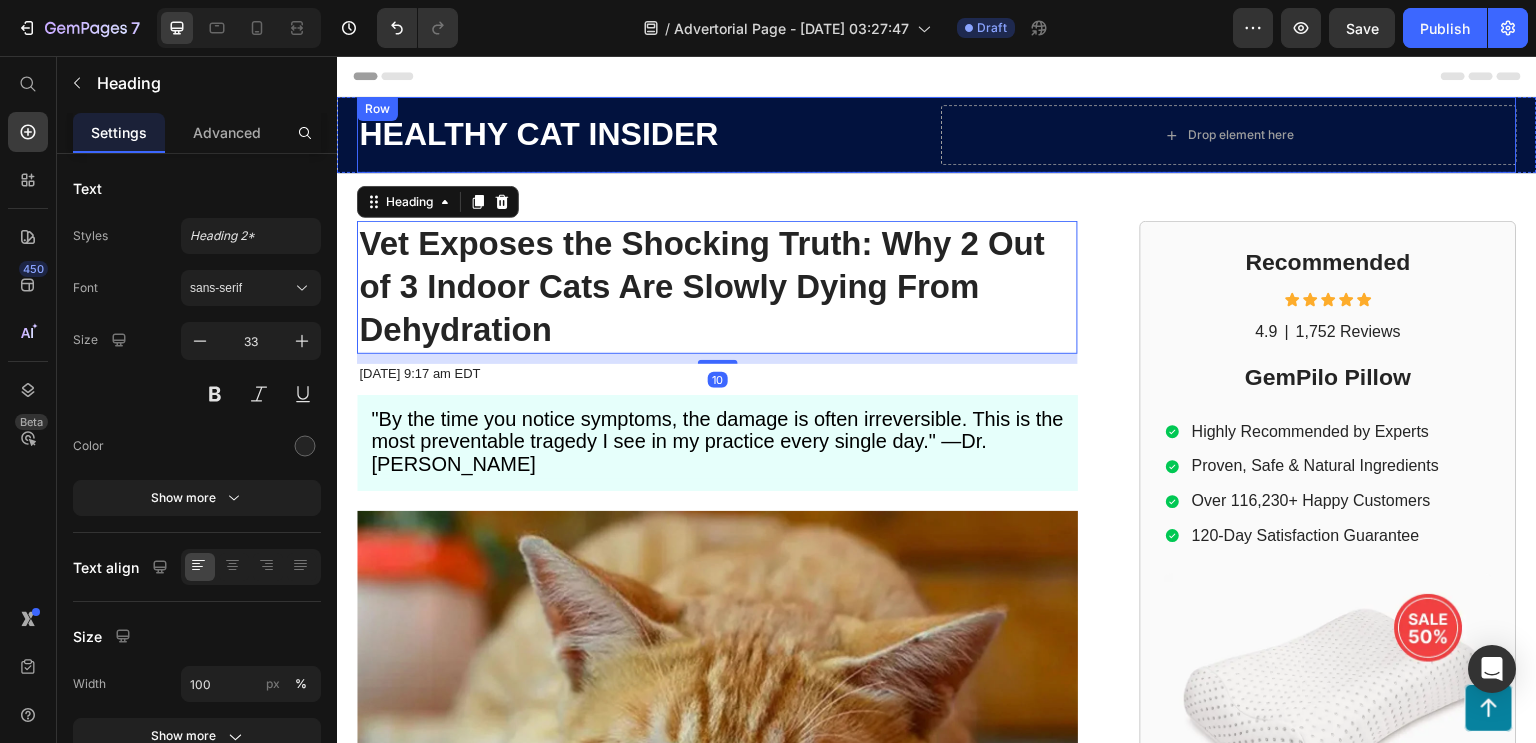 click on "HEALTHY CAT INSIDER Text Block" at bounding box center [645, 135] 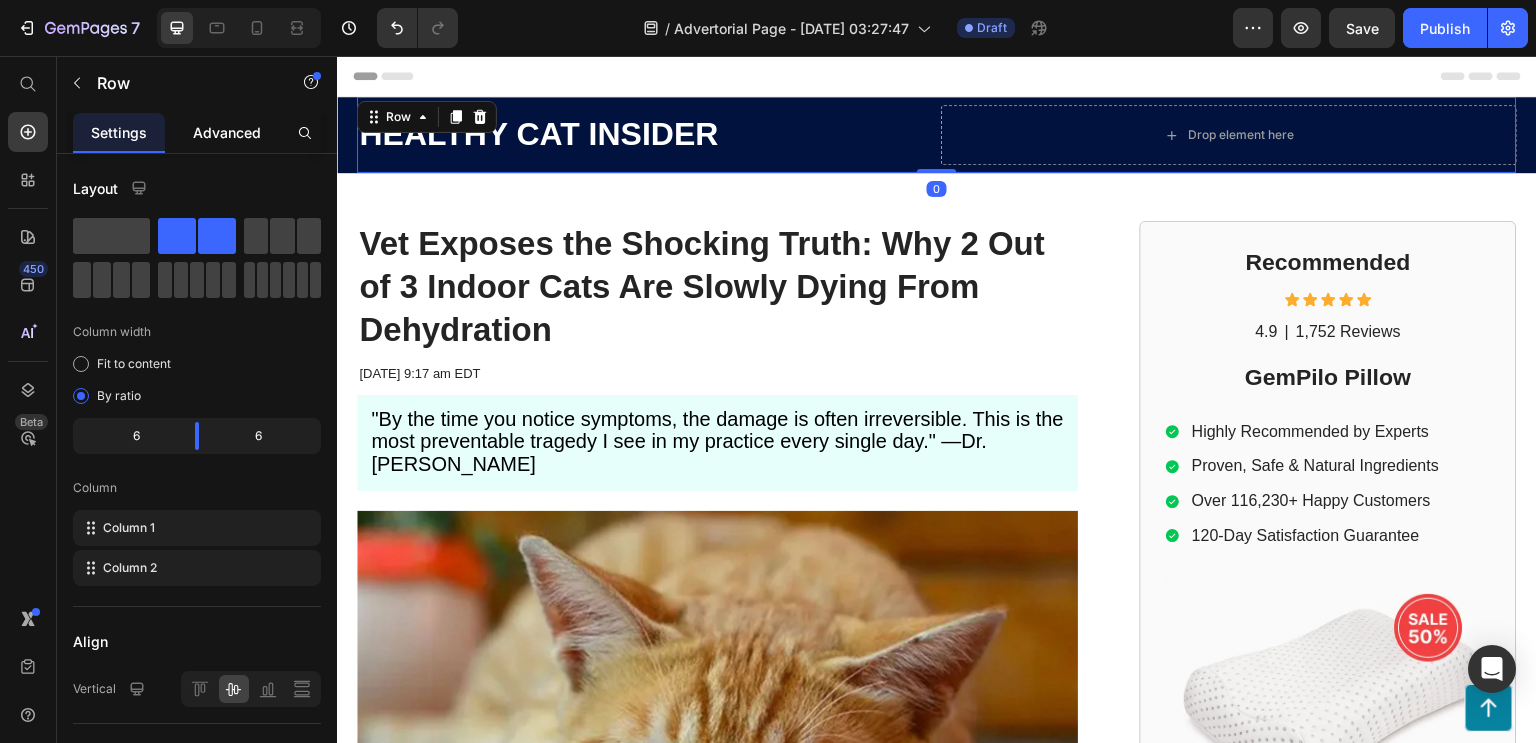 click on "Advanced" at bounding box center [227, 132] 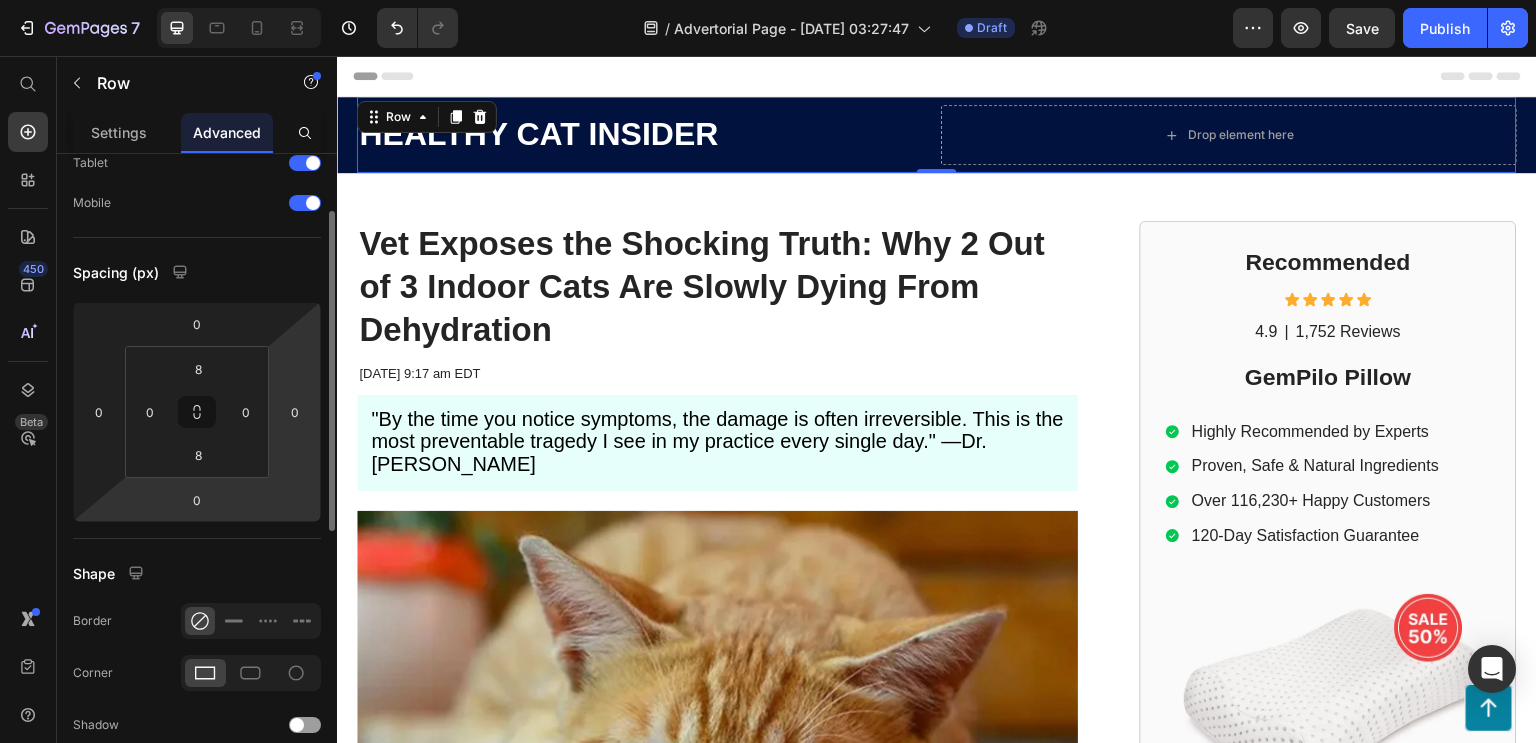 scroll, scrollTop: 125, scrollLeft: 0, axis: vertical 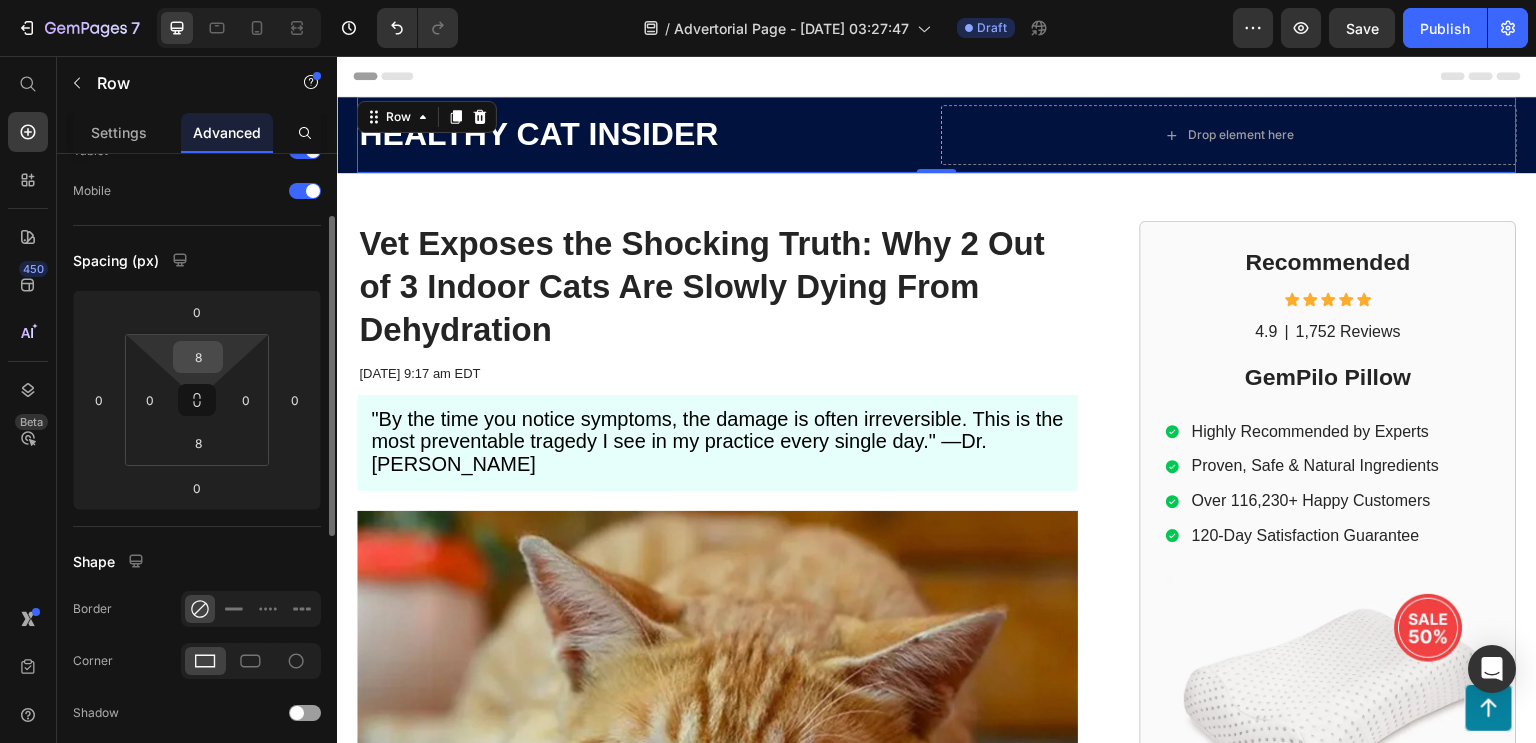 click on "8" at bounding box center (198, 357) 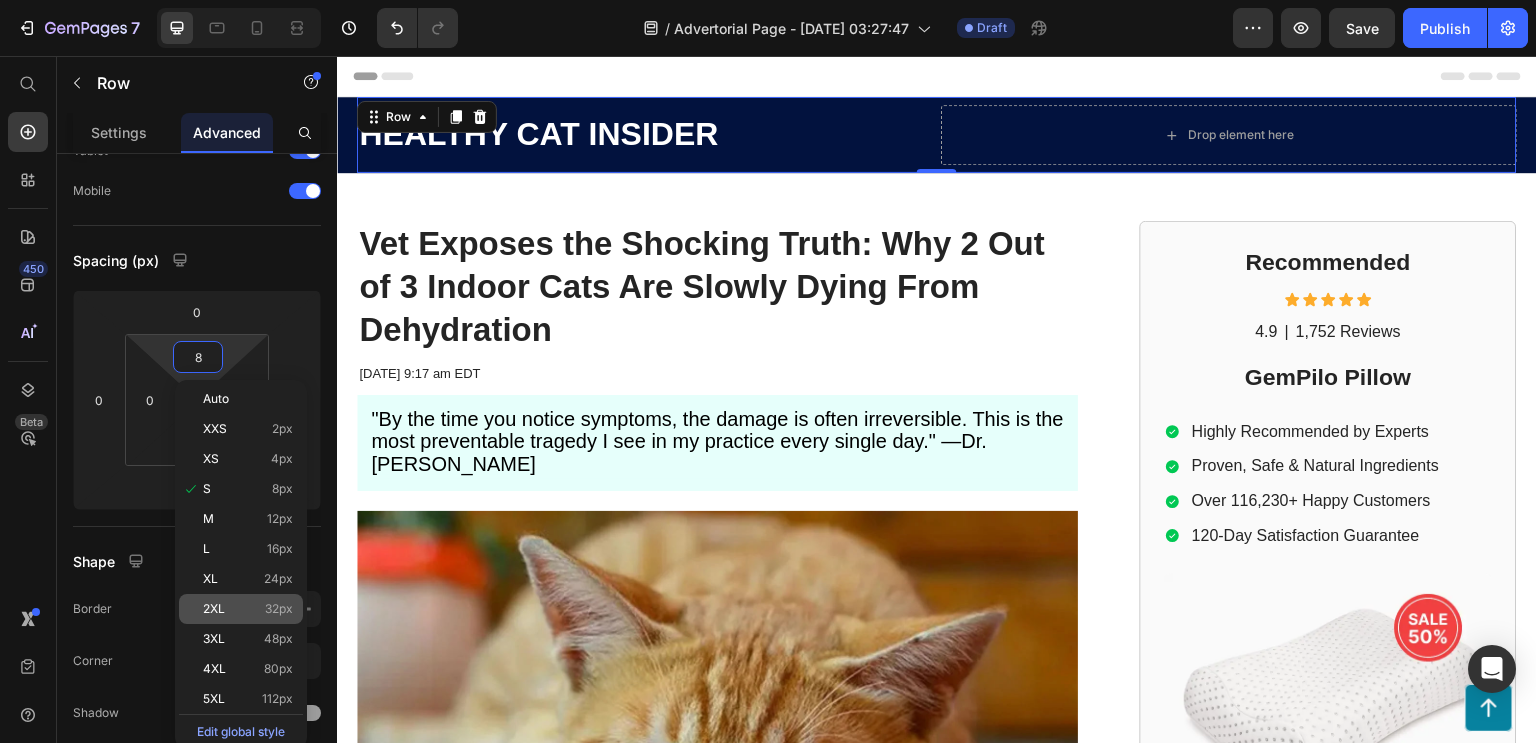 click on "2XL 32px" at bounding box center (248, 609) 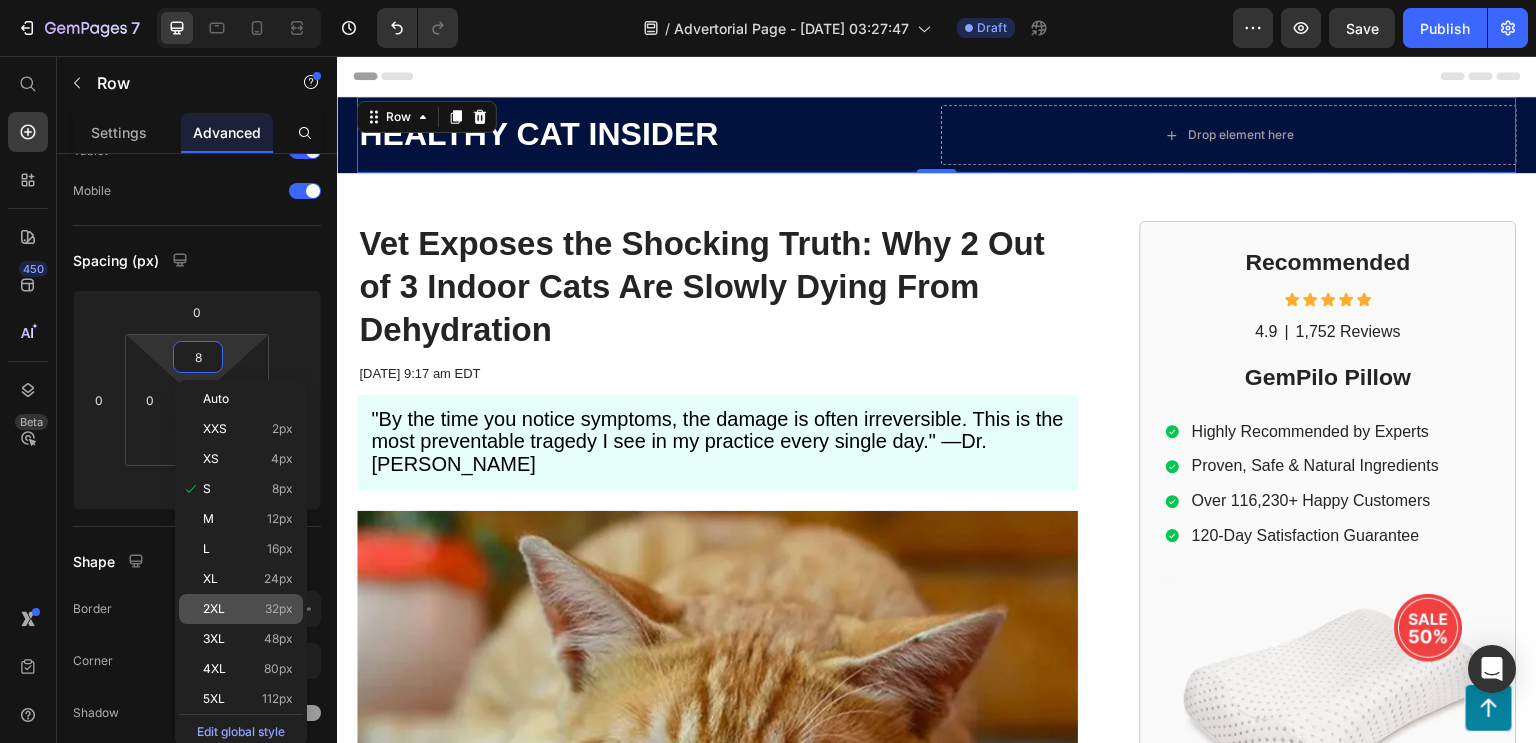 type on "32" 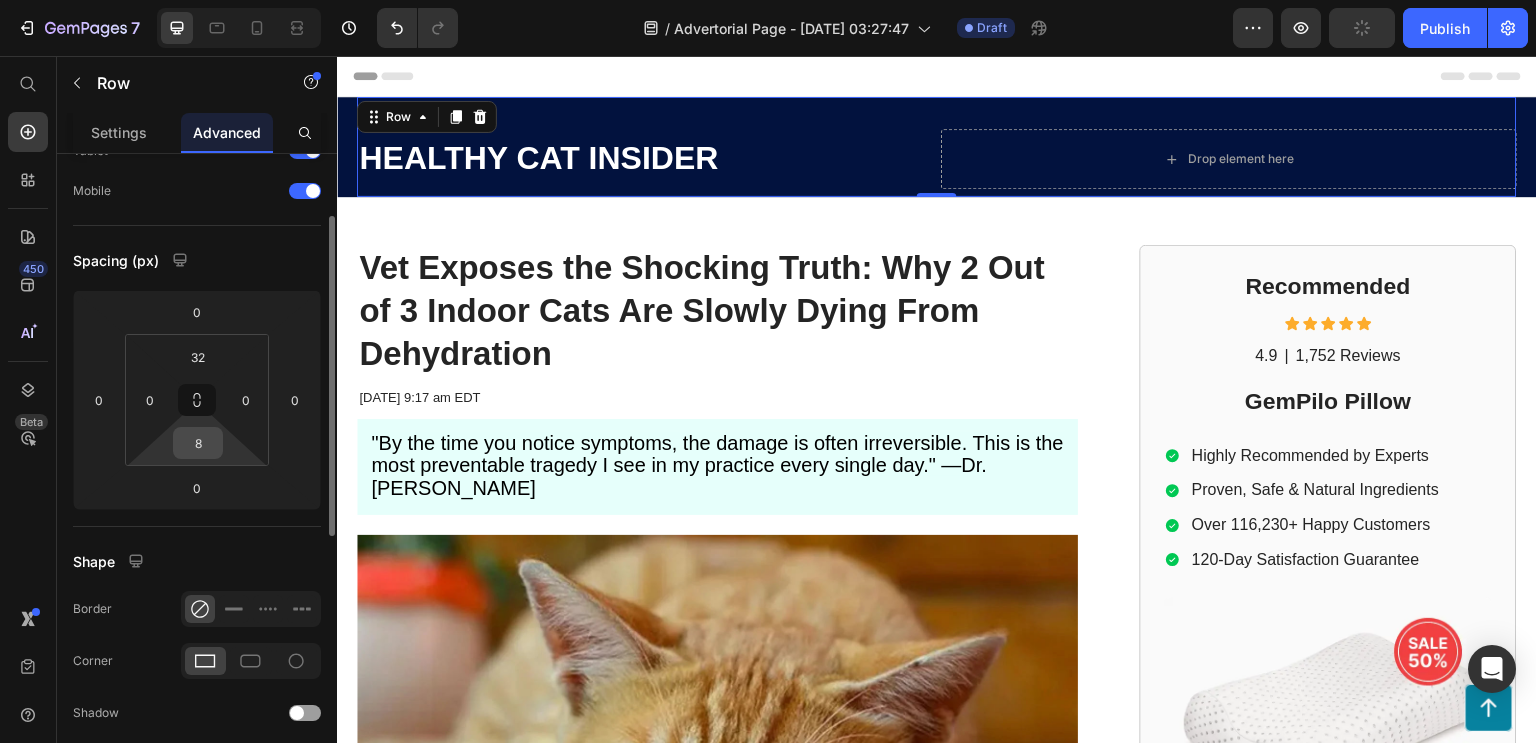click on "8" at bounding box center (198, 443) 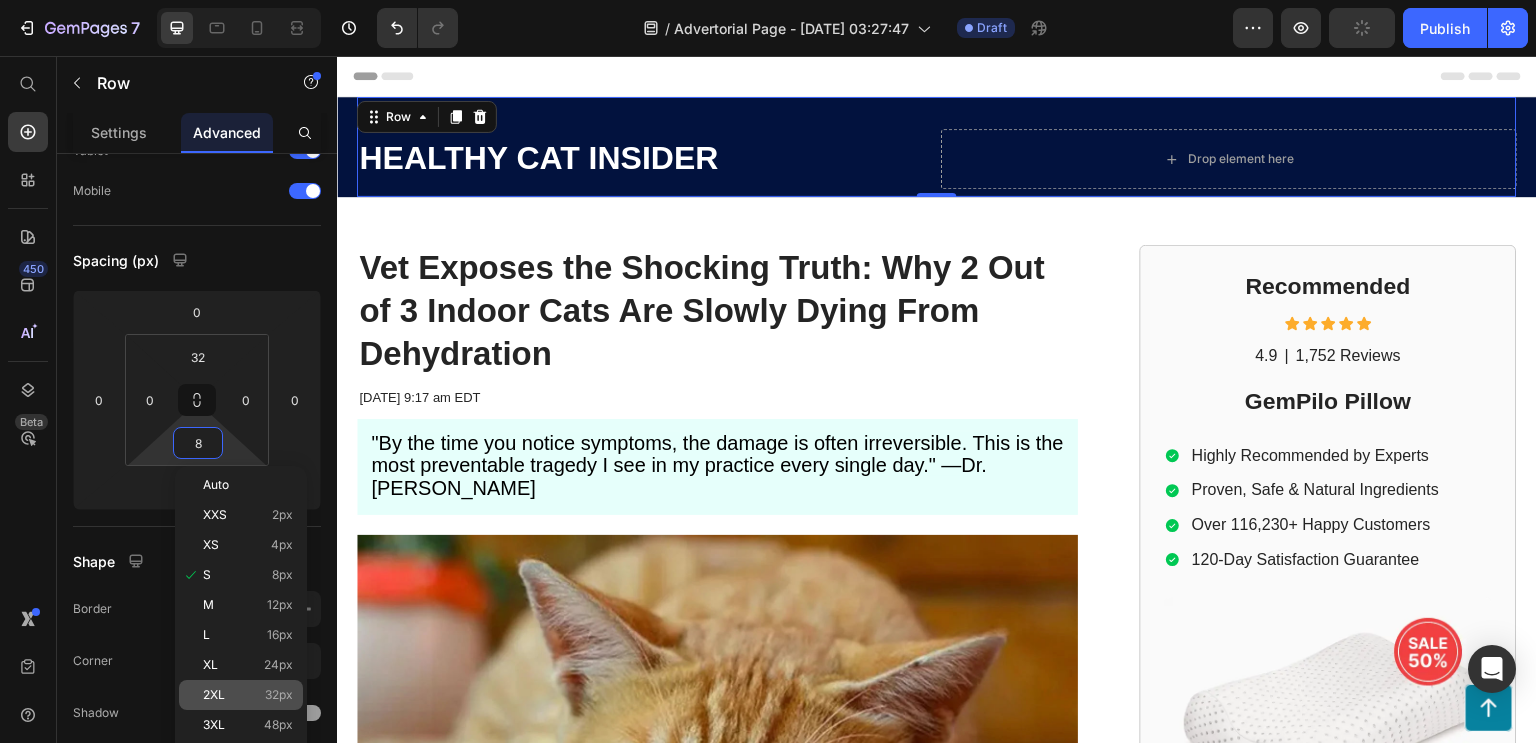click on "32px" at bounding box center (279, 695) 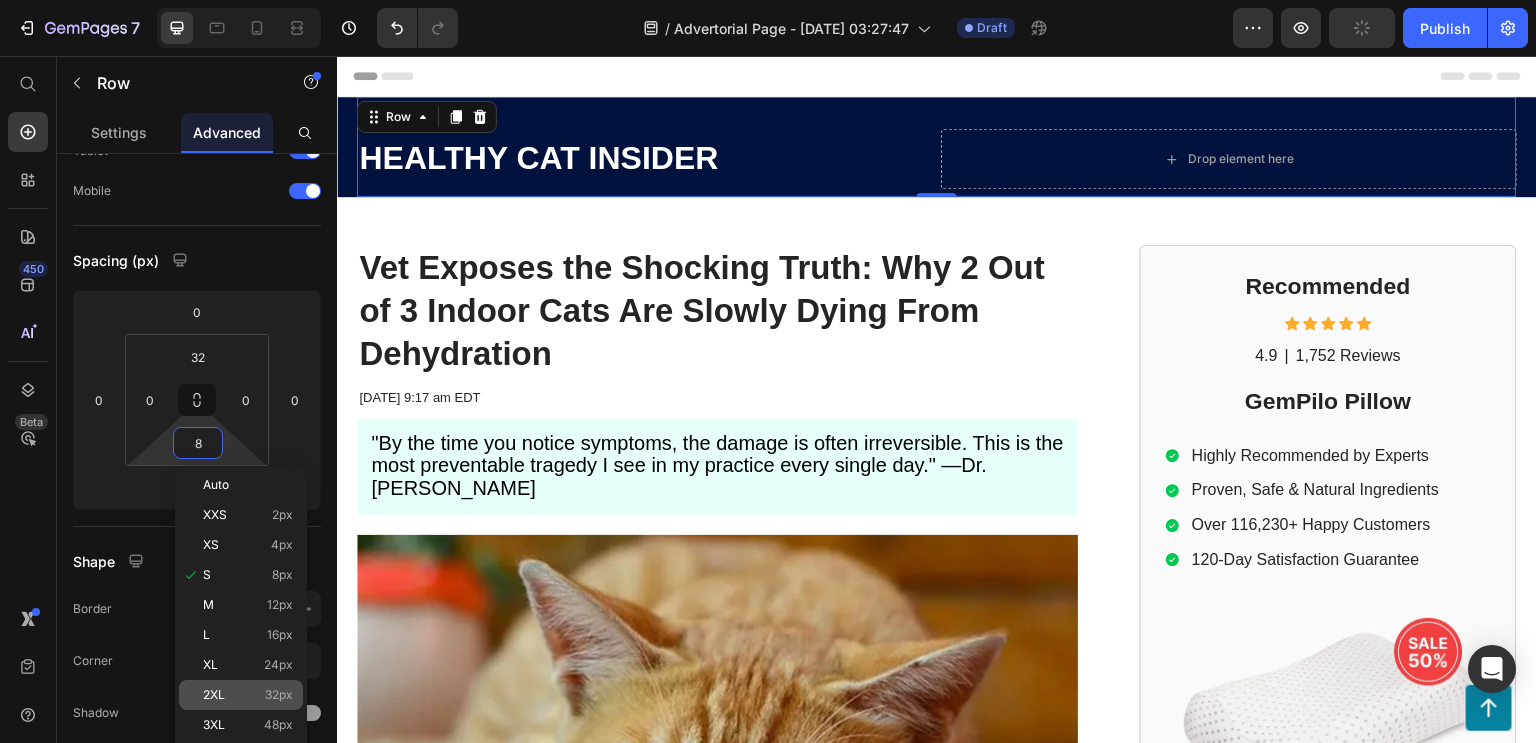 type on "32" 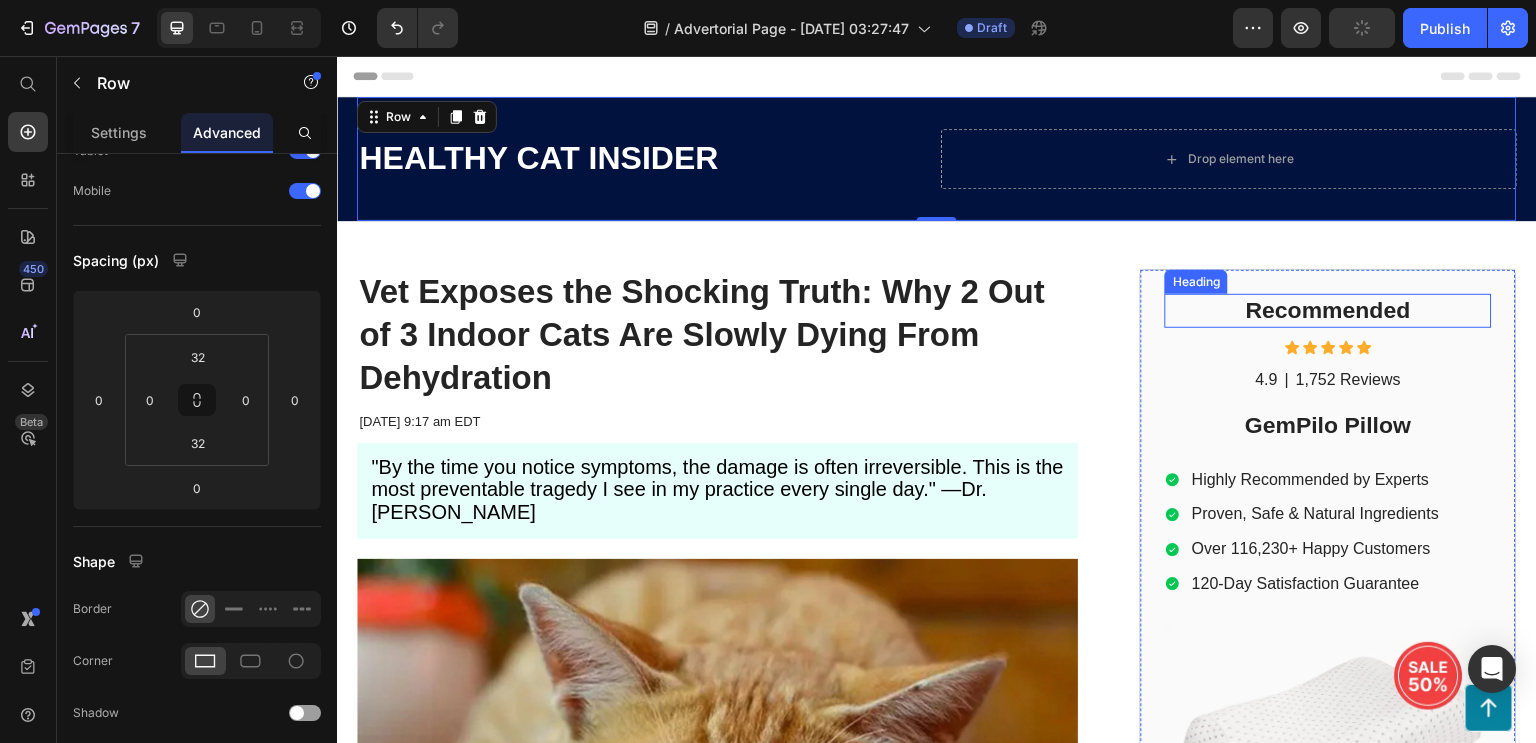 click on "Recommended" at bounding box center (1328, 311) 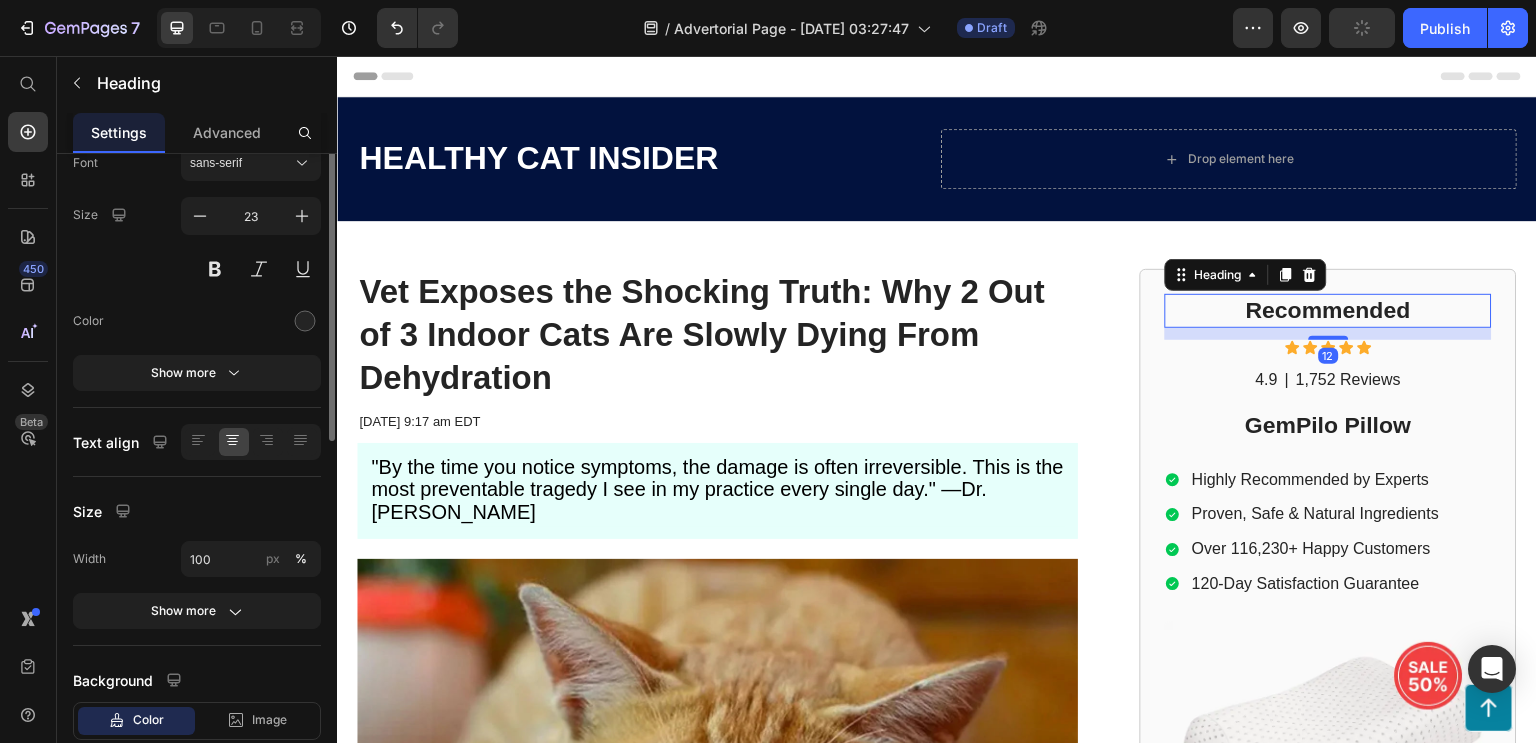 scroll, scrollTop: 0, scrollLeft: 0, axis: both 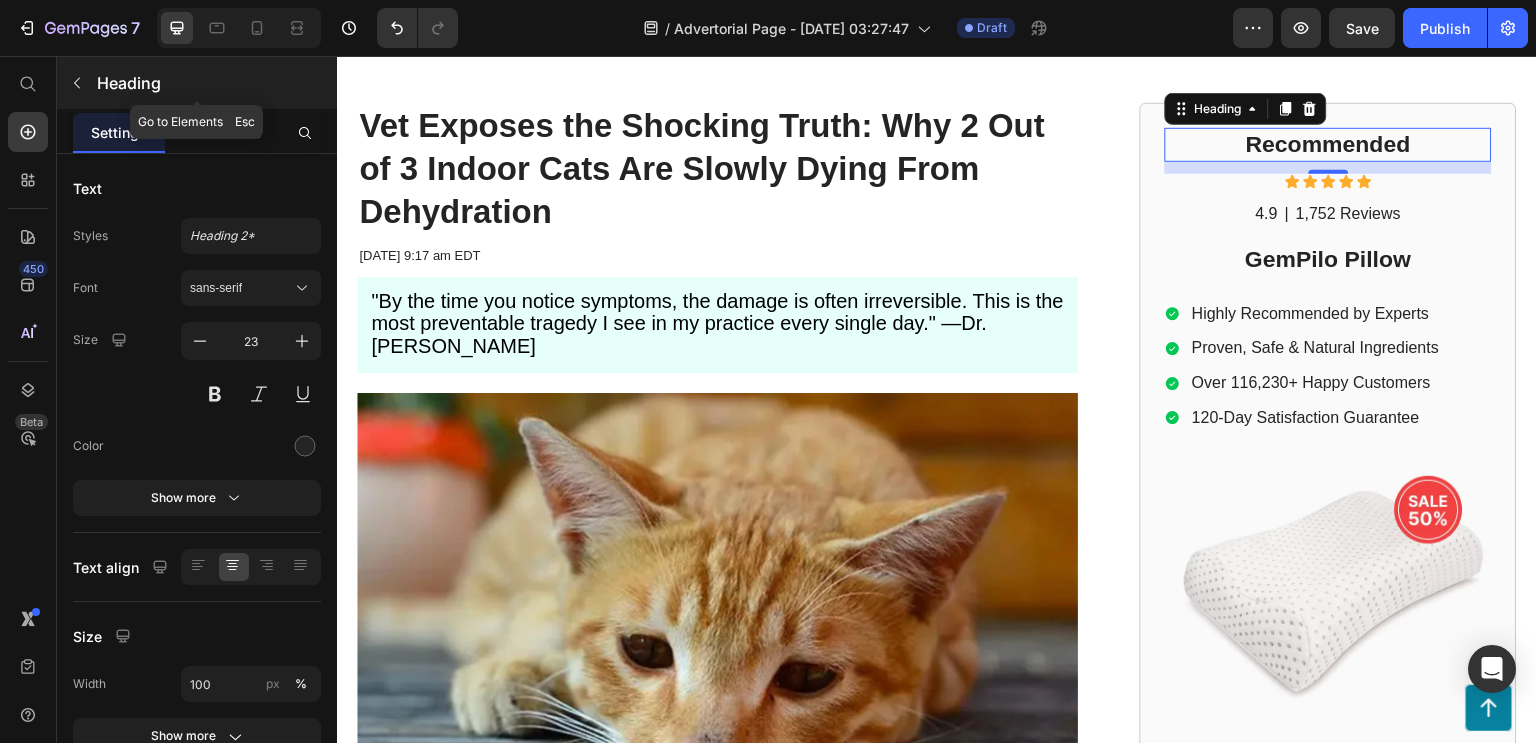 click 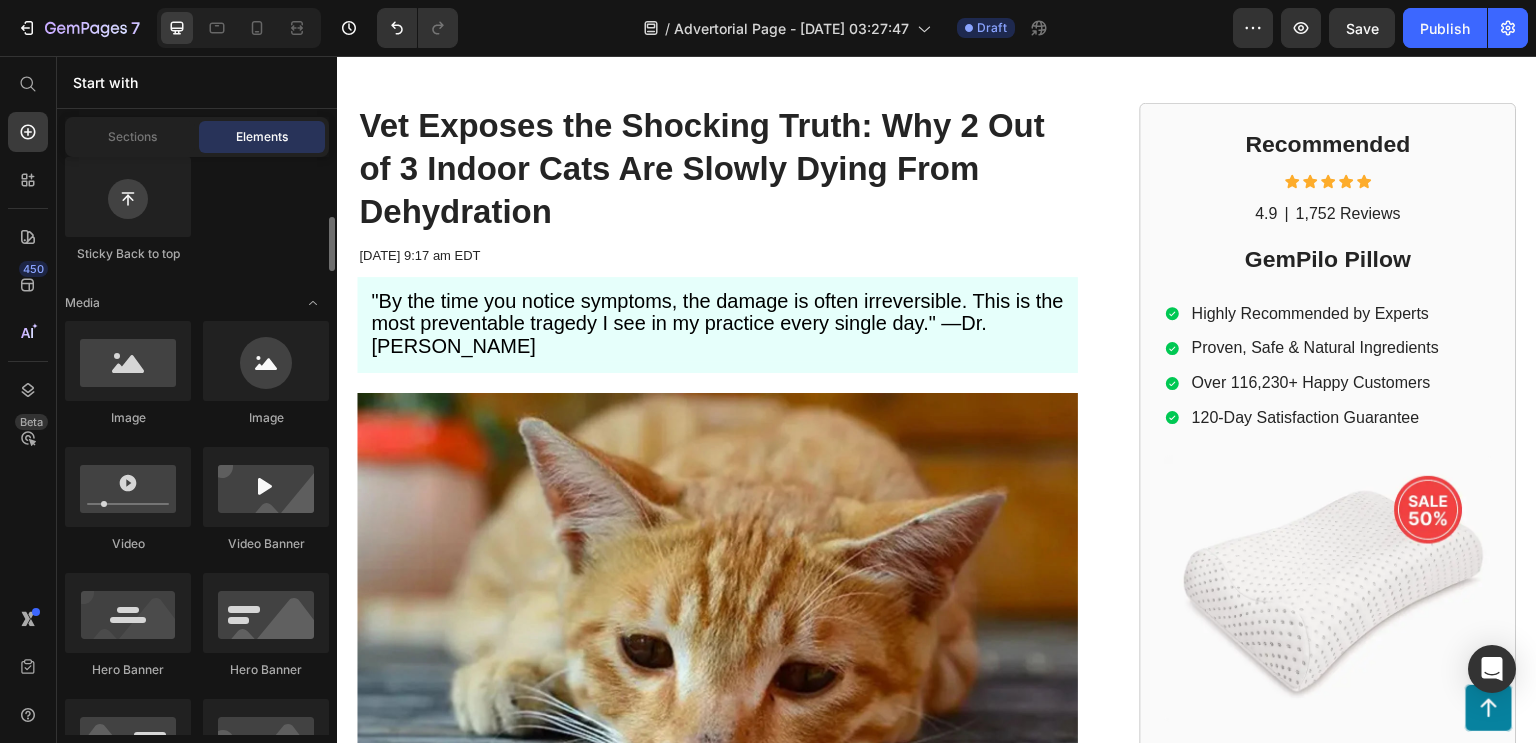 scroll, scrollTop: 626, scrollLeft: 0, axis: vertical 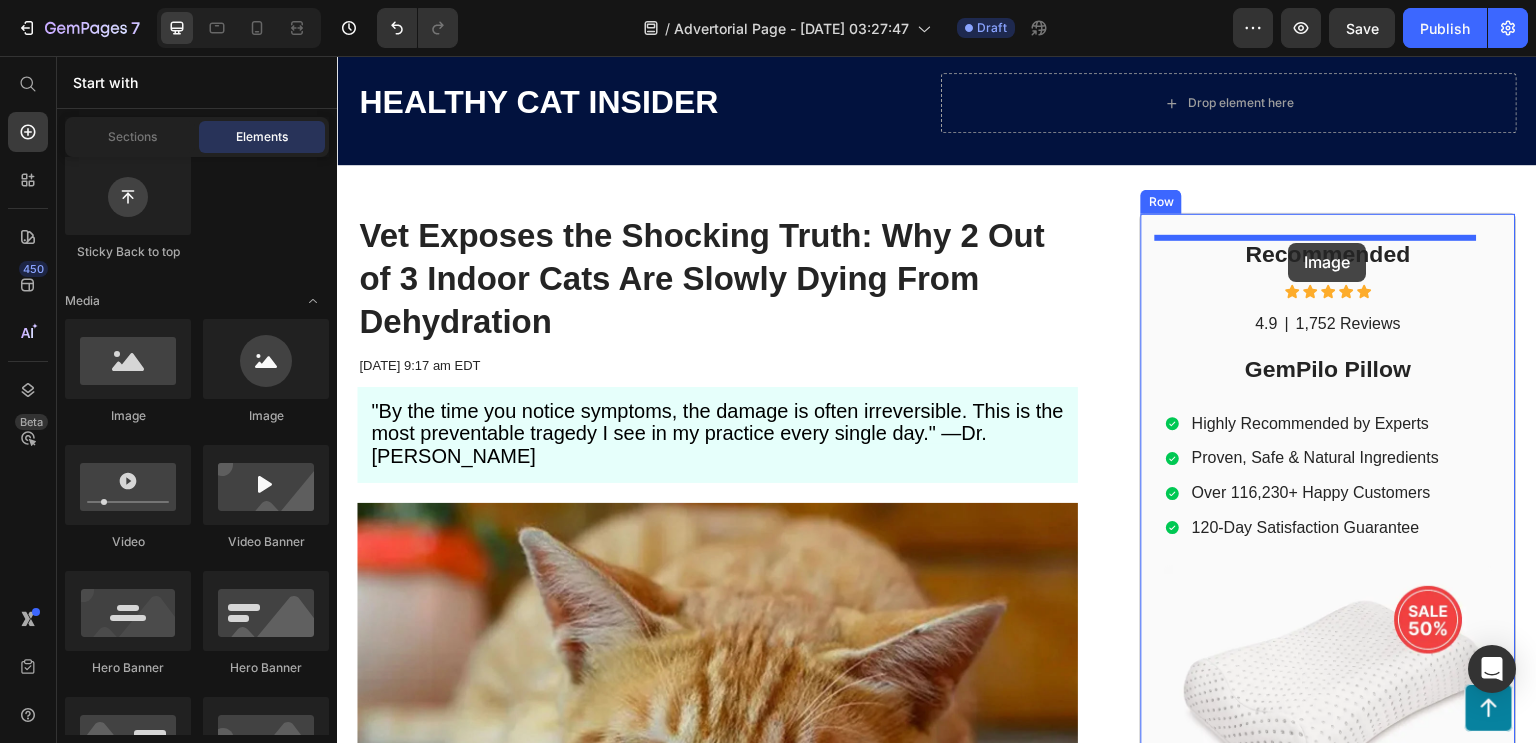 drag, startPoint x: 461, startPoint y: 423, endPoint x: 1289, endPoint y: 243, distance: 847.33936 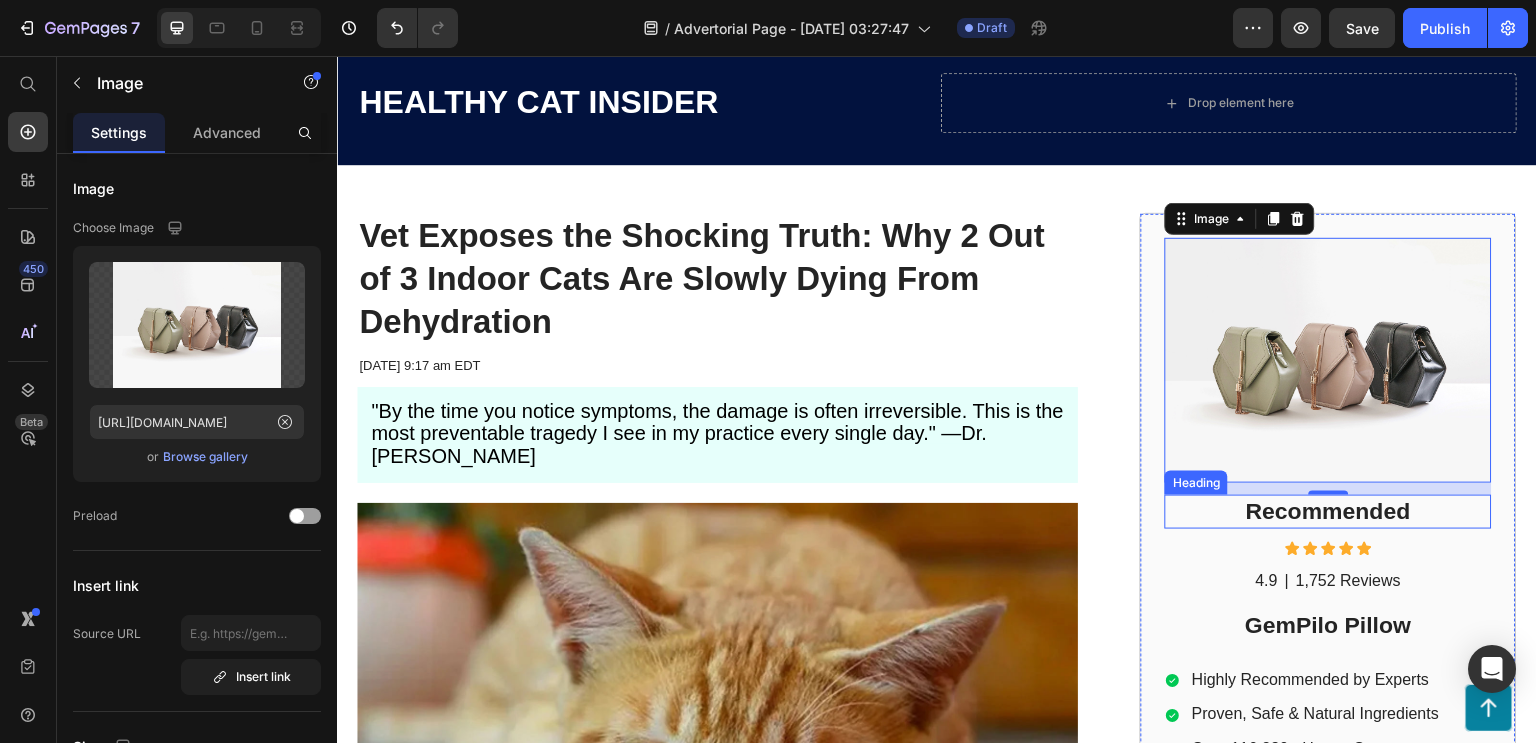 click on "Recommended" at bounding box center (1328, 512) 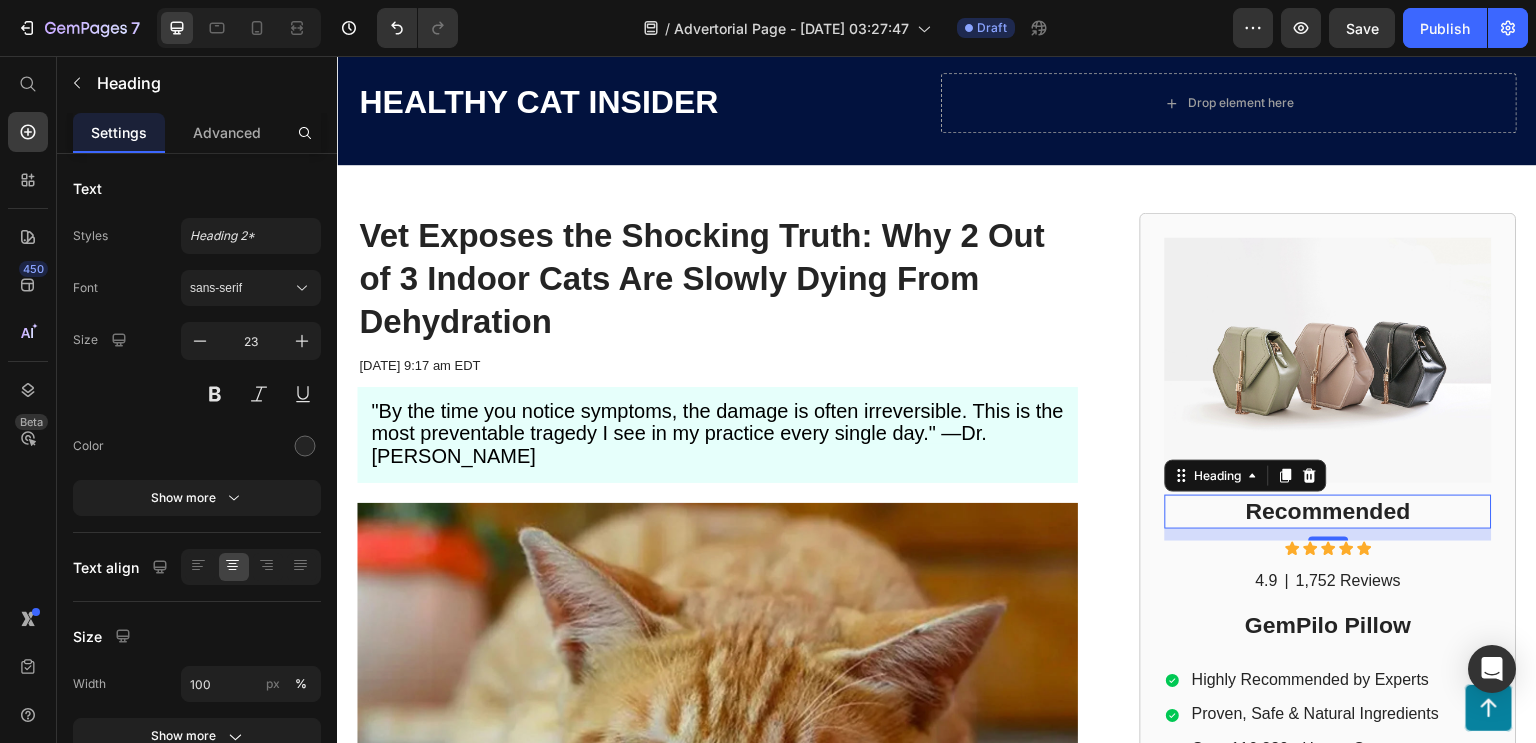 click on "Recommended" at bounding box center (1328, 512) 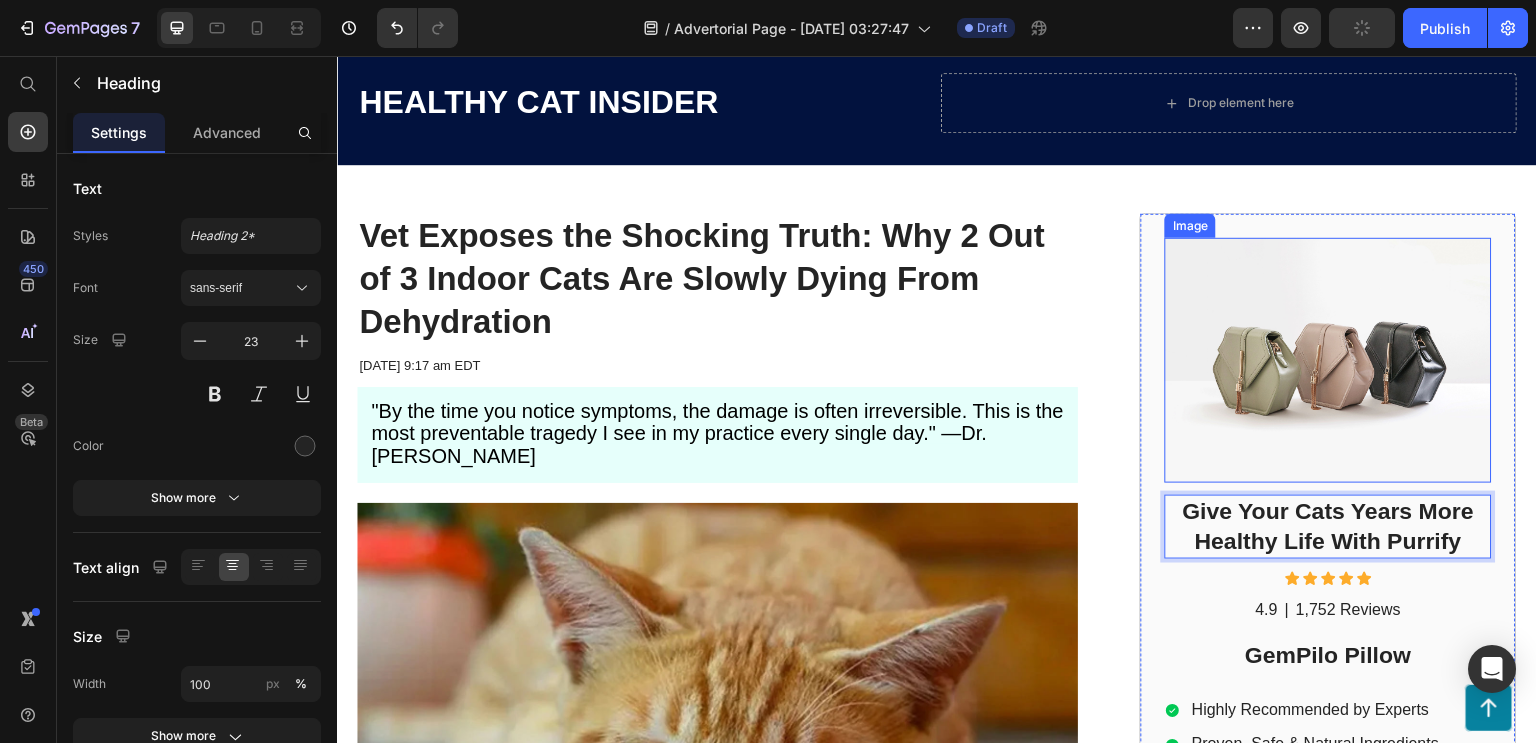 click at bounding box center (1328, 360) 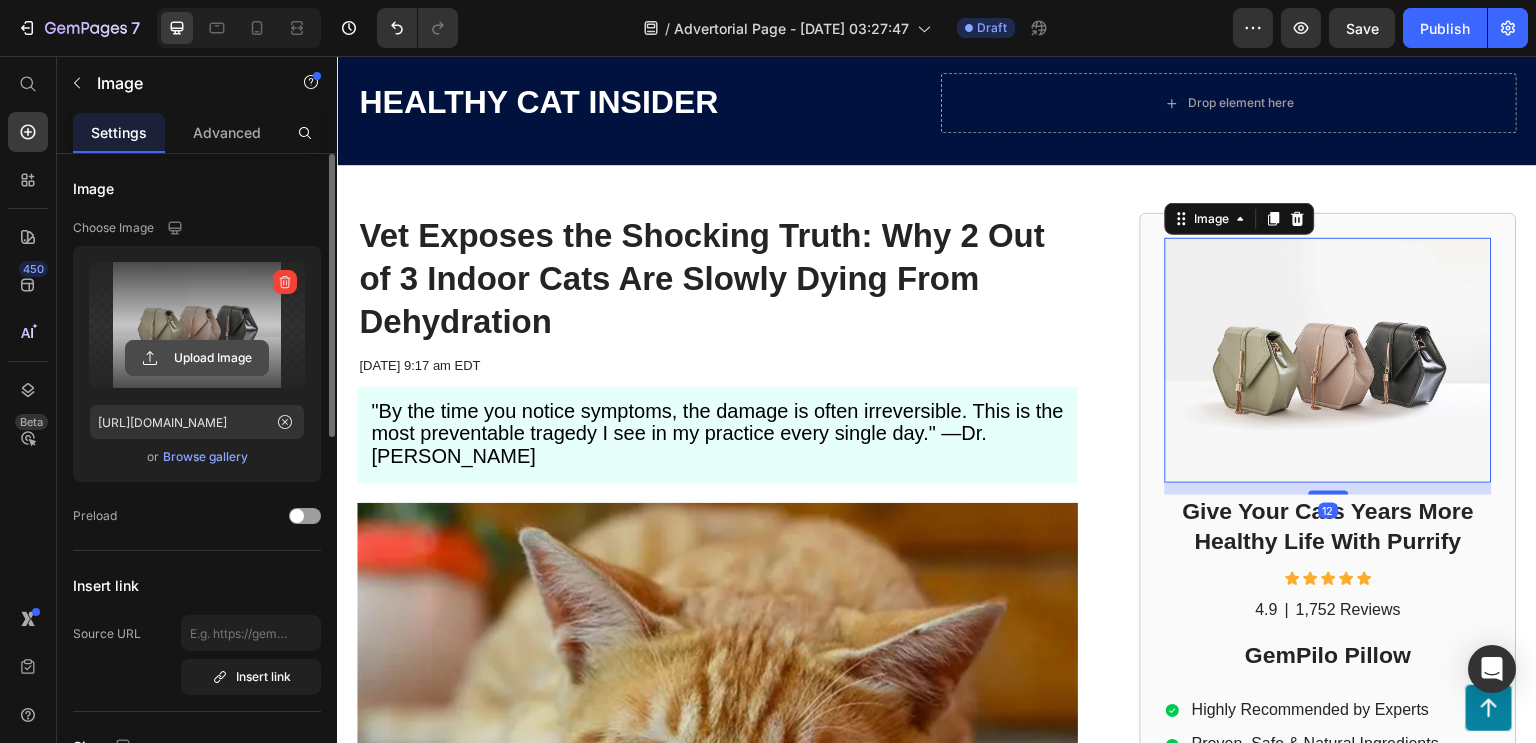 click 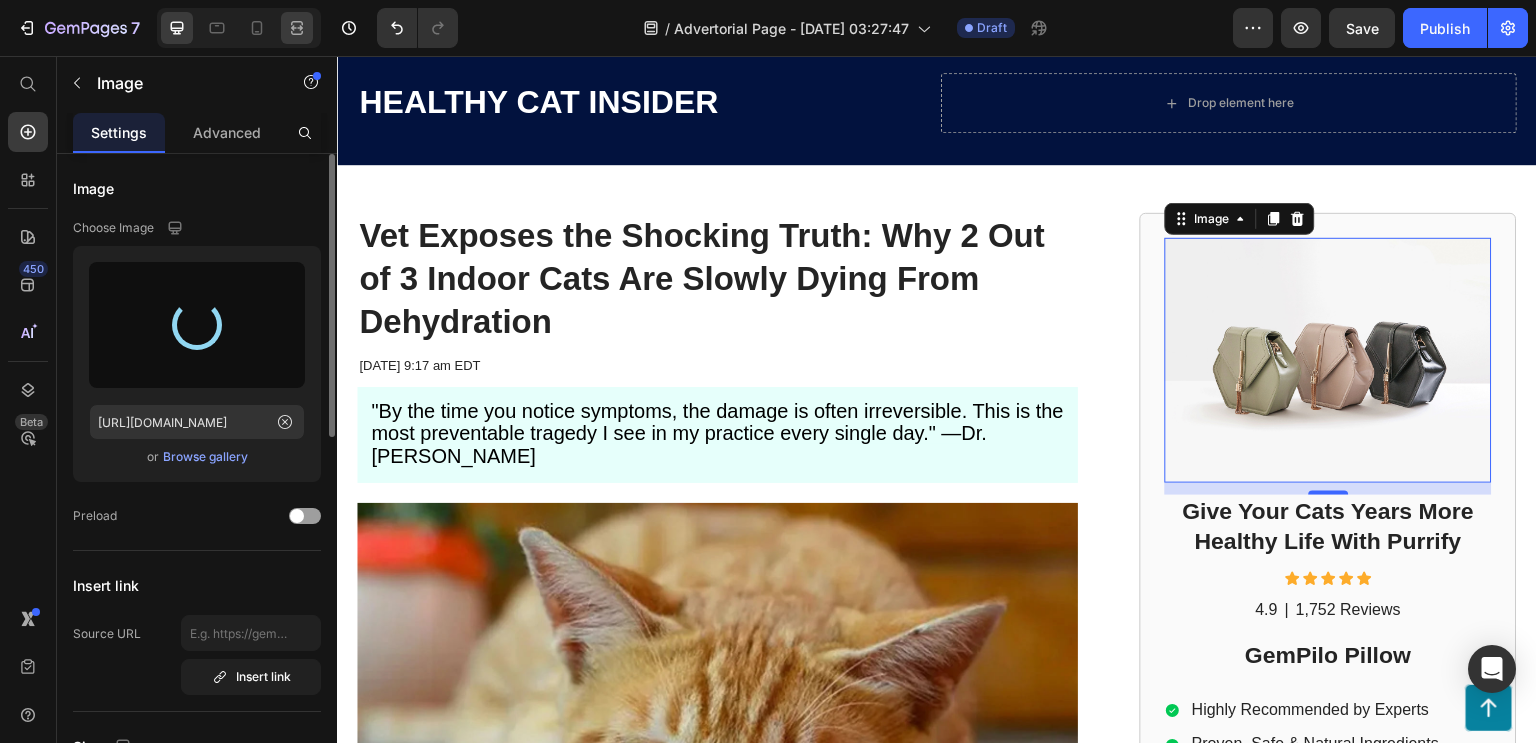 type on "[URL][DOMAIN_NAME]" 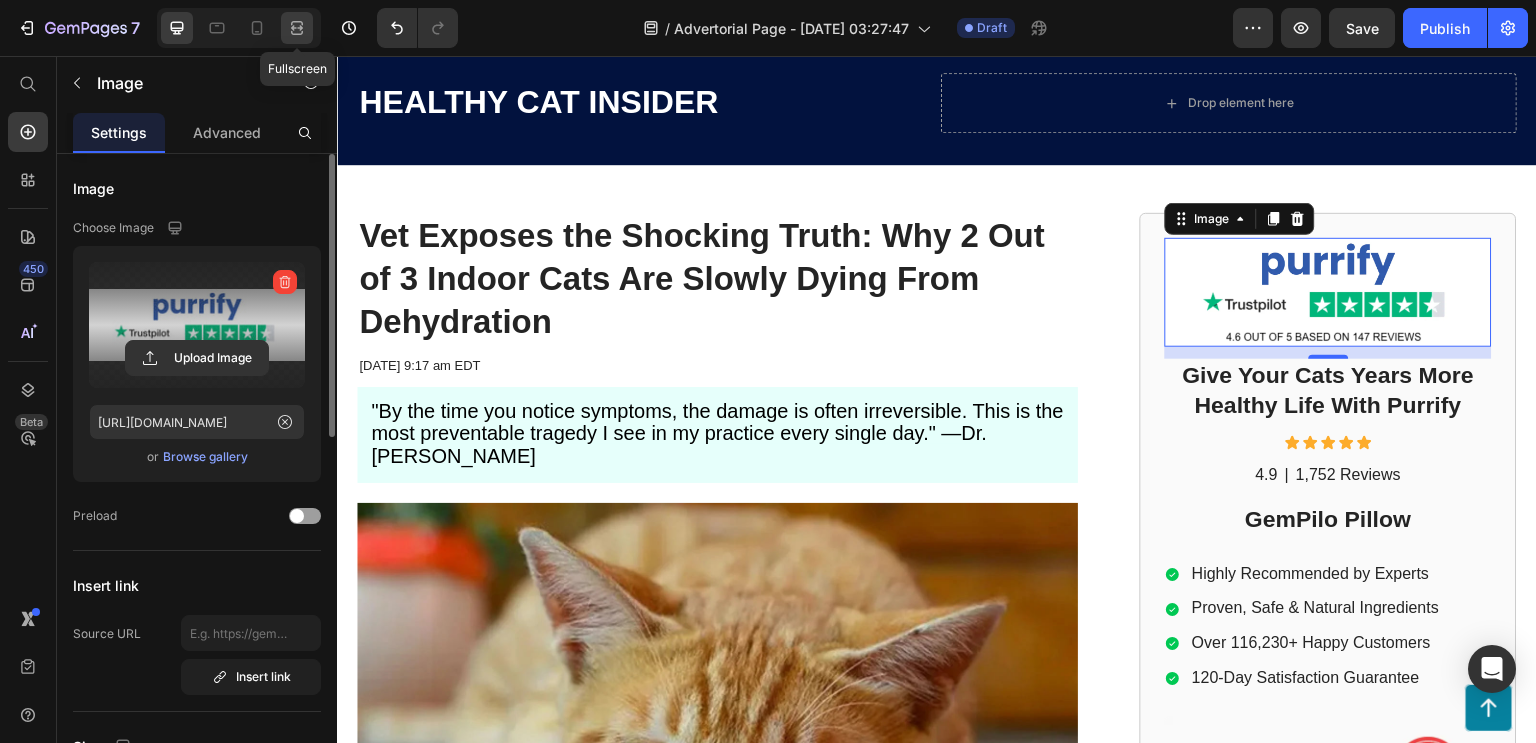 click 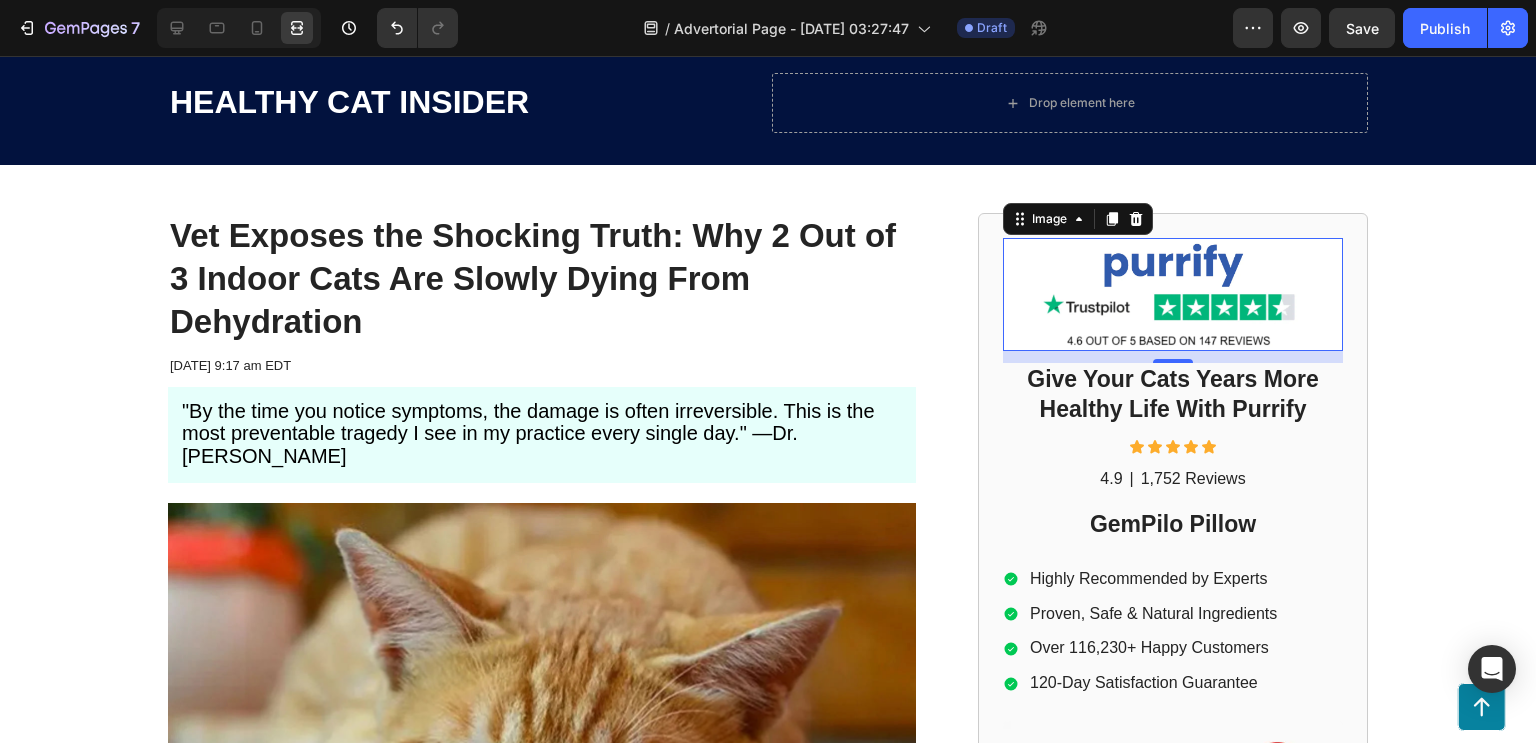 scroll, scrollTop: 78, scrollLeft: 0, axis: vertical 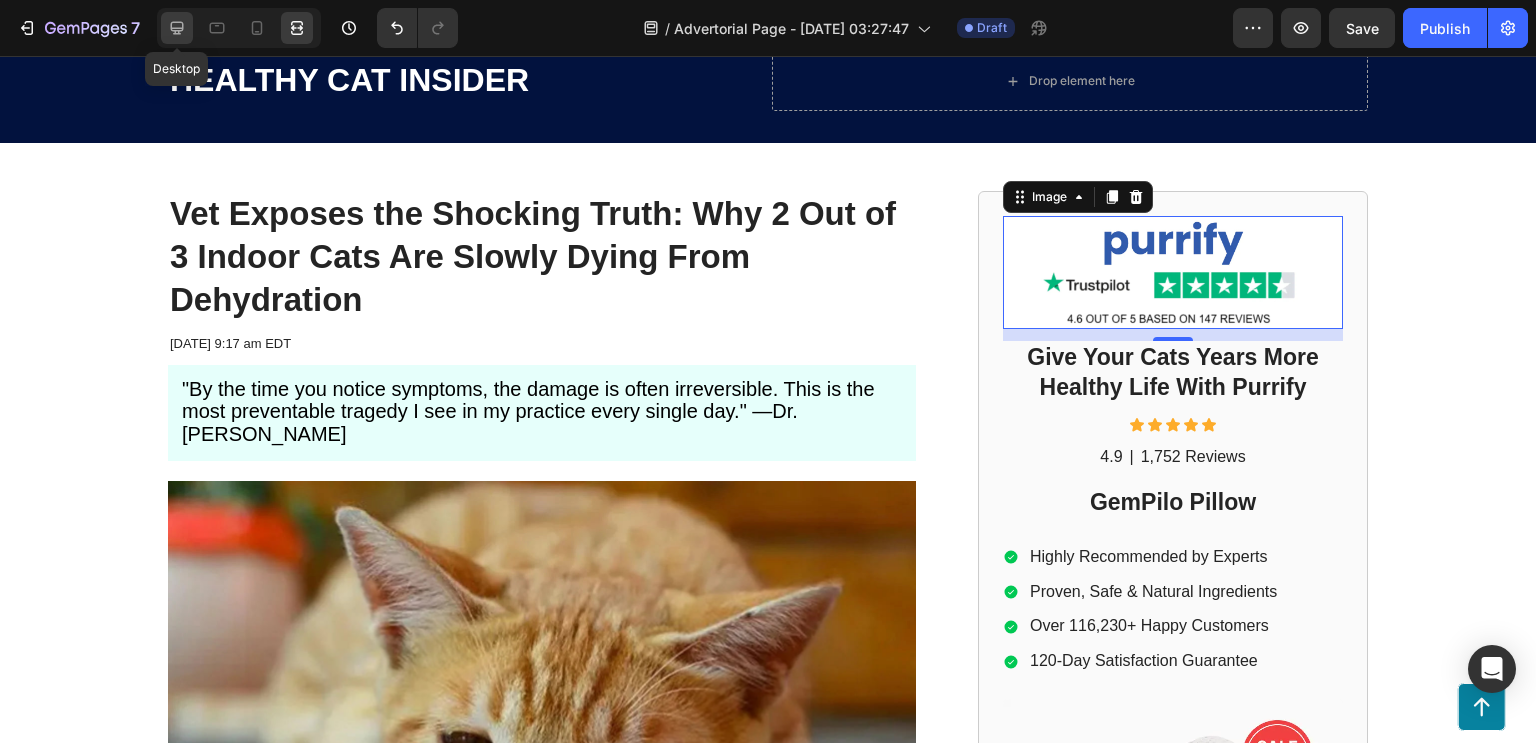 click 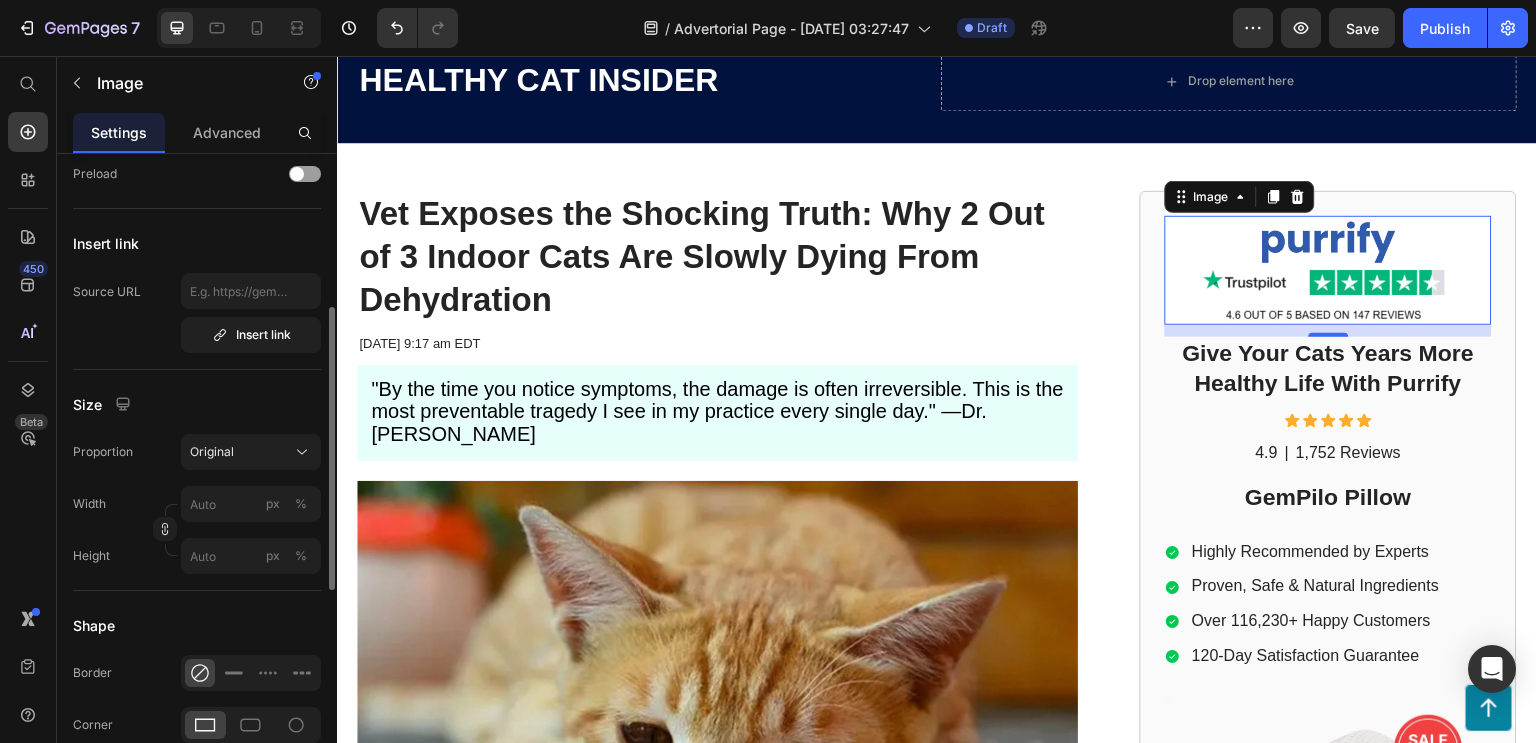 scroll, scrollTop: 472, scrollLeft: 0, axis: vertical 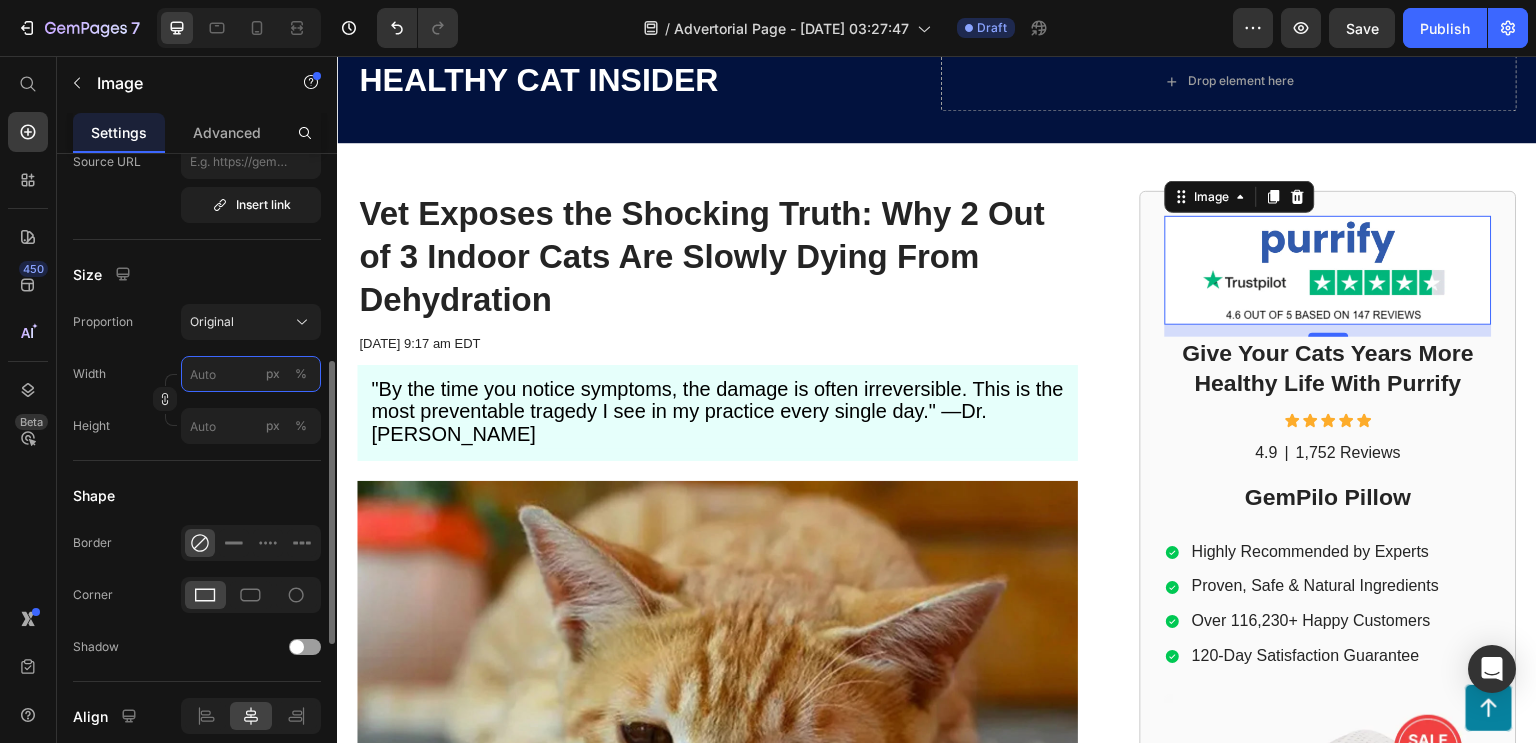 click on "px %" at bounding box center [251, 374] 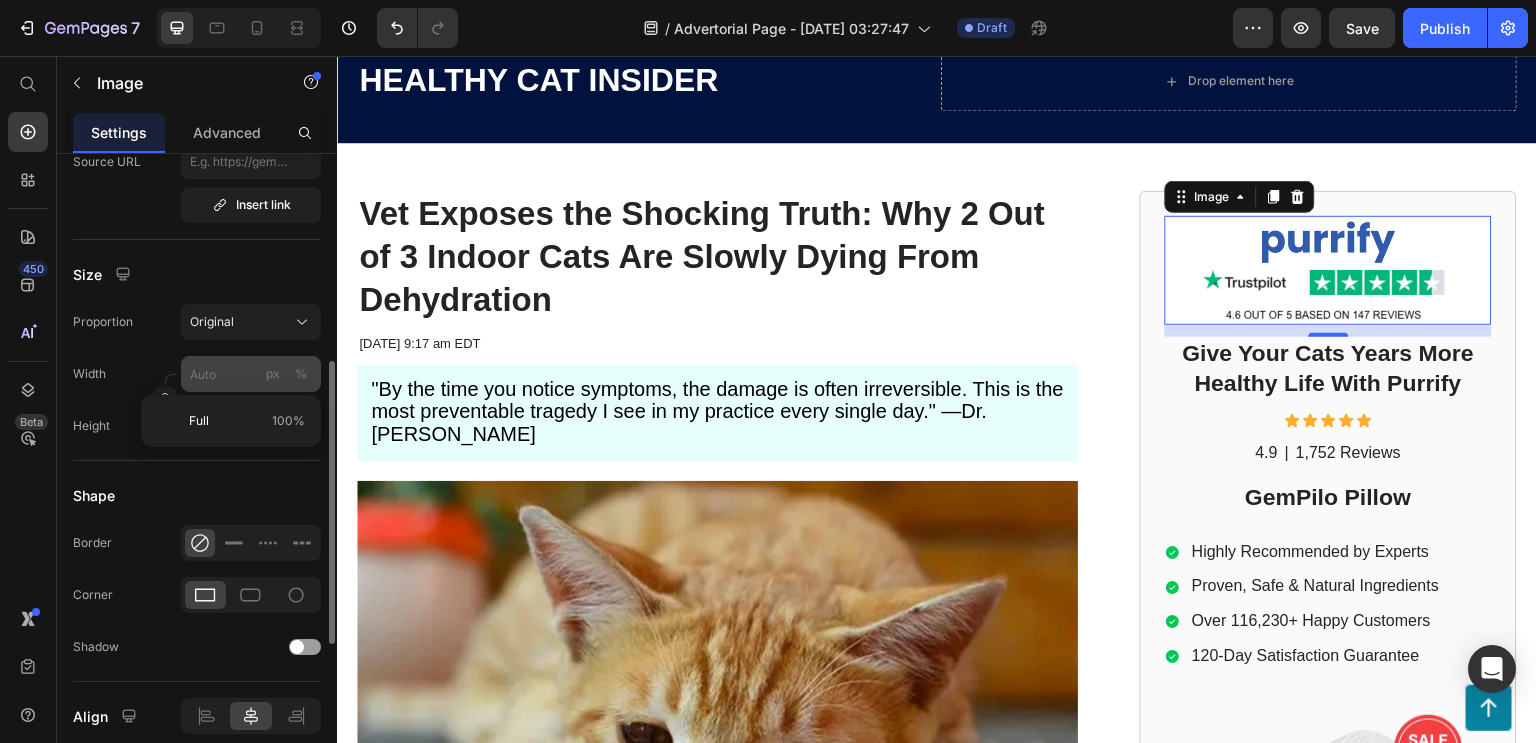click on "%" 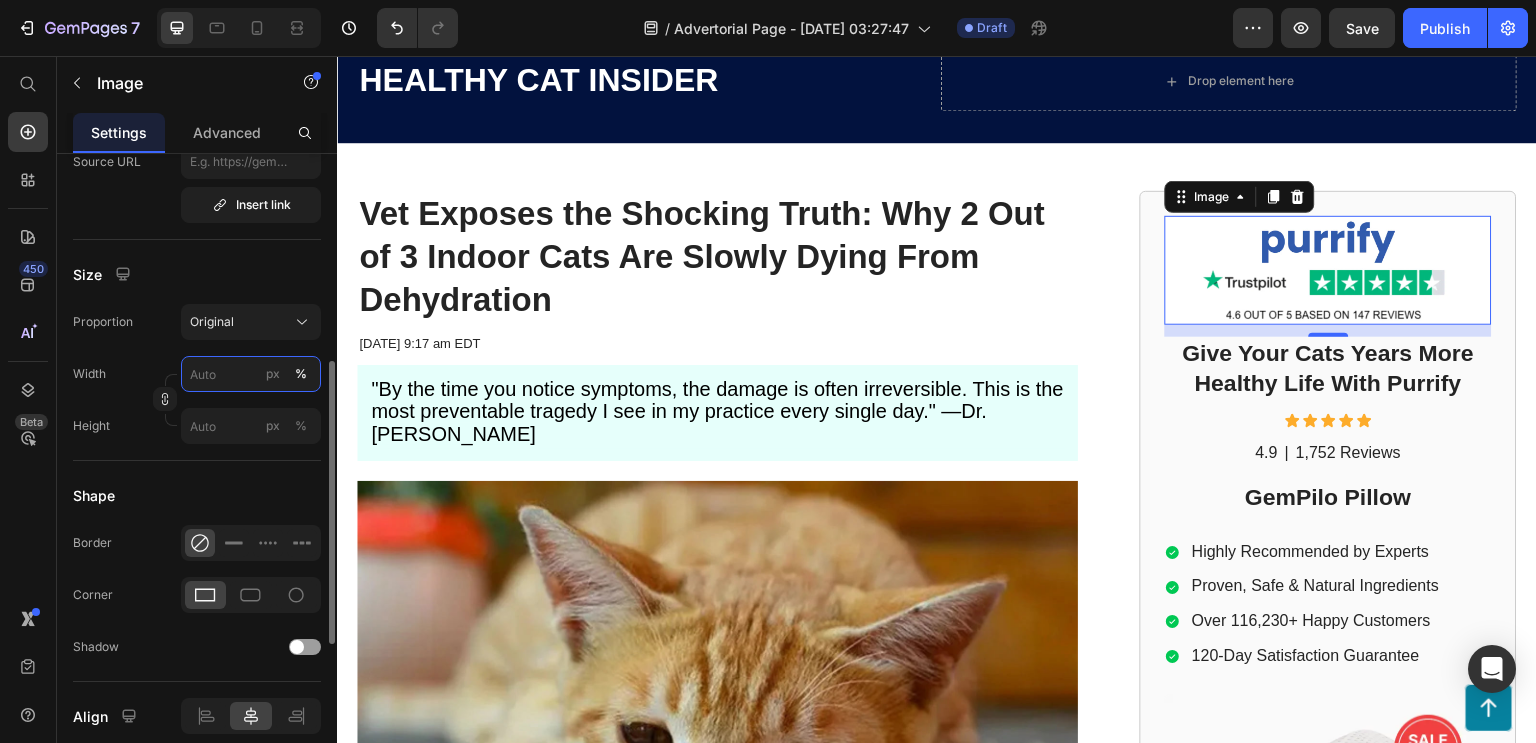 click on "px %" at bounding box center [251, 374] 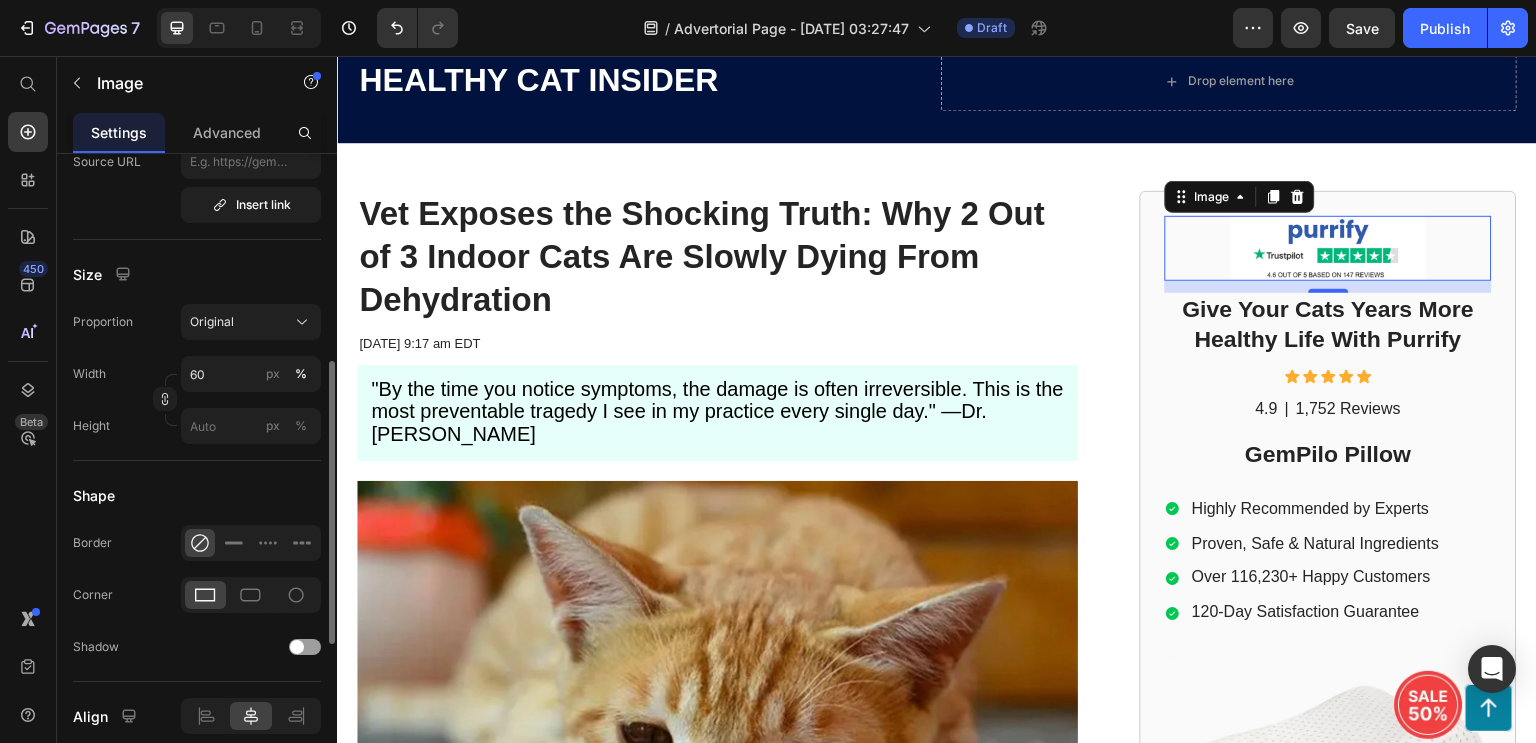 click on "Size Proportion Original Width 60 px % Height px %" 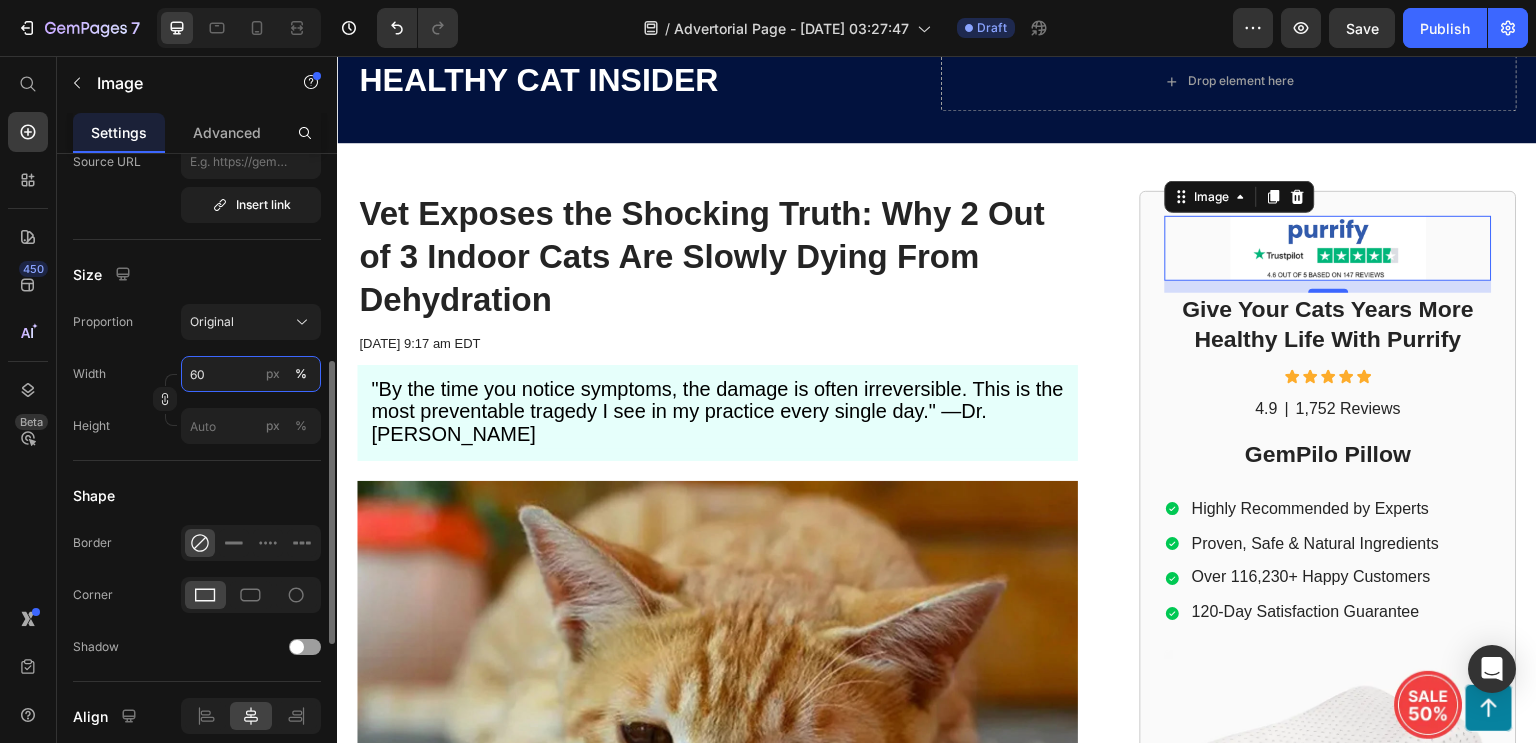 click on "60" at bounding box center (251, 374) 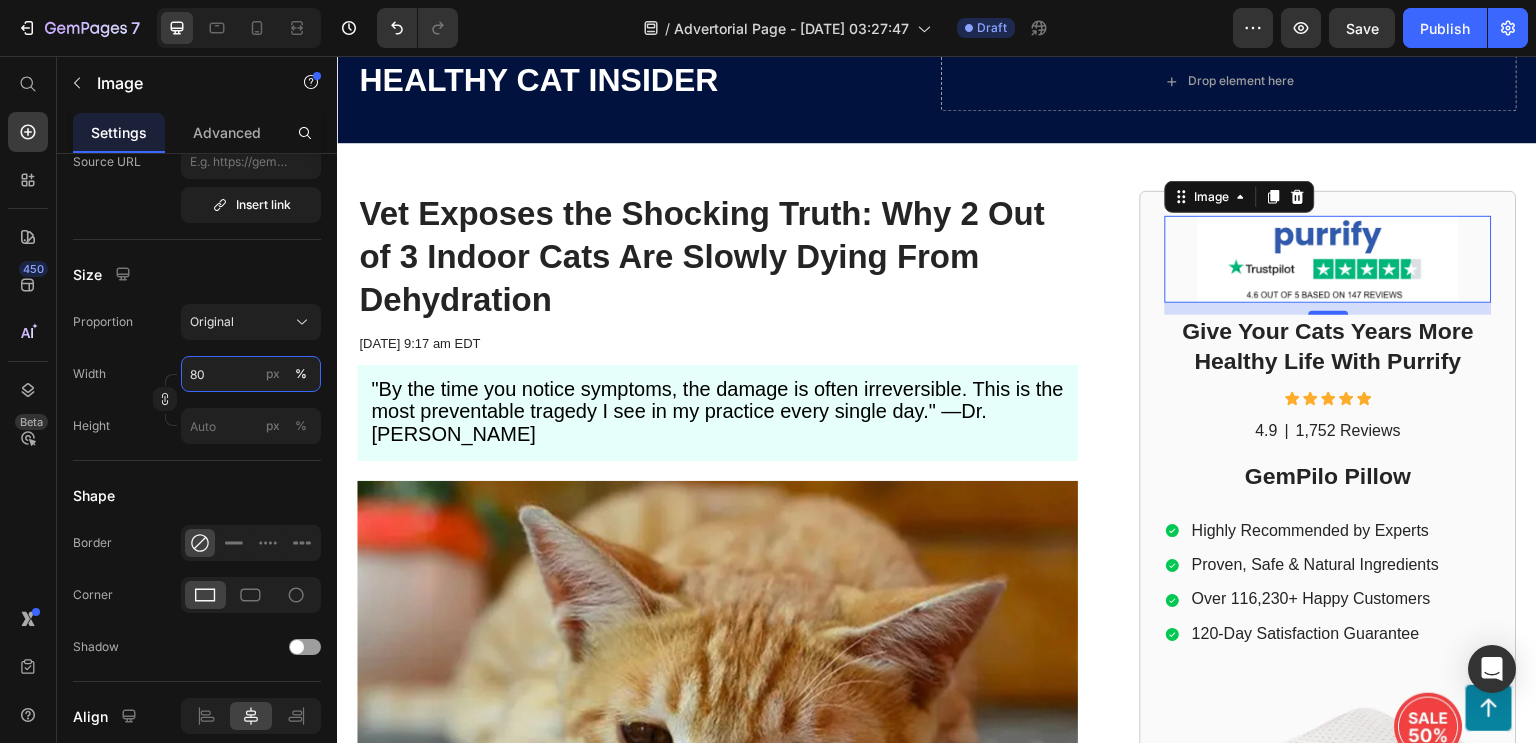 type on "80" 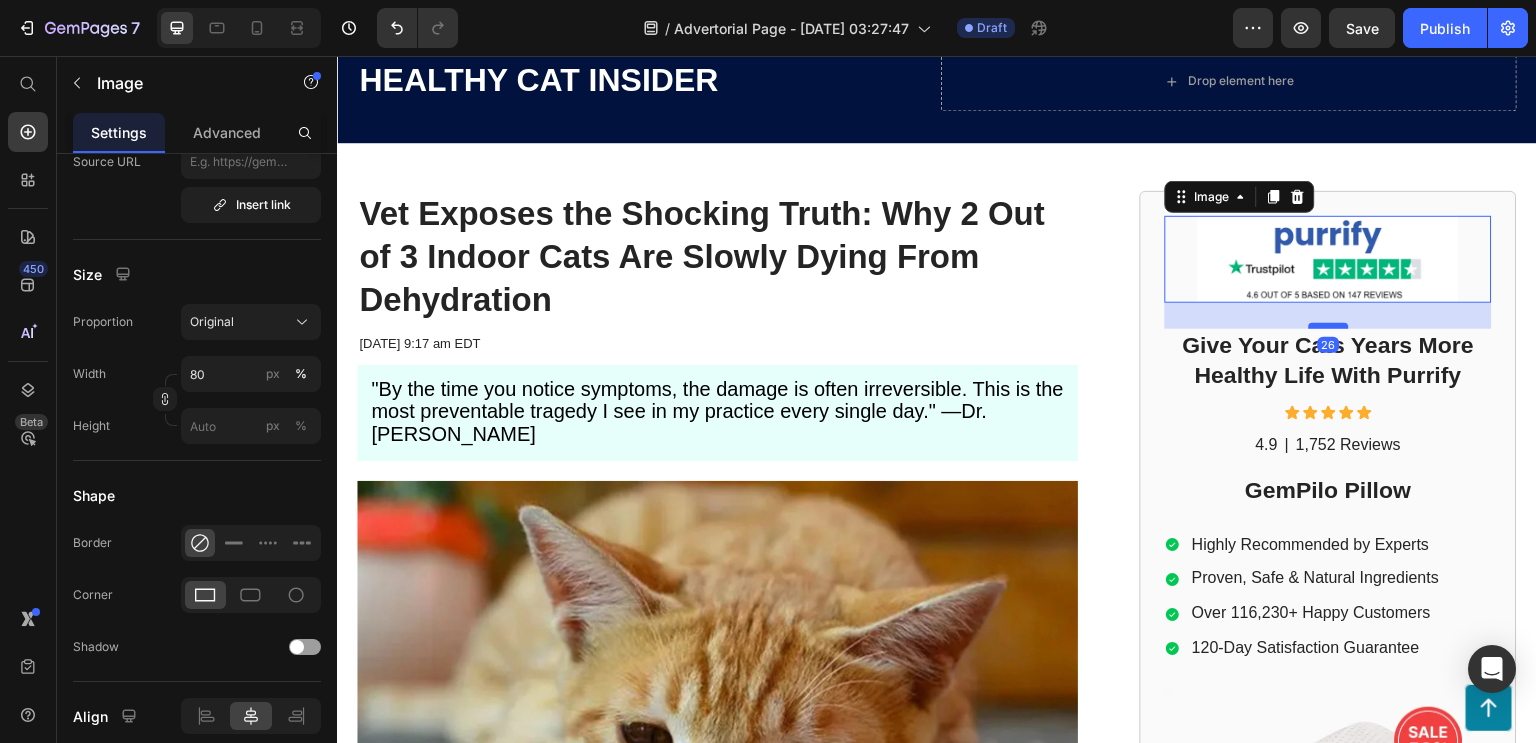 drag, startPoint x: 1320, startPoint y: 308, endPoint x: 1320, endPoint y: 322, distance: 14 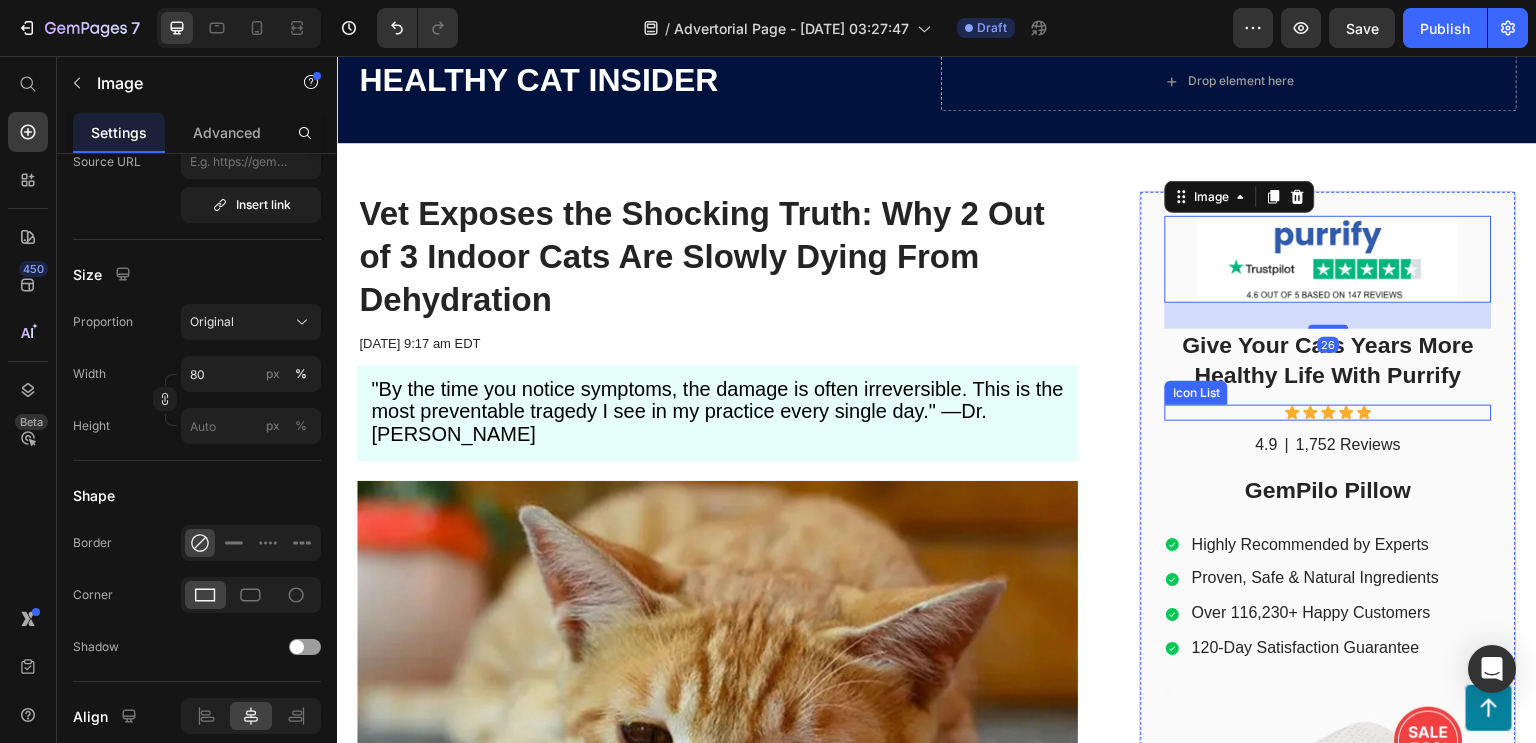 click on "Icon Icon Icon Icon Icon" at bounding box center (1328, 413) 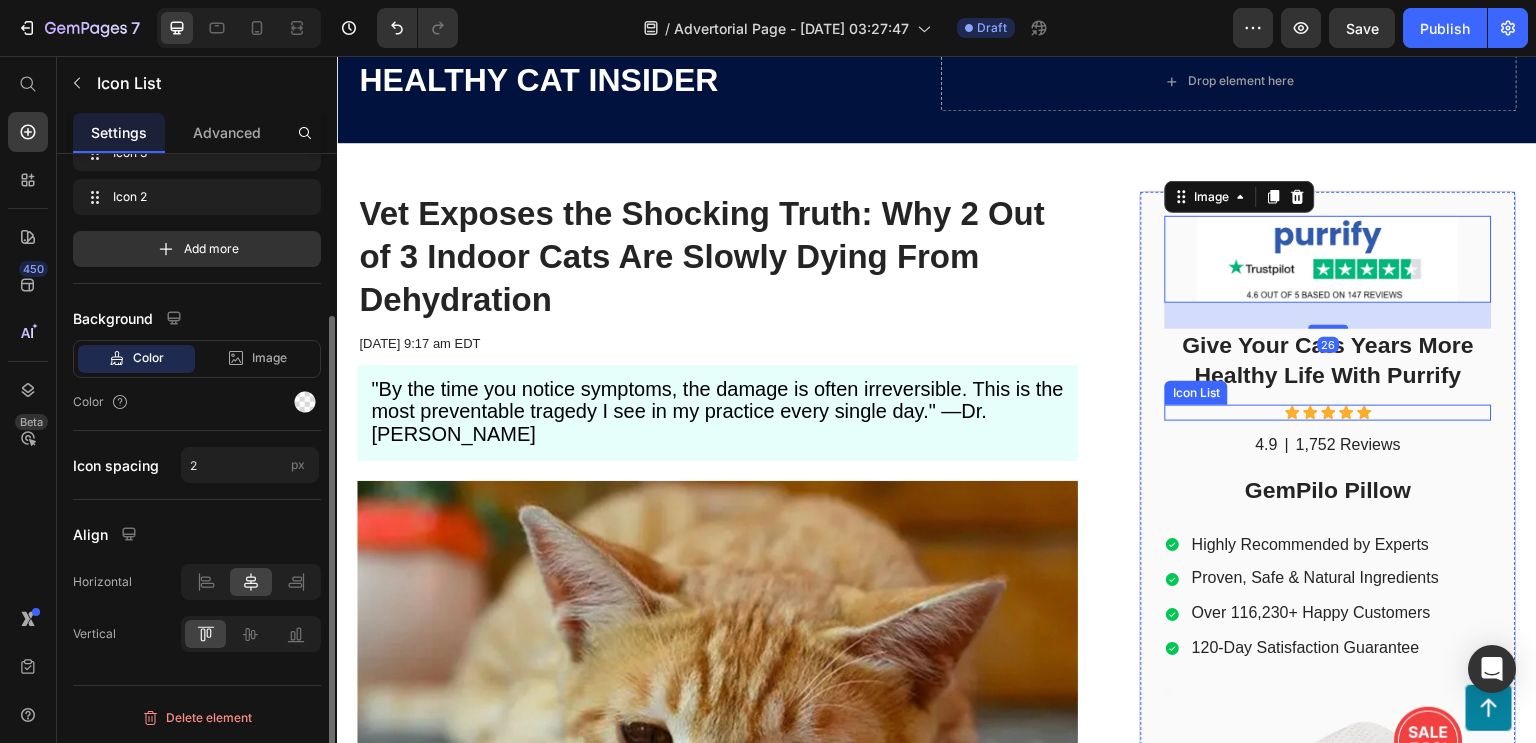 scroll, scrollTop: 0, scrollLeft: 0, axis: both 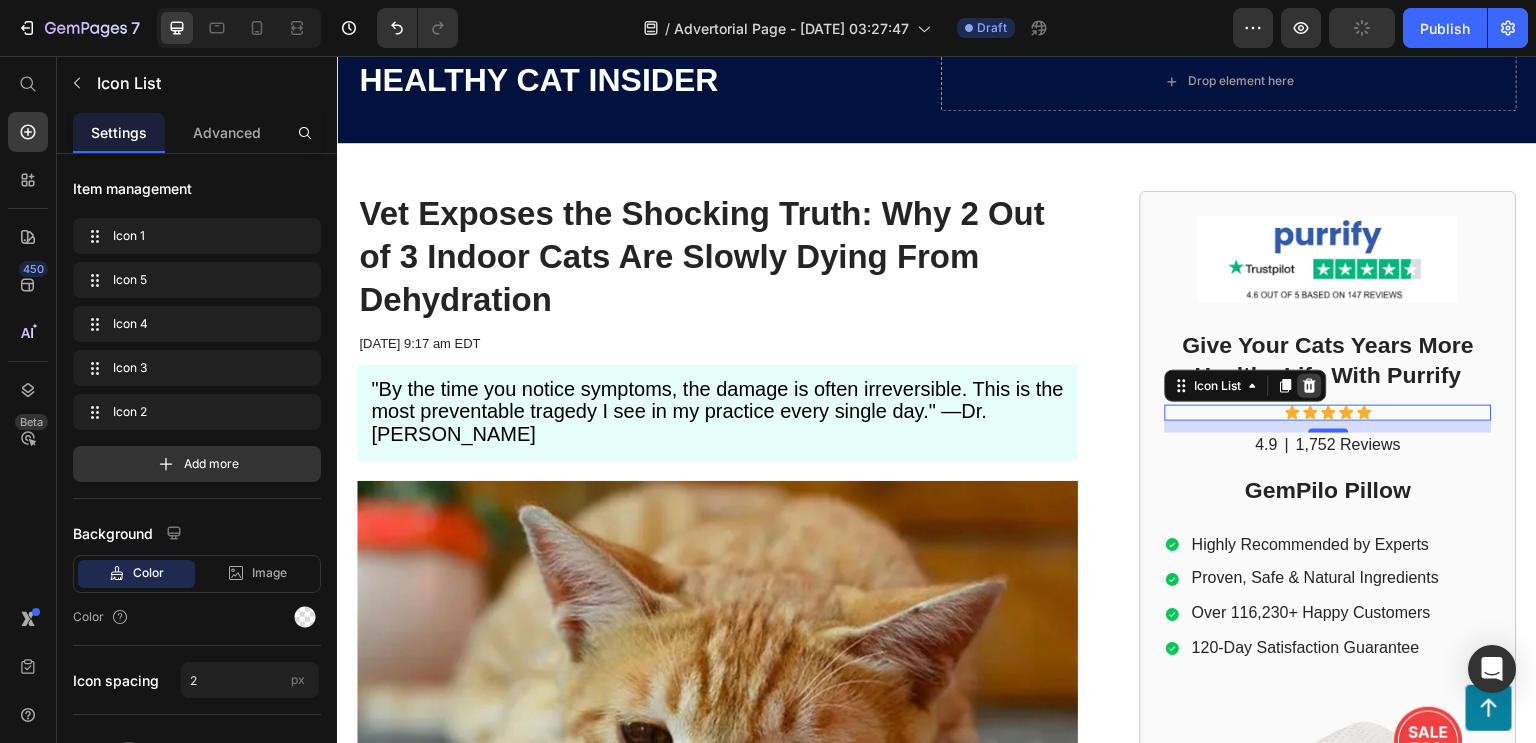 click 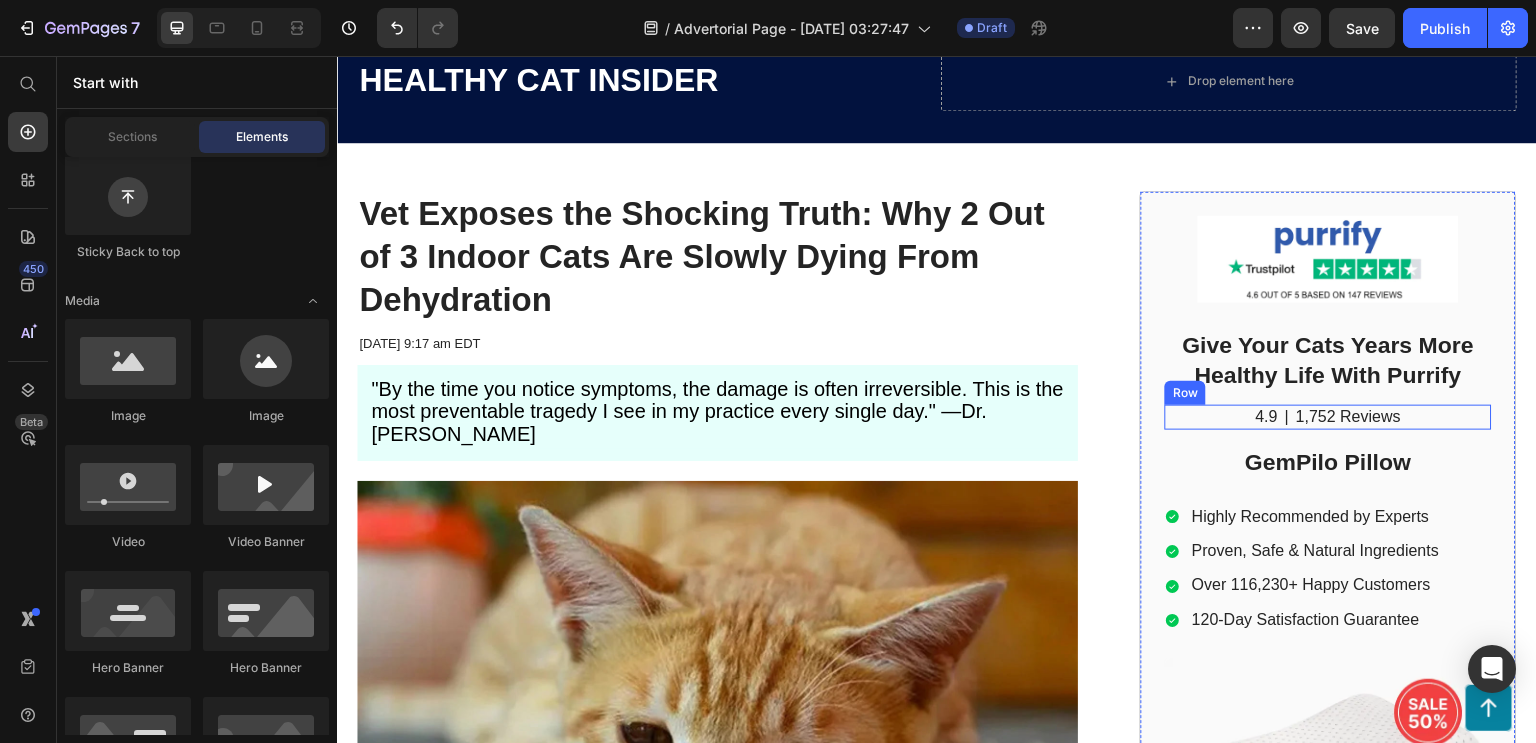 click on "4.9 Text Block | Text Block 1,752 Reviews Text Block Row" at bounding box center (1328, 417) 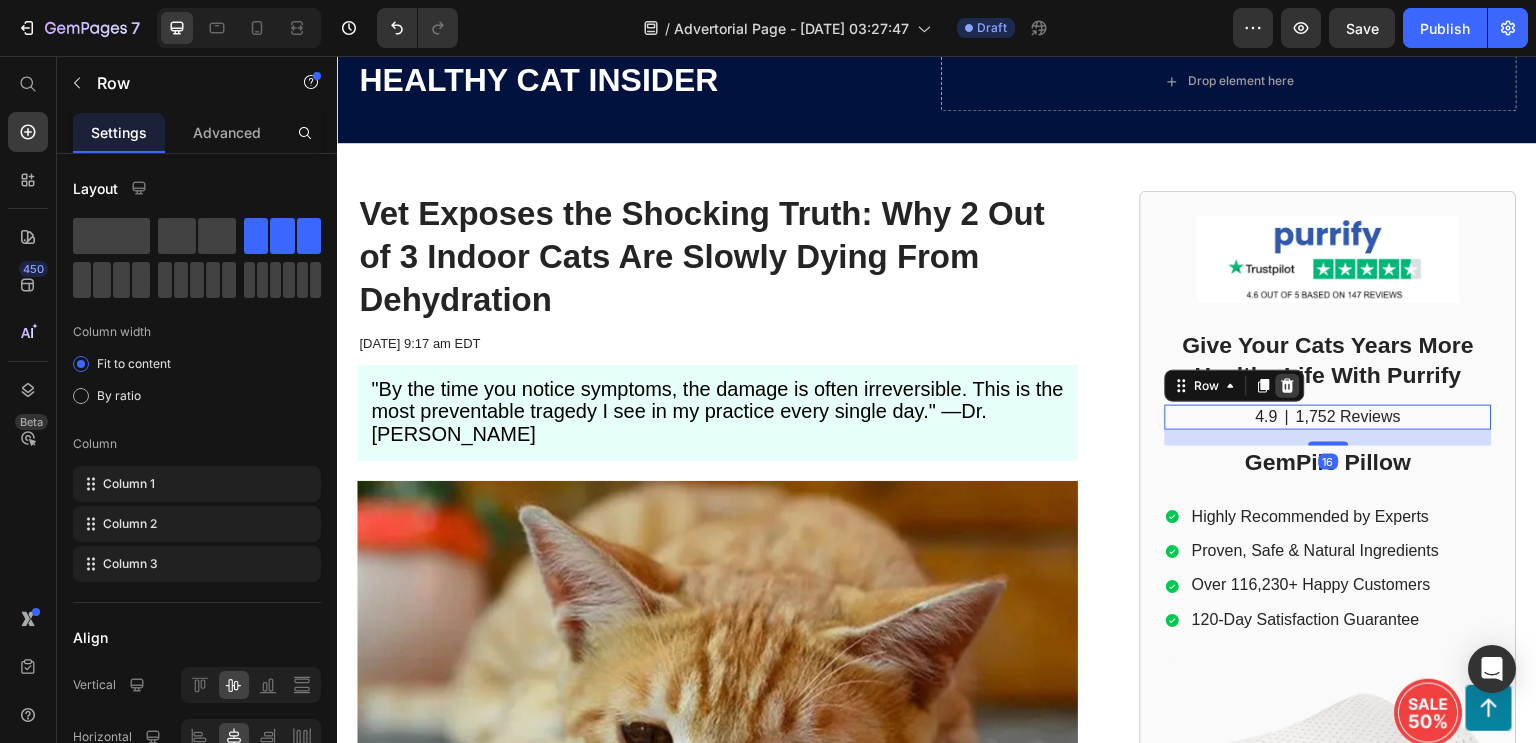 click at bounding box center (1288, 386) 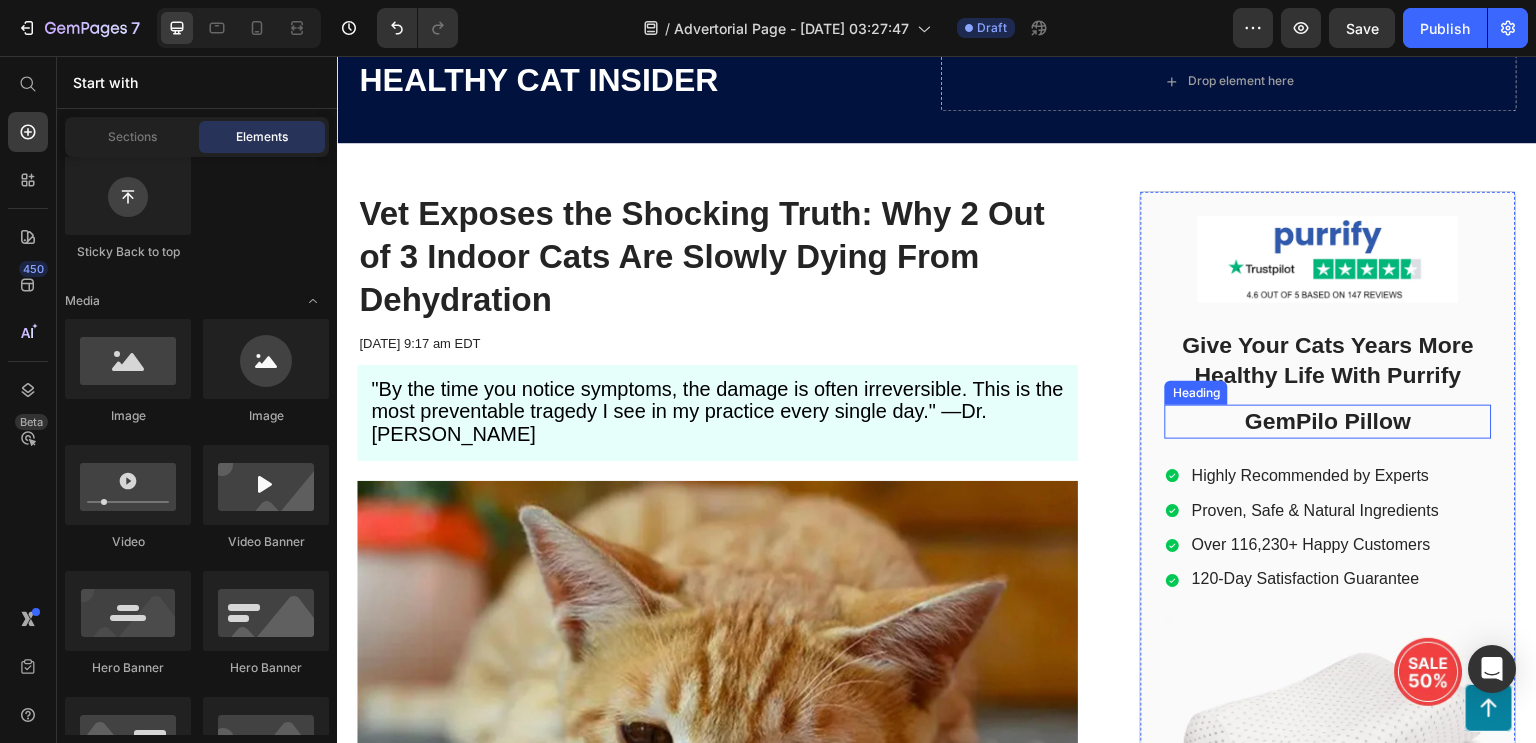click on "GemPilo Pillow" at bounding box center [1328, 422] 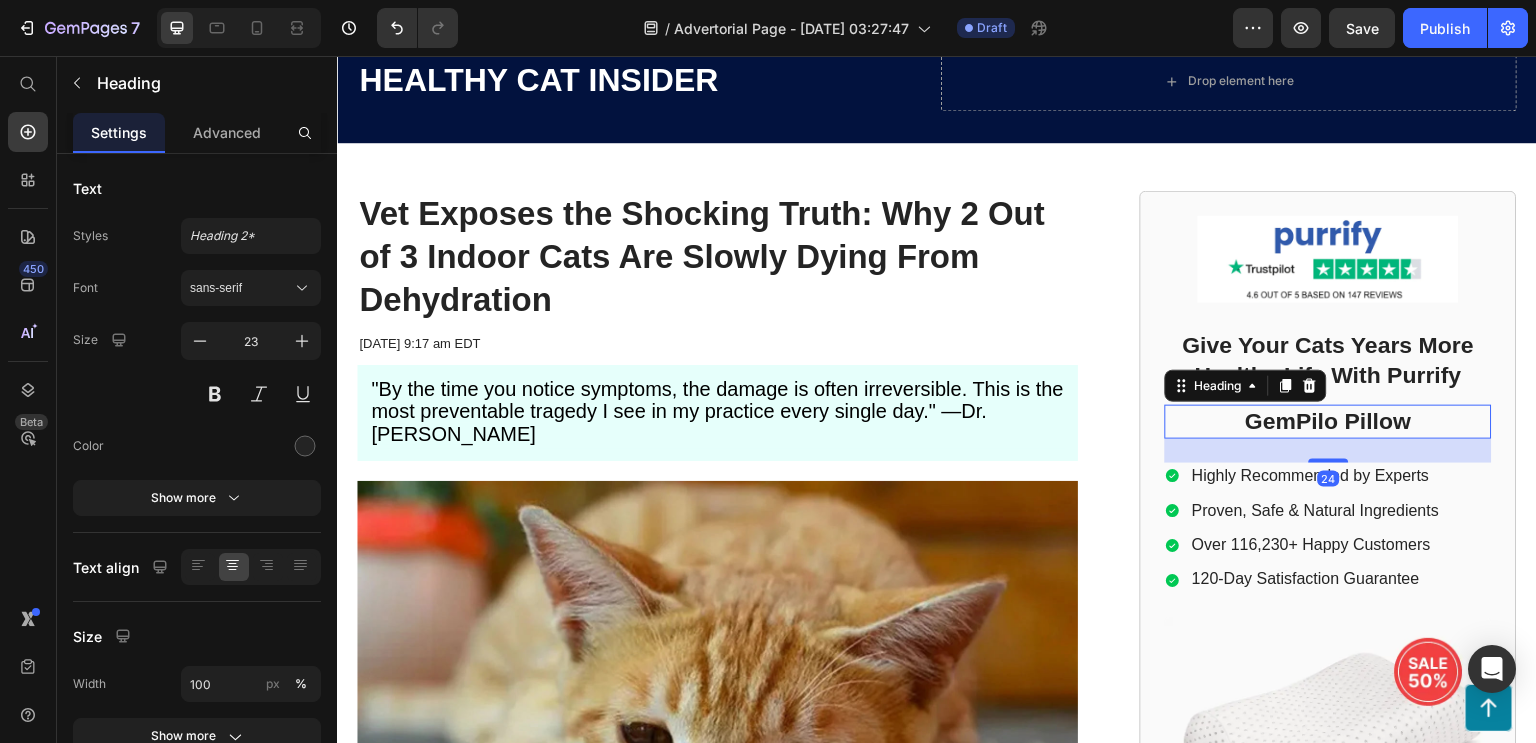 click on "Heading" at bounding box center (1246, 386) 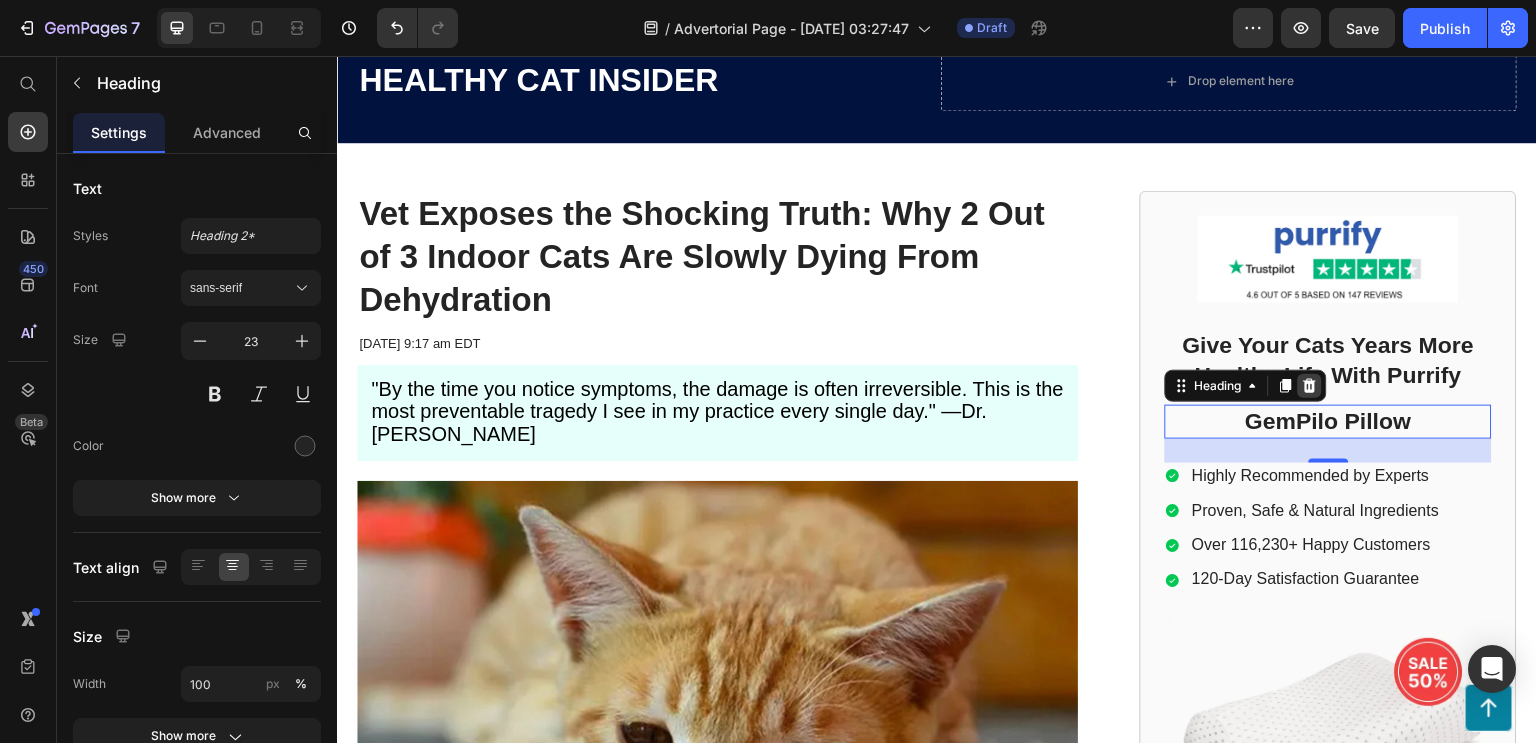 click 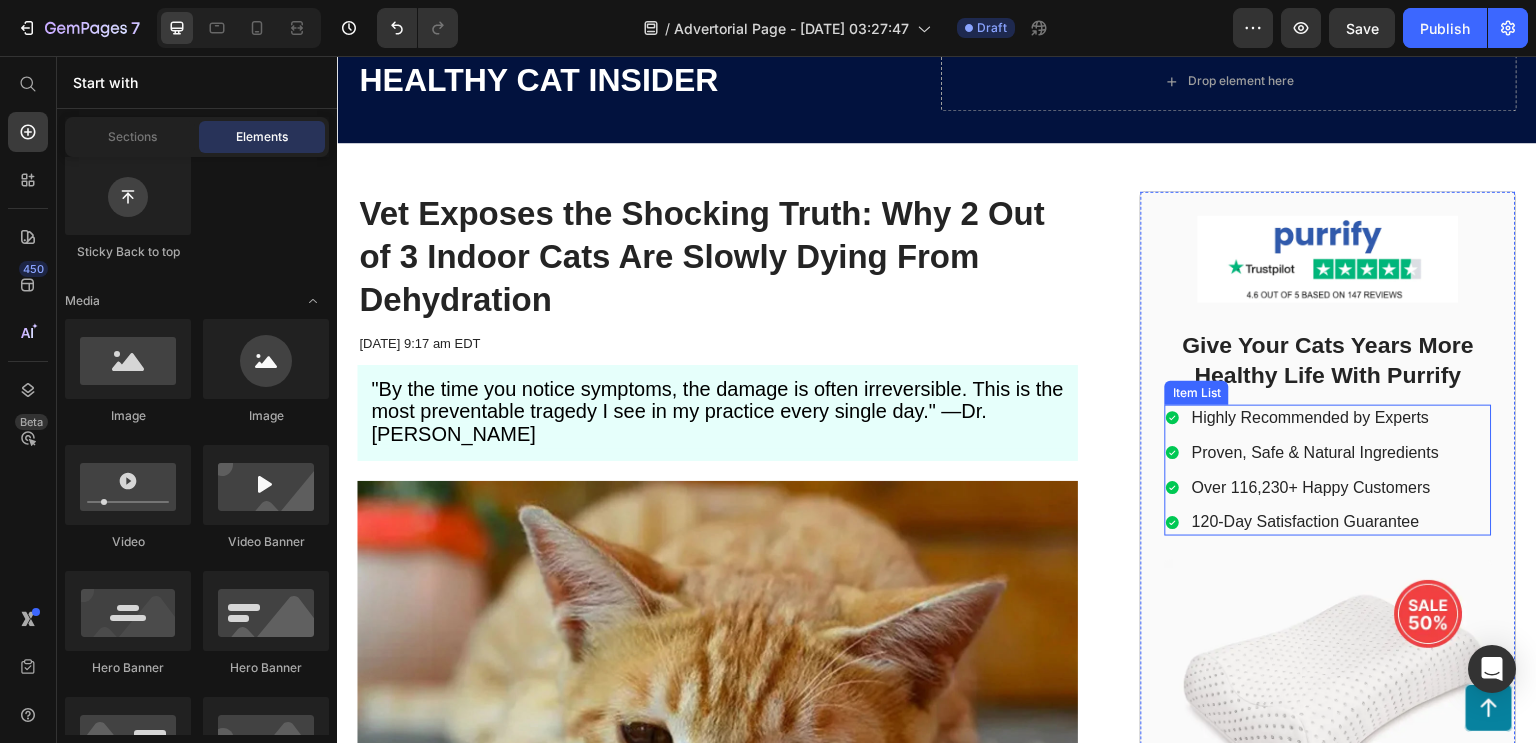 click on "Highly Recommended by Experts Proven, Safe & Natural Ingredients Over 116,230+ Happy Customers 120-Day Satisfaction Guarantee" at bounding box center (1328, 470) 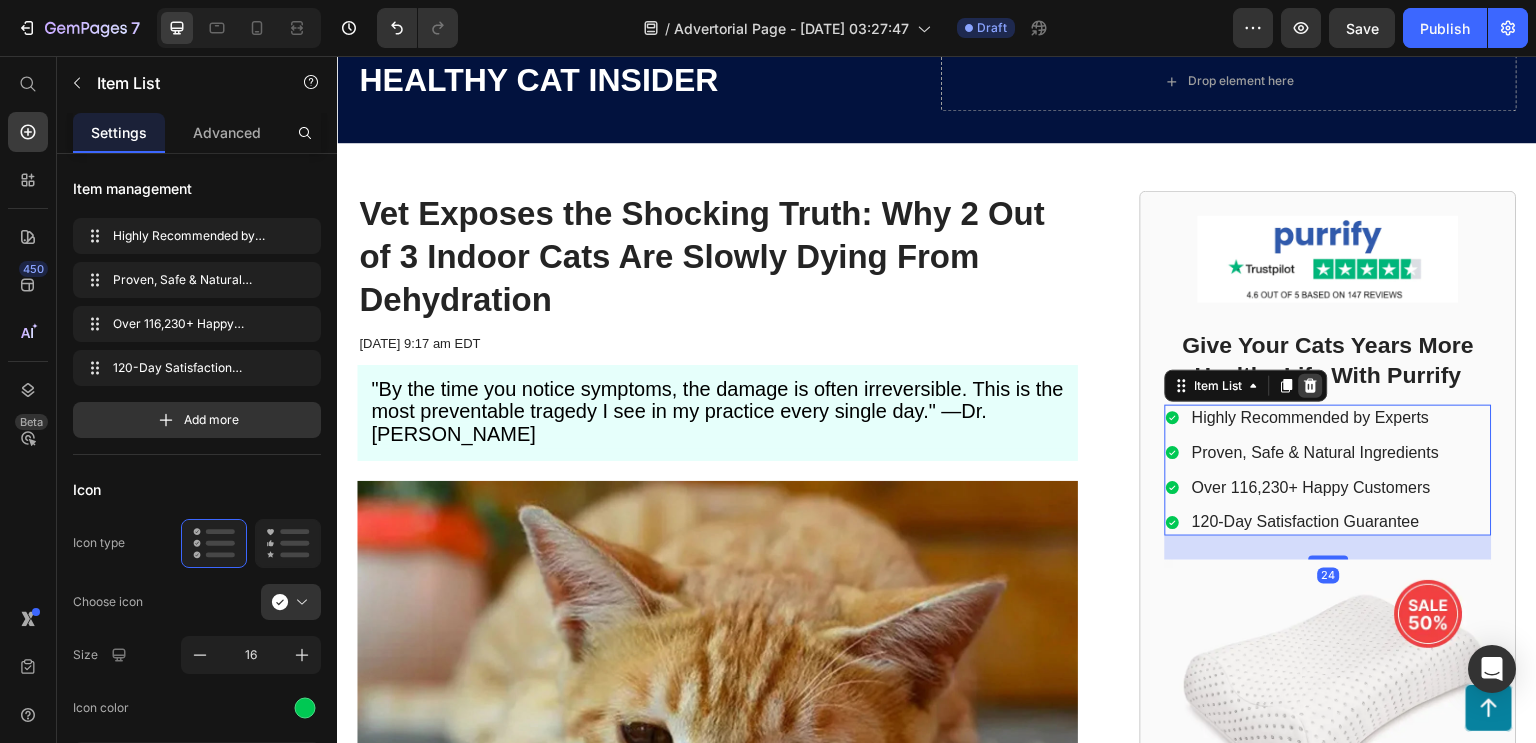 click 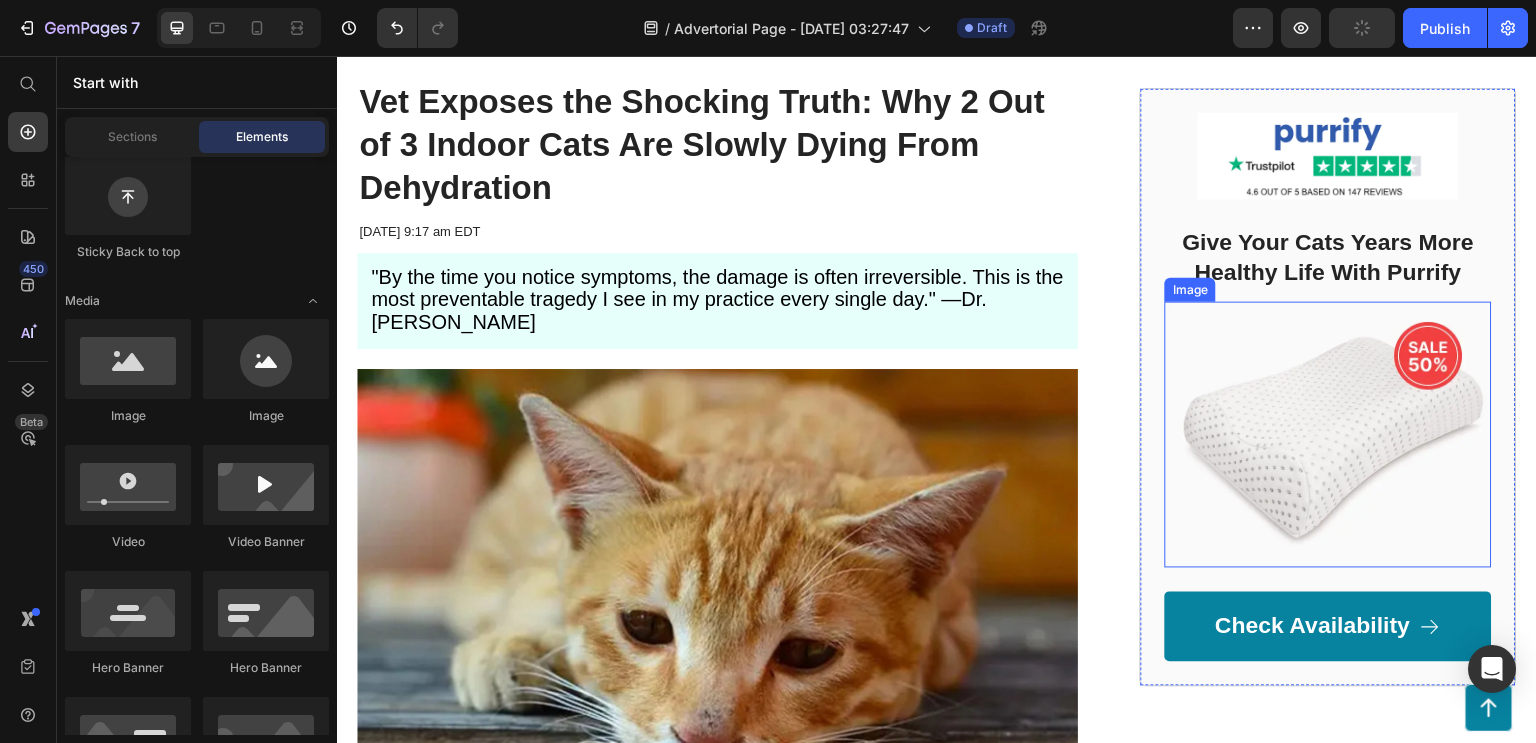scroll, scrollTop: 190, scrollLeft: 0, axis: vertical 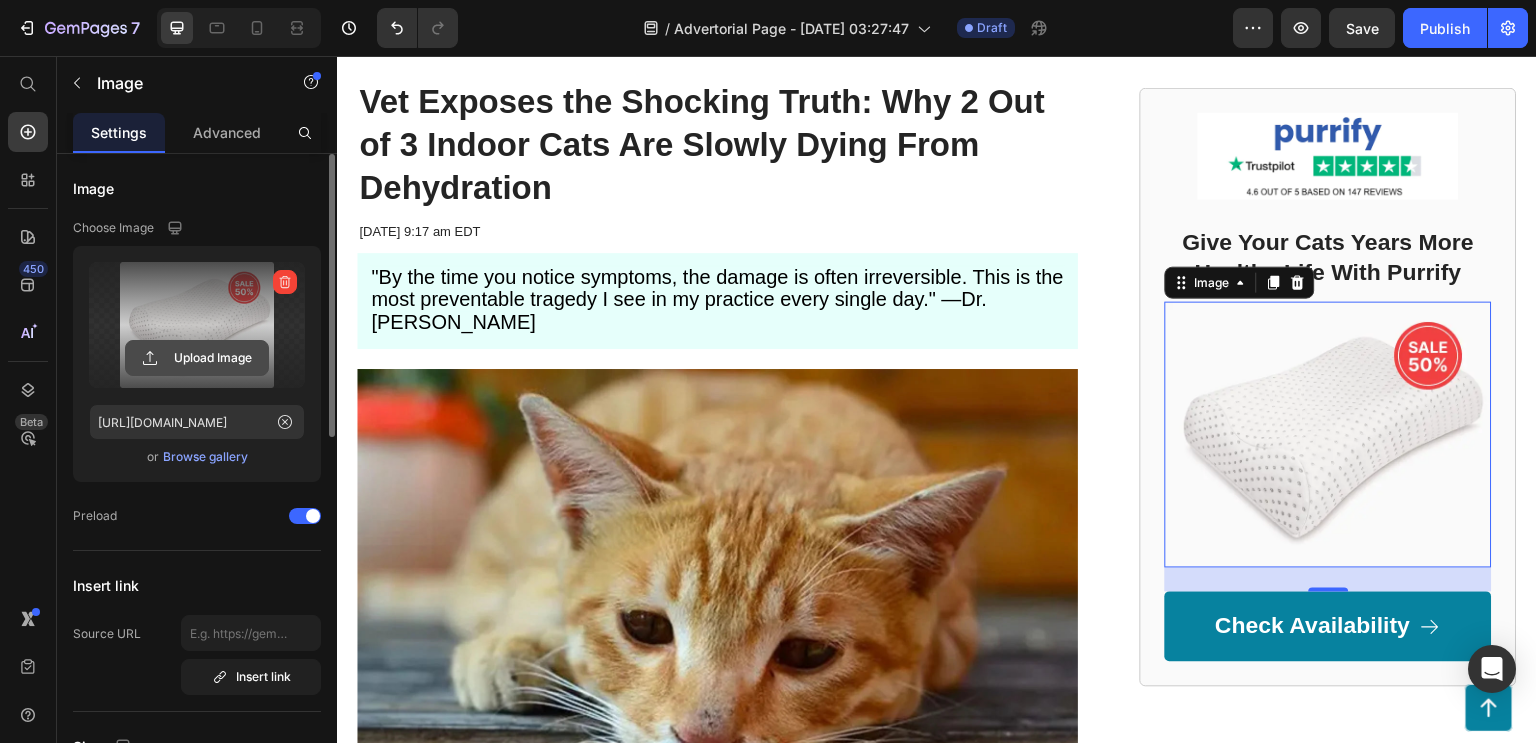 click 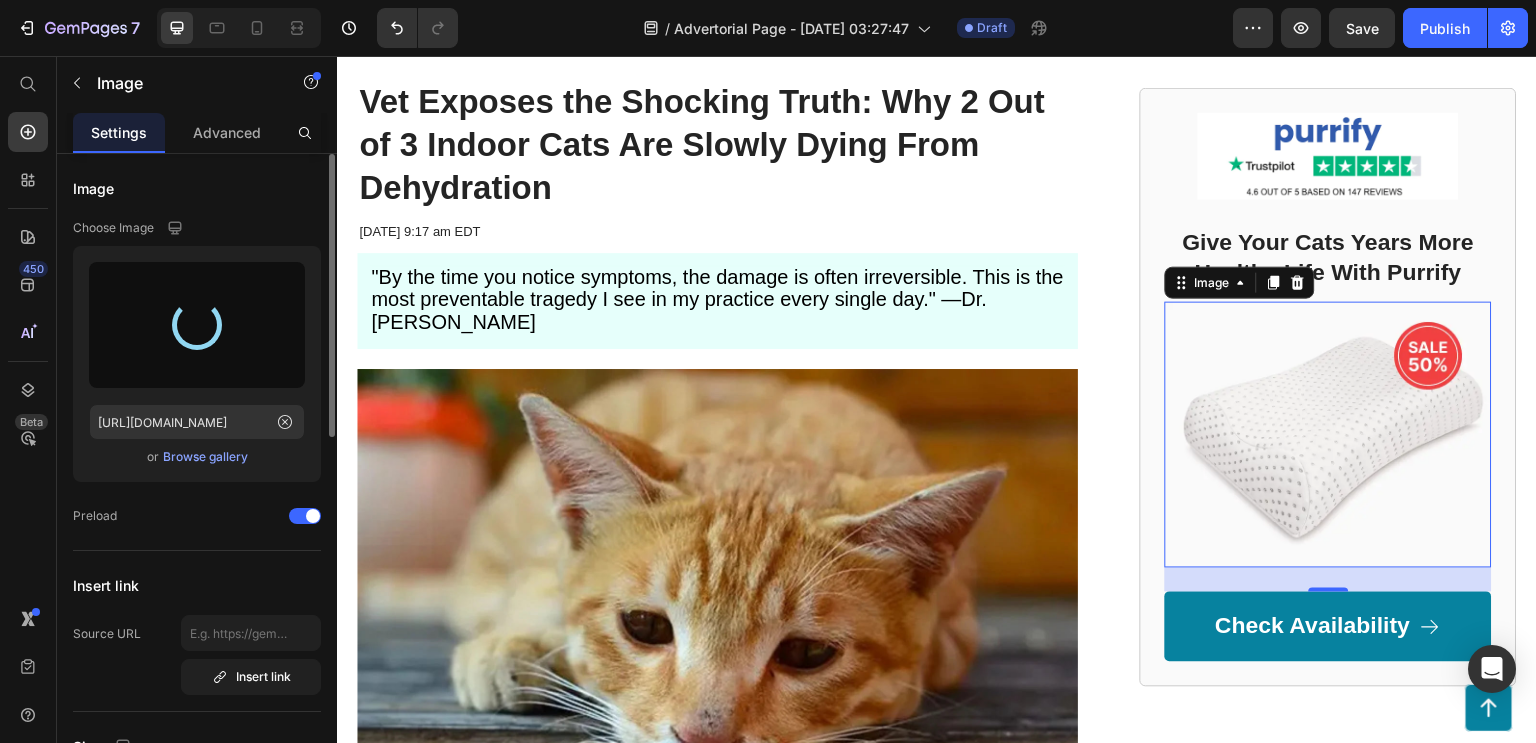 type on "[URL][DOMAIN_NAME]" 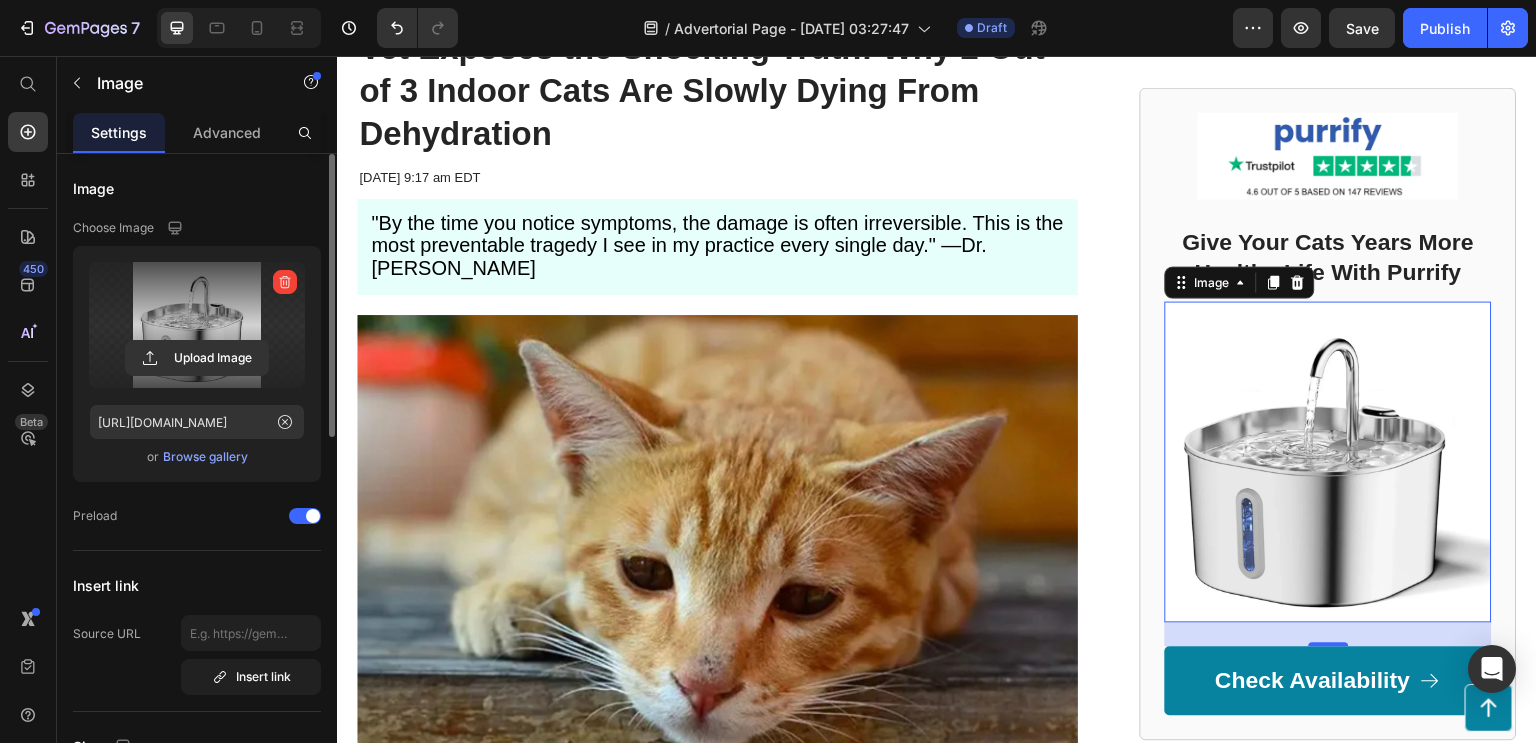 scroll, scrollTop: 244, scrollLeft: 0, axis: vertical 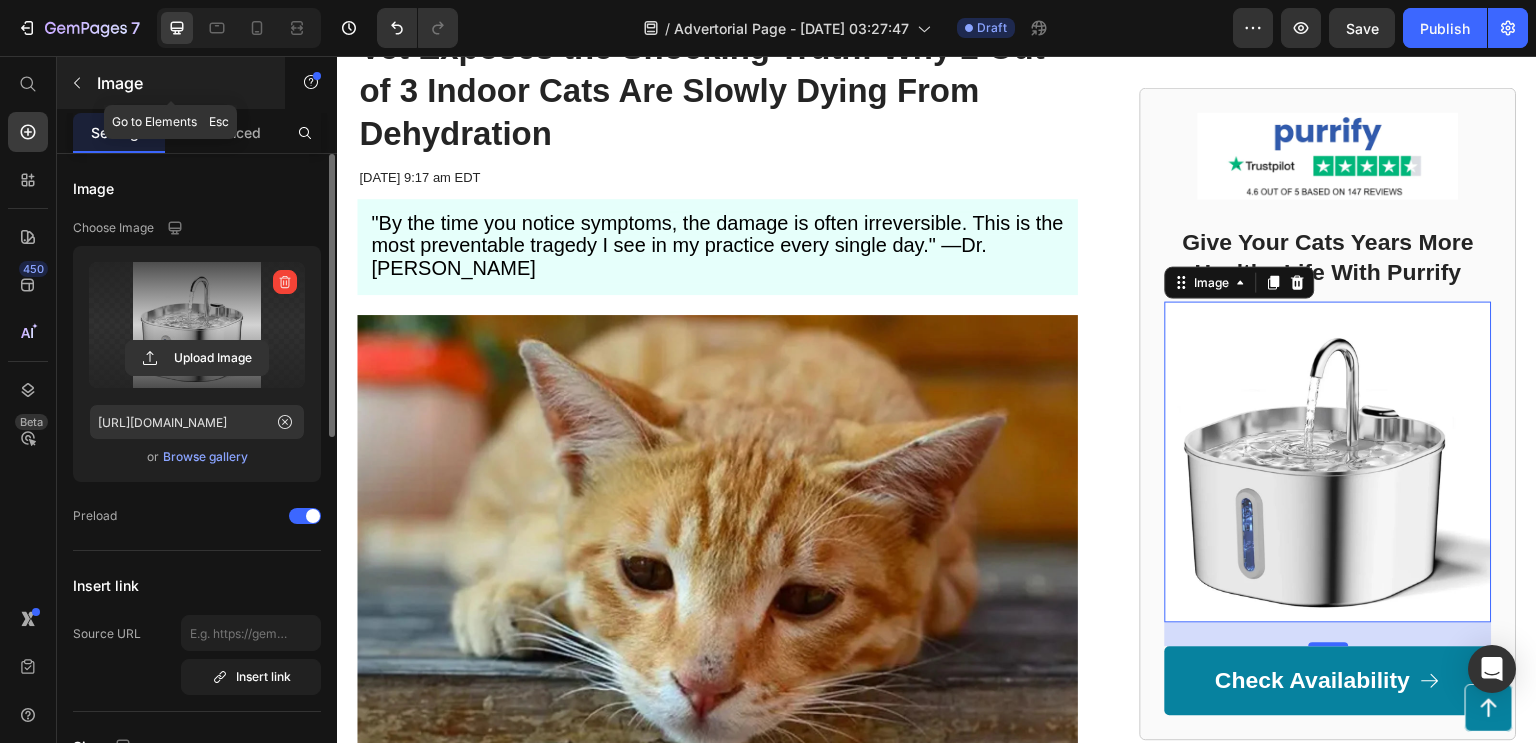 click 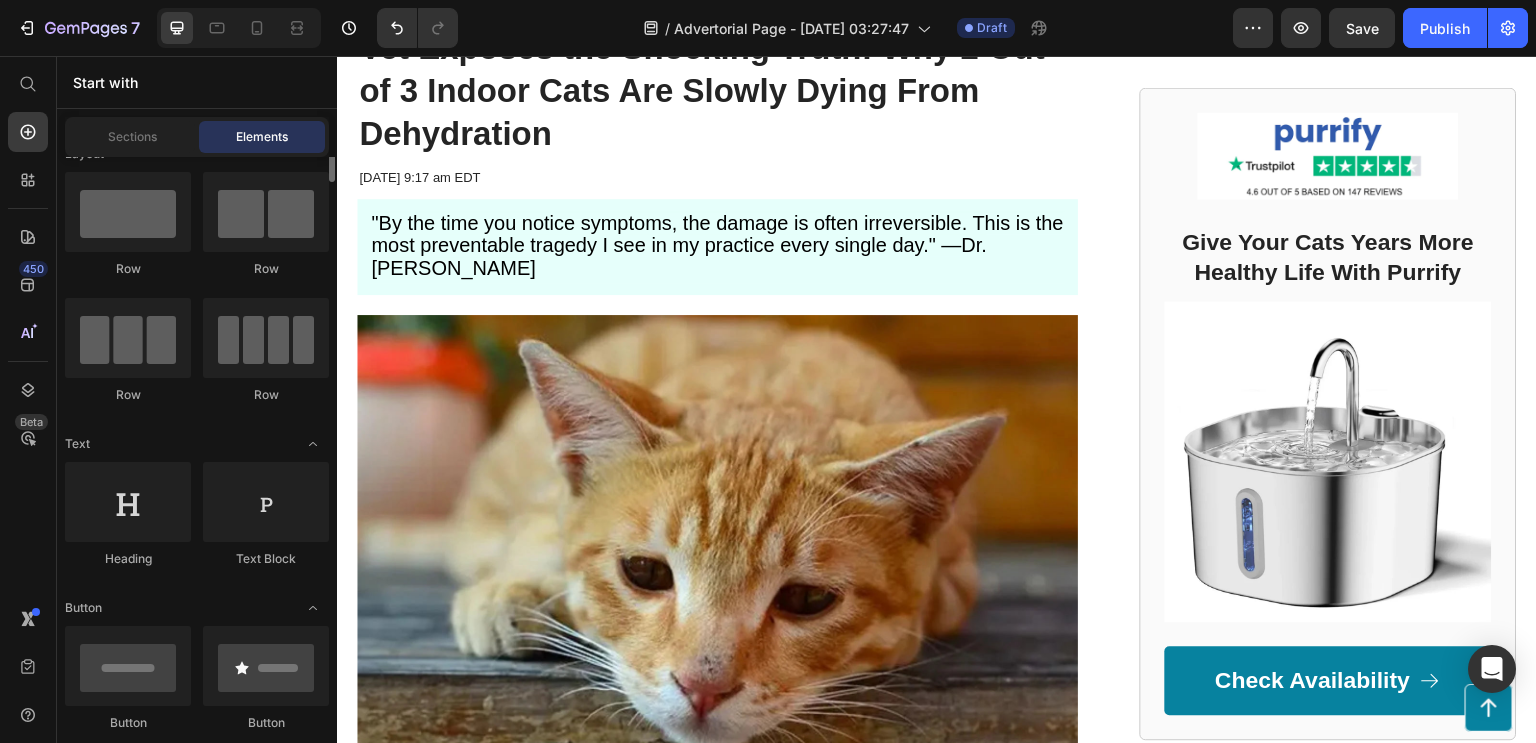 scroll, scrollTop: 0, scrollLeft: 0, axis: both 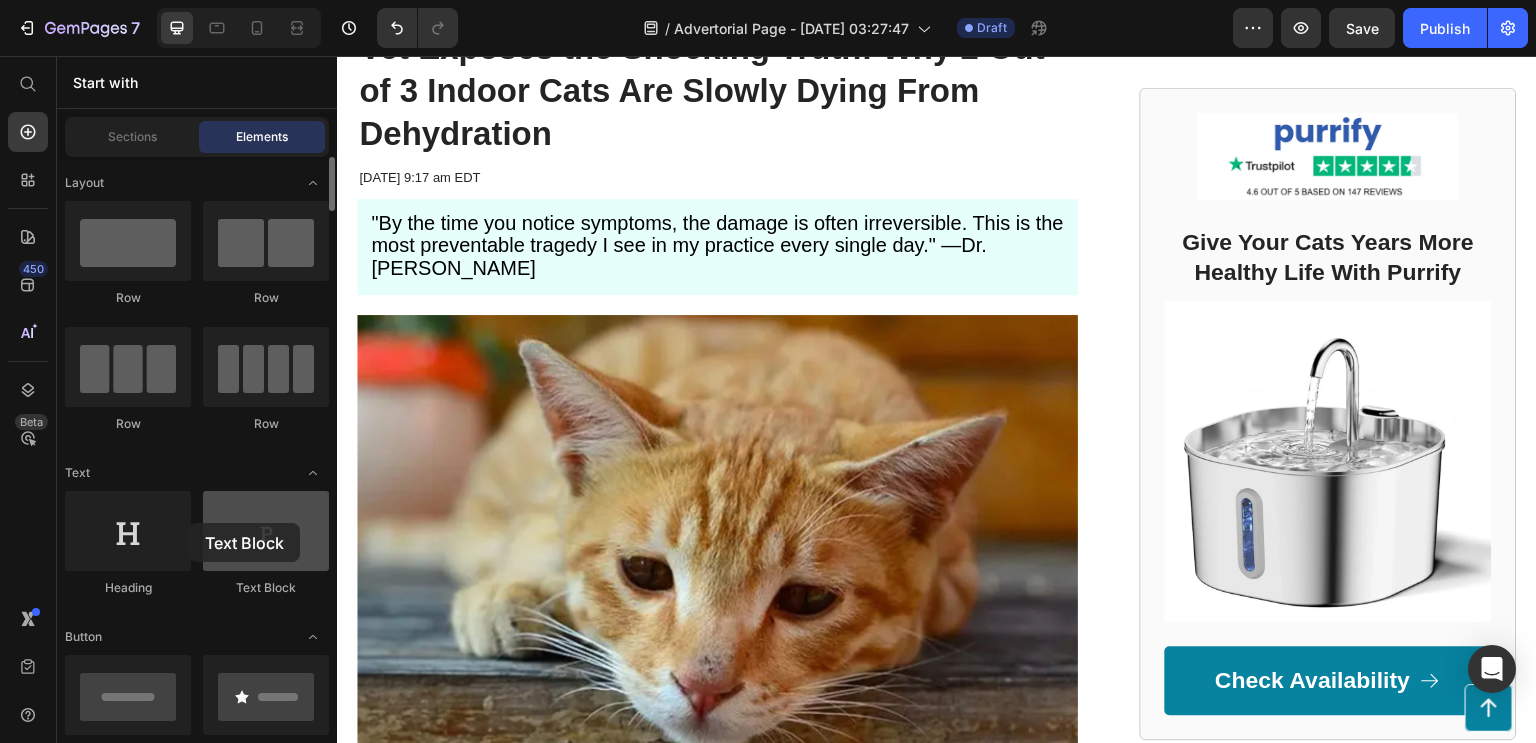 drag, startPoint x: 277, startPoint y: 528, endPoint x: 244, endPoint y: 520, distance: 33.955853 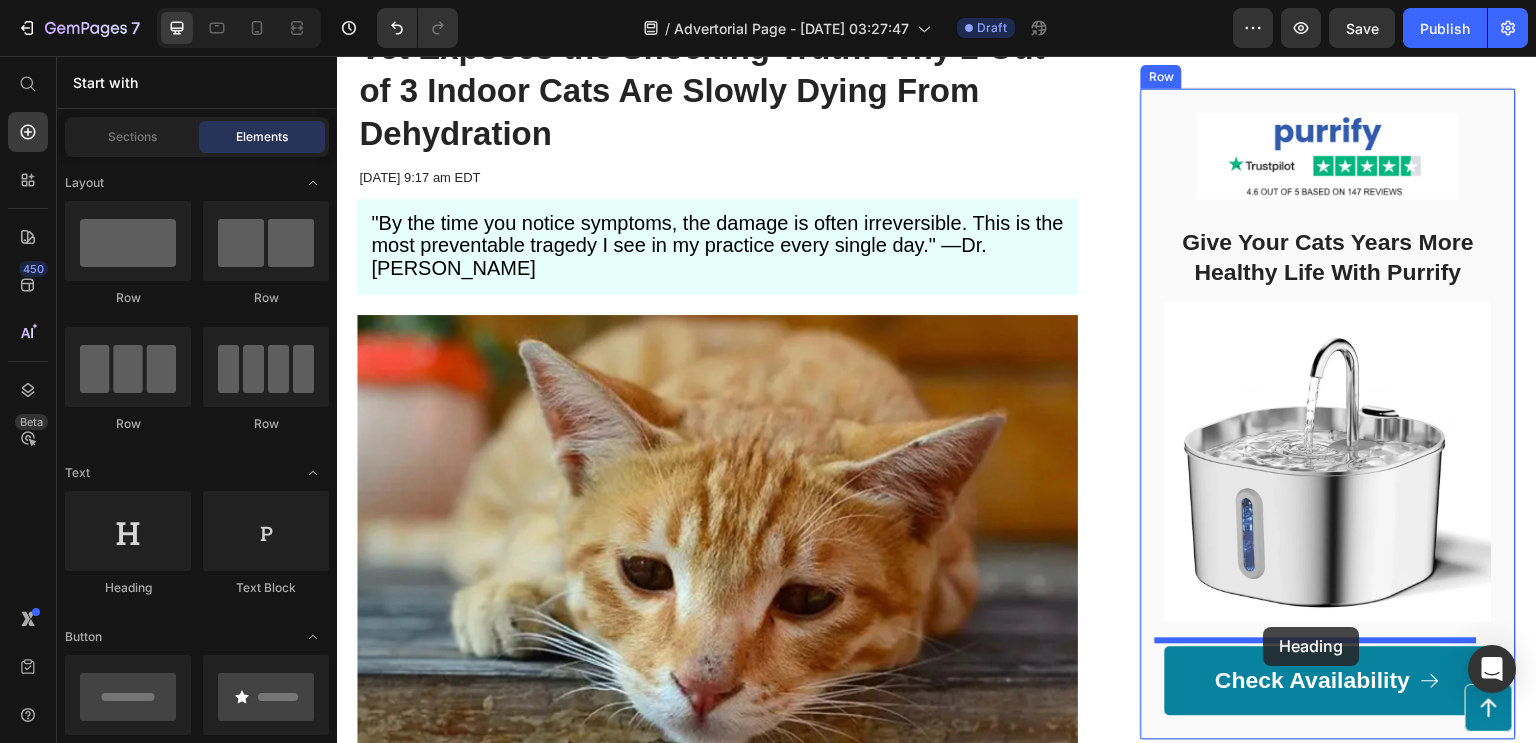 drag, startPoint x: 486, startPoint y: 593, endPoint x: 1264, endPoint y: 627, distance: 778.74255 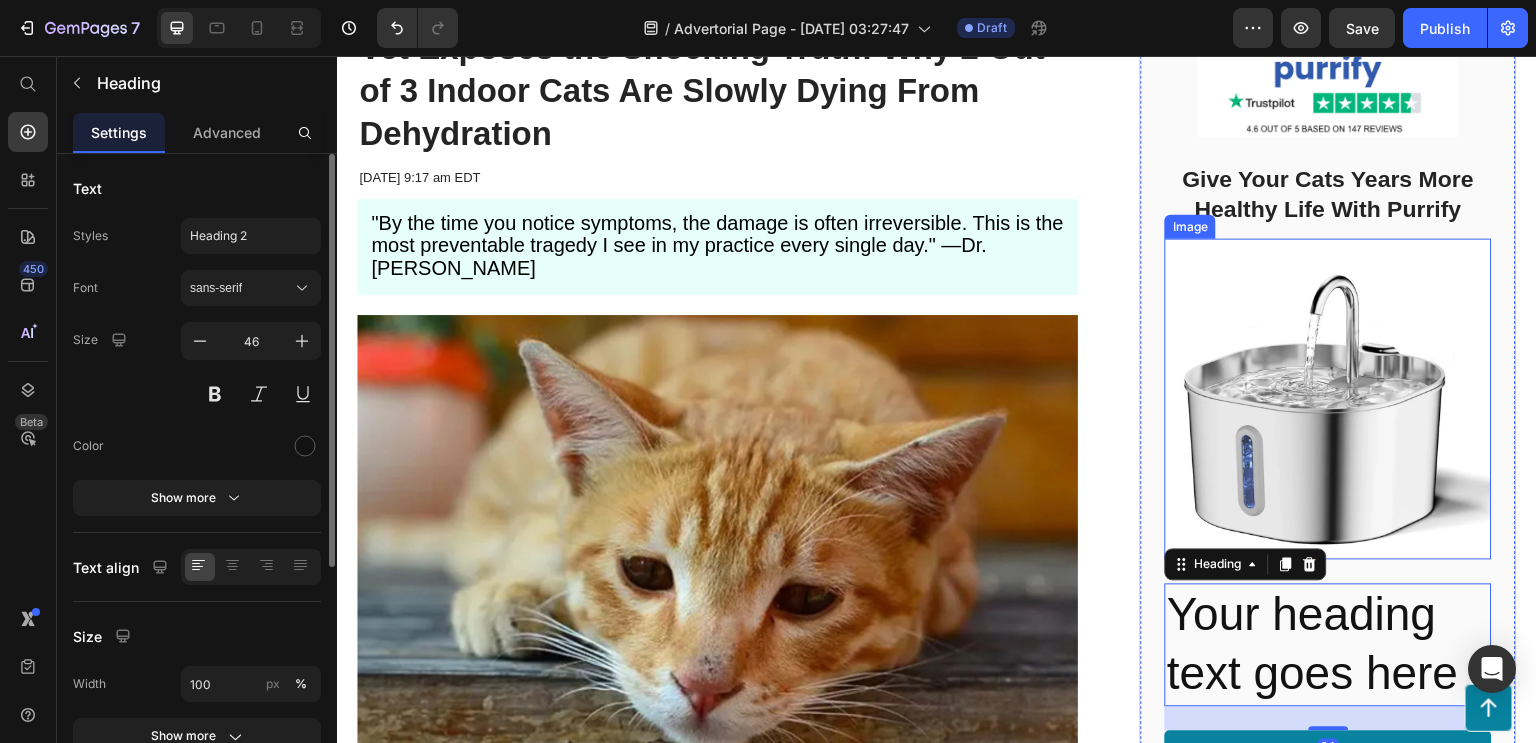 click at bounding box center (1328, 399) 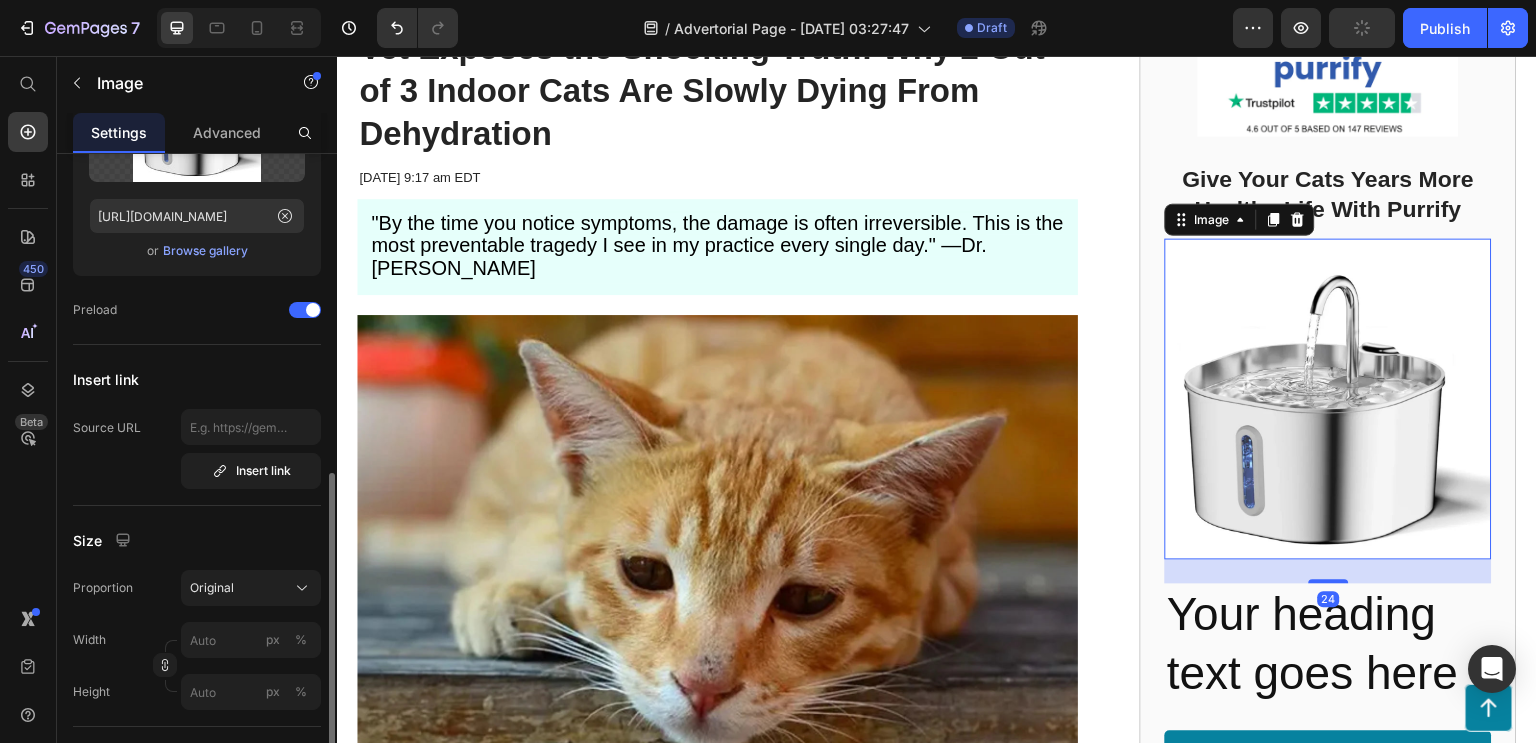 scroll, scrollTop: 367, scrollLeft: 0, axis: vertical 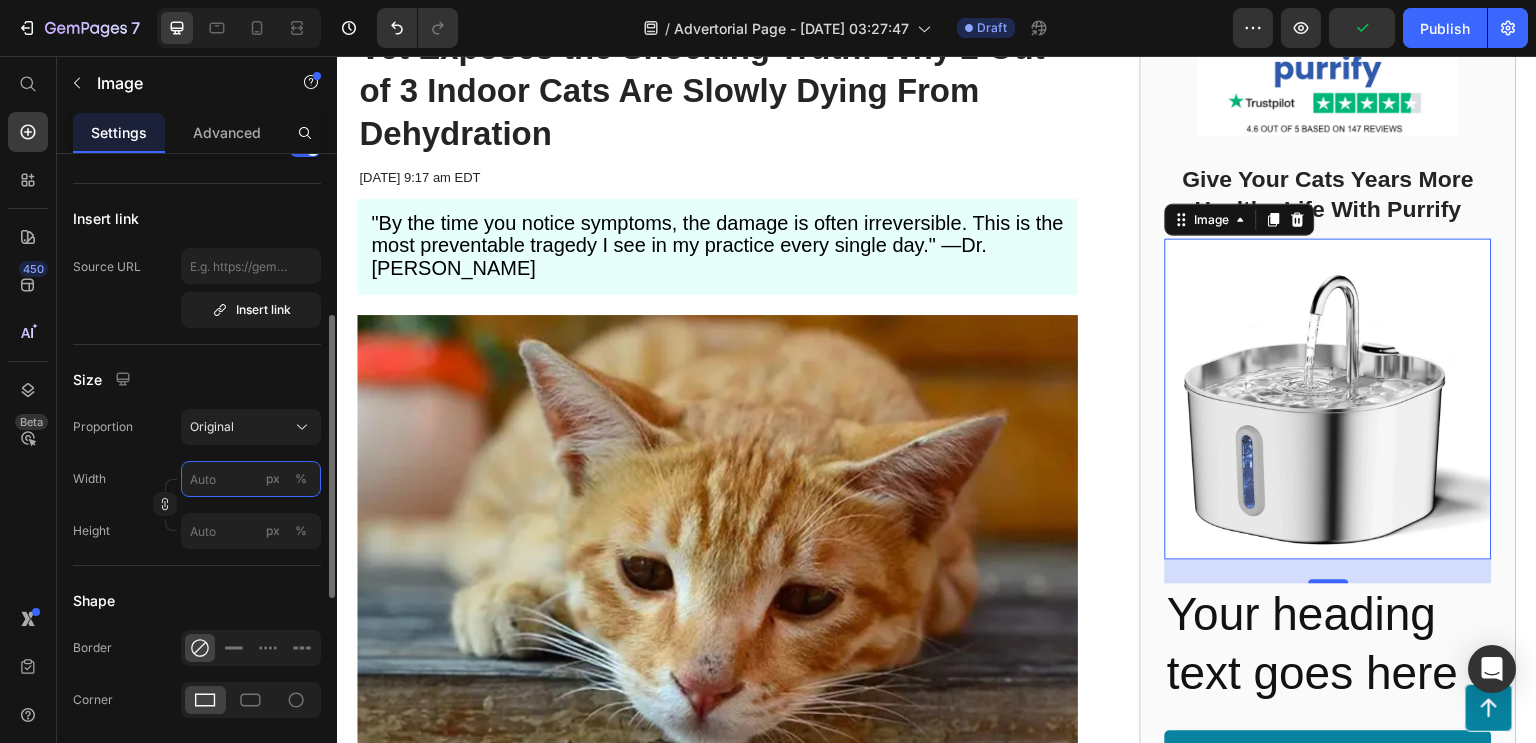 click on "px %" at bounding box center (251, 479) 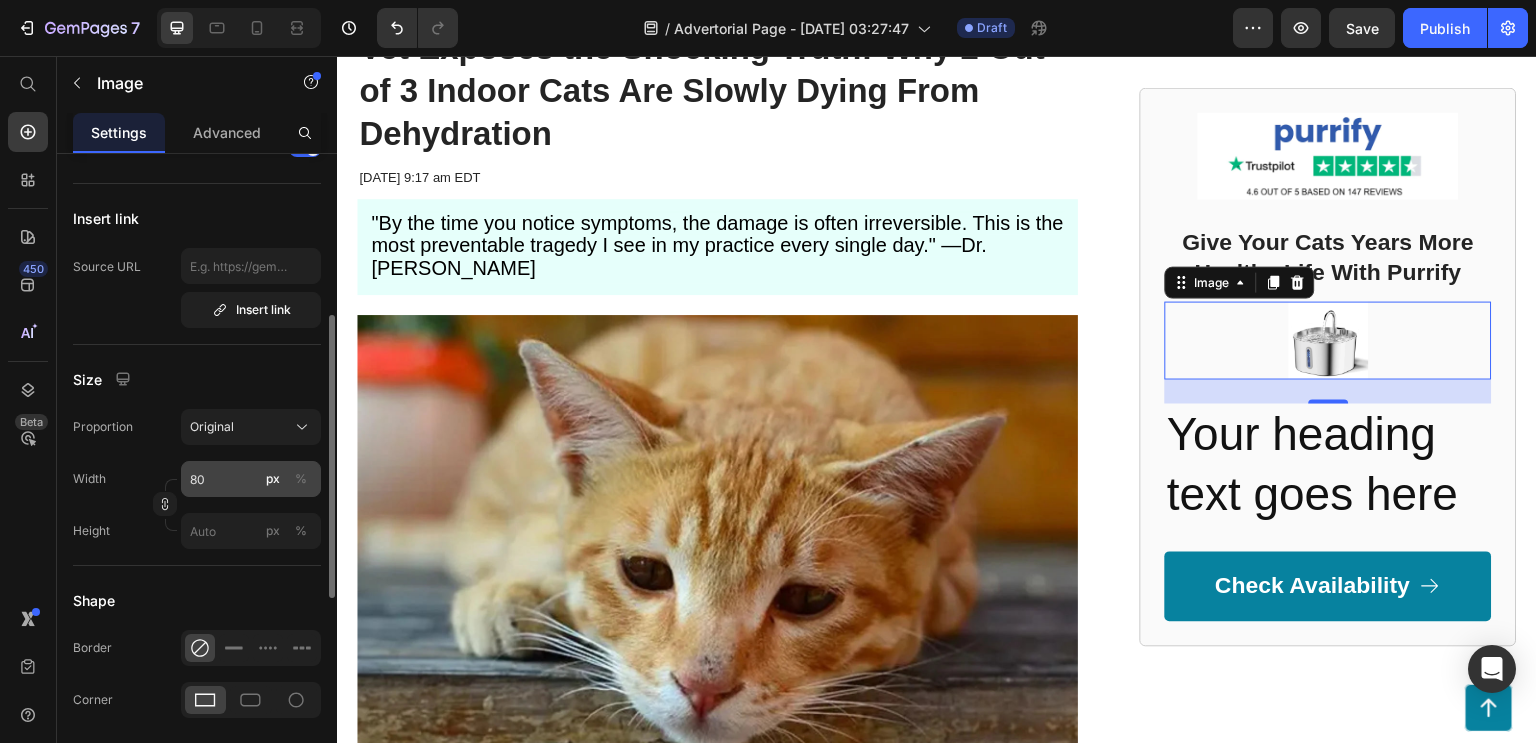click on "%" at bounding box center (301, 479) 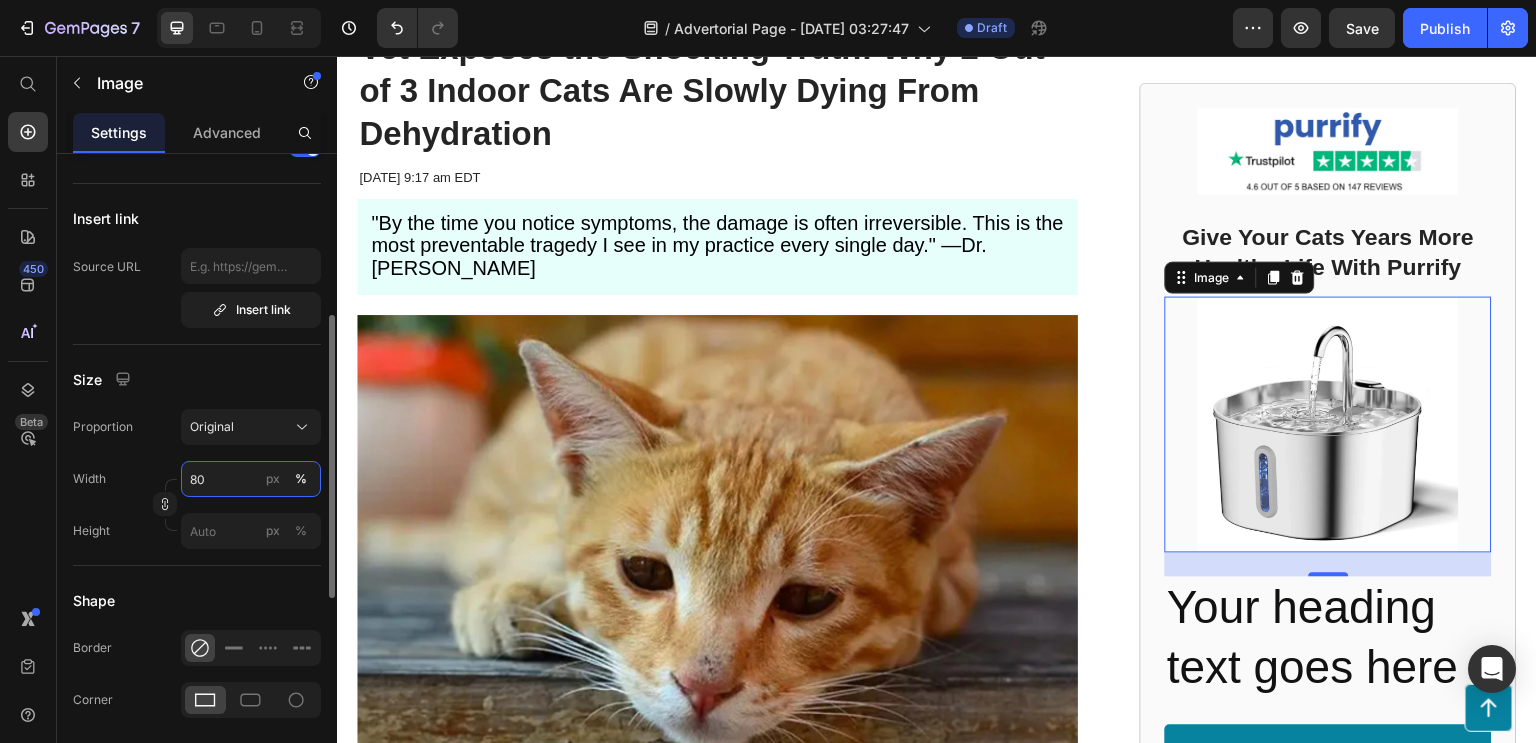 click on "80" at bounding box center (251, 479) 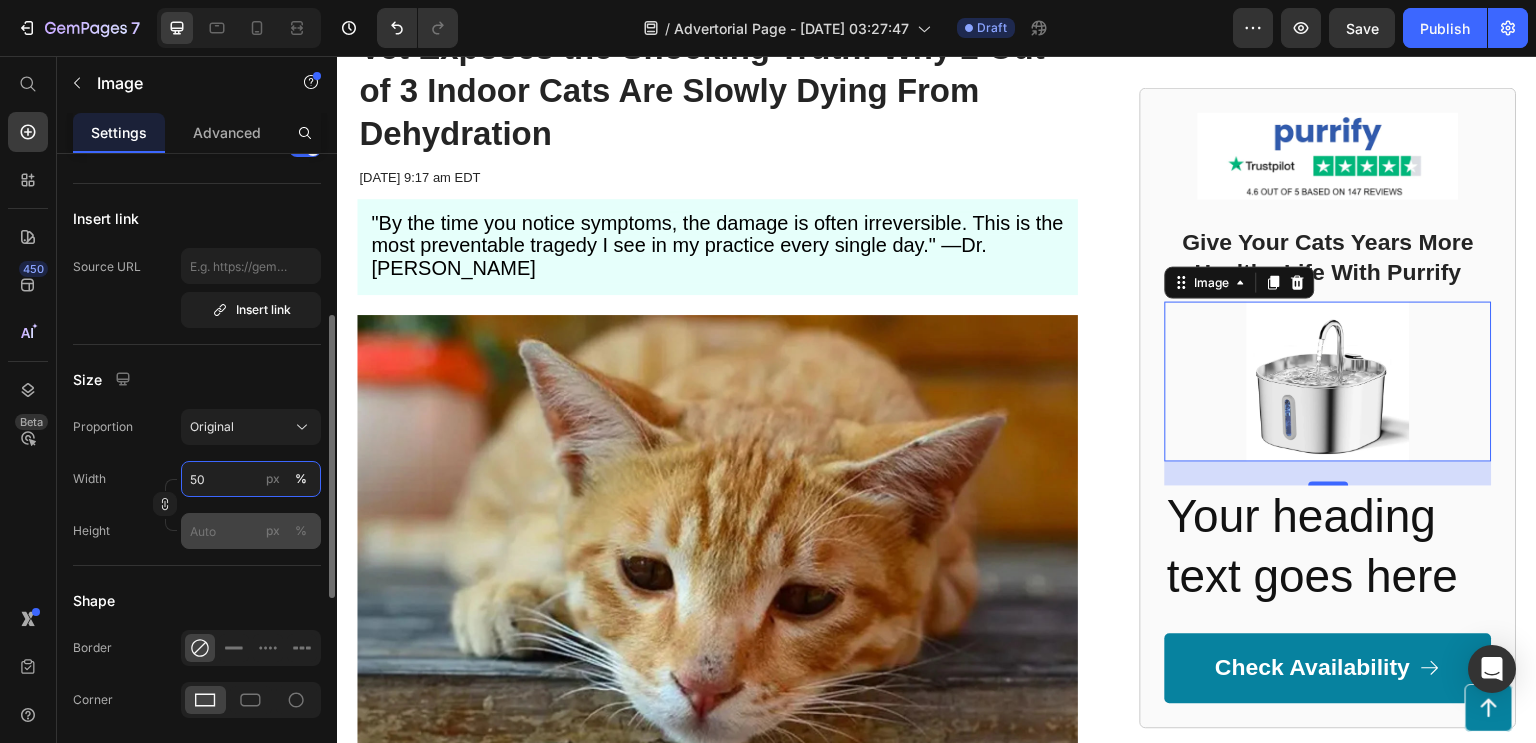 type on "50" 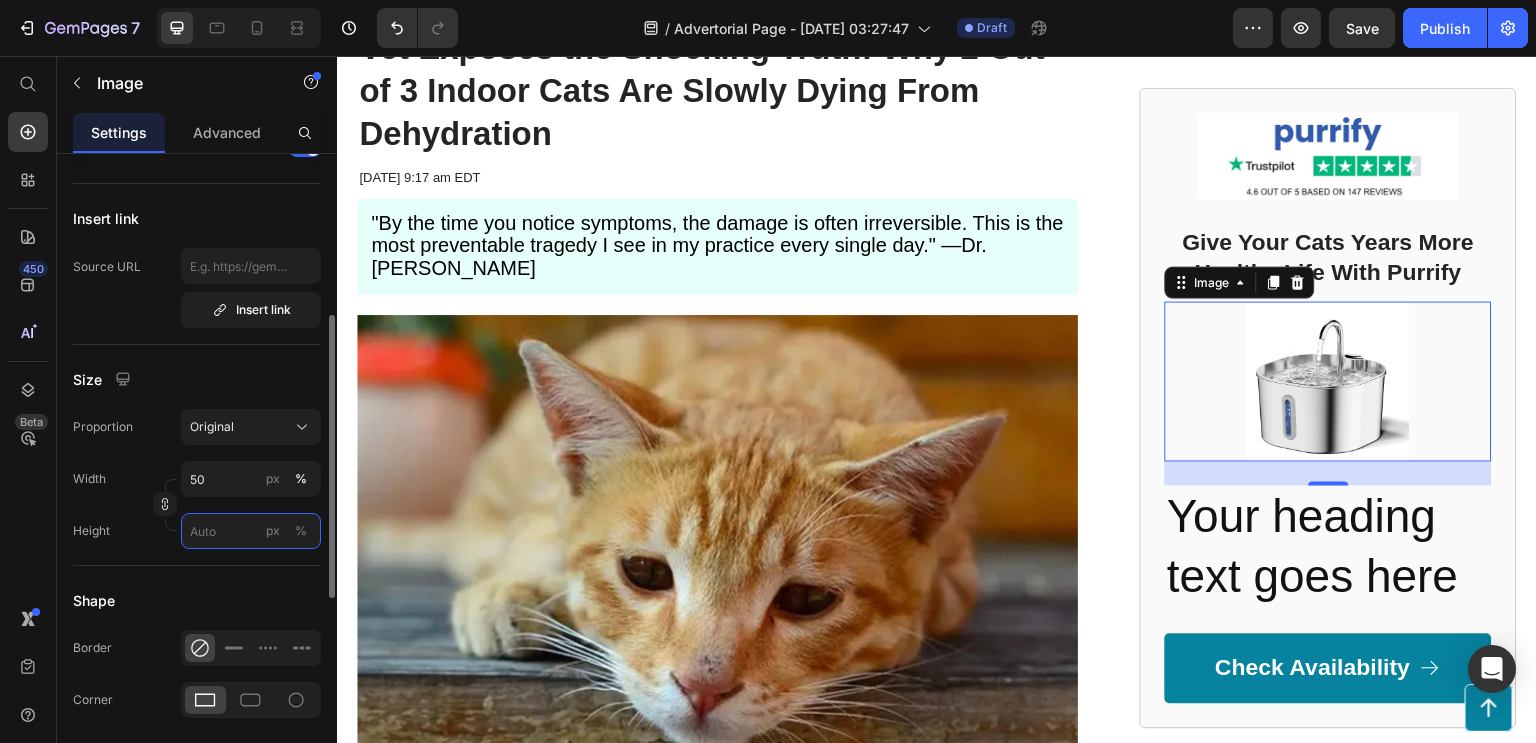 click on "px %" at bounding box center (251, 531) 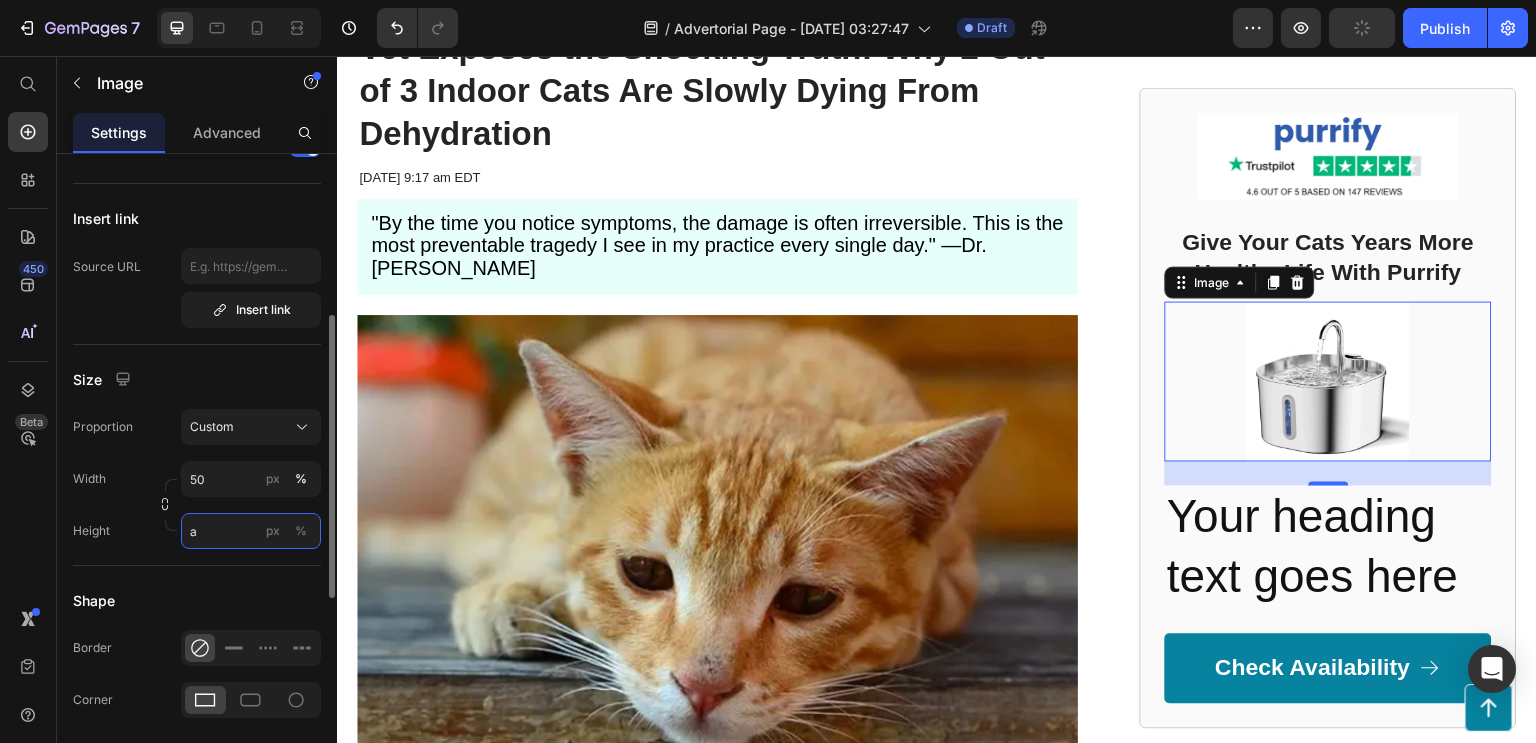 type on "a" 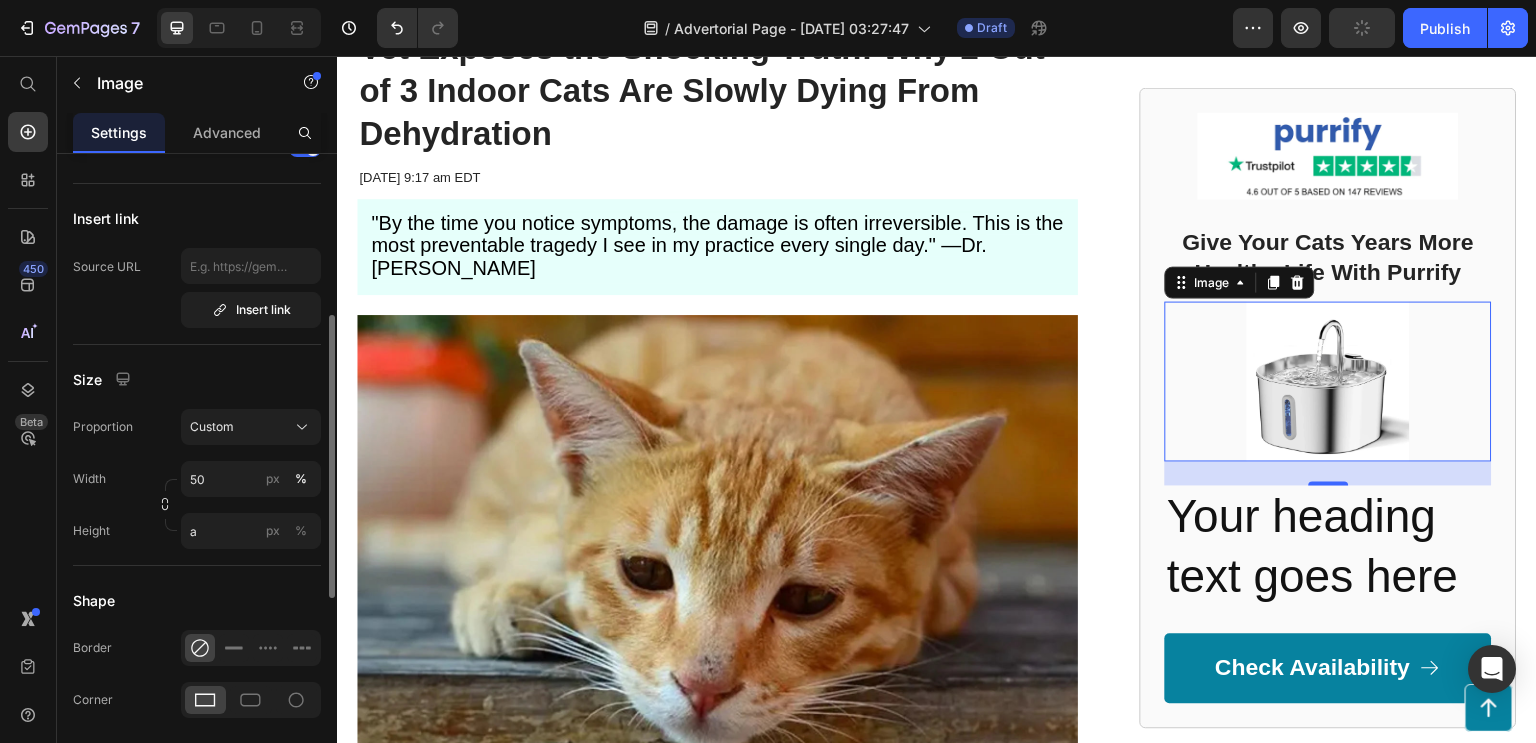 click on "Size Proportion Custom Width 50 px % Height a px %" 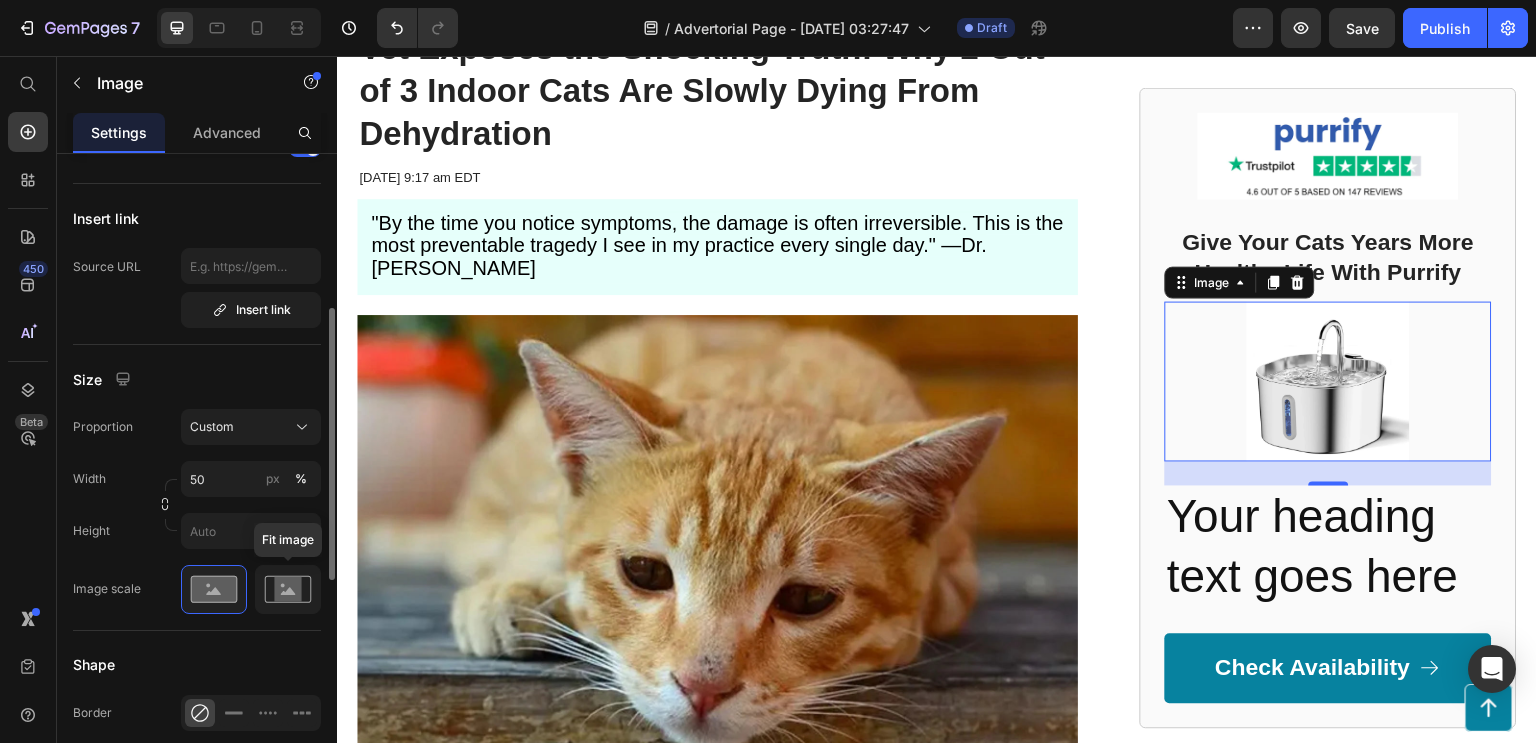 click 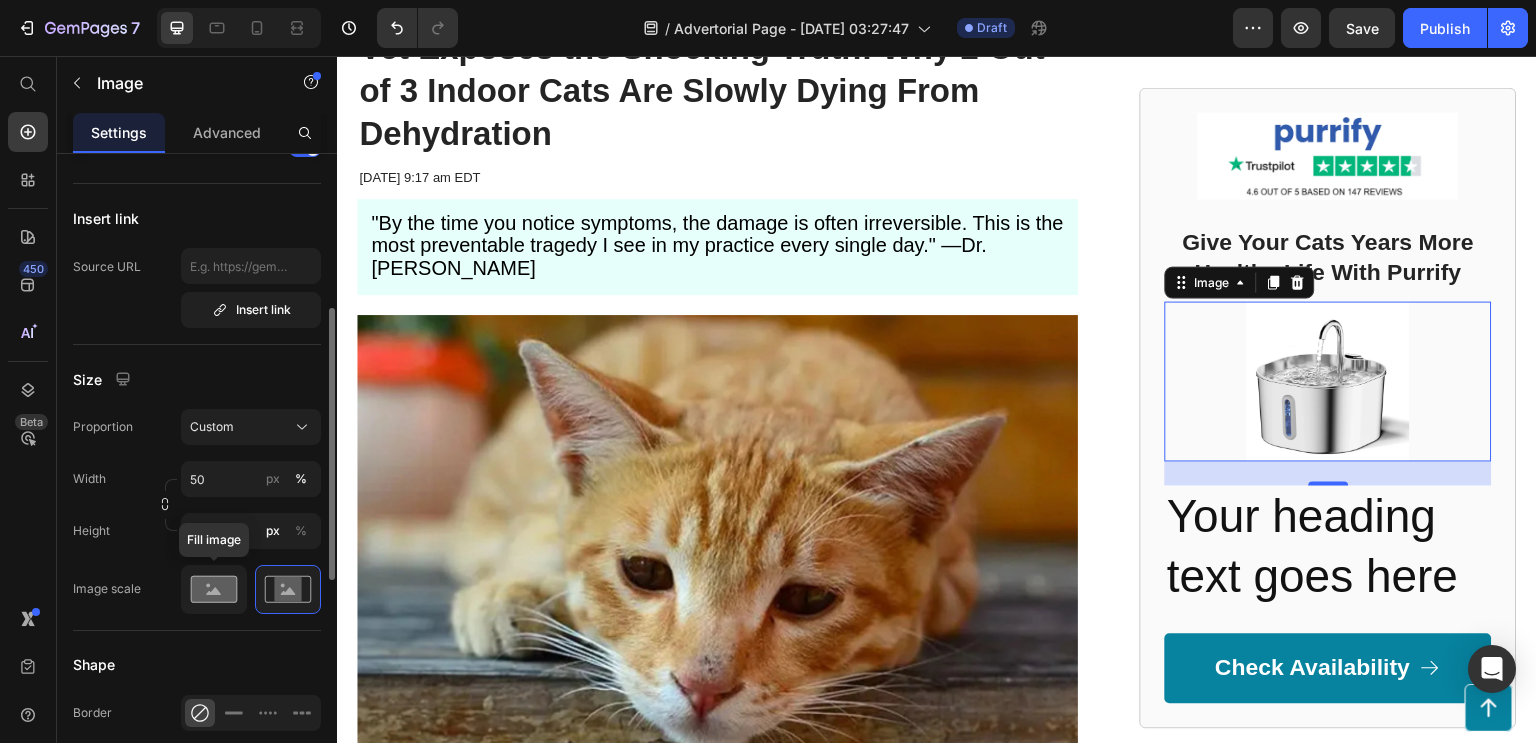 click 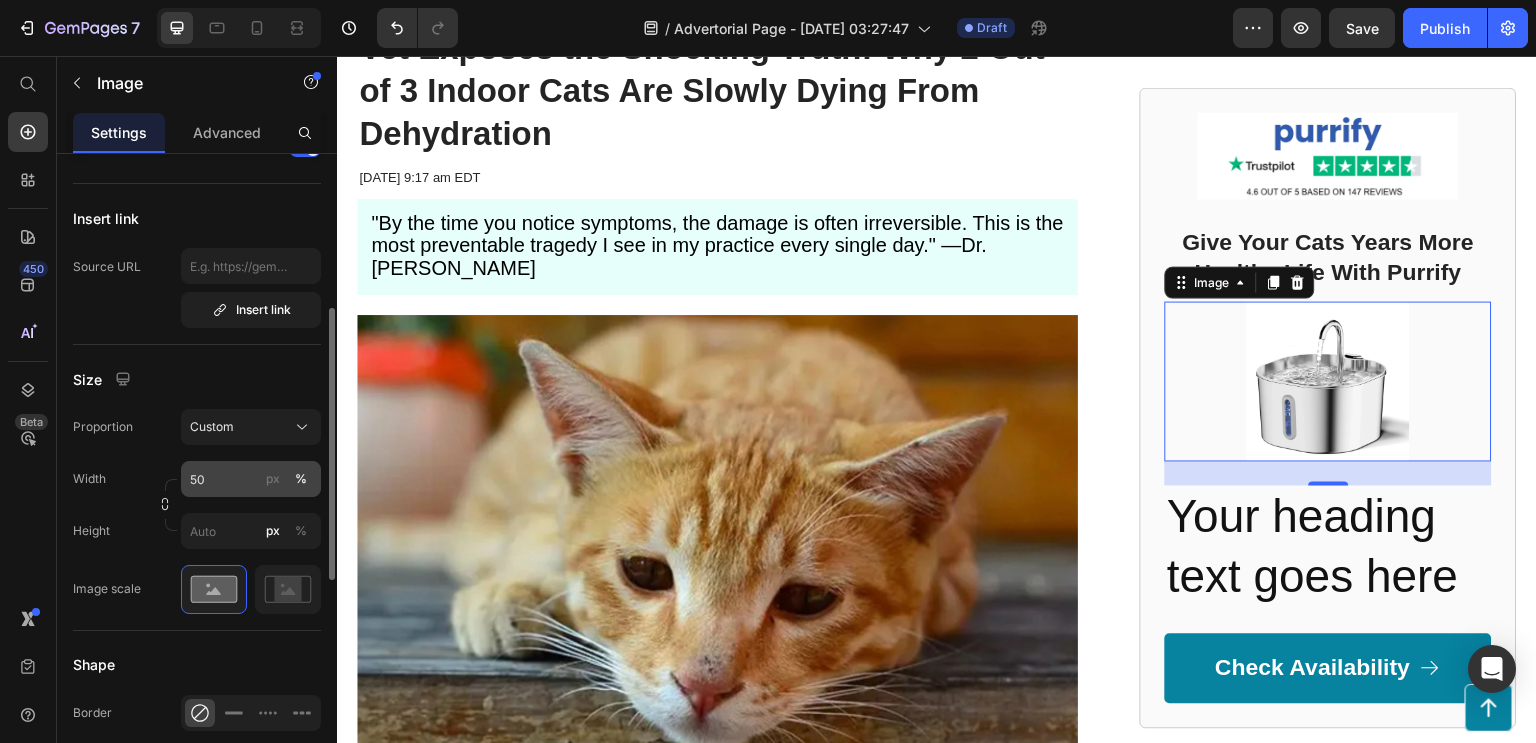 click on "px" at bounding box center [273, 479] 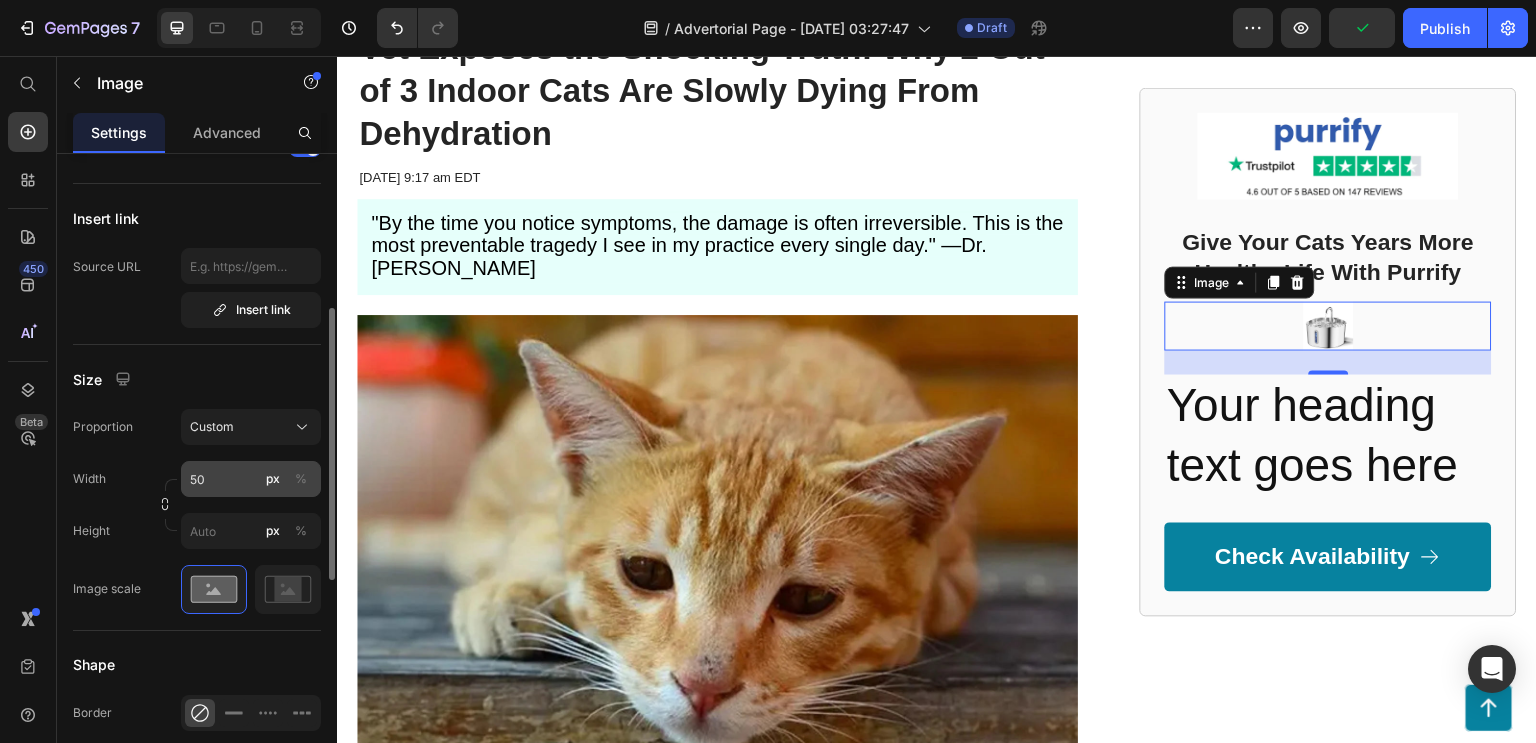 click on "%" at bounding box center [301, 479] 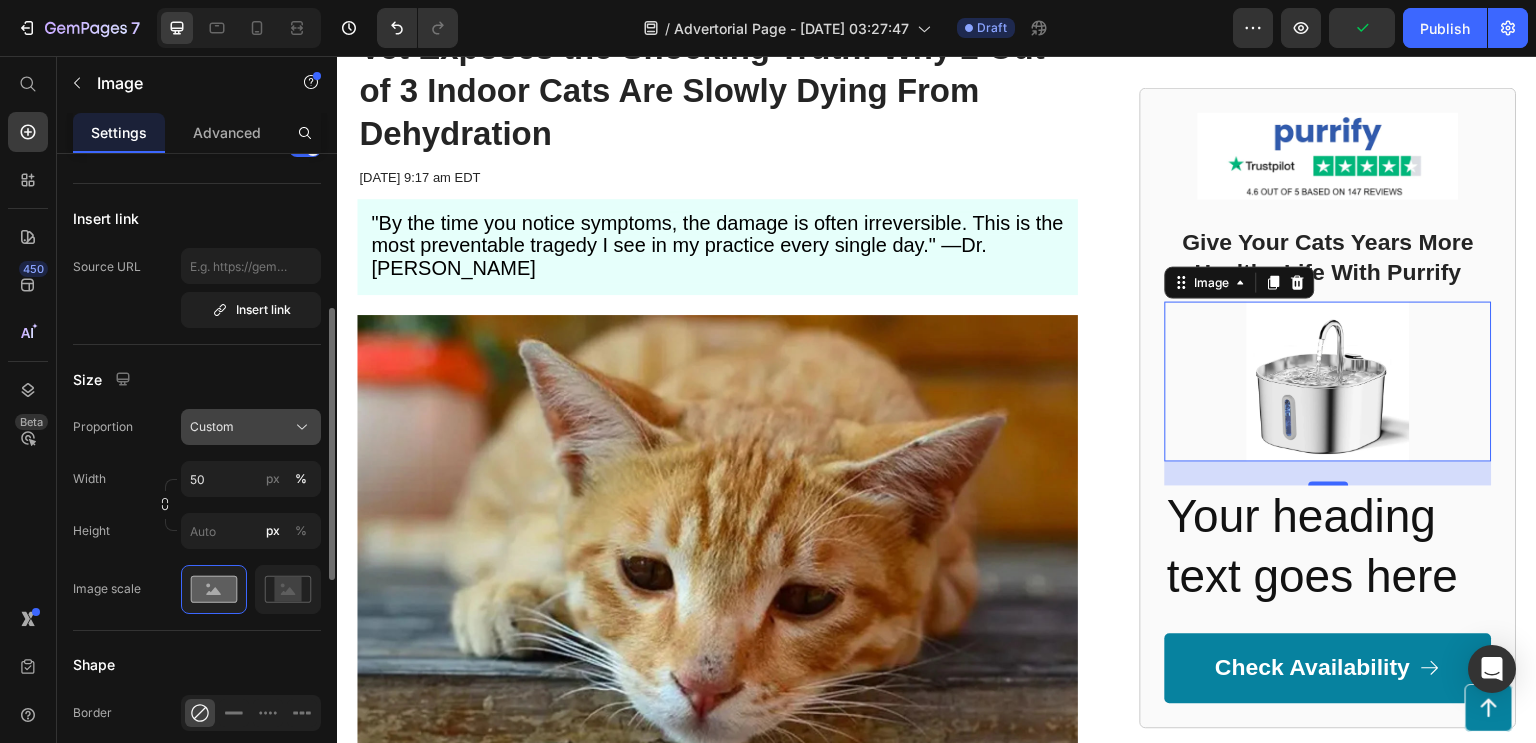 click on "Custom" 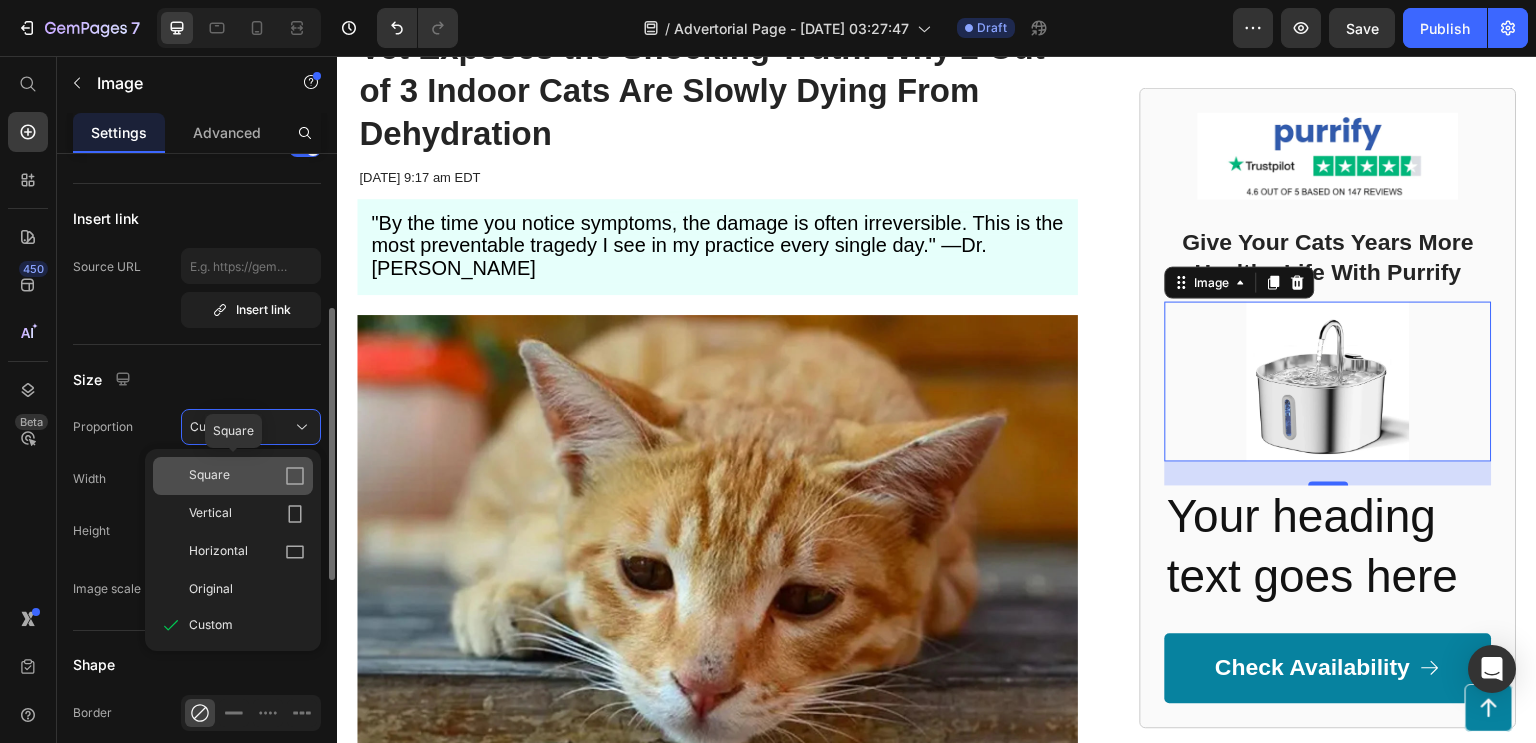 click on "Square" at bounding box center [247, 476] 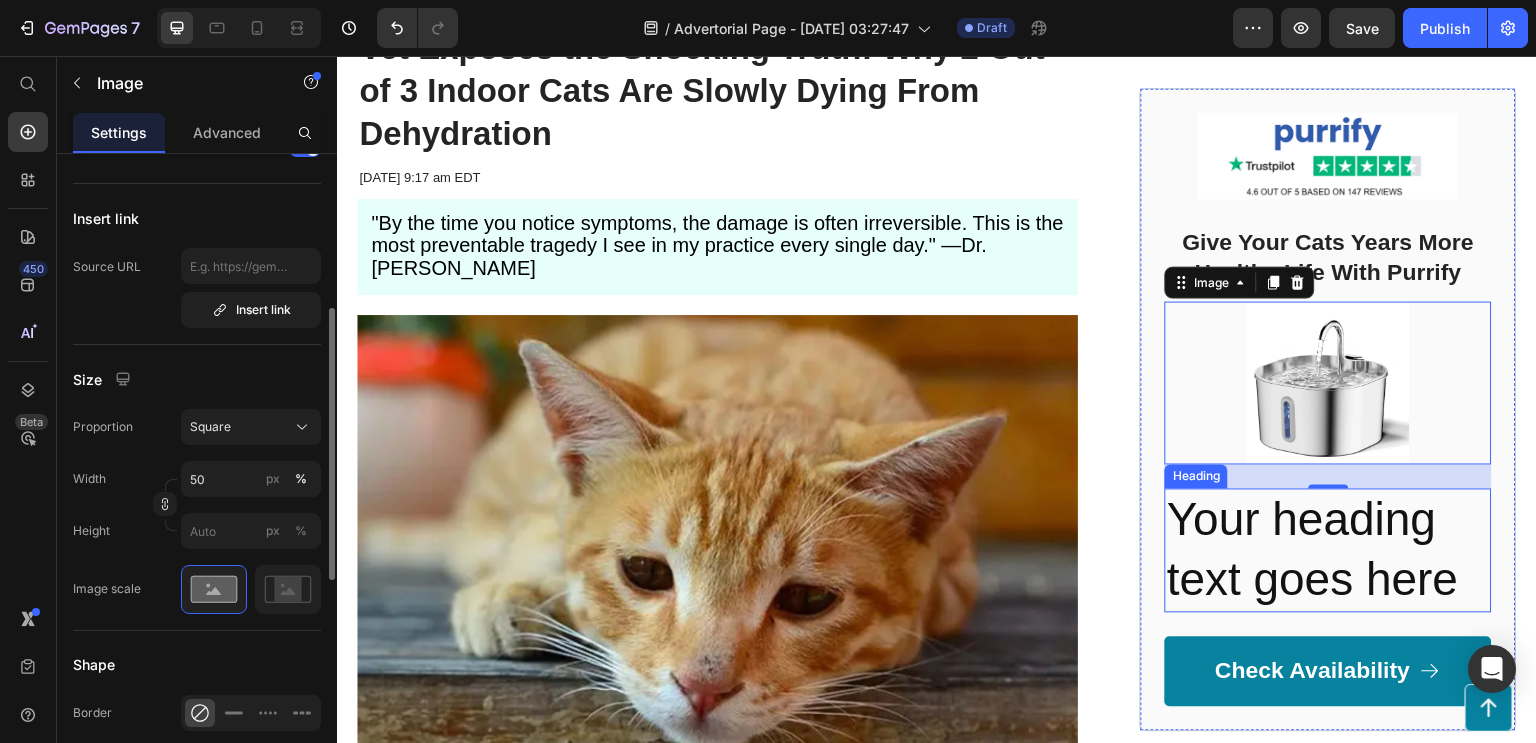 click on "Your heading text goes here" at bounding box center (1328, 551) 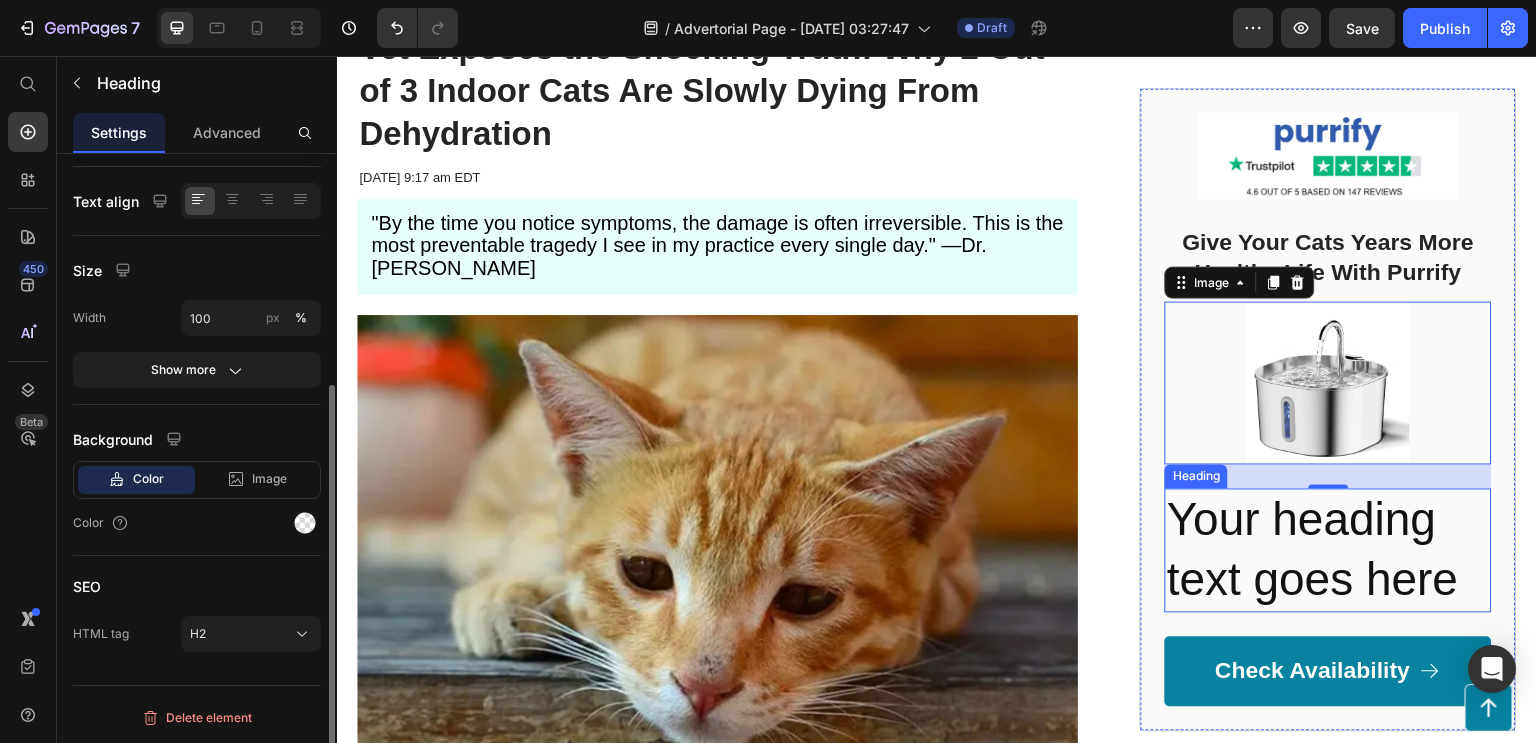 click on "Your heading text goes here" at bounding box center (1328, 551) 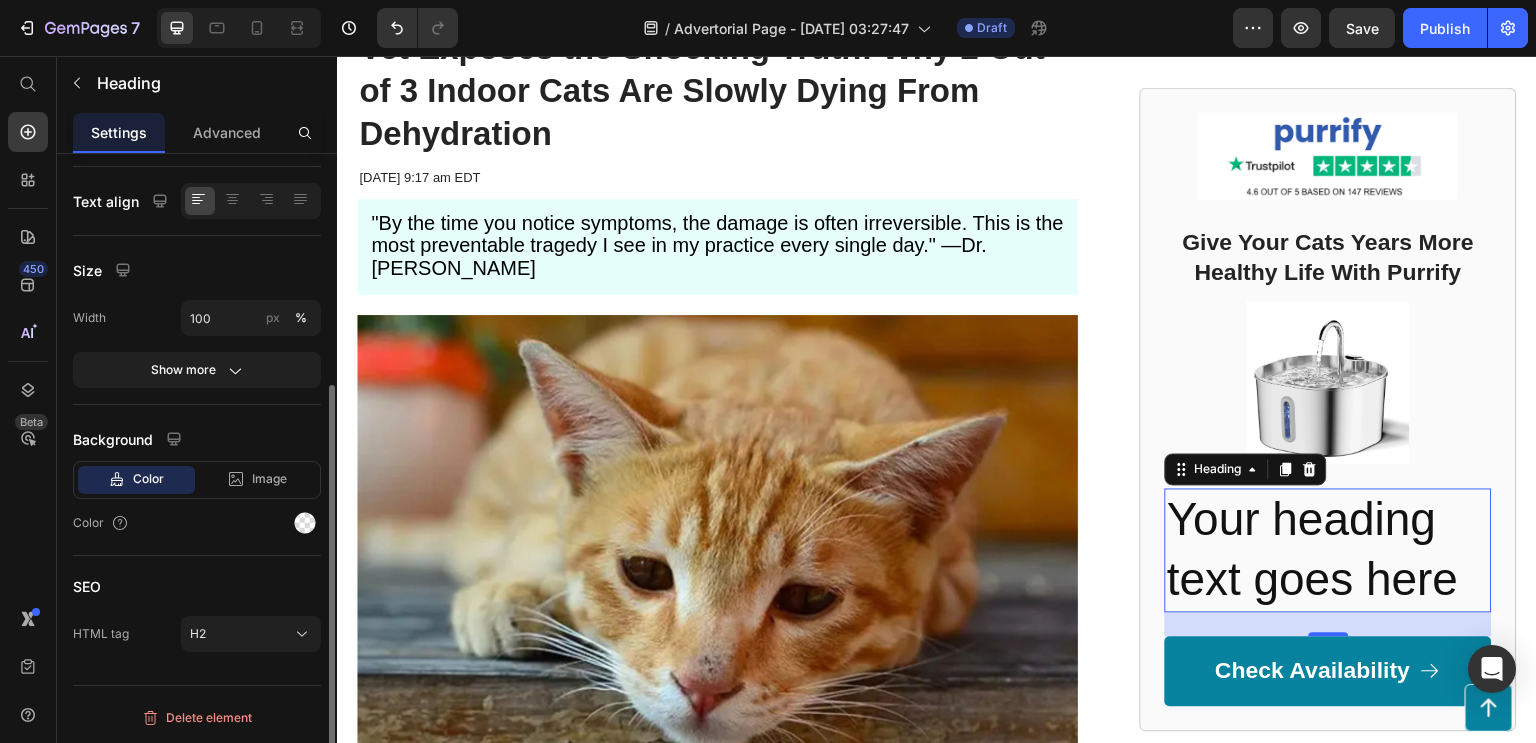 click on "Your heading text goes here" at bounding box center (1328, 551) 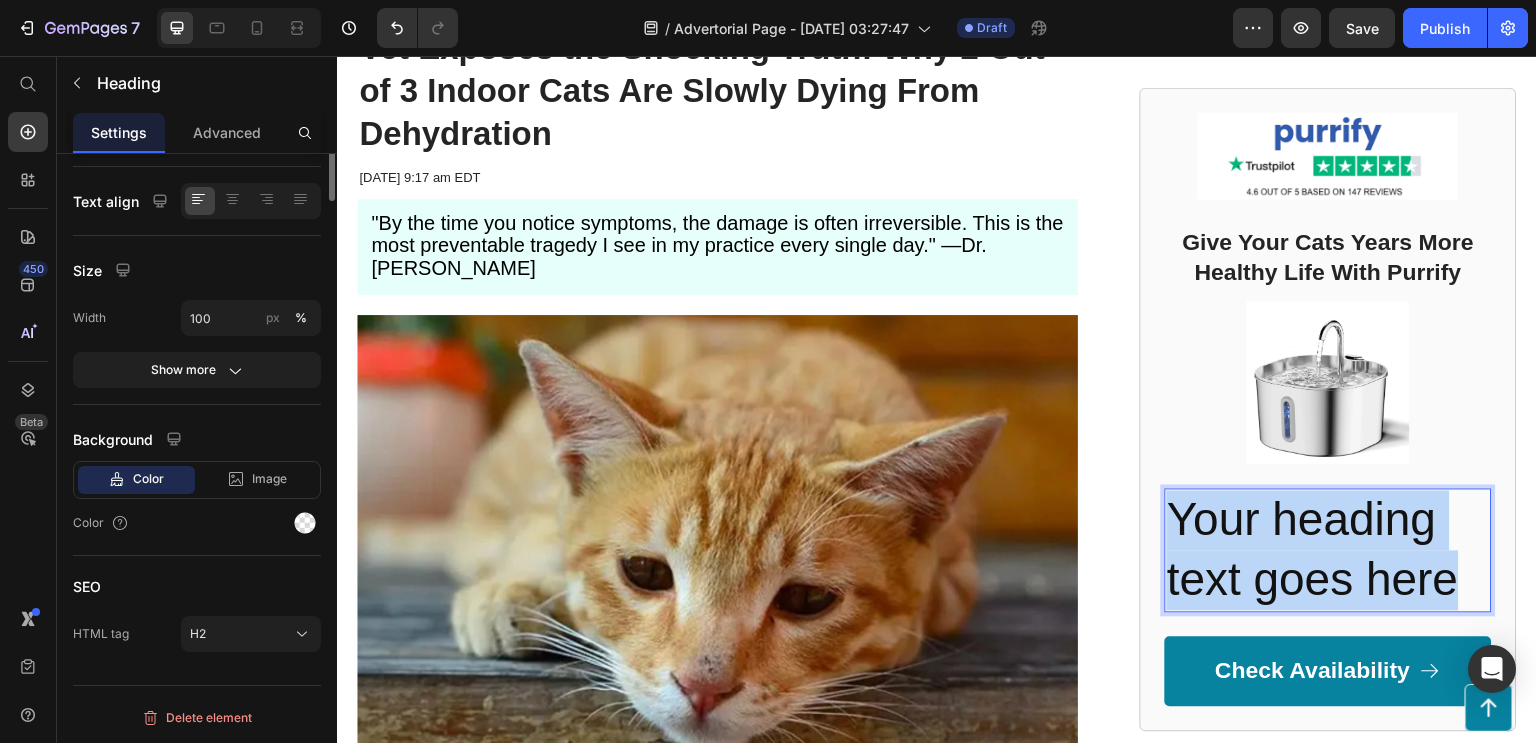 scroll, scrollTop: 0, scrollLeft: 0, axis: both 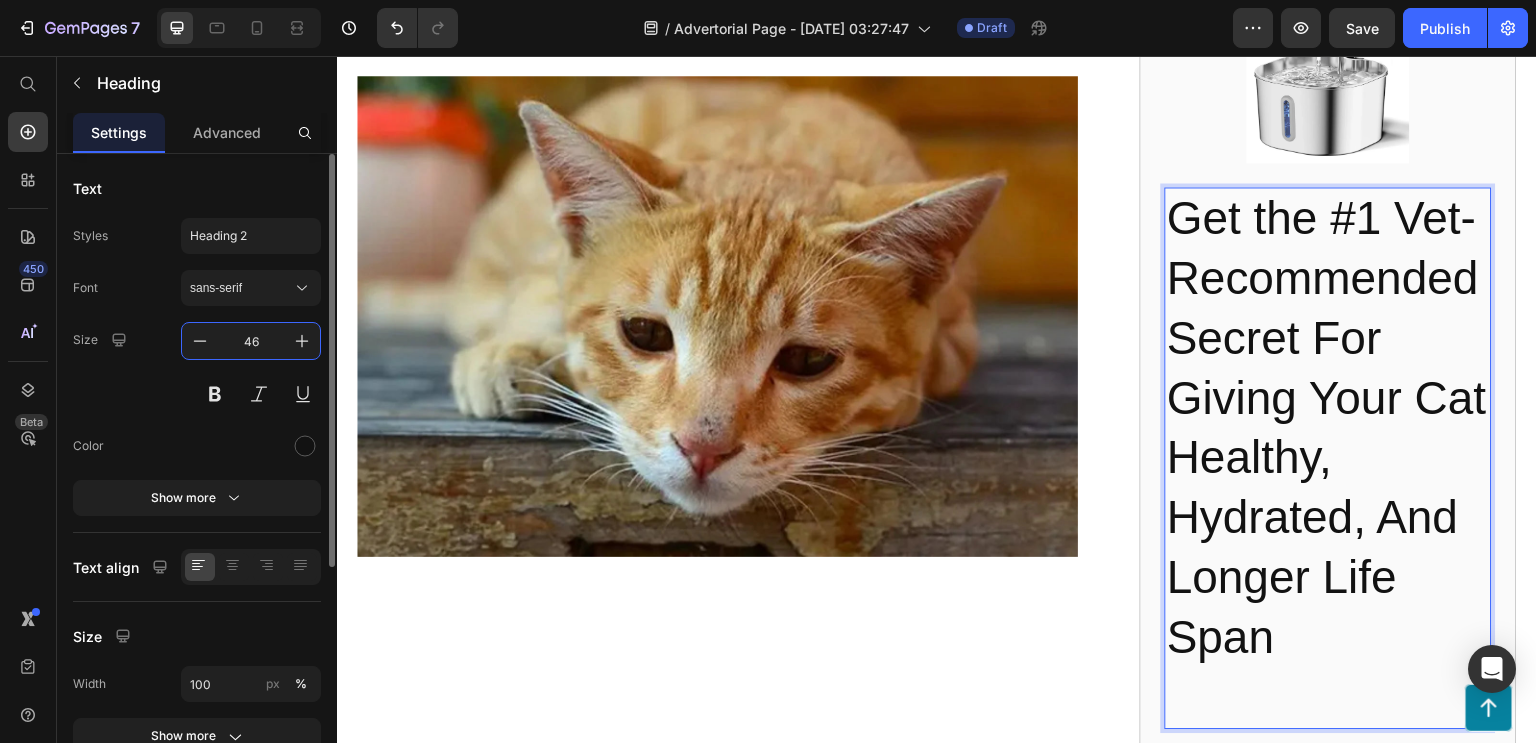 click on "46" at bounding box center (251, 341) 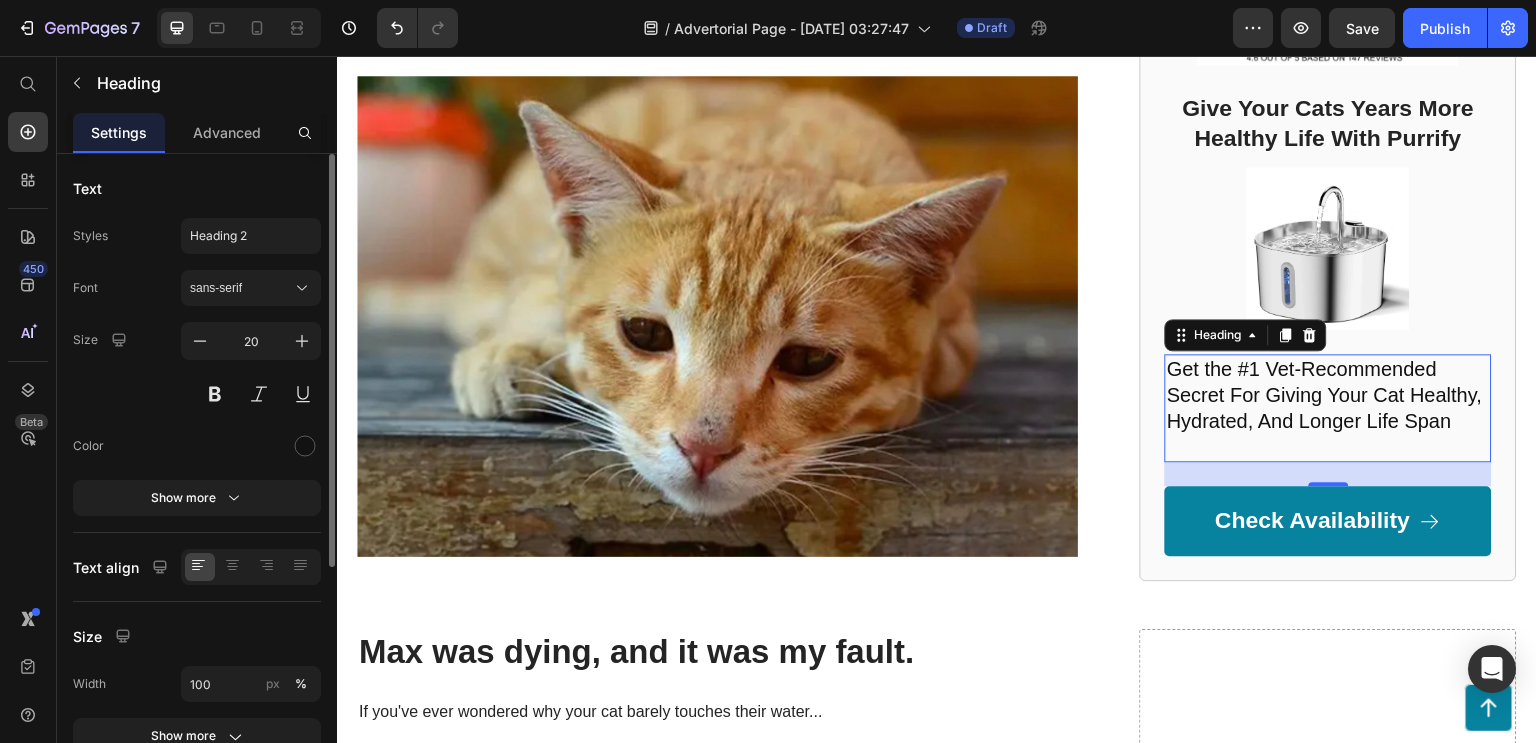 click on "Size 20" at bounding box center (197, 367) 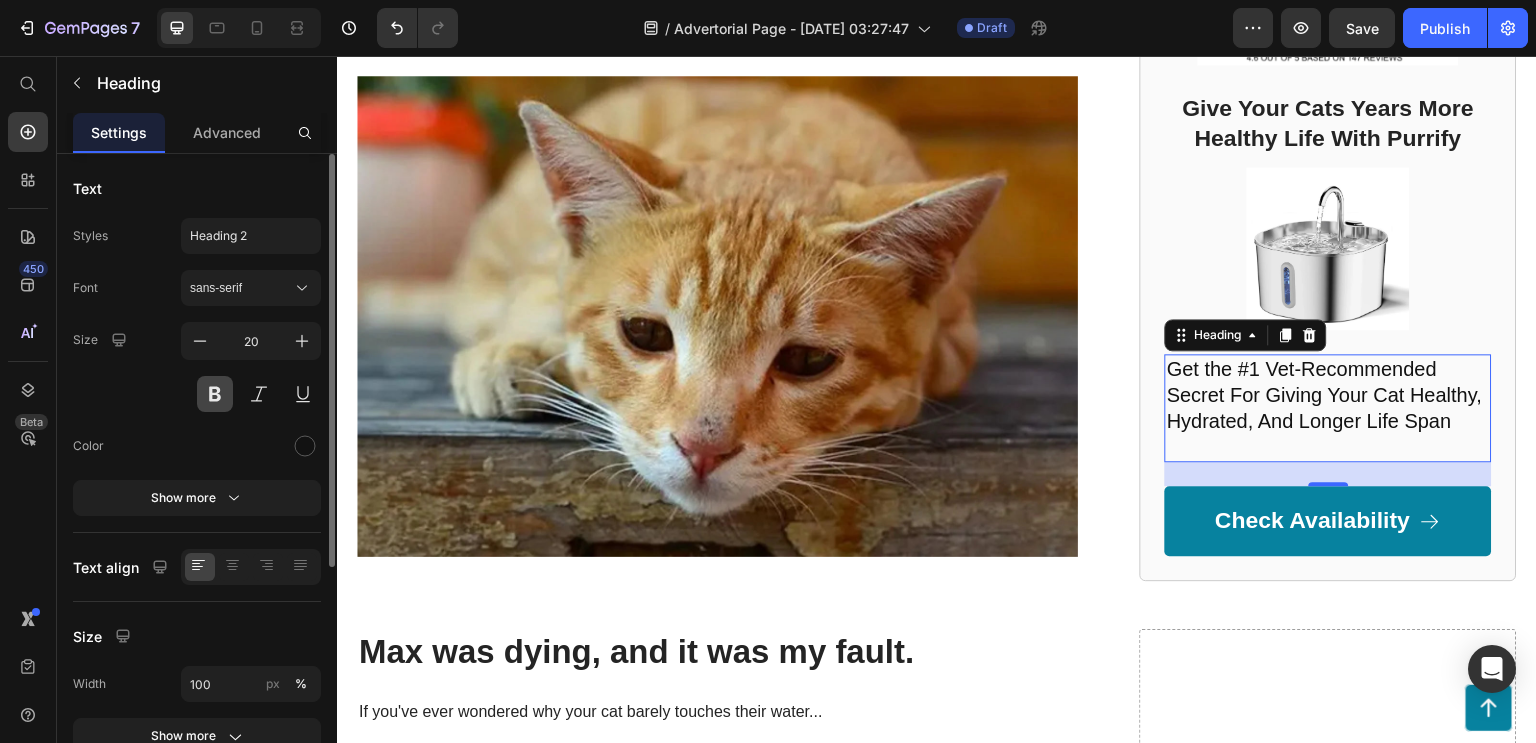 click at bounding box center [215, 394] 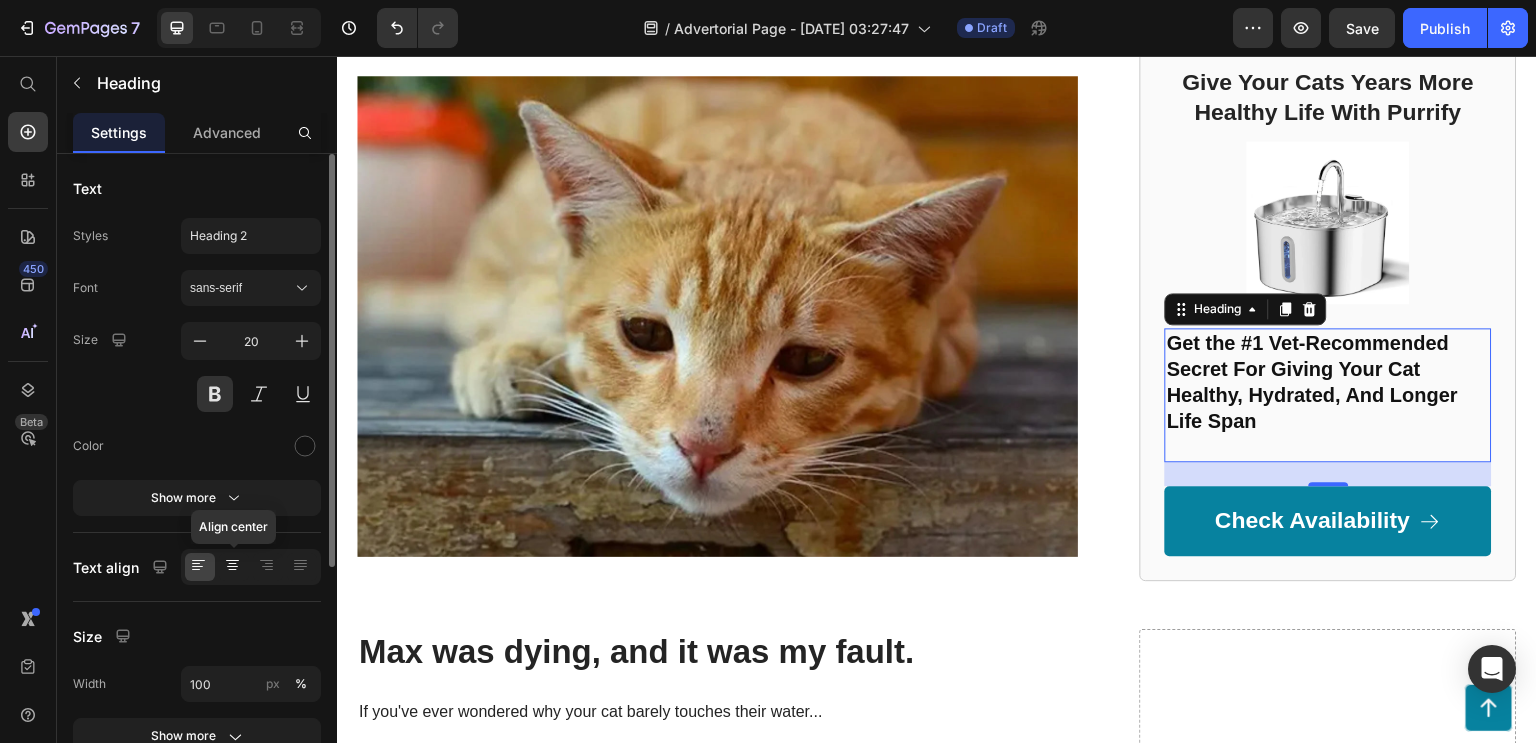 click 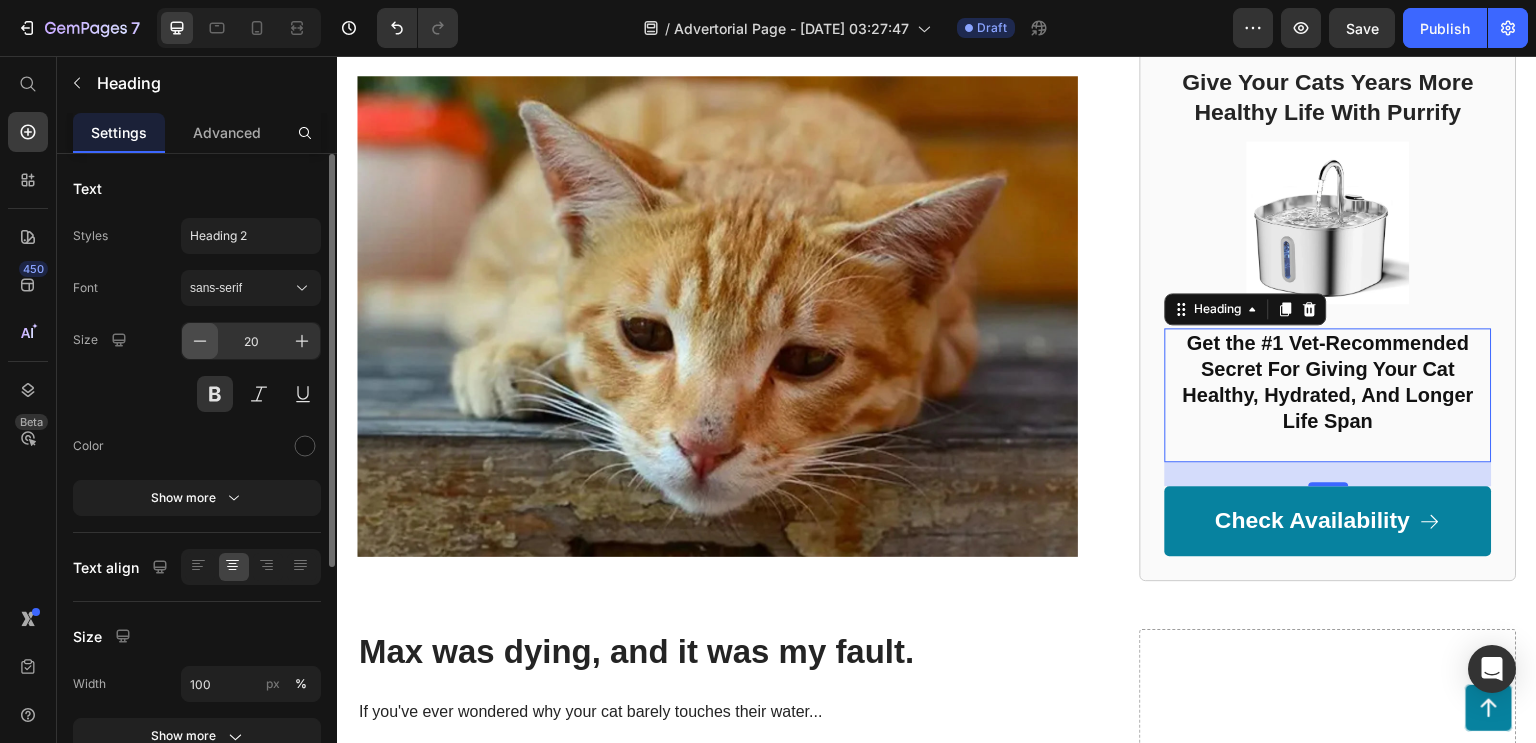 click at bounding box center [200, 341] 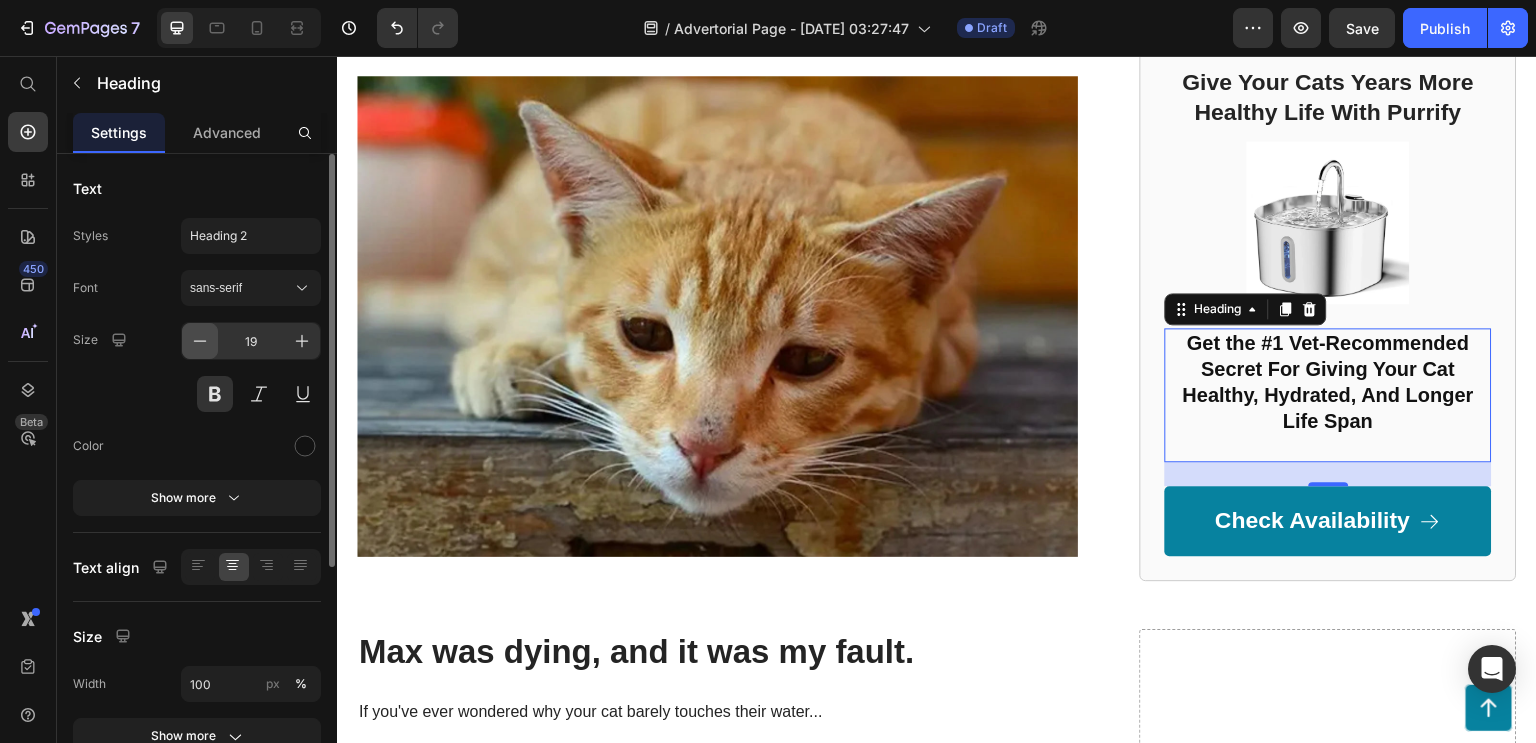 click at bounding box center [200, 341] 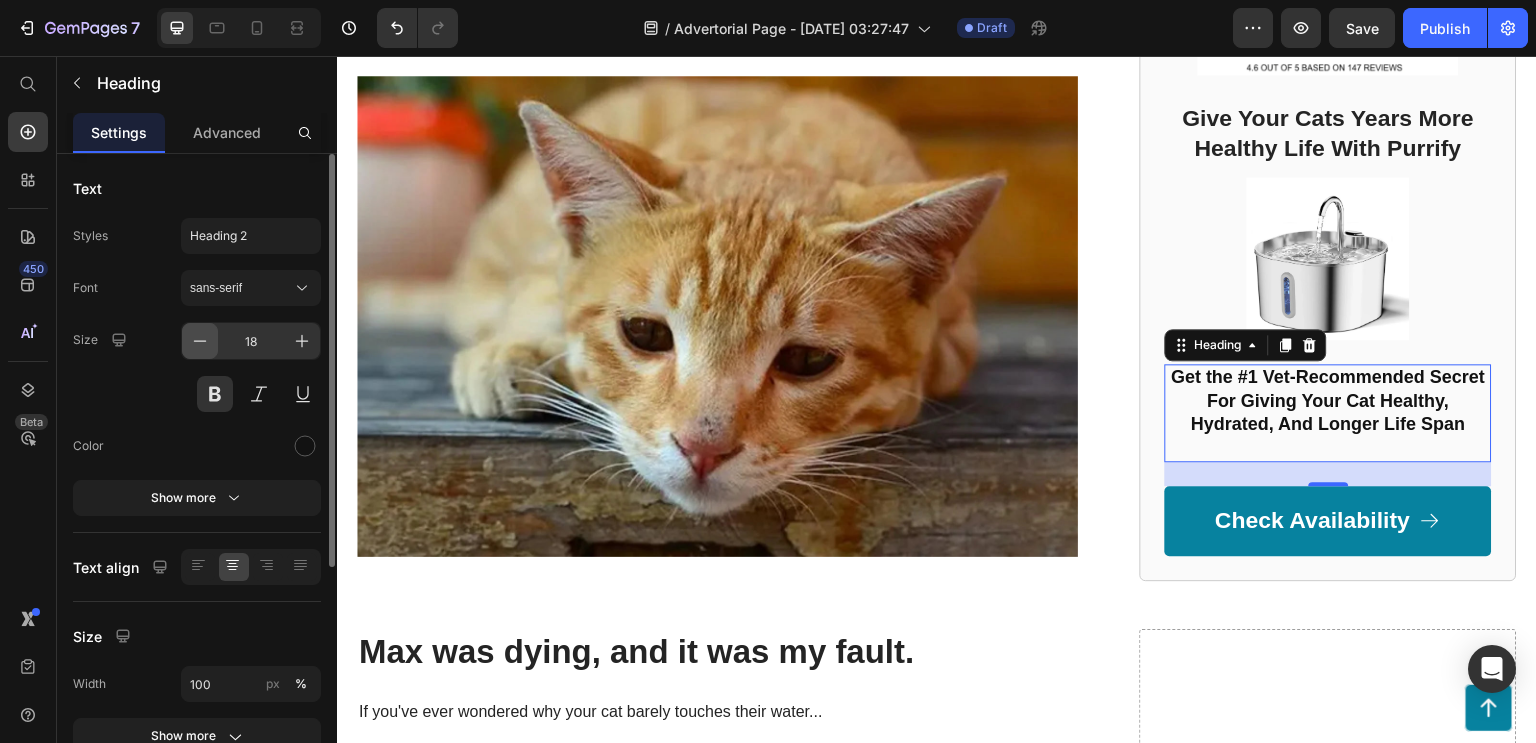 click at bounding box center [200, 341] 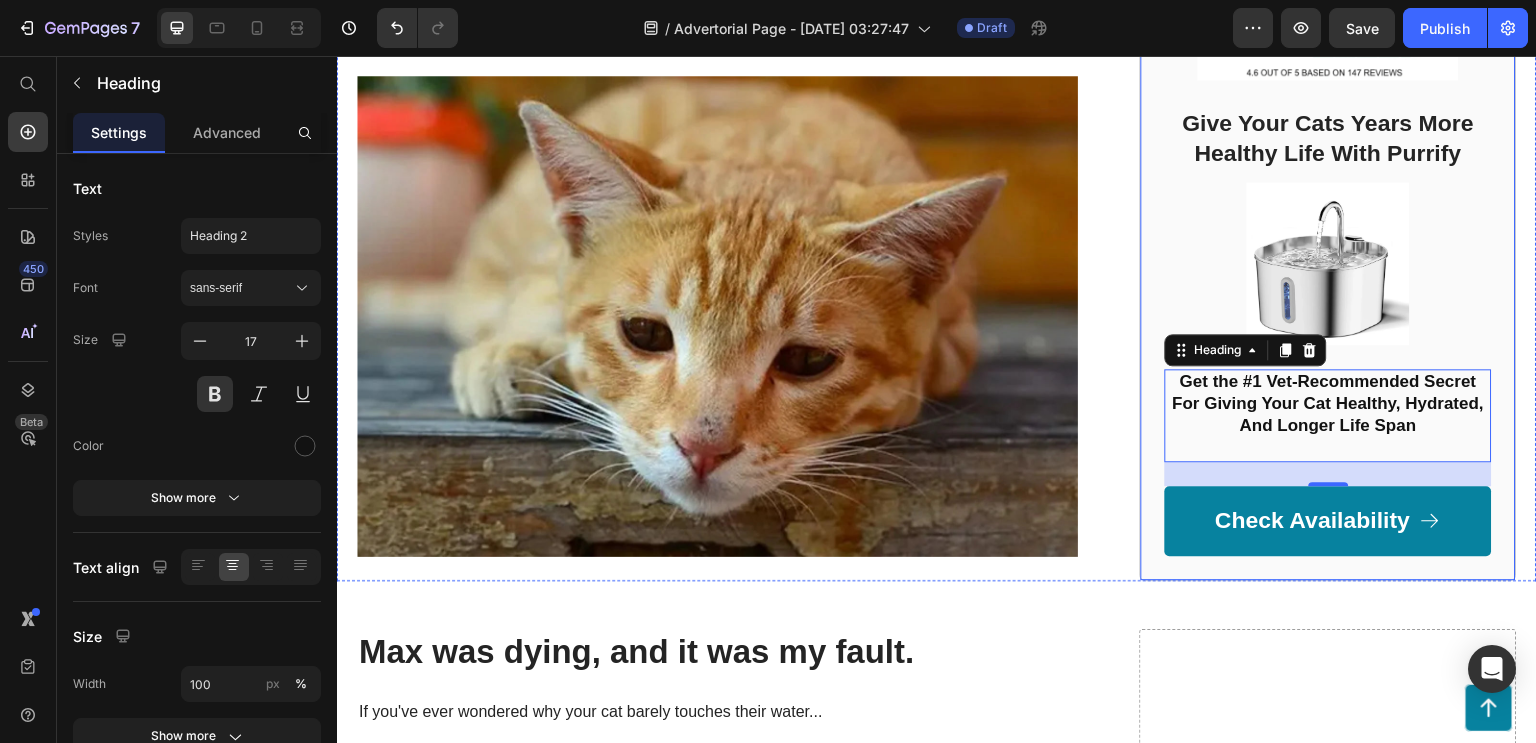 click on "Image Give Your Cats Years More Healthy Life With Purrify  Heading Image Get the #1 Vet-Recommended Secret For Giving Your Cat Healthy, Hydrated, And Longer Life Span   Heading   24
Check Availability Button Row" at bounding box center (1328, 274) 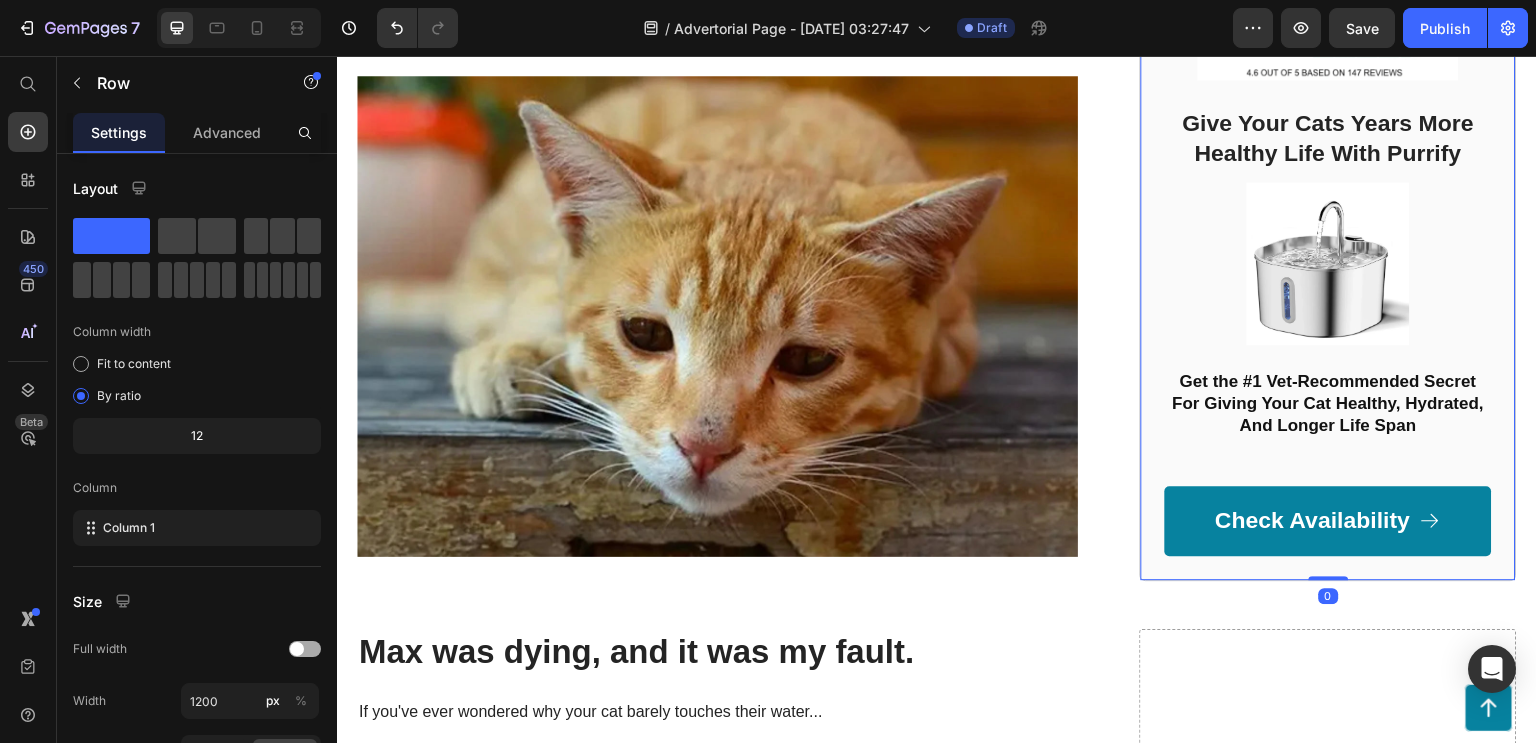 scroll, scrollTop: 0, scrollLeft: 0, axis: both 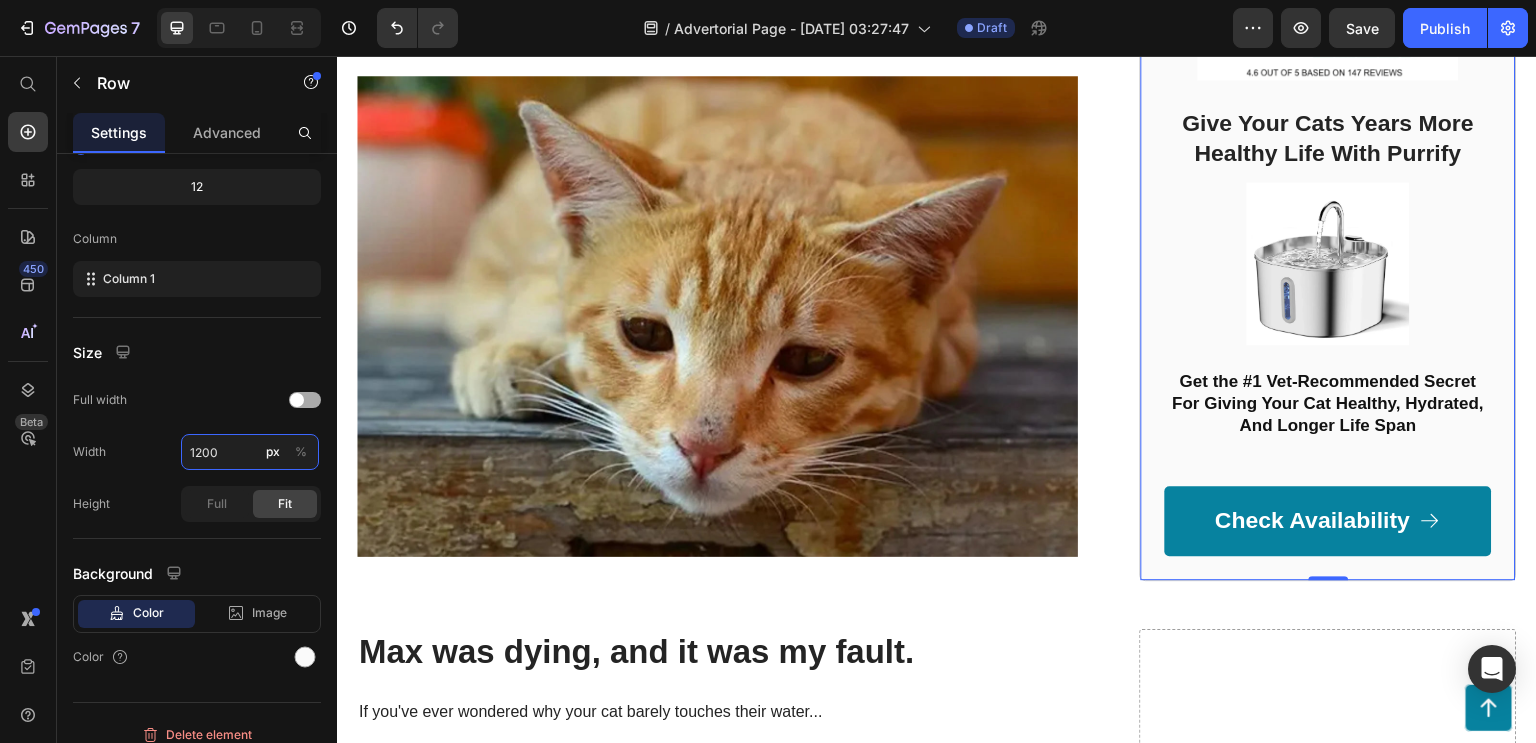 click on "1200" at bounding box center (250, 452) 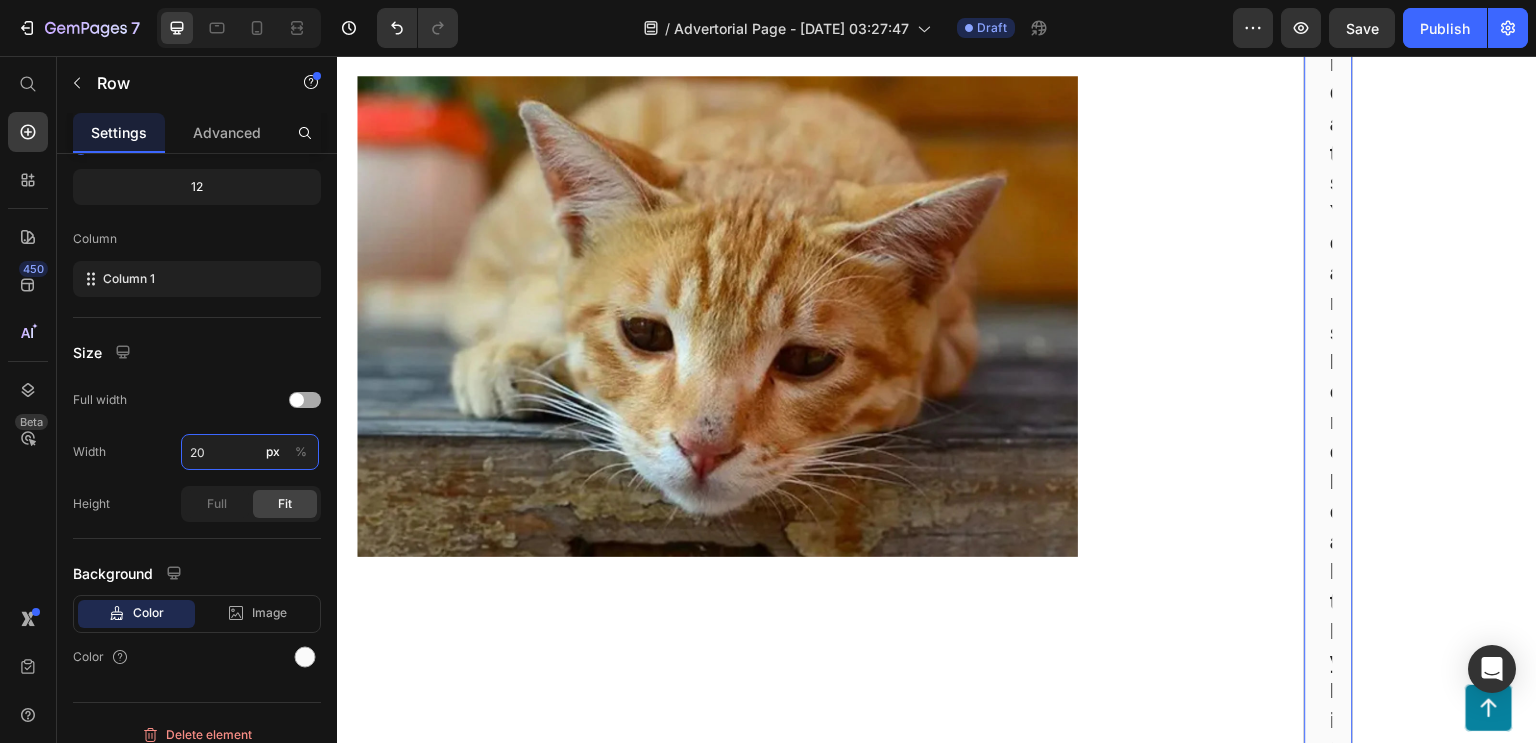 type on "320" 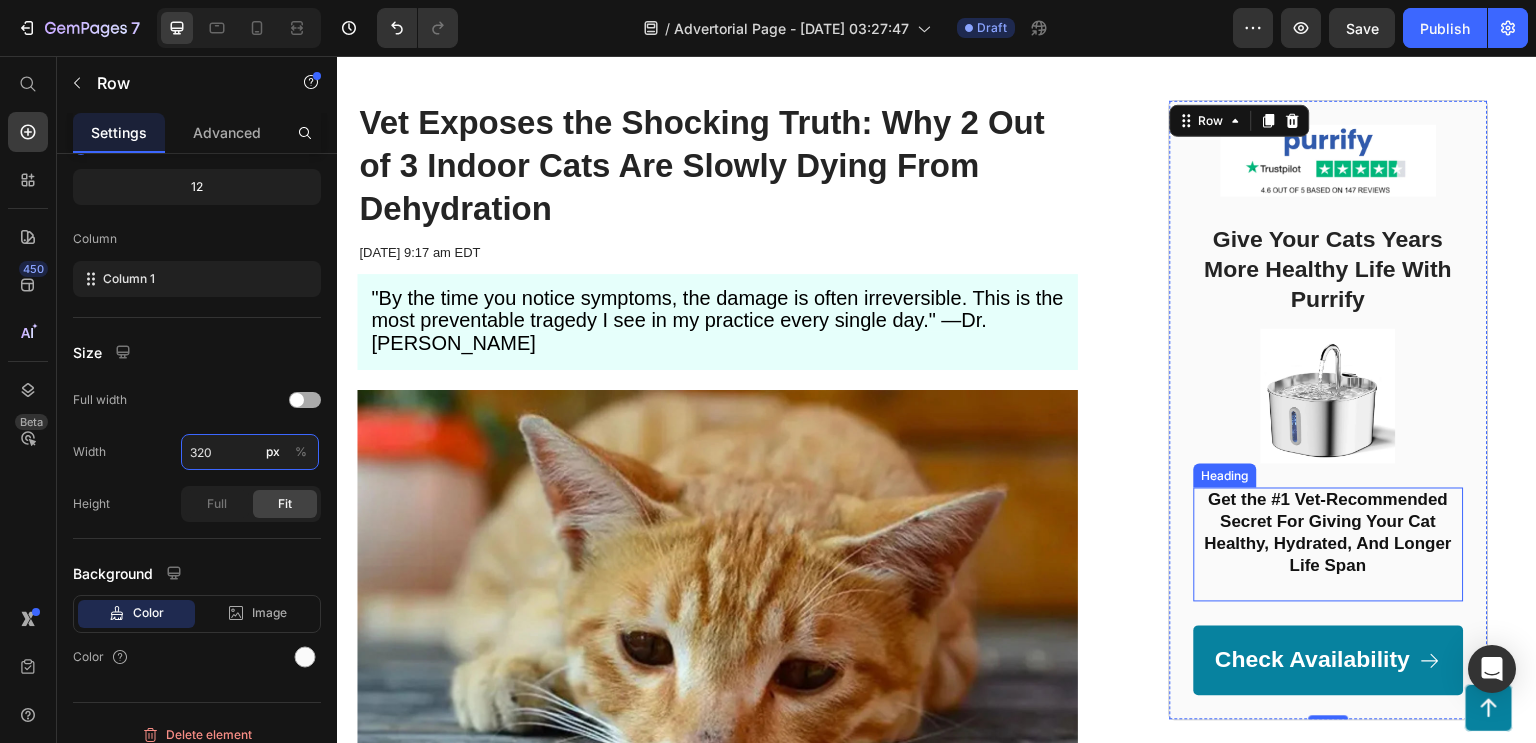 scroll, scrollTop: 161, scrollLeft: 0, axis: vertical 